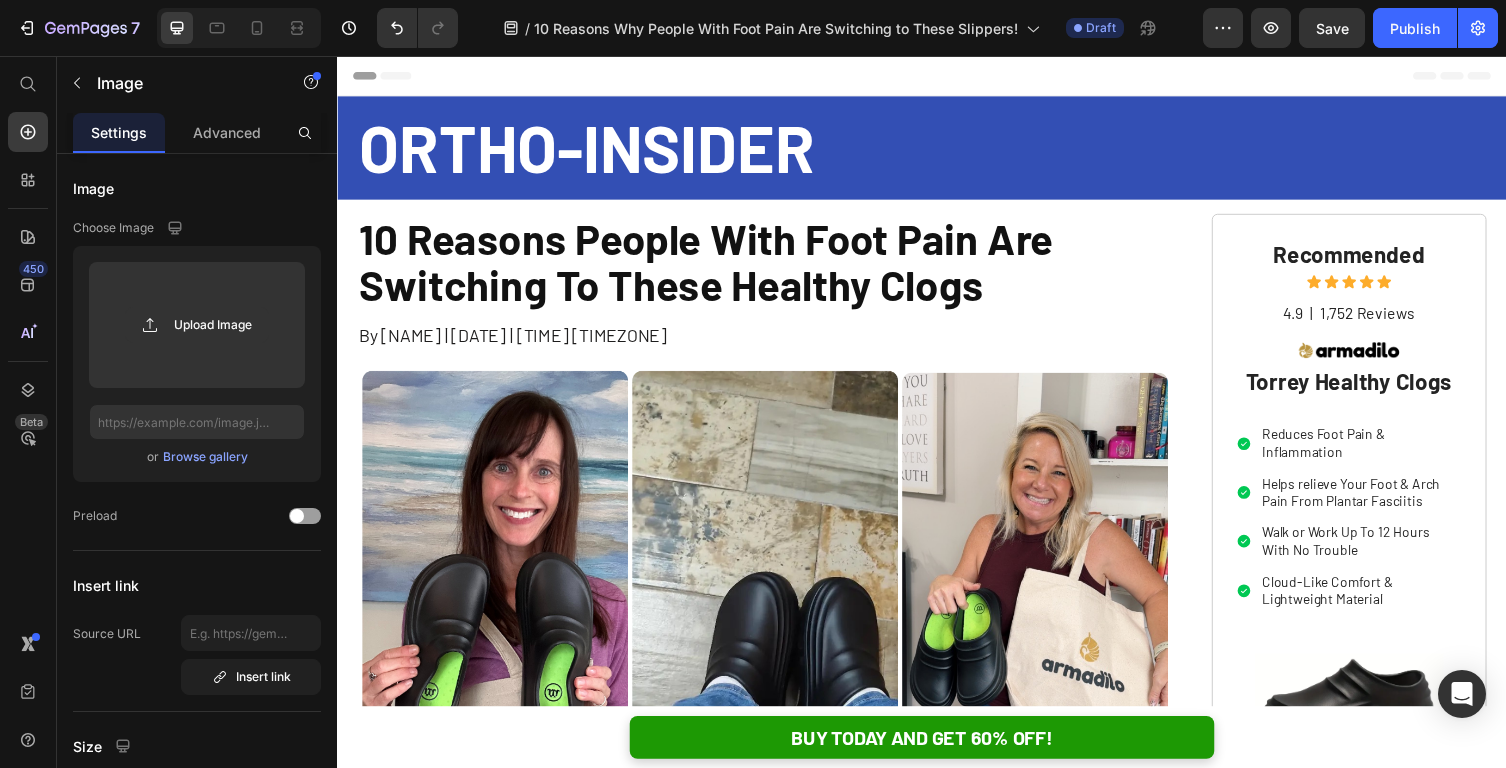 scroll, scrollTop: 2421, scrollLeft: 0, axis: vertical 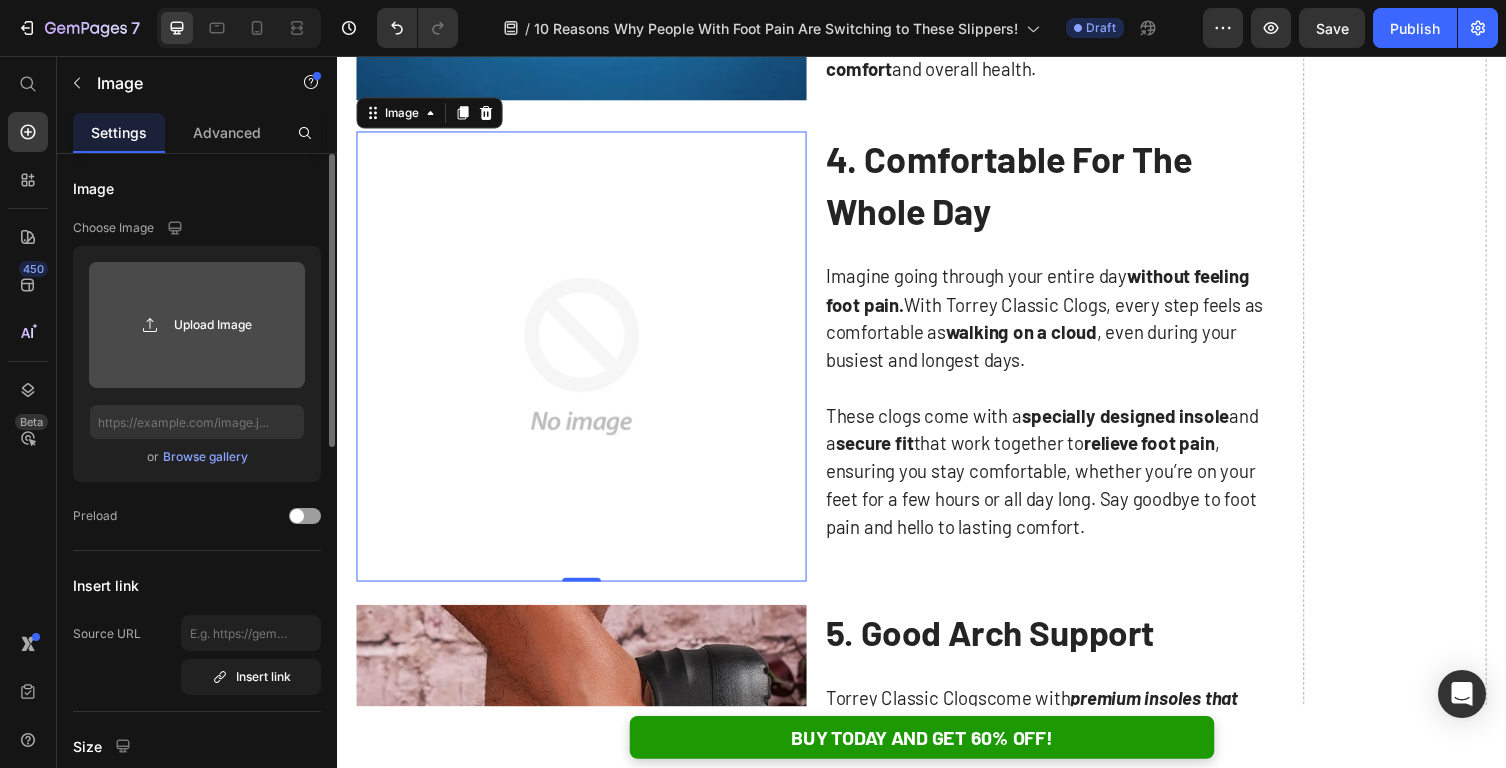 click 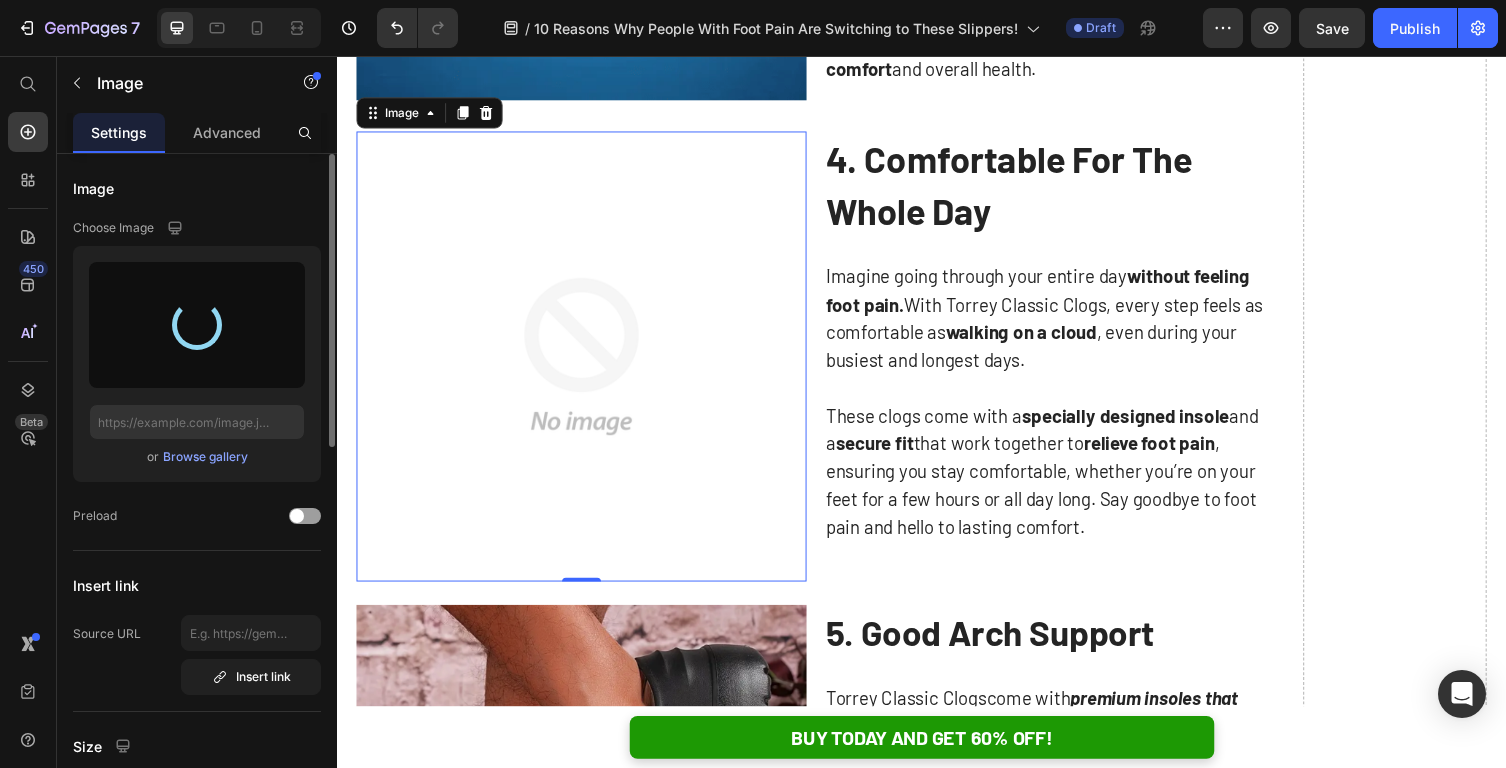 type on "https://cdn.shopify.com/s/files/1/0625/9304/0484/files/gempages_529493087827788838-c873aae3-69e0-437f-8e8d-5203c440e82b.gif" 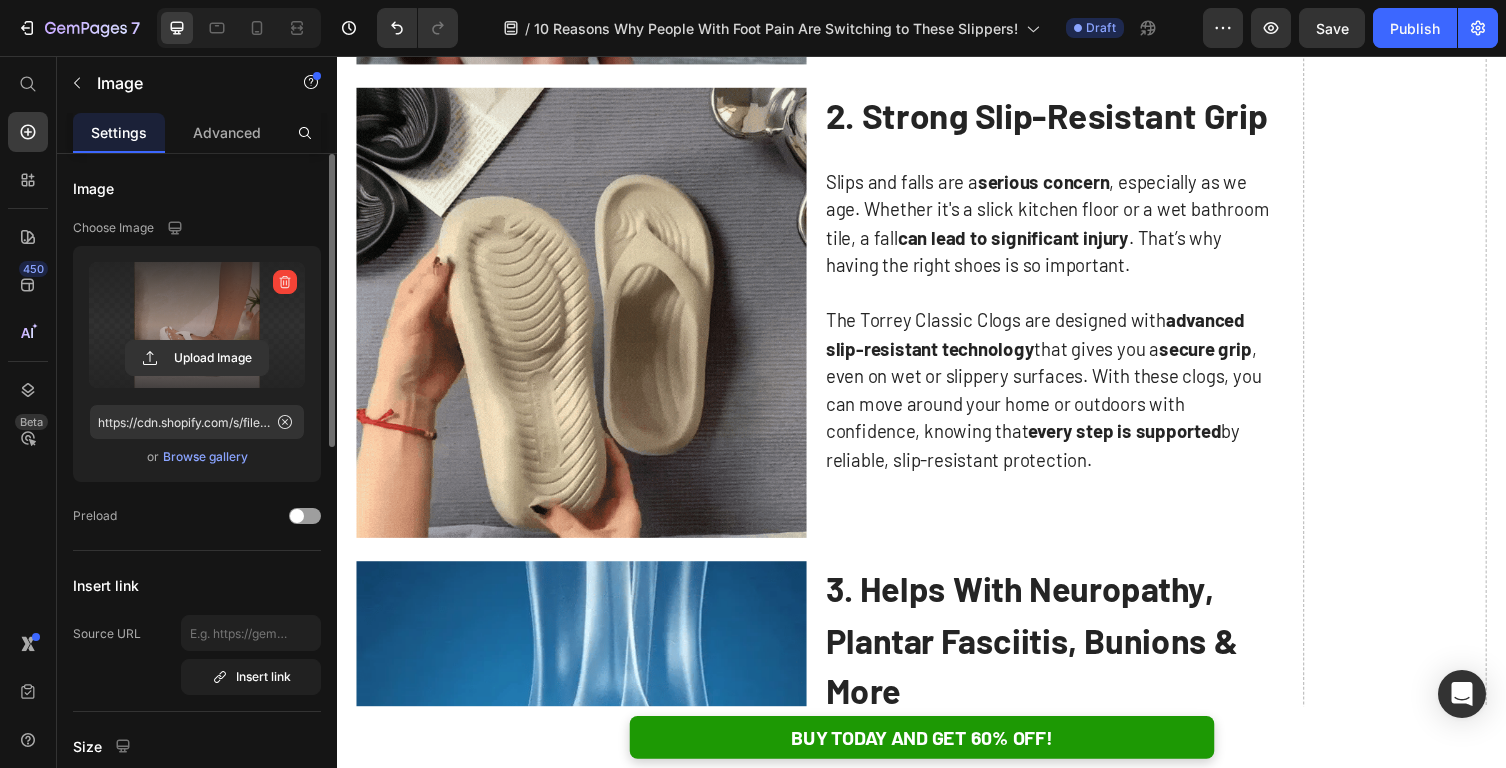 scroll, scrollTop: 1487, scrollLeft: 0, axis: vertical 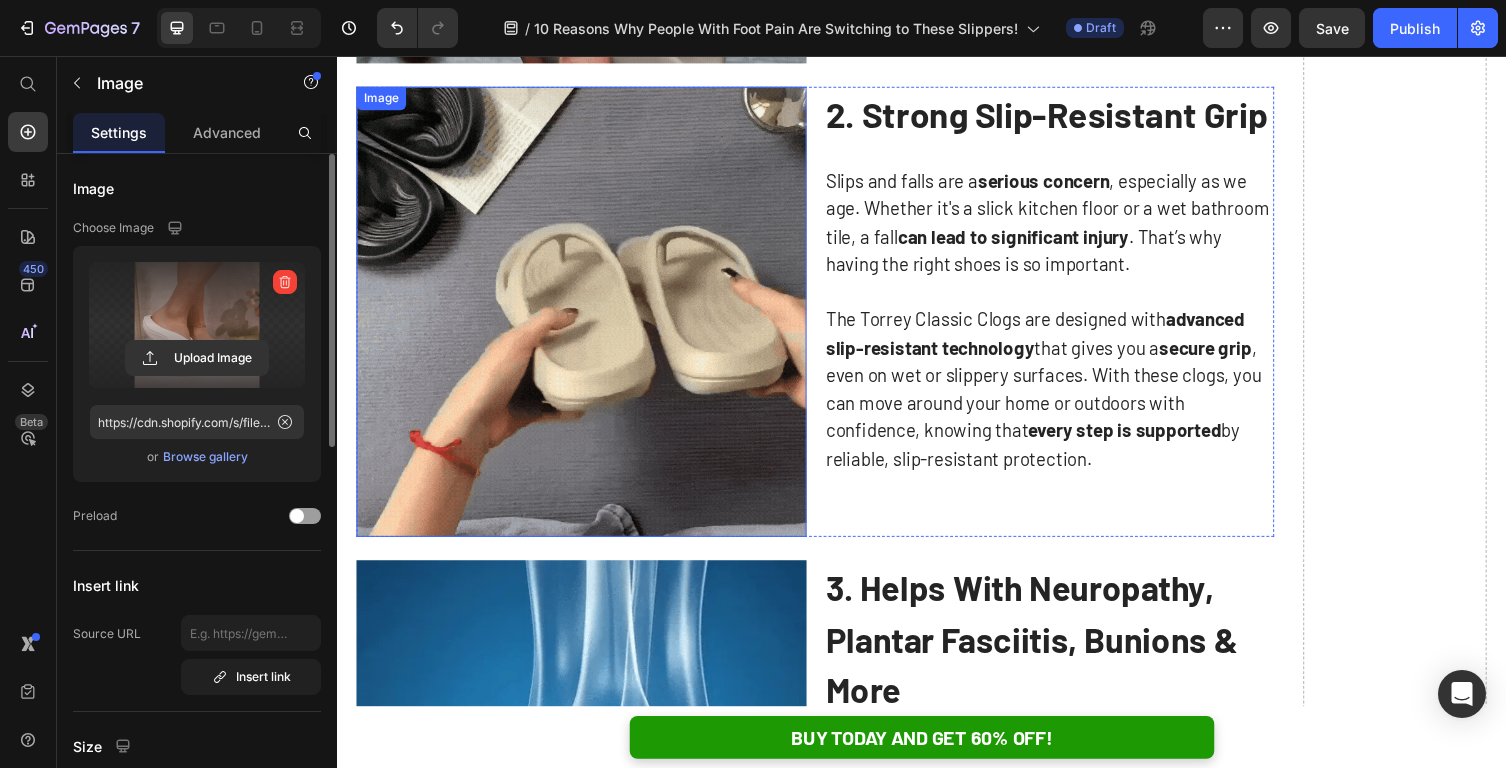 click at bounding box center (588, 318) 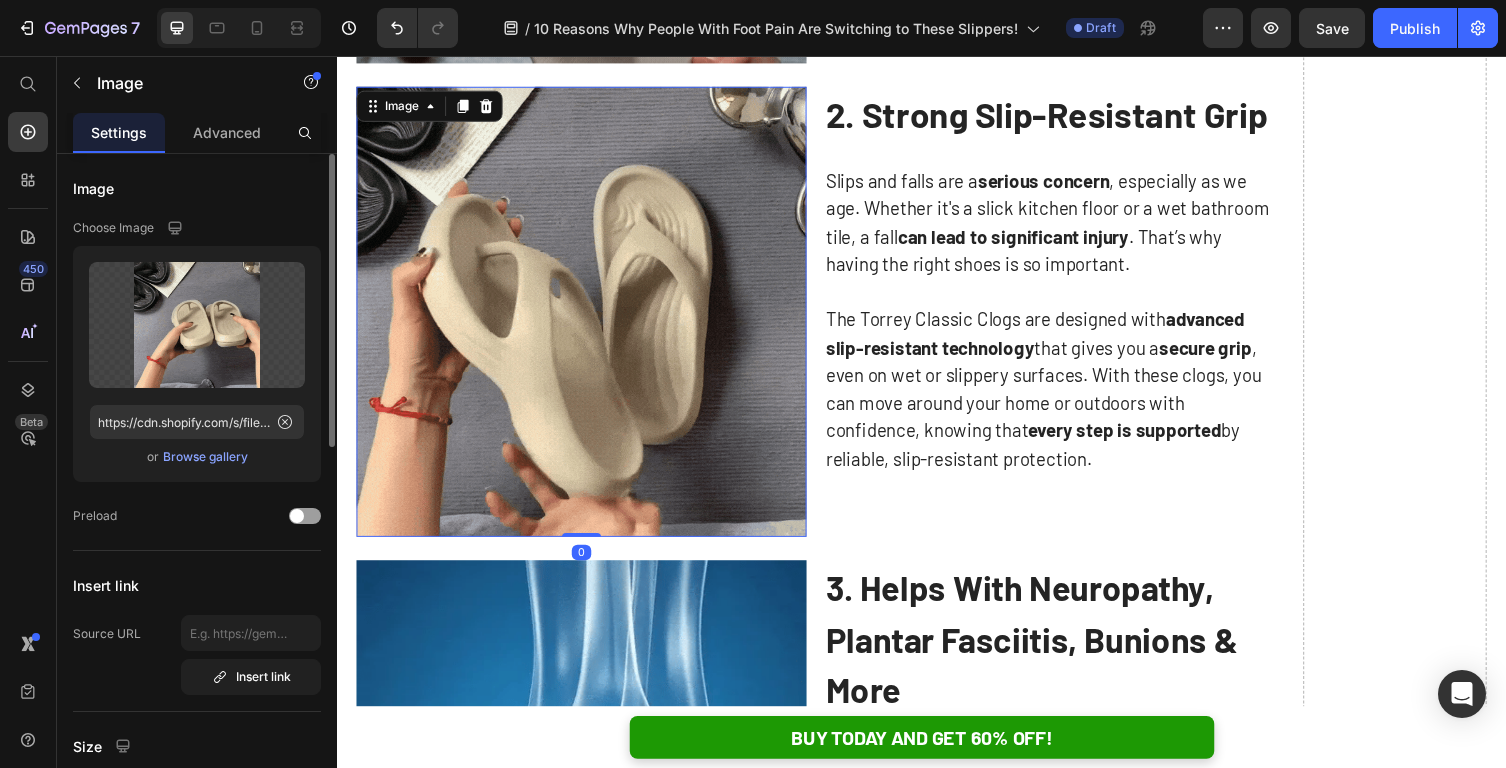 click at bounding box center [588, 318] 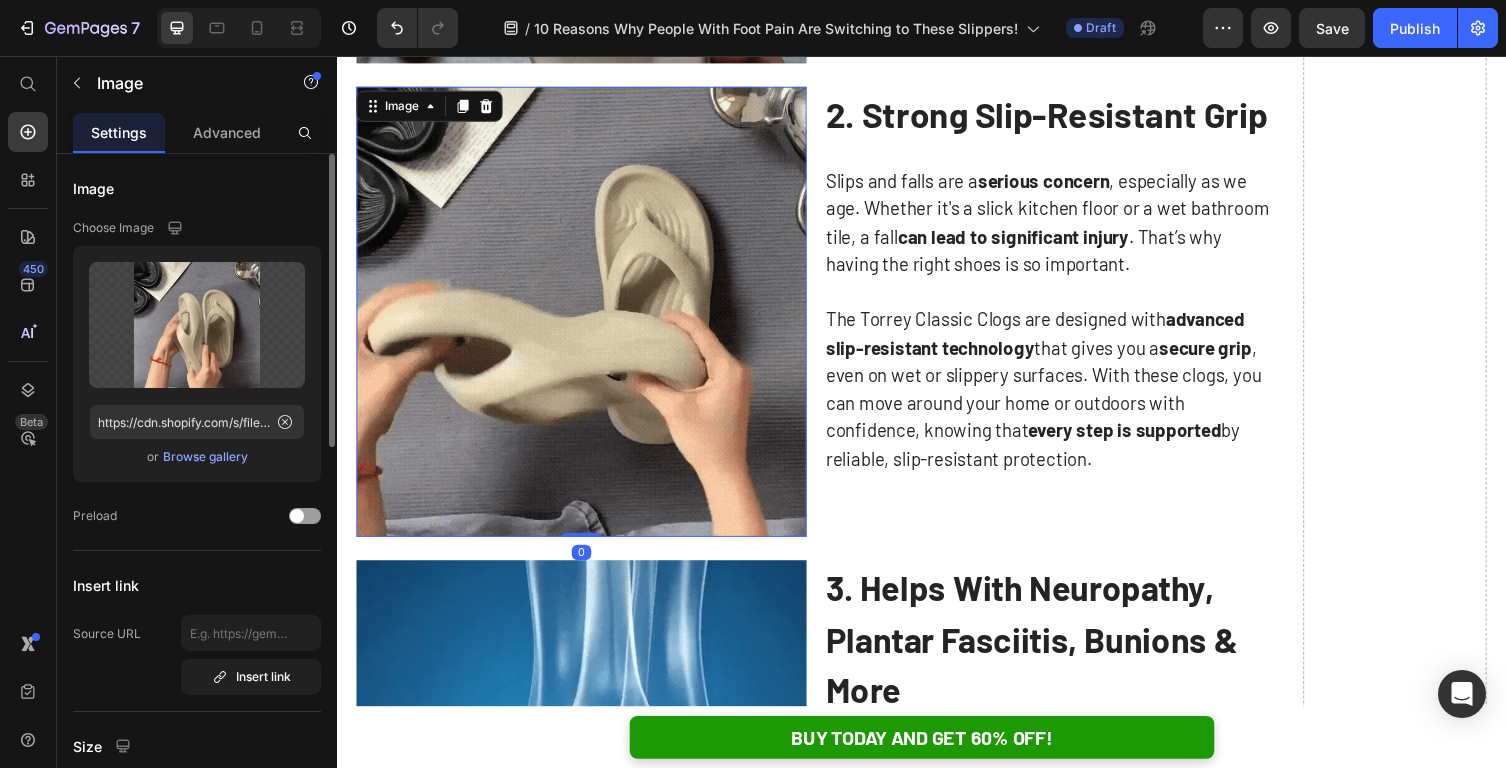 click at bounding box center [588, 318] 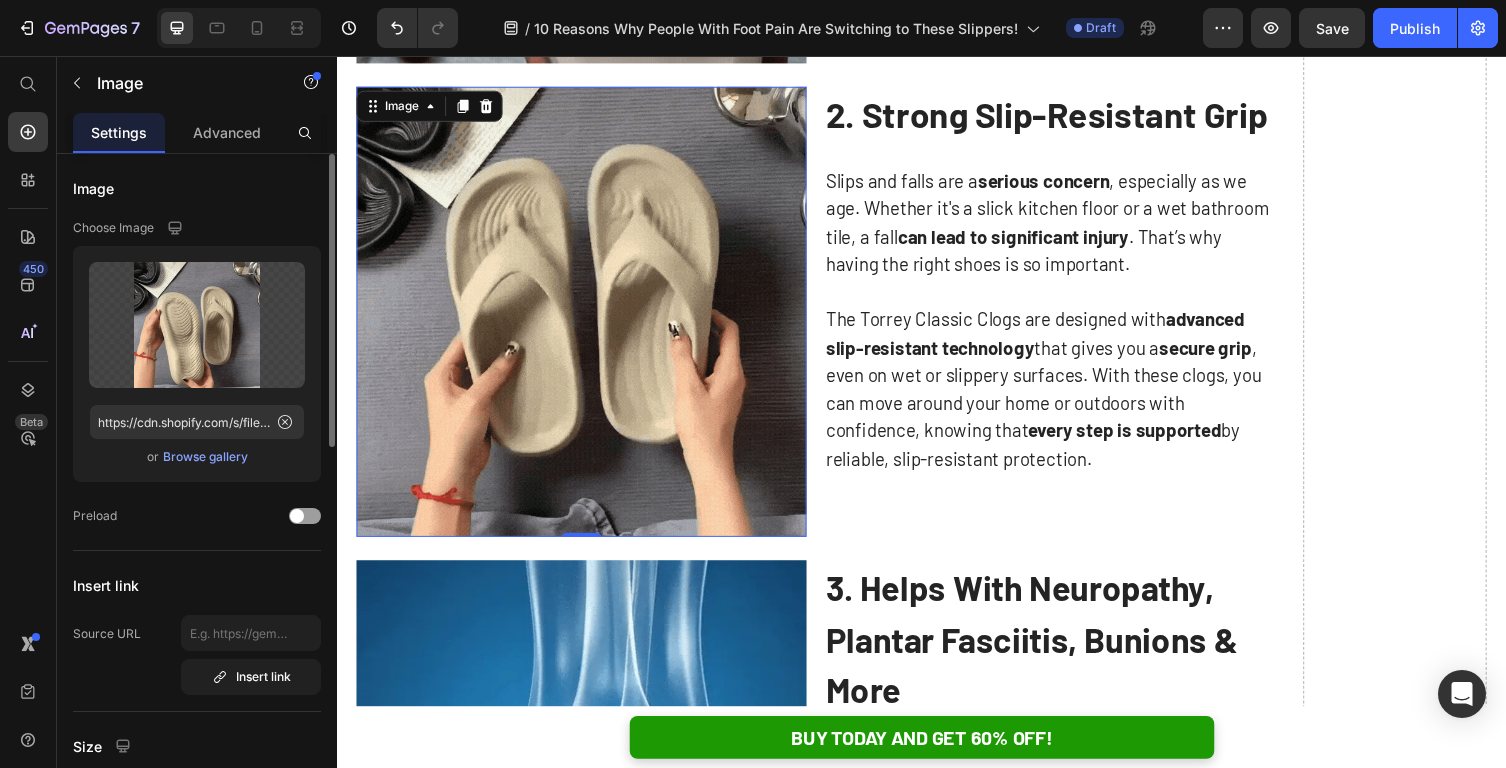 click at bounding box center (588, 318) 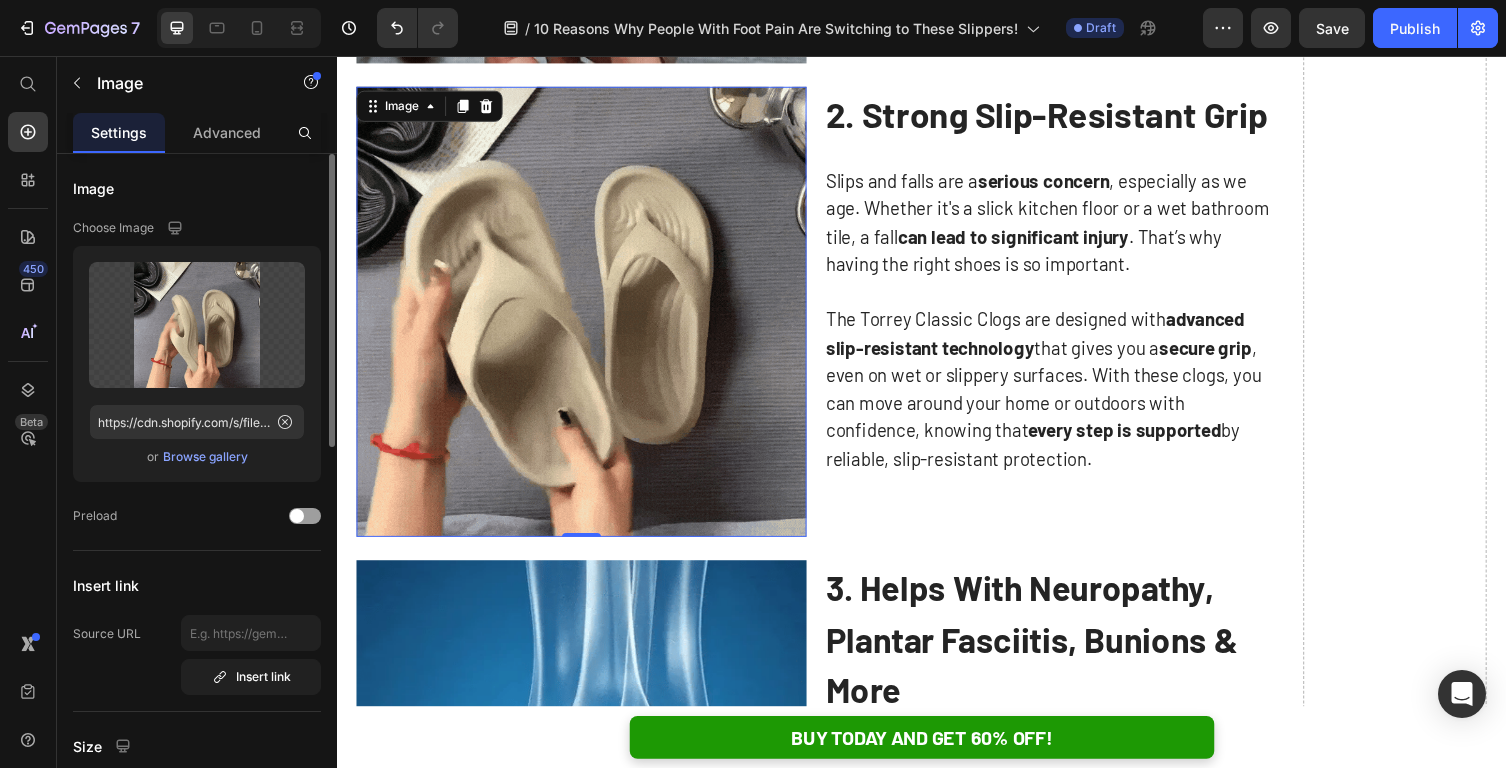click at bounding box center [588, 318] 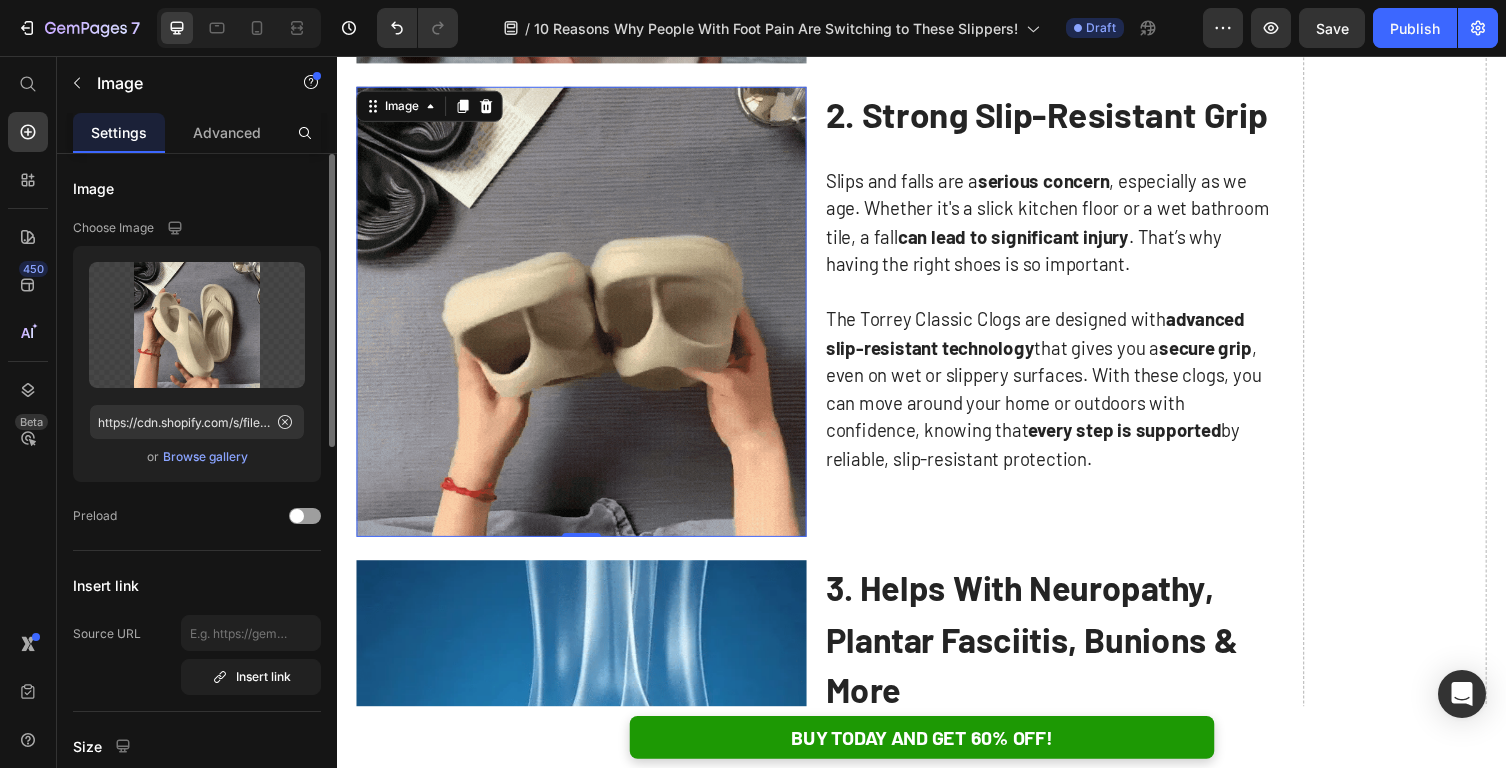 click at bounding box center (588, 318) 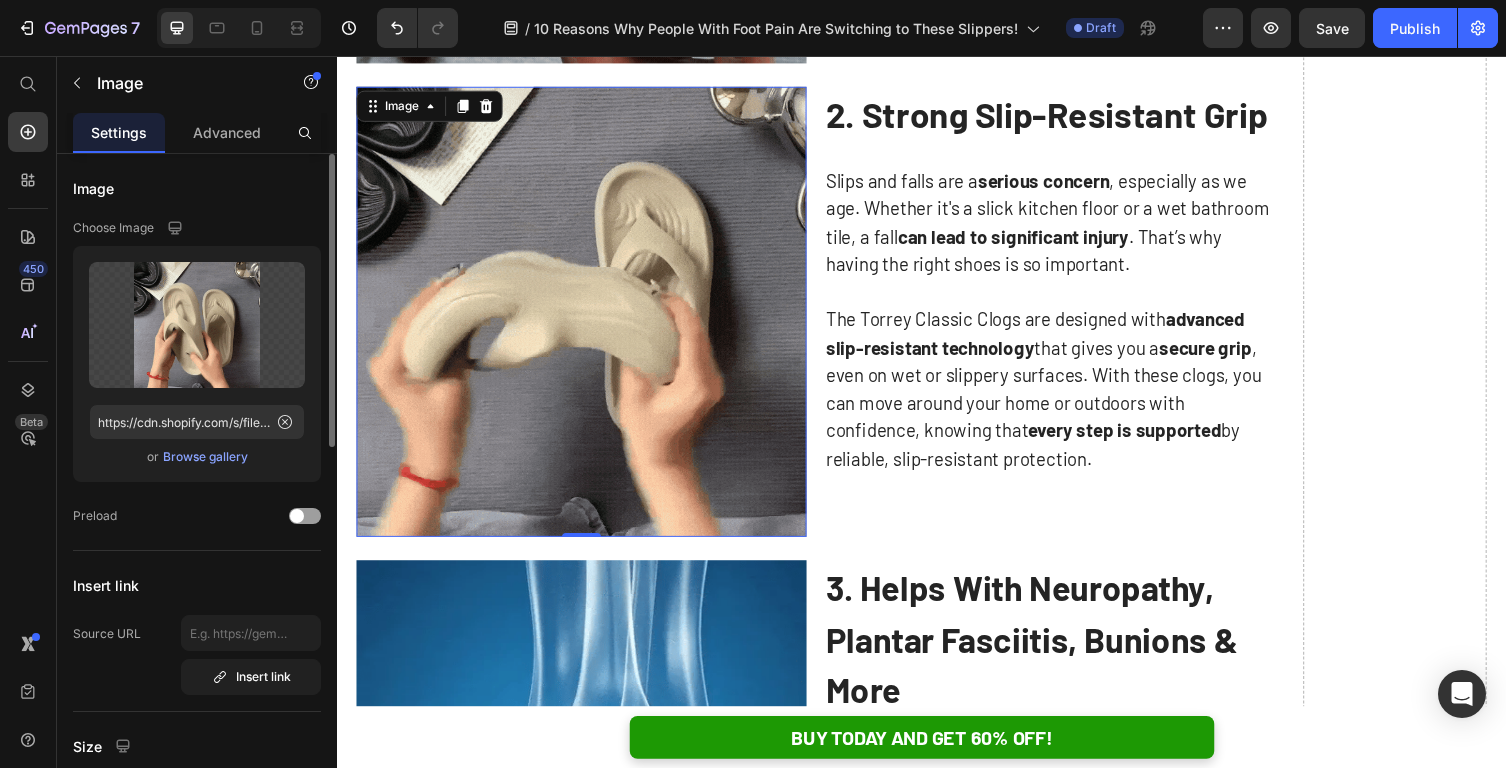 click at bounding box center [588, 318] 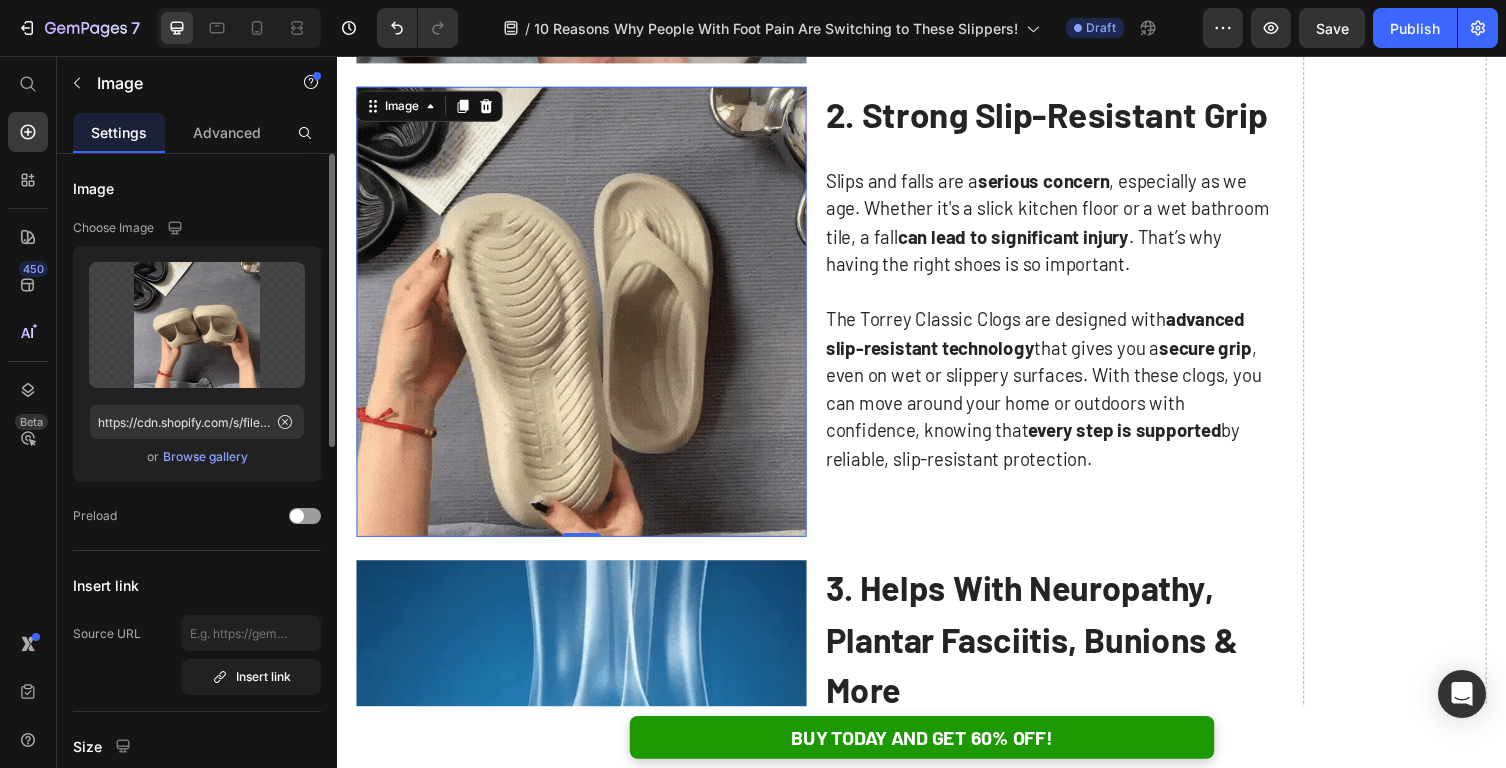 click at bounding box center (588, 318) 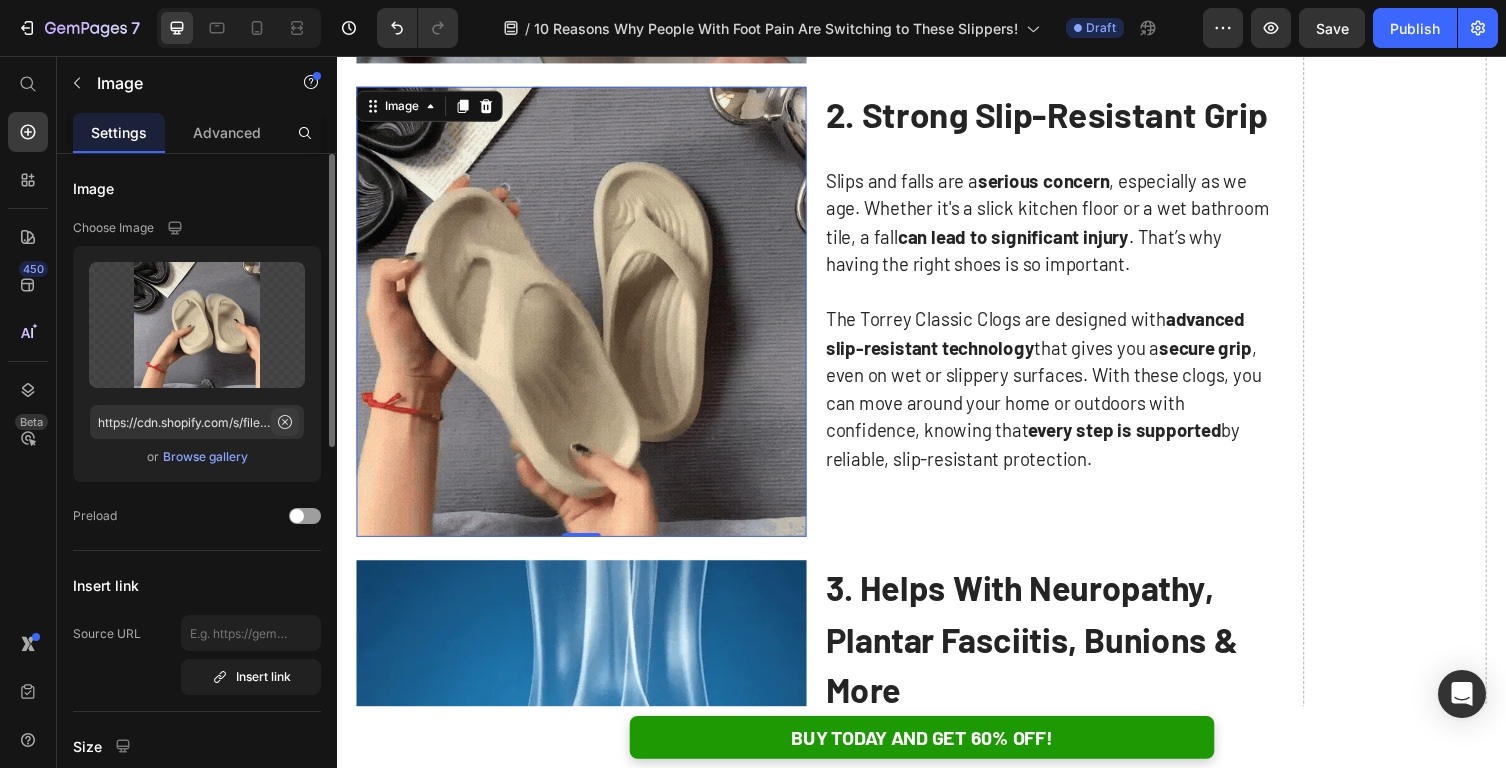 click 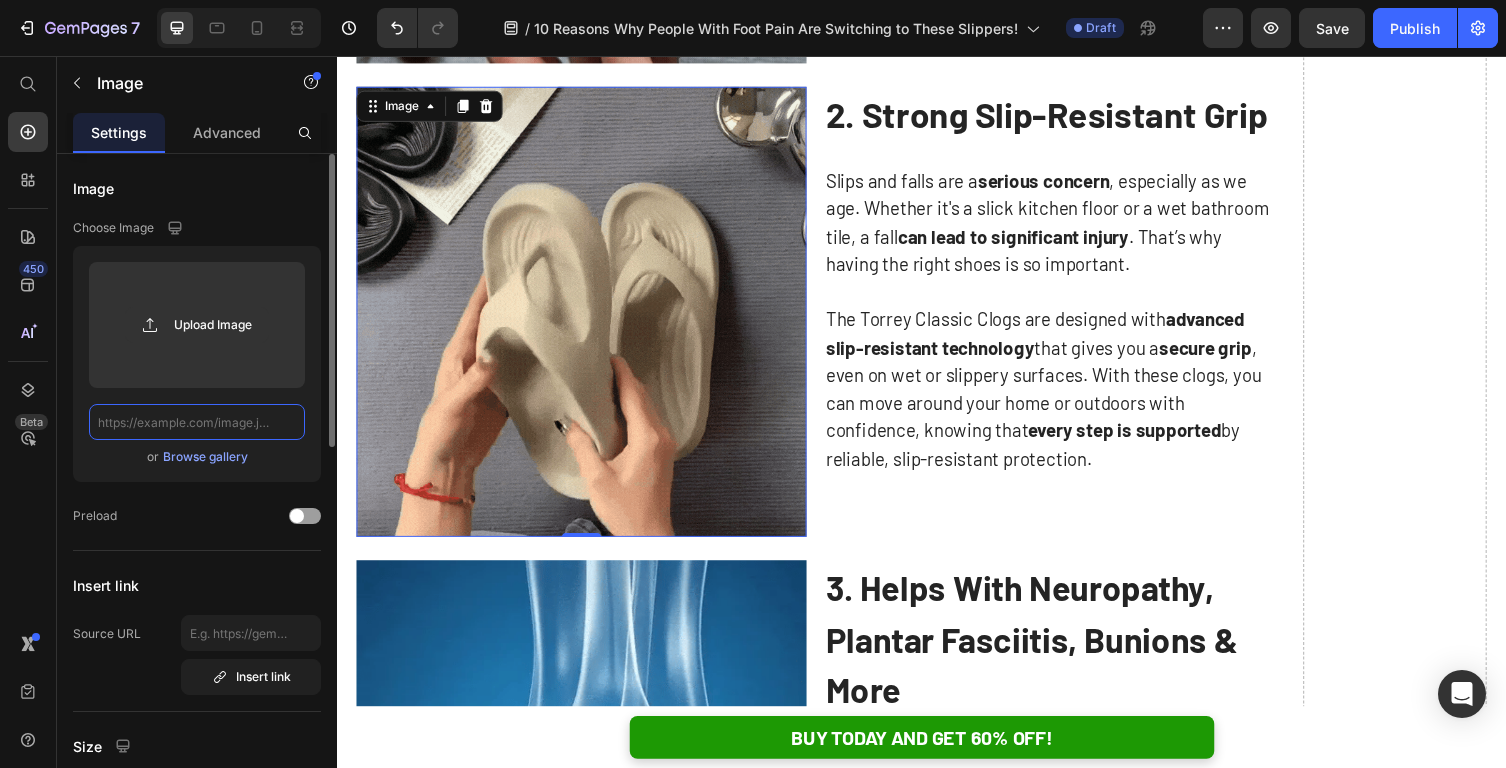 scroll, scrollTop: 0, scrollLeft: 0, axis: both 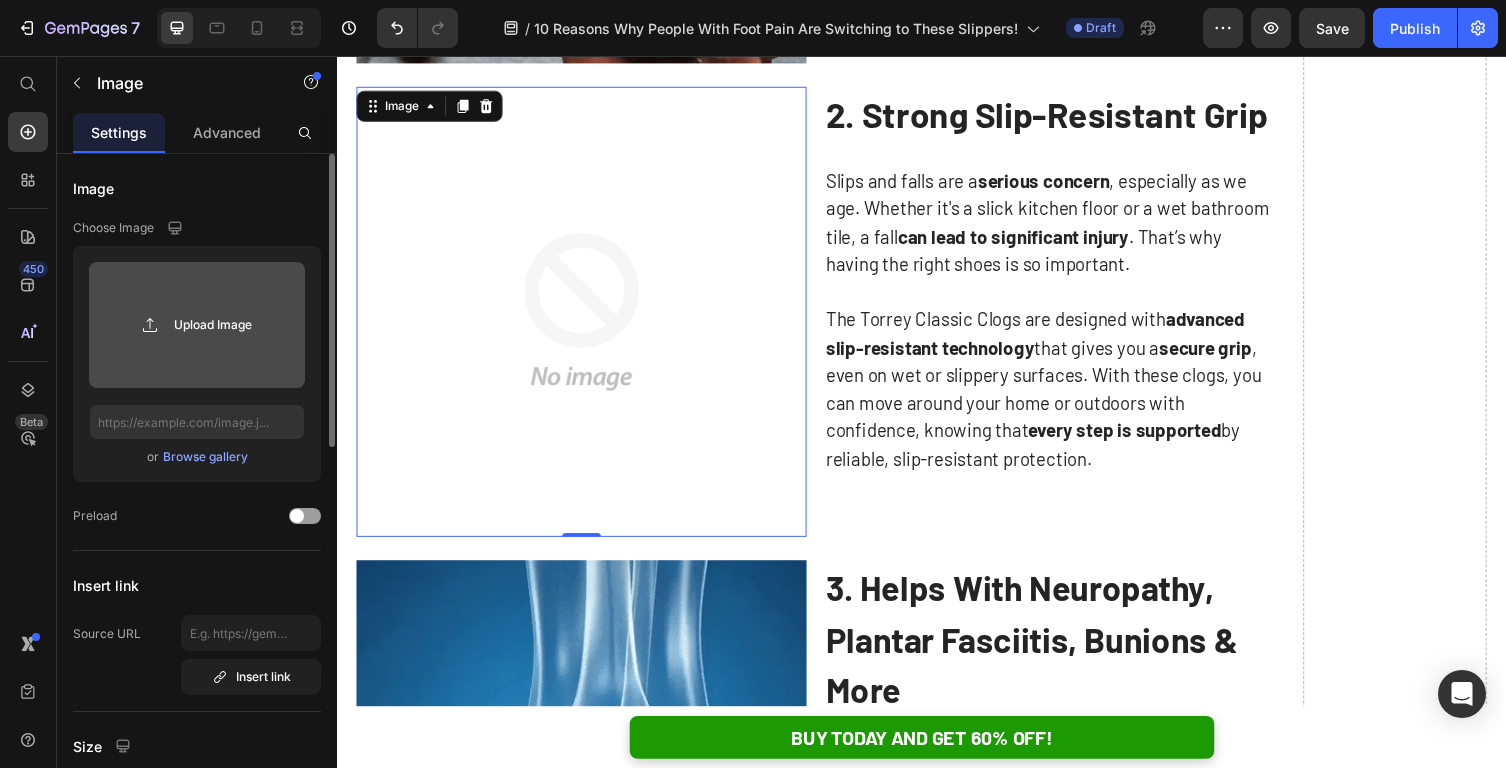 click 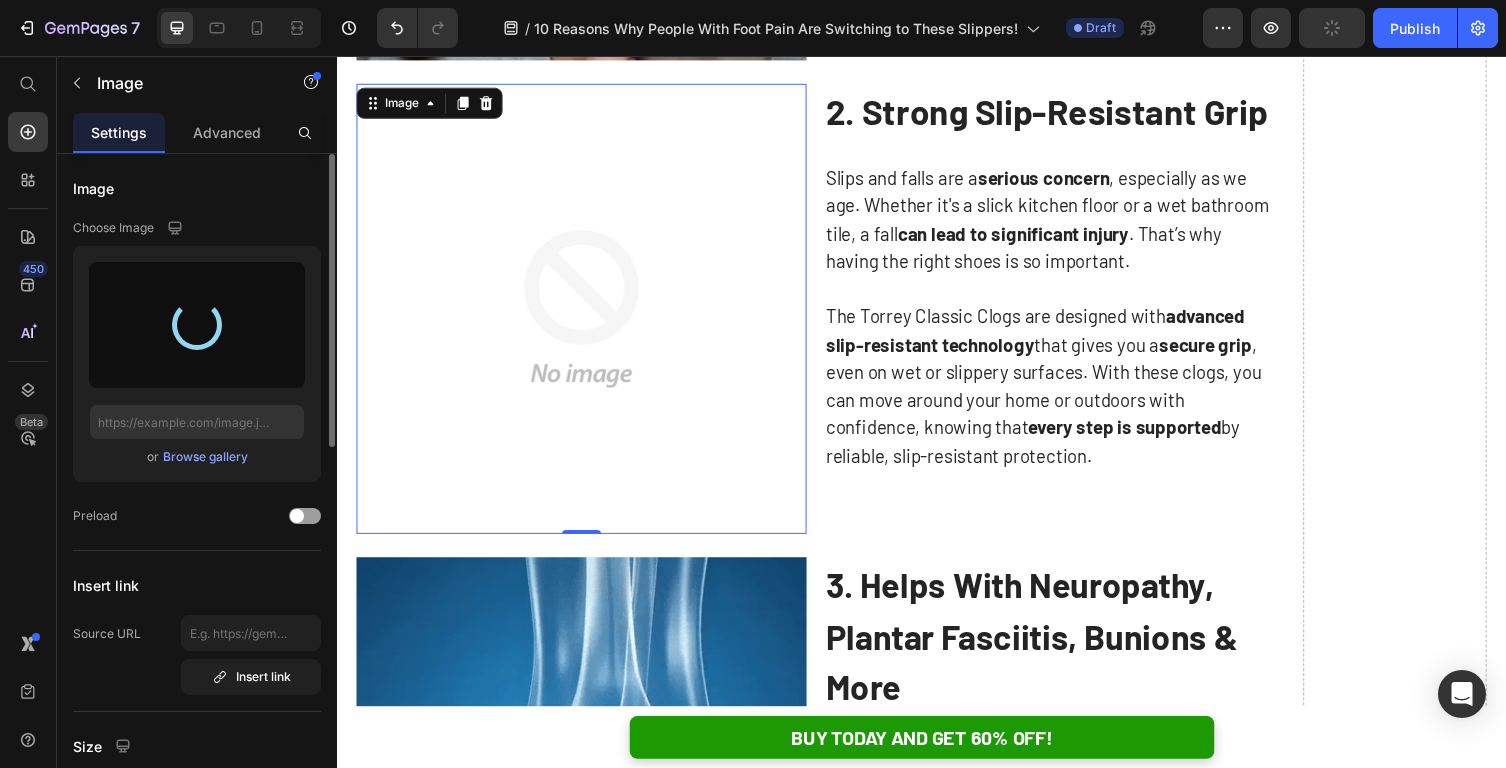 scroll, scrollTop: 1492, scrollLeft: 0, axis: vertical 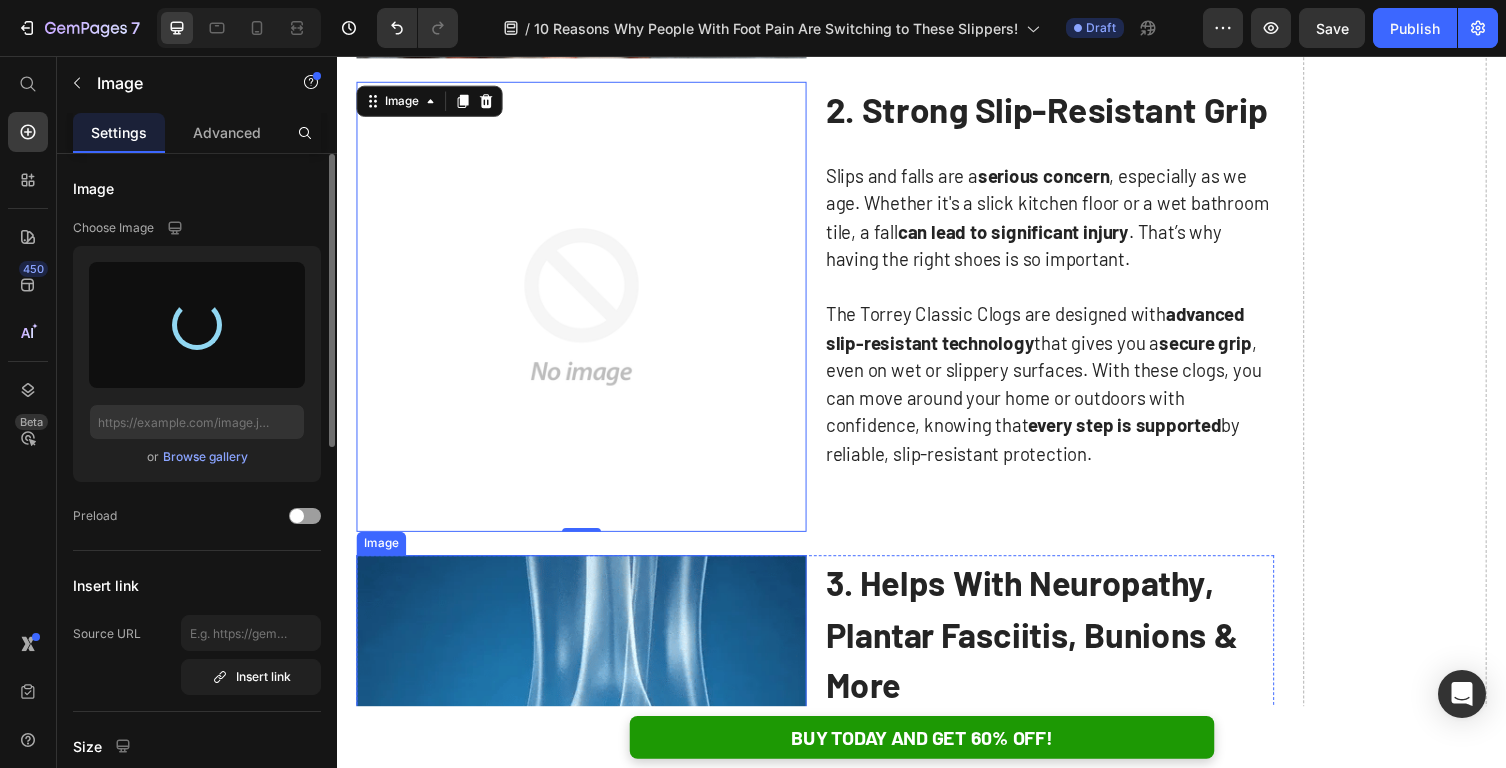 type on "https://cdn.shopify.com/s/files/1/0625/9304/0484/files/gempages_529493087827788838-c873aae3-69e0-437f-8e8d-5203c440e82b.gif" 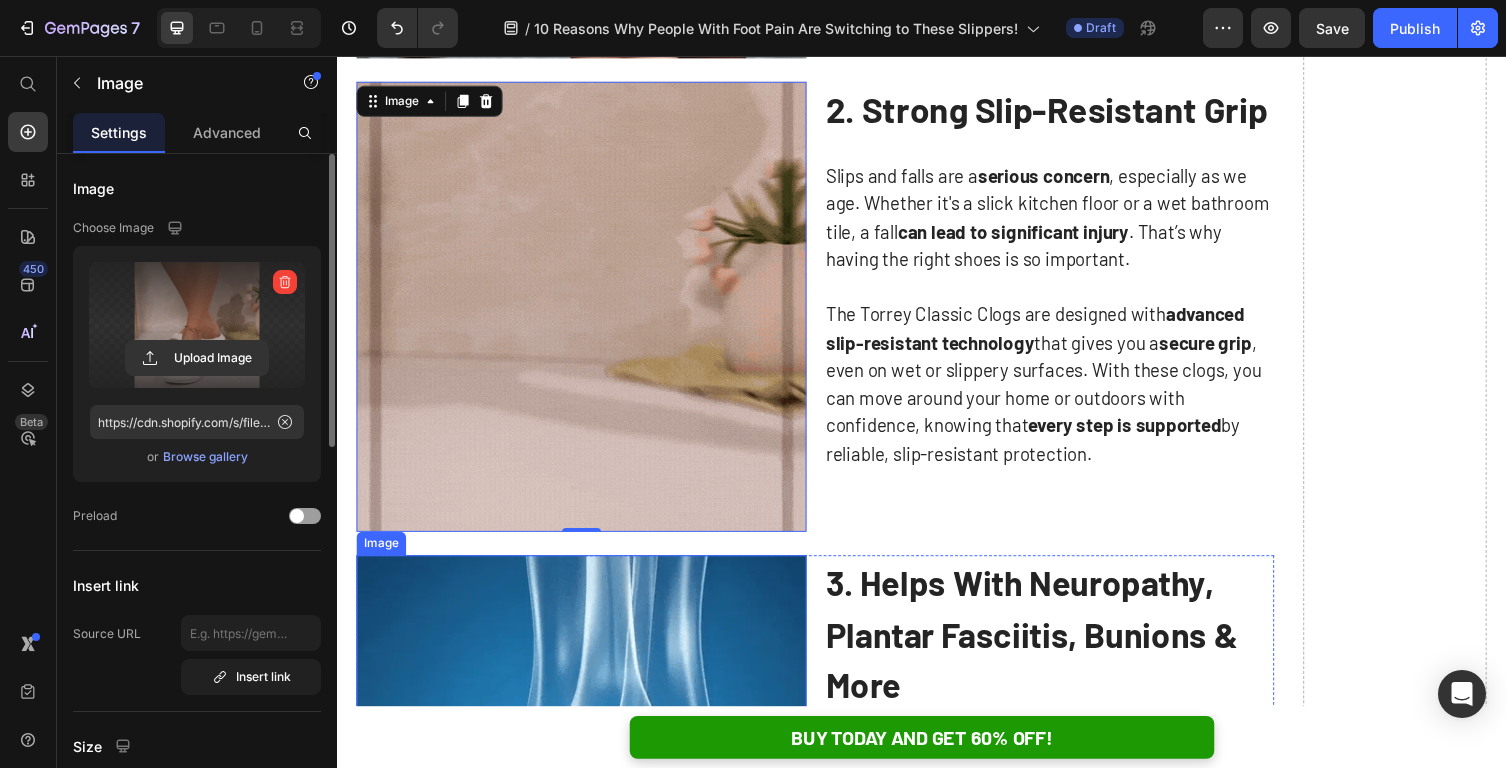 scroll, scrollTop: 1501, scrollLeft: 0, axis: vertical 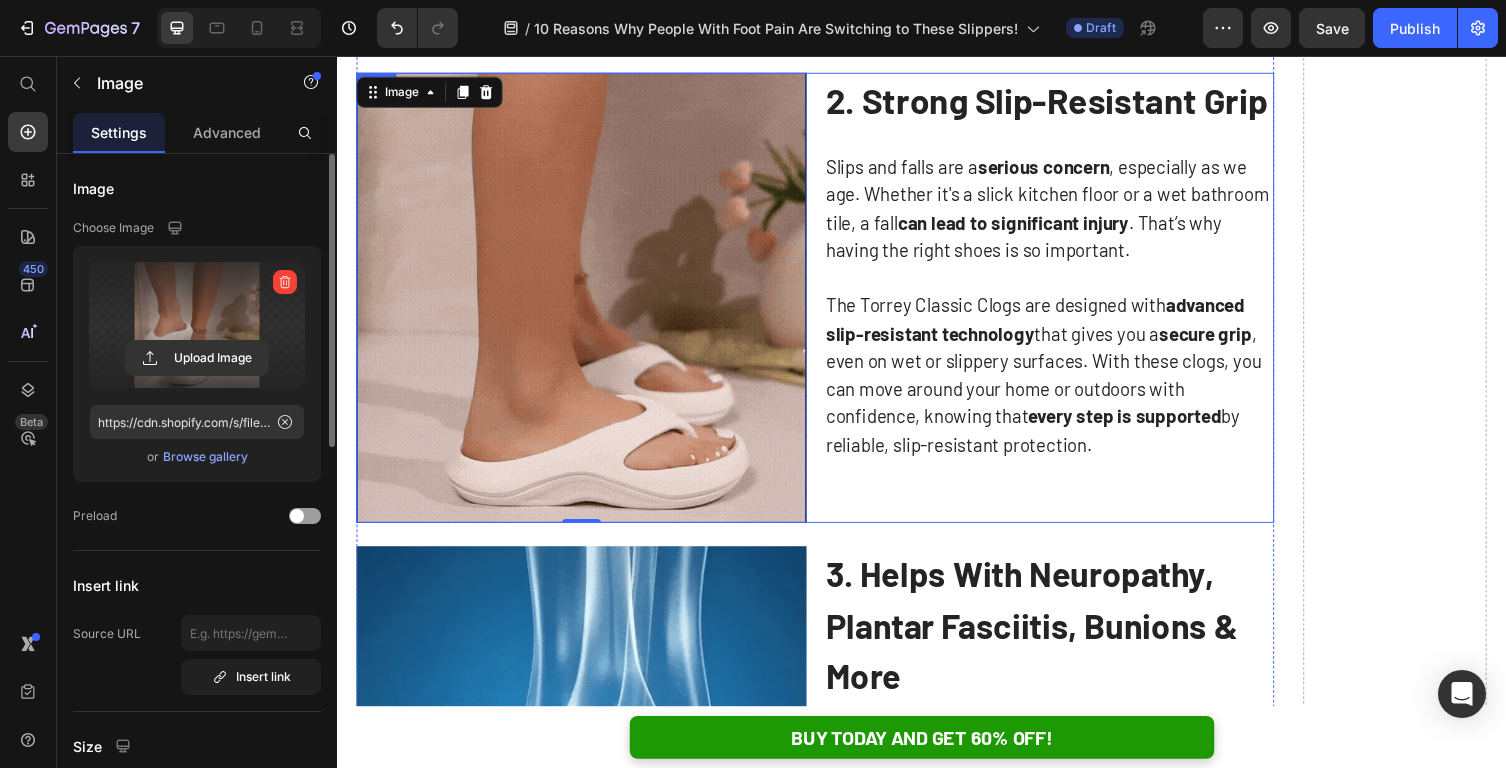 click on "2. Strong Slip-Resistant Grip Text Block Slips and falls are a serious concern, especially as we age. Whether it's a slick kitchen floor or a wet bathroom tile, a fall can lead to significant injury. That’s why having the right shoes is so important. The Torrey Classic Clogs are designed with advanced slip-resistant technology that gives you a secure grip, even on wet or slippery surfaces. With these clogs, you can move around your home or outdoors with confidence, knowing that every step is supported by reliable, slip-resistant protection. Text Block" at bounding box center [1068, 304] 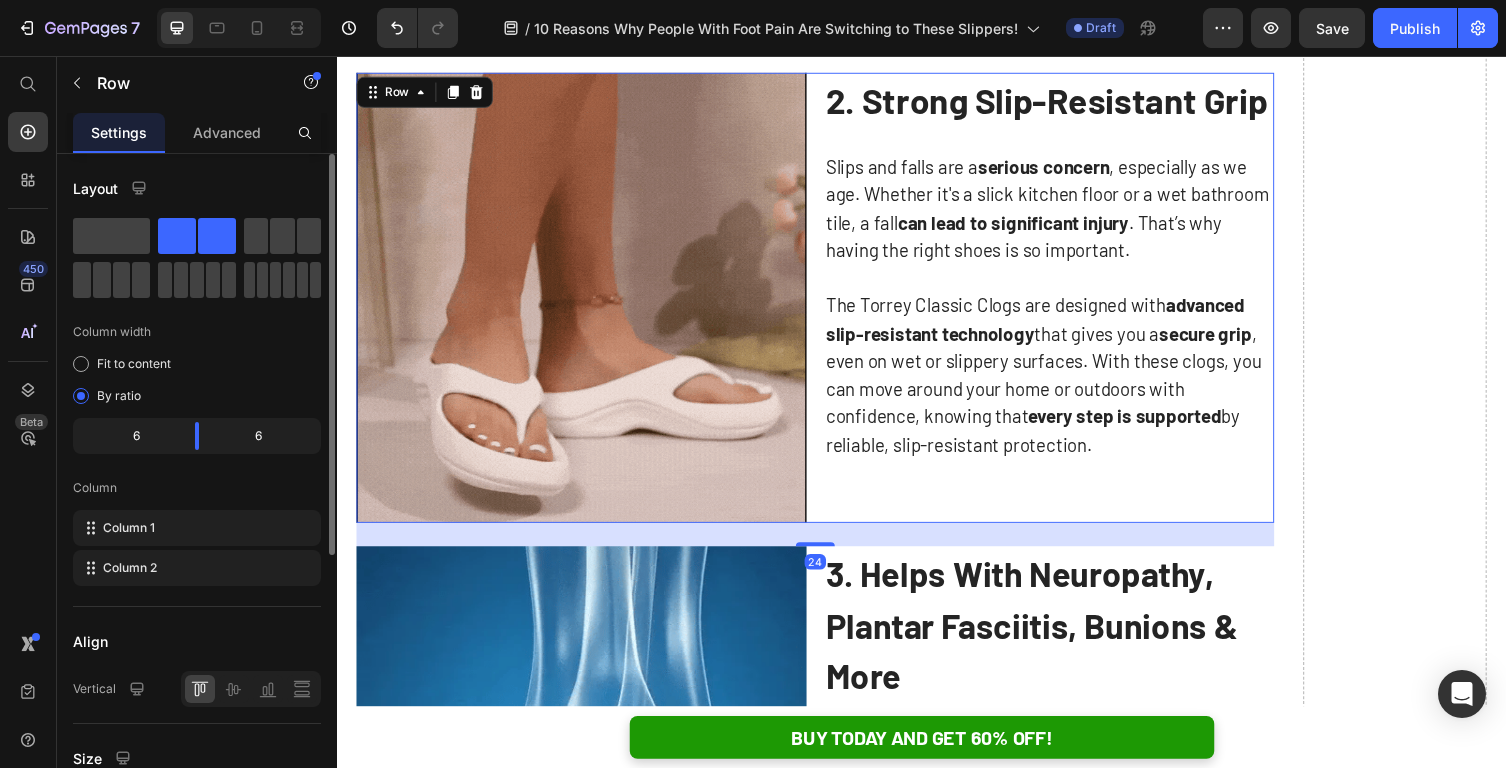 click on "2. Strong Slip-Resistant Grip Text Block Slips and falls are a serious concern, especially as we age. Whether it's a slick kitchen floor or a wet bathroom tile, a fall can lead to significant injury. That’s why having the right shoes is so important. The Torrey Classic Clogs are designed with advanced slip-resistant technology that gives you a secure grip, even on wet or slippery surfaces. With these clogs, you can move around your home or outdoors with confidence, knowing that every step is supported by reliable, slip-resistant protection. Text Block" at bounding box center [1068, 304] 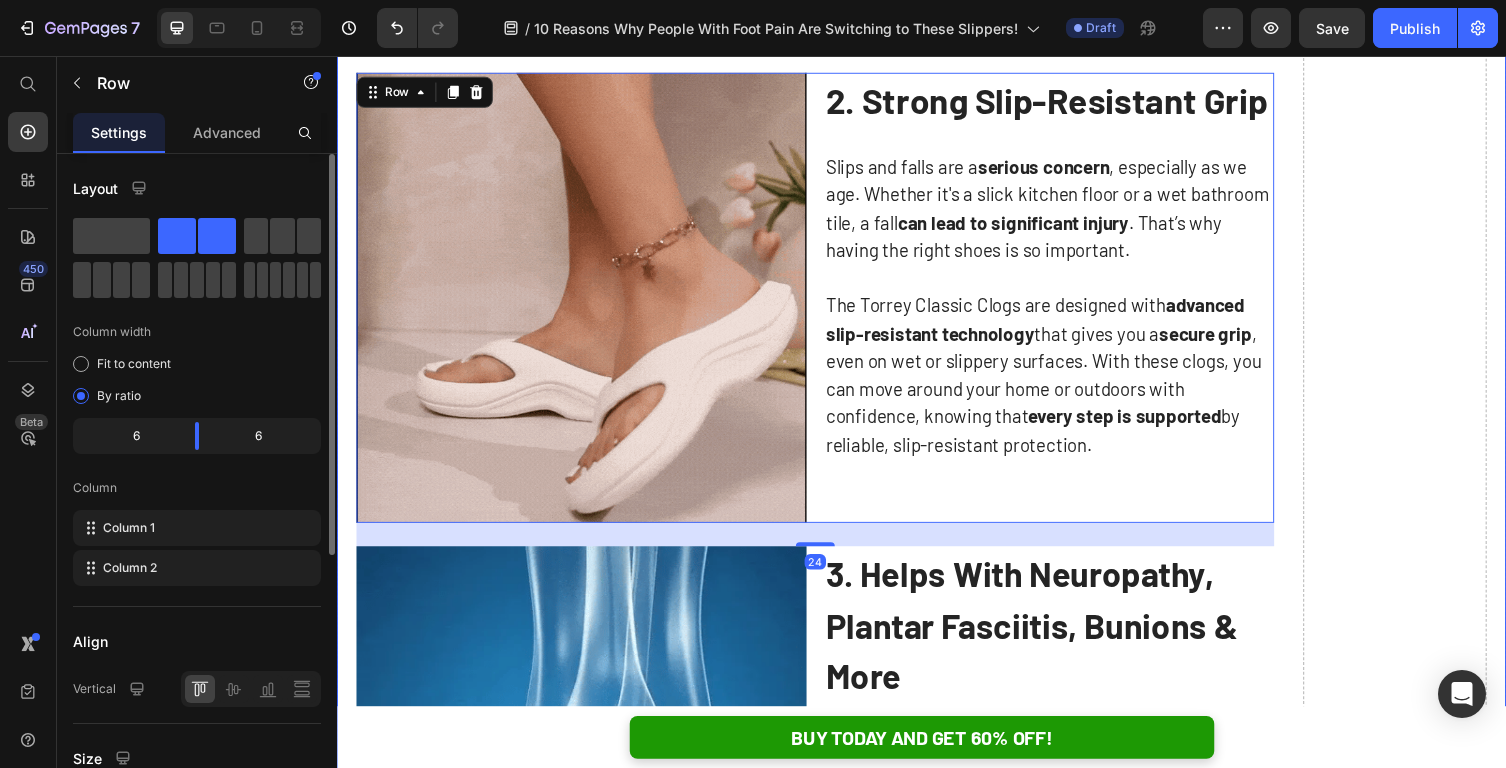 click on "Drop element here" at bounding box center [1423, 2717] 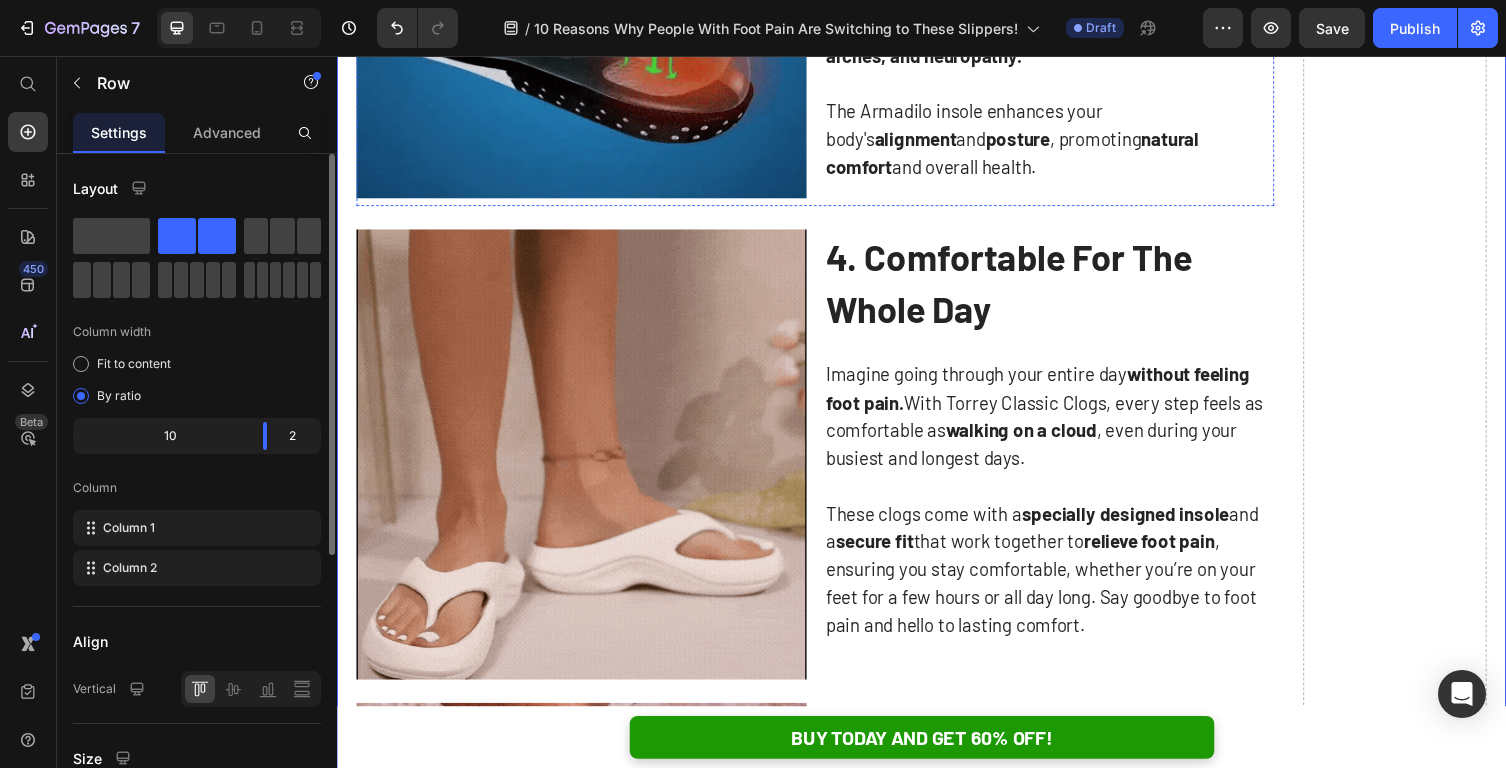 scroll, scrollTop: 2322, scrollLeft: 0, axis: vertical 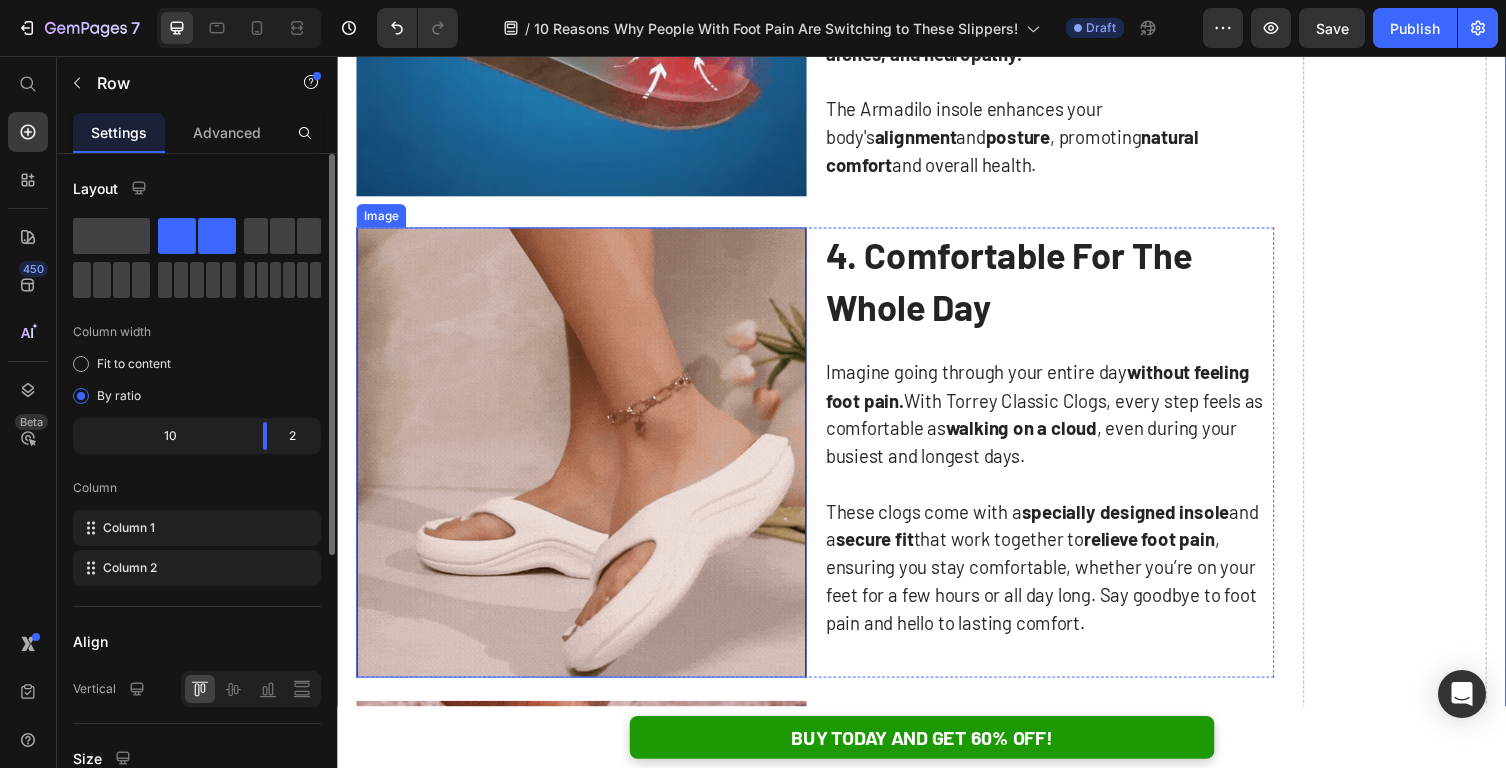 click at bounding box center [588, 463] 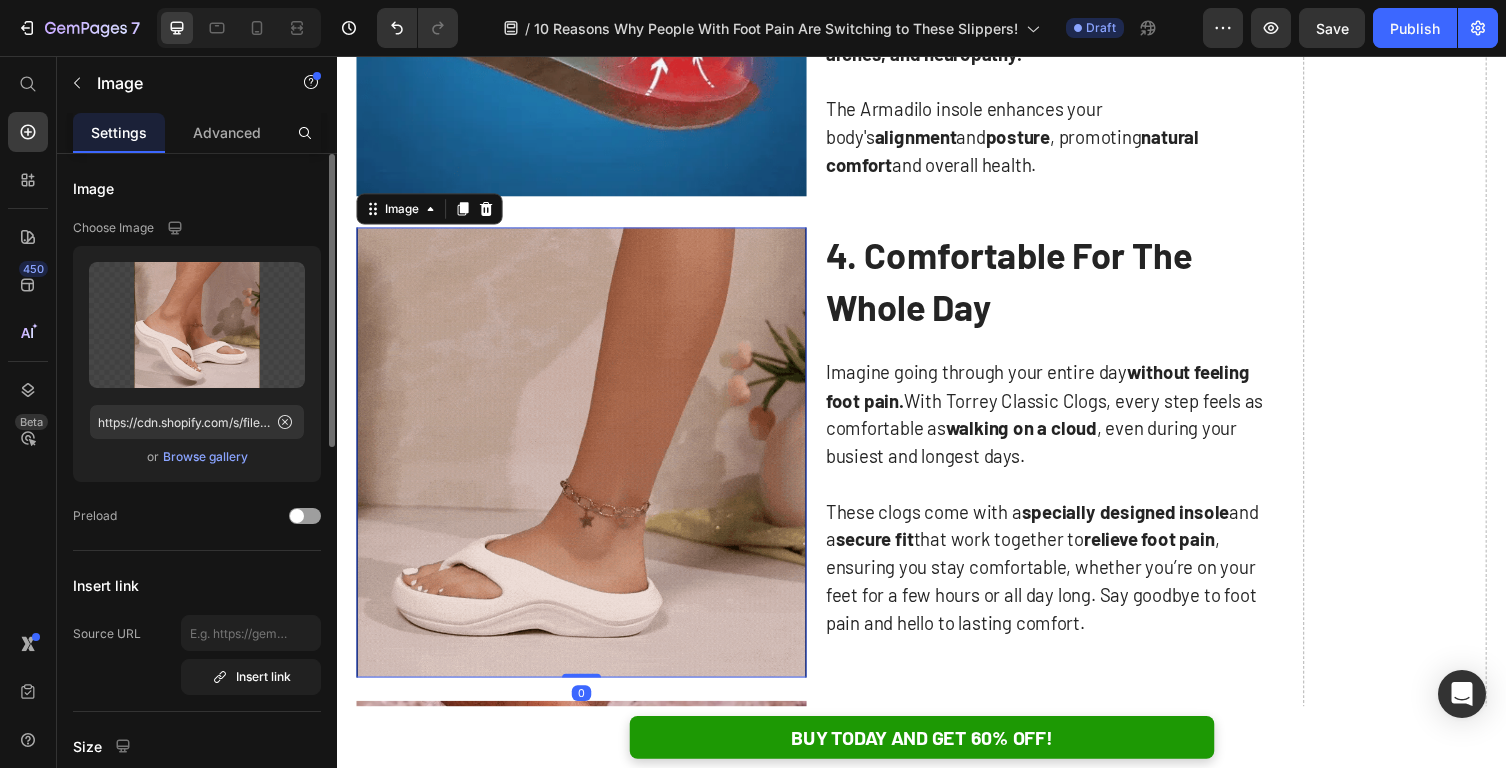 click at bounding box center [588, 463] 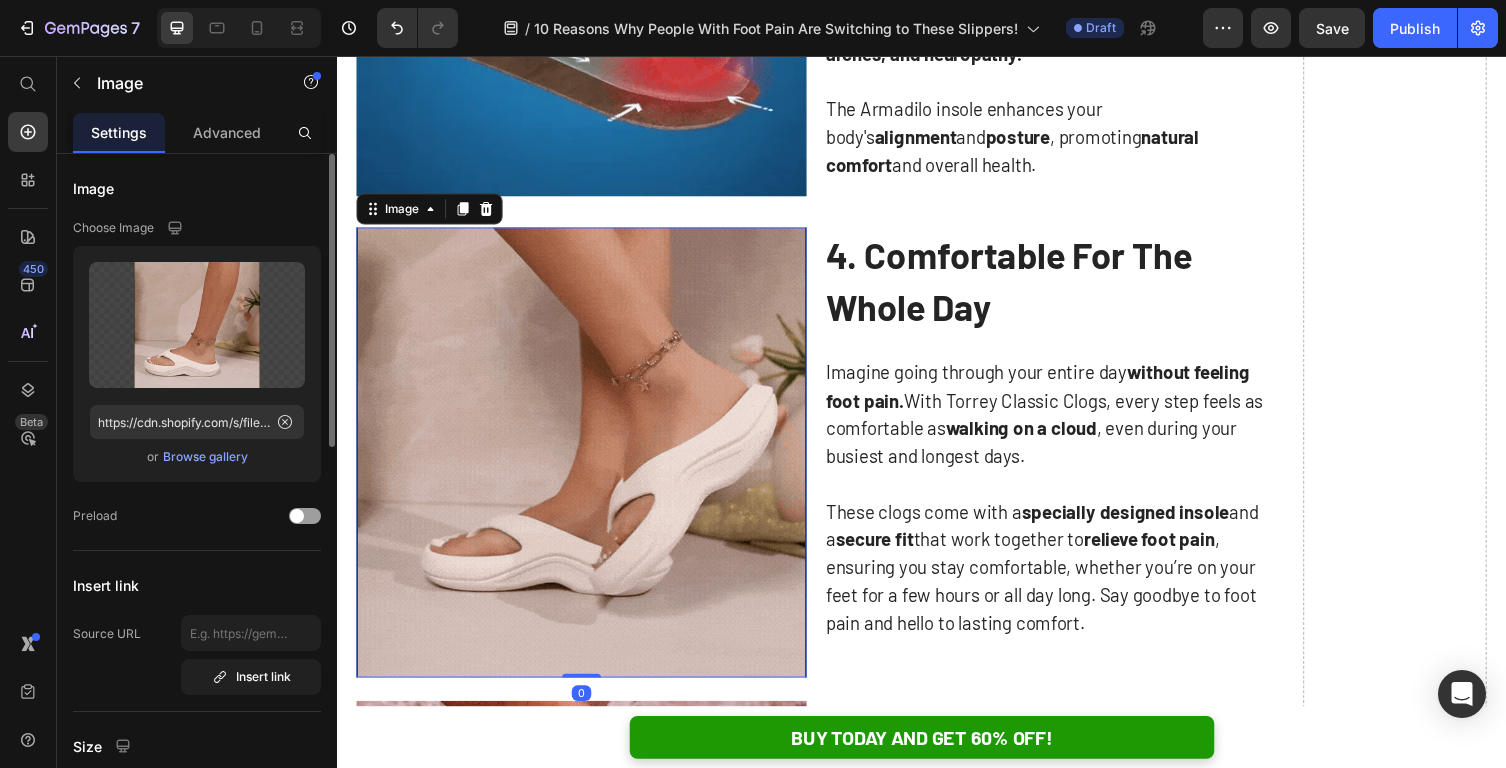 click at bounding box center (588, 463) 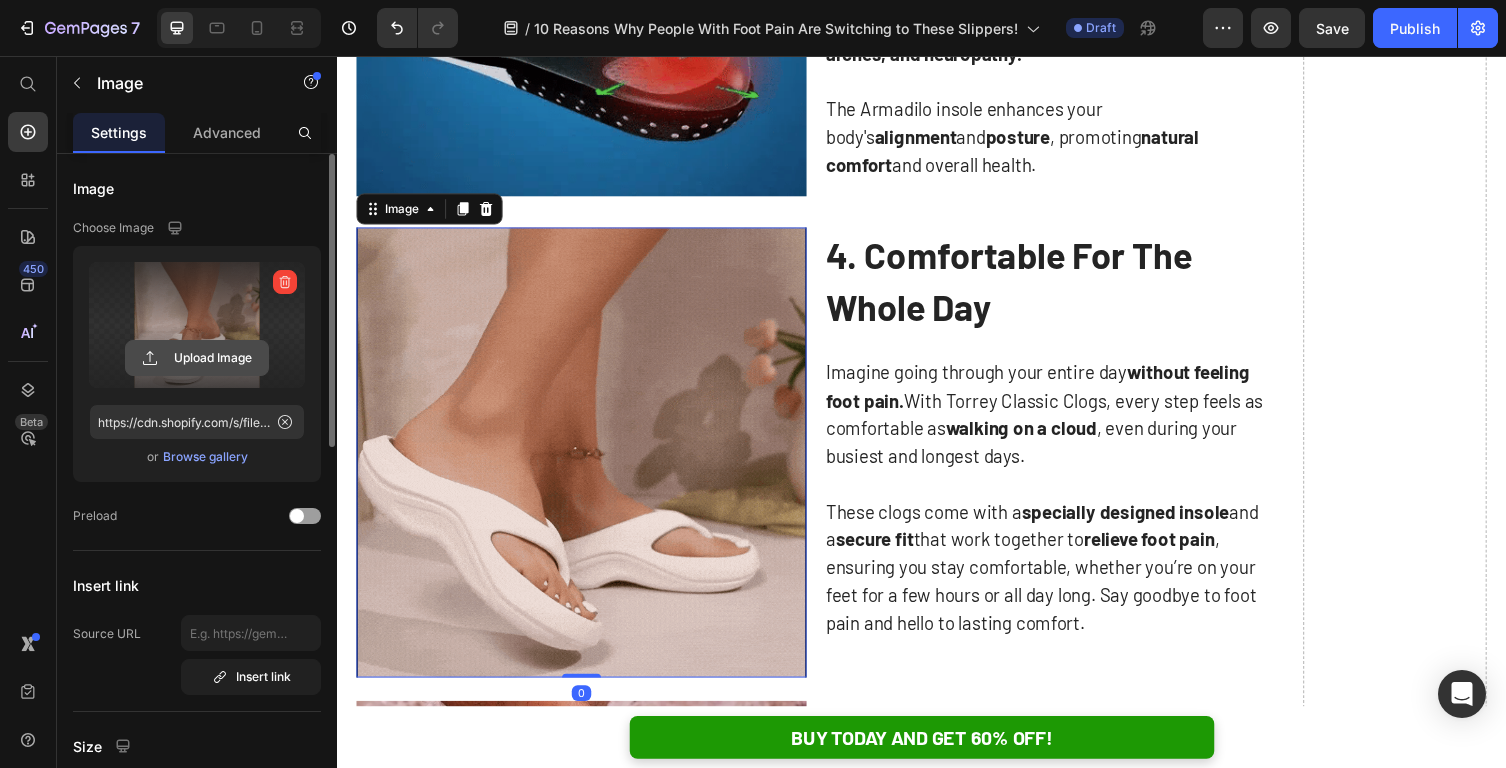 click 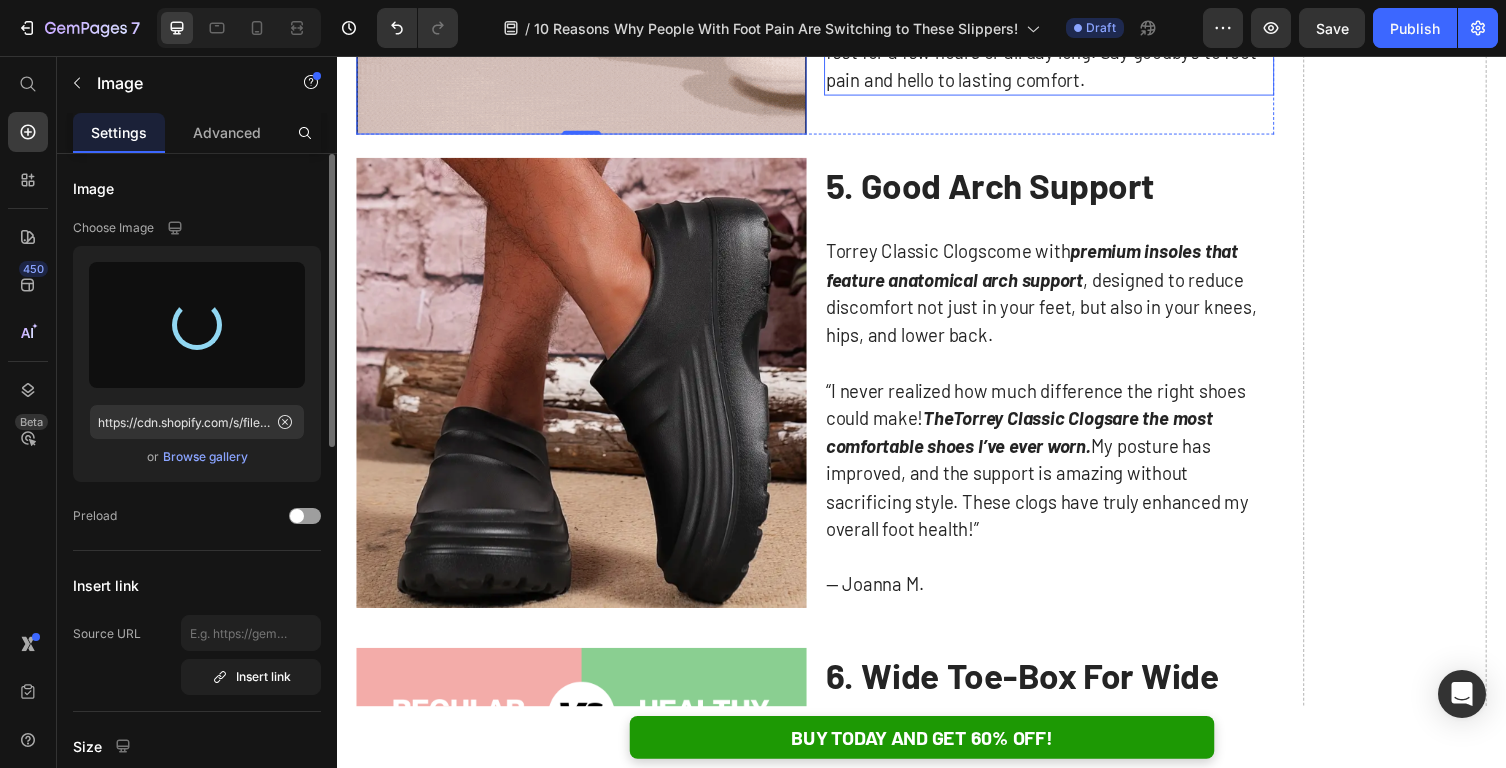 scroll, scrollTop: 2885, scrollLeft: 0, axis: vertical 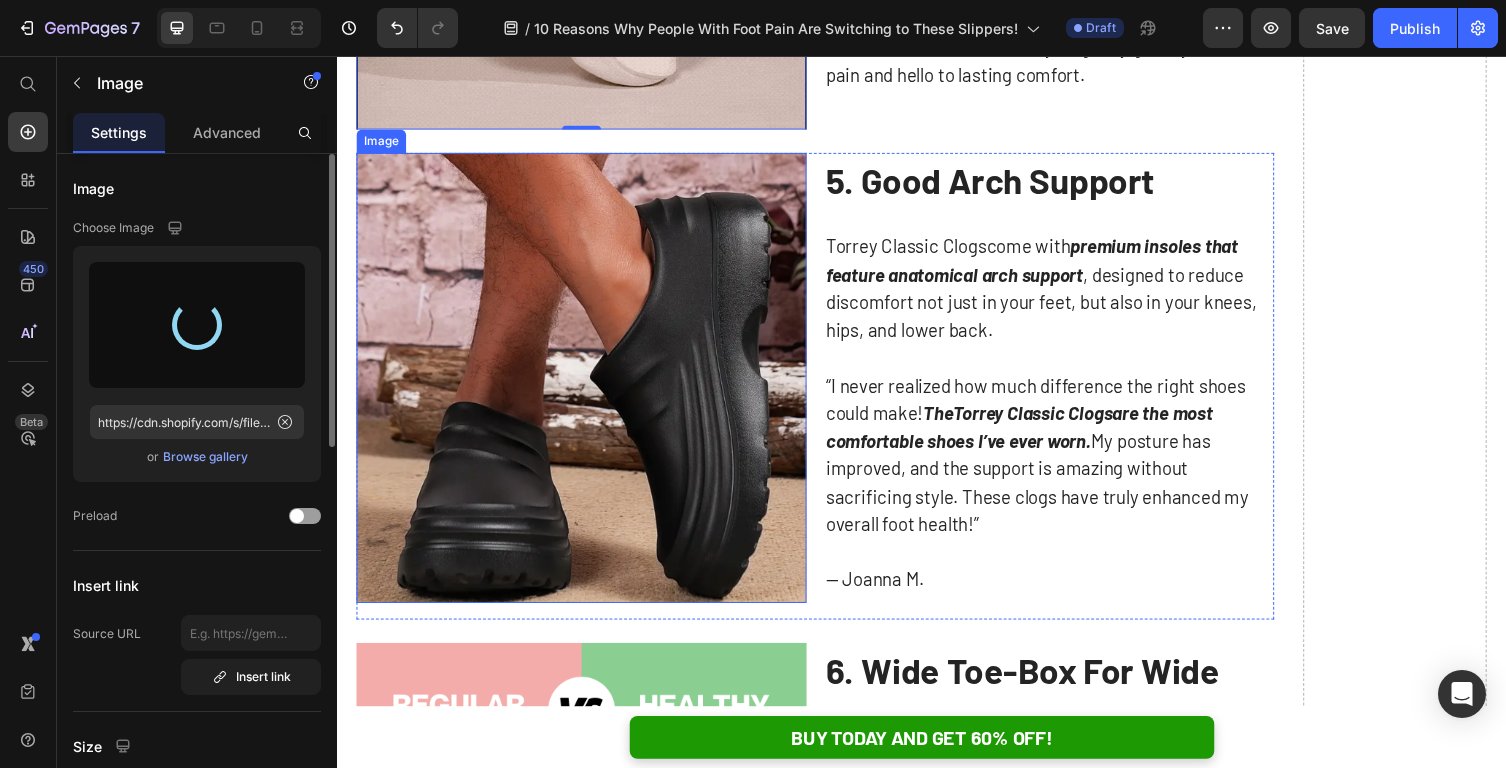 click at bounding box center [588, 386] 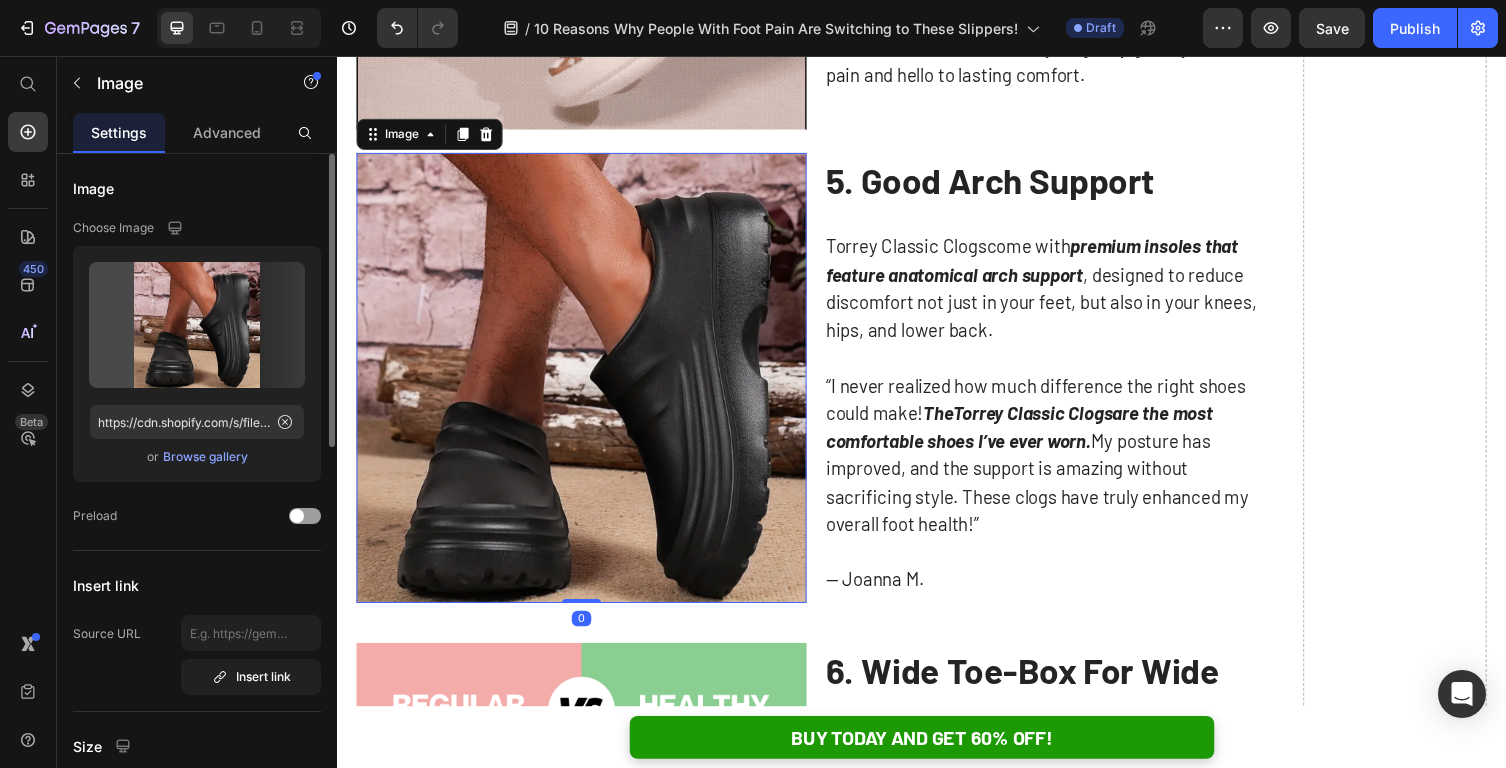 click at bounding box center [588, 386] 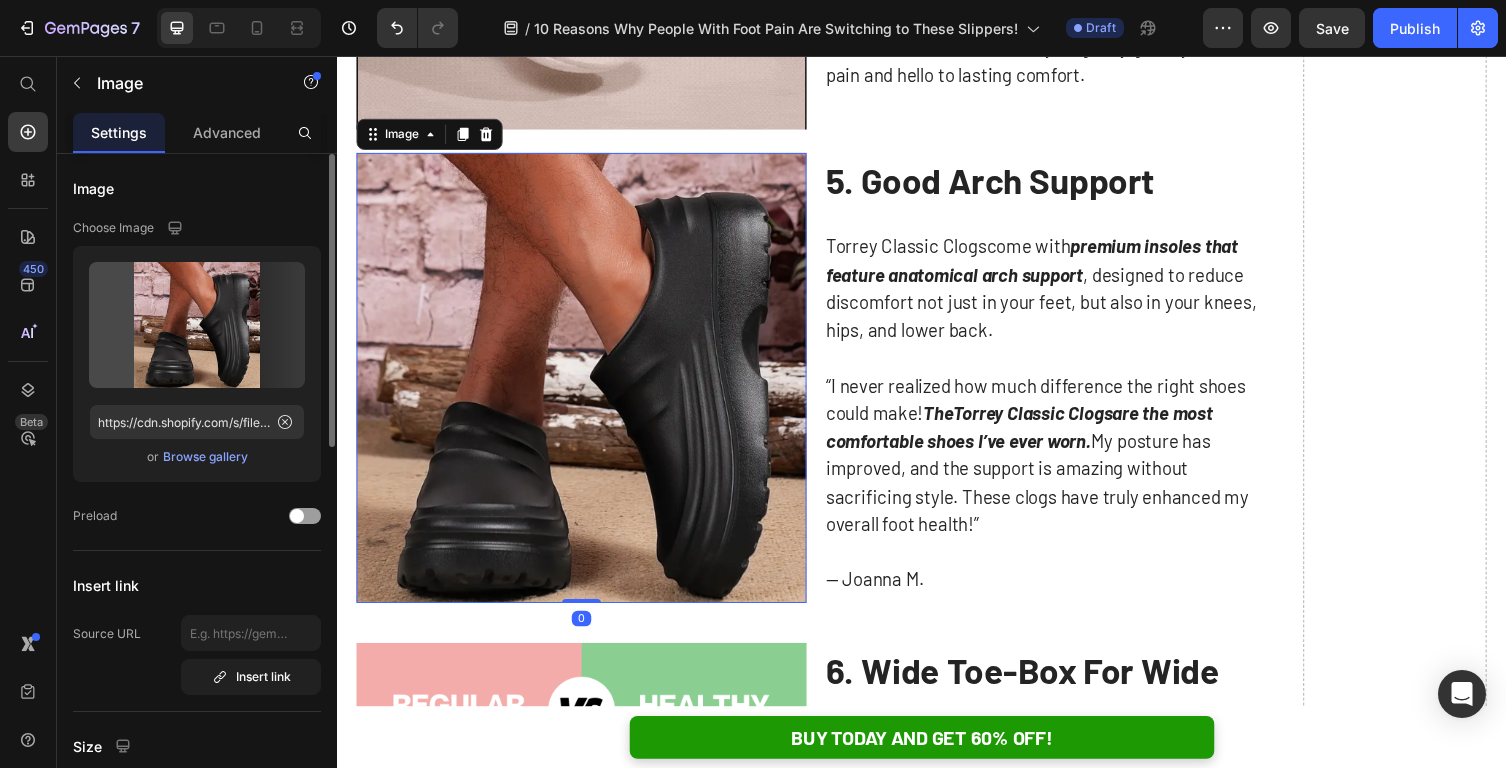 click at bounding box center [588, 386] 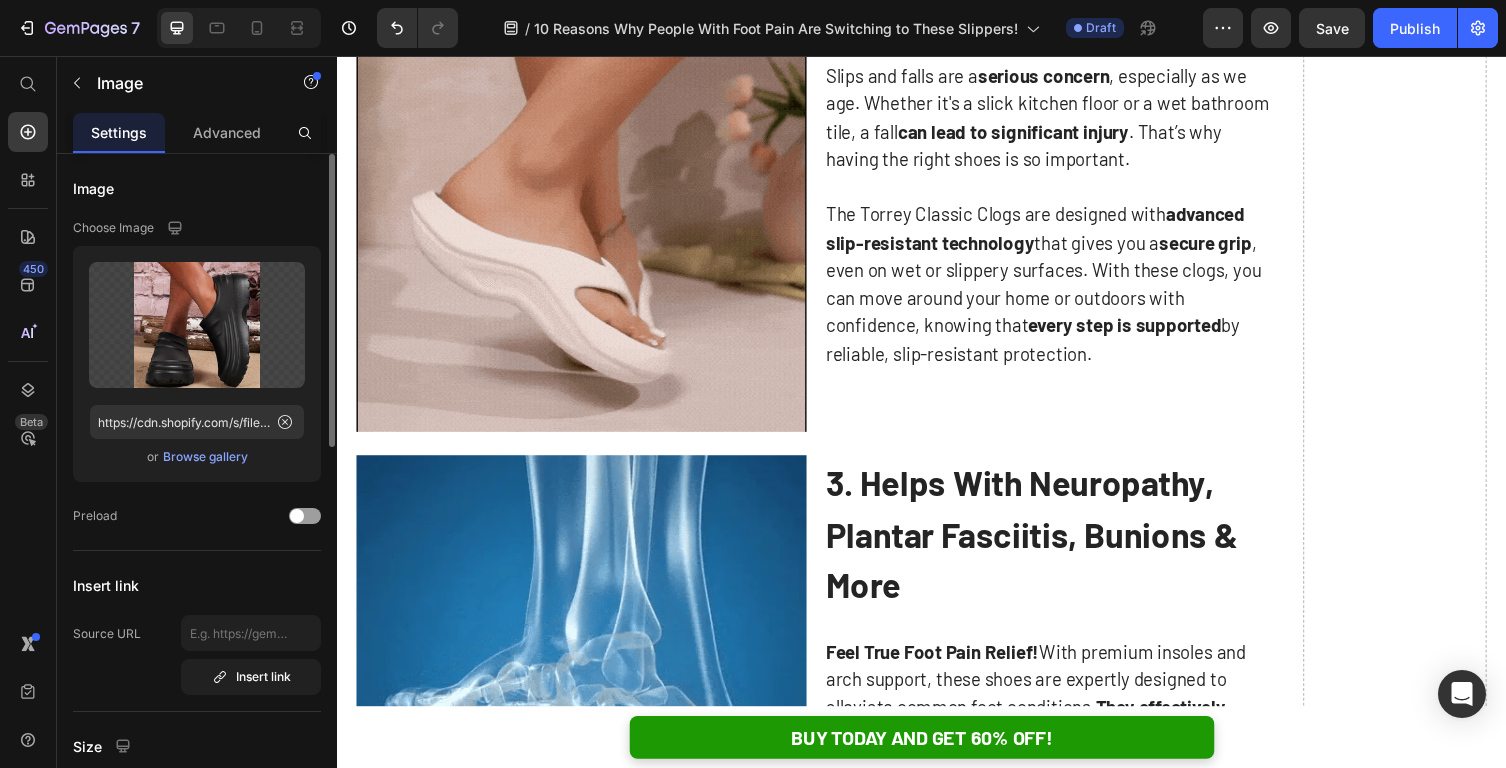 scroll, scrollTop: 1569, scrollLeft: 0, axis: vertical 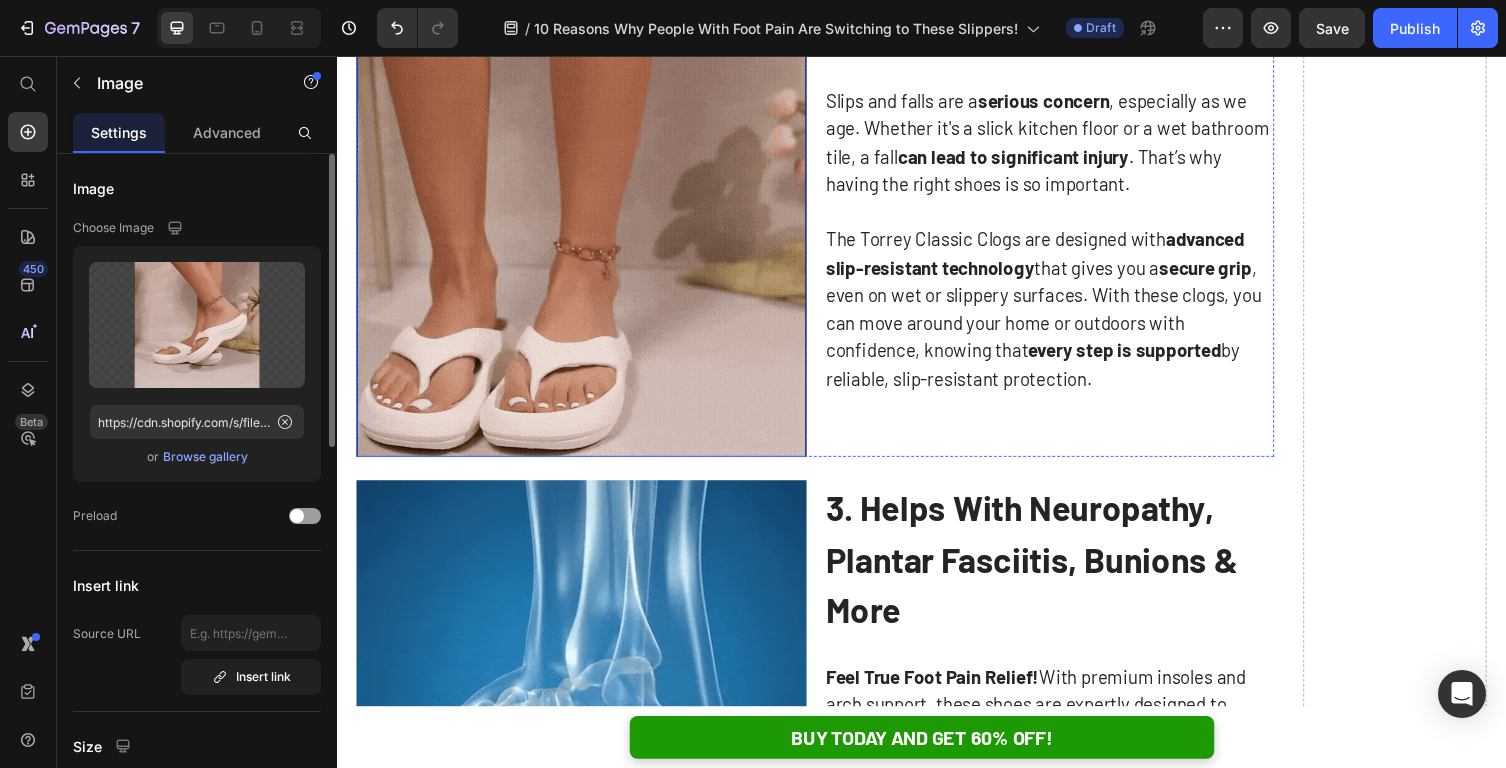 click at bounding box center [588, 236] 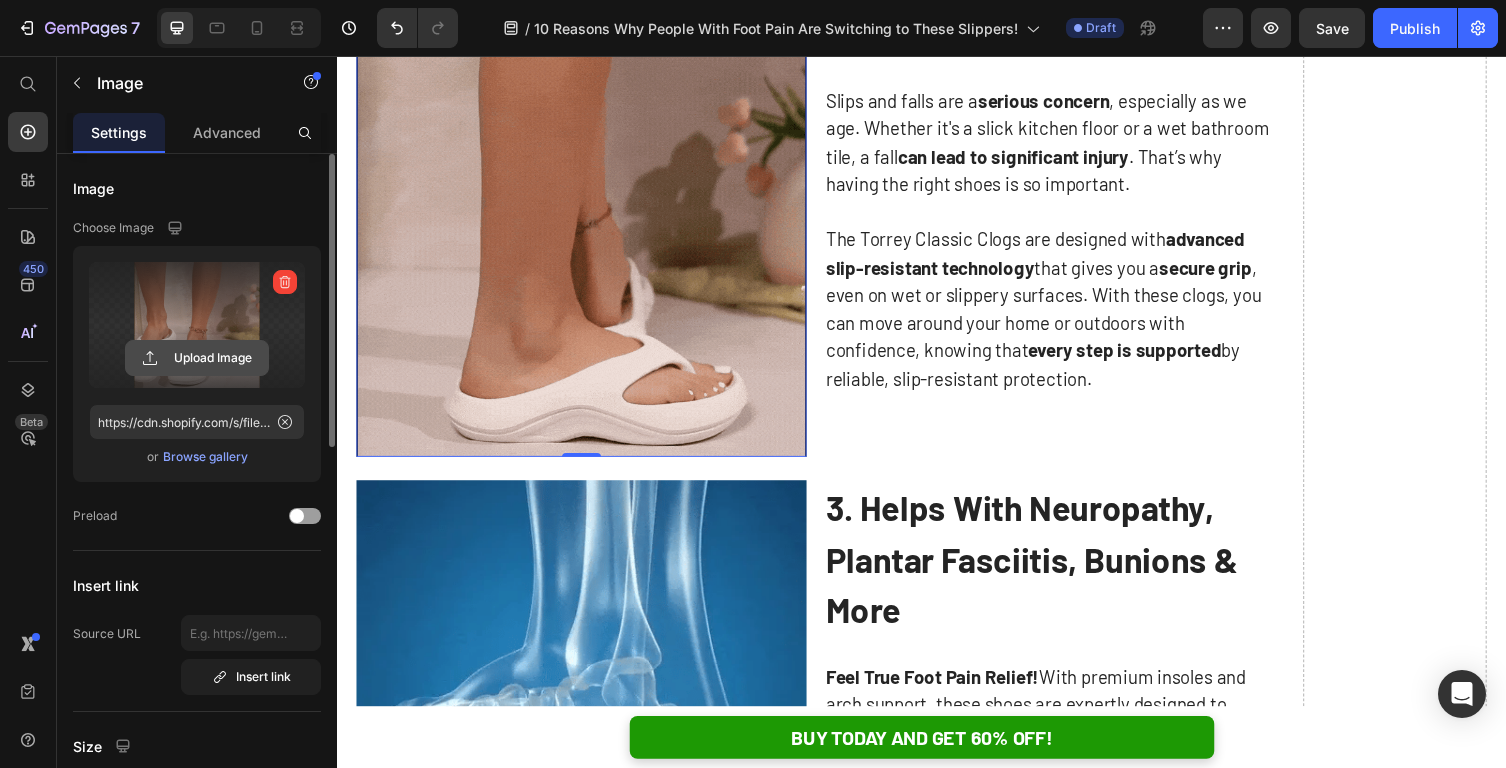 click 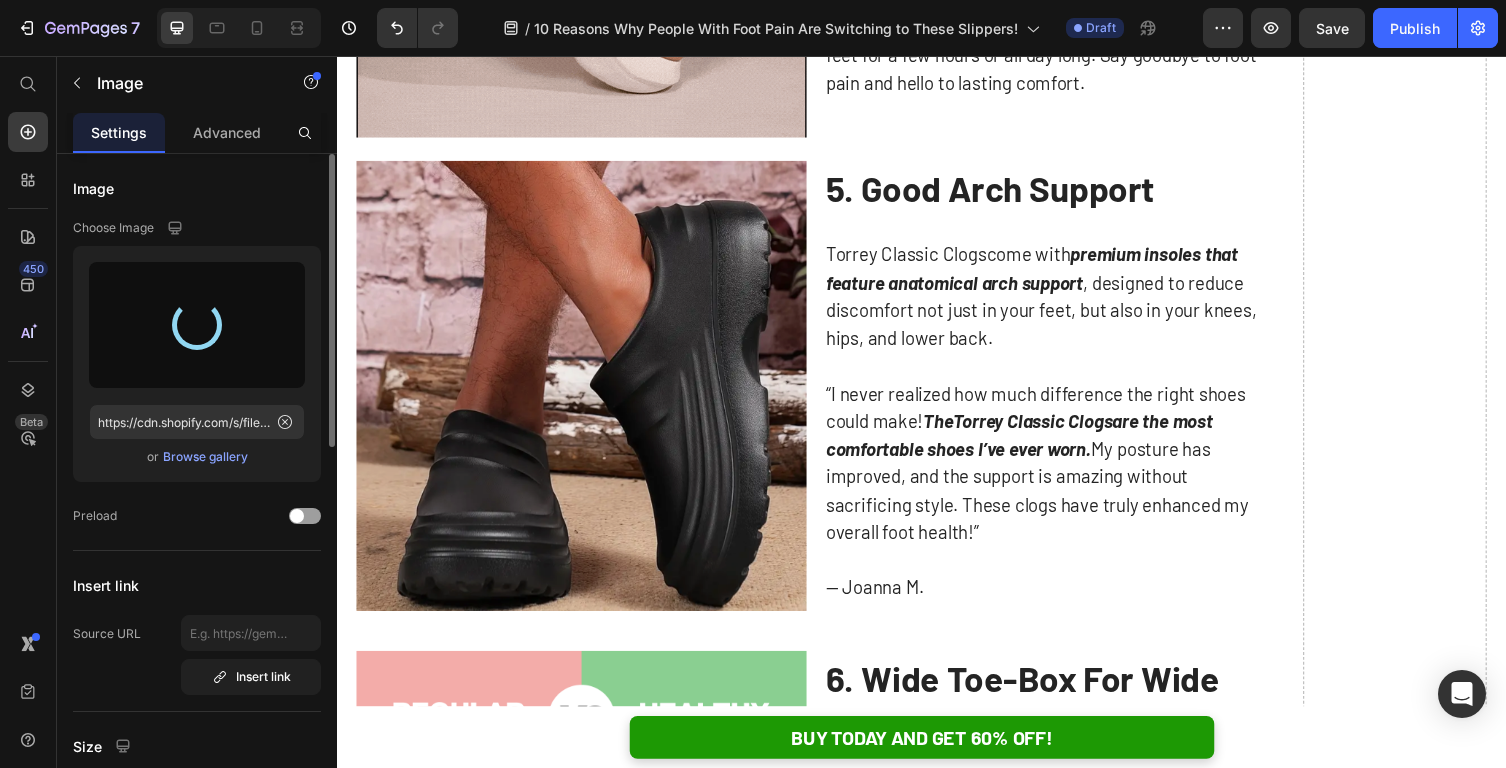 scroll, scrollTop: 2884, scrollLeft: 0, axis: vertical 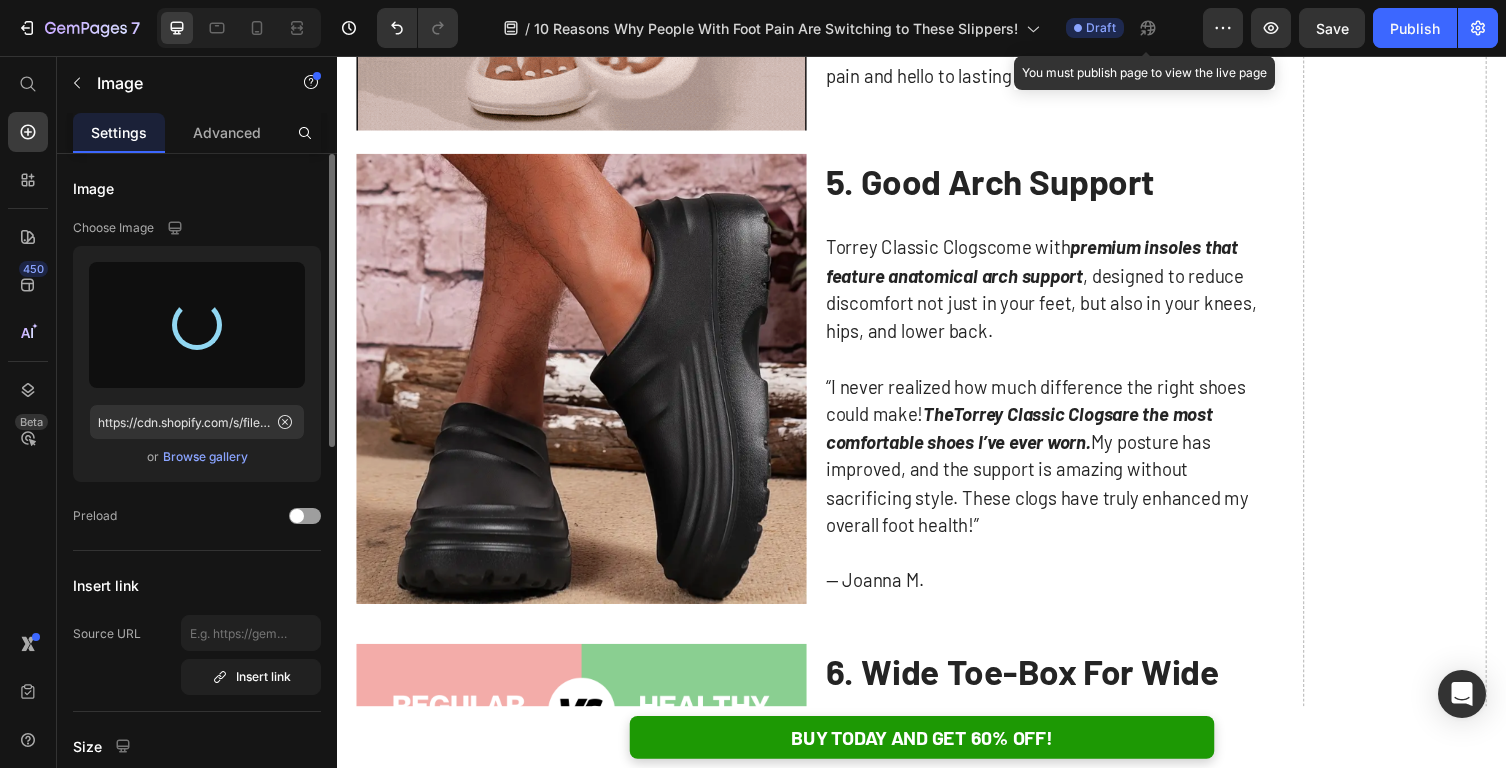 type on "https://cdn.shopify.com/s/files/1/0625/9304/0484/files/gempages_529493087827788838-a32a2138-6dd4-4052-a7da-af711c30bd20.gif" 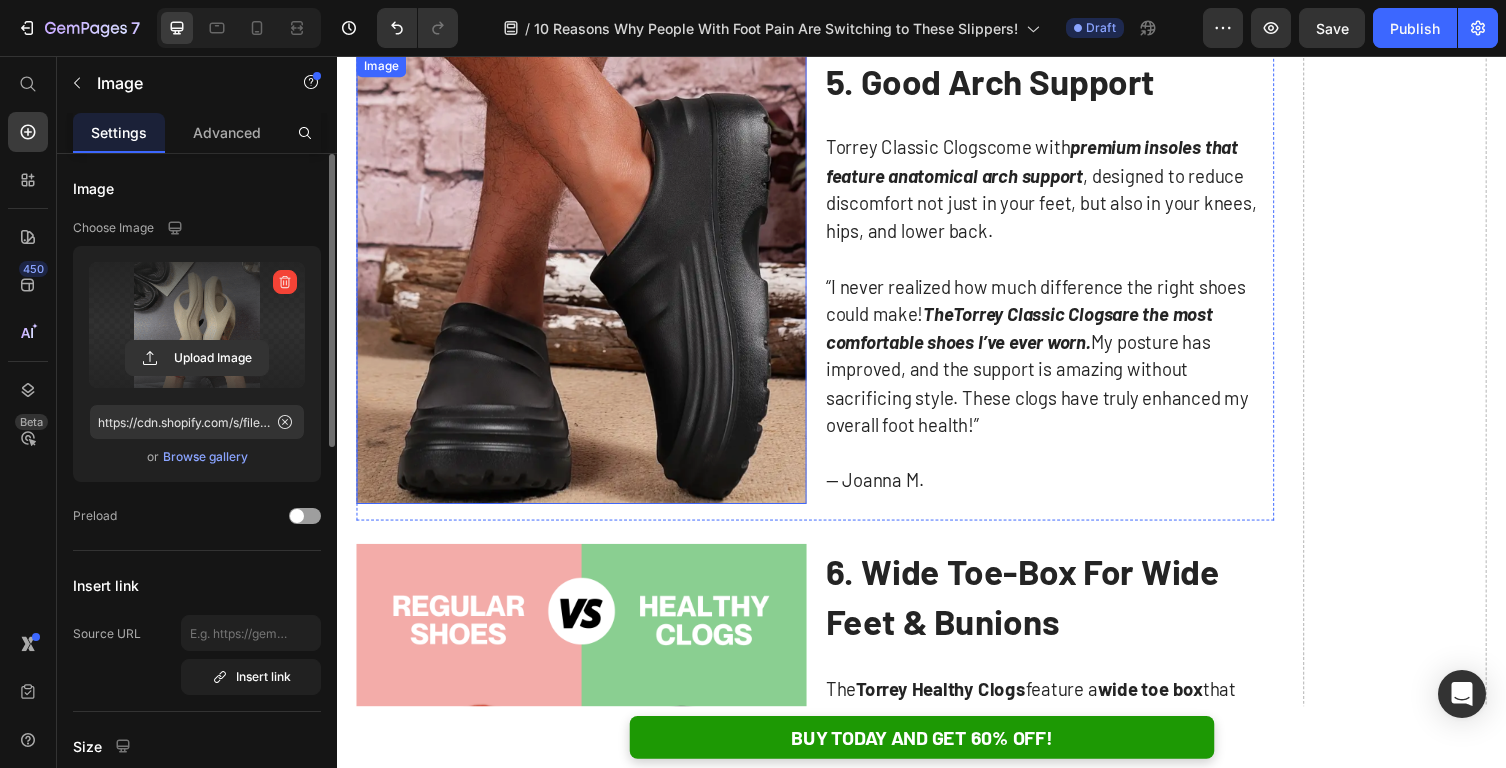 click at bounding box center (588, 284) 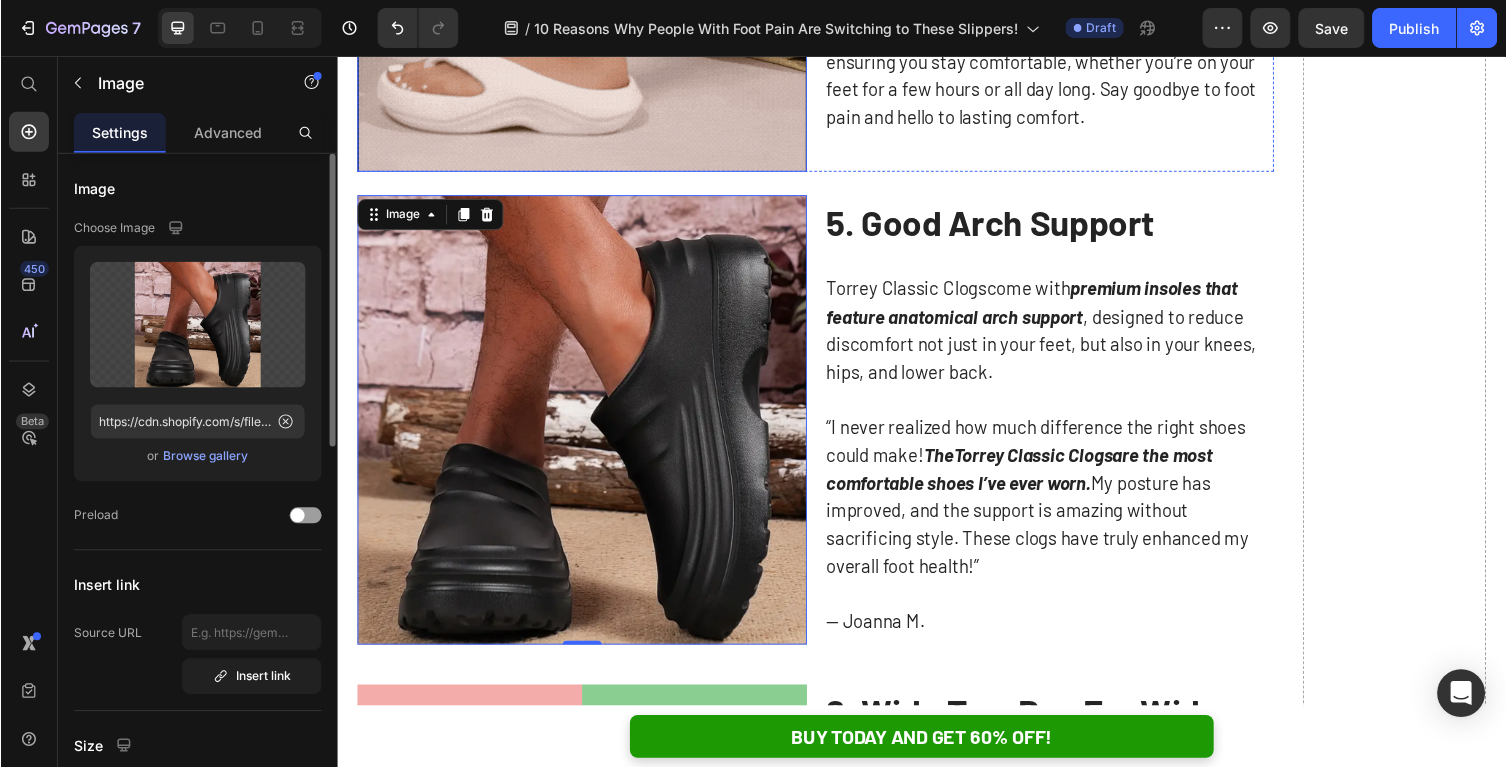 scroll, scrollTop: 2990, scrollLeft: 0, axis: vertical 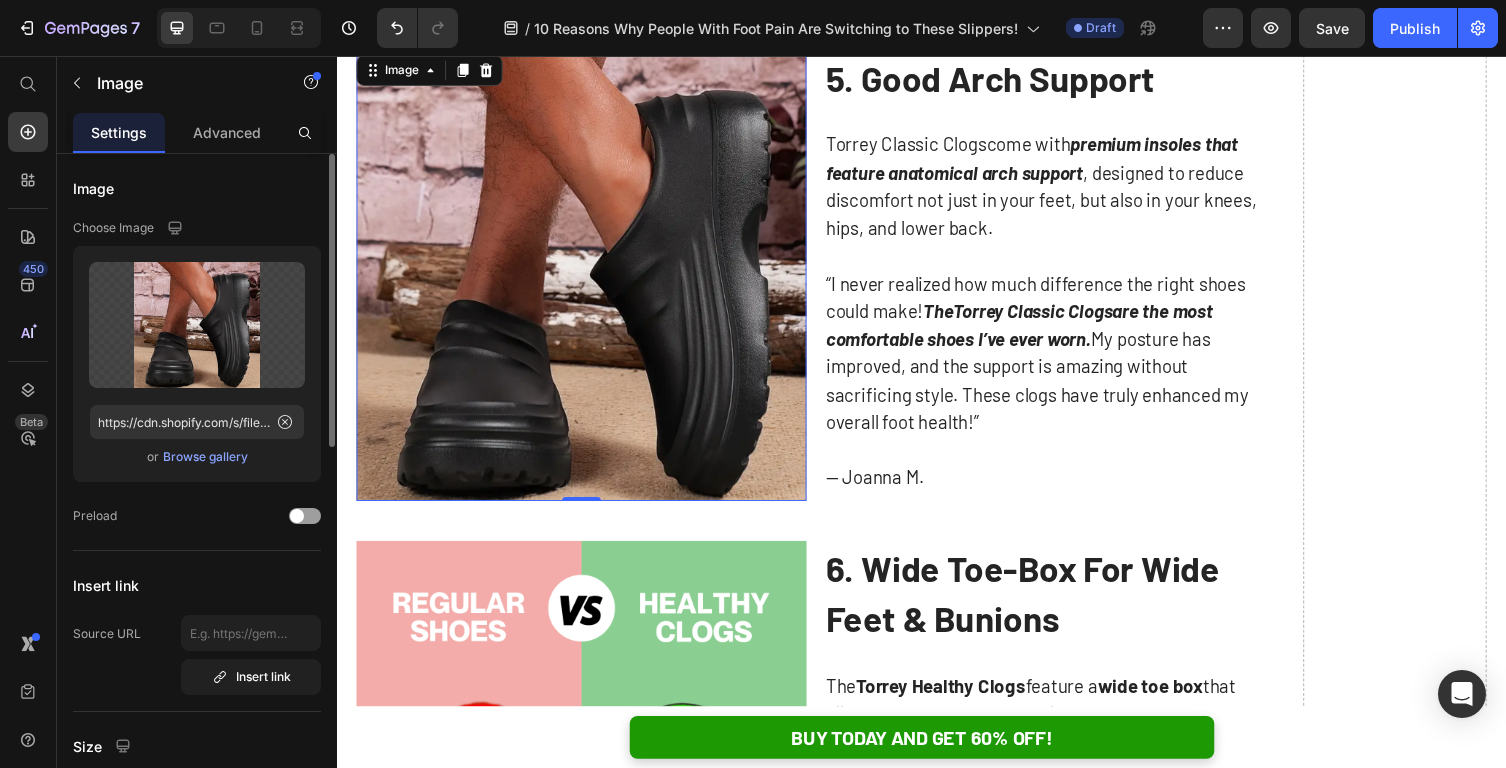 click at bounding box center [588, 281] 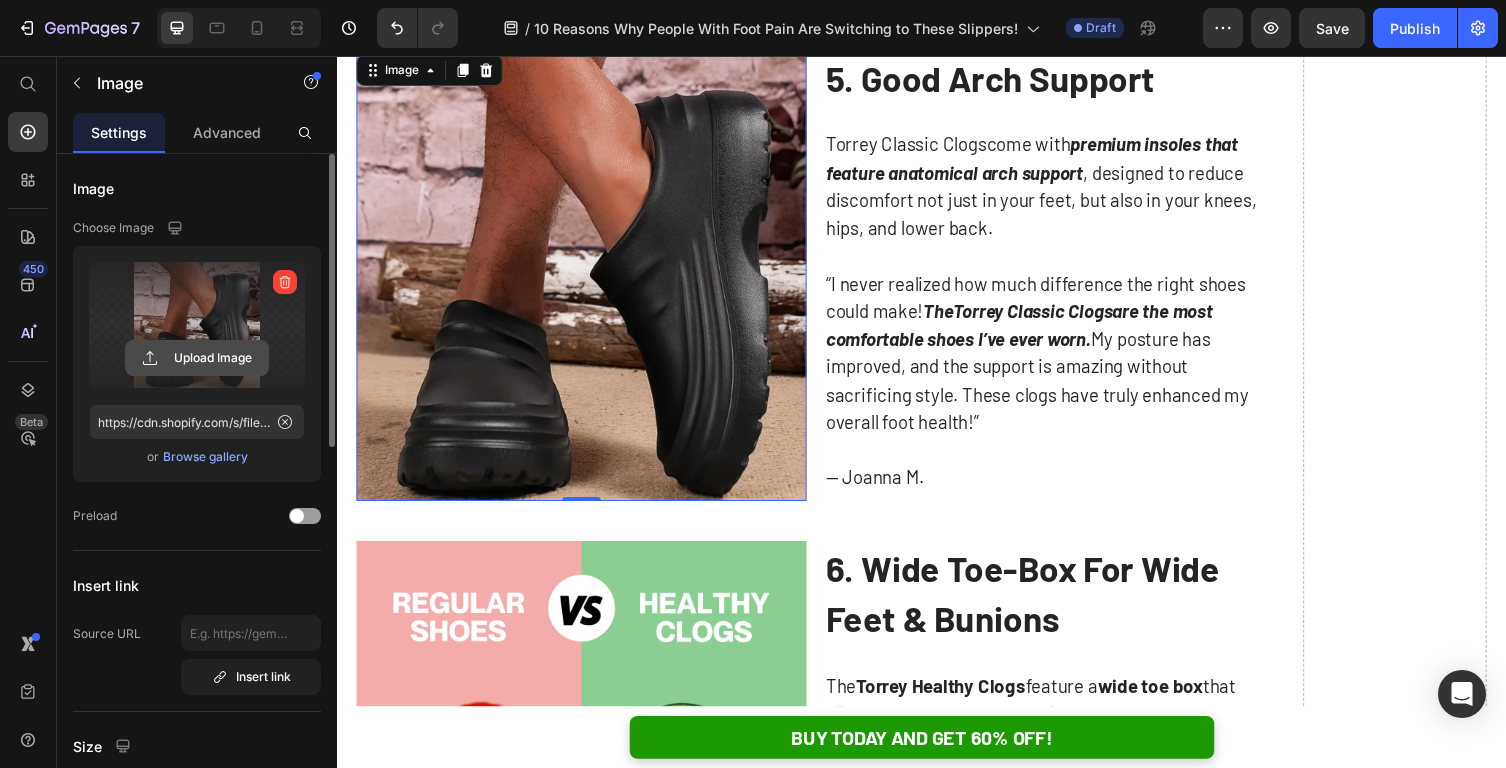 click 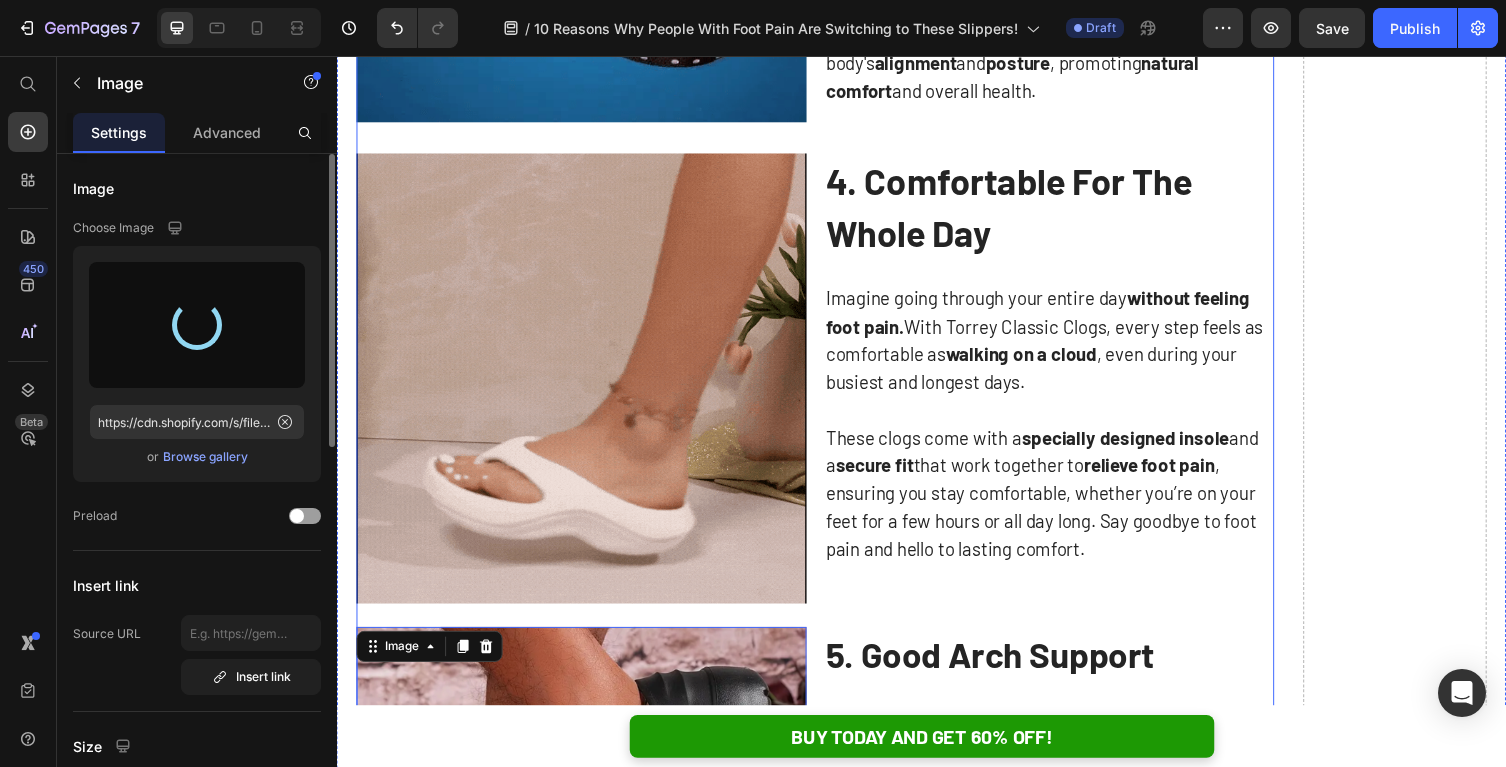 type on "https://cdn.shopify.com/s/files/1/0625/9304/0484/files/gempages_529493087827788838-a6123aa2-1c3c-4d59-8df1-7e5c48307f2b.jpg" 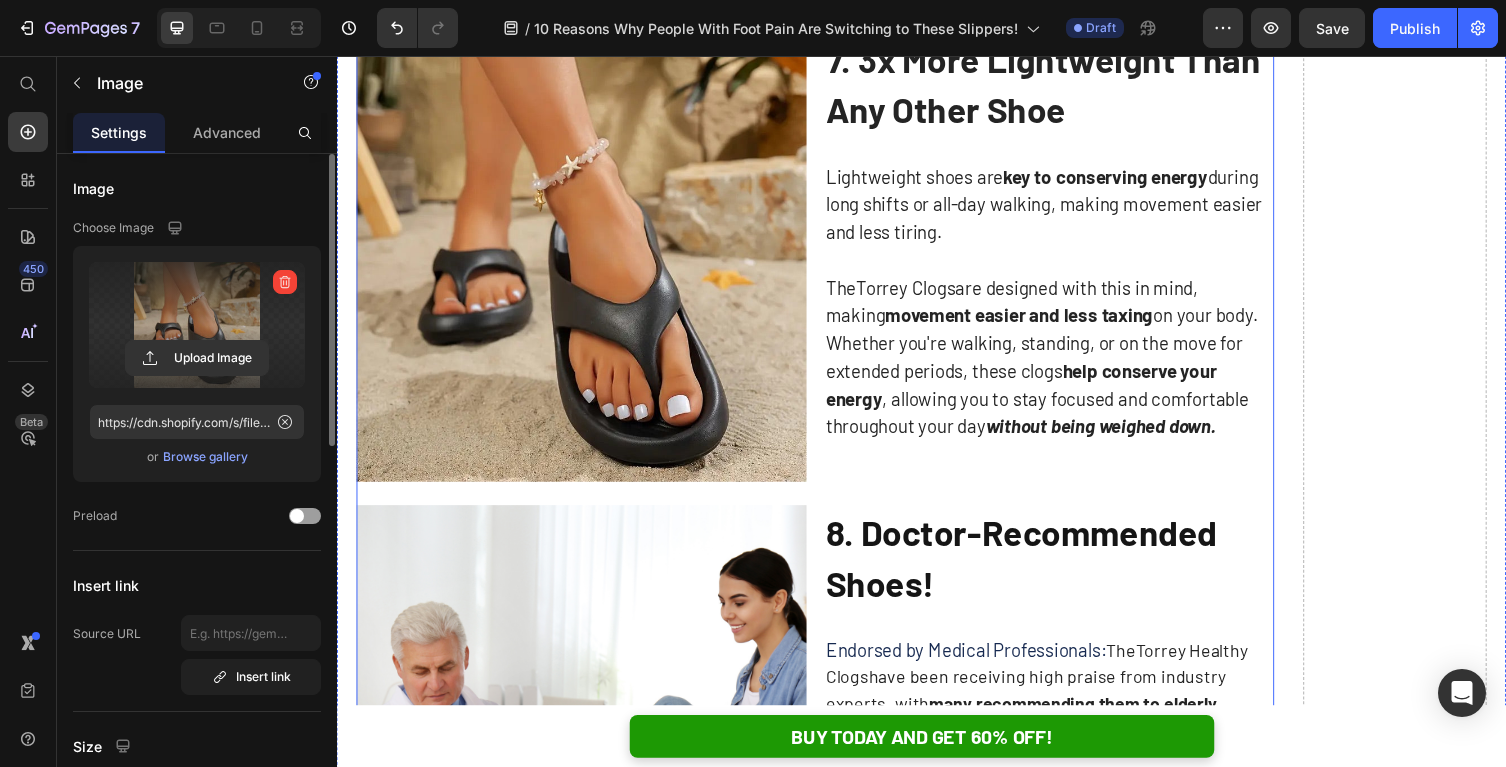 scroll, scrollTop: 4570, scrollLeft: 0, axis: vertical 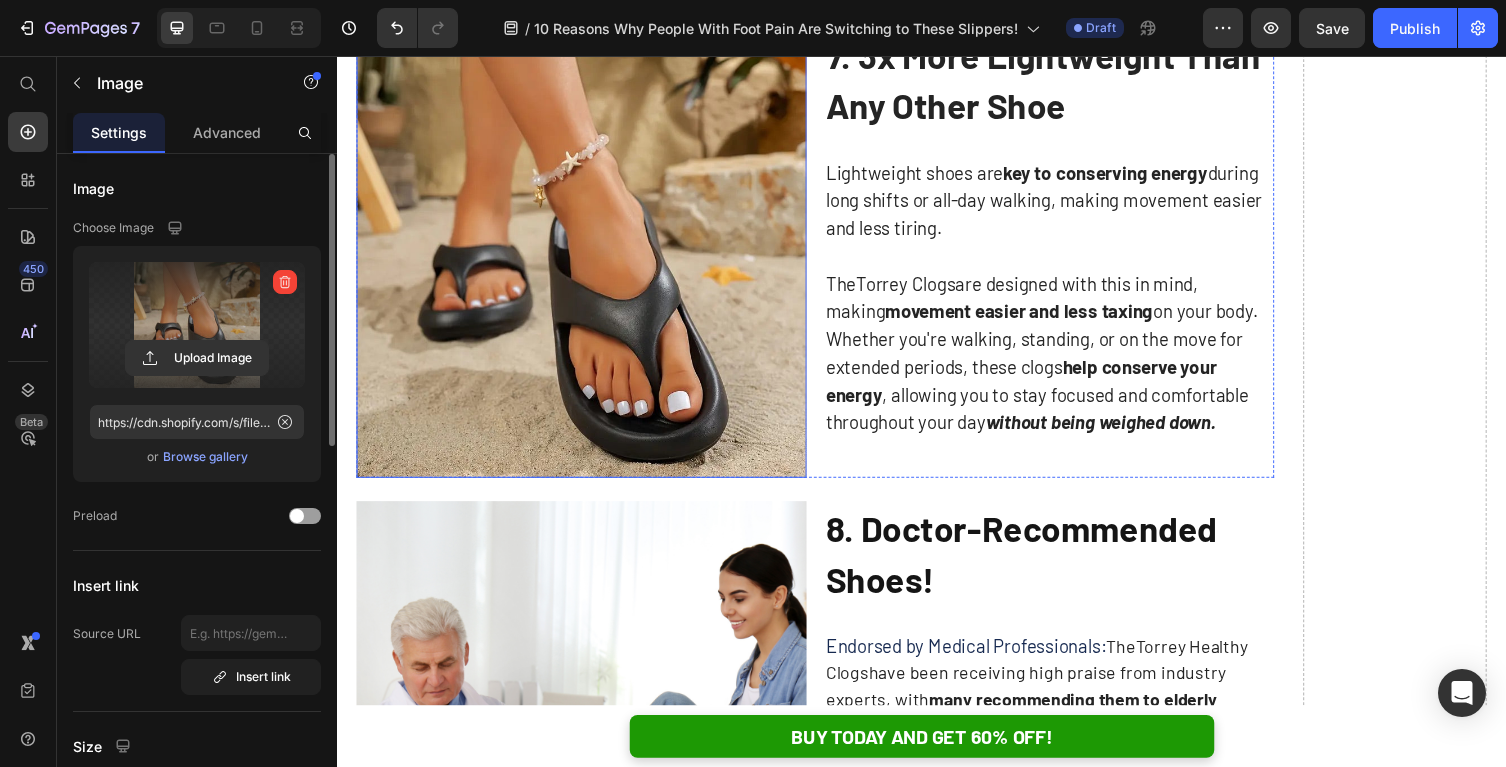 click at bounding box center [588, 258] 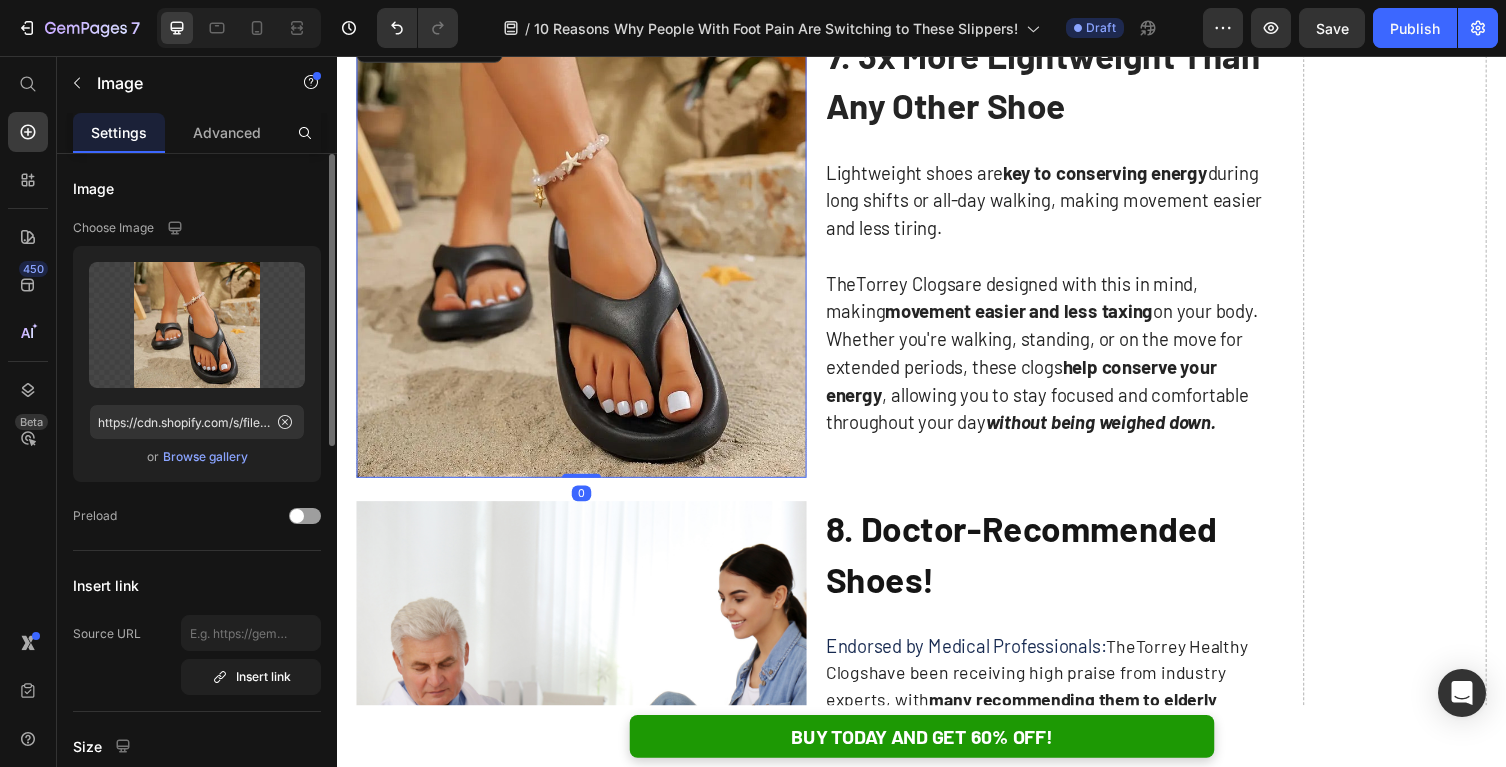 click at bounding box center [588, 258] 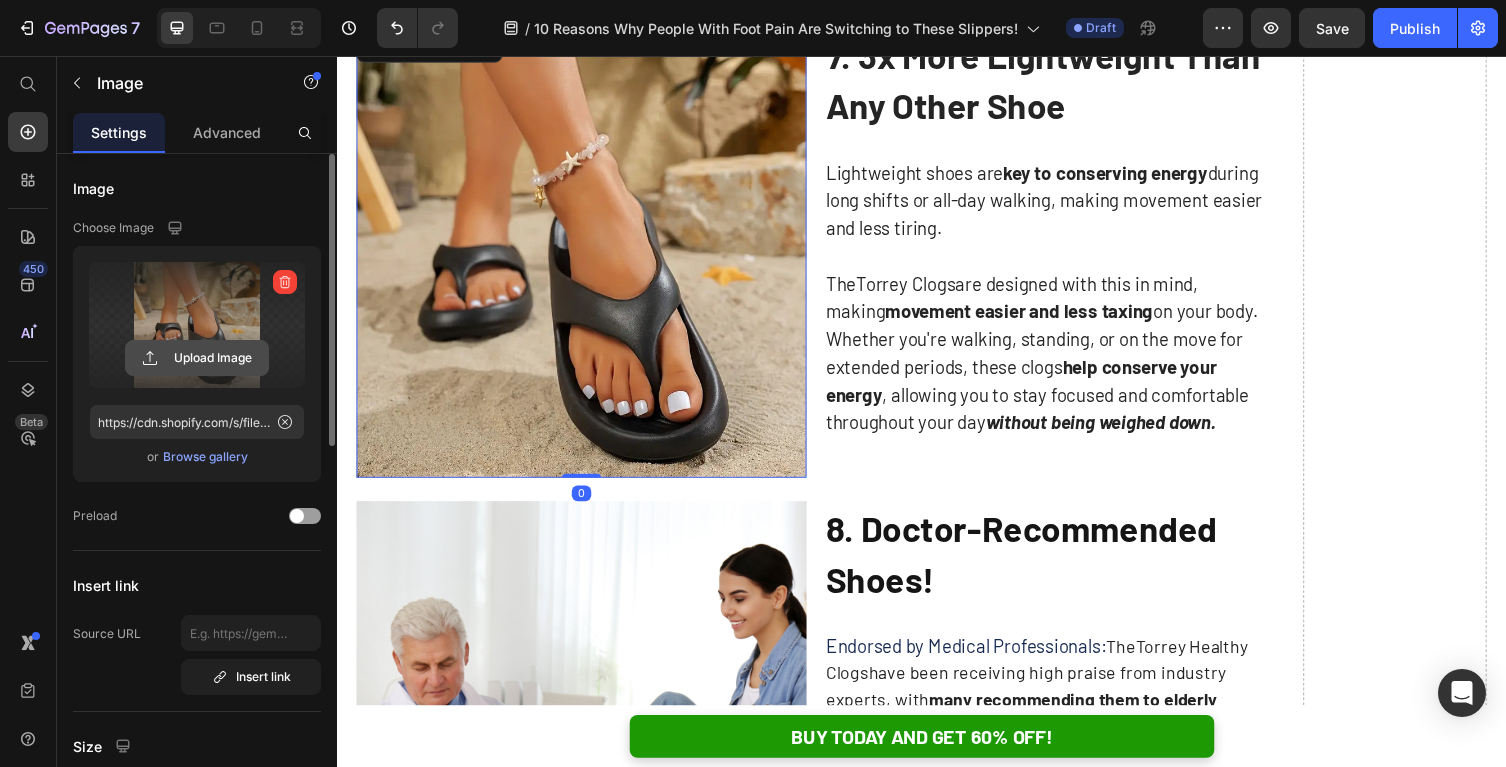 click 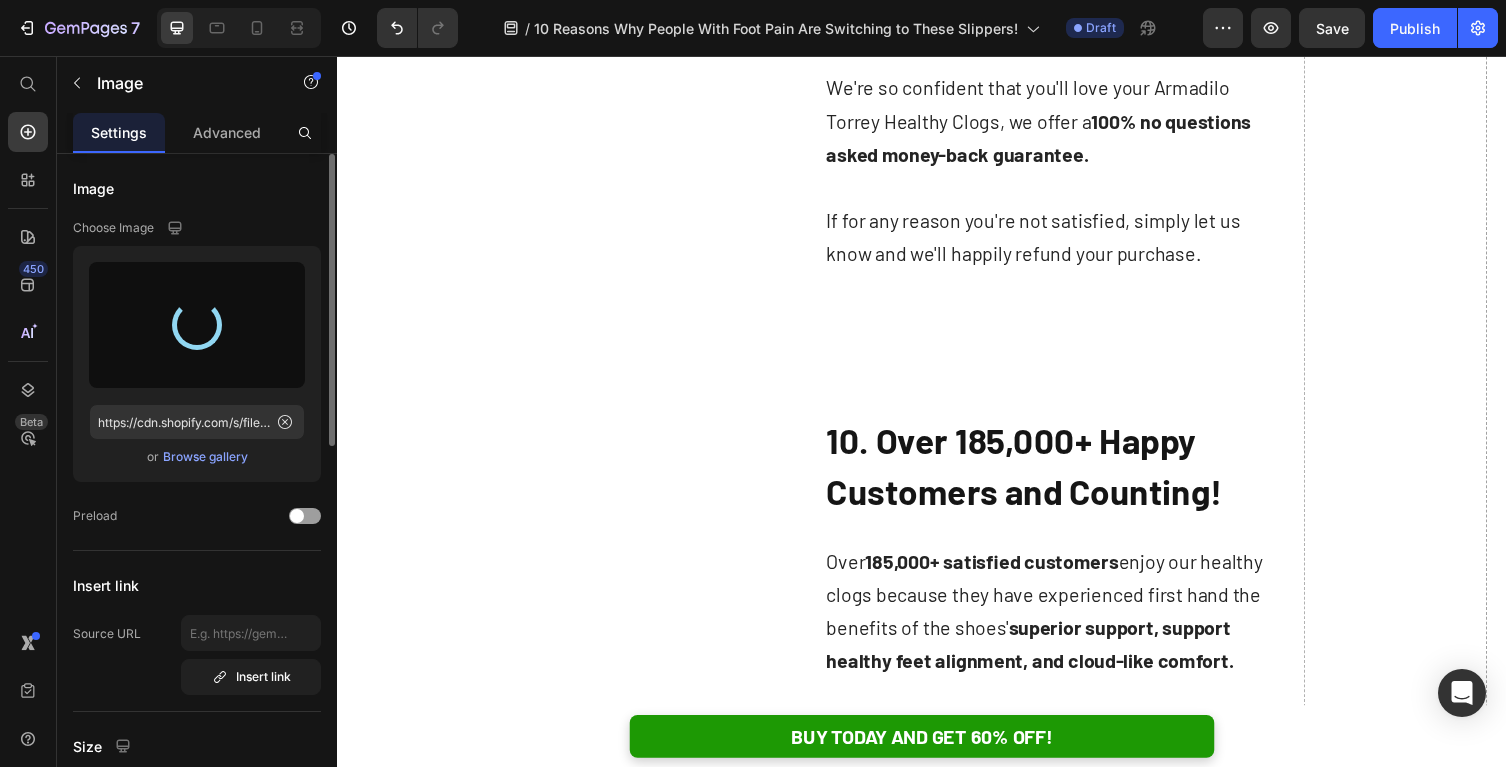 scroll, scrollTop: 5841, scrollLeft: 0, axis: vertical 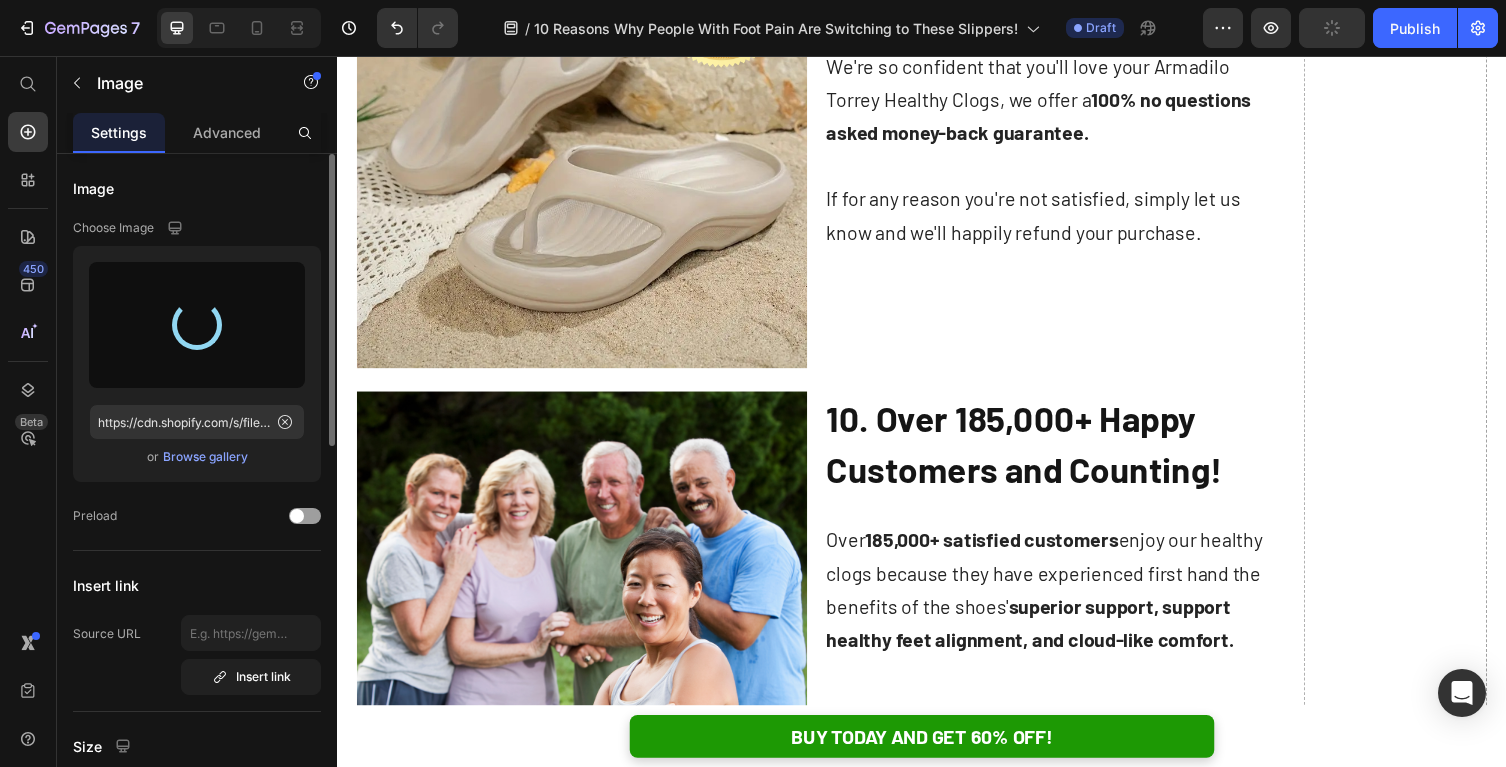 type on "https://cdn.shopify.com/s/files/1/0625/9304/0484/files/gempages_529493087827788838-9b1f1e5b-369d-4142-a192-523708105529.jpg" 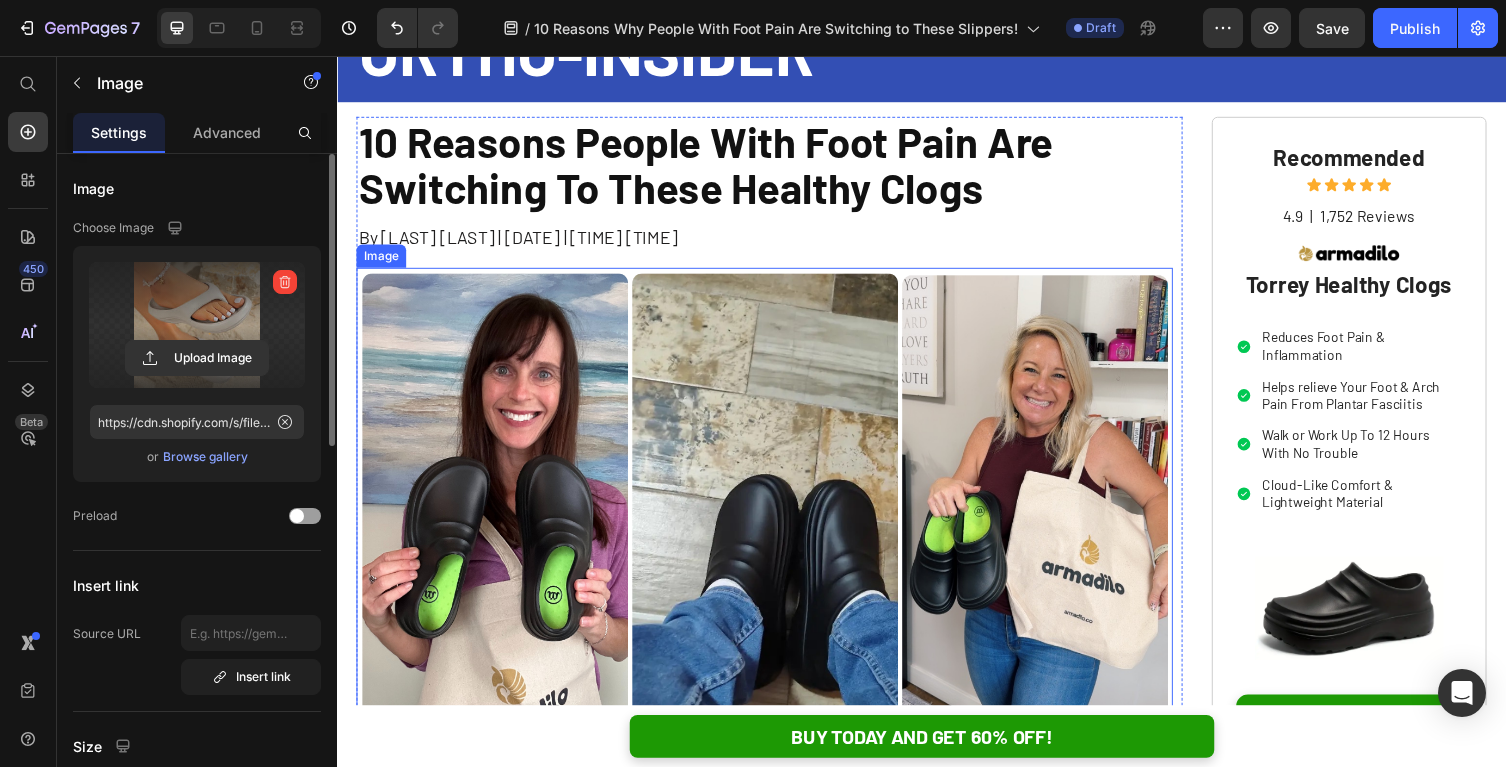 scroll, scrollTop: 116, scrollLeft: 0, axis: vertical 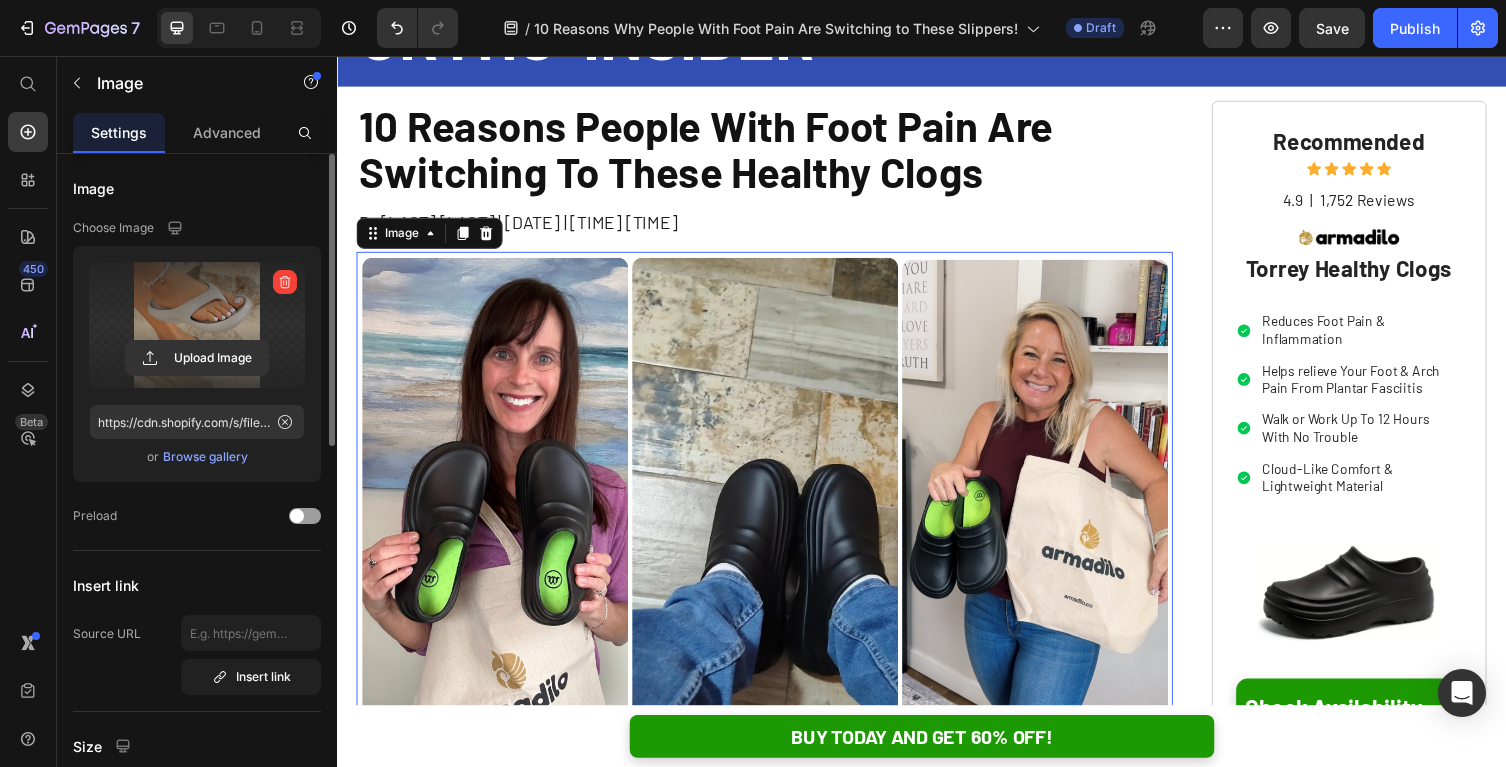 click at bounding box center [776, 536] 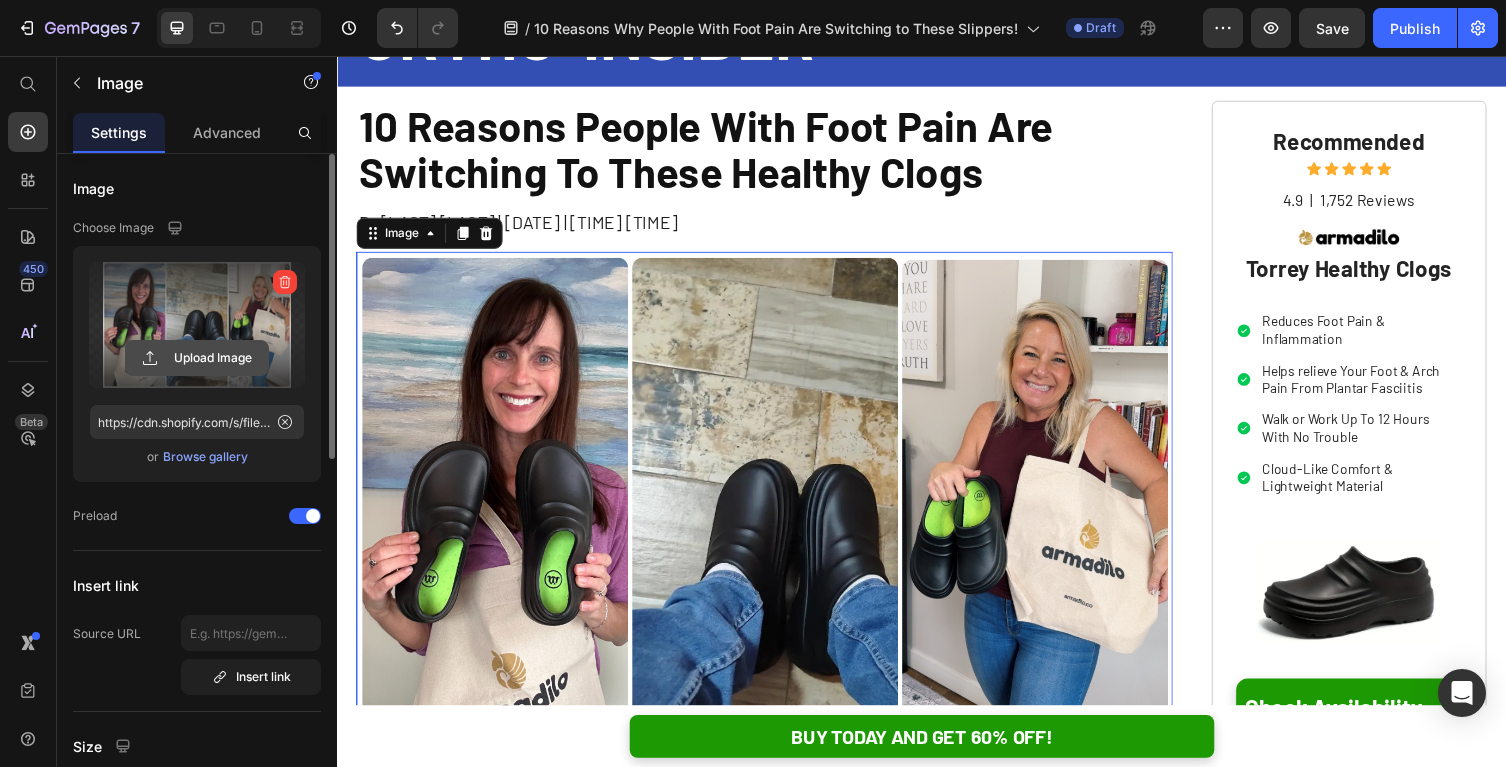 click 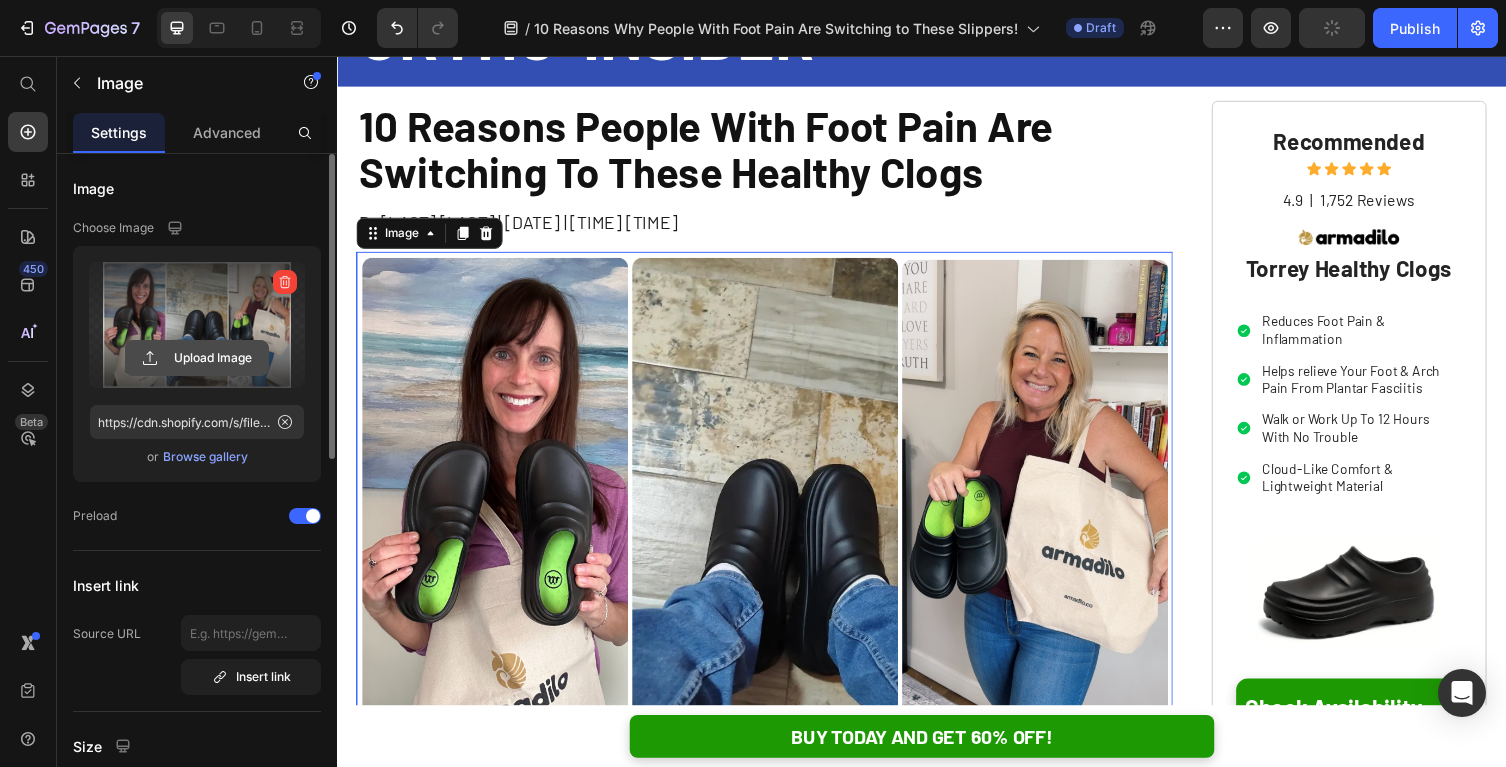 type on "C:\fakepath\4474994 (1).png" 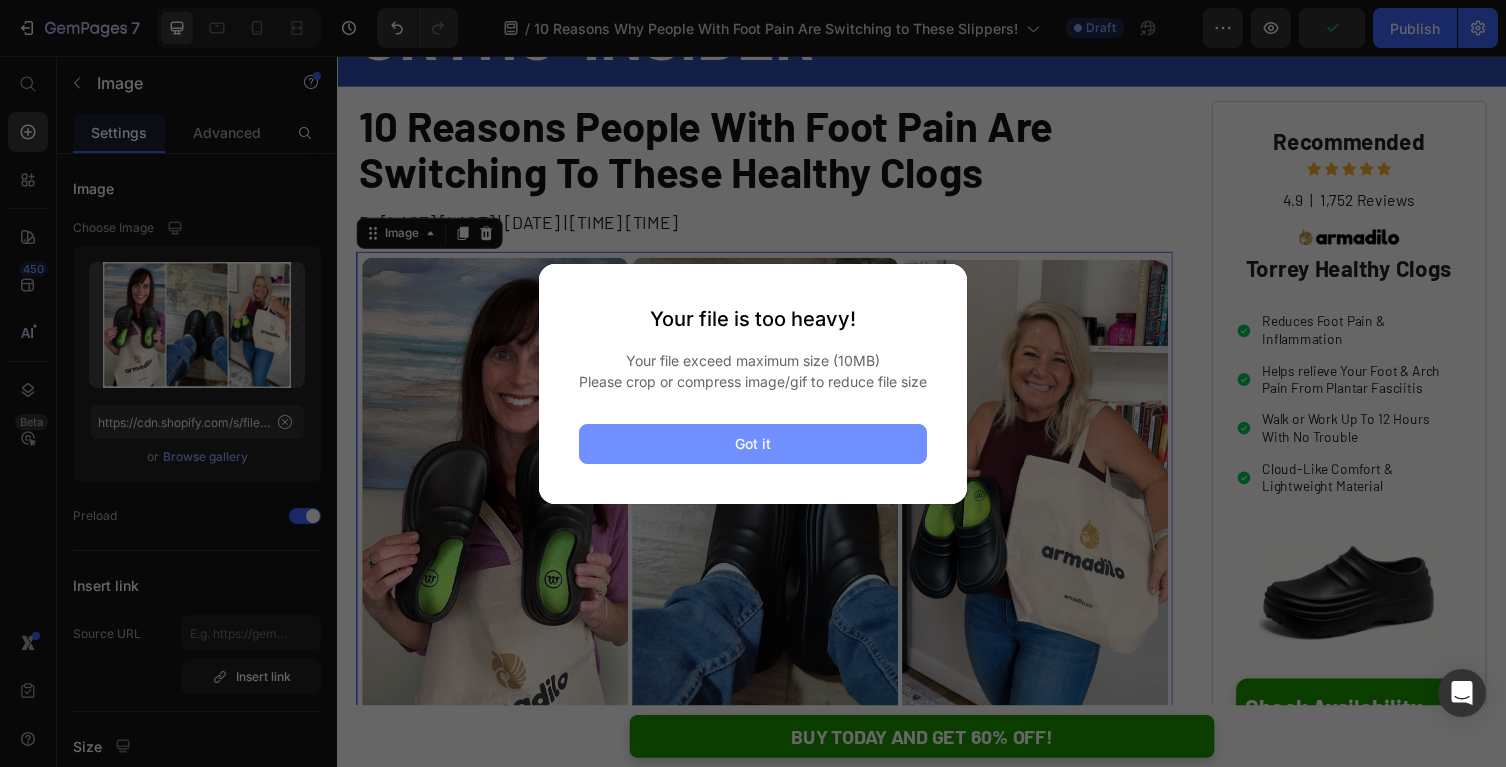 click on "Got it" at bounding box center [753, 444] 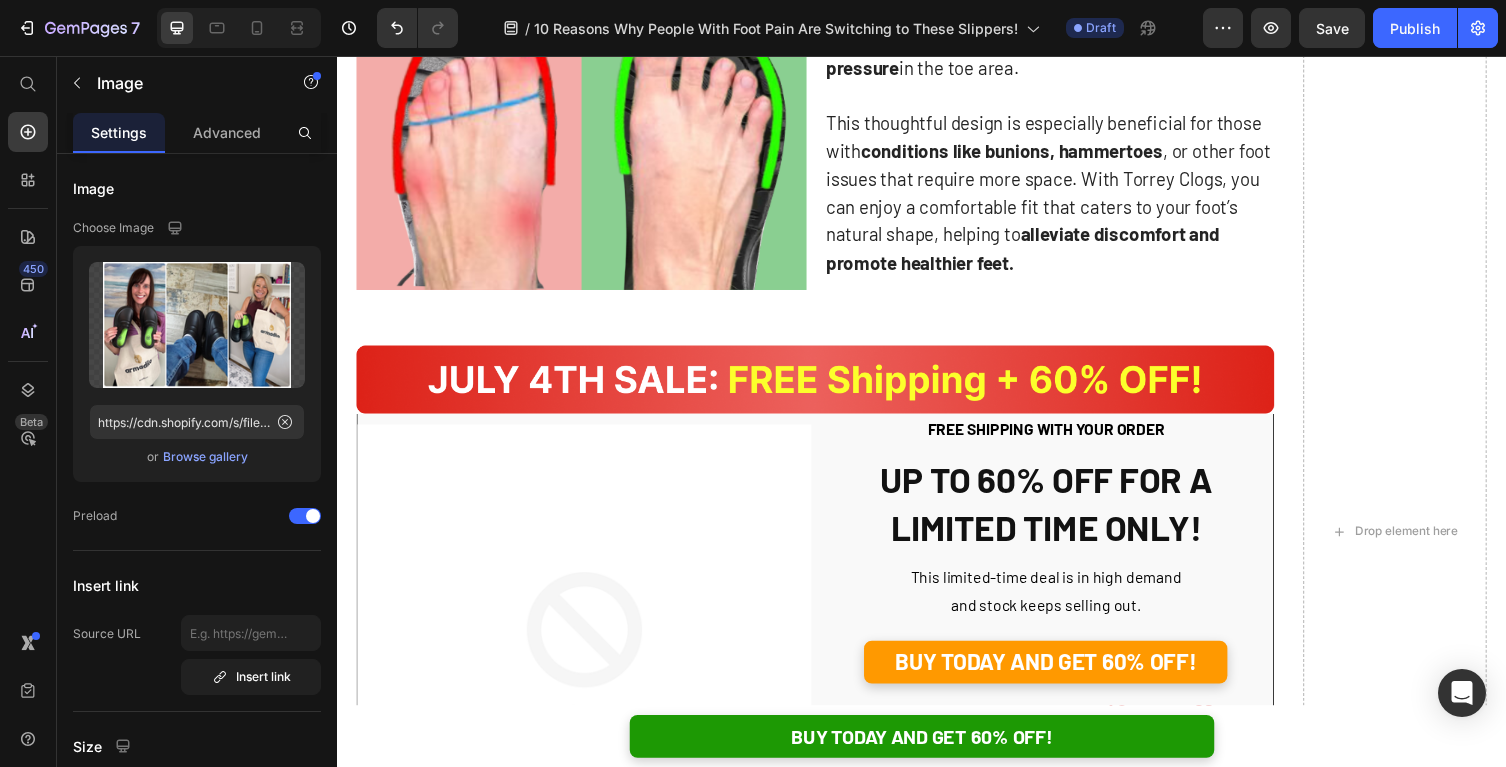 scroll, scrollTop: 3891, scrollLeft: 0, axis: vertical 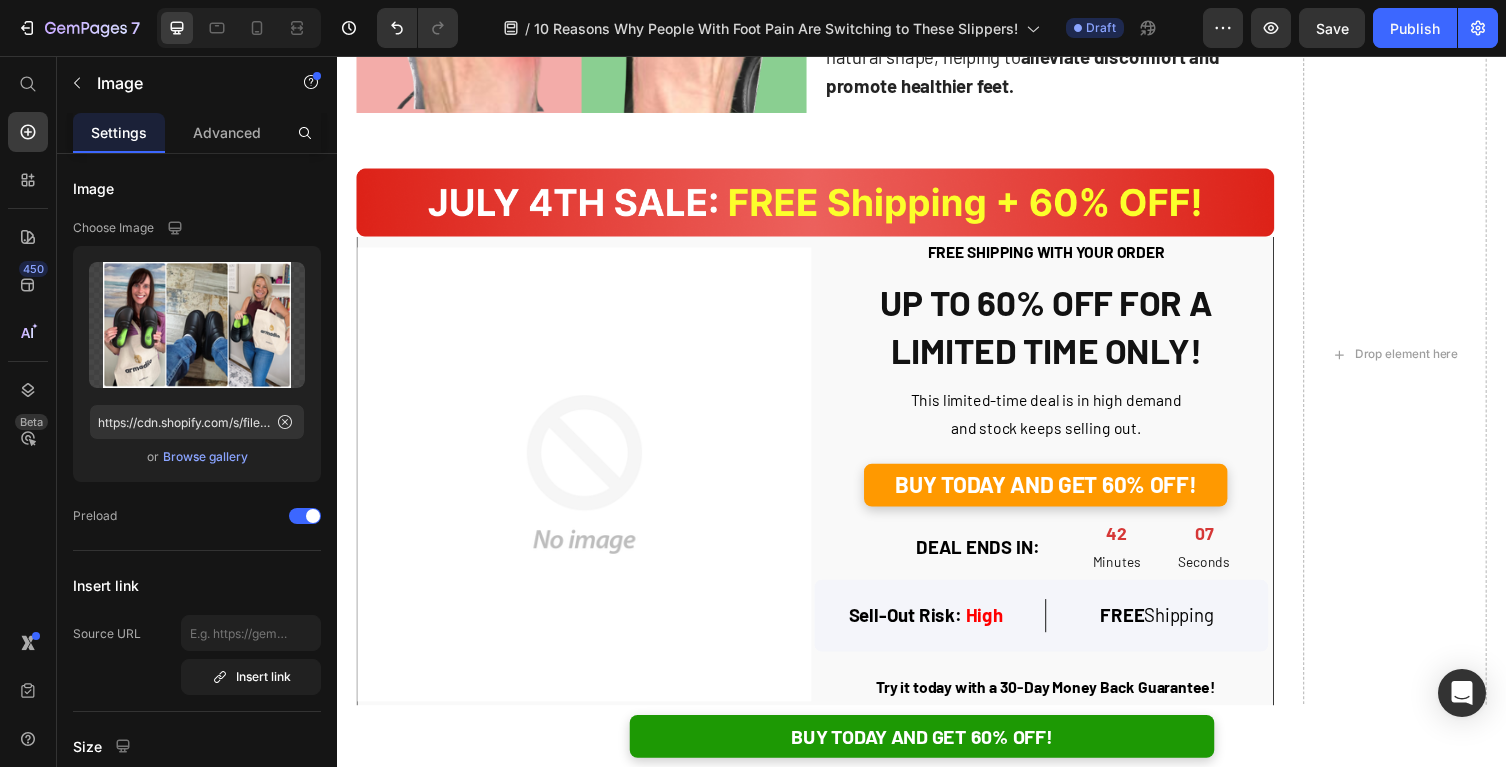 click at bounding box center [591, 485] 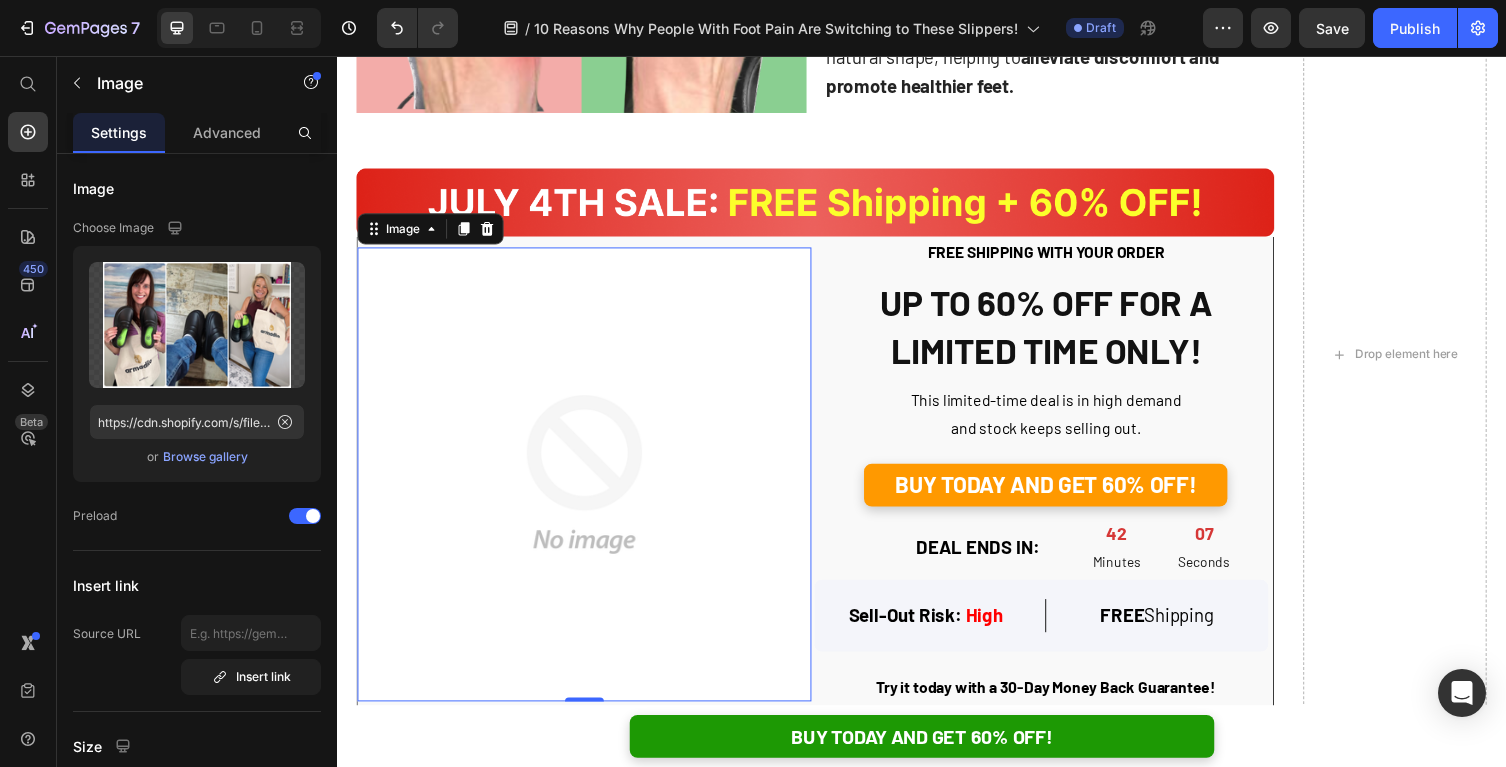 click at bounding box center (591, 485) 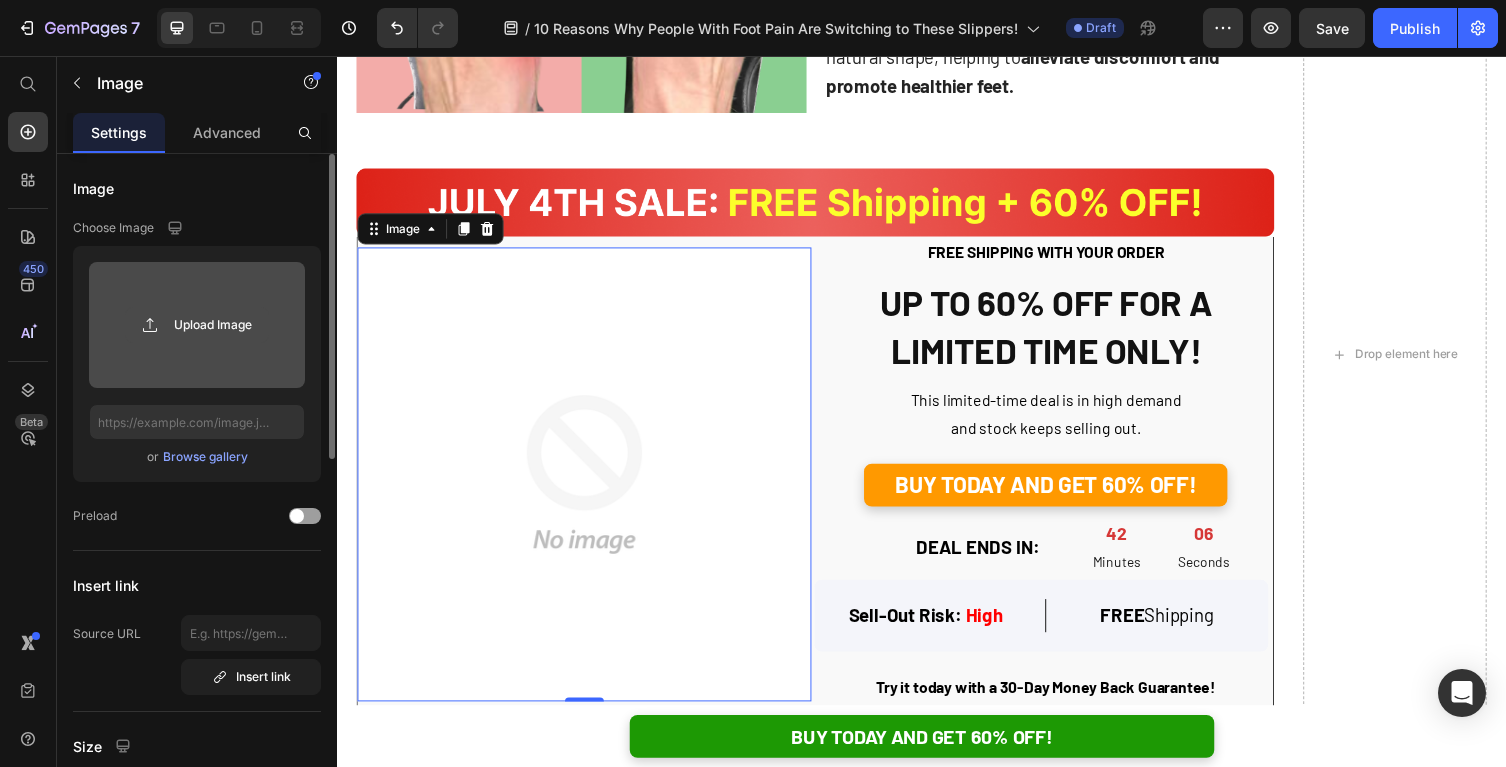 click 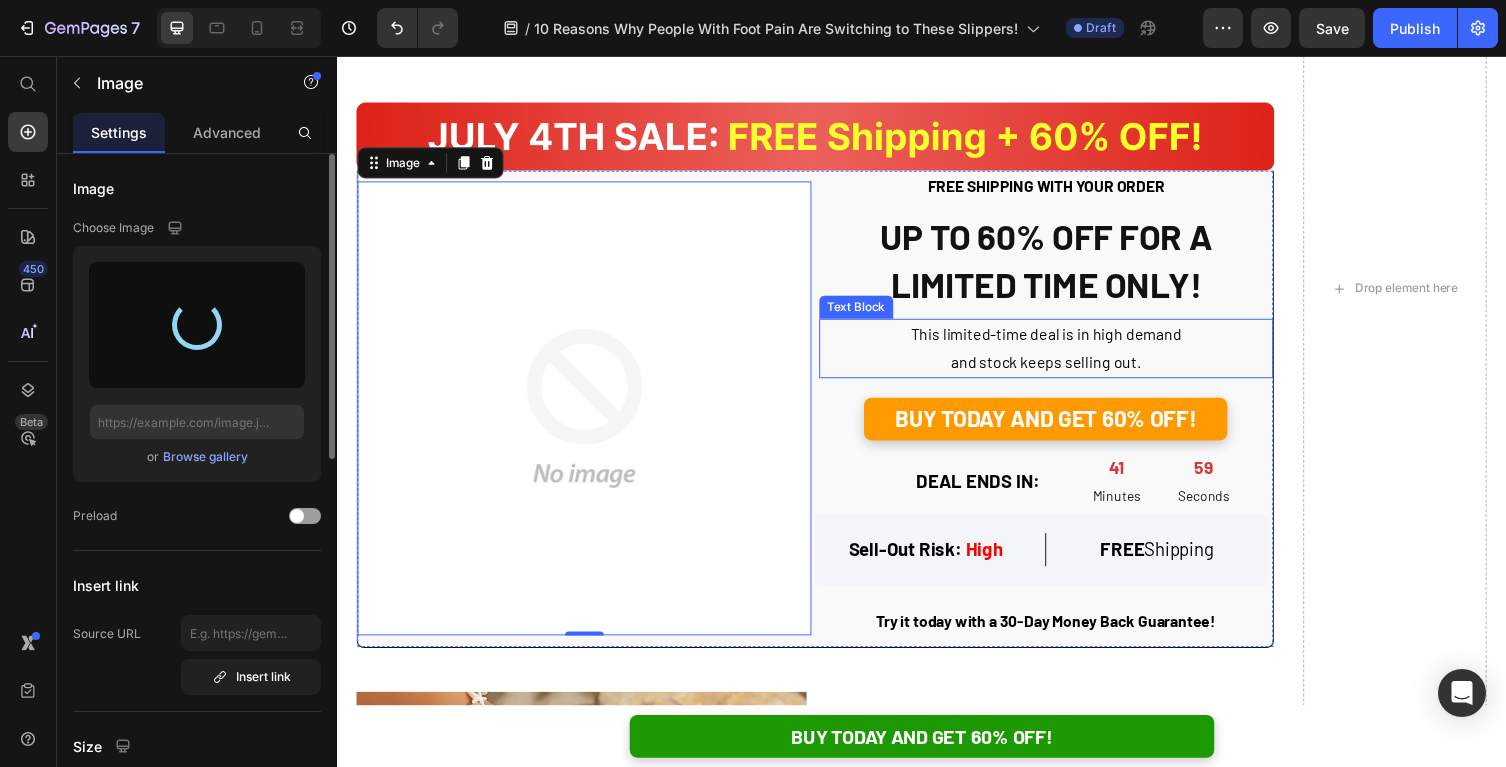 scroll, scrollTop: 4013, scrollLeft: 0, axis: vertical 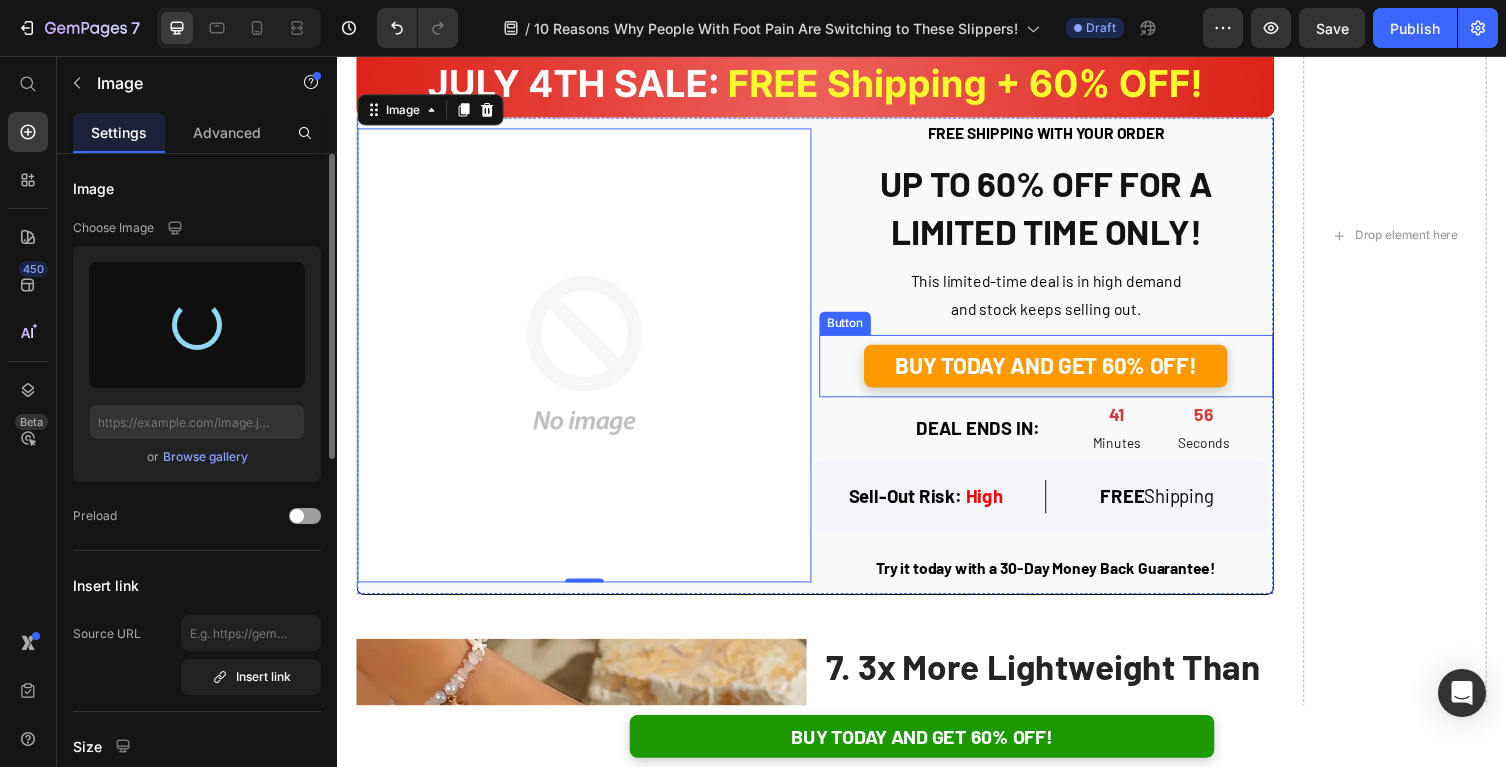 type on "https://cdn.shopify.com/s/files/1/0625/9304/0484/files/gempages_529493087827788838-350a73e7-7b12-464f-8379-47e62efe1d06.png" 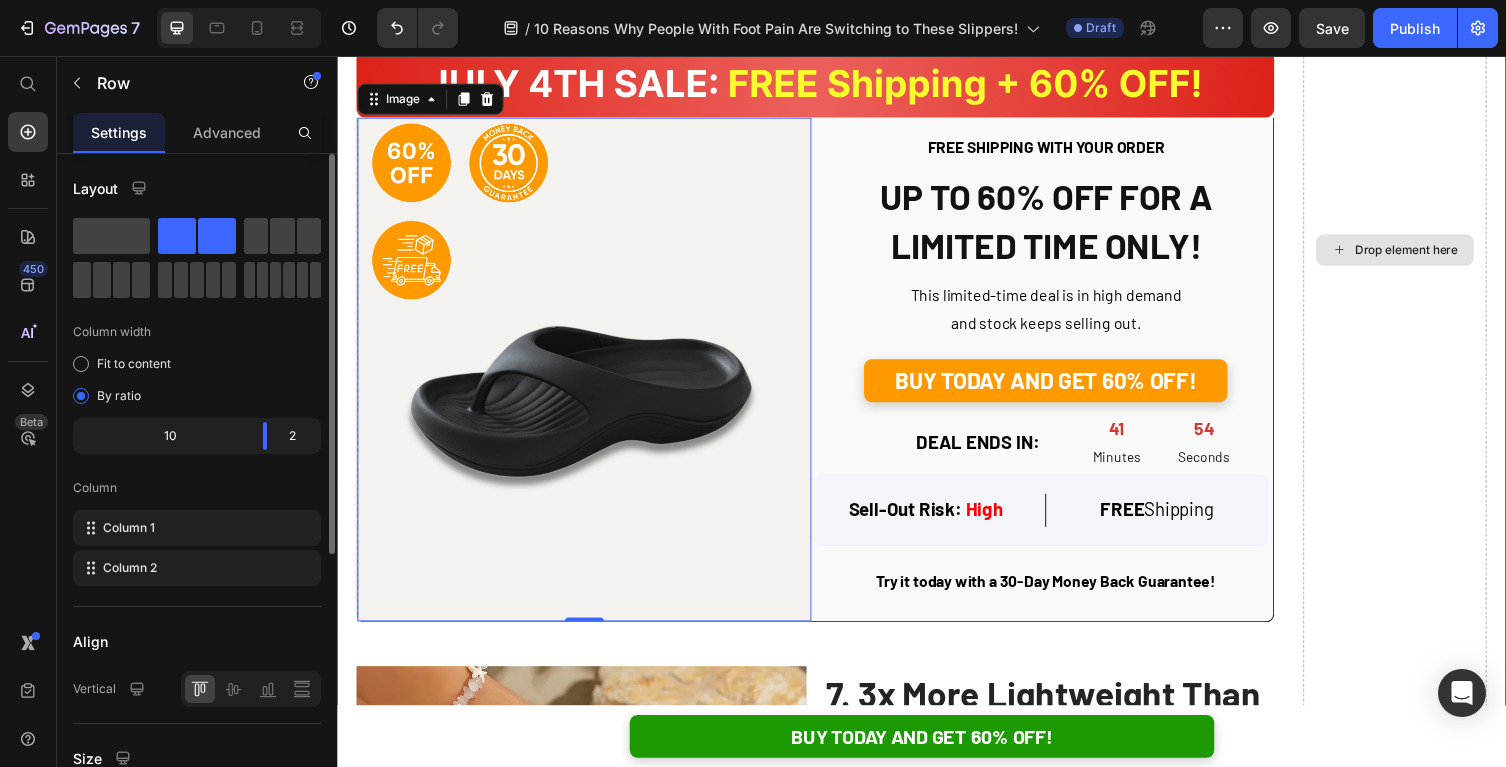 click on "Drop element here" at bounding box center [1423, 254] 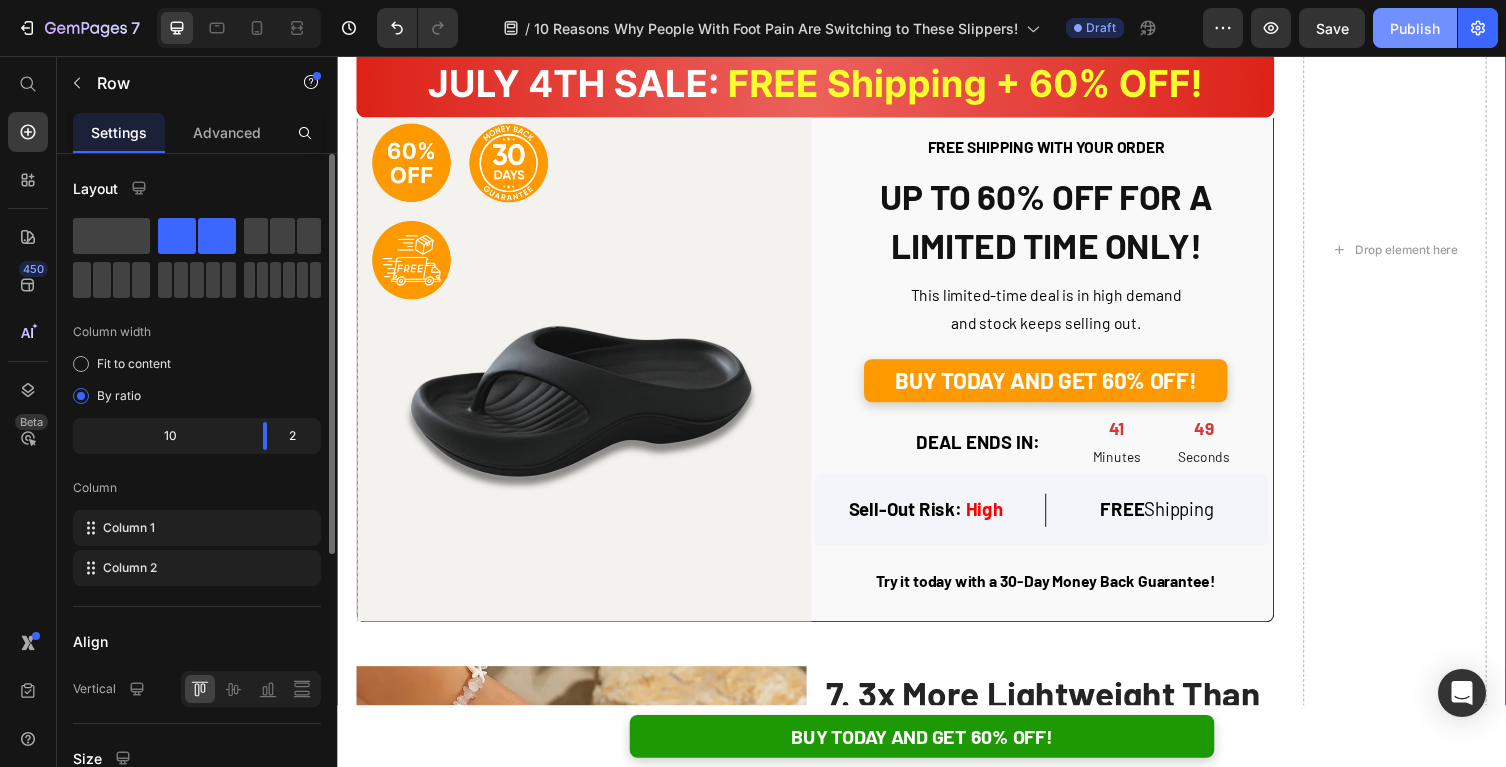 click on "Publish" at bounding box center (1415, 28) 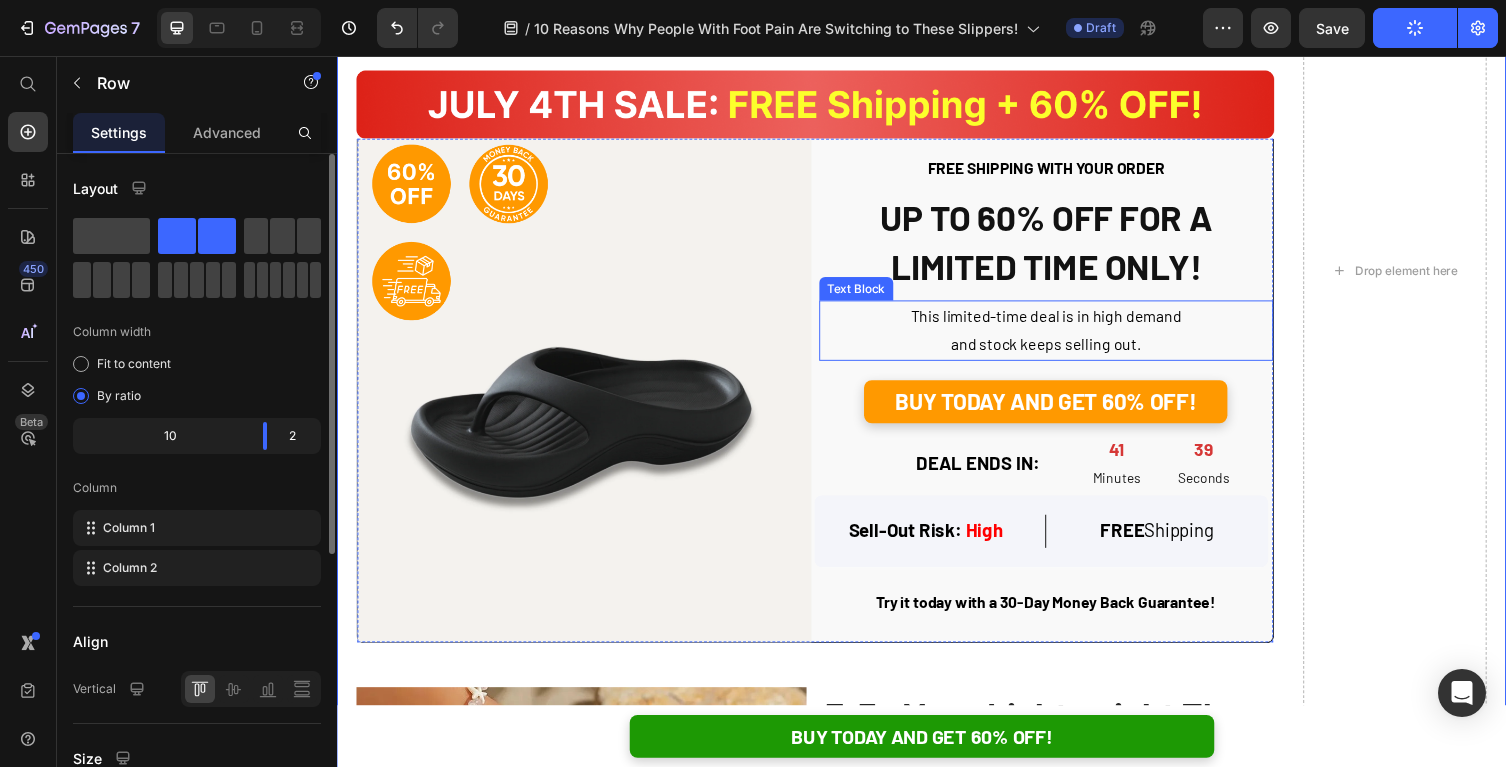 scroll, scrollTop: 4020, scrollLeft: 0, axis: vertical 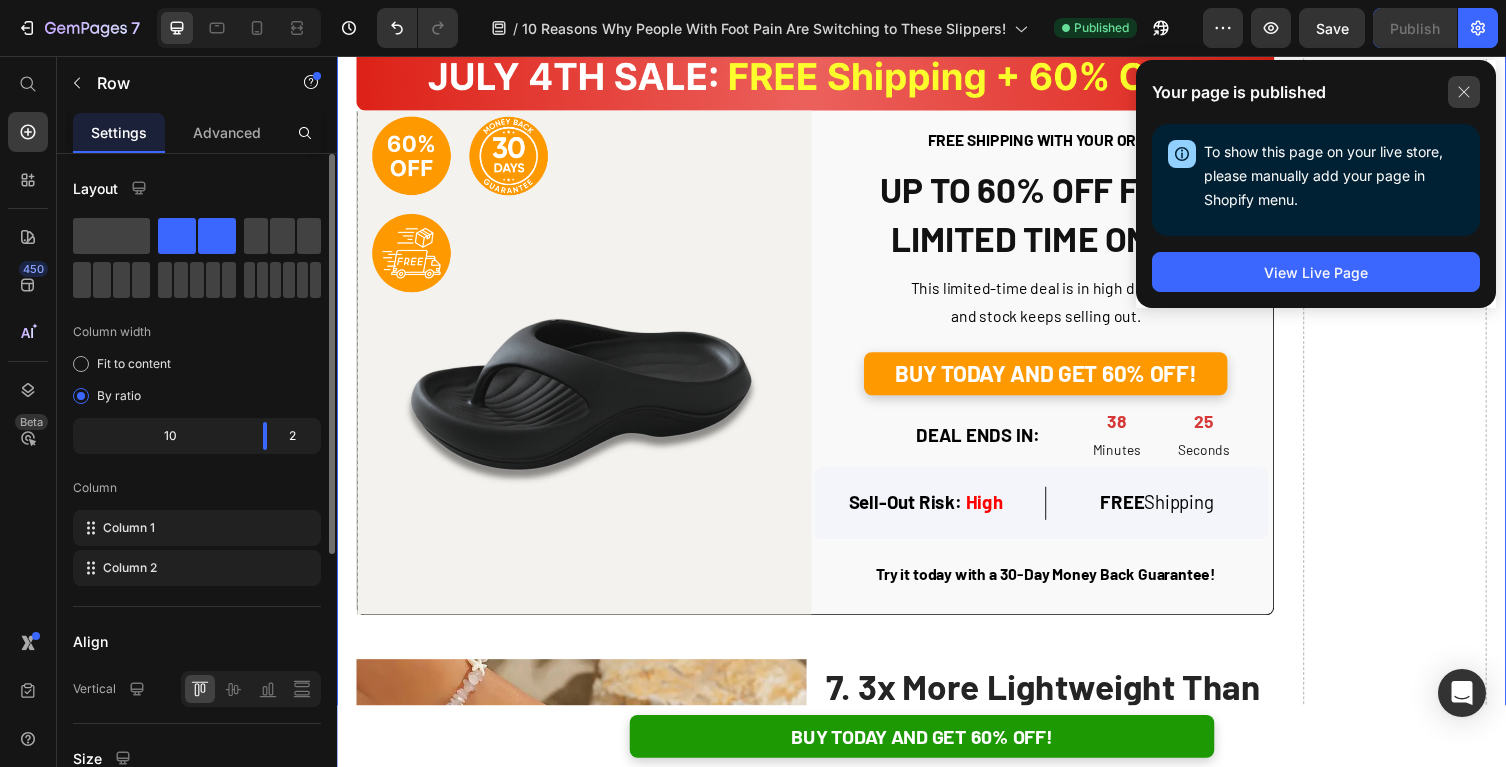 click 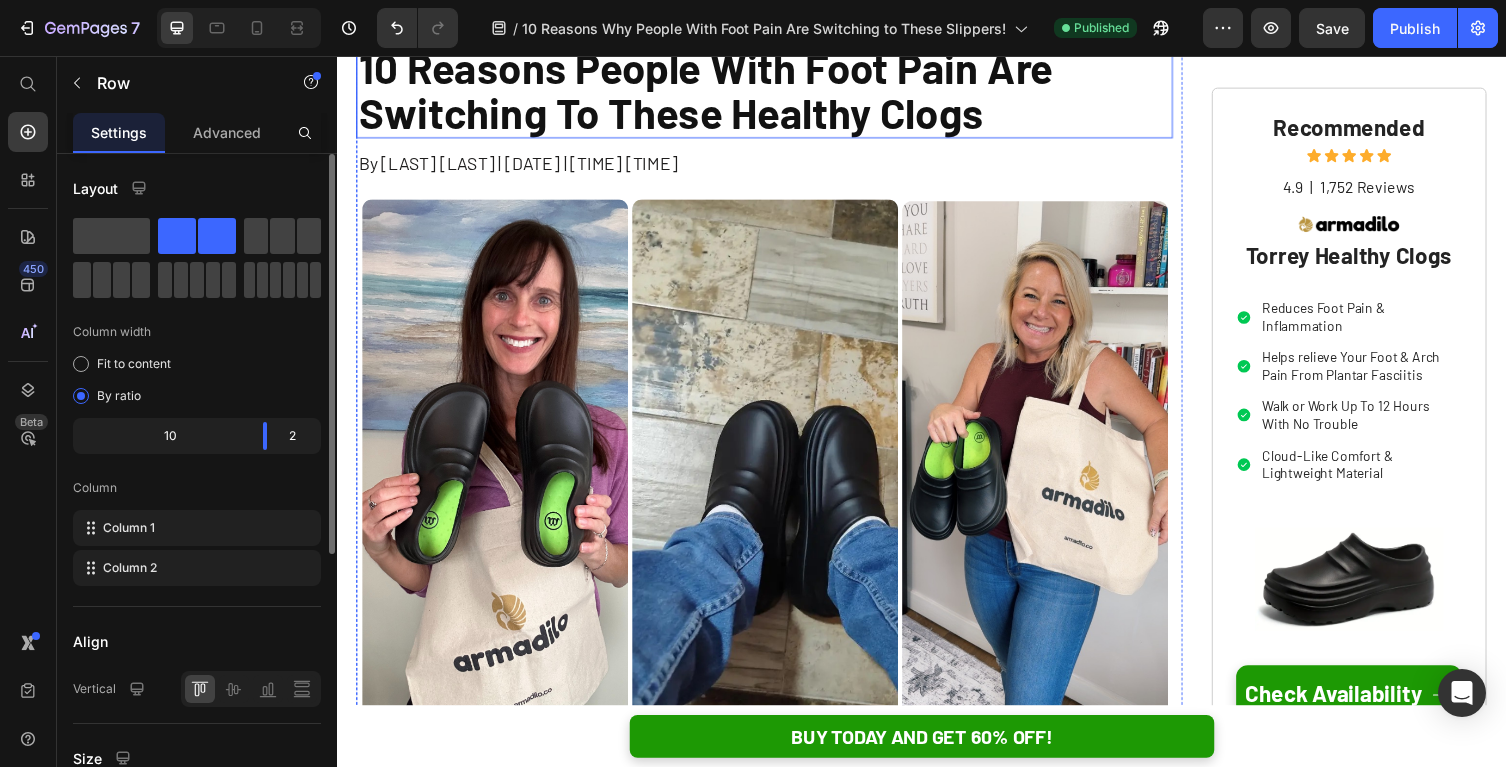 scroll, scrollTop: 197, scrollLeft: 0, axis: vertical 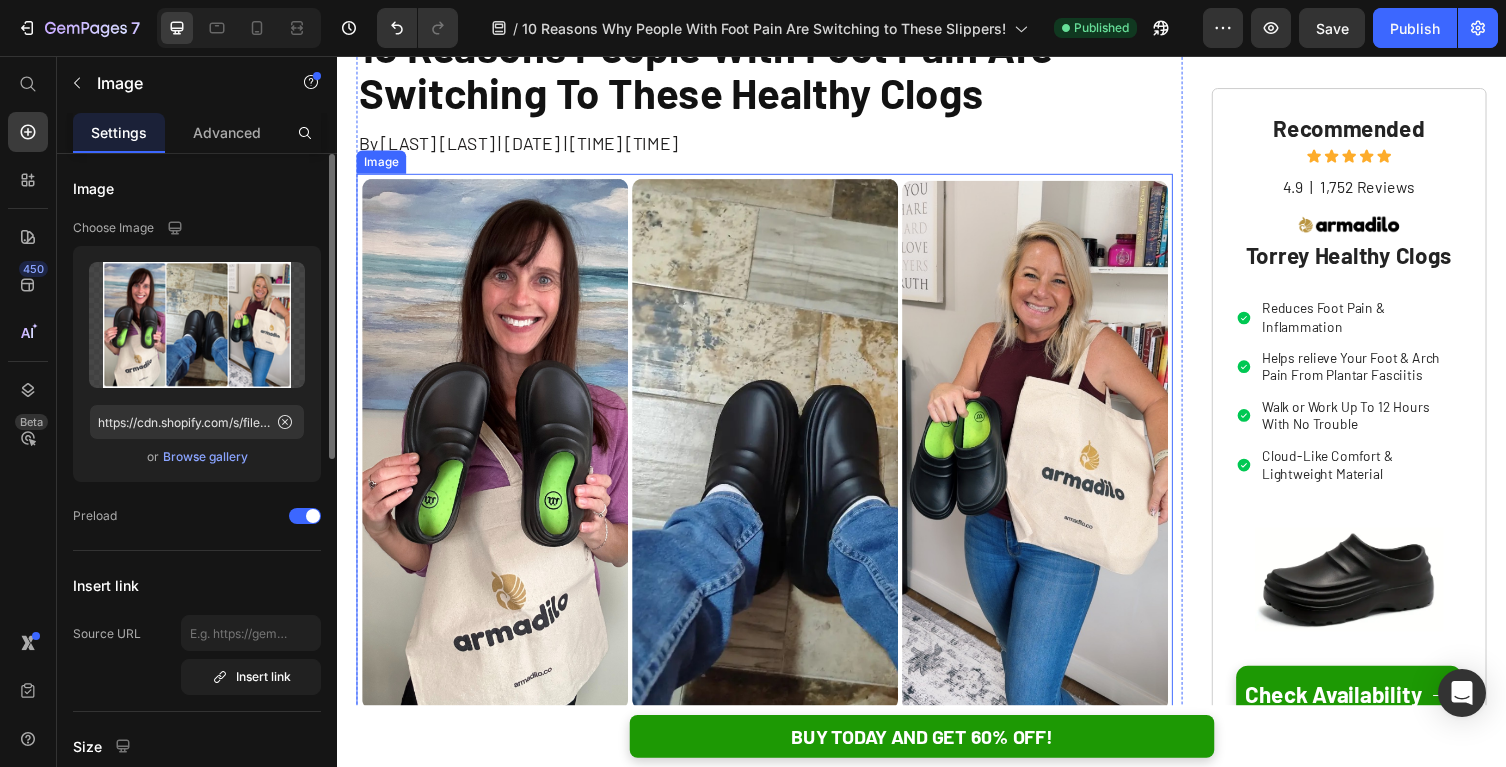 click at bounding box center [776, 455] 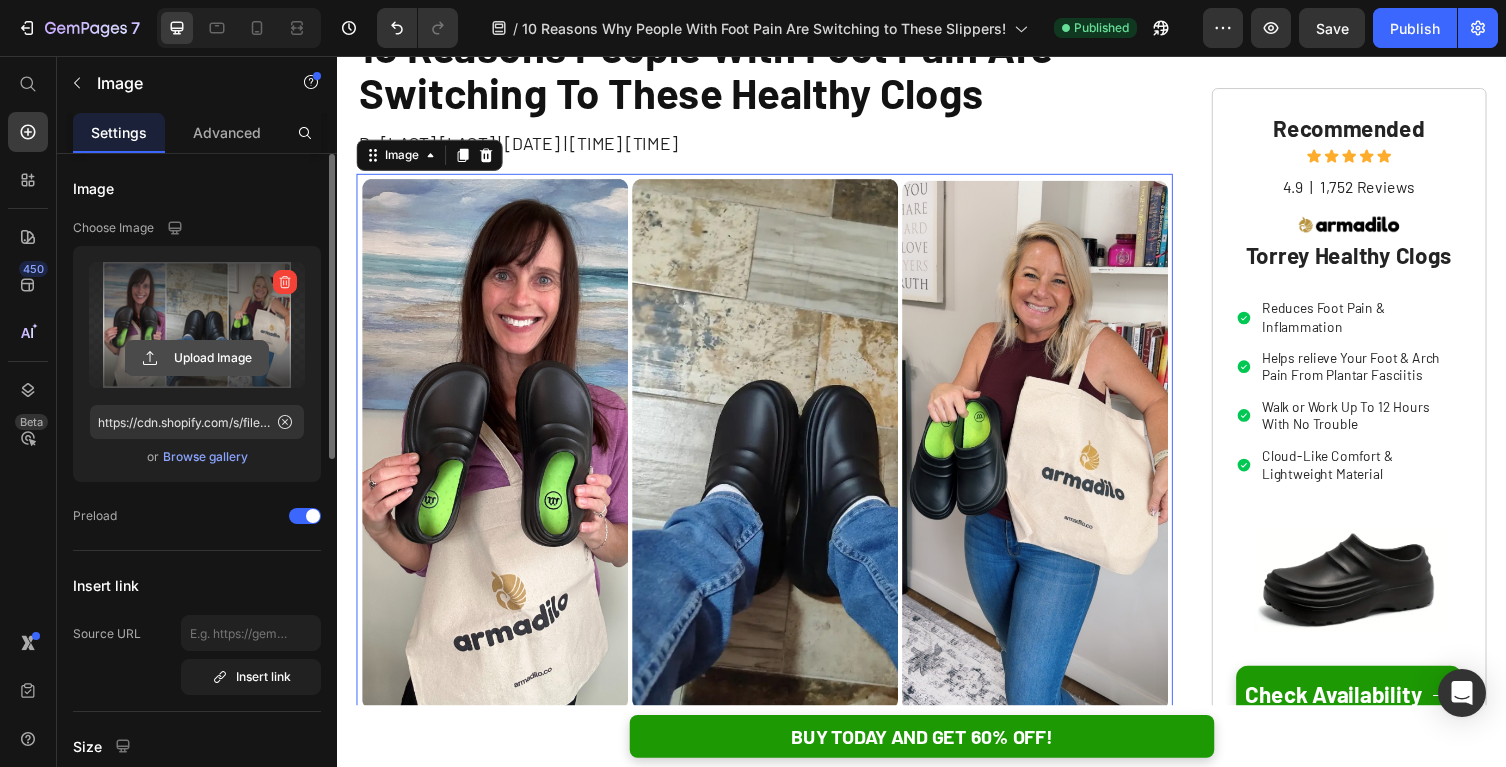 click 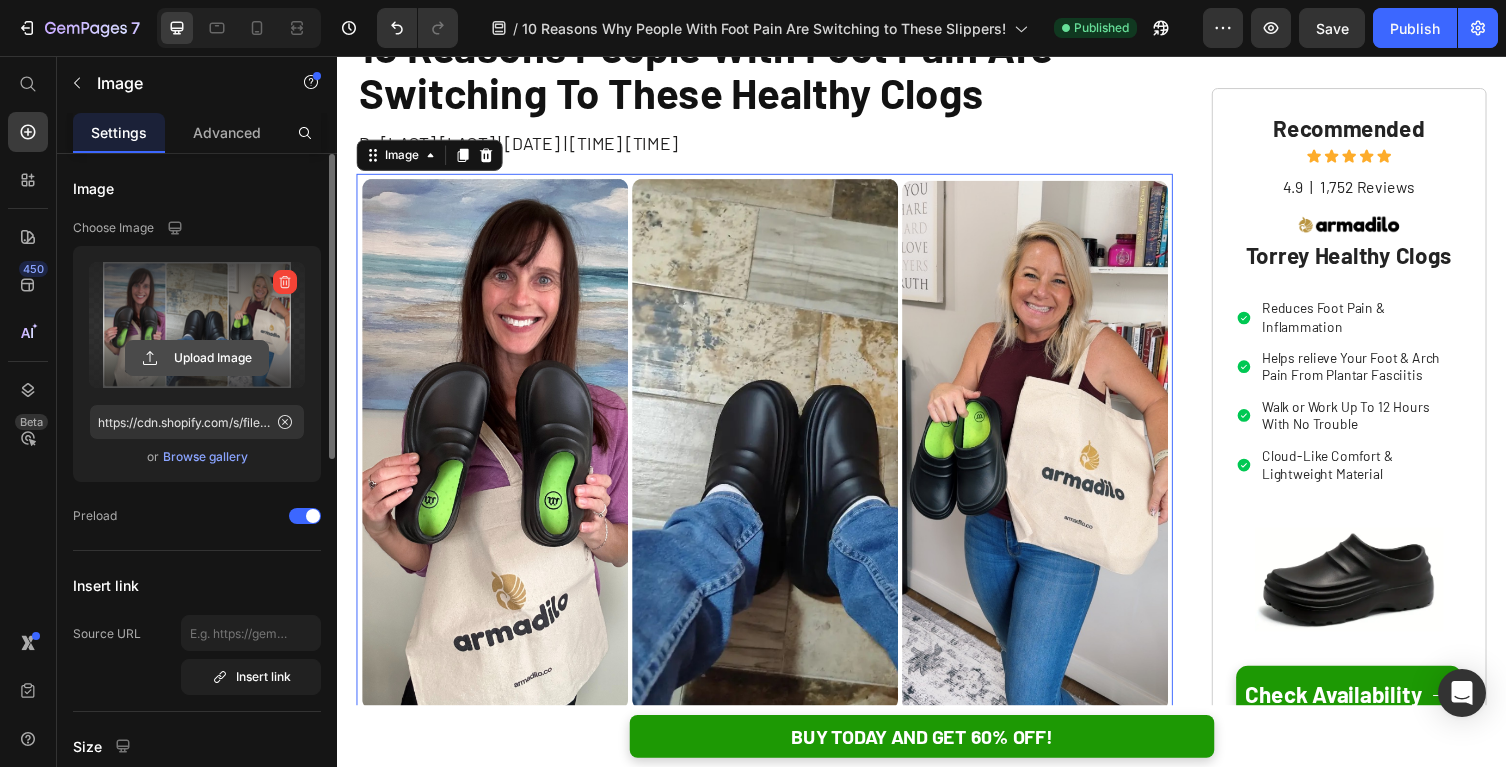 click 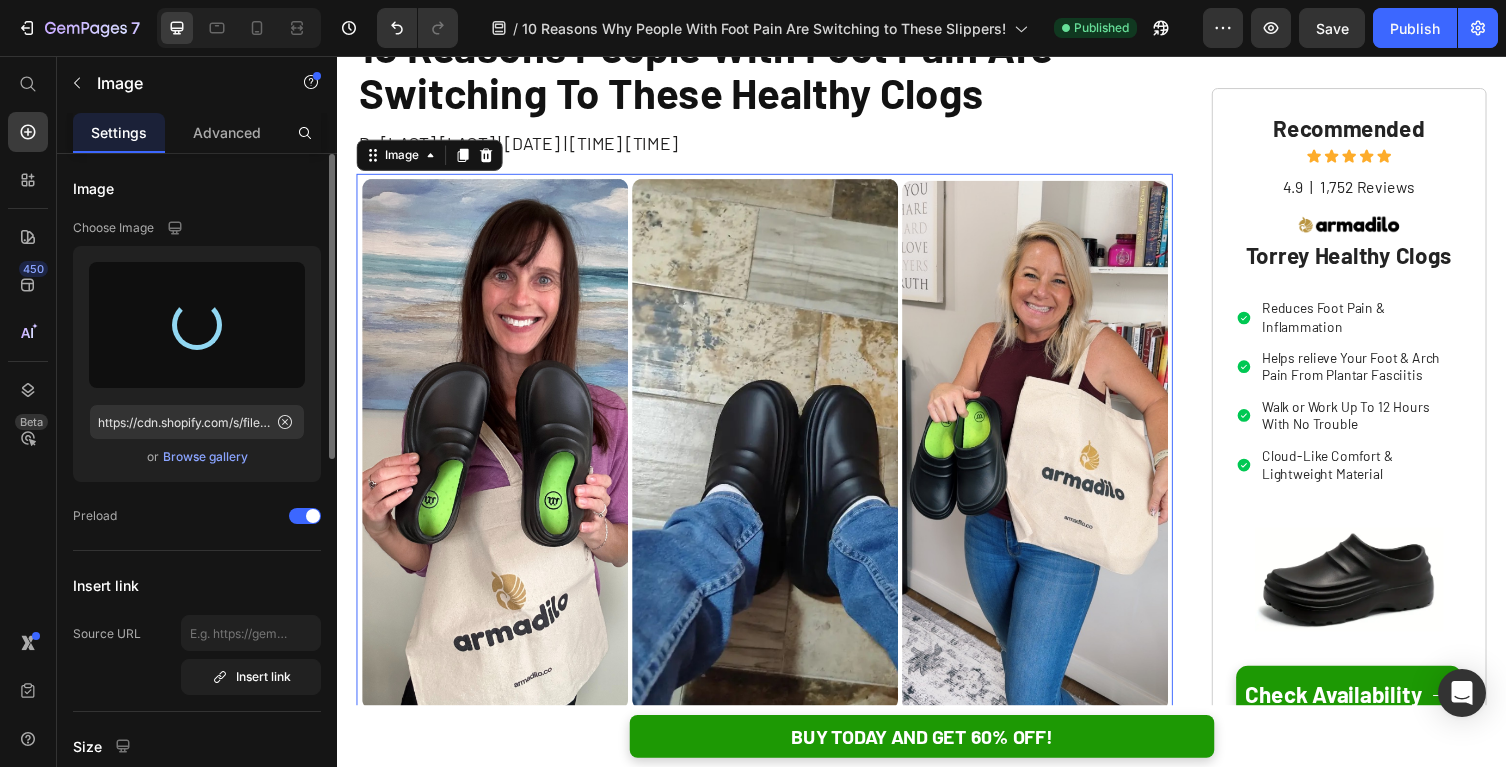 type on "[IMAGE_URL]" 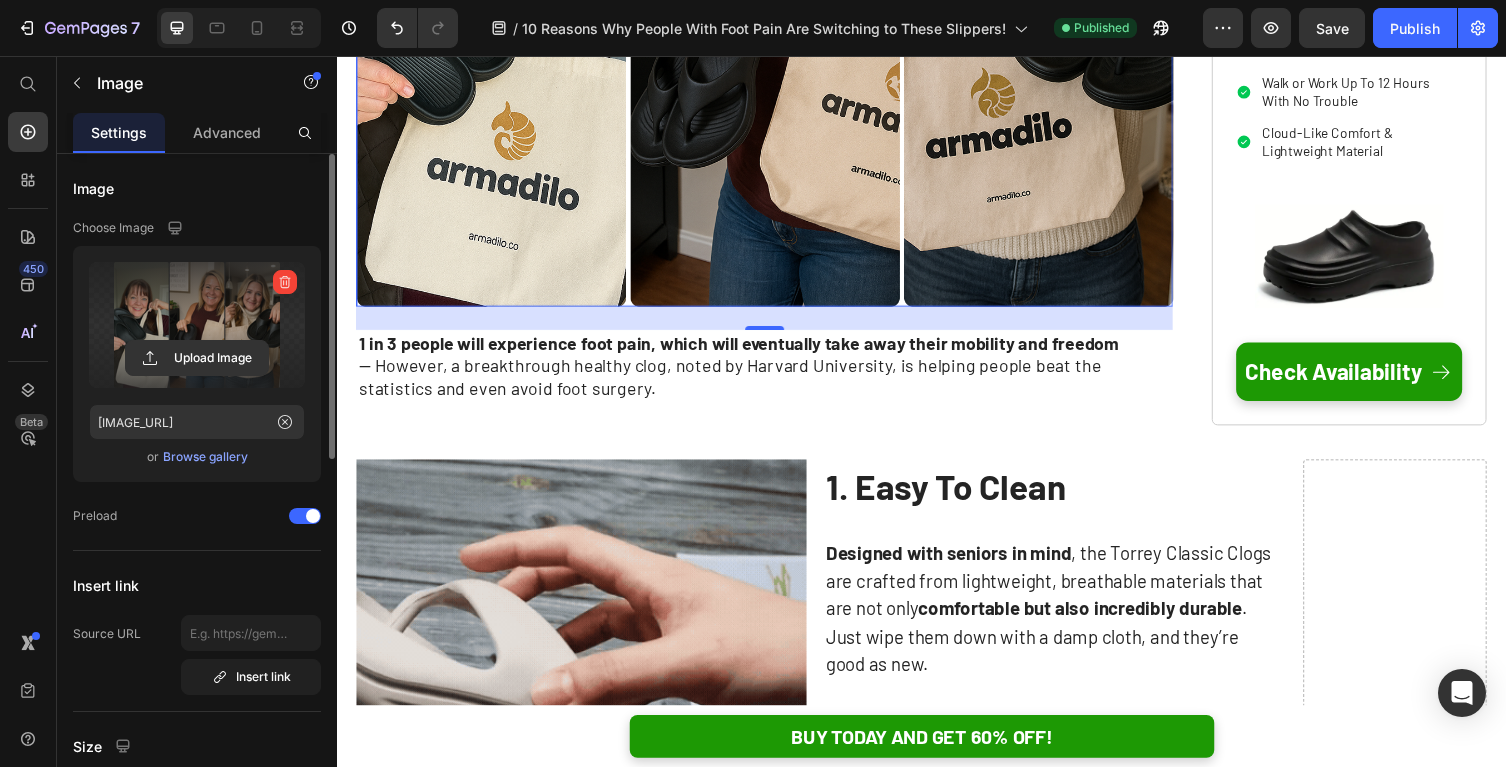 scroll, scrollTop: 666, scrollLeft: 0, axis: vertical 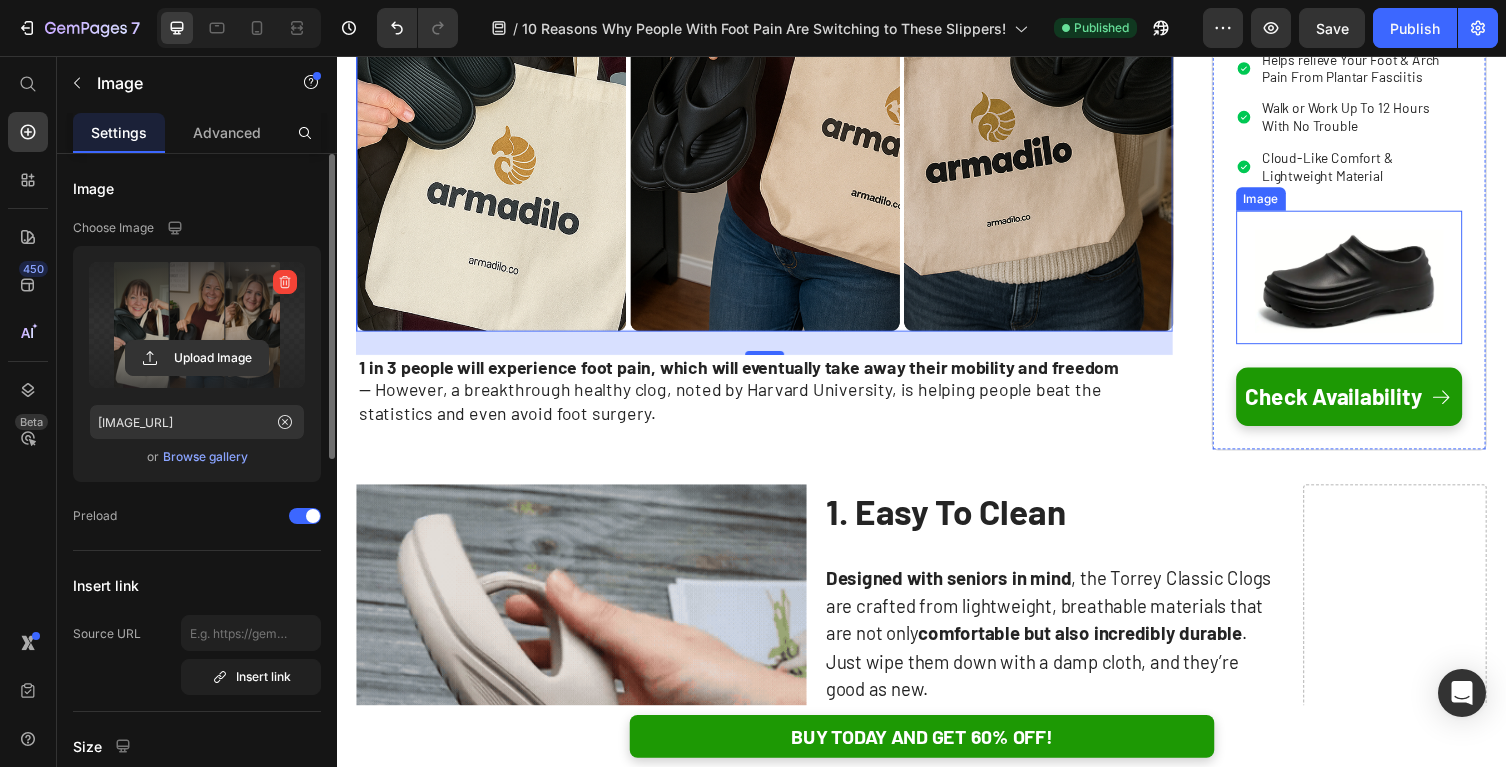 click at bounding box center [1376, 282] 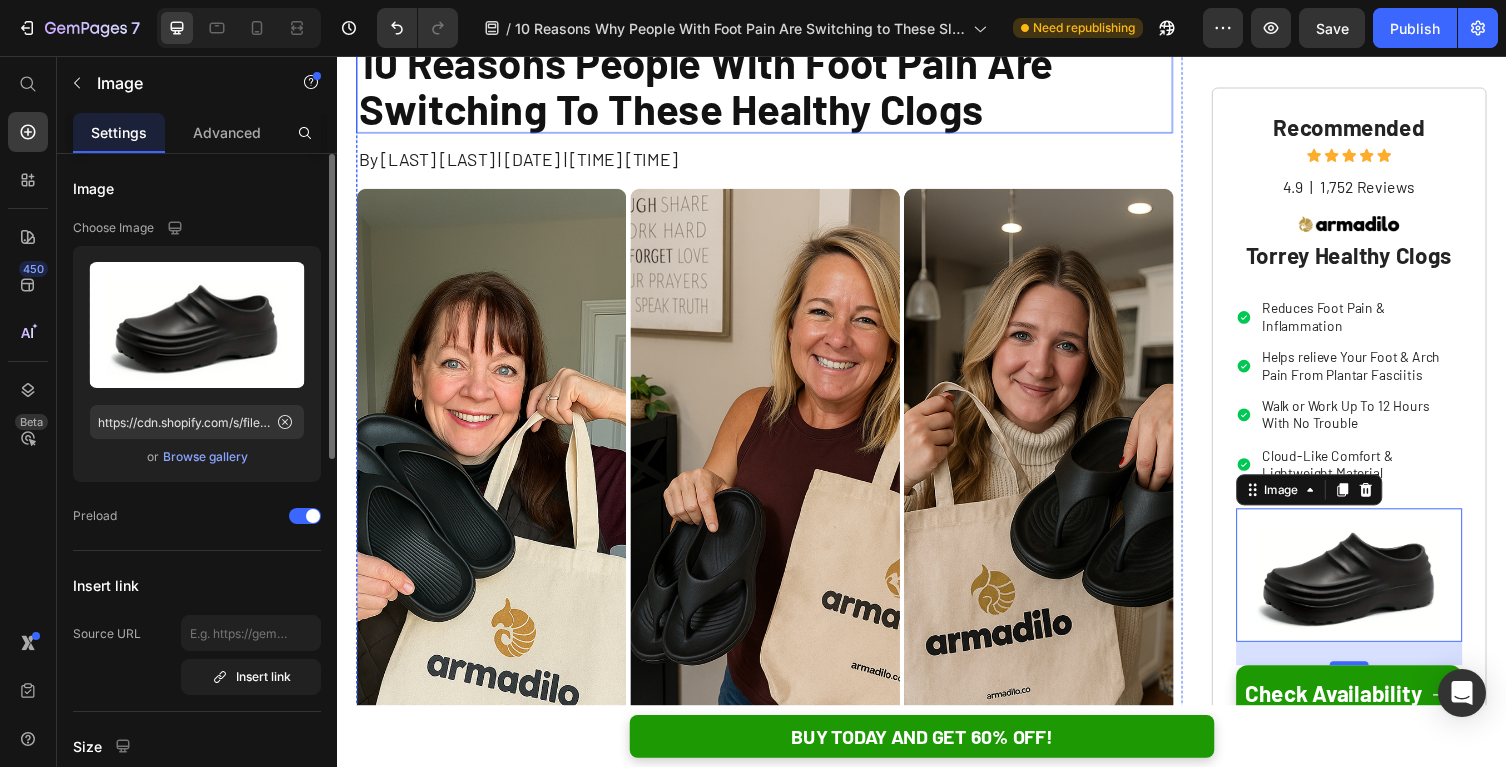 scroll, scrollTop: 204, scrollLeft: 0, axis: vertical 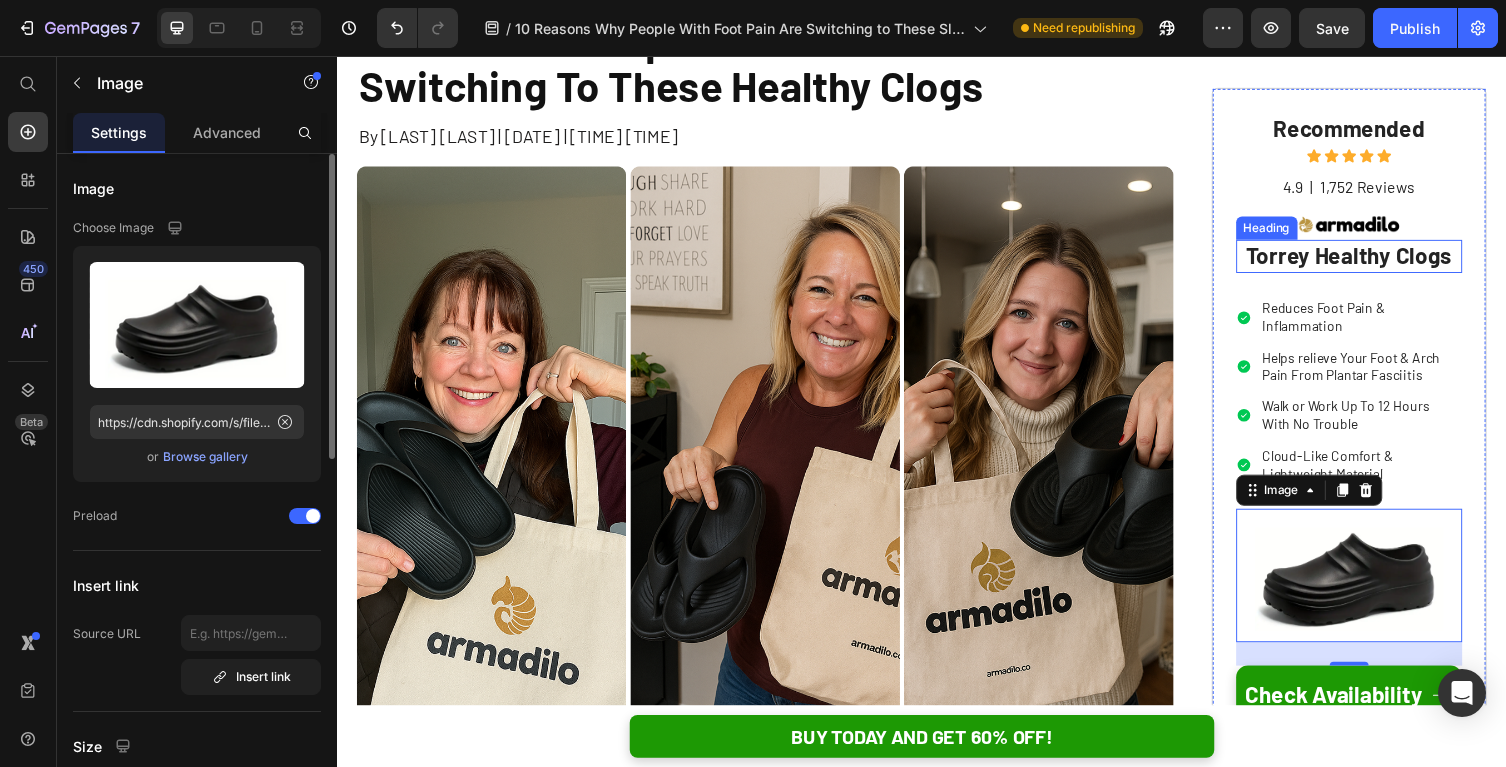 click on "Torrey Healthy Clogs" at bounding box center (1376, 262) 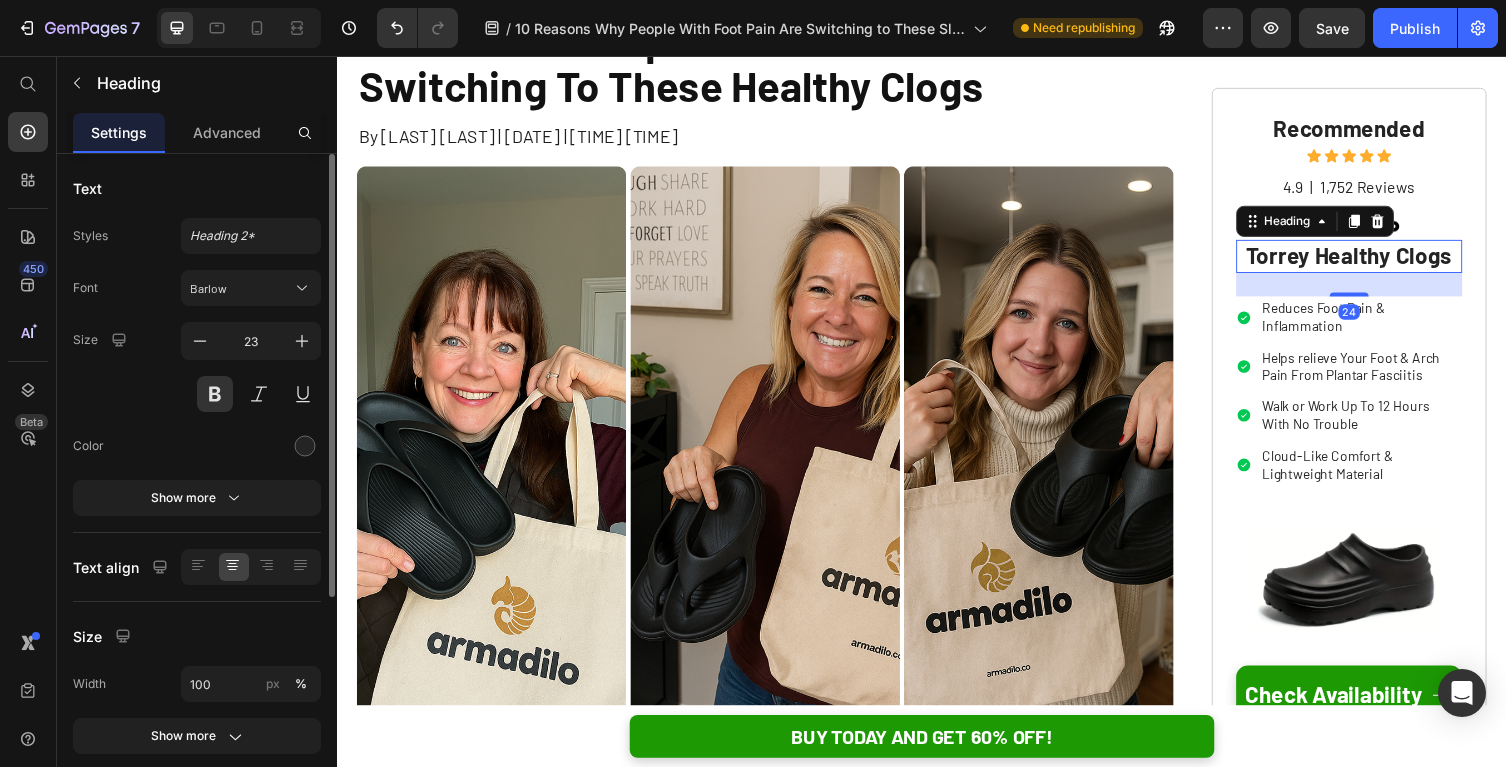 click on "Torrey Healthy Clogs" at bounding box center (1376, 262) 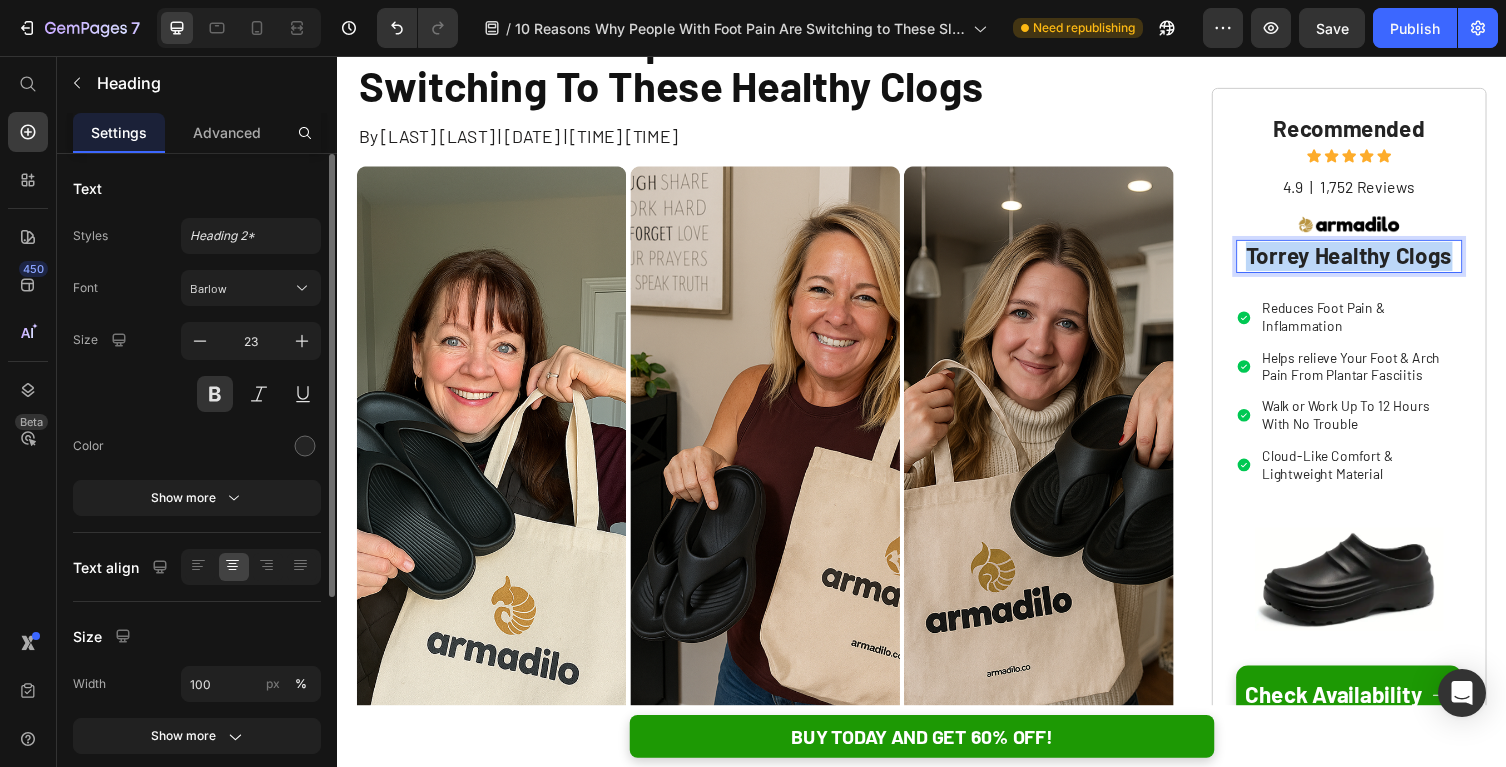 click on "Torrey Healthy Clogs" at bounding box center (1376, 262) 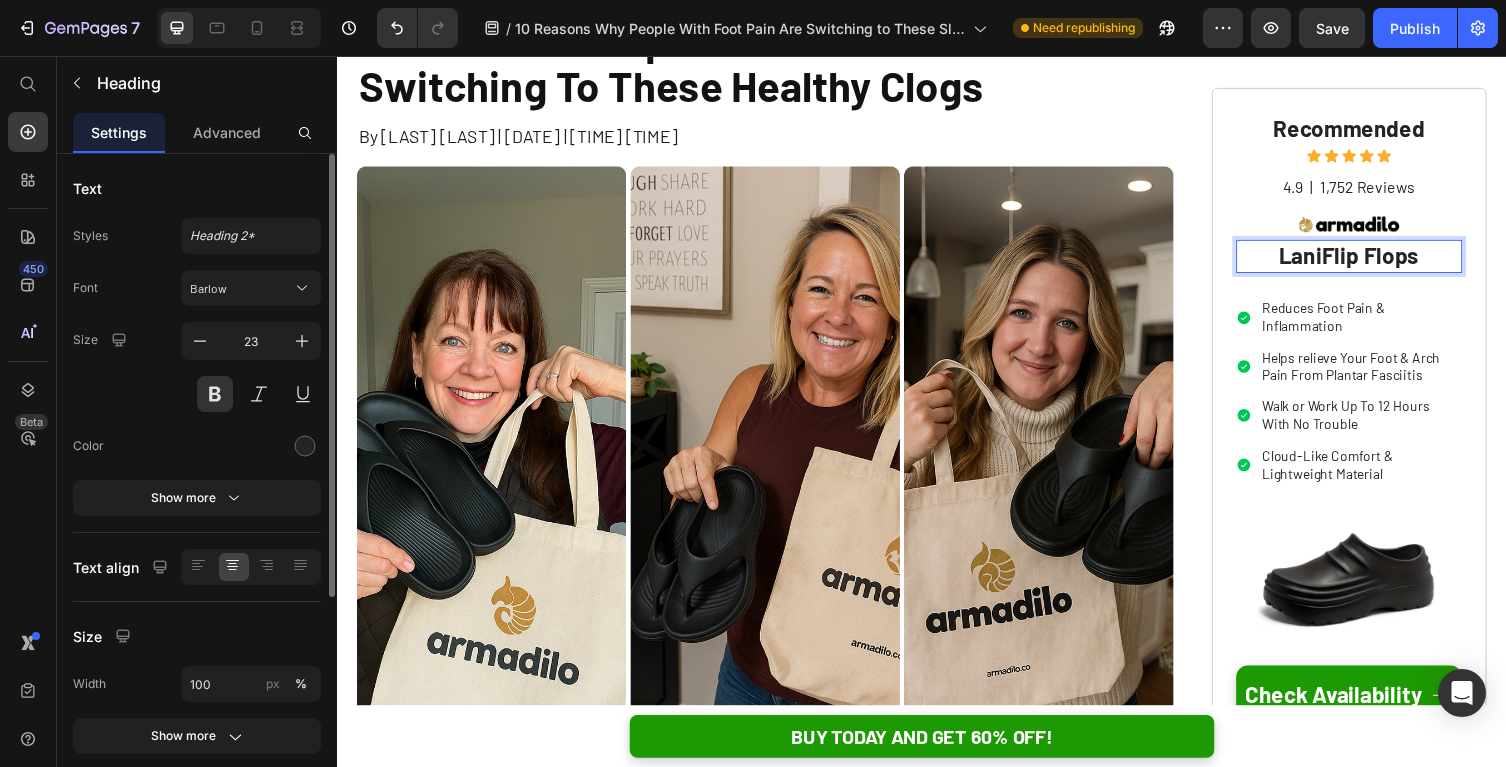 click on "Flip Flops" at bounding box center [1398, 261] 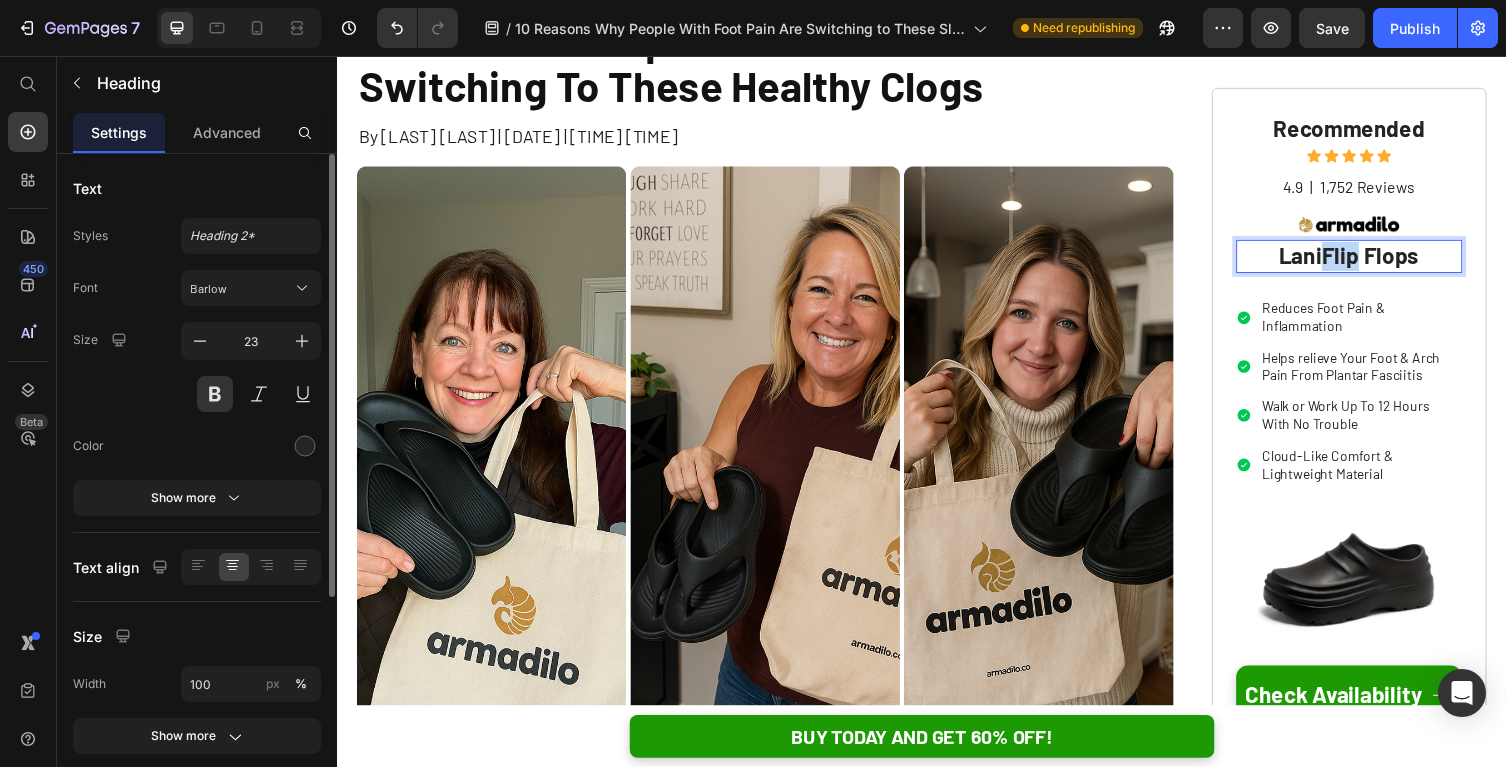 click on "Flip Flops" at bounding box center [1398, 261] 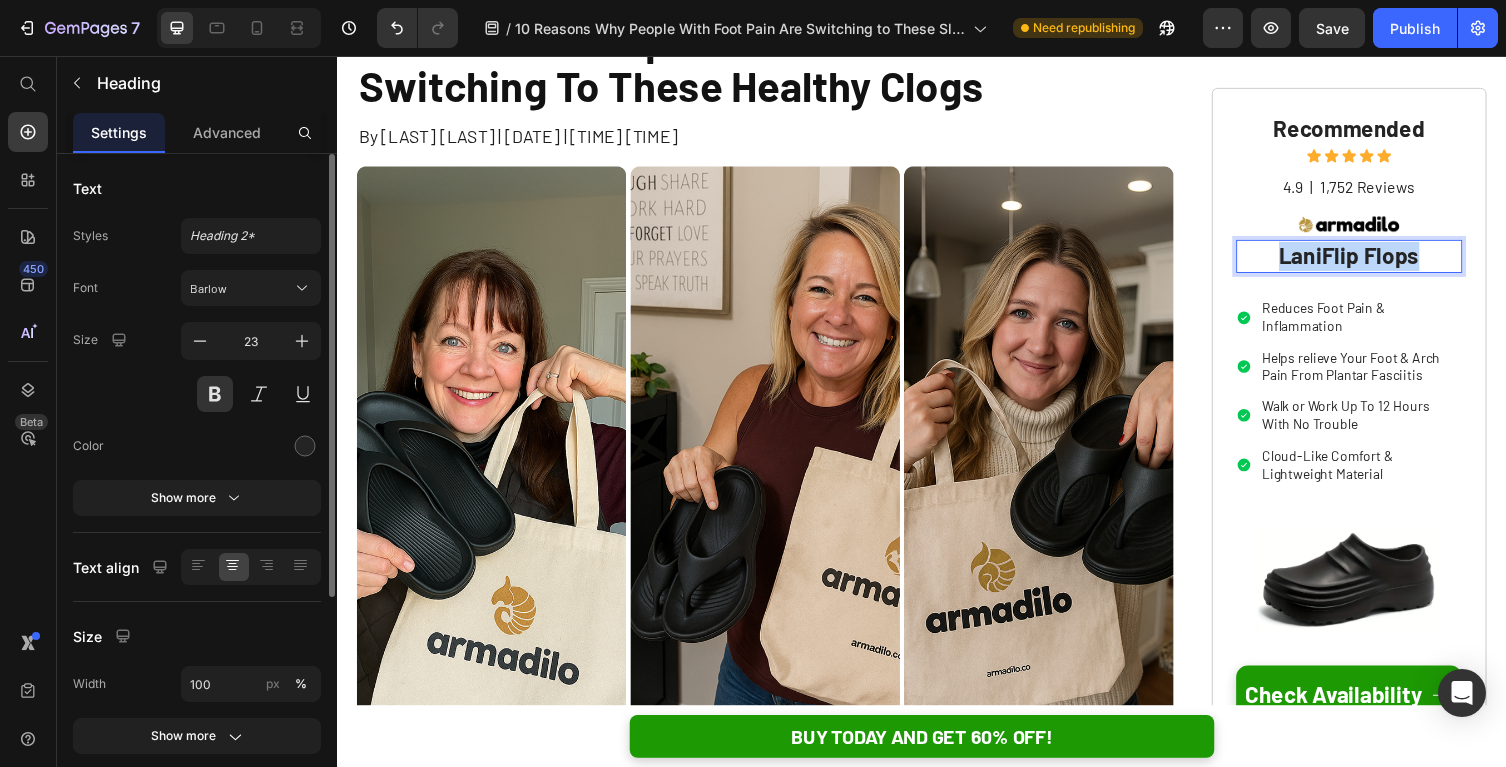 click on "Flip Flops" at bounding box center (1398, 261) 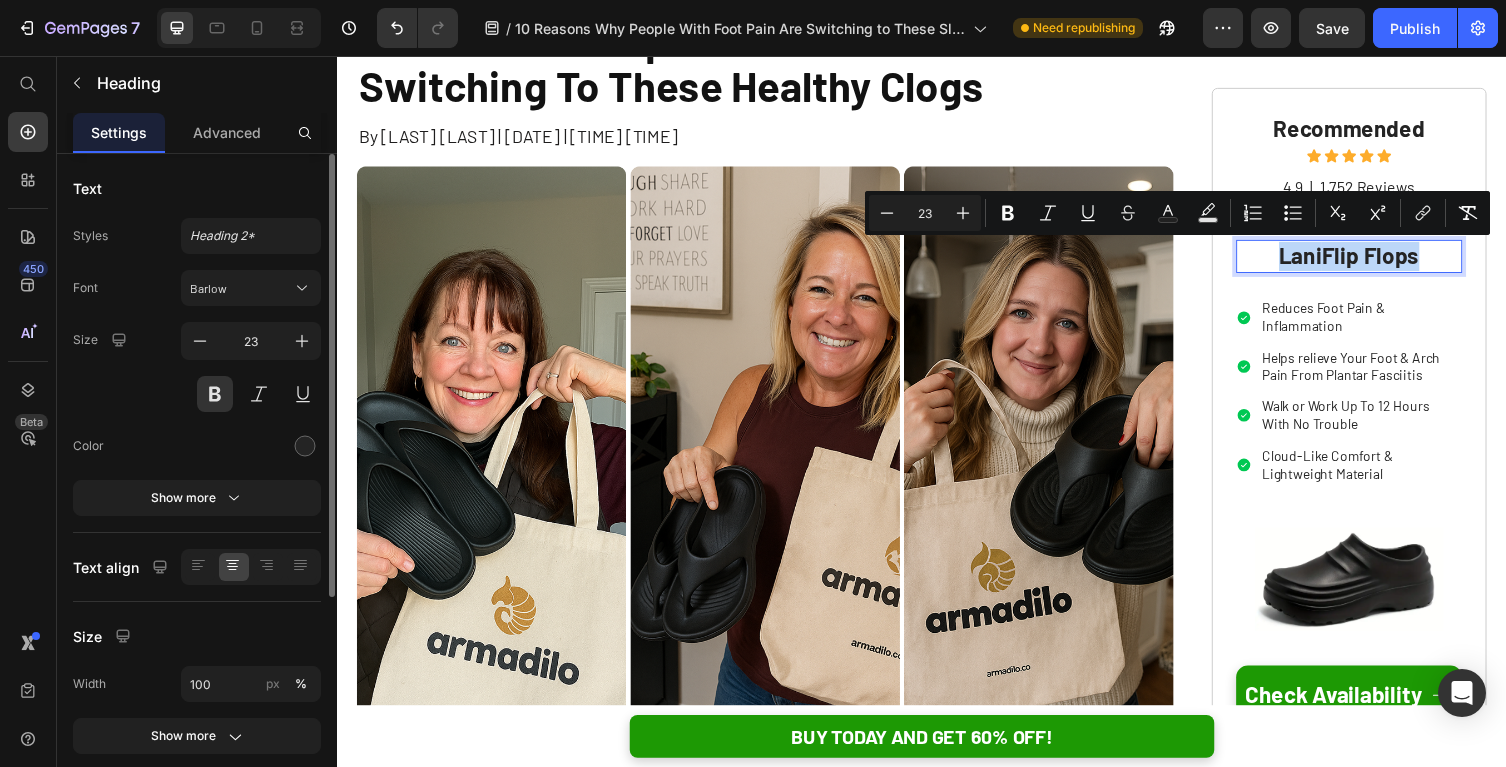 click on "Flip Flops" at bounding box center [1398, 261] 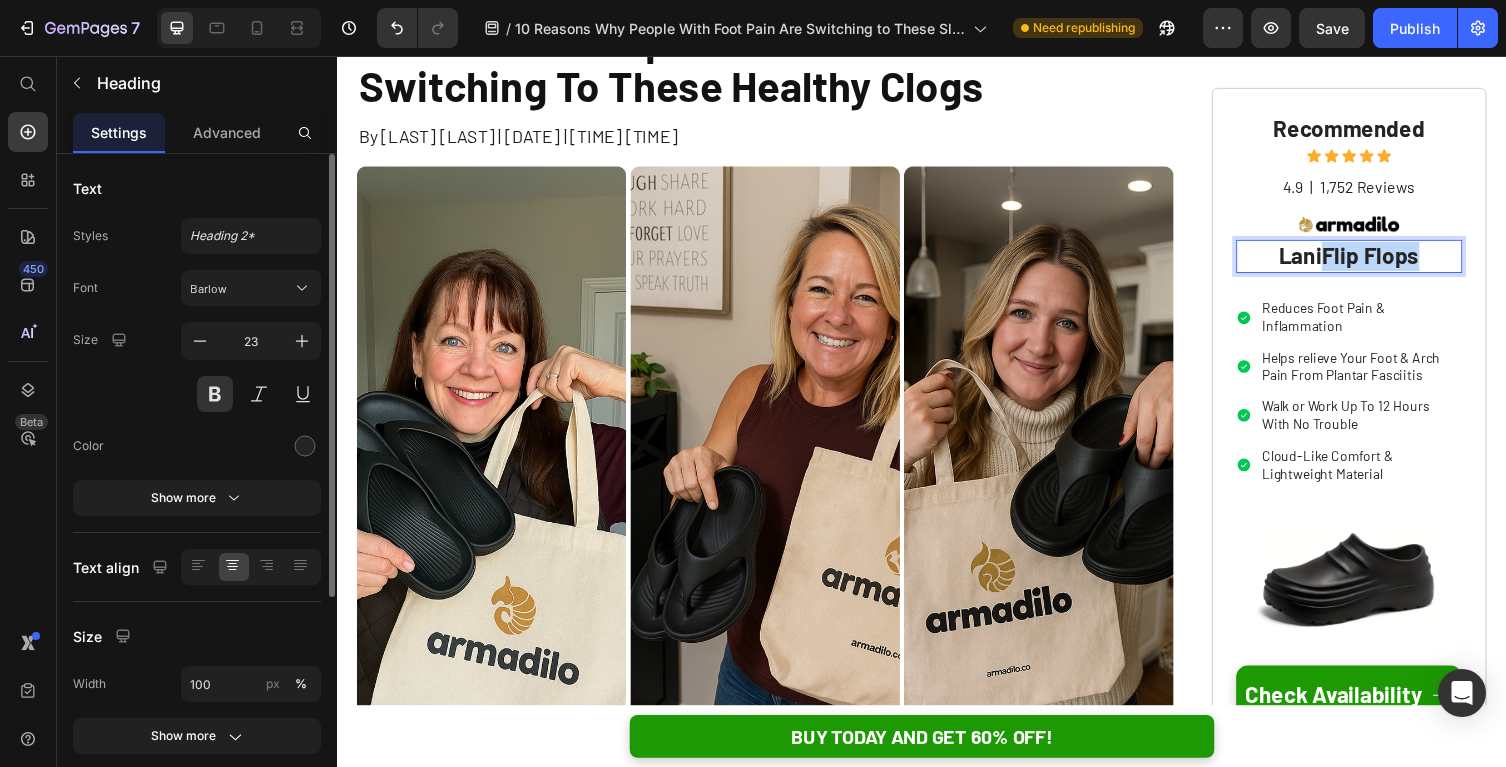 drag, startPoint x: 1350, startPoint y: 263, endPoint x: 1442, endPoint y: 264, distance: 92.00543 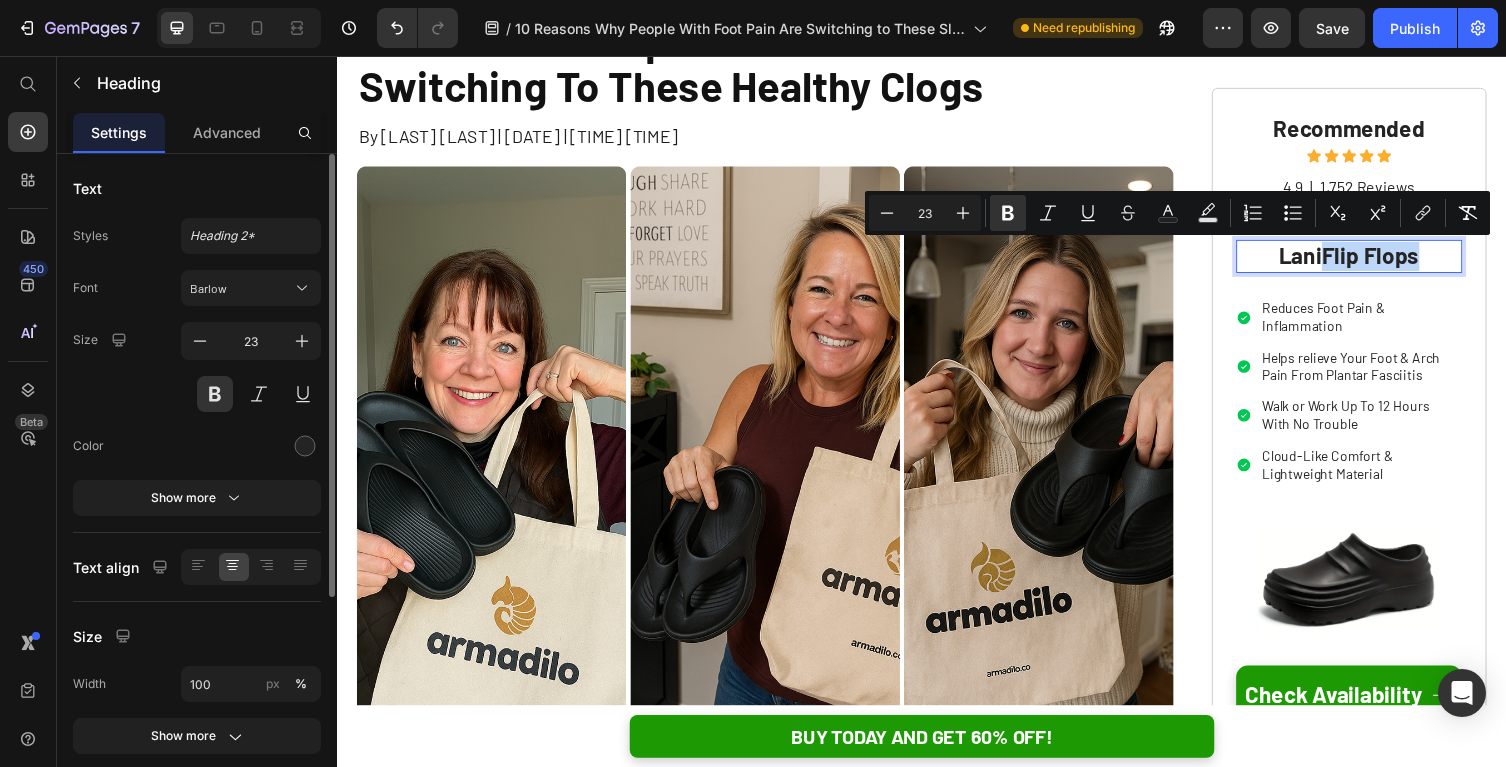 copy on "Flip Flops" 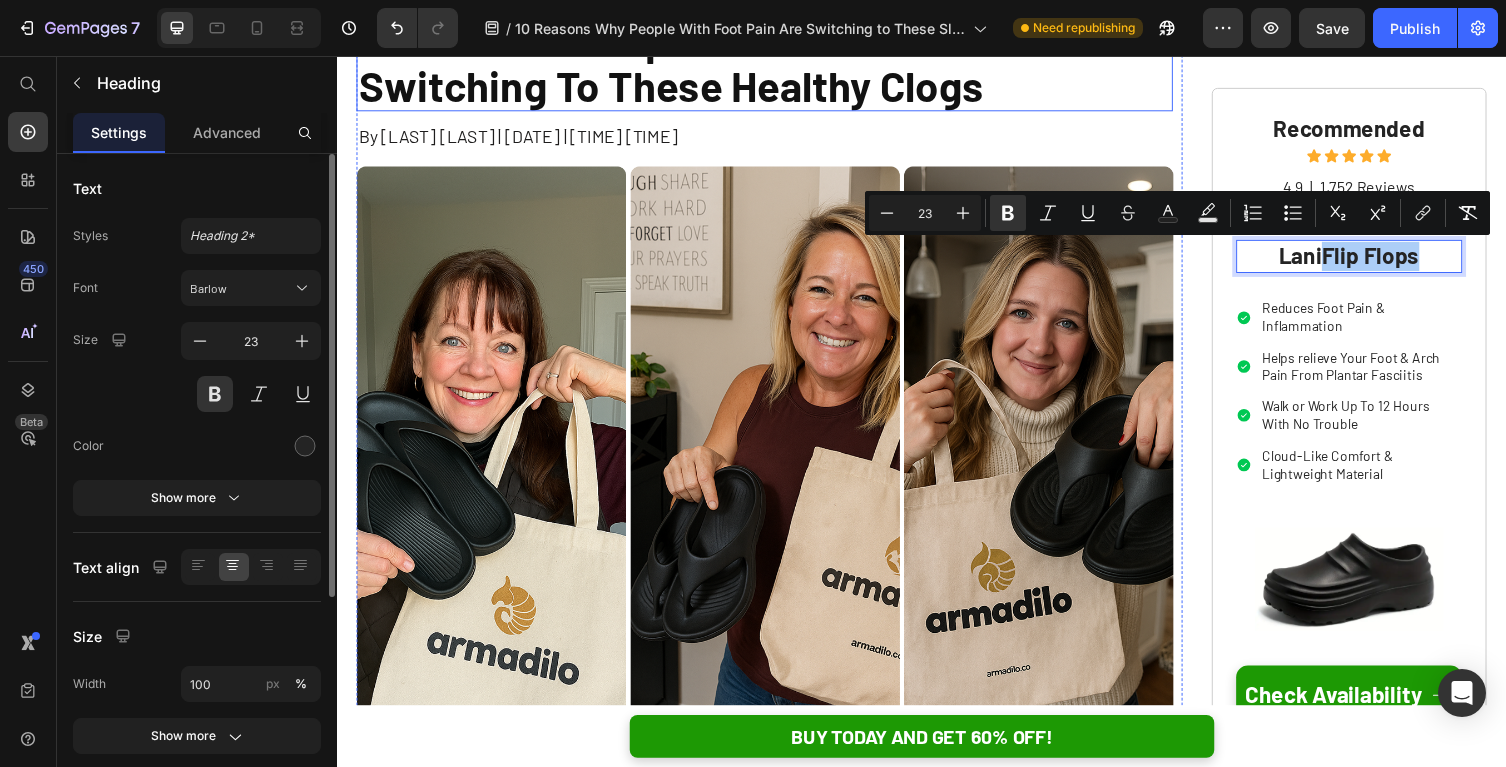 click on "10 Reasons People With Foot Pain Are Switching To These Healthy Clogs" at bounding box center (776, 63) 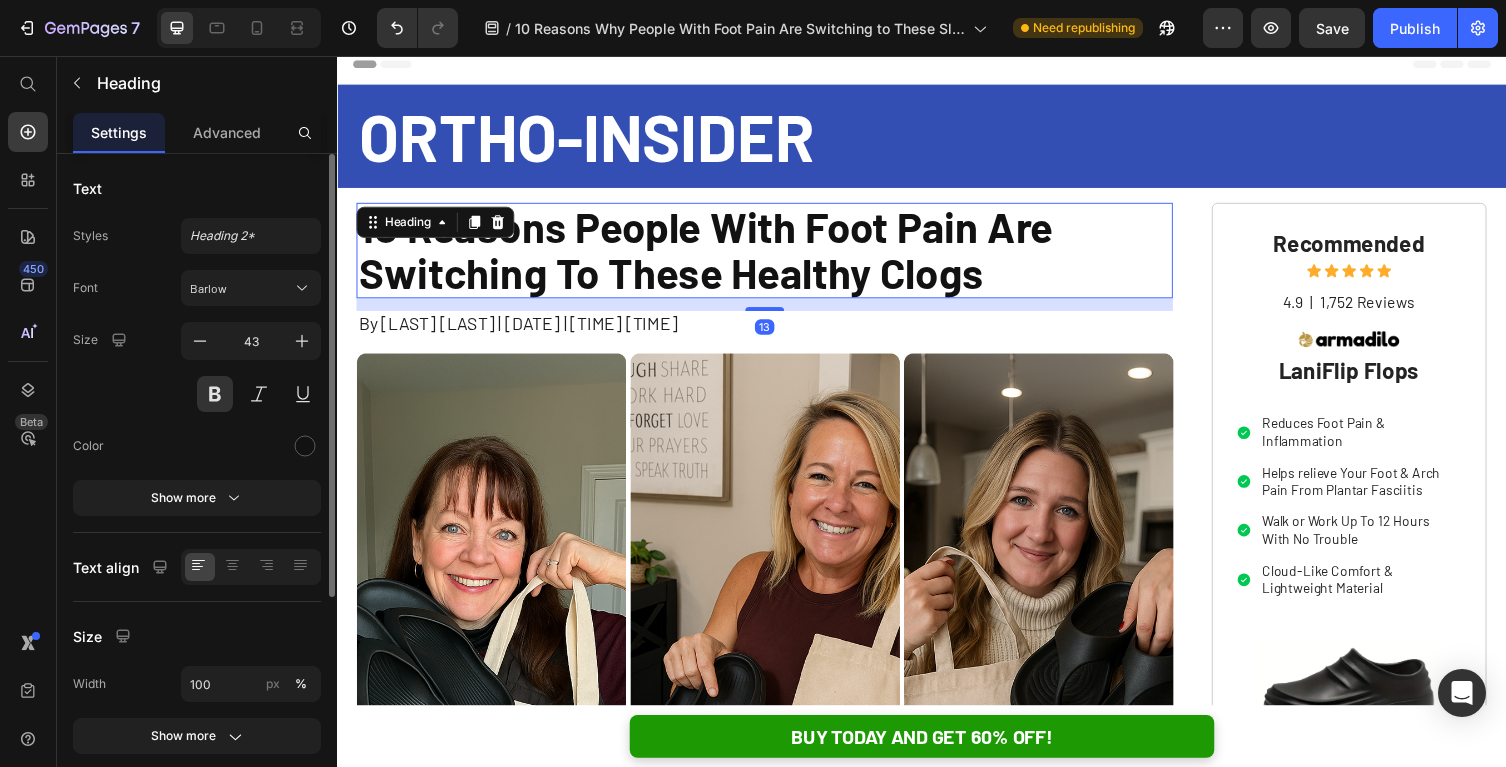 scroll, scrollTop: 0, scrollLeft: 0, axis: both 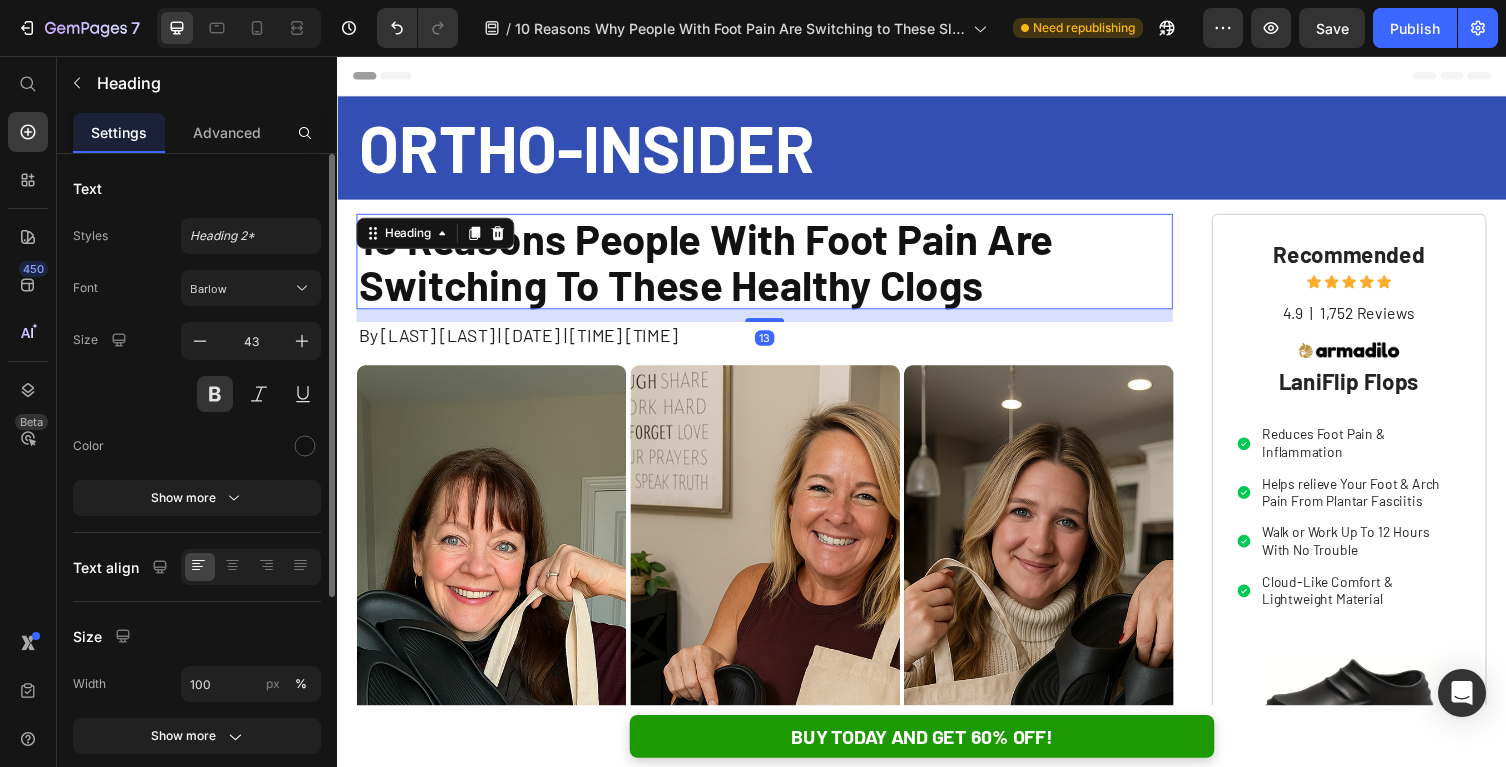 click on "10 Reasons People With Foot Pain Are Switching To These Healthy Clogs" at bounding box center [776, 267] 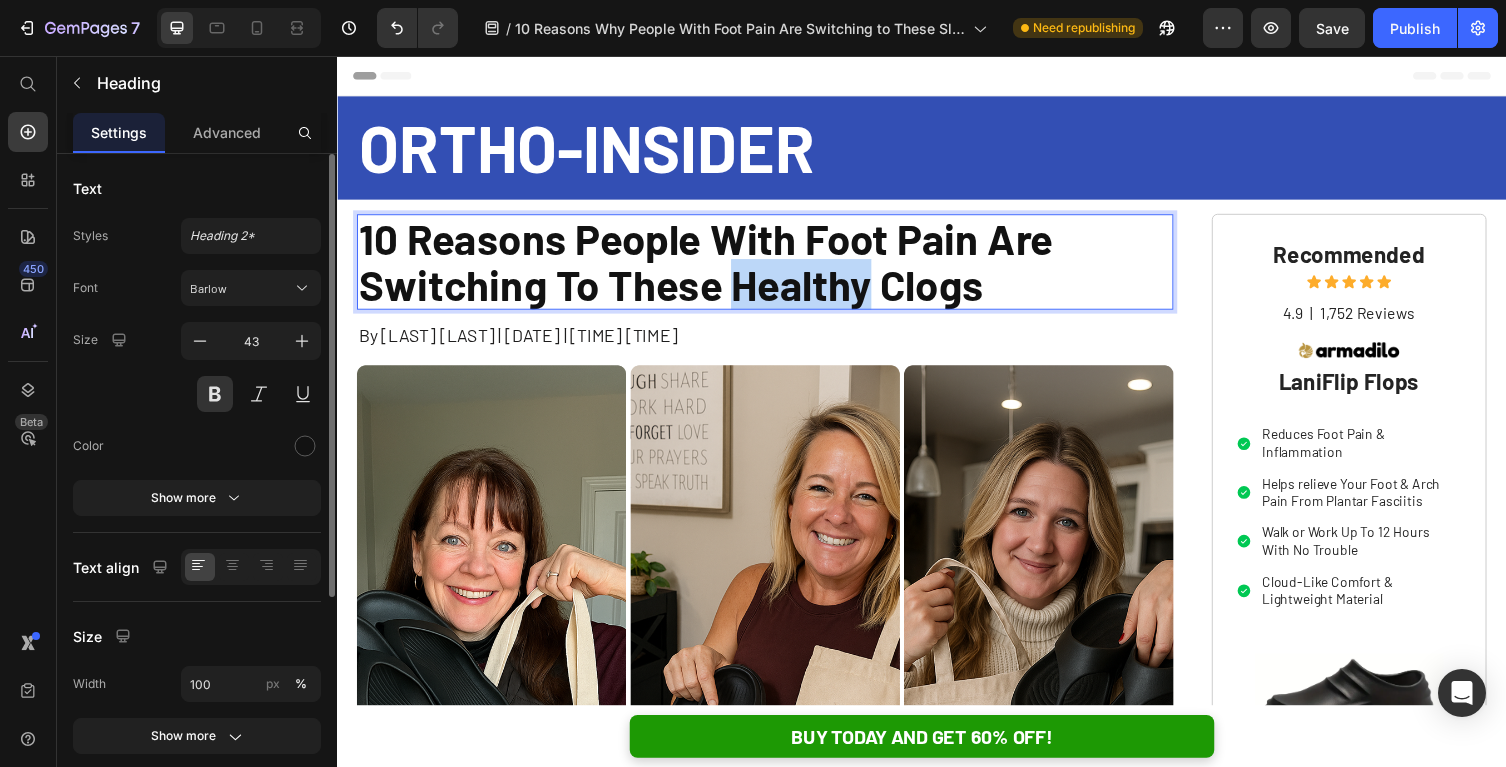 click on "10 Reasons People With Foot Pain Are Switching To These Healthy Clogs" at bounding box center [776, 267] 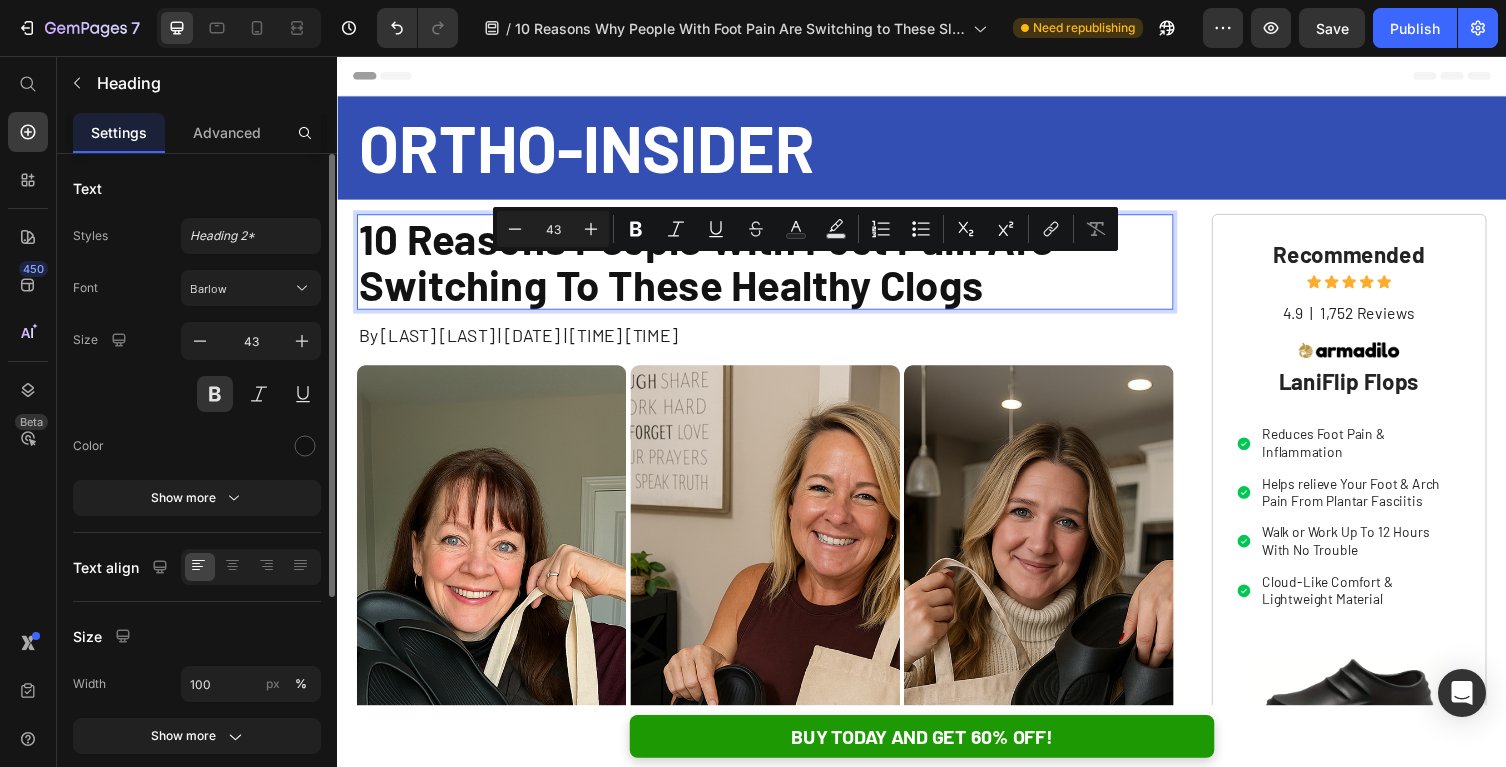 click on "10 Reasons People With Foot Pain Are Switching To These Healthy Clogs" at bounding box center (776, 267) 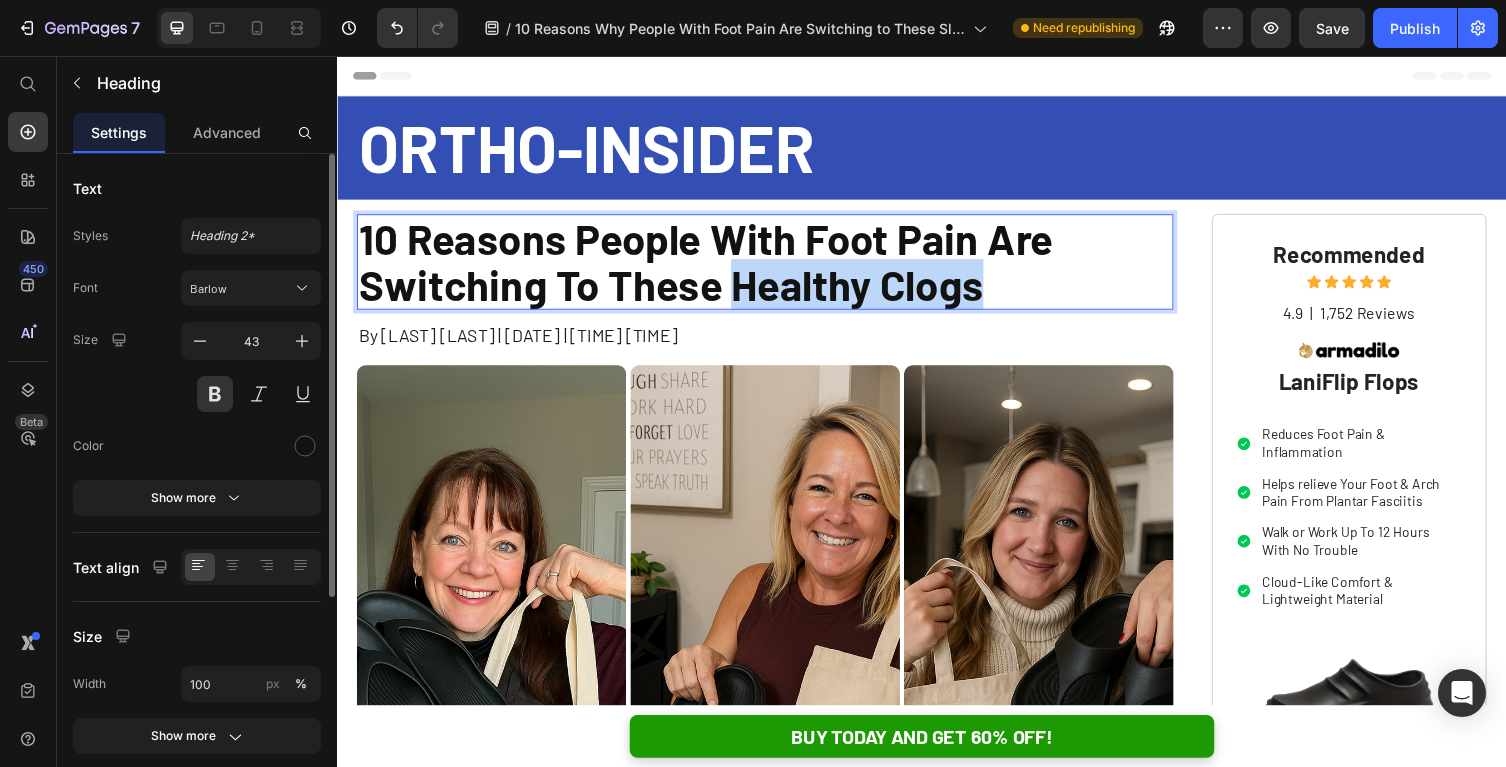 drag, startPoint x: 997, startPoint y: 285, endPoint x: 749, endPoint y: 288, distance: 248.01814 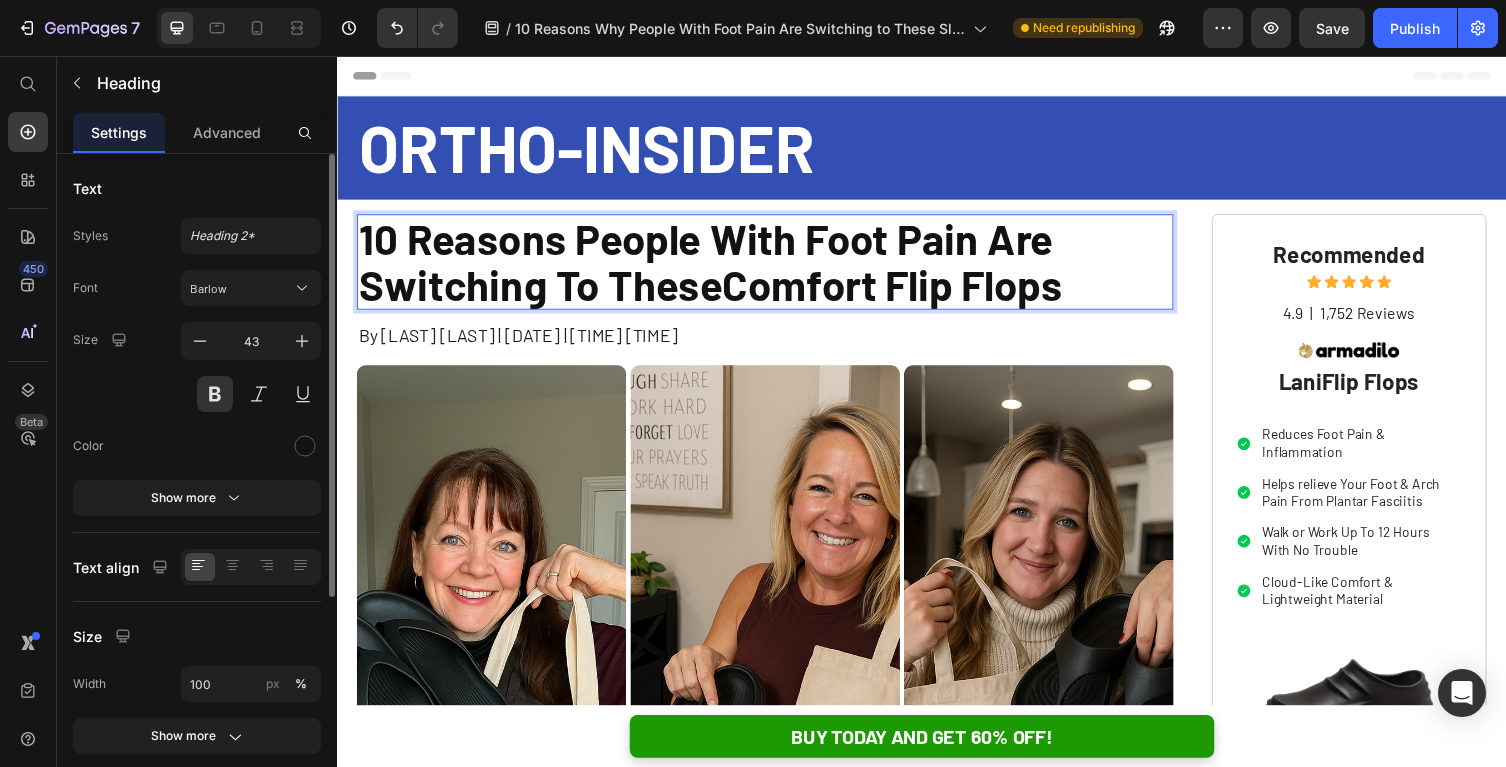 click on "Comfort Flip Flops" at bounding box center (906, 290) 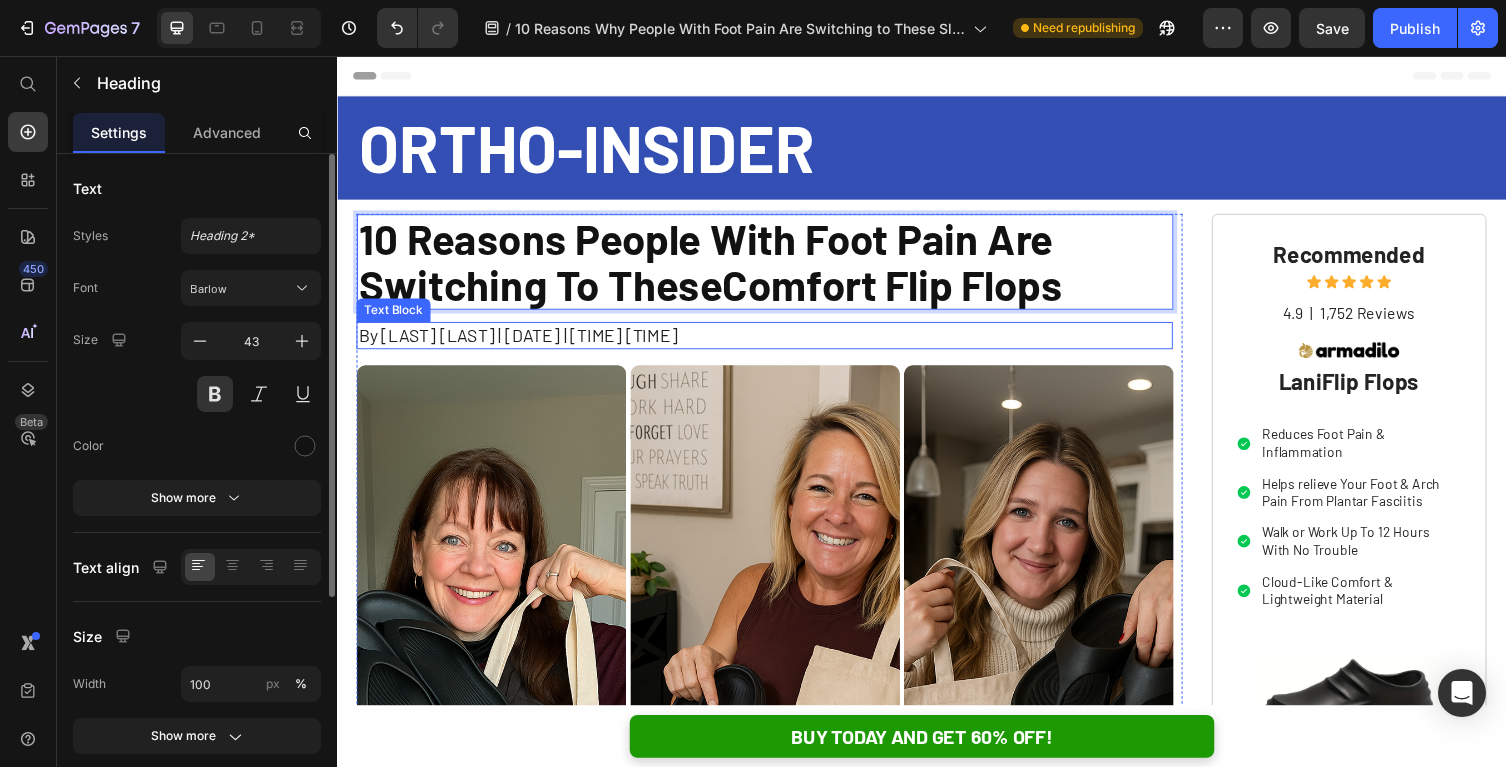 click on "By [LAST] [LAST] | [DATE] | [TIME] [TIME]" at bounding box center (776, 342) 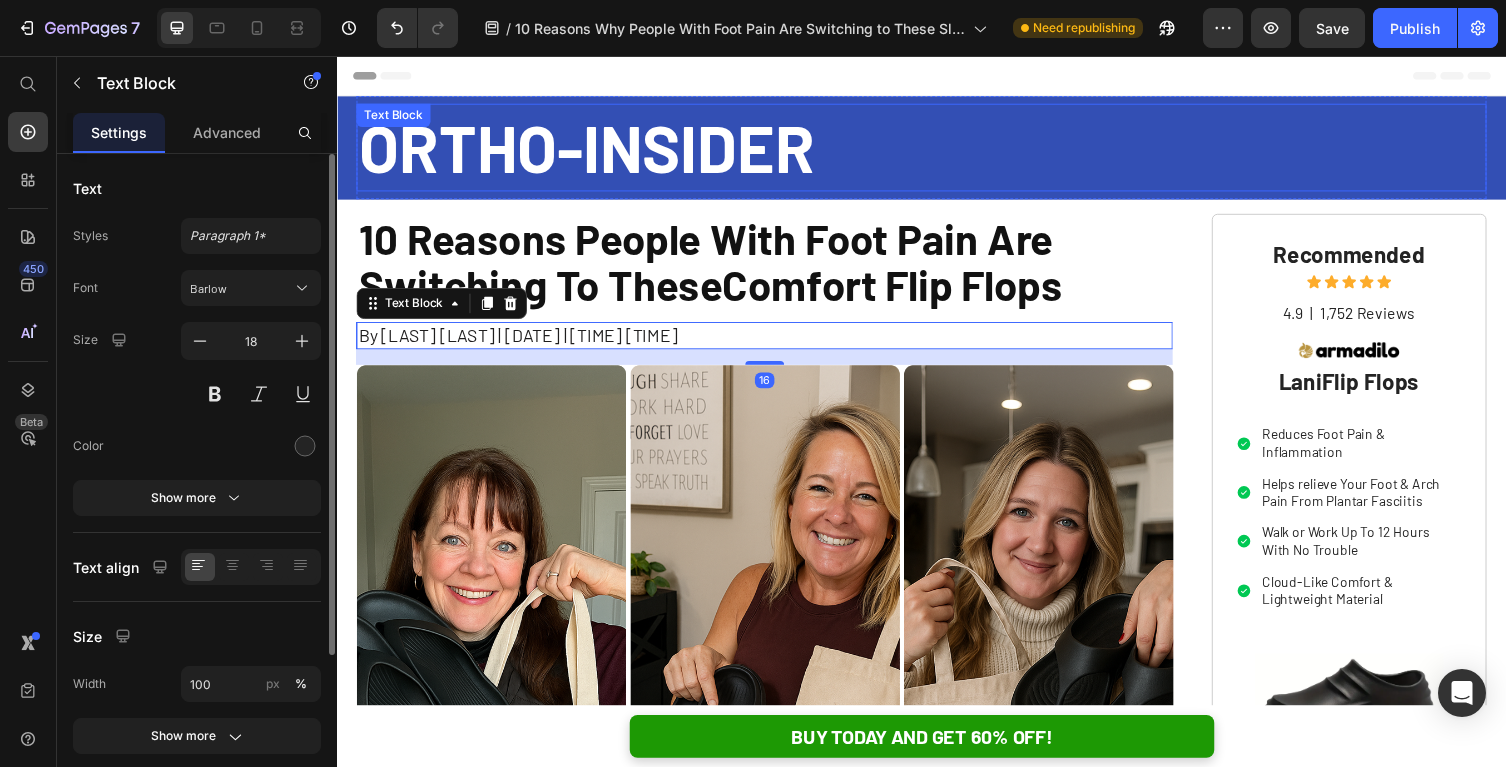 click on "ORTHO-INSIDER" at bounding box center (937, 150) 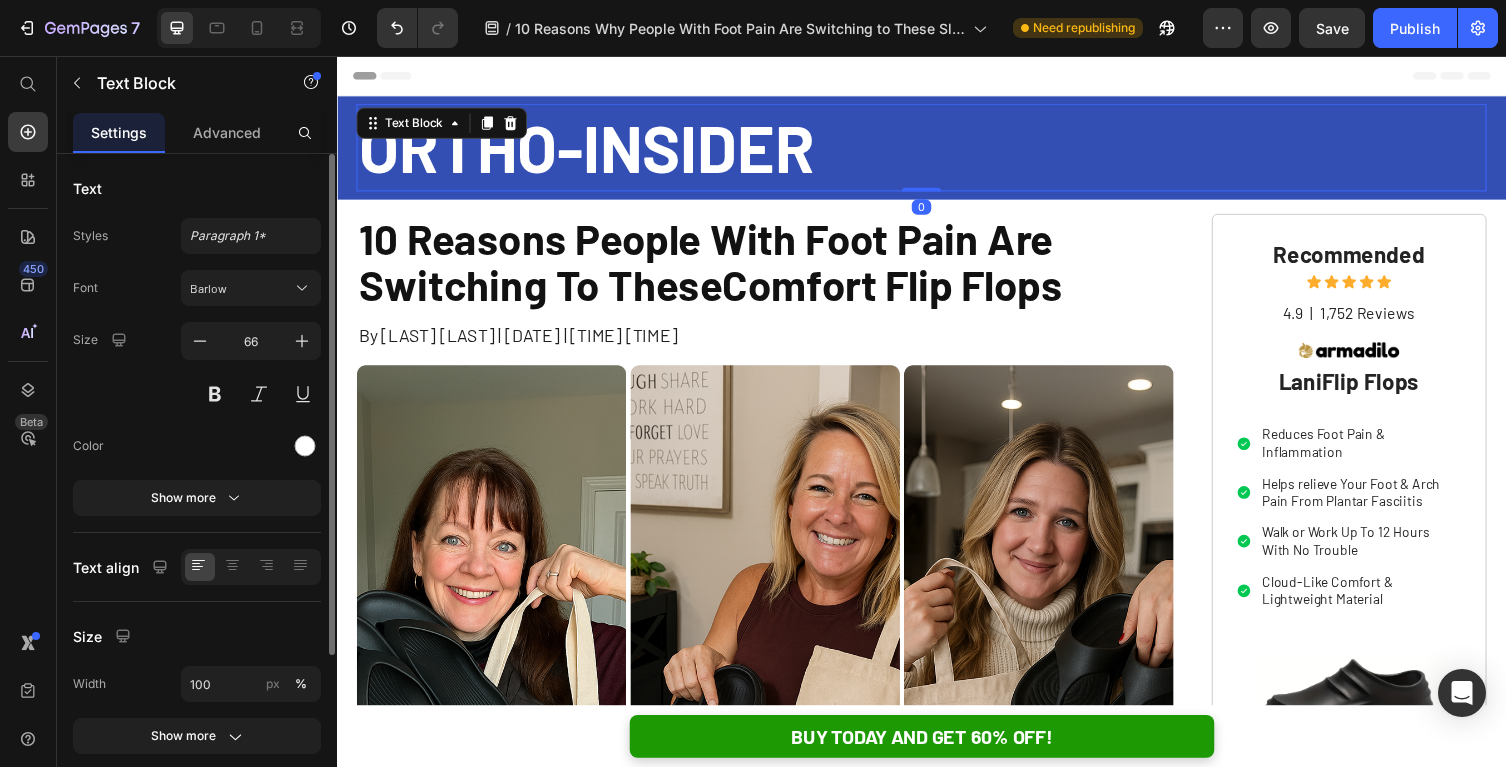 click on "Header" at bounding box center [937, 76] 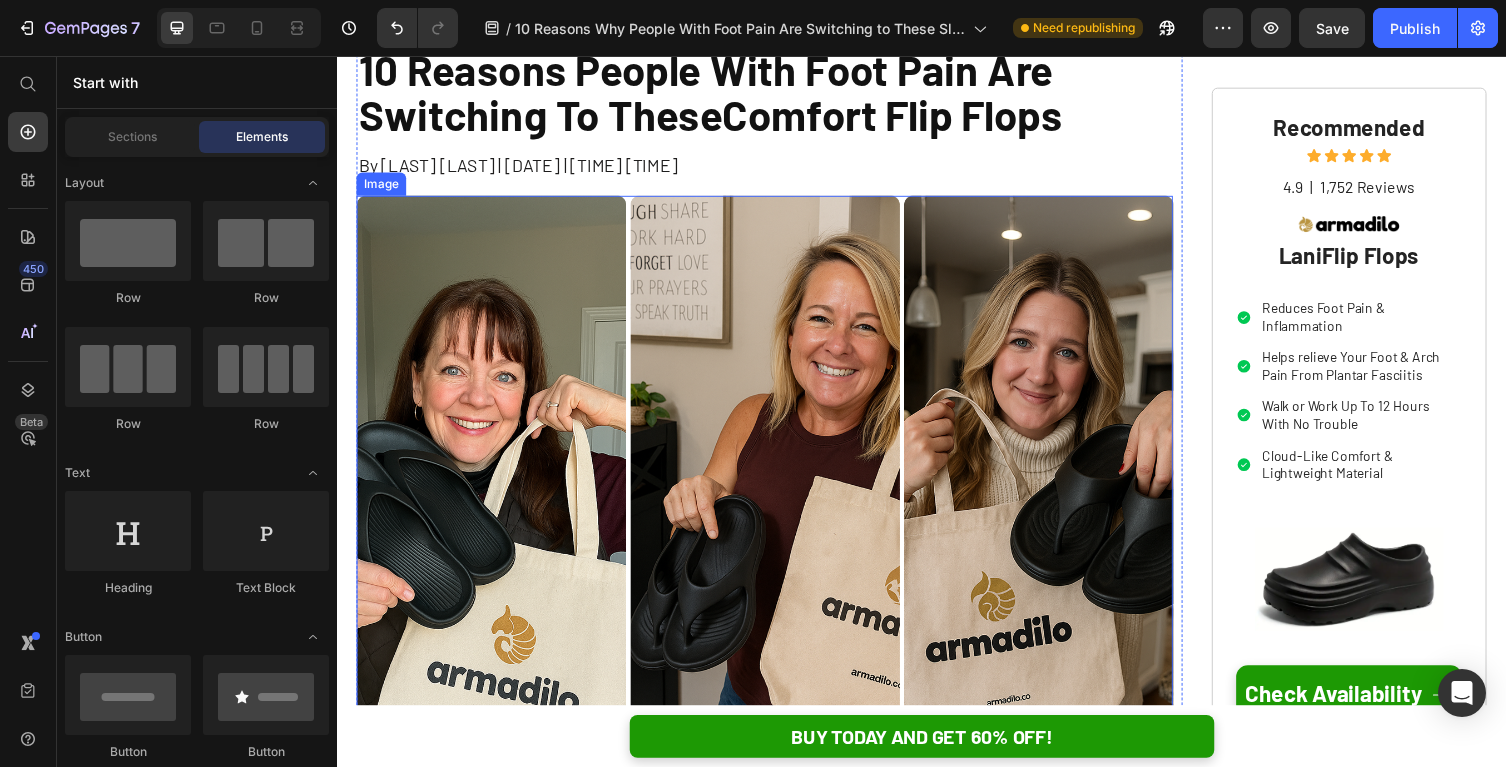 scroll, scrollTop: 251, scrollLeft: 0, axis: vertical 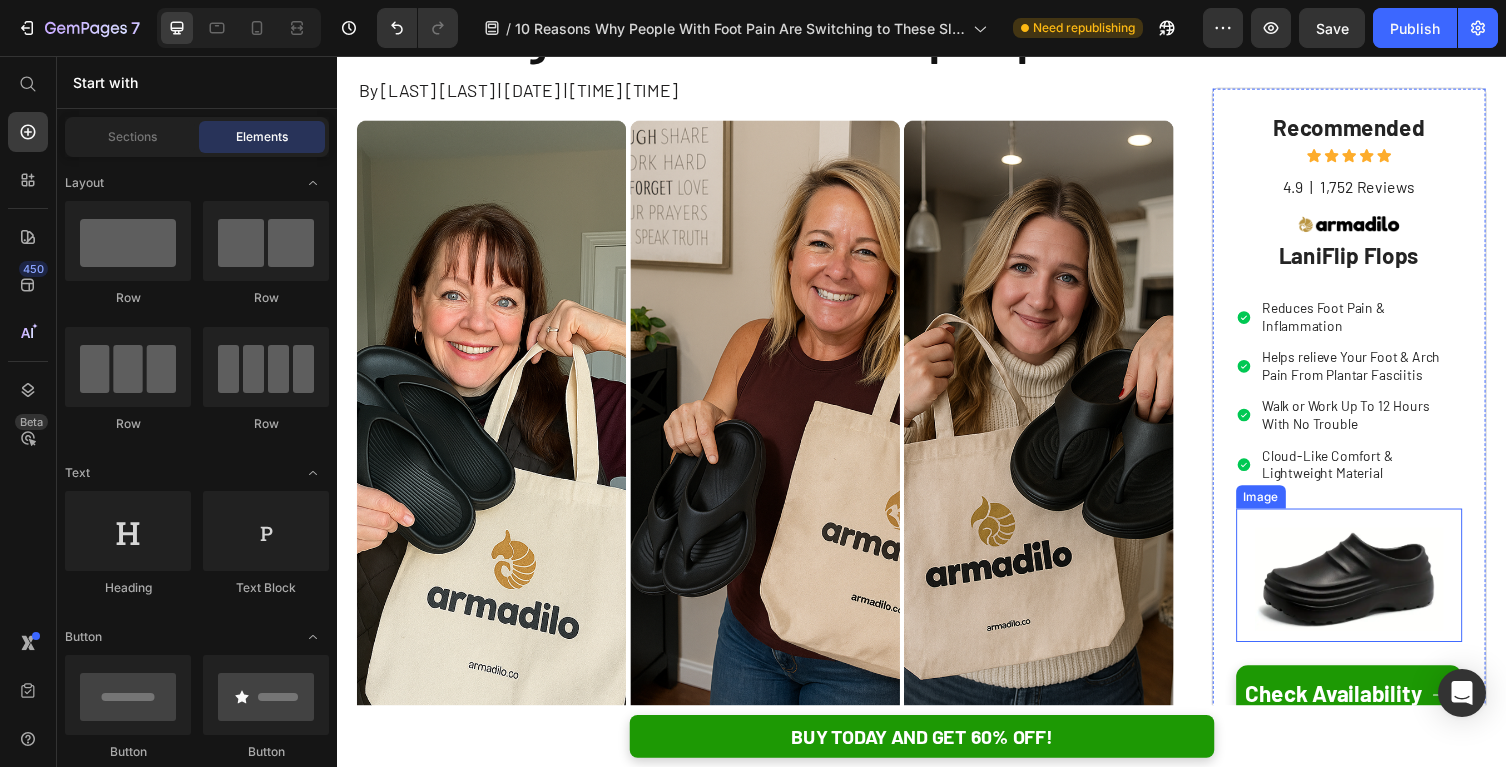 click at bounding box center [1376, 588] 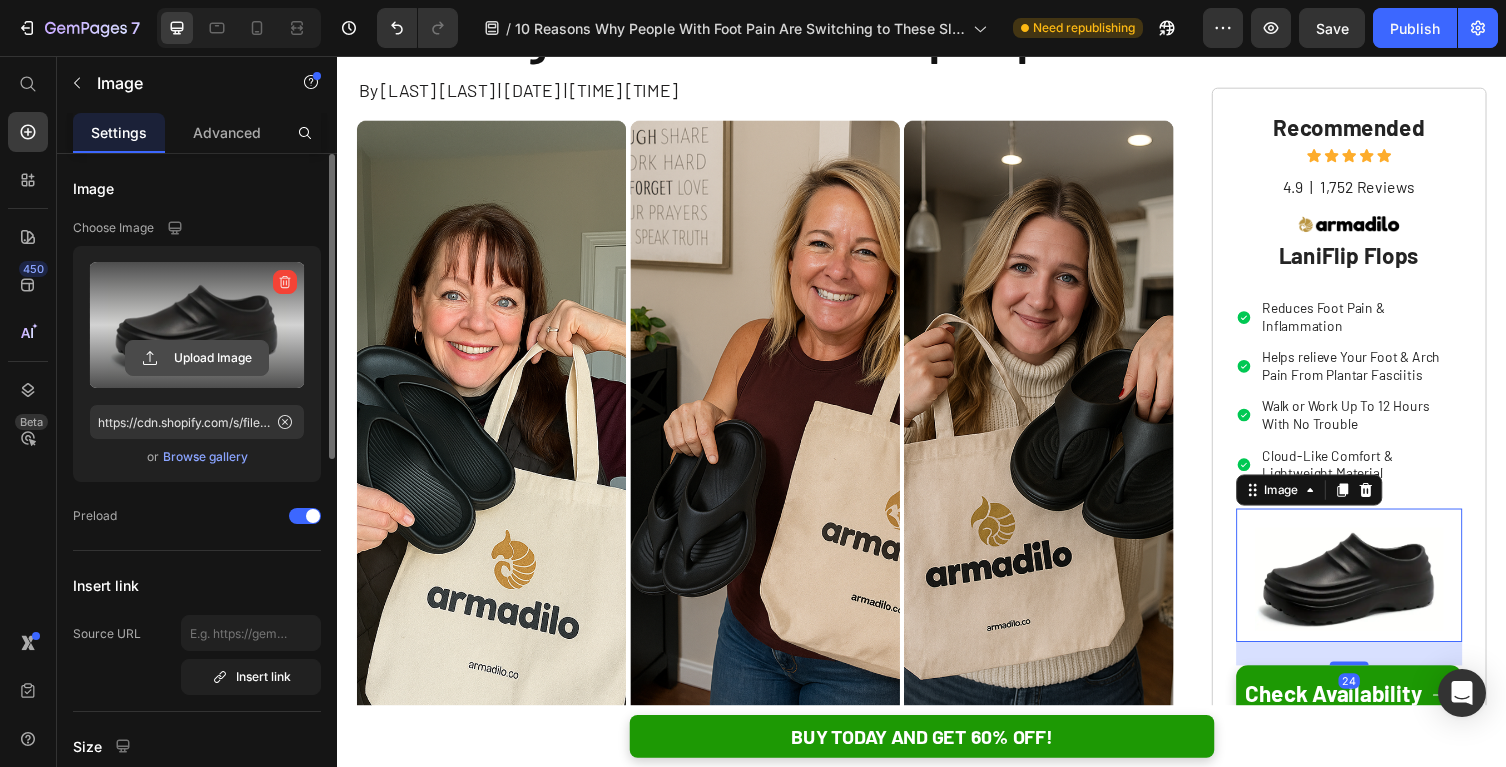 click 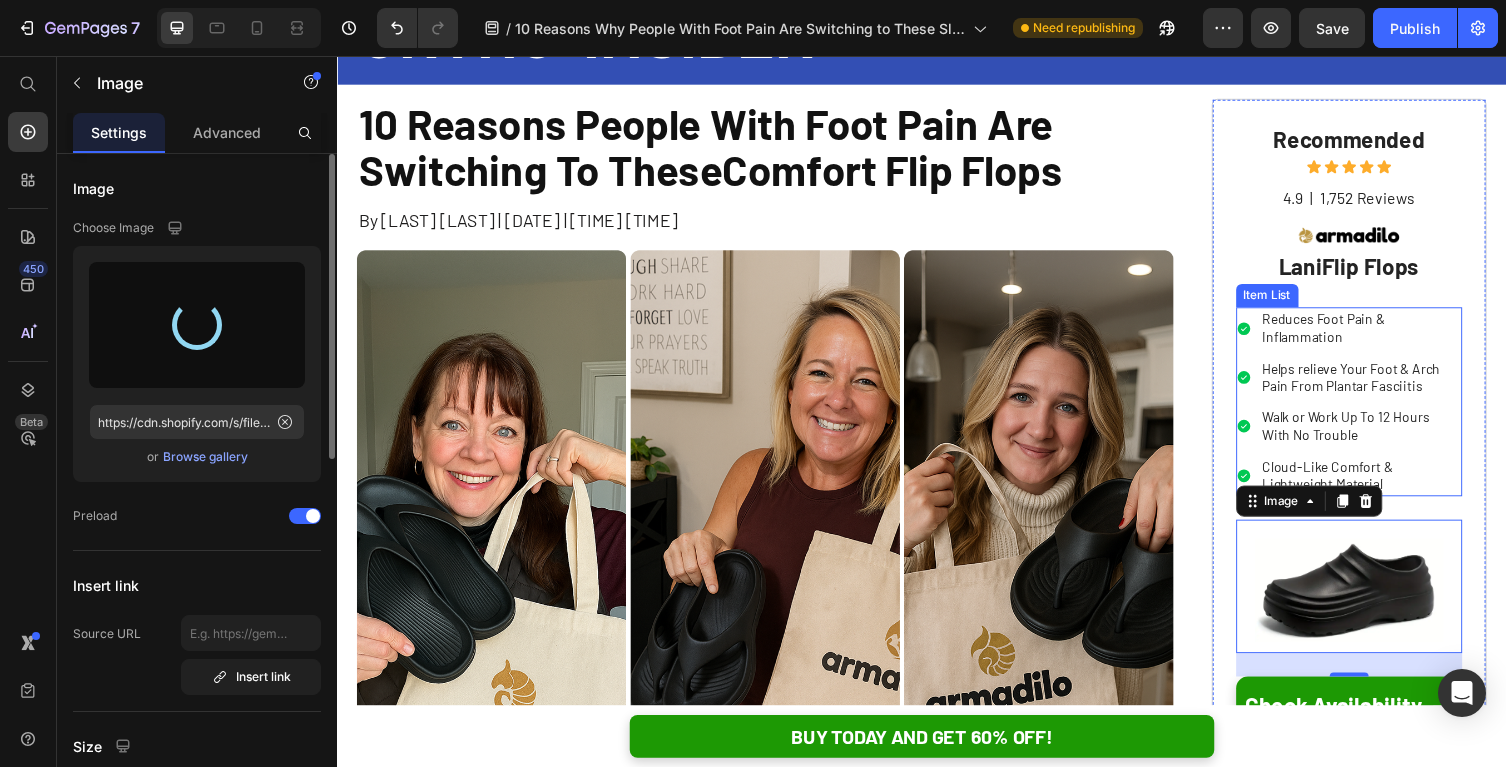 type on "https://cdn.shopify.com/s/files/1/0625/9304/0484/files/gempages_529493087827788838-274a0bc1-cdc8-45ee-9a9e-2dcfe4cf2a78.jpg" 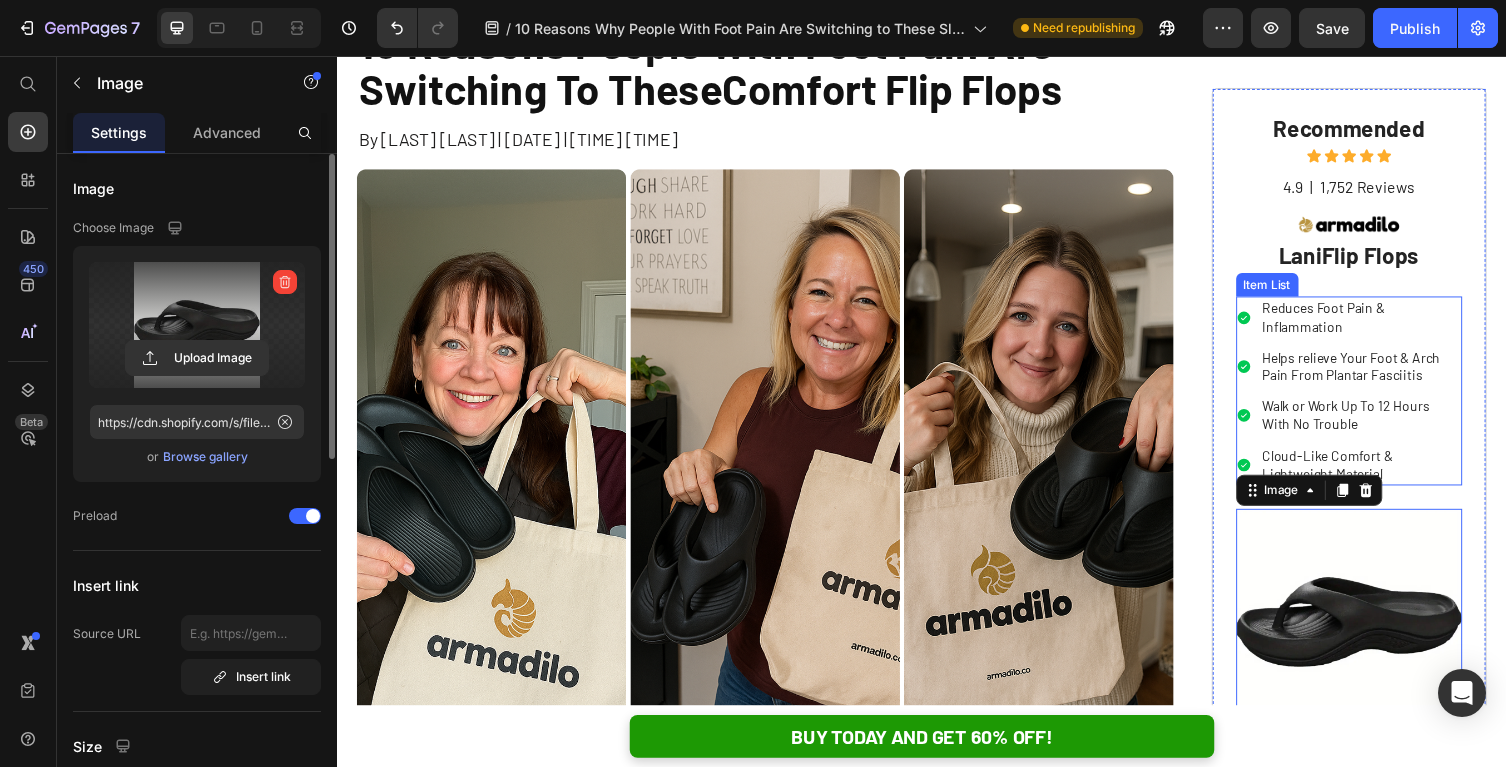 scroll, scrollTop: 238, scrollLeft: 0, axis: vertical 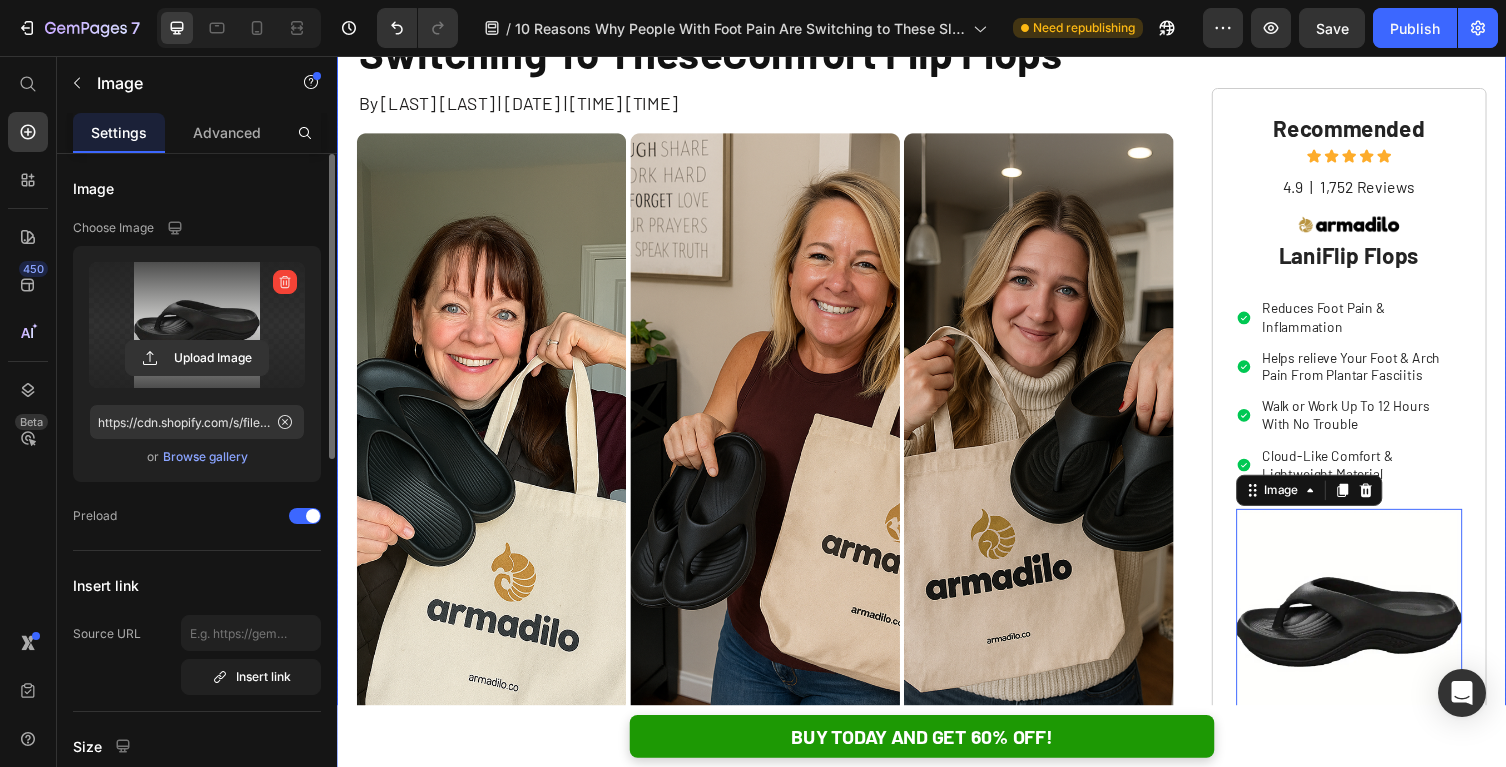 click on "10 Reasons People With Foot Pain Are Switching To These Comfort Flip Flops Heading By [FIRST] [LAST] | January 2nd, 2025 | 12:20 am EST Text Block Image 1 in 3 people will experience foot pain, which will eventually take away their mobility and freedom — However, a breakthrough healthy clog, noted by Harvard University, is helping people beat the statistics and even avoid foot surgery. Text Block Row Recommended Heading Icon Icon Icon Icon Icon Icon List 4.9 Text Block | Text Block 1,752 Reviews Text Block Row Image Lani Flip Flops Heading Reduces Foot Pain & Inflammation Helps relieve Your Foot & Arch Pain From Plantar Fasciitis Walk or Work Up To 12 Hours With No Trouble Cloud-Like Comfort & Lightweight Material Item List Image 24
Check Availability Button Row Row" at bounding box center (937, 434) 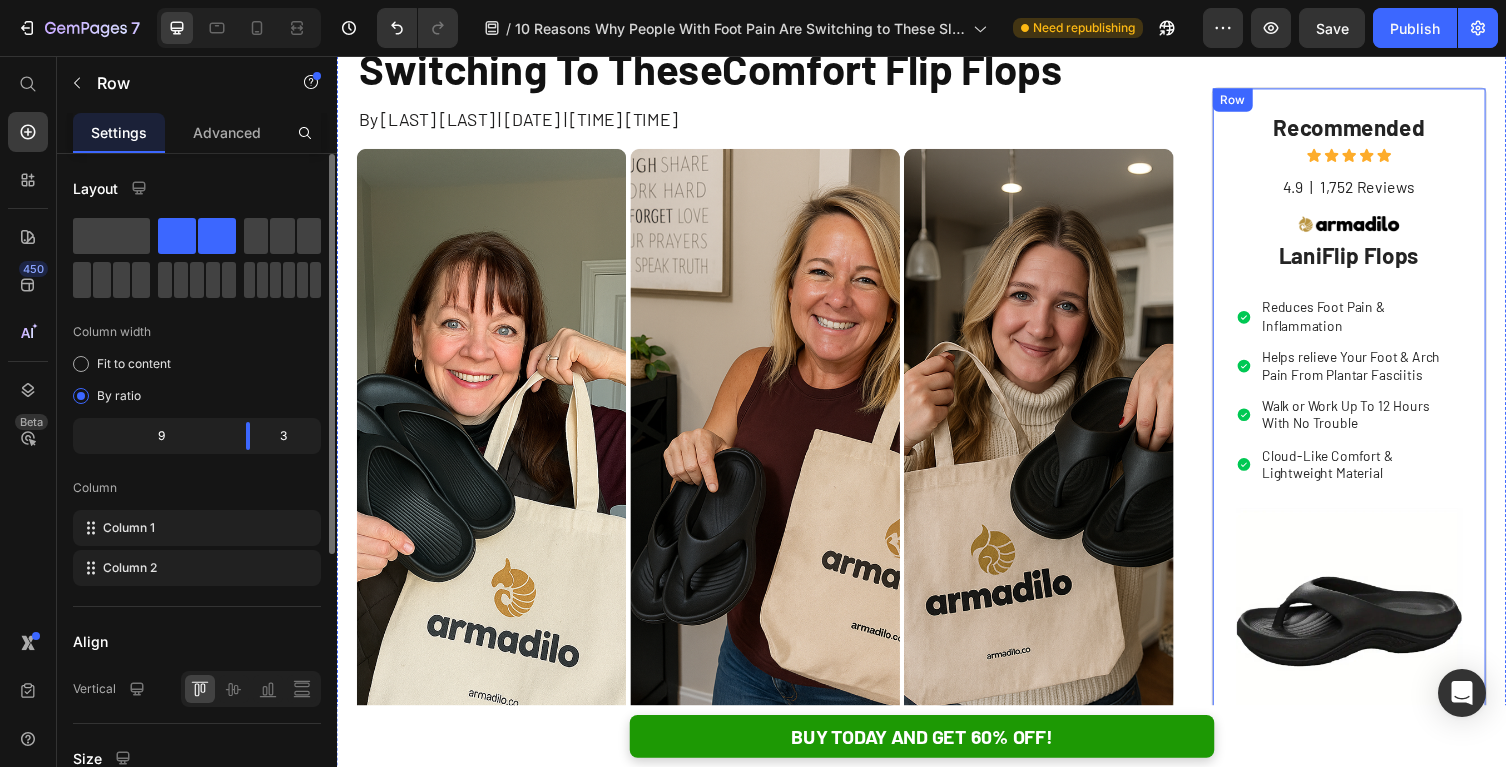 scroll, scrollTop: 228, scrollLeft: 0, axis: vertical 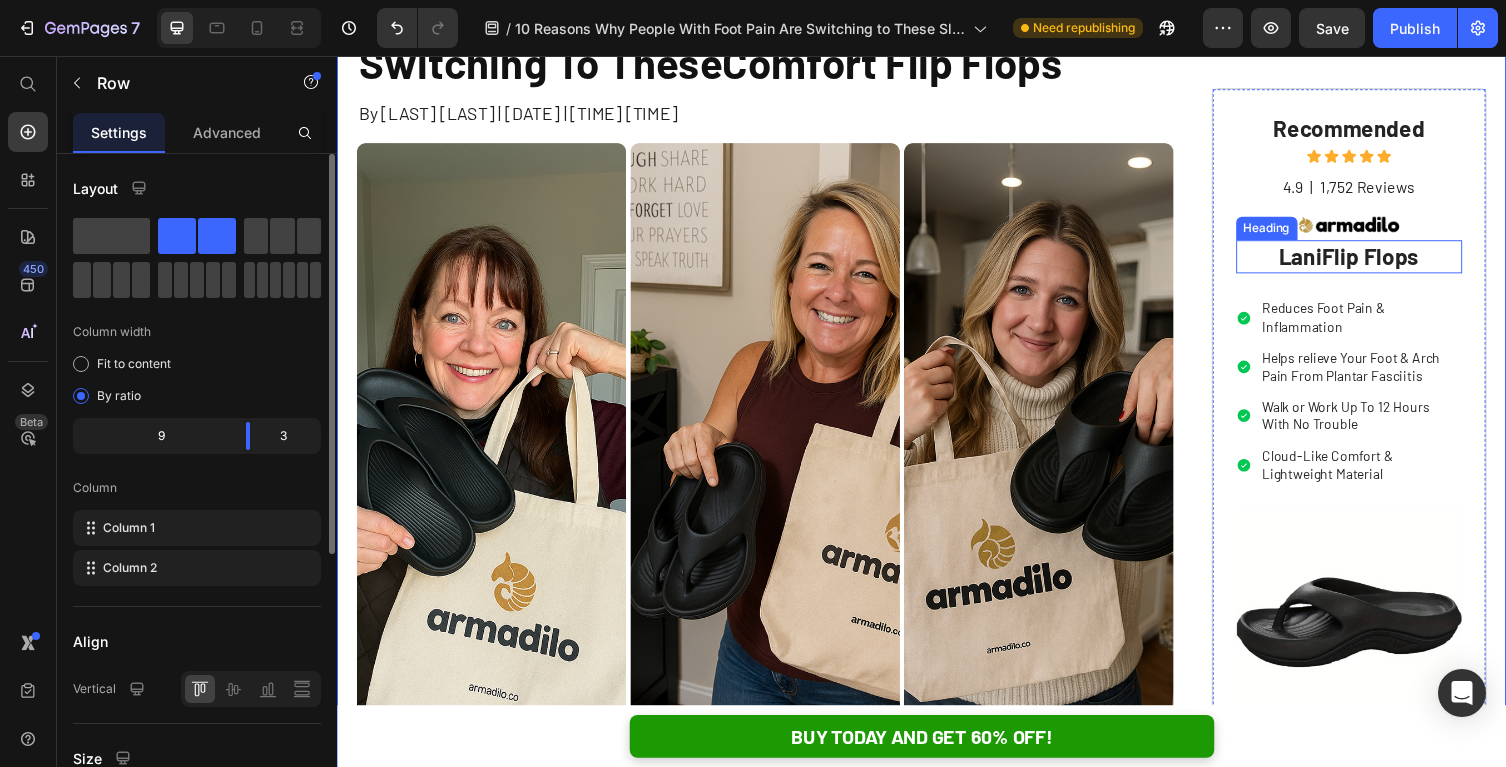 click on "Flip Flops" at bounding box center [1398, 261] 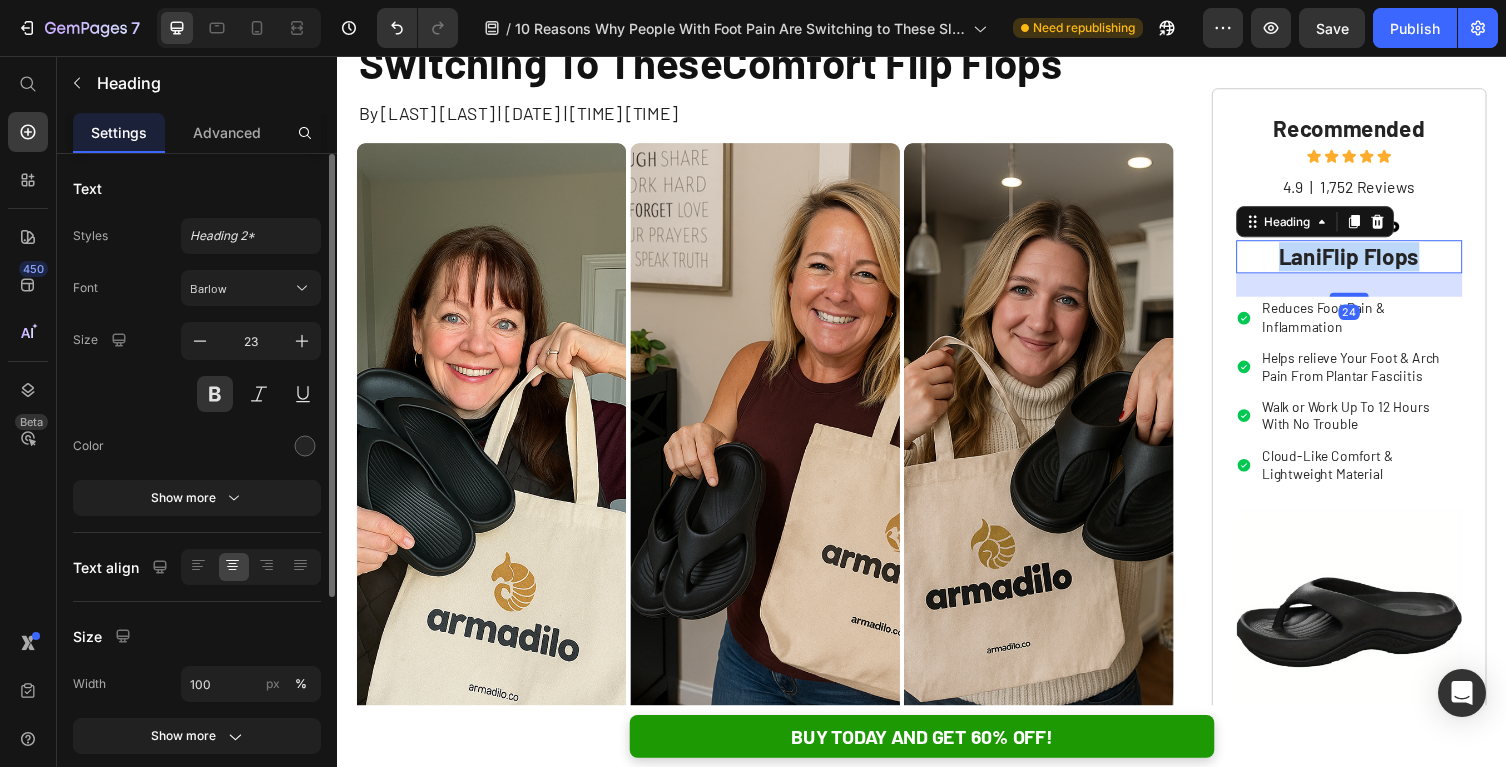 click on "Flip Flops" at bounding box center (1398, 261) 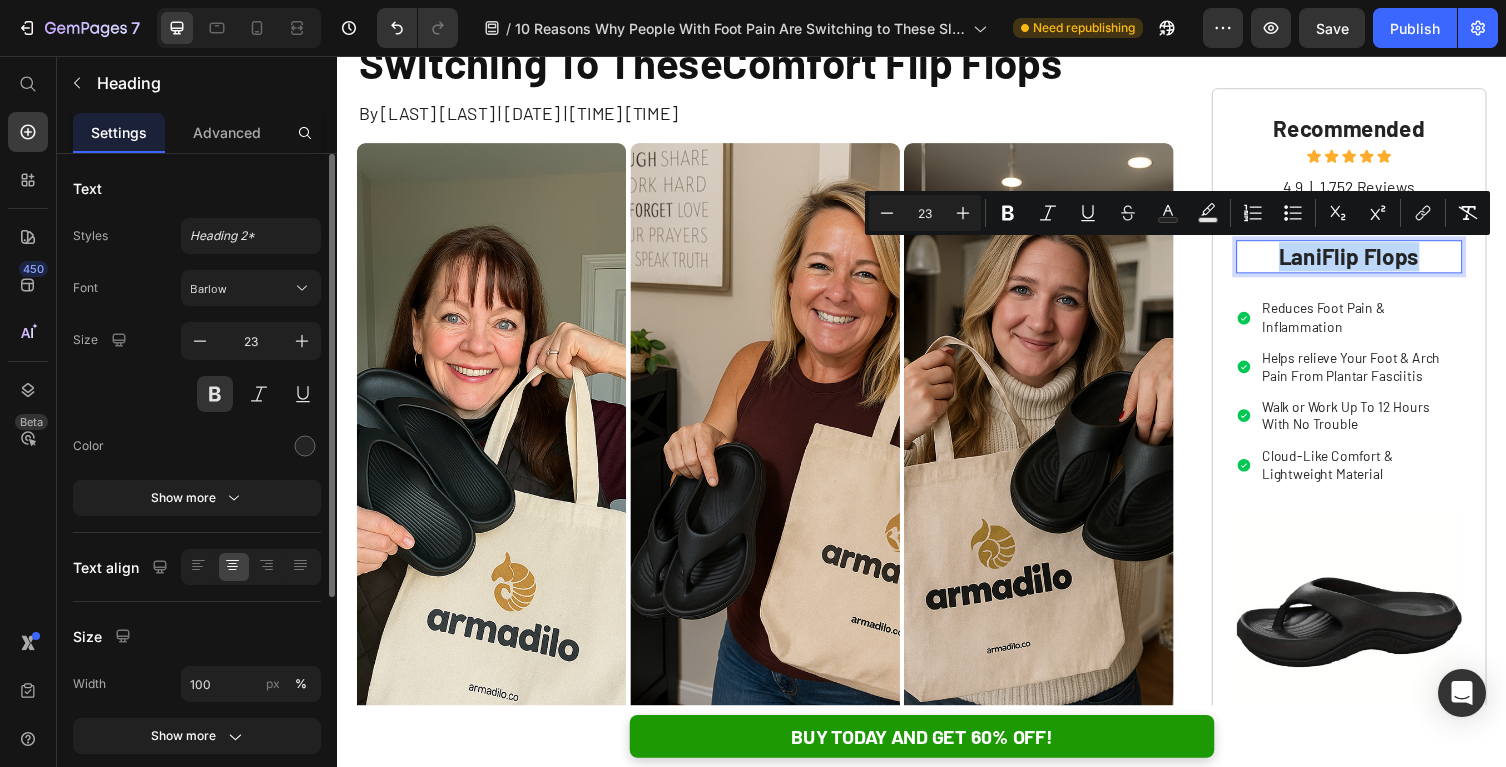 copy on "Lani  Flip Flops" 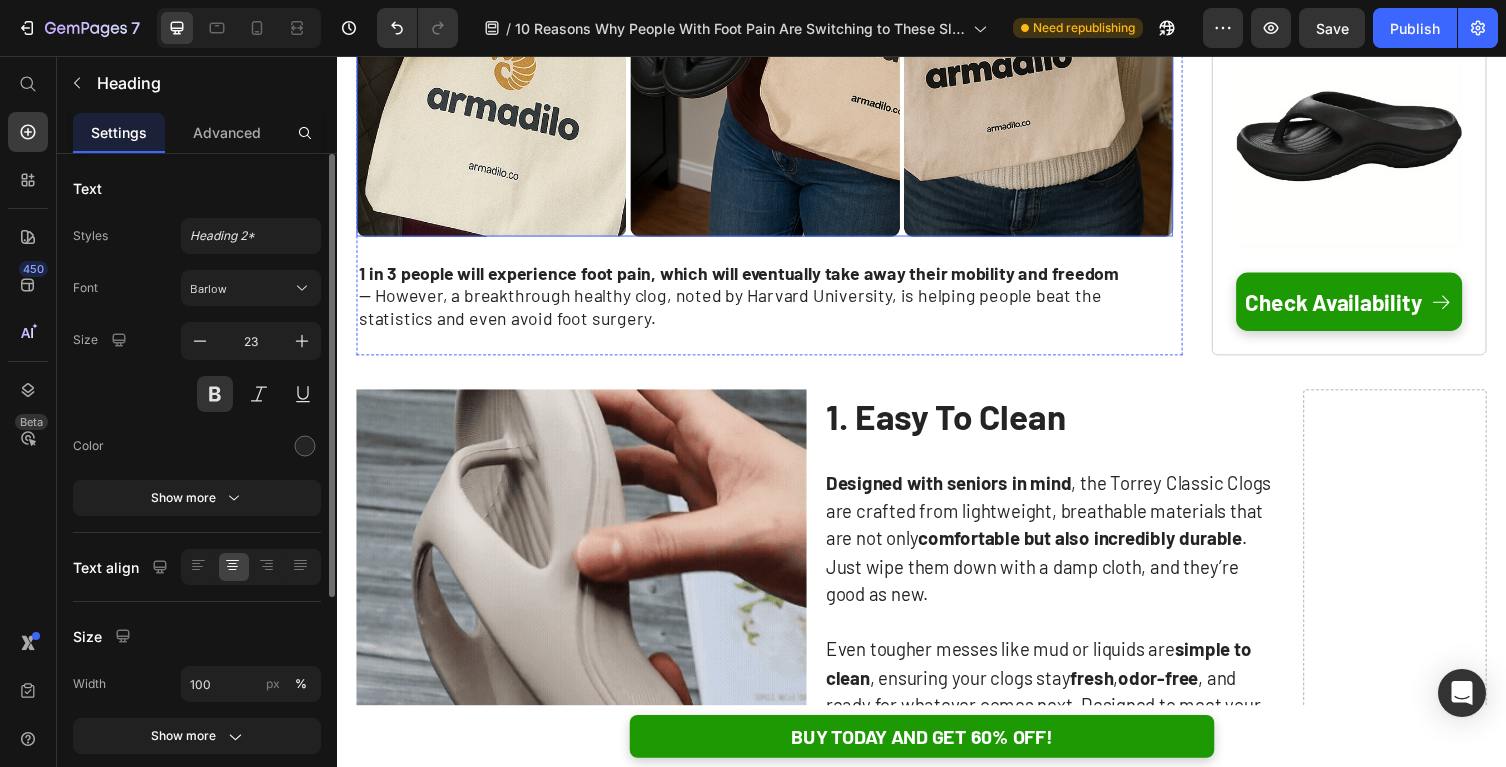 scroll, scrollTop: 905, scrollLeft: 0, axis: vertical 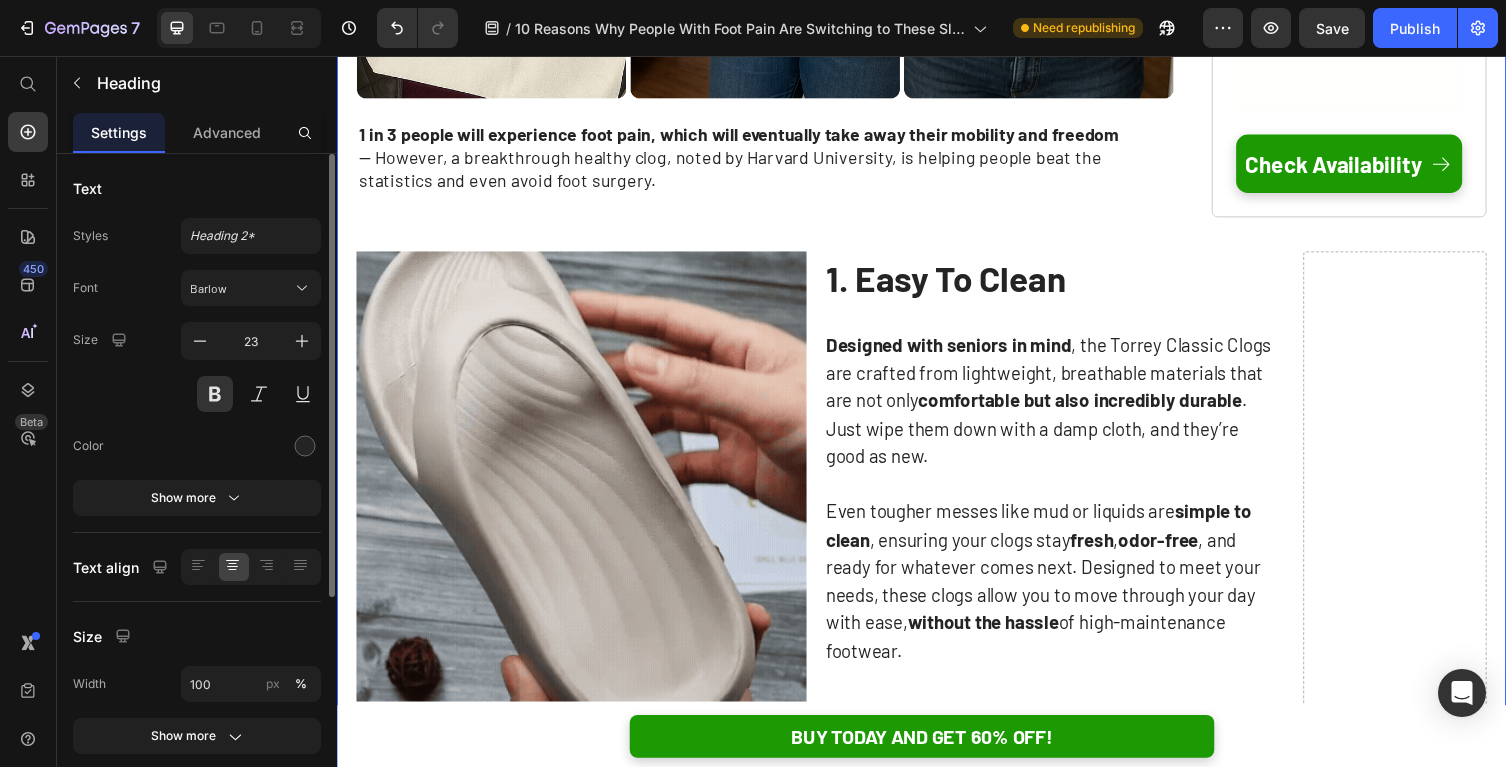 click on "1. Easy To Clean" at bounding box center [962, 283] 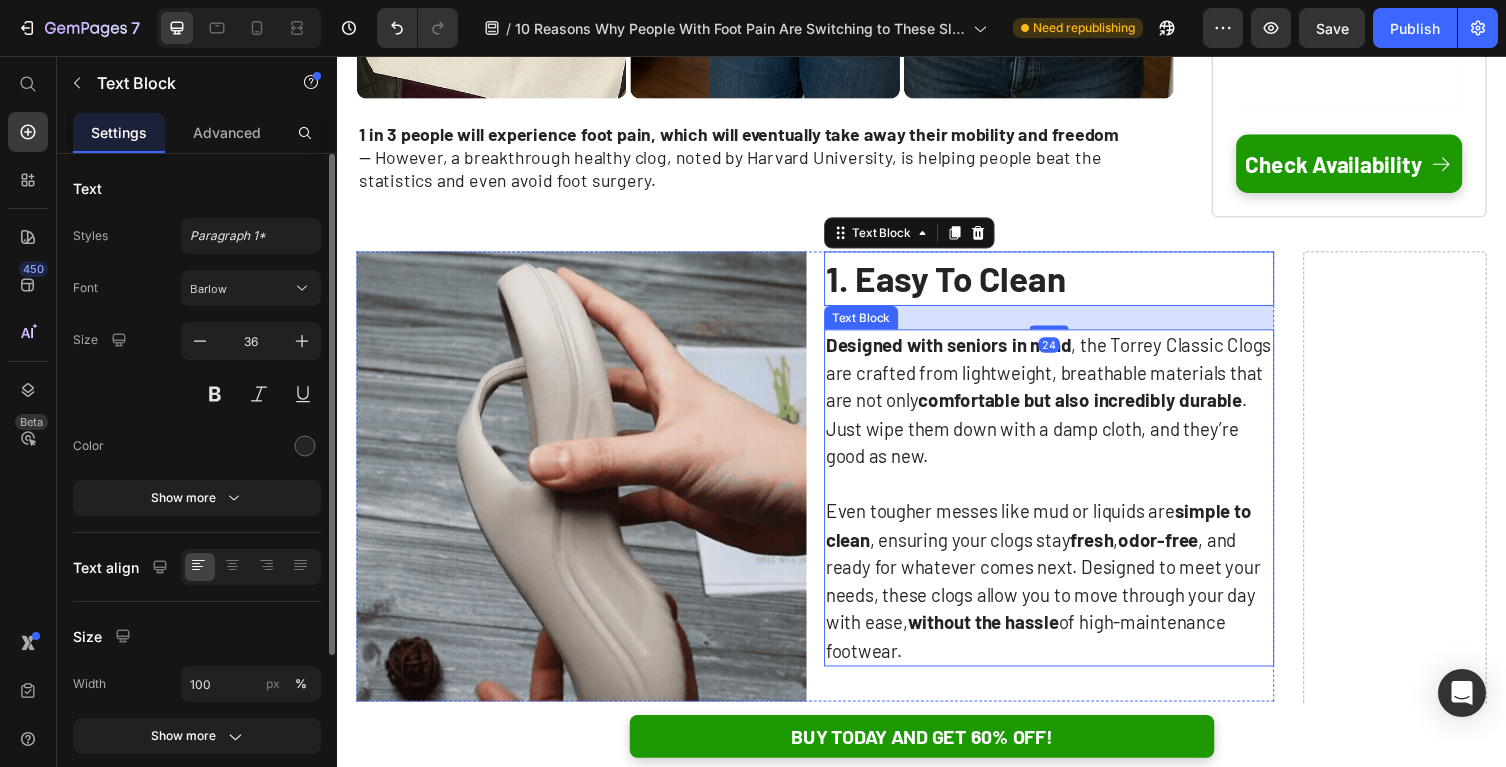 click on "Designed with seniors in mind, the Torrey Classic Clogs are crafted from lightweight, breathable materials that are not only comfortable but also incredibly durable. Just wipe them down with a damp cloth, and they’re good as new." at bounding box center (1068, 409) 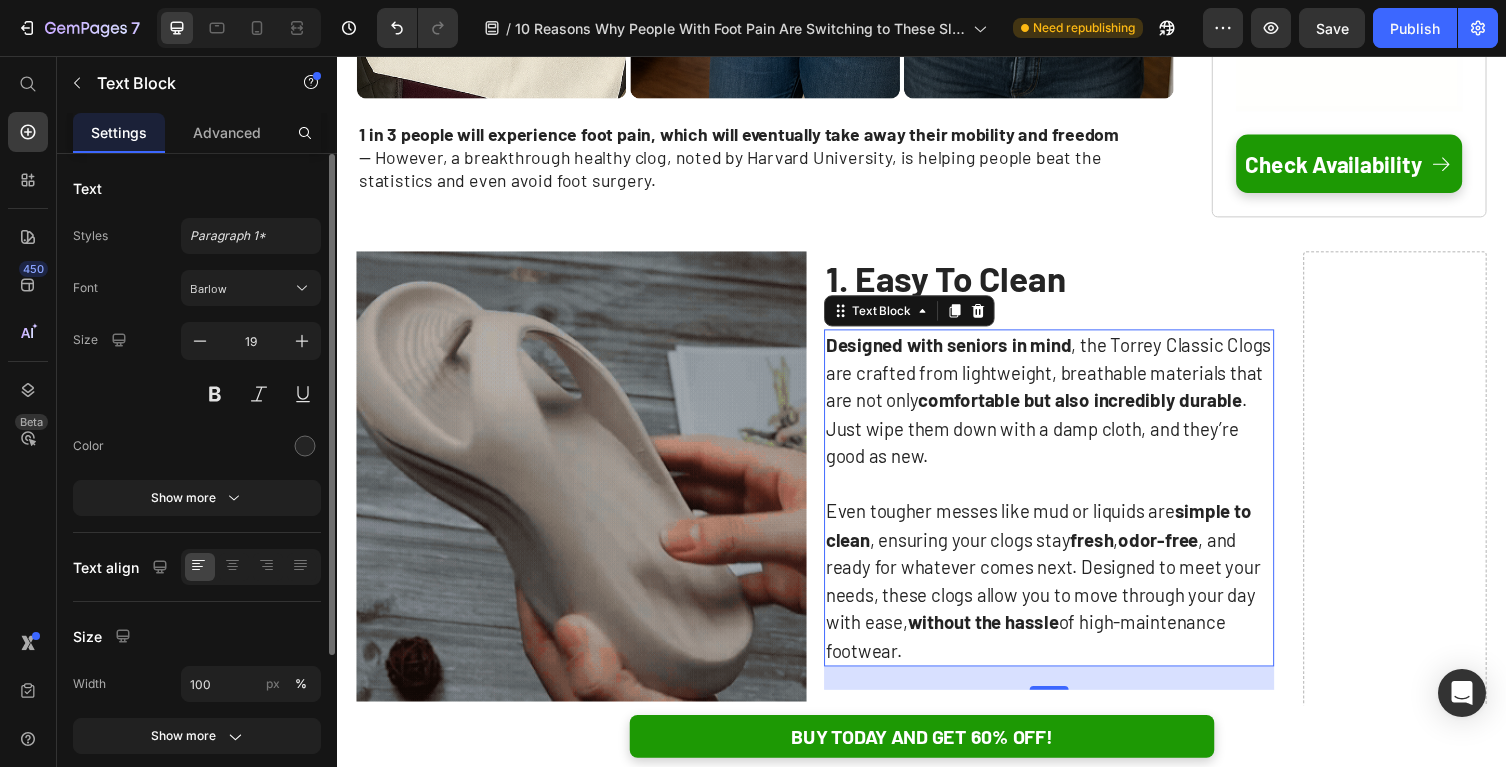 click on "Designed with seniors in mind, the Torrey Classic Clogs are crafted from lightweight, breathable materials that are not only comfortable but also incredibly durable. Just wipe them down with a damp cloth, and they’re good as new." at bounding box center (1068, 409) 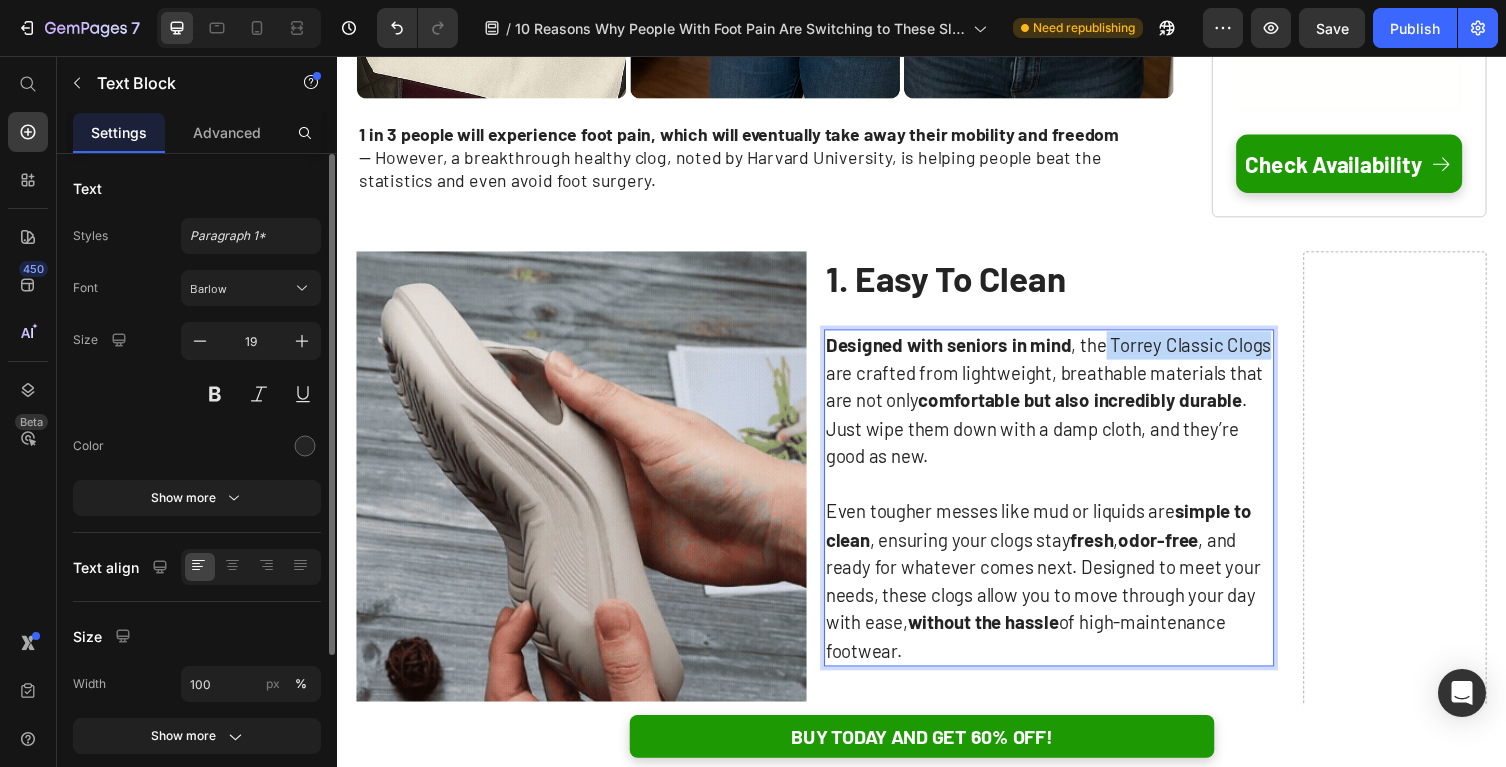 drag, startPoint x: 1126, startPoint y: 356, endPoint x: 1290, endPoint y: 360, distance: 164.04877 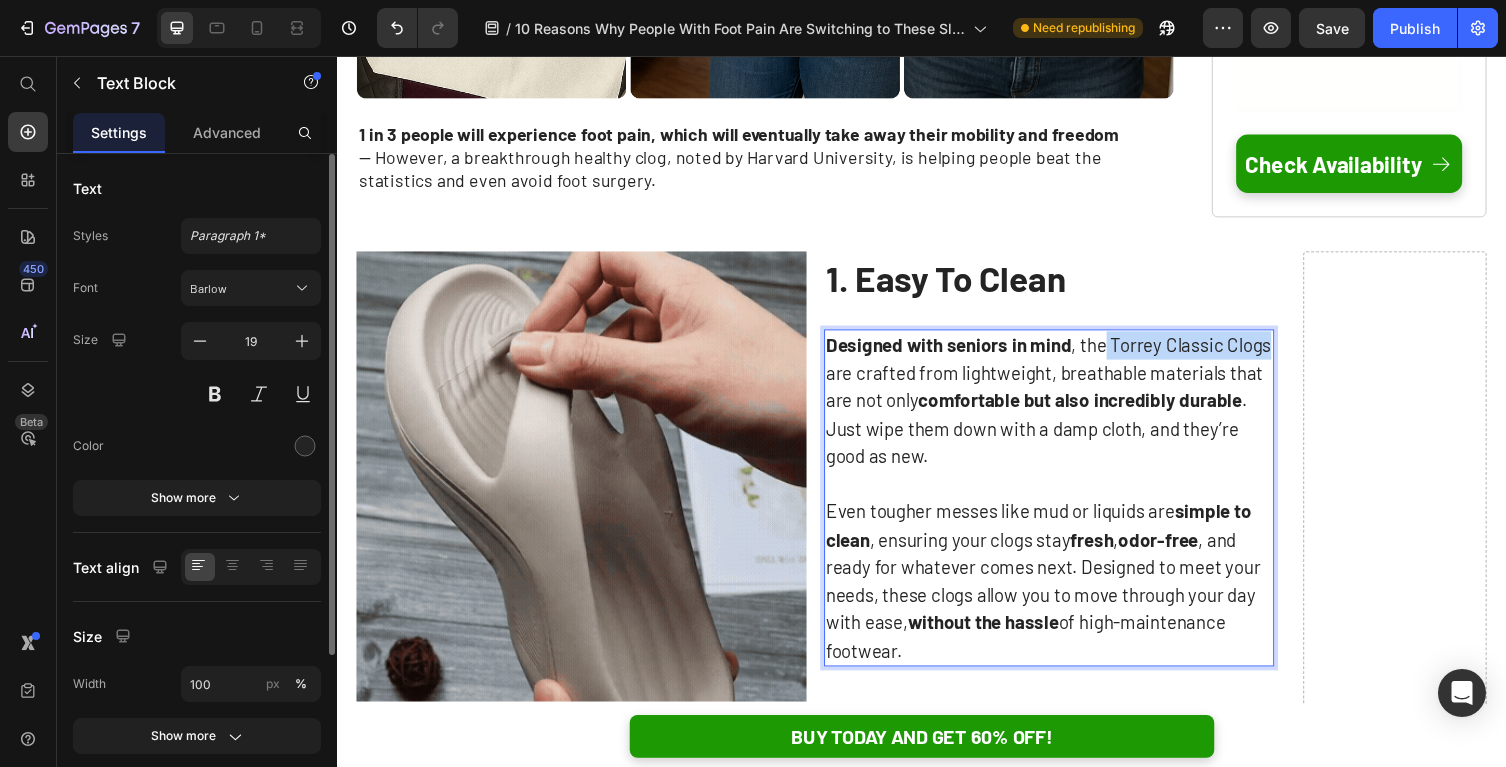 click on "Designed with seniors in mind, the Torrey Classic Clogs are crafted from lightweight, breathable materials that are not only comfortable but also incredibly durable. Just wipe them down with a damp cloth, and they’re good as new." at bounding box center [1068, 409] 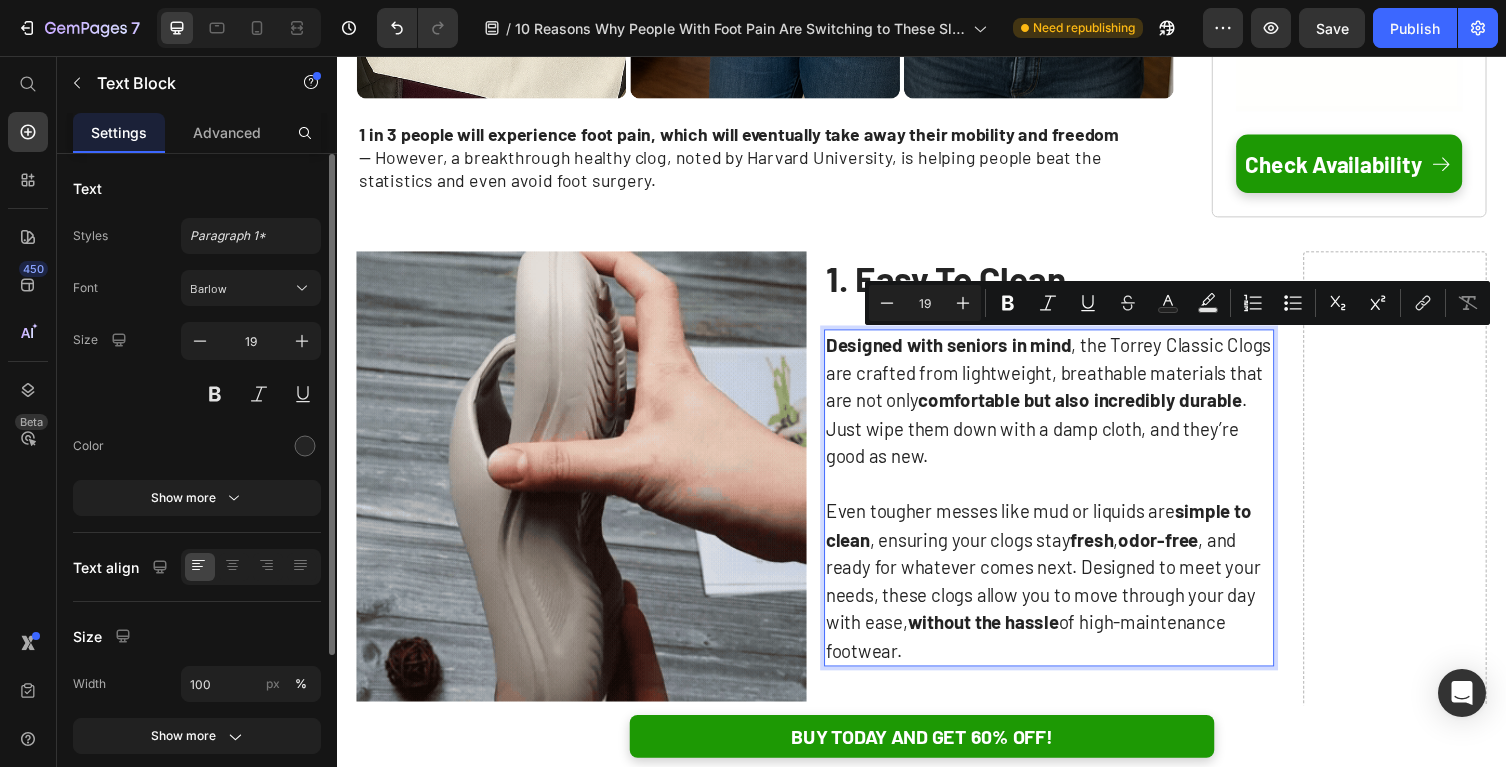 click on "Designed with seniors in mind, the Torrey Classic Clogs are crafted from lightweight, breathable materials that are not only comfortable but also incredibly durable. Just wipe them down with a damp cloth, and they’re good as new." at bounding box center (1068, 409) 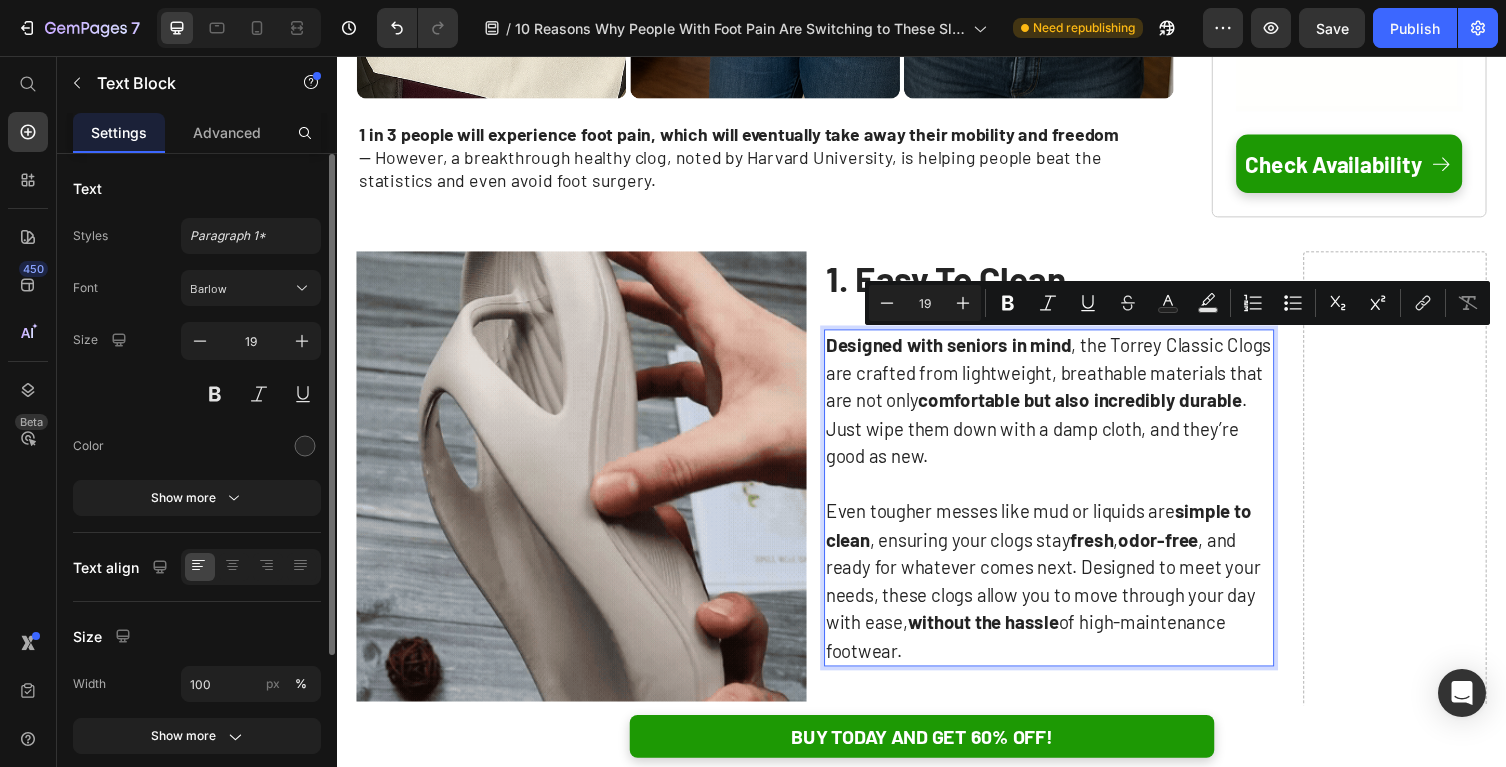 click on "Designed with seniors in mind, the Torrey Classic Clogs are crafted from lightweight, breathable materials that are not only comfortable but also incredibly durable. Just wipe them down with a damp cloth, and they’re good as new." at bounding box center [1068, 409] 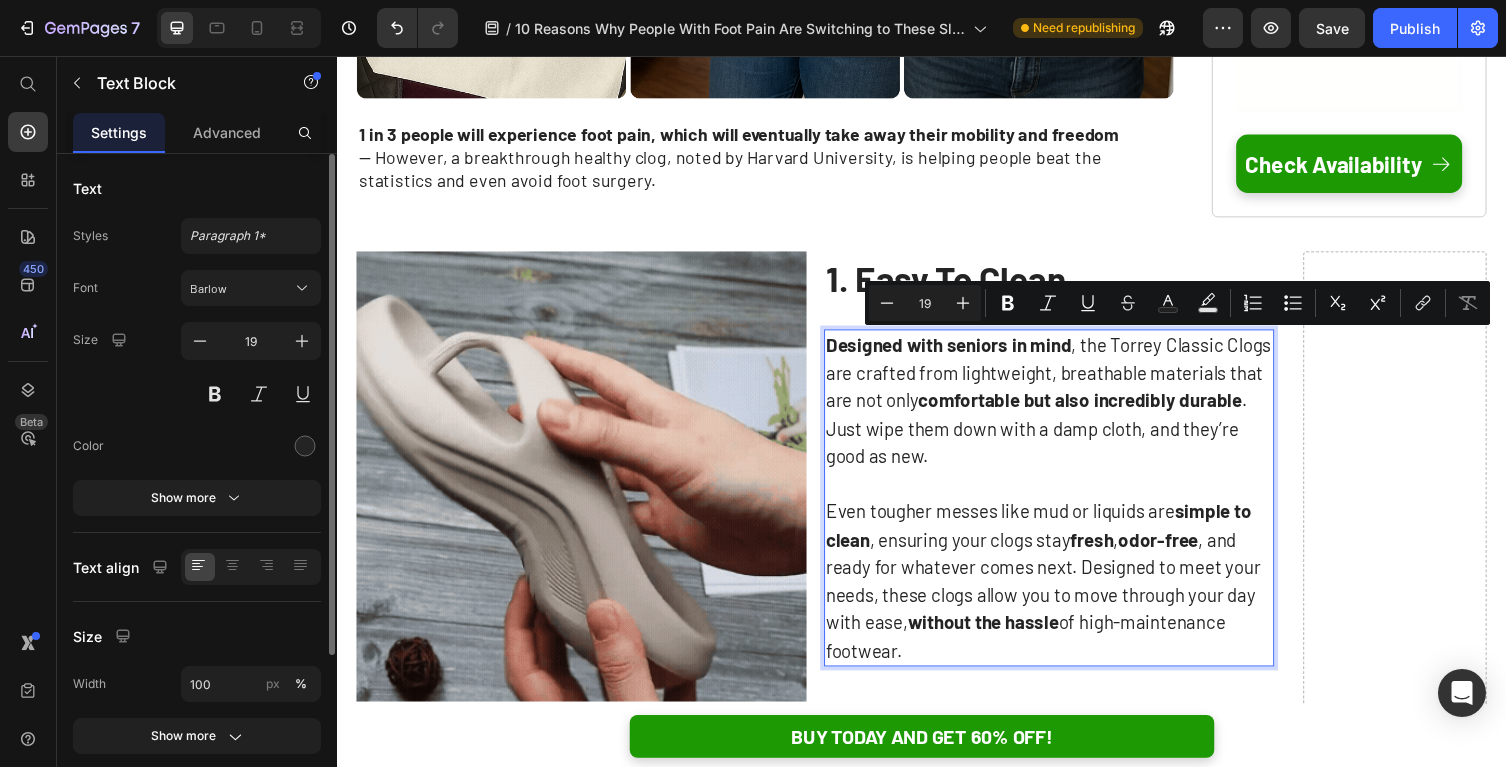 click on "Designed with seniors in mind, the Torrey Classic Clogs are crafted from lightweight, breathable materials that are not only comfortable but also incredibly durable. Just wipe them down with a damp cloth, and they’re good as new." at bounding box center (1068, 409) 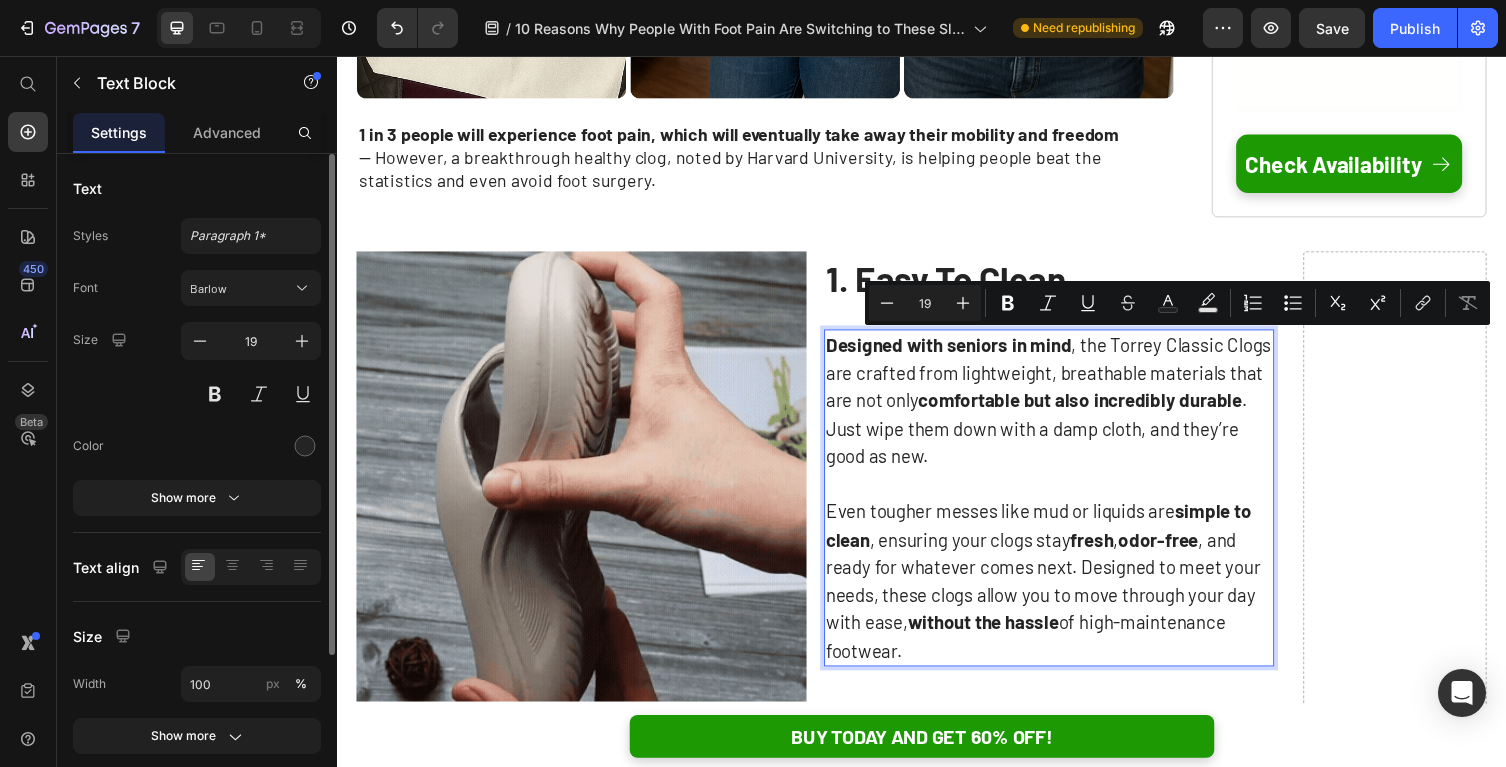 click on "Designed with seniors in mind, the Torrey Classic Clogs are crafted from lightweight, breathable materials that are not only comfortable but also incredibly durable. Just wipe them down with a damp cloth, and they’re good as new." at bounding box center (1068, 409) 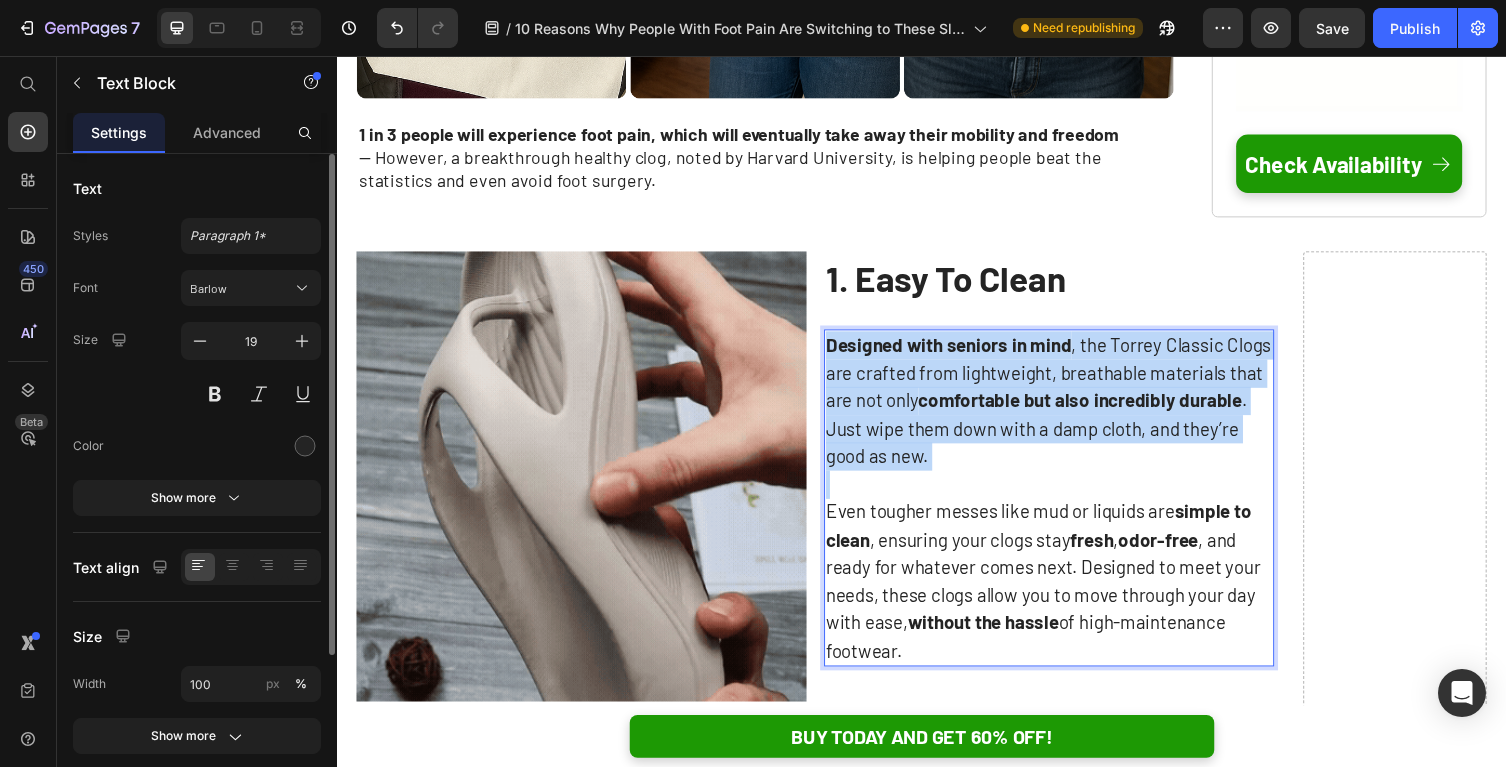 click on "Designed with seniors in mind, the Torrey Classic Clogs are crafted from lightweight, breathable materials that are not only comfortable but also incredibly durable. Just wipe them down with a damp cloth, and they’re good as new." at bounding box center [1068, 409] 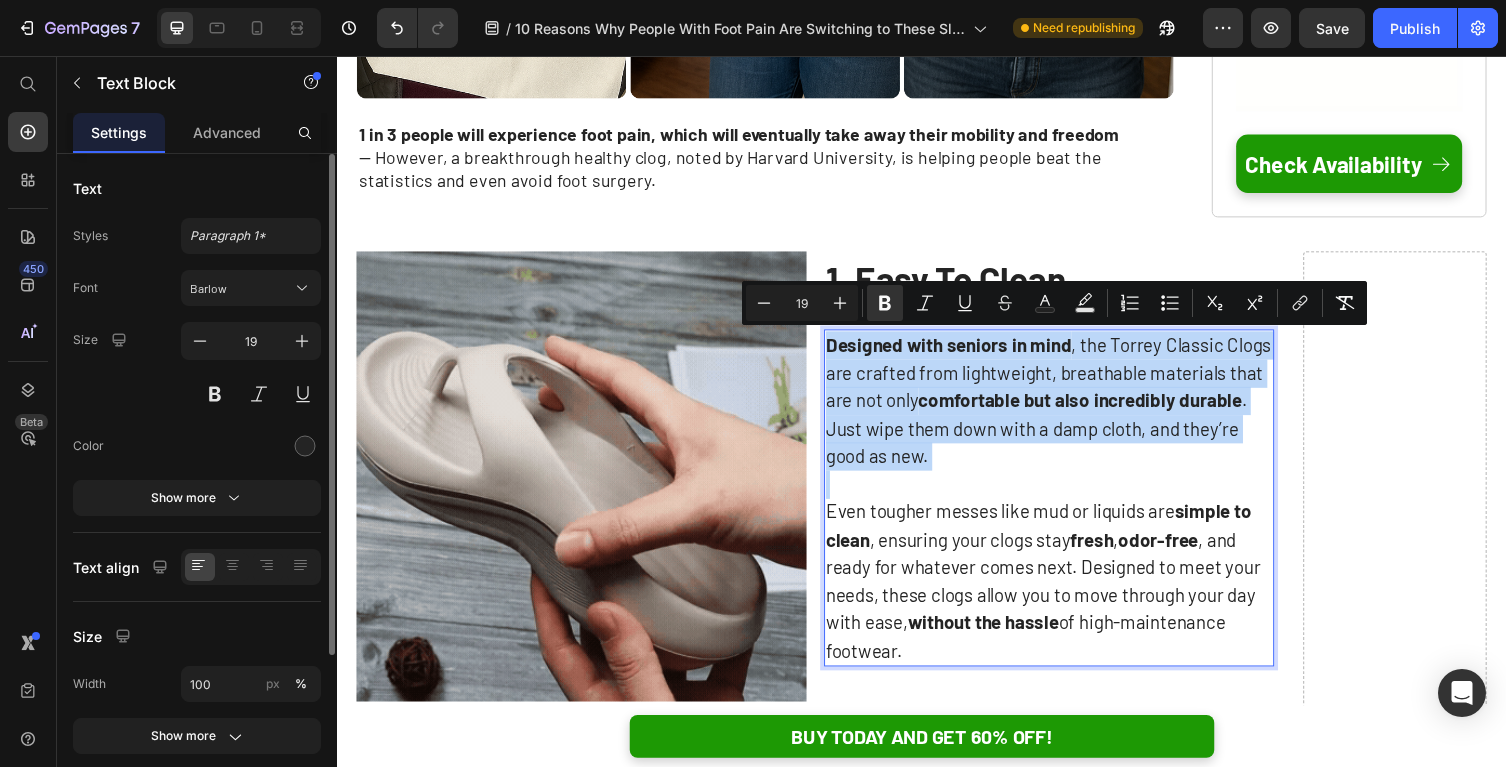 click on "Designed with seniors in mind, the Torrey Classic Clogs are crafted from lightweight, breathable materials that are not only comfortable but also incredibly durable. Just wipe them down with a damp cloth, and they’re good as new." at bounding box center [1068, 409] 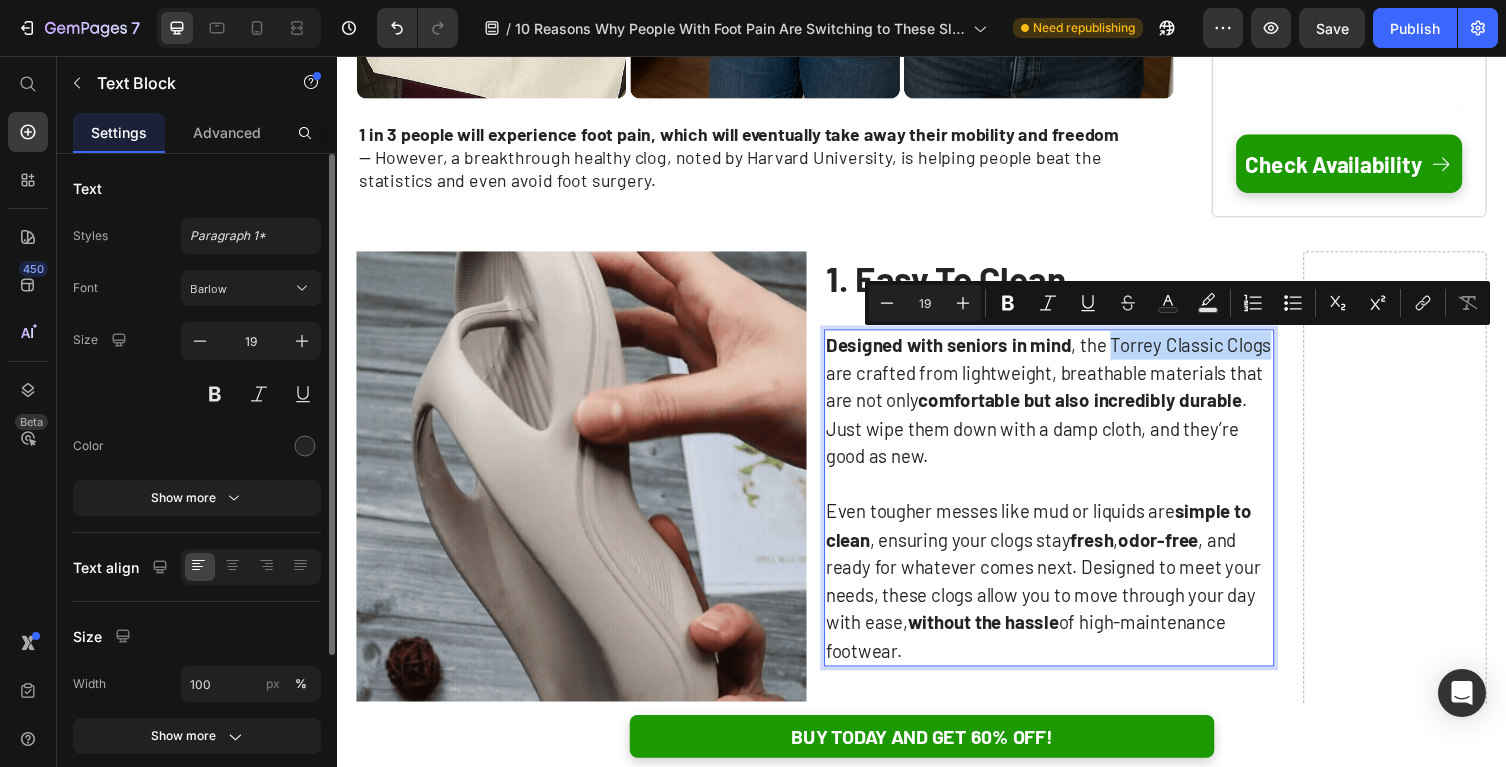drag, startPoint x: 1130, startPoint y: 352, endPoint x: 1288, endPoint y: 358, distance: 158.11388 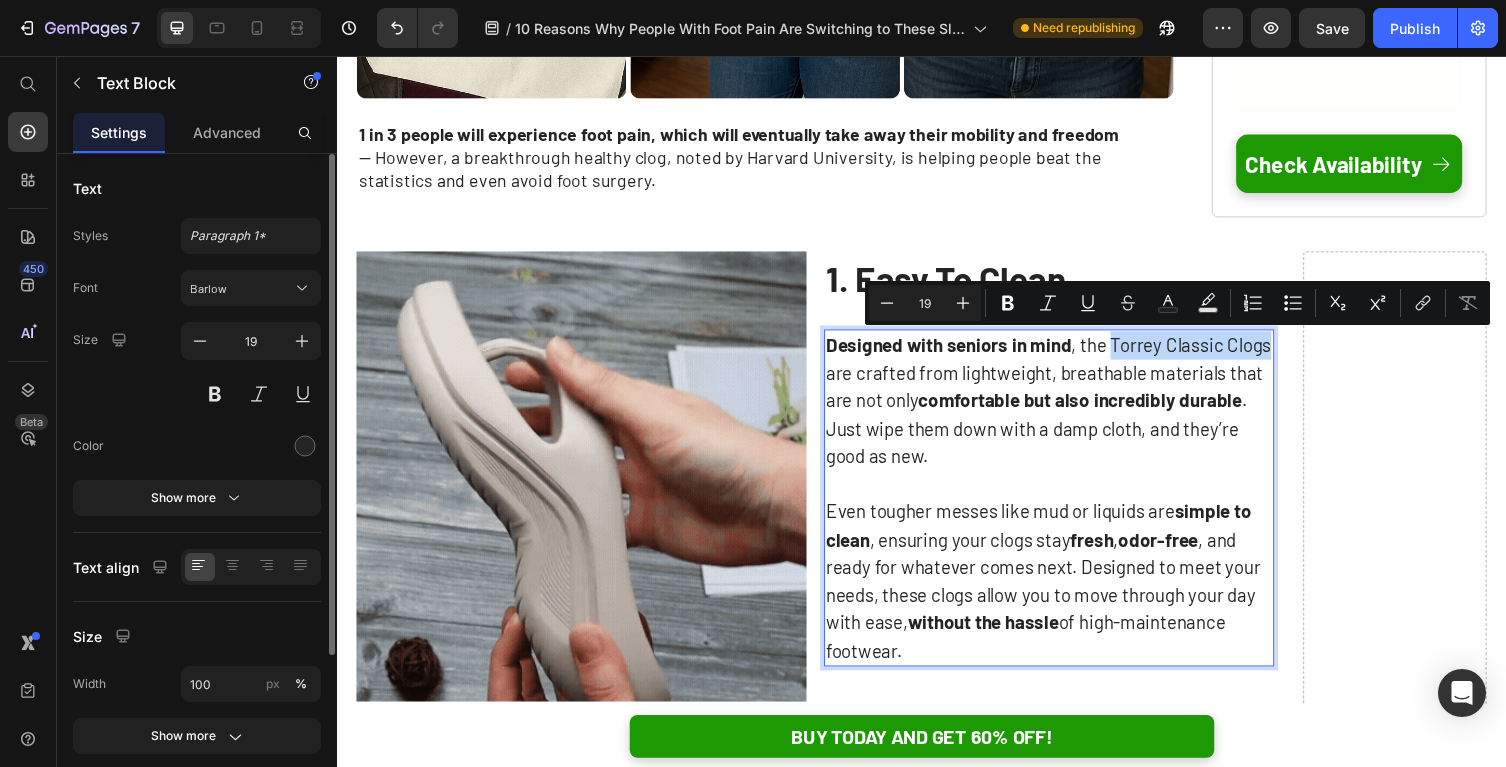 click on "Designed with seniors in mind, the Torrey Classic Clogs are crafted from lightweight, breathable materials that are not only comfortable but also incredibly durable. Just wipe them down with a damp cloth, and they’re good as new." at bounding box center (1068, 409) 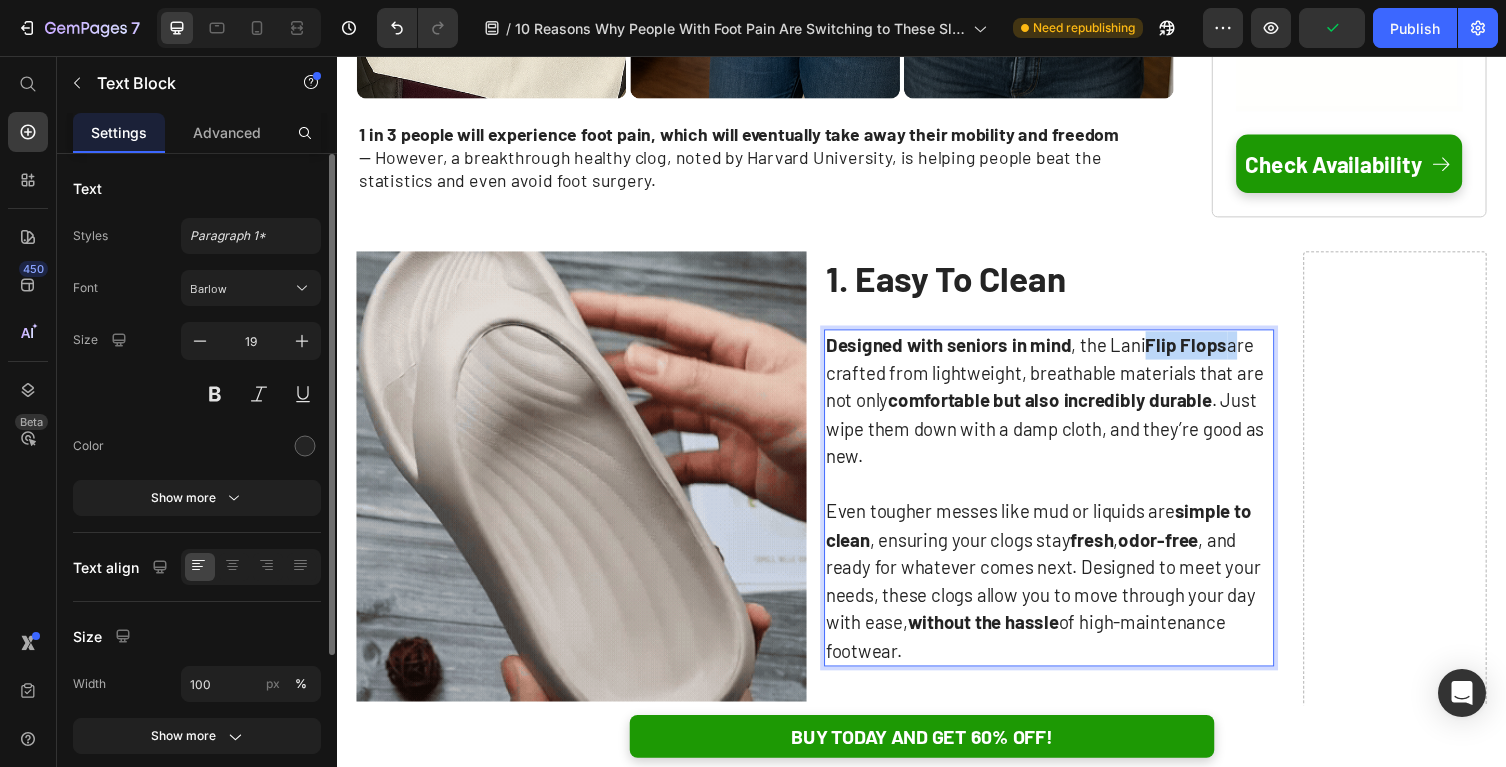 drag, startPoint x: 1253, startPoint y: 353, endPoint x: 1169, endPoint y: 357, distance: 84.095184 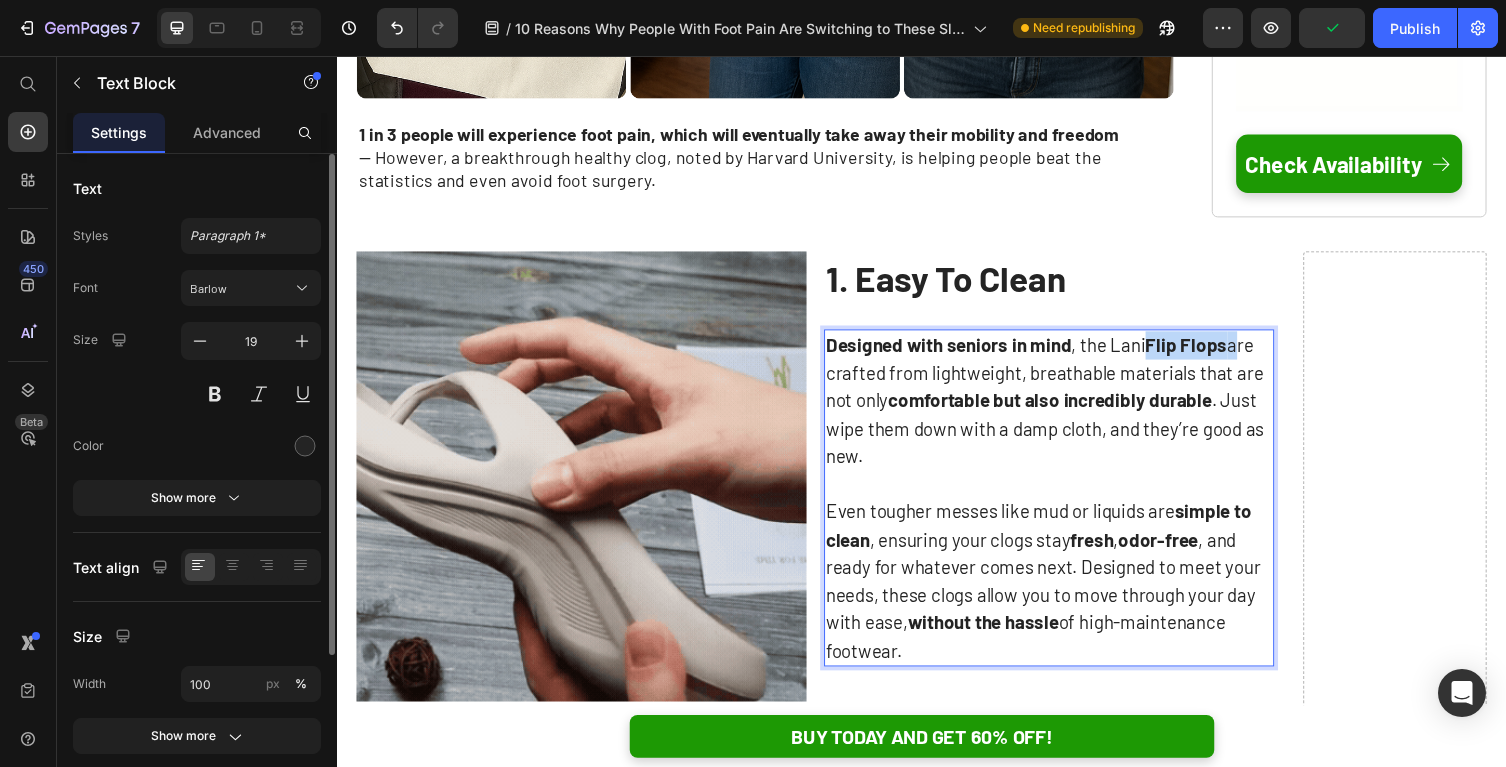 click on "Designed with seniors in mind, the Lani Flip Flops are crafted from lightweight, breathable materials that are not only comfortable but also incredibly durable. Just wipe them down with a damp cloth, and they’re good as new." at bounding box center [1068, 409] 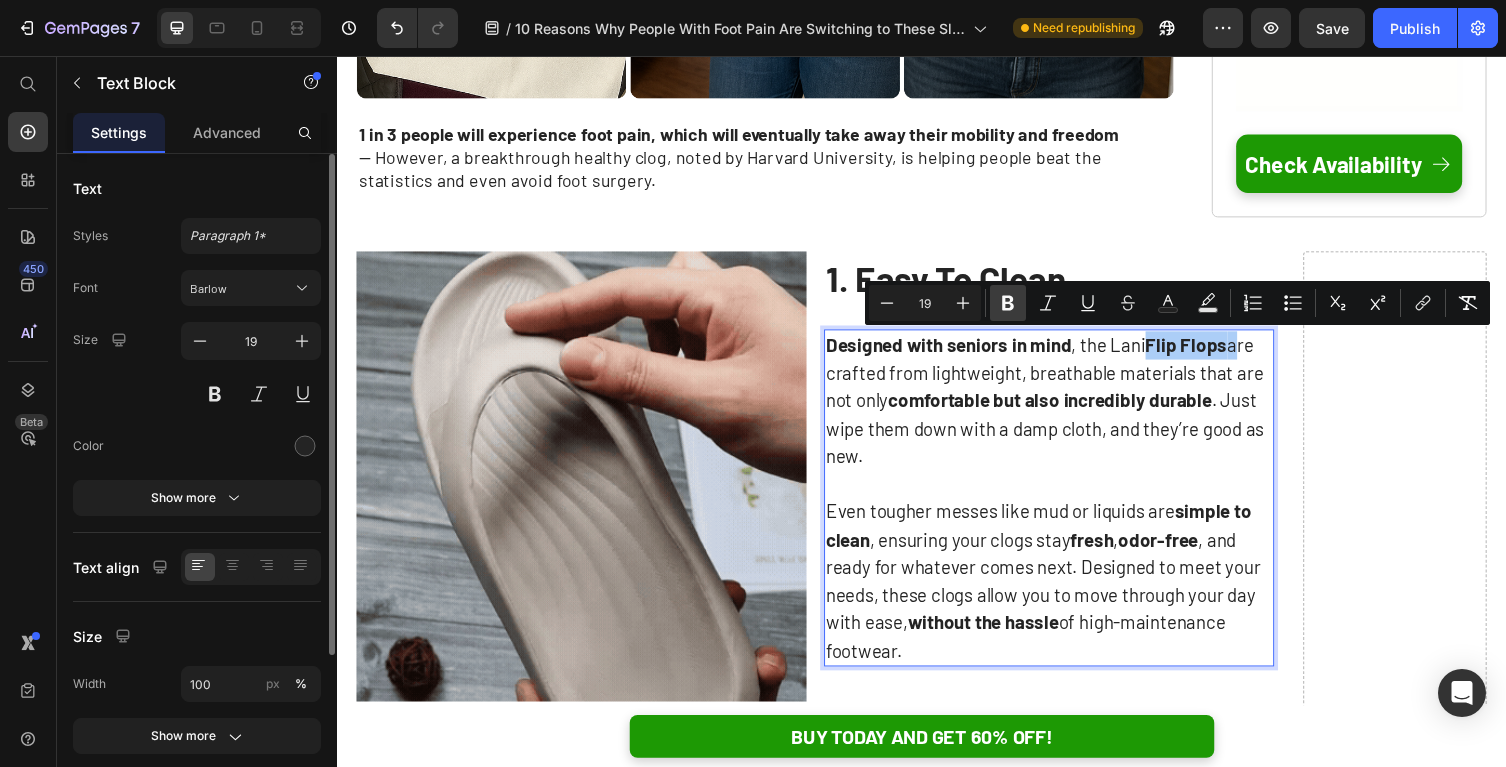 click 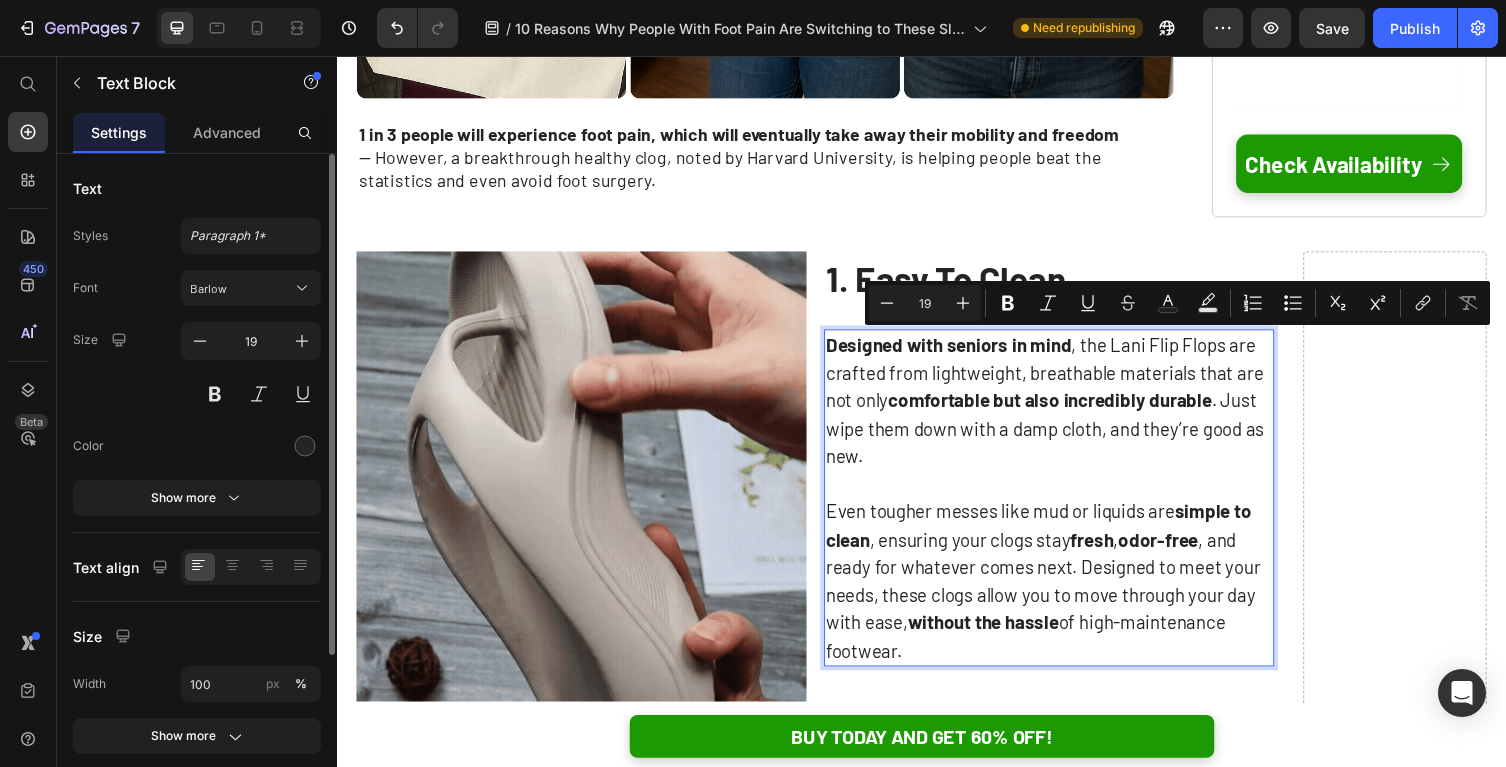 click on "Designed with seniors in mind, the Lani Flip Flops are crafted from lightweight, breathable materials that are not only comfortable but also incredibly durable. Just wipe them down with a damp cloth, and they’re good as new." at bounding box center [1068, 409] 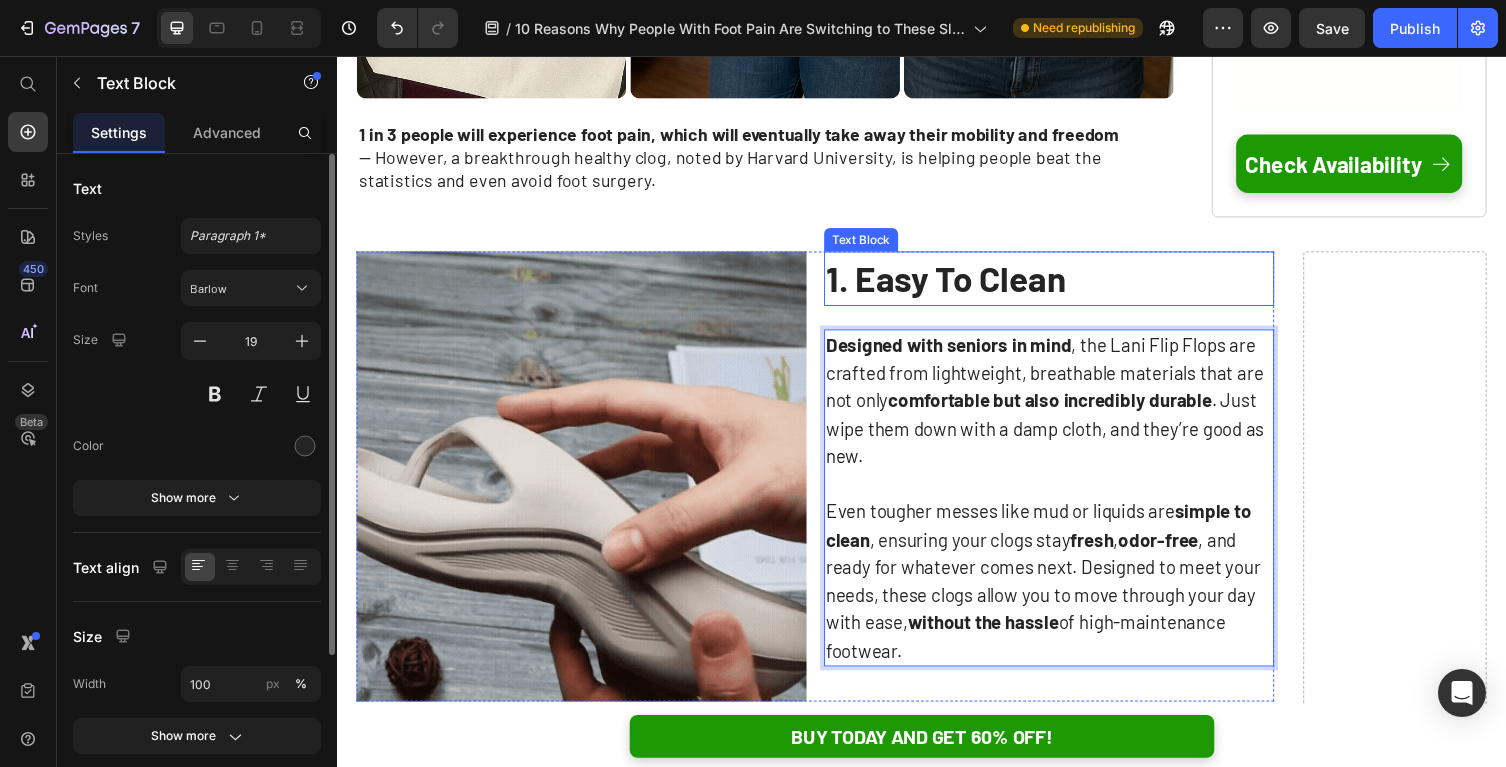 click on "1. Easy To Clean" at bounding box center [1068, 284] 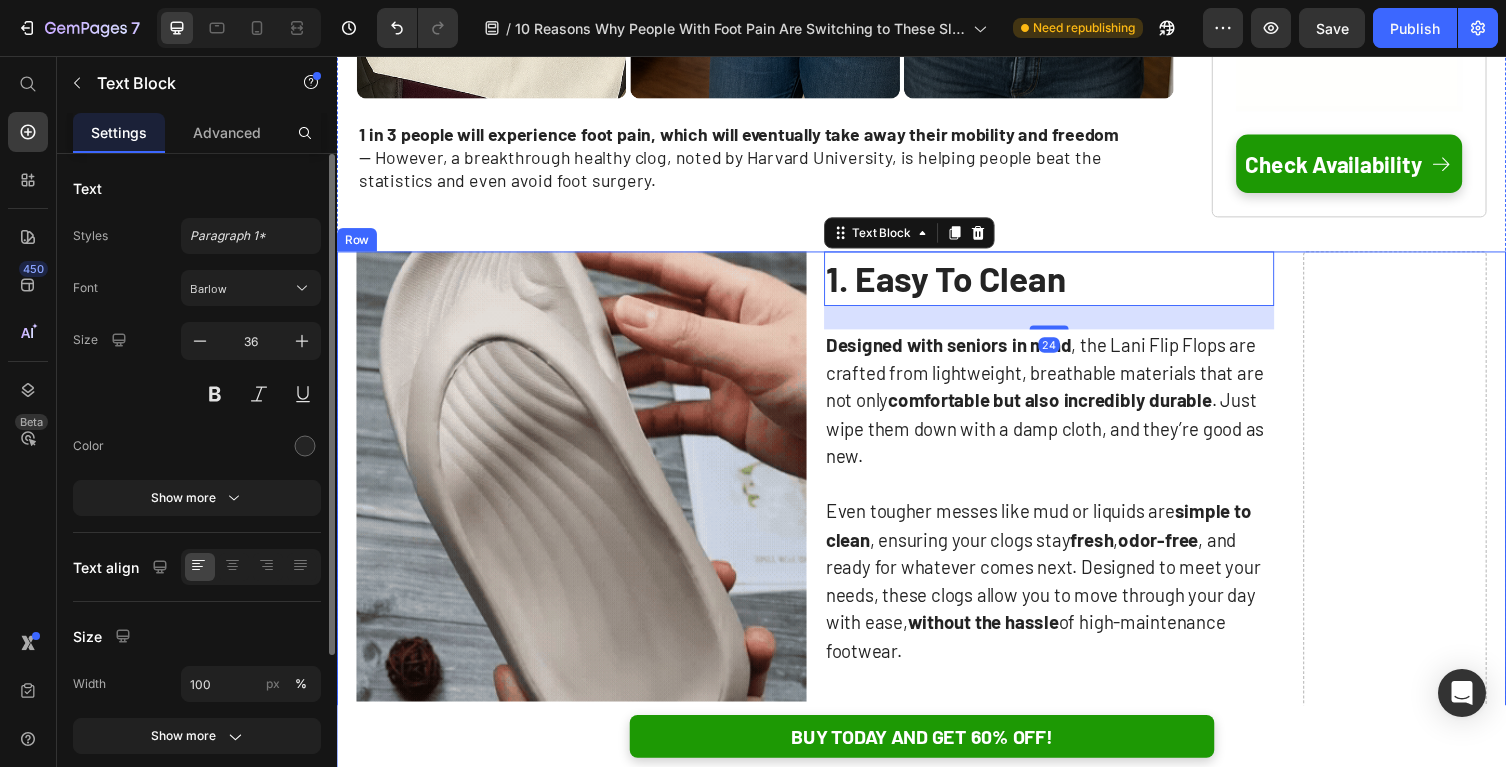 click on "Drop element here" at bounding box center [1423, 3435] 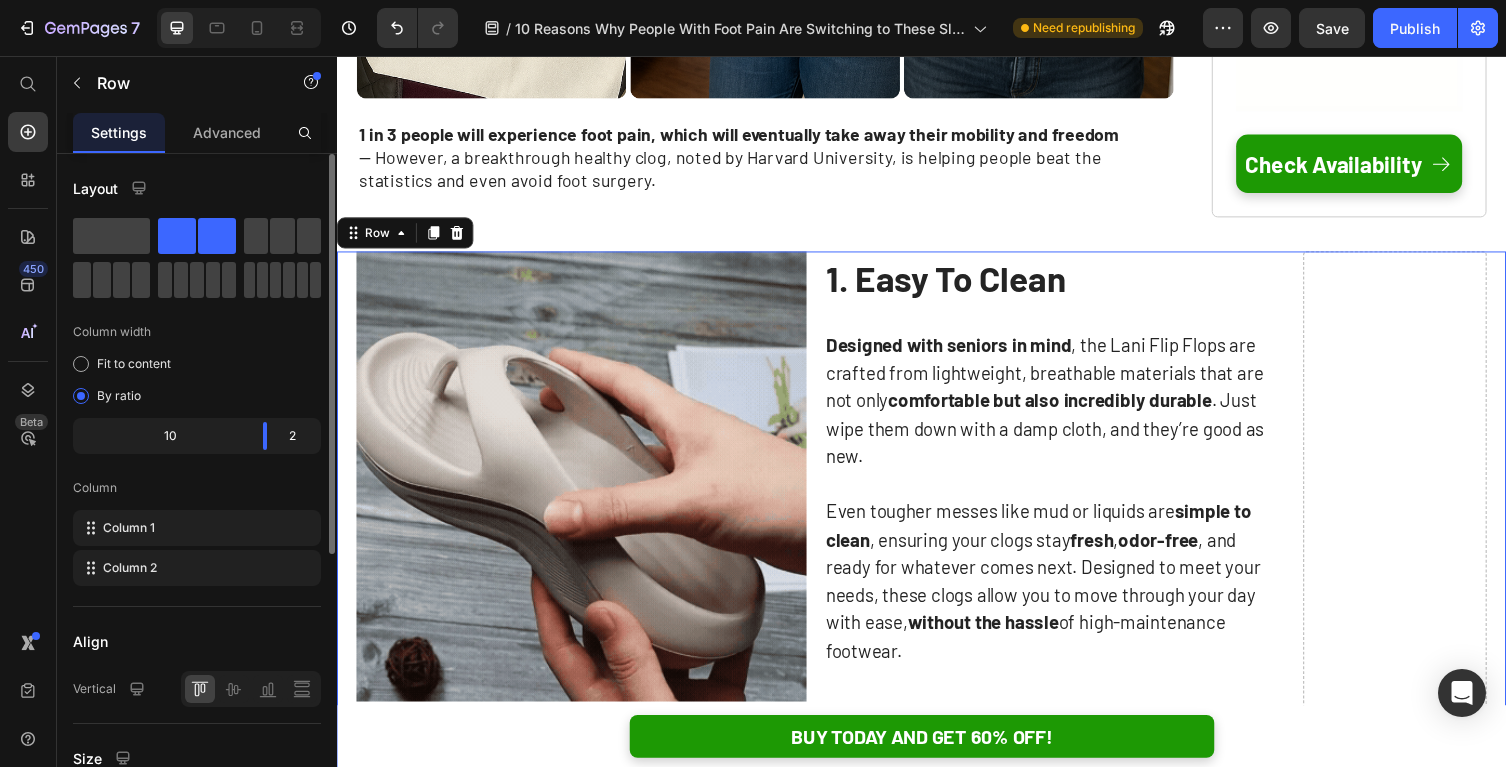 scroll, scrollTop: 1465, scrollLeft: 0, axis: vertical 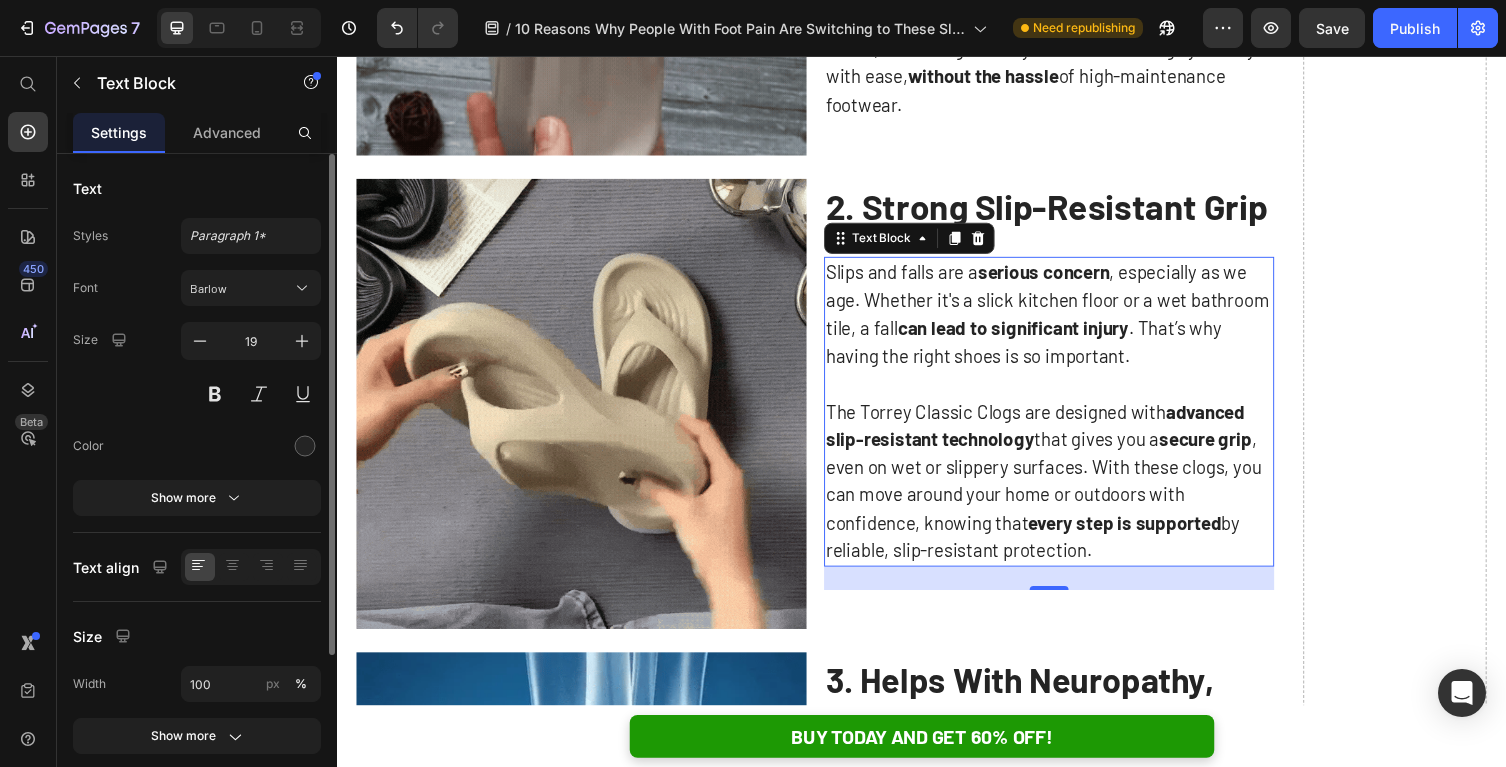 click on "The Torrey Classic Clogs are designed with  advanced slip-resistant technology  that gives you a  secure grip , even on wet or slippery surfaces. With these clogs, you can move around your home or outdoors with confidence, knowing that  every step is supported  by reliable, slip-resistant protection." at bounding box center [1068, 492] 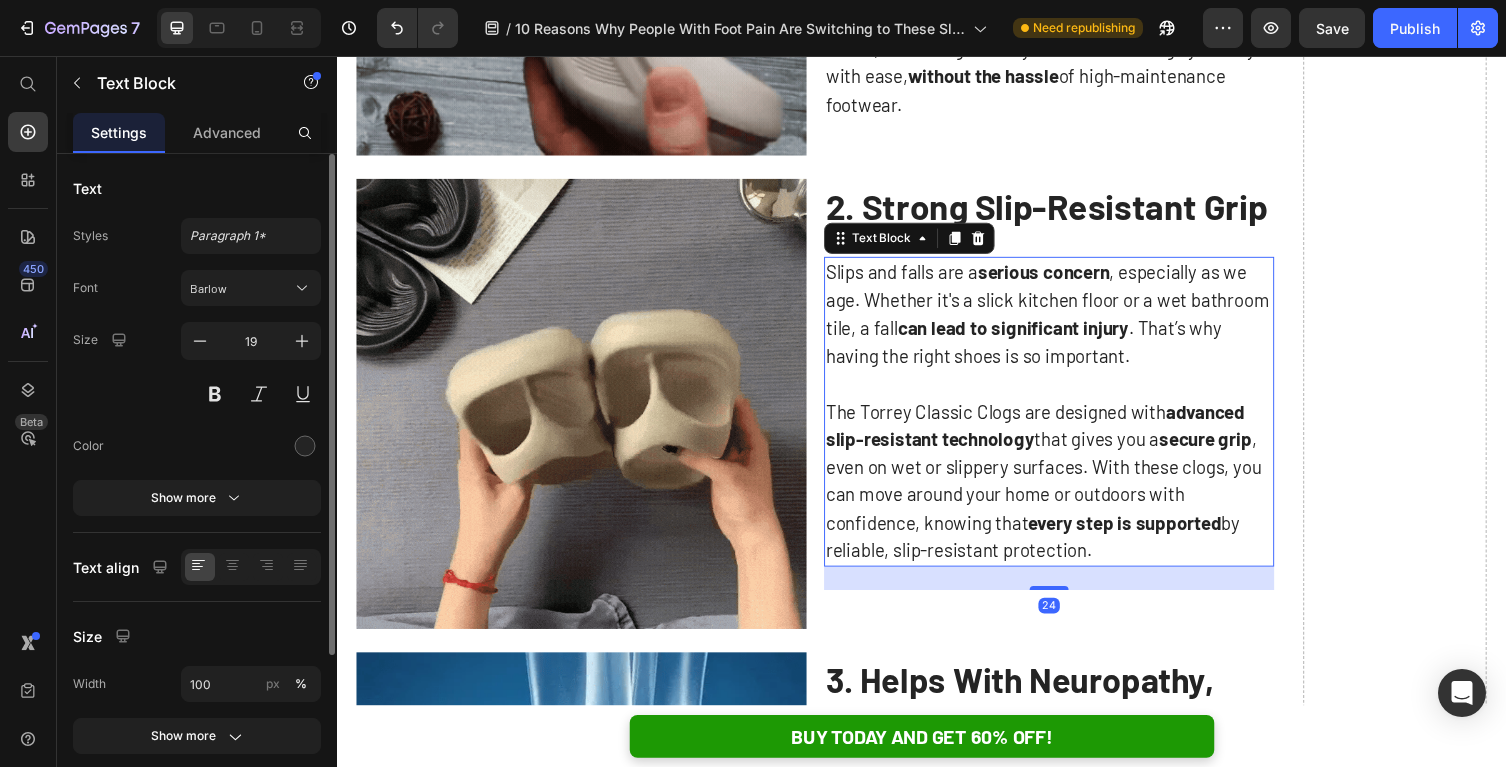 click on "The Torrey Classic Clogs are designed with  advanced slip-resistant technology  that gives you a  secure grip , even on wet or slippery surfaces. With these clogs, you can move around your home or outdoors with confidence, knowing that  every step is supported  by reliable, slip-resistant protection." at bounding box center [1068, 492] 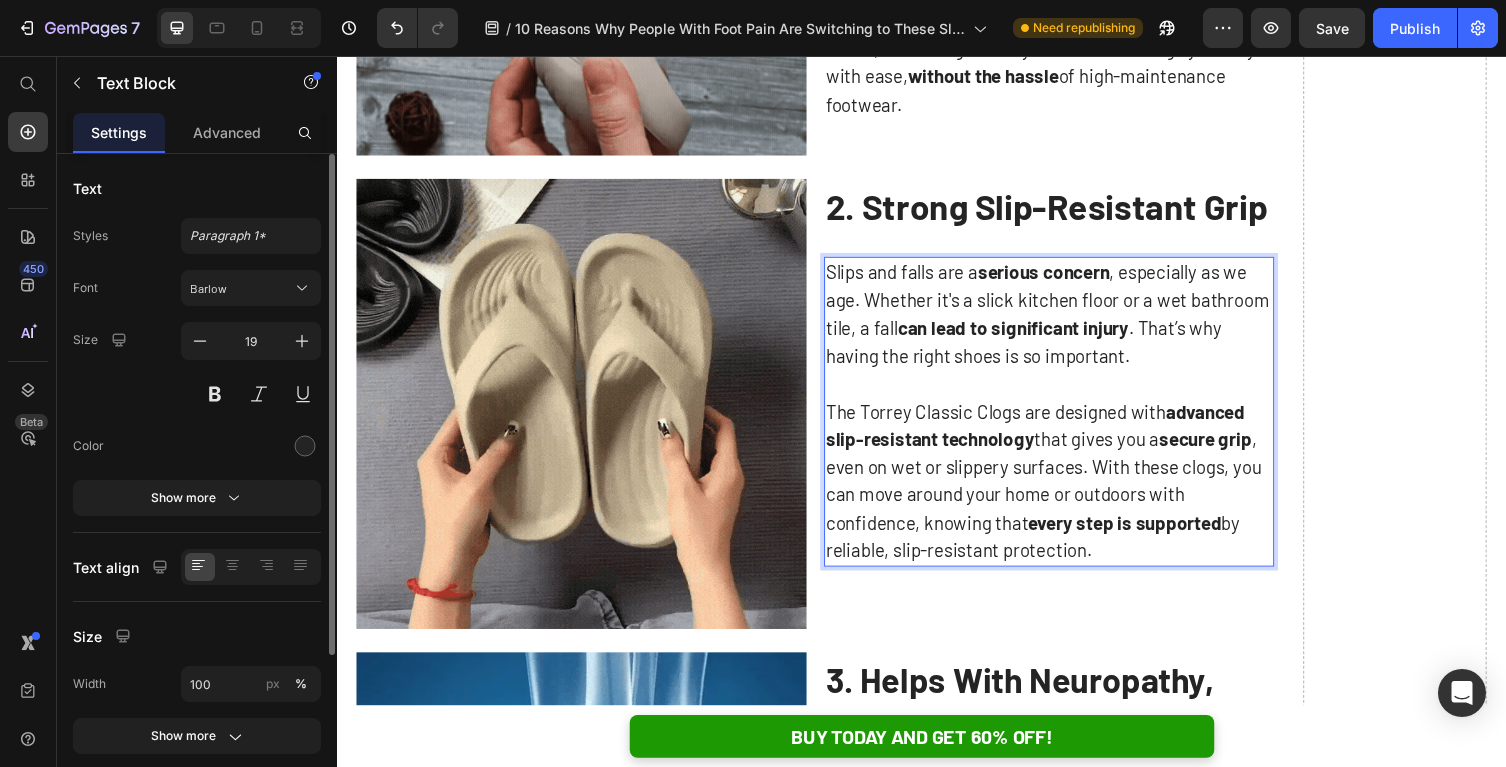 click on "The Torrey Classic Clogs are designed with  advanced slip-resistant technology  that gives you a  secure grip , even on wet or slippery surfaces. With these clogs, you can move around your home or outdoors with confidence, knowing that  every step is supported  by reliable, slip-resistant protection." at bounding box center [1068, 492] 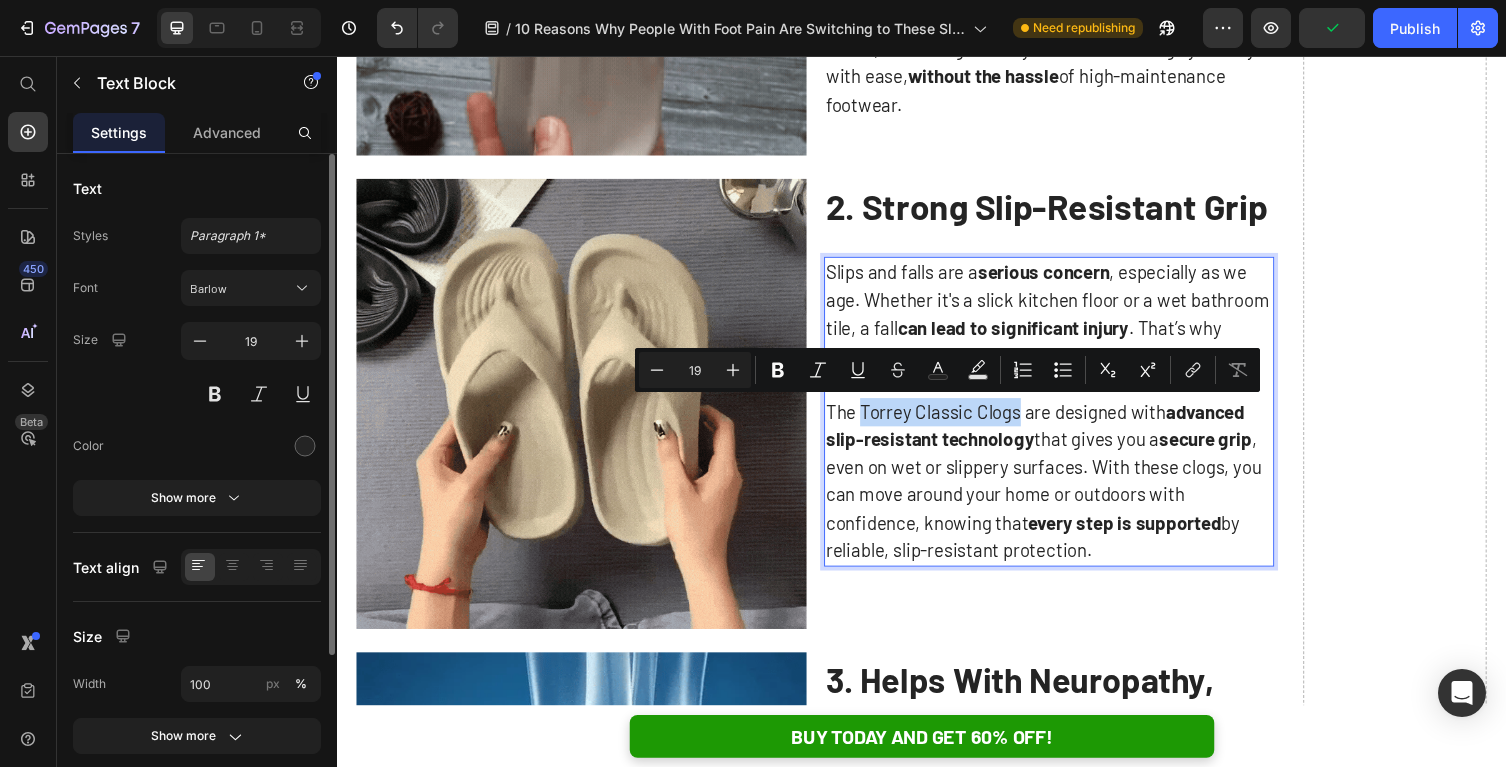 drag, startPoint x: 874, startPoint y: 428, endPoint x: 1038, endPoint y: 426, distance: 164.01219 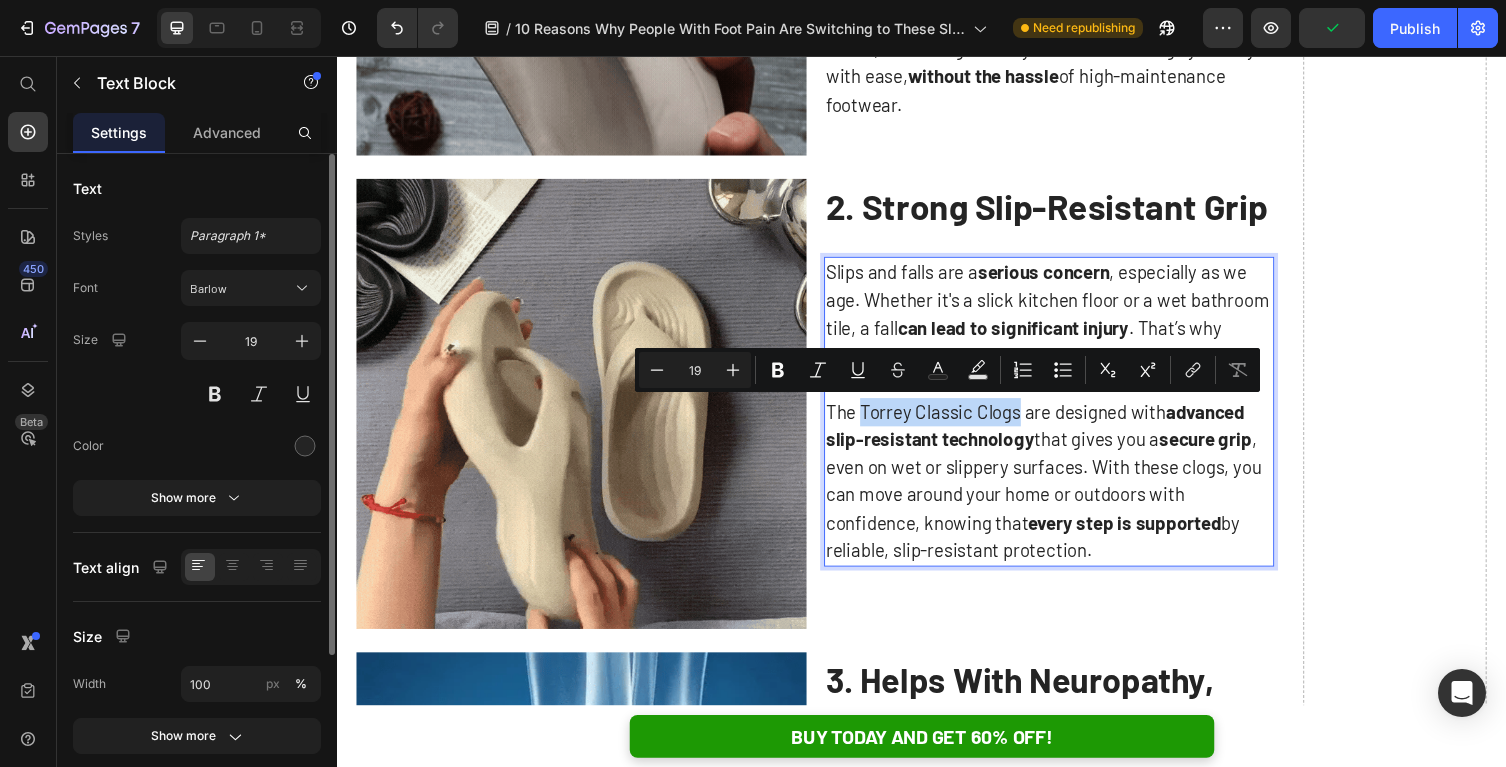 click on "The Torrey Classic Clogs are designed with  advanced slip-resistant technology  that gives you a  secure grip , even on wet or slippery surfaces. With these clogs, you can move around your home or outdoors with confidence, knowing that  every step is supported  by reliable, slip-resistant protection." at bounding box center [1068, 492] 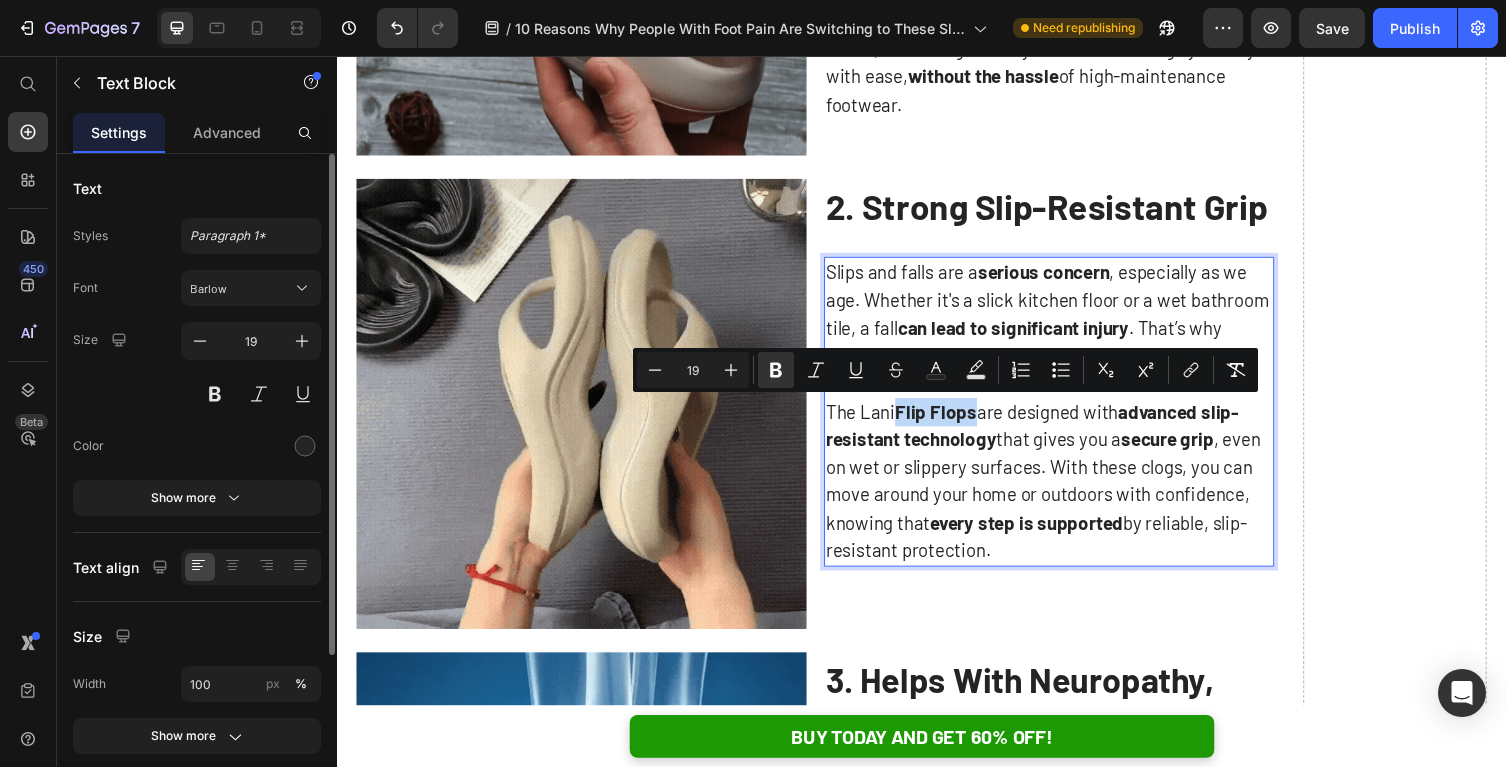 drag, startPoint x: 992, startPoint y: 424, endPoint x: 917, endPoint y: 426, distance: 75.026665 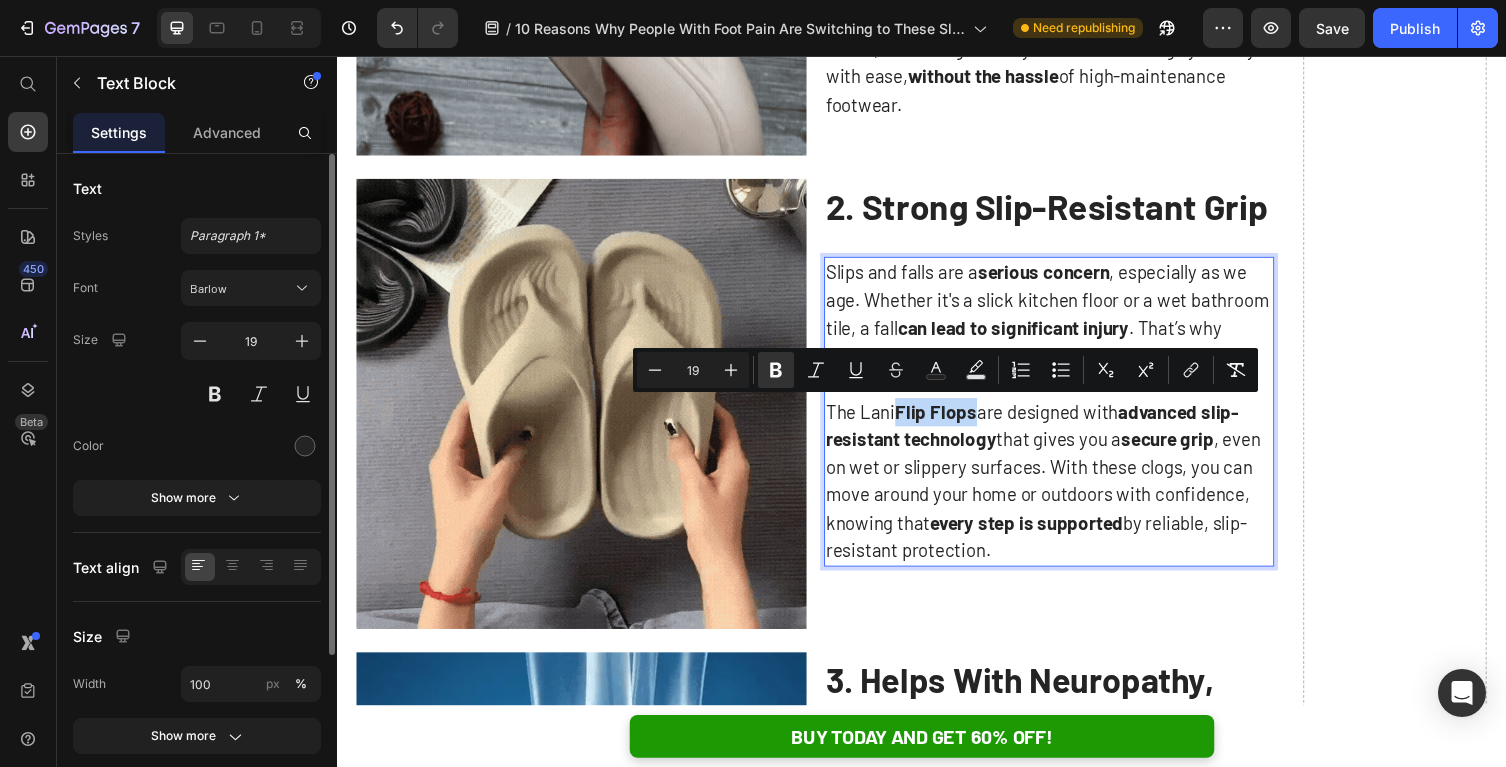 click on "Flip Flops" at bounding box center [952, 420] 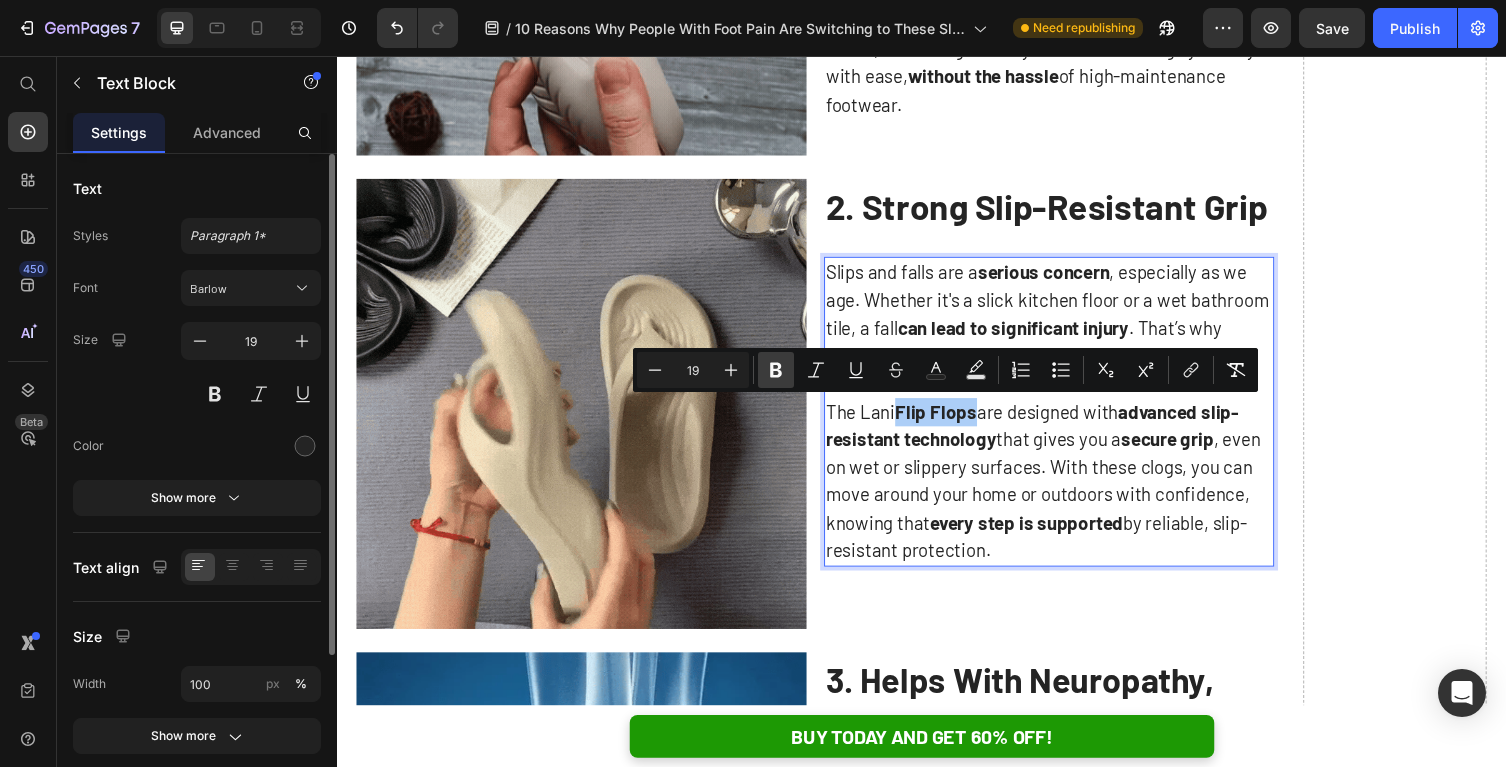 click 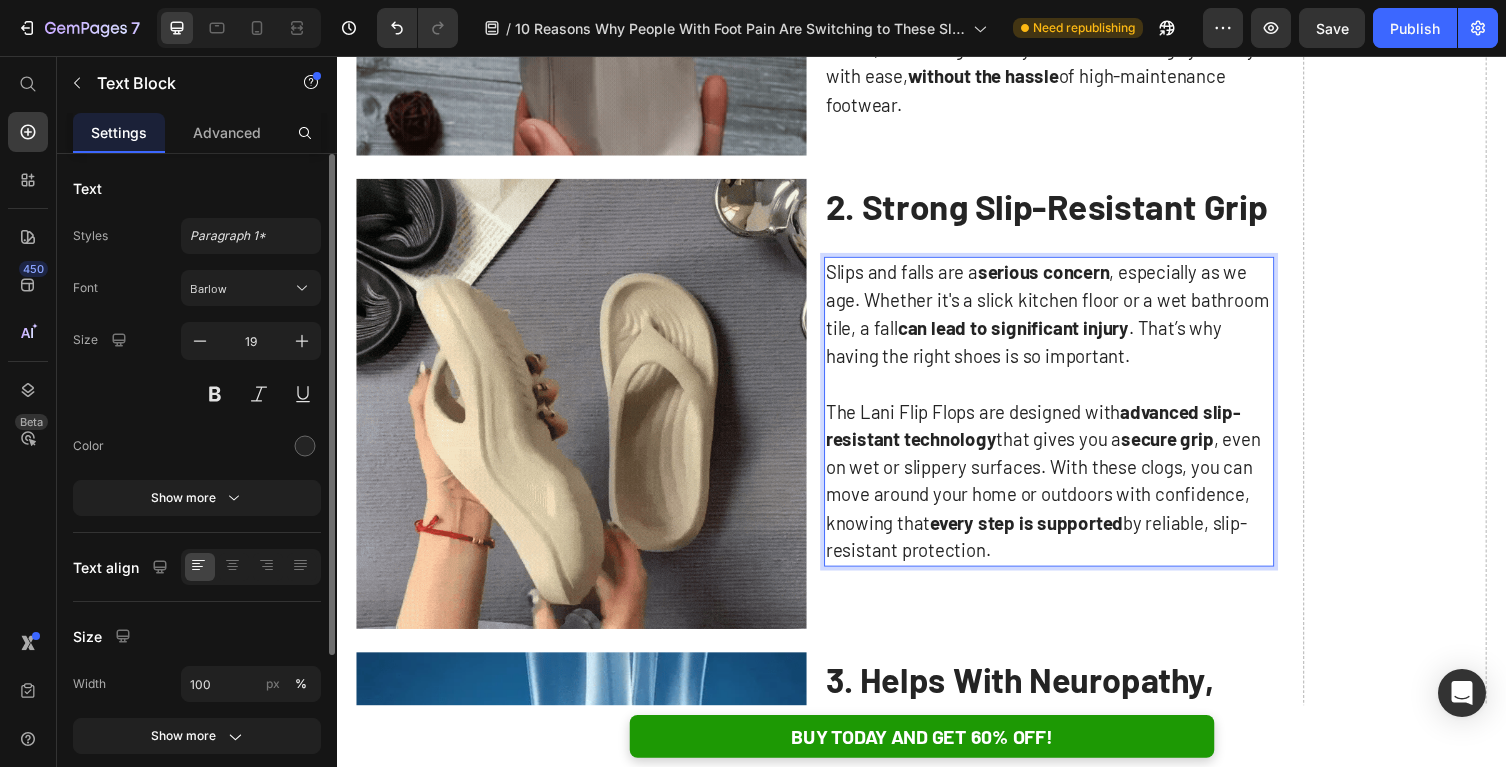 click on "The Lani Flip Flops are designed with  advanced slip-resistant technology  that gives you a  secure grip , even on wet or slippery surfaces. With these clogs, you can move around your home or outdoors with confidence, knowing that  every step is supported  by reliable, slip-resistant protection." at bounding box center (1068, 492) 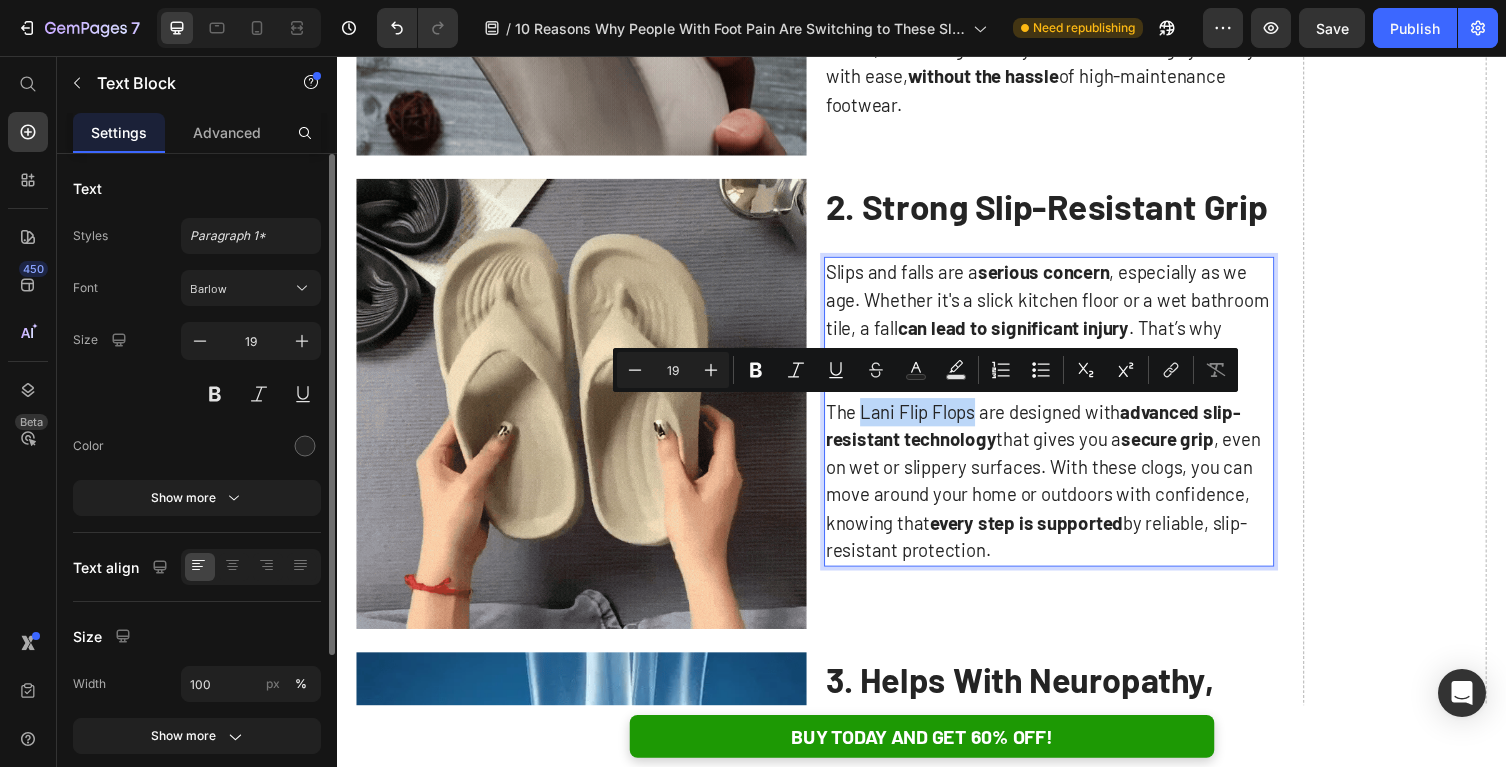drag, startPoint x: 992, startPoint y: 426, endPoint x: 872, endPoint y: 430, distance: 120.06665 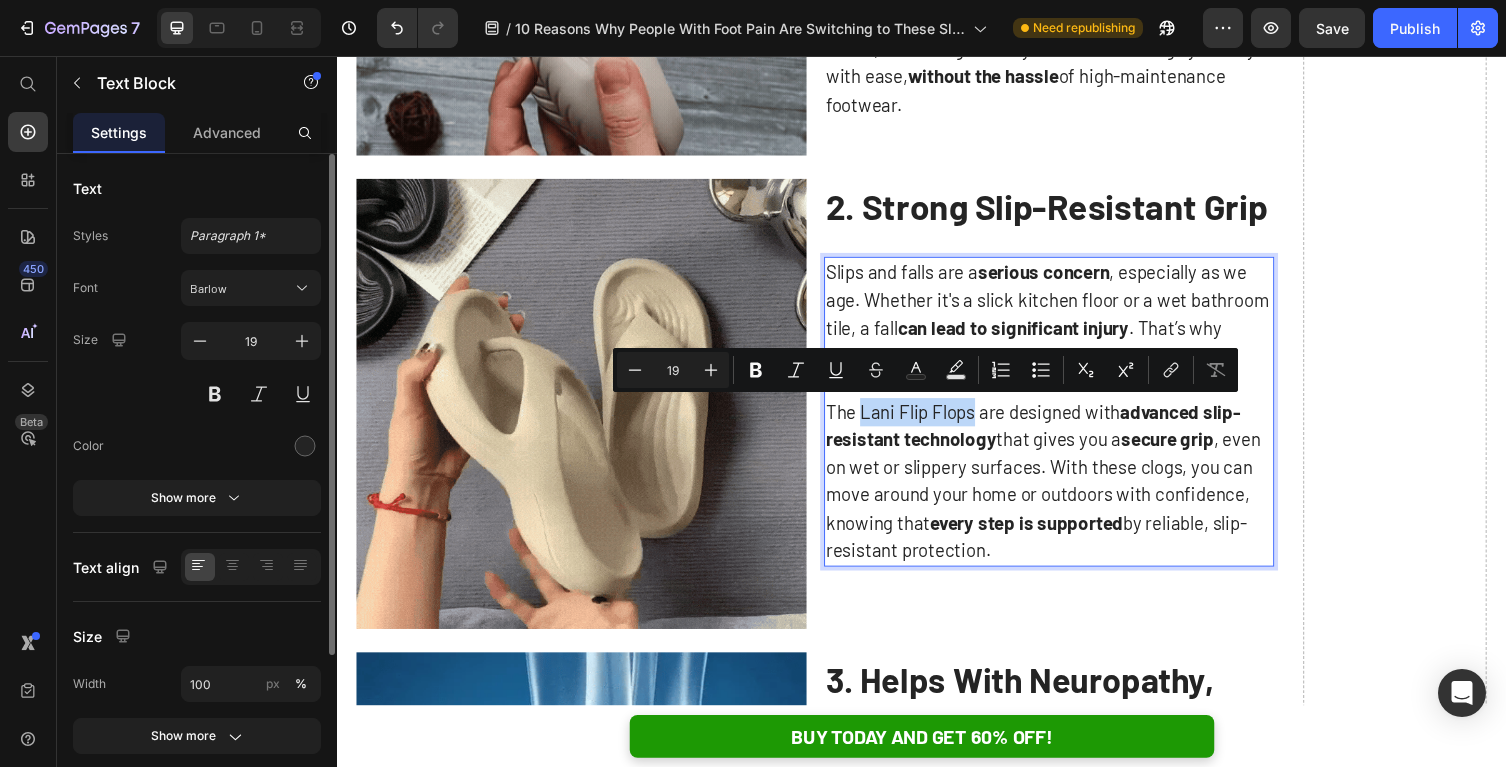 click on "The Lani Flip Flops are designed with  advanced slip-resistant technology  that gives you a  secure grip , even on wet or slippery surfaces. With these clogs, you can move around your home or outdoors with confidence, knowing that  every step is supported  by reliable, slip-resistant protection." at bounding box center (1068, 492) 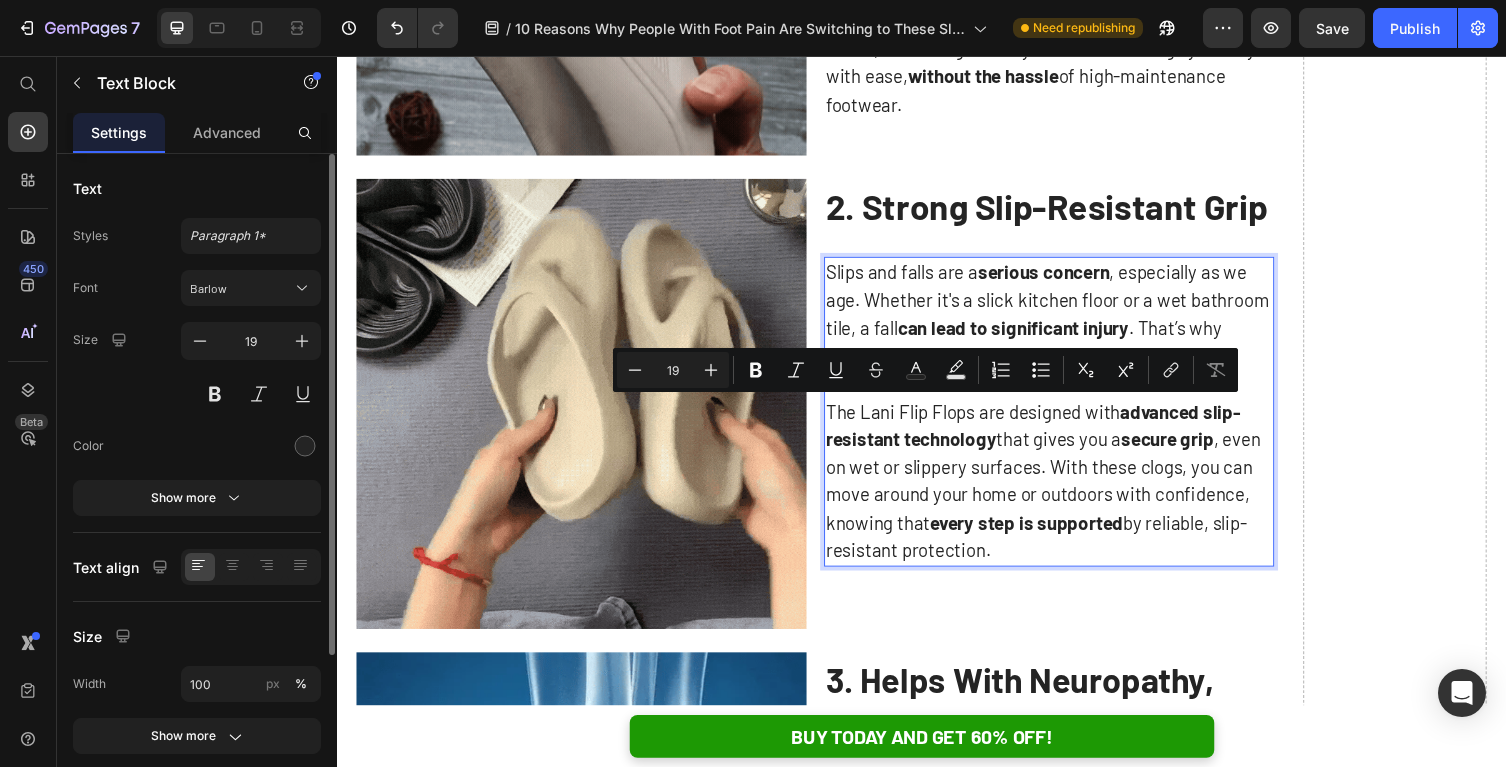 click on "The Lani Flip Flops are designed with  advanced slip-resistant technology  that gives you a  secure grip , even on wet or slippery surfaces. With these clogs, you can move around your home or outdoors with confidence, knowing that  every step is supported  by reliable, slip-resistant protection." at bounding box center (1068, 492) 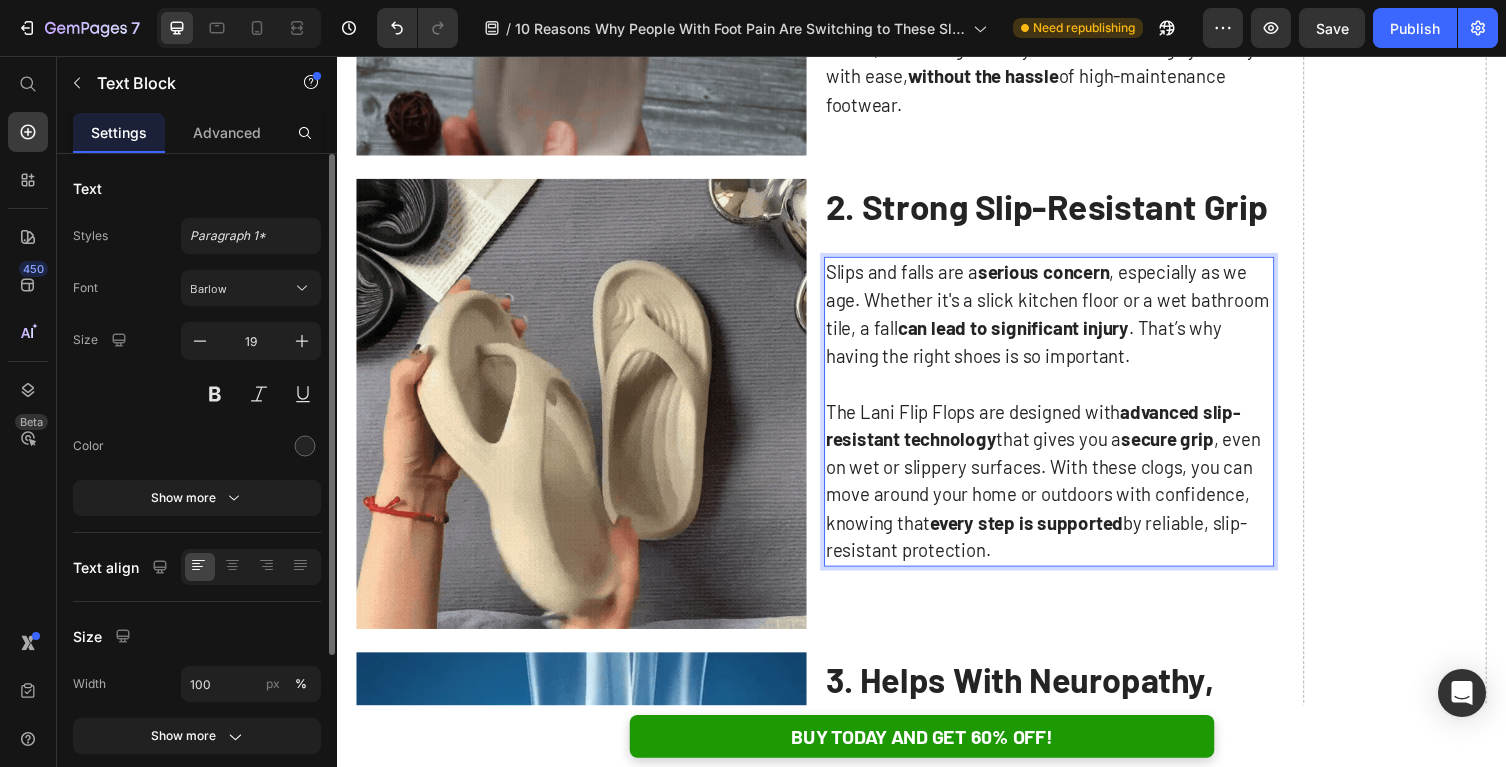 click on "The Lani Flip Flops are designed with  advanced slip-resistant technology  that gives you a  secure grip , even on wet or slippery surfaces. With these clogs, you can move around your home or outdoors with confidence, knowing that  every step is supported  by reliable, slip-resistant protection." at bounding box center [1068, 492] 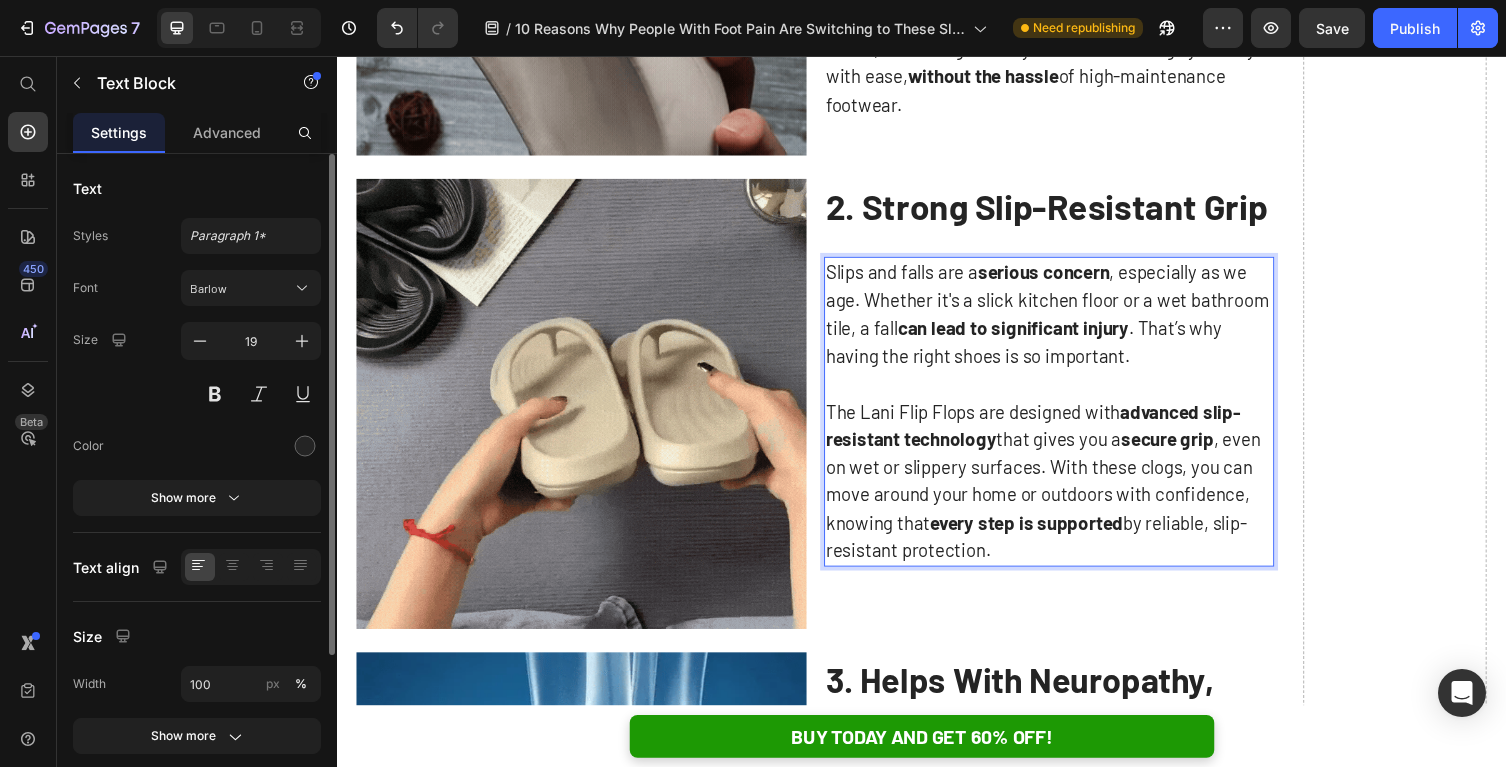 click on "The Lani Flip Flops are designed with  advanced slip-resistant technology  that gives you a  secure grip , even on wet or slippery surfaces. With these clogs, you can move around your home or outdoors with confidence, knowing that  every step is supported  by reliable, slip-resistant protection." at bounding box center [1068, 492] 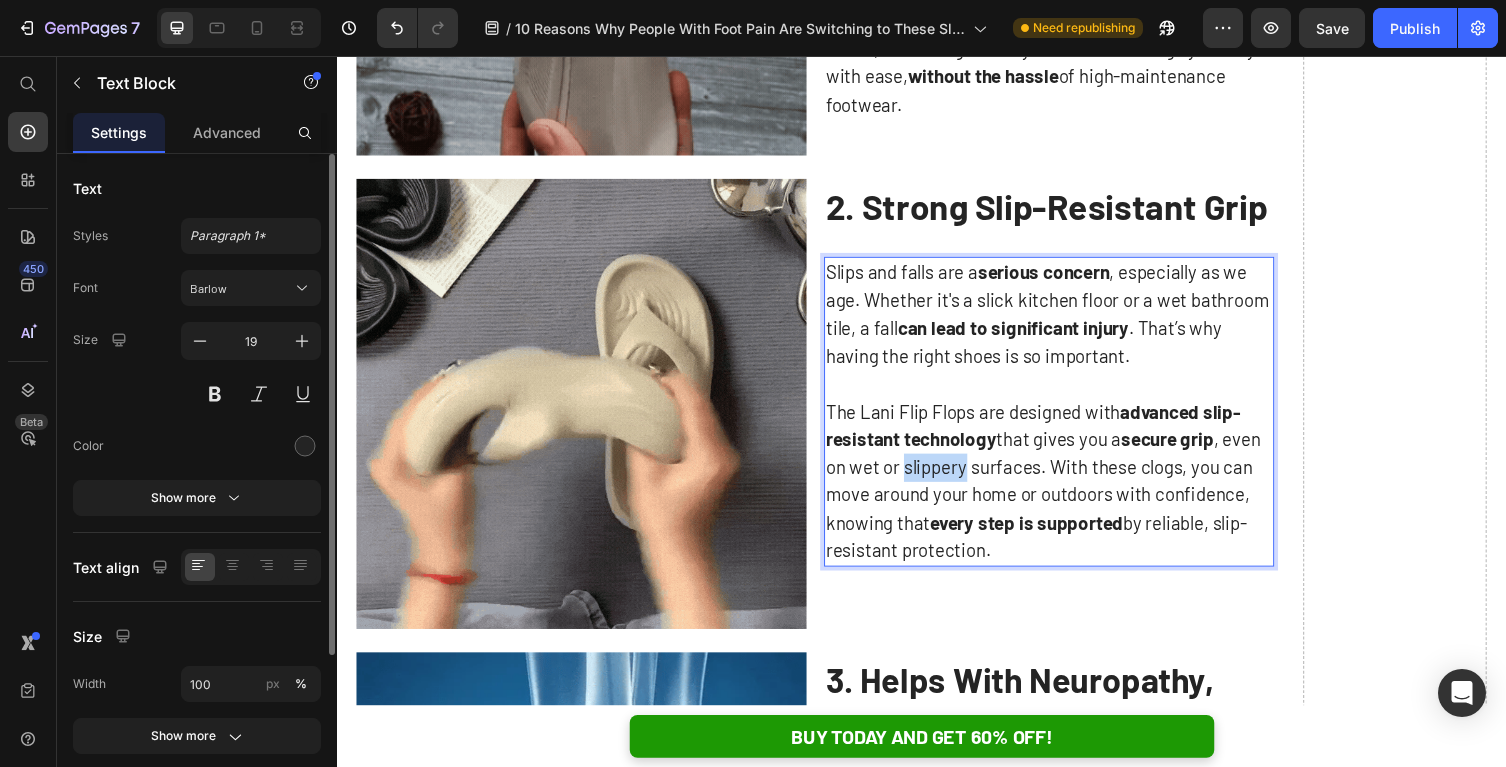click on "The Lani Flip Flops are designed with  advanced slip-resistant technology  that gives you a  secure grip , even on wet or slippery surfaces. With these clogs, you can move around your home or outdoors with confidence, knowing that  every step is supported  by reliable, slip-resistant protection." at bounding box center [1068, 492] 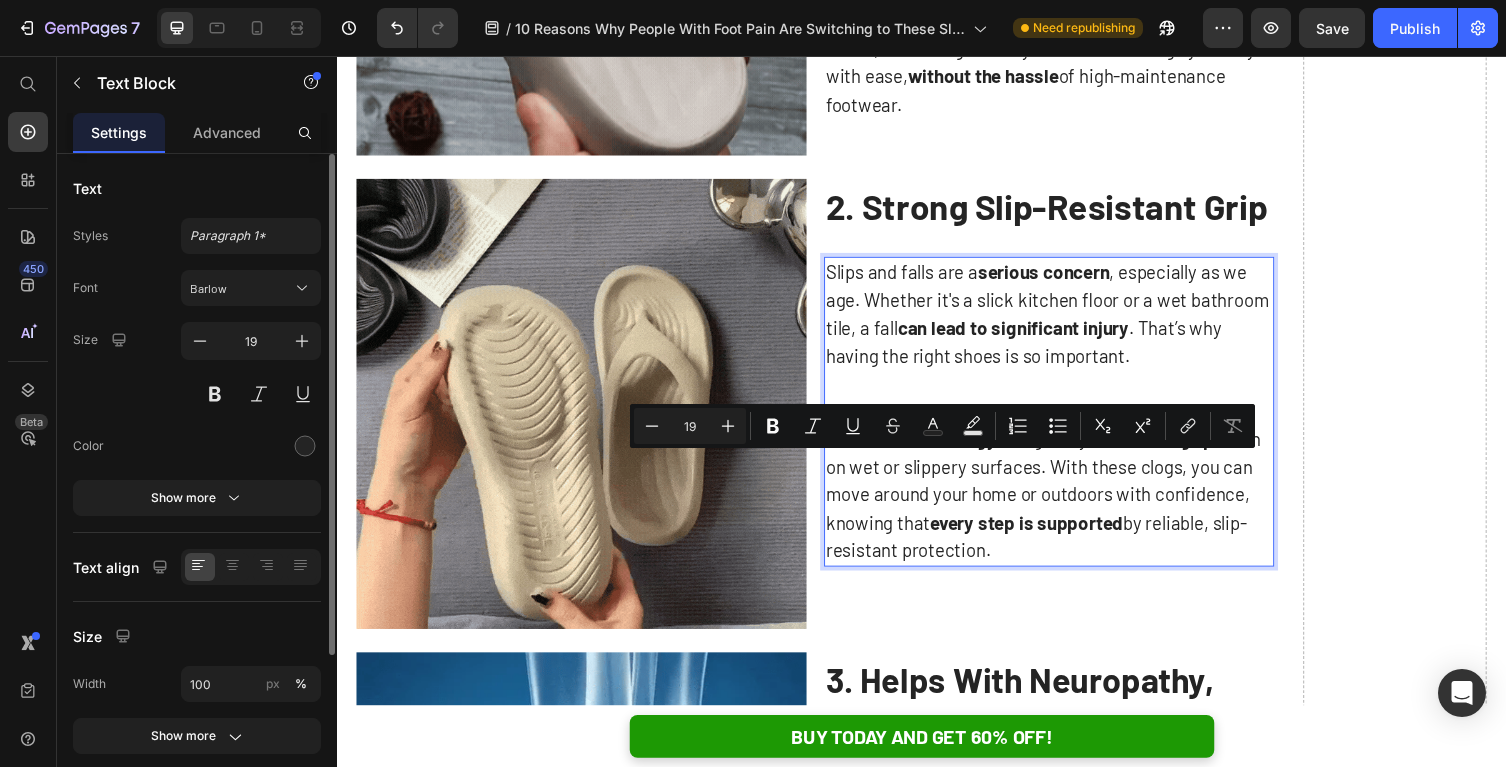 click at bounding box center [1068, 392] 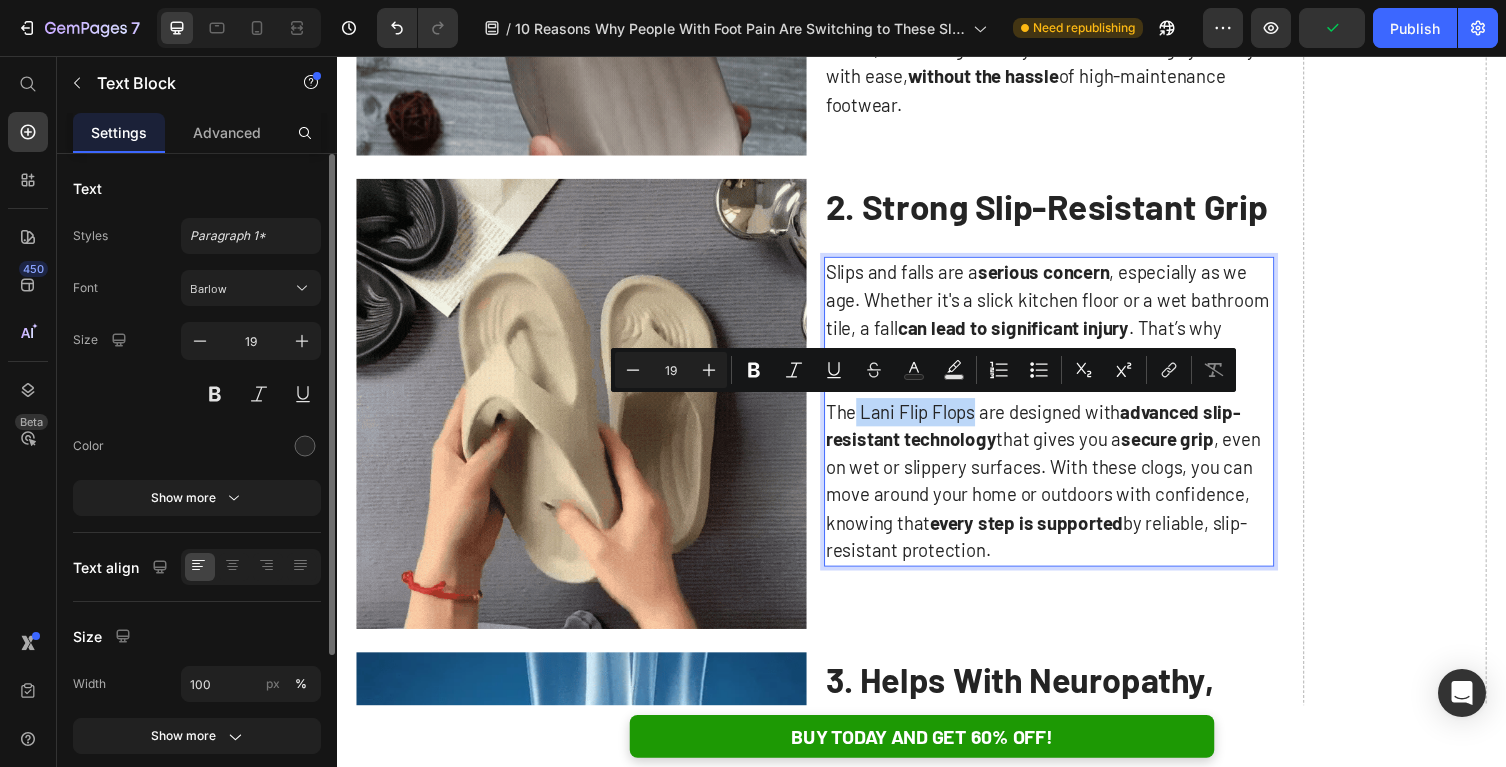 drag, startPoint x: 990, startPoint y: 424, endPoint x: 872, endPoint y: 426, distance: 118.016945 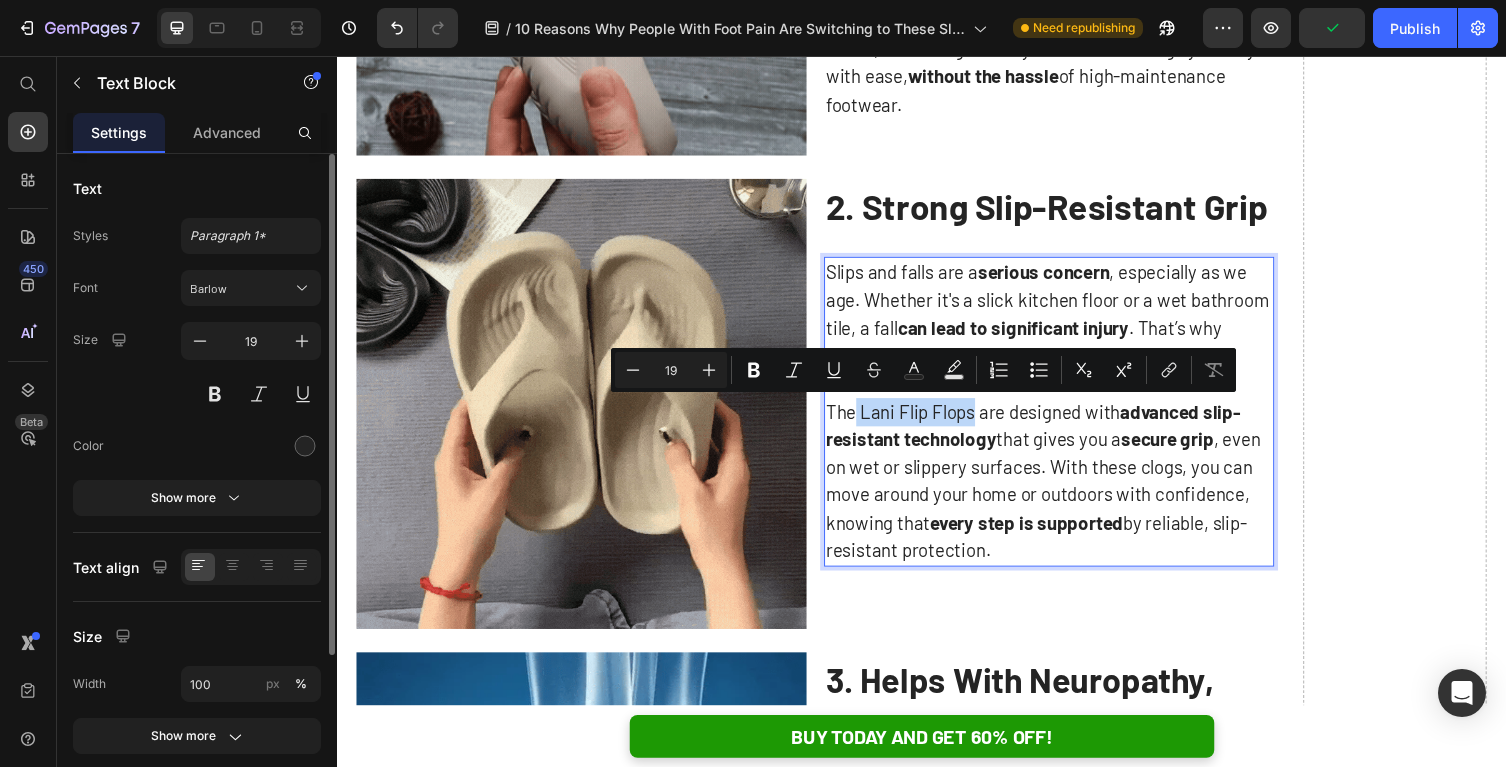 click on "The Lani Flip Flops are designed with  advanced slip-resistant technology  that gives you a  secure grip , even on wet or slippery surfaces. With these clogs, you can move around your home or outdoors with confidence, knowing that  every step is supported  by reliable, slip-resistant protection." at bounding box center (1068, 492) 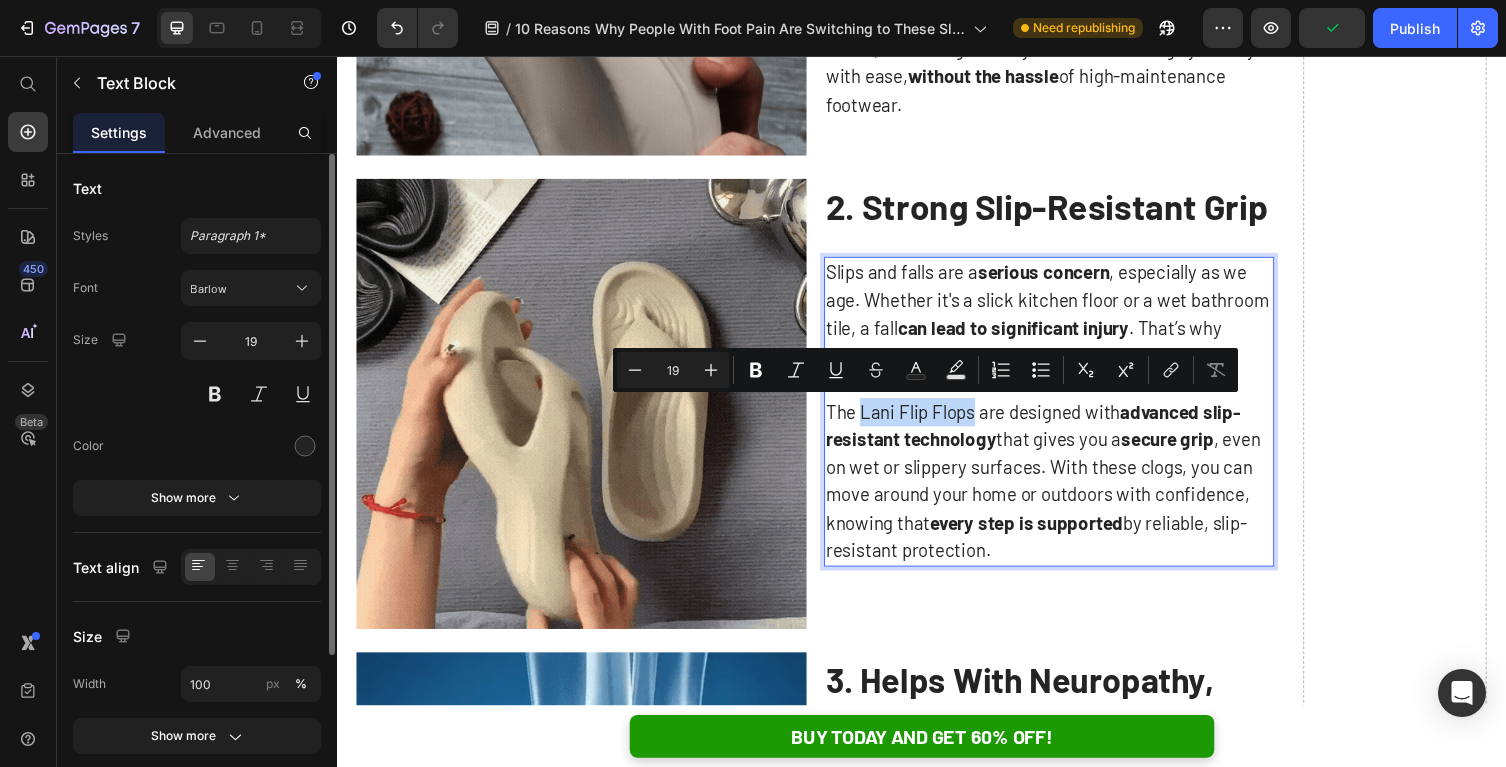 copy on "Lani Flip Flops" 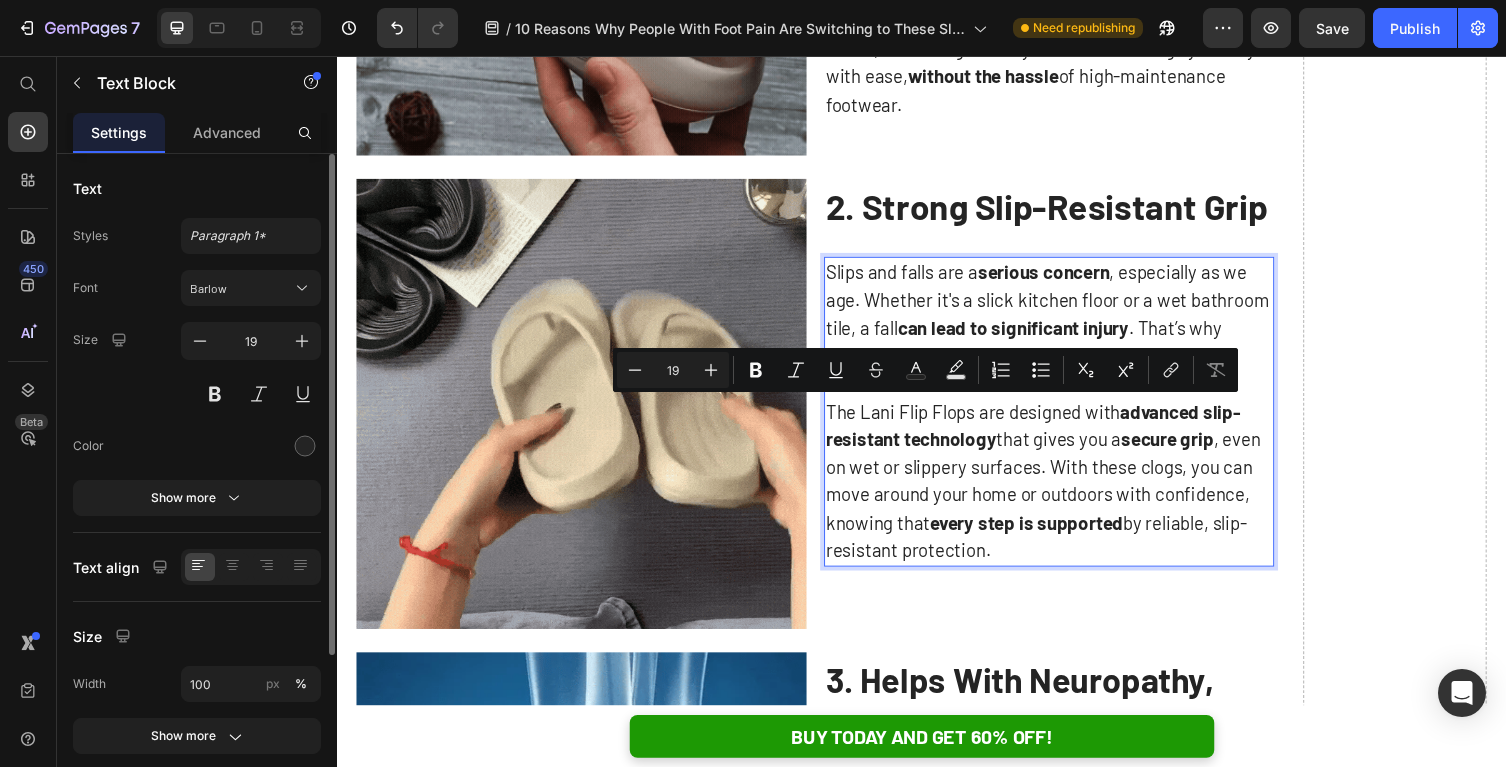 click on "advanced slip-resistant technology" at bounding box center [1052, 435] 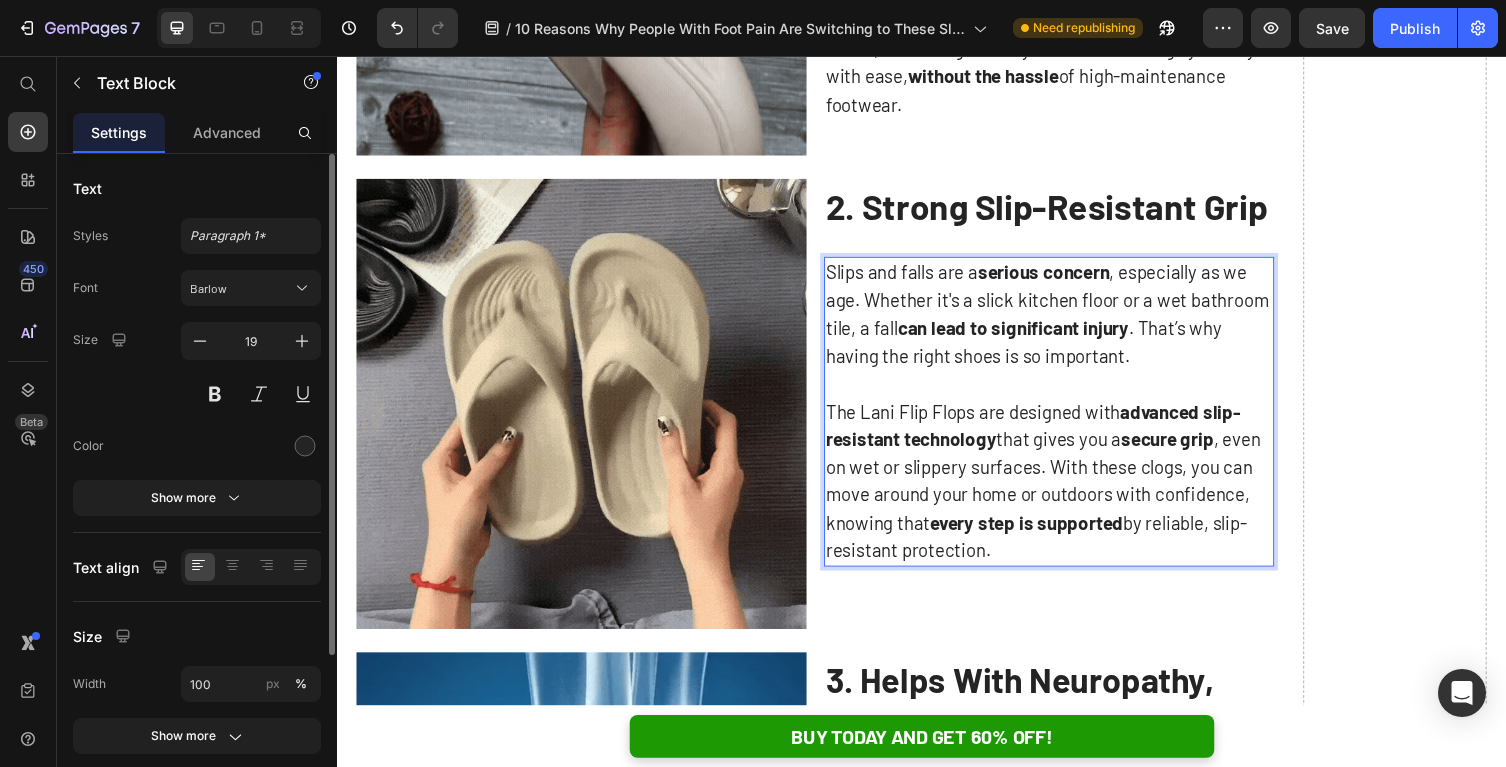 click at bounding box center (1068, 392) 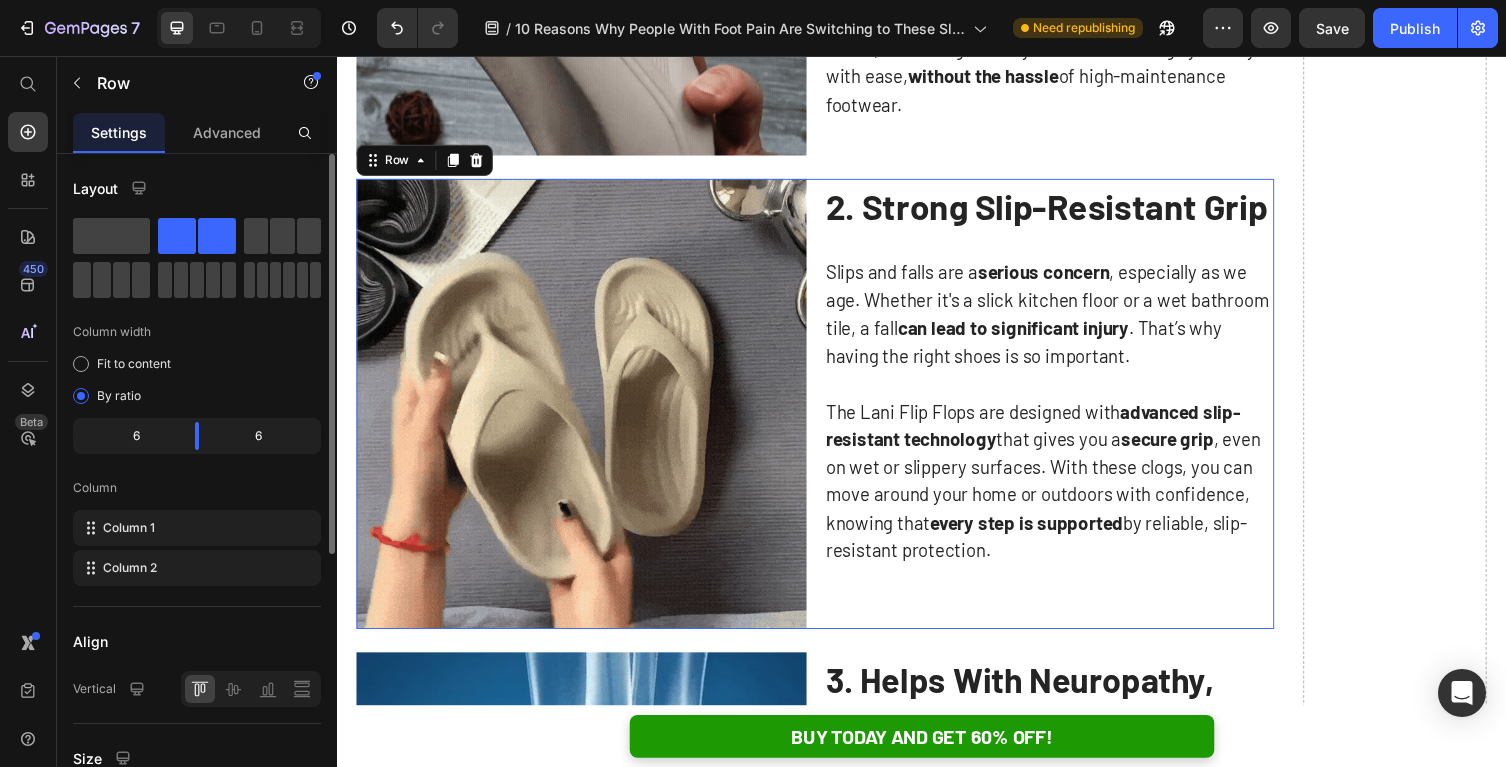 click on "2. Strong Slip-Resistant Grip Text Block Slips and falls are a serious concern, especially as we age. Whether it's a slick kitchen floor or a wet bathroom tile, a fall can lead to significant injury. That’s why having the right shoes is so important. The Lani Flip Flops are designed with advanced slip-resistant technology that gives you a secure grip, even on wet or slippery surfaces. With these clogs, you can move around your home or outdoors with confidence, knowing that every step is supported by reliable, slip-resistant protection. Text Block" at bounding box center [1068, 413] 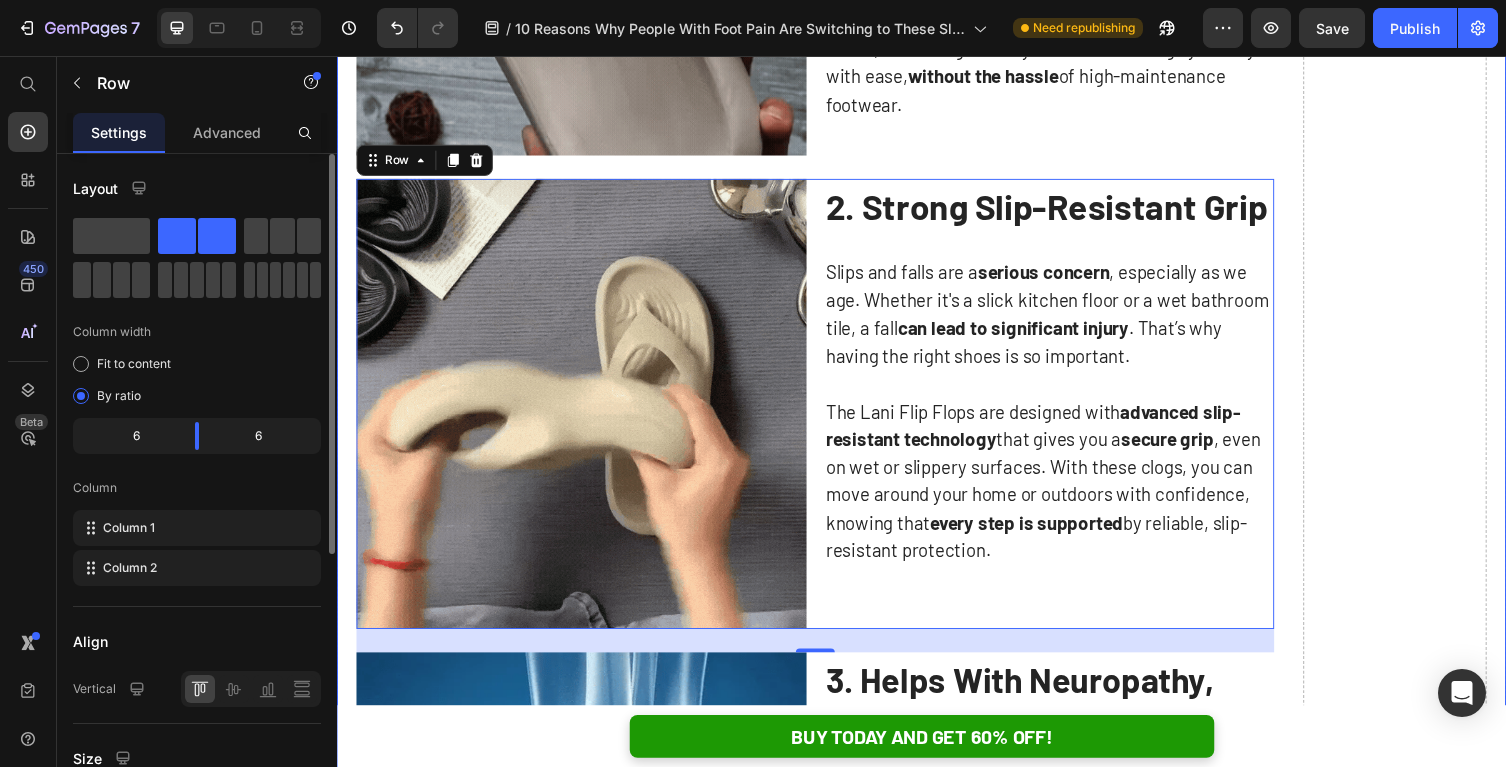 click on "Drop element here" at bounding box center [1423, 2875] 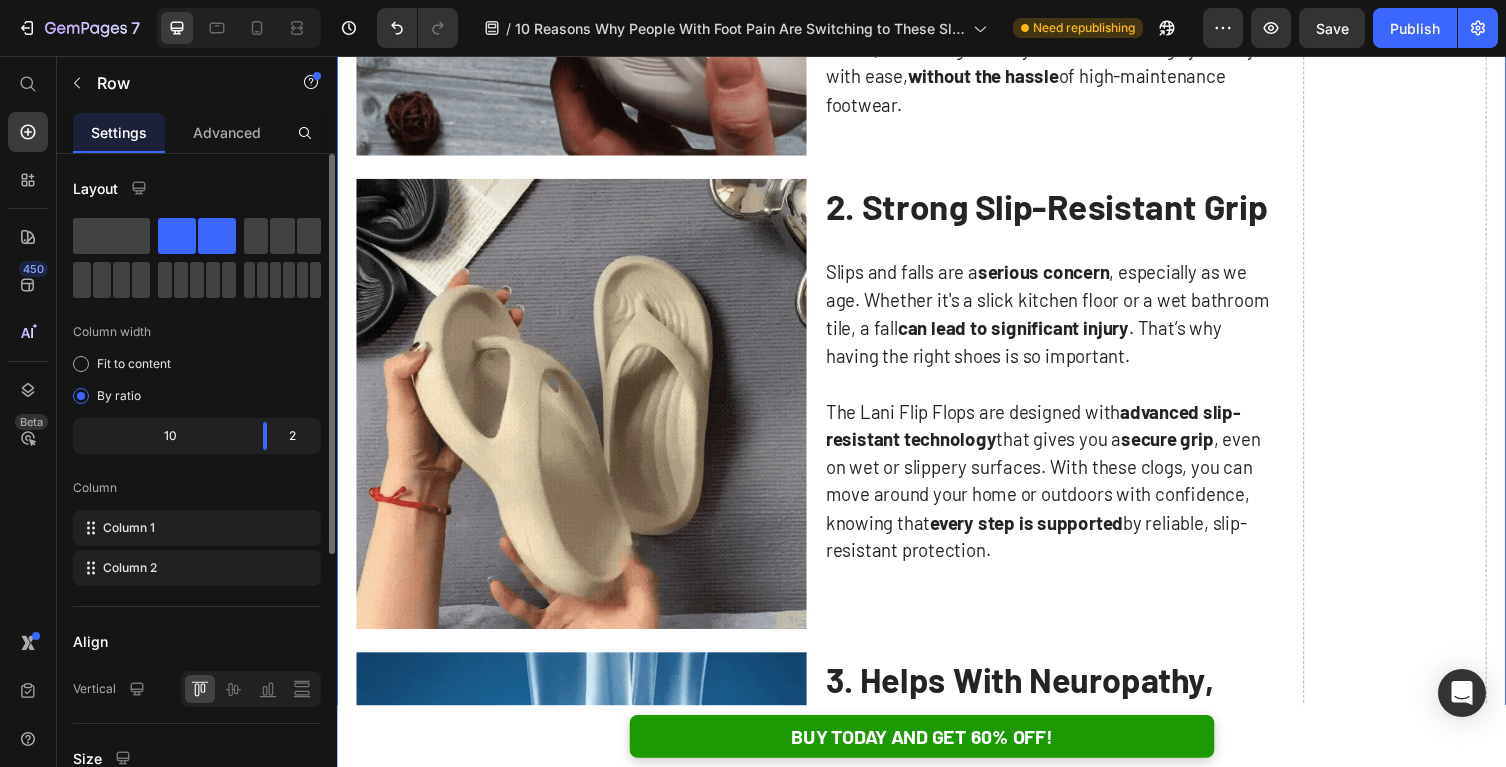 scroll, scrollTop: 2383, scrollLeft: 0, axis: vertical 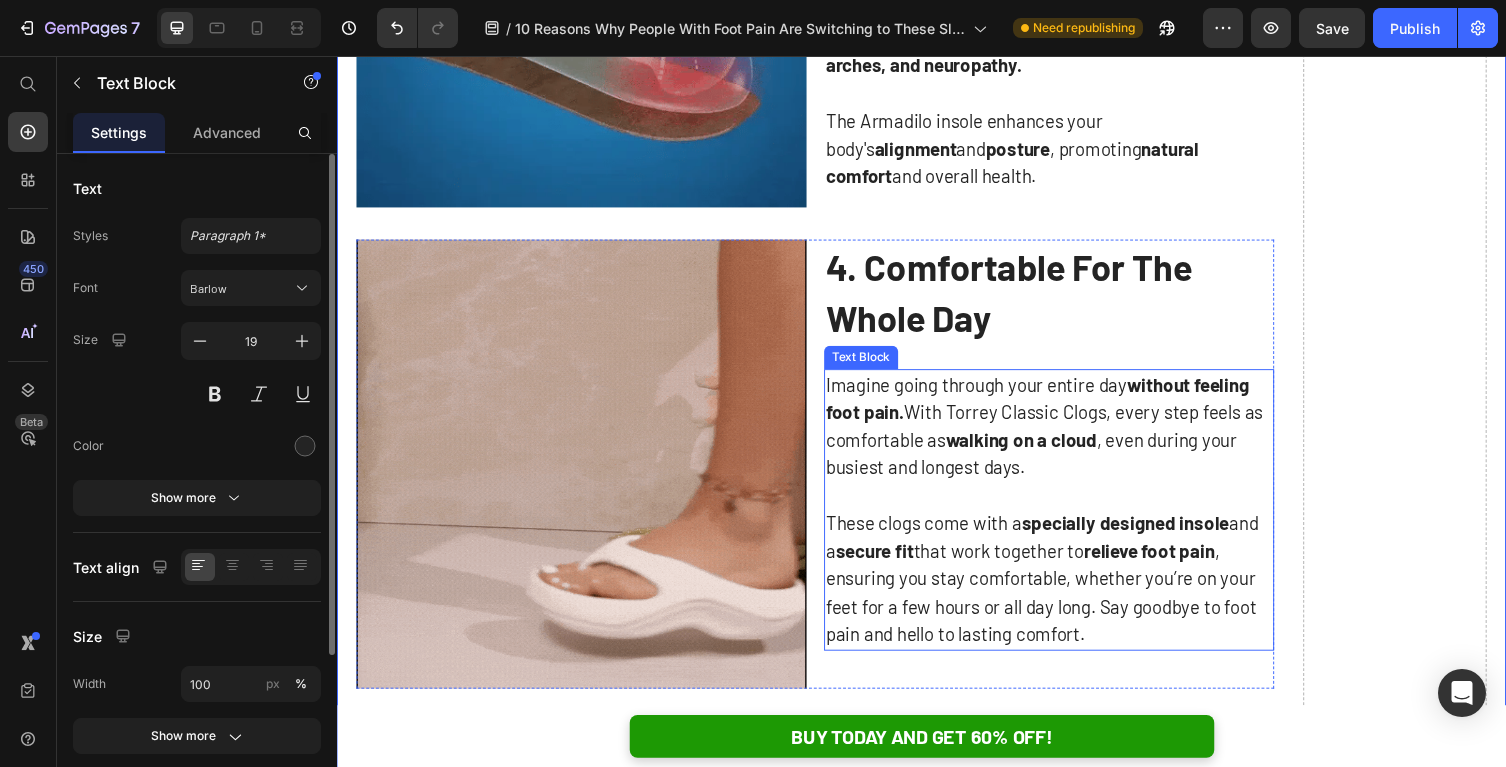 click on "Imagine going through your entire day  without feeling foot pain.  With Torrey Classic Clogs, every step feels as comfortable as  walking on a cloud , even during your busiest and longest days." at bounding box center (1068, 436) 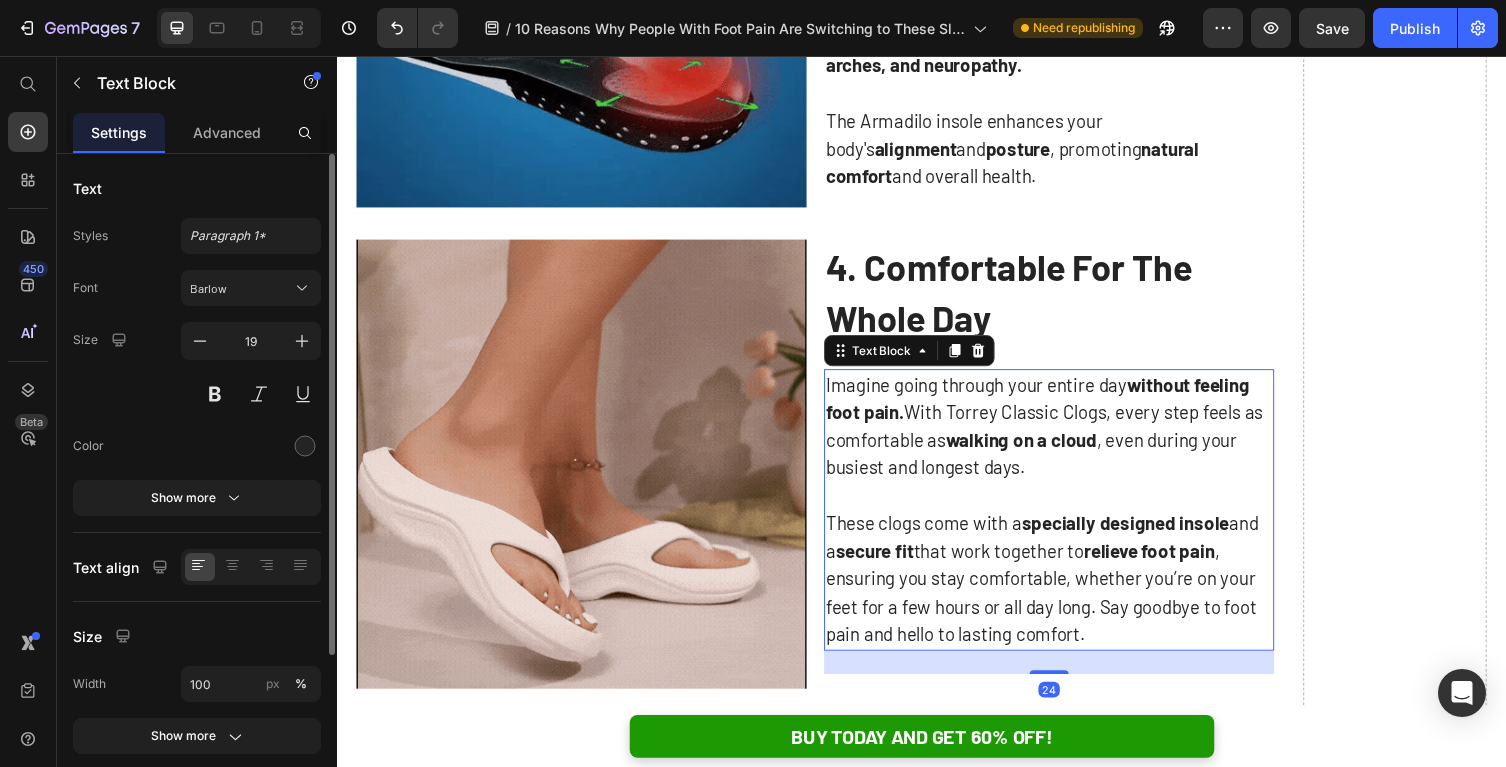 click on "Imagine going through your entire day  without feeling foot pain.  With Torrey Classic Clogs, every step feels as comfortable as  walking on a cloud , even during your busiest and longest days." at bounding box center (1068, 436) 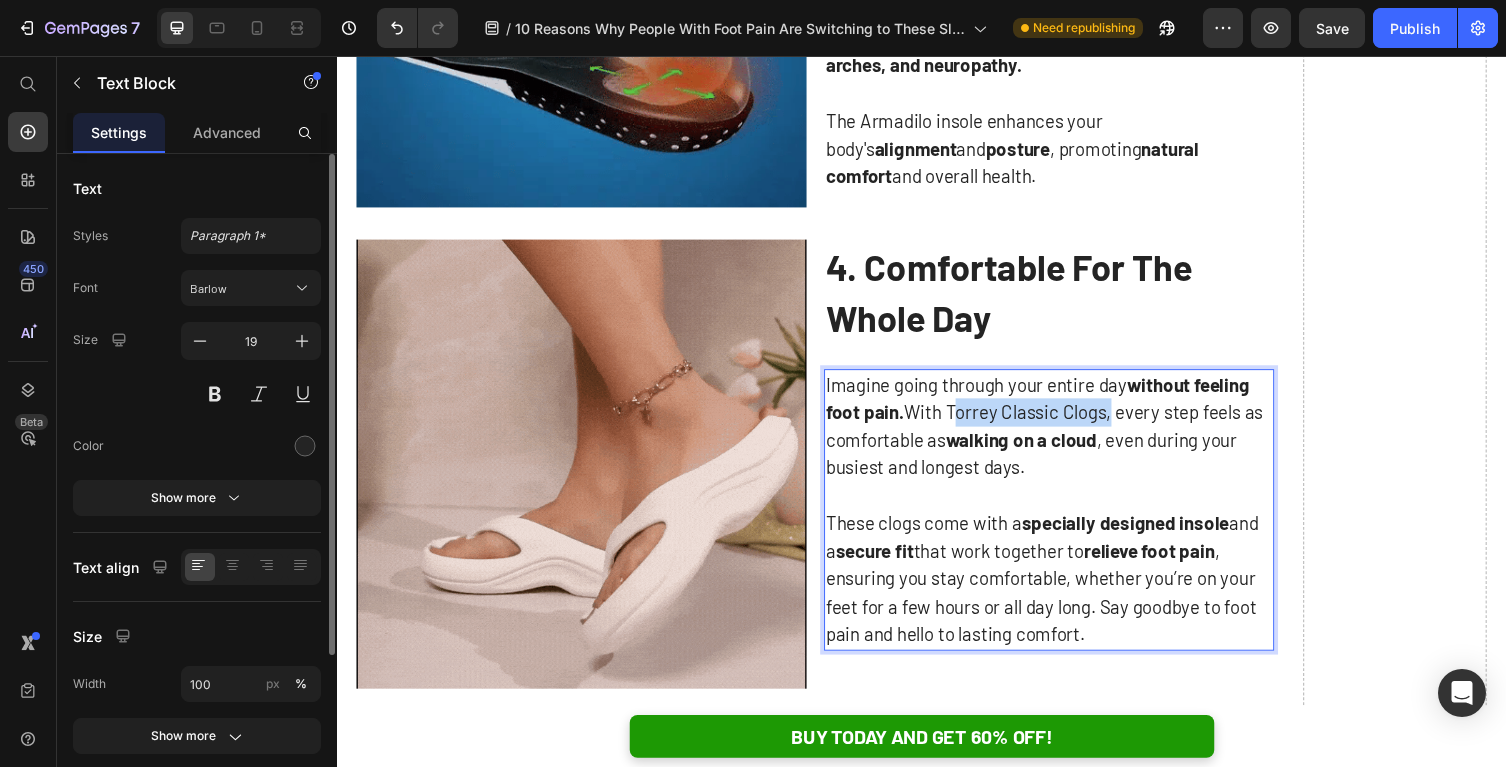 drag, startPoint x: 967, startPoint y: 423, endPoint x: 1124, endPoint y: 424, distance: 157.00319 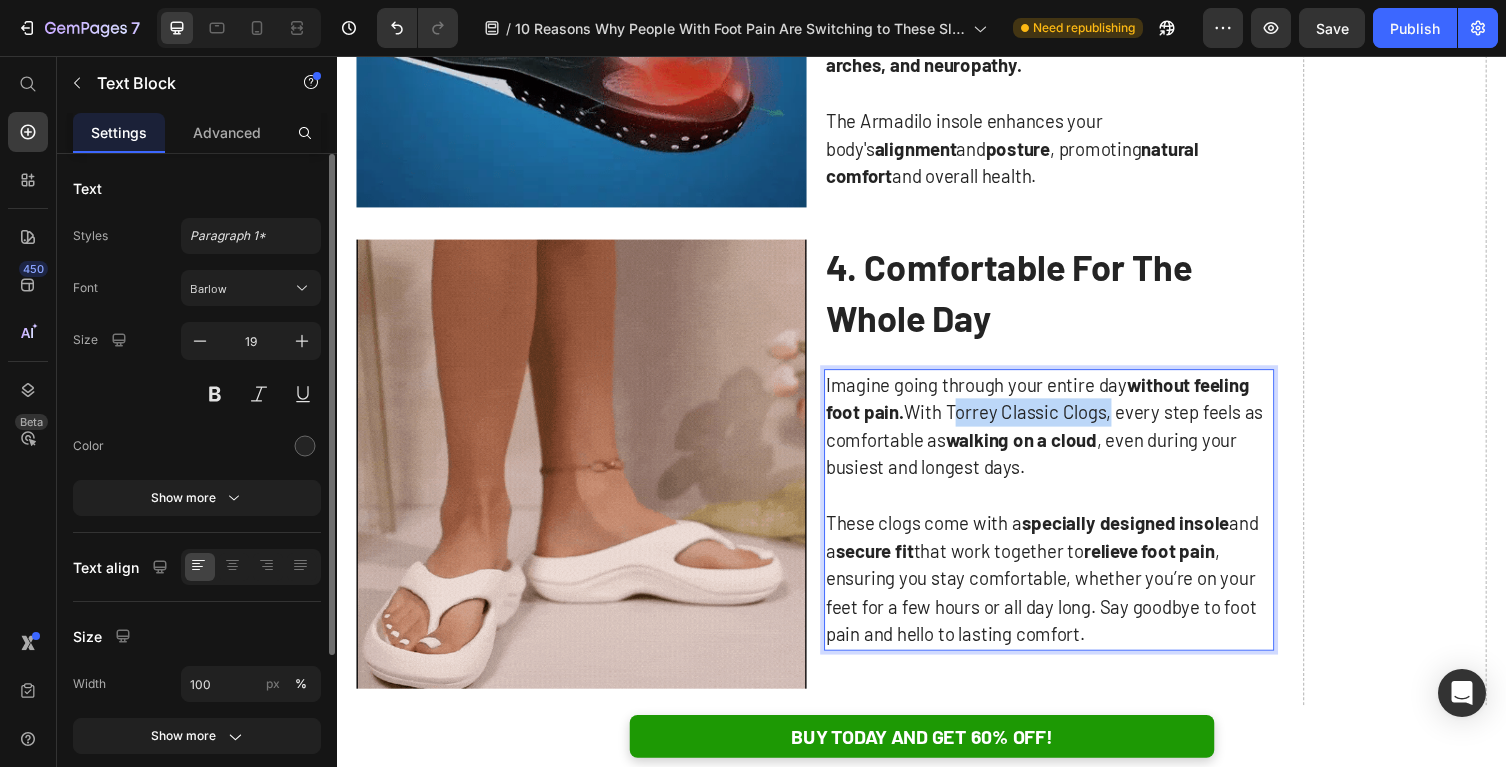click on "Imagine going through your entire day  without feeling foot pain.  With Torrey Classic Clogs, every step feels as comfortable as  walking on a cloud , even during your busiest and longest days." at bounding box center [1068, 436] 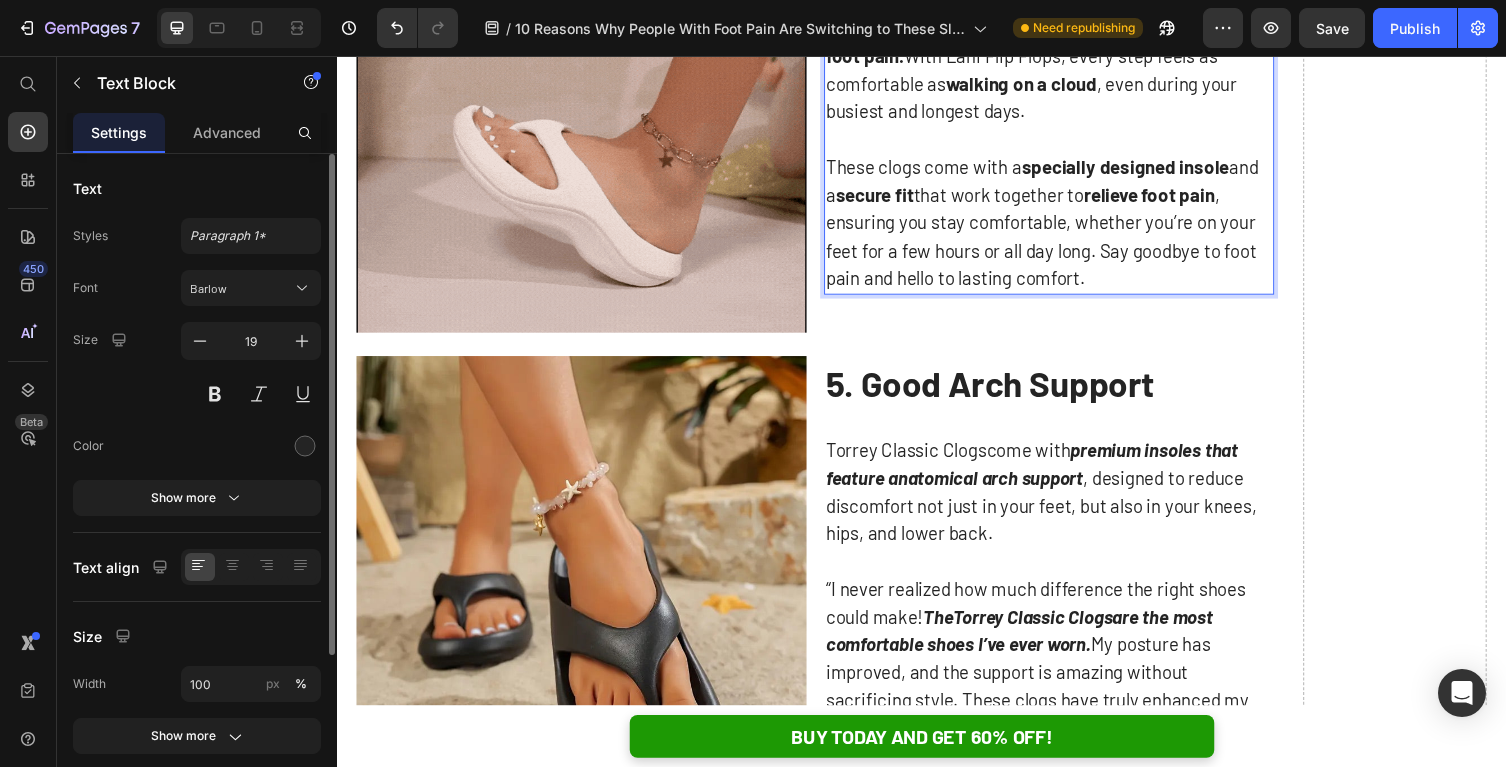 scroll, scrollTop: 2774, scrollLeft: 0, axis: vertical 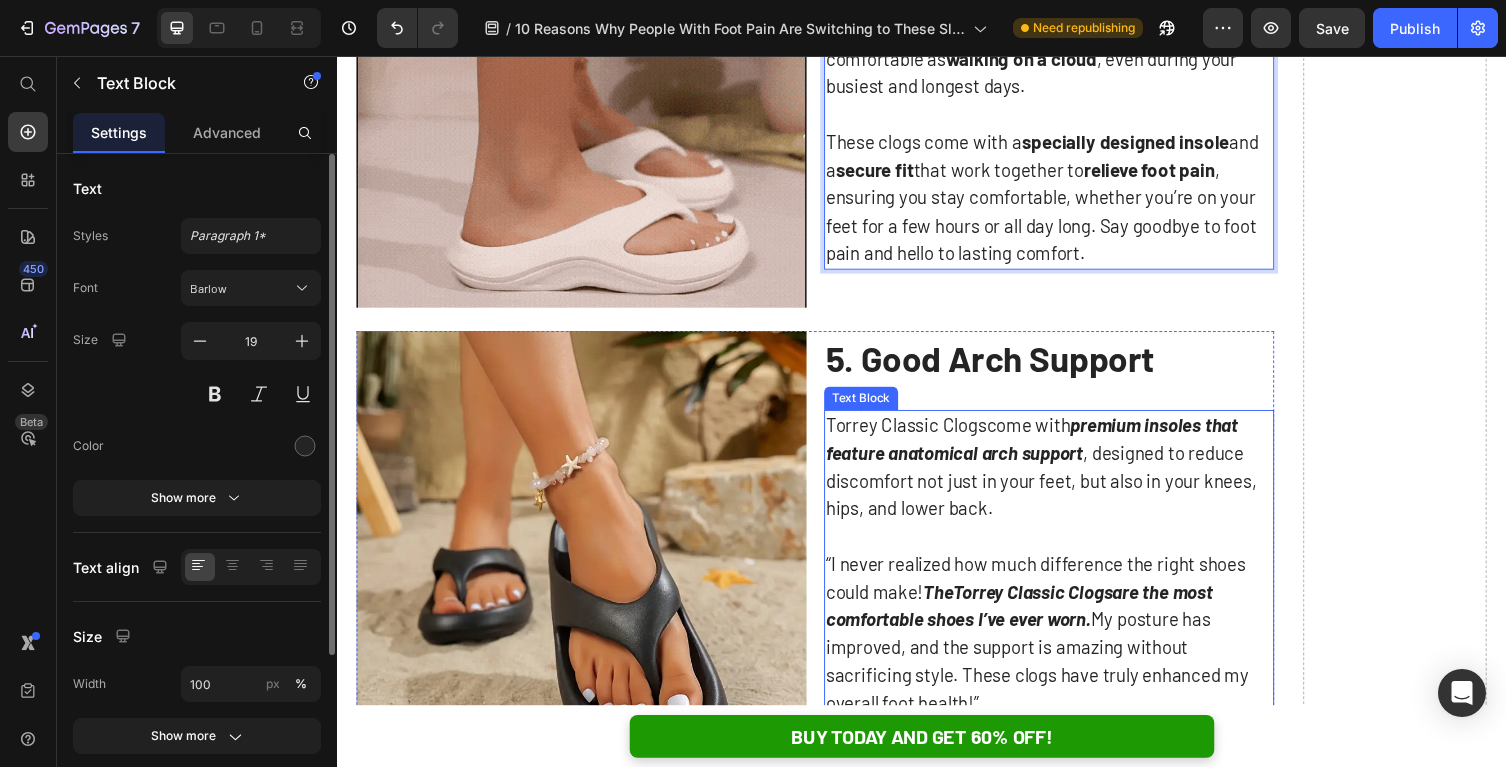 click on "Torrey Classic Clogs" at bounding box center [921, 434] 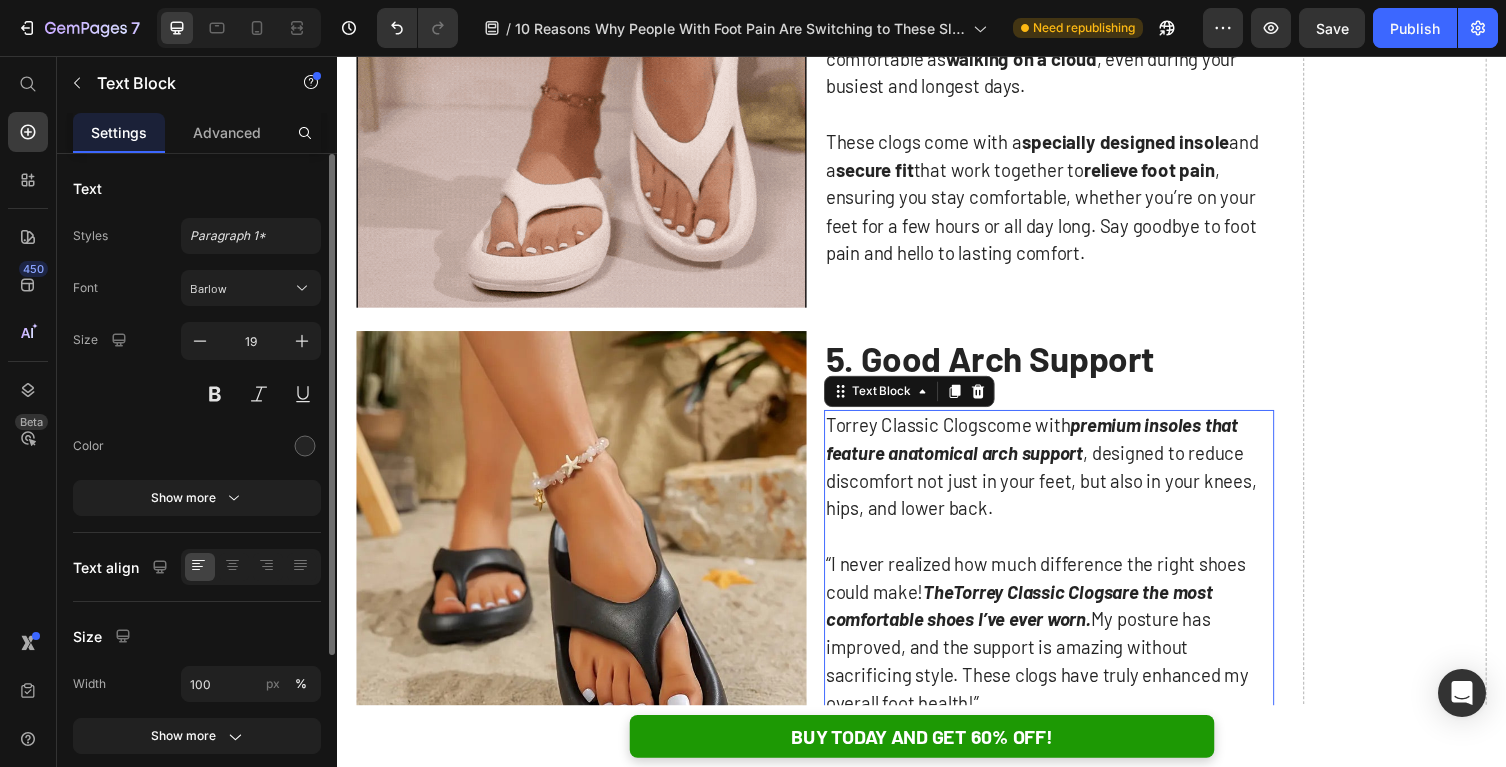 click on "Torrey Classic Clogs" at bounding box center [921, 434] 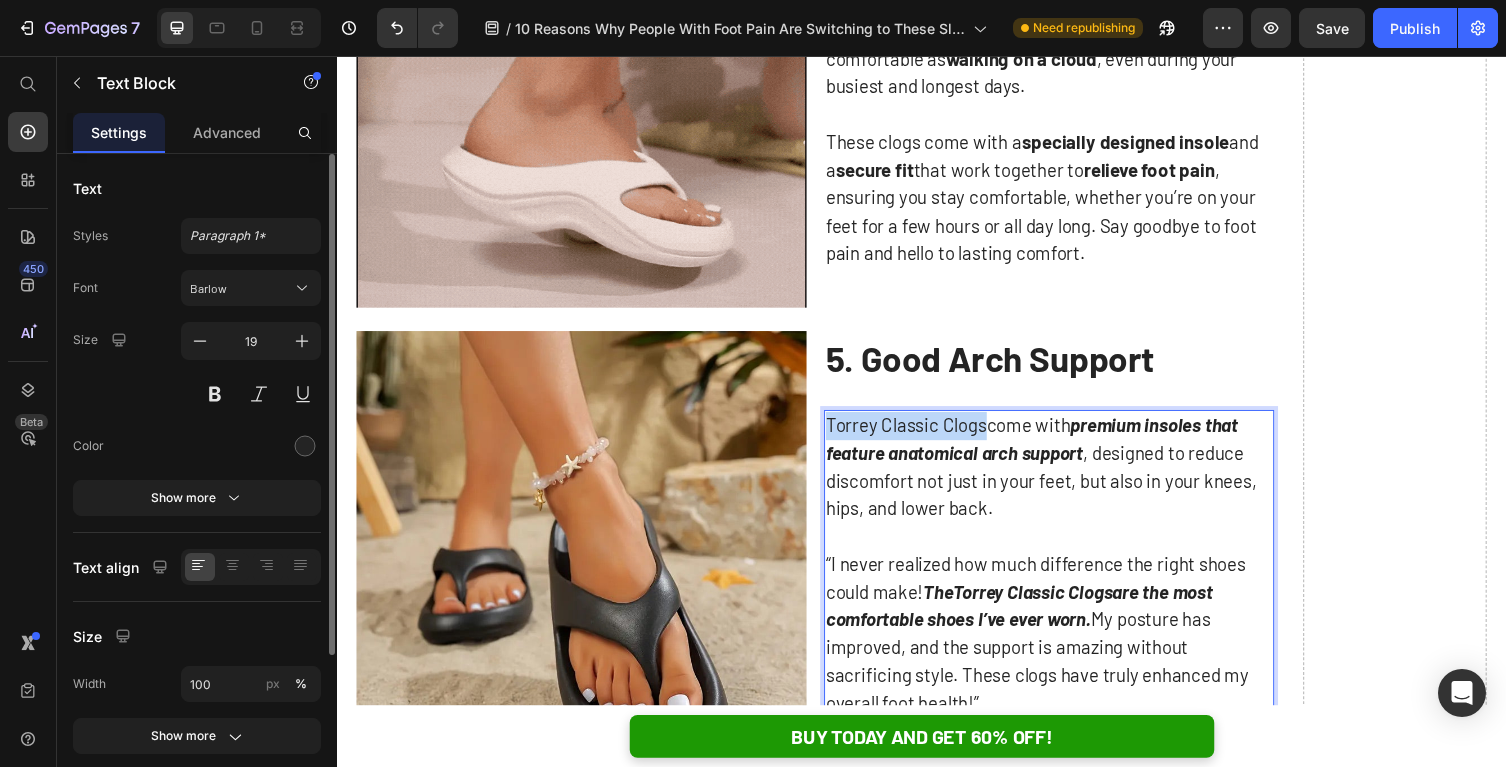 drag, startPoint x: 998, startPoint y: 435, endPoint x: 837, endPoint y: 440, distance: 161.07762 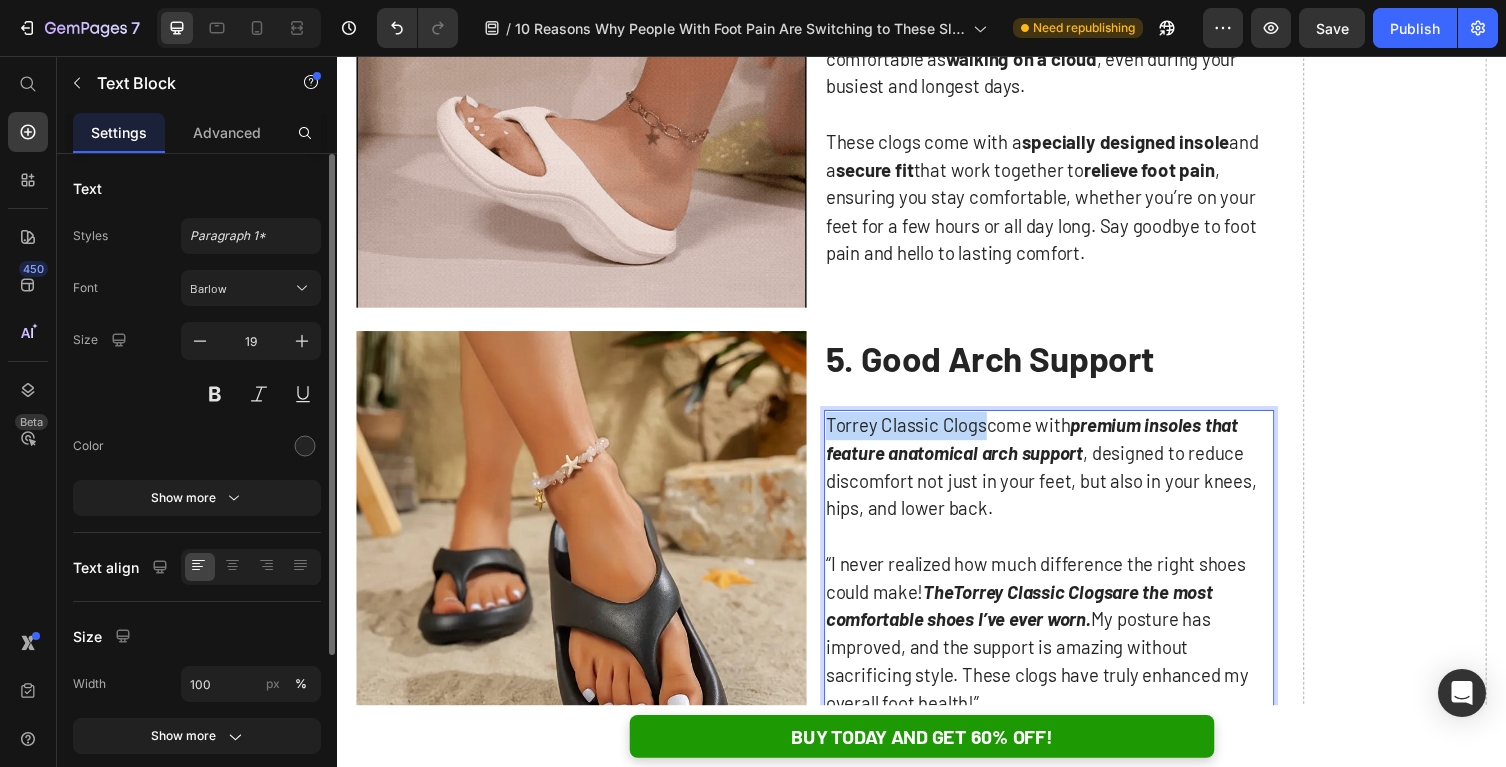 click on "Image 5. Good Arch Support Text Block Torrey Classic Clogs come with premium insoles that feature anatomical arch support , designed to reduce discomfort not just in your feet, but also in your knees, hips, and lower back. “I never realized how much difference the right shoes could make! The Torrey Classic Clogs are the most comfortable shoes I’ve ever worn. My posture has improved, and the support is amazing without sacrificing style. These clogs have truly enhanced my overall foot health!” — [FIRST] [LAST] Text Block 24 Row" at bounding box center (828, 577) 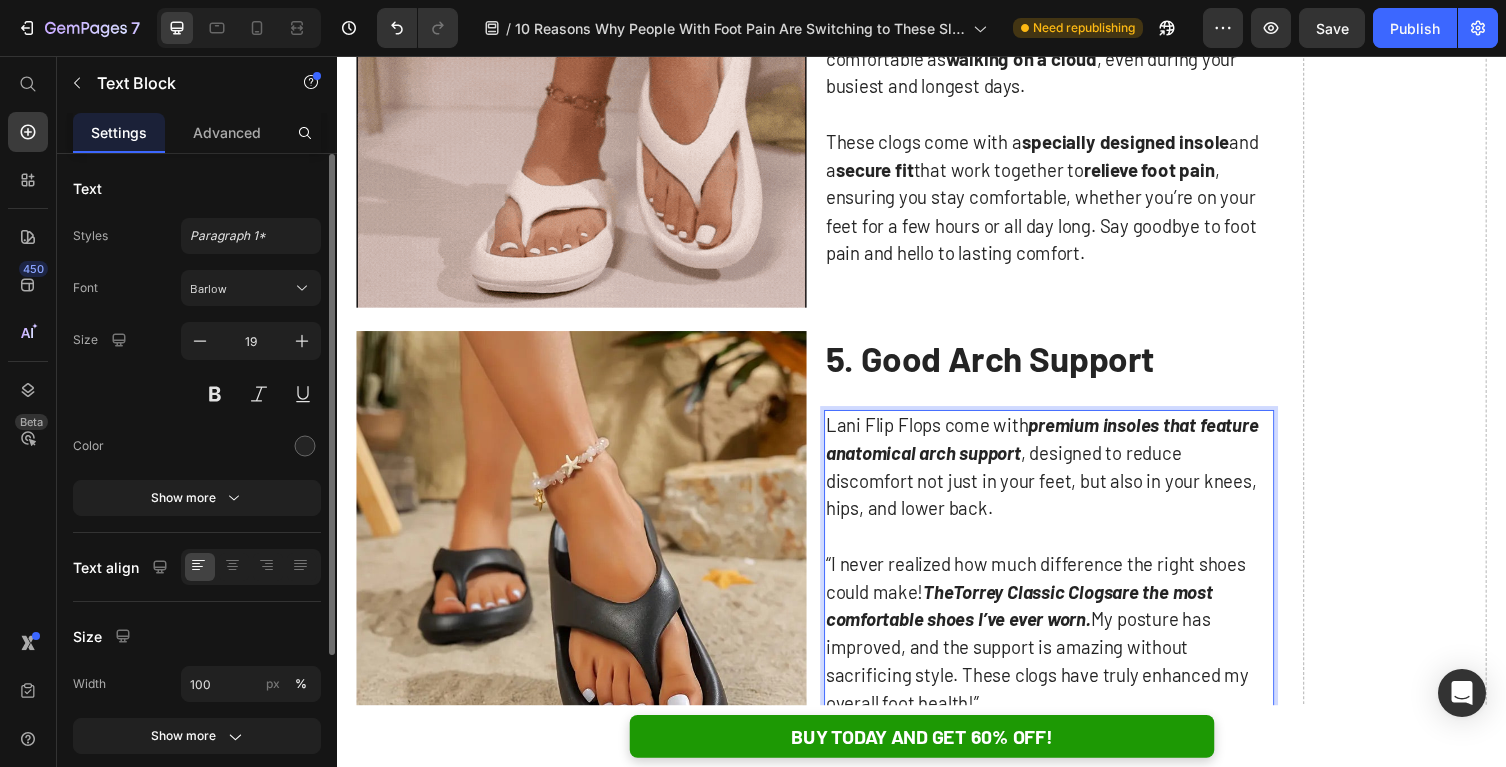click on "Lani Flip Flops come with  premium insoles that feature anatomical arch support , designed to reduce discomfort not just in your feet, but also in your knees, hips, and lower back." at bounding box center (1068, 478) 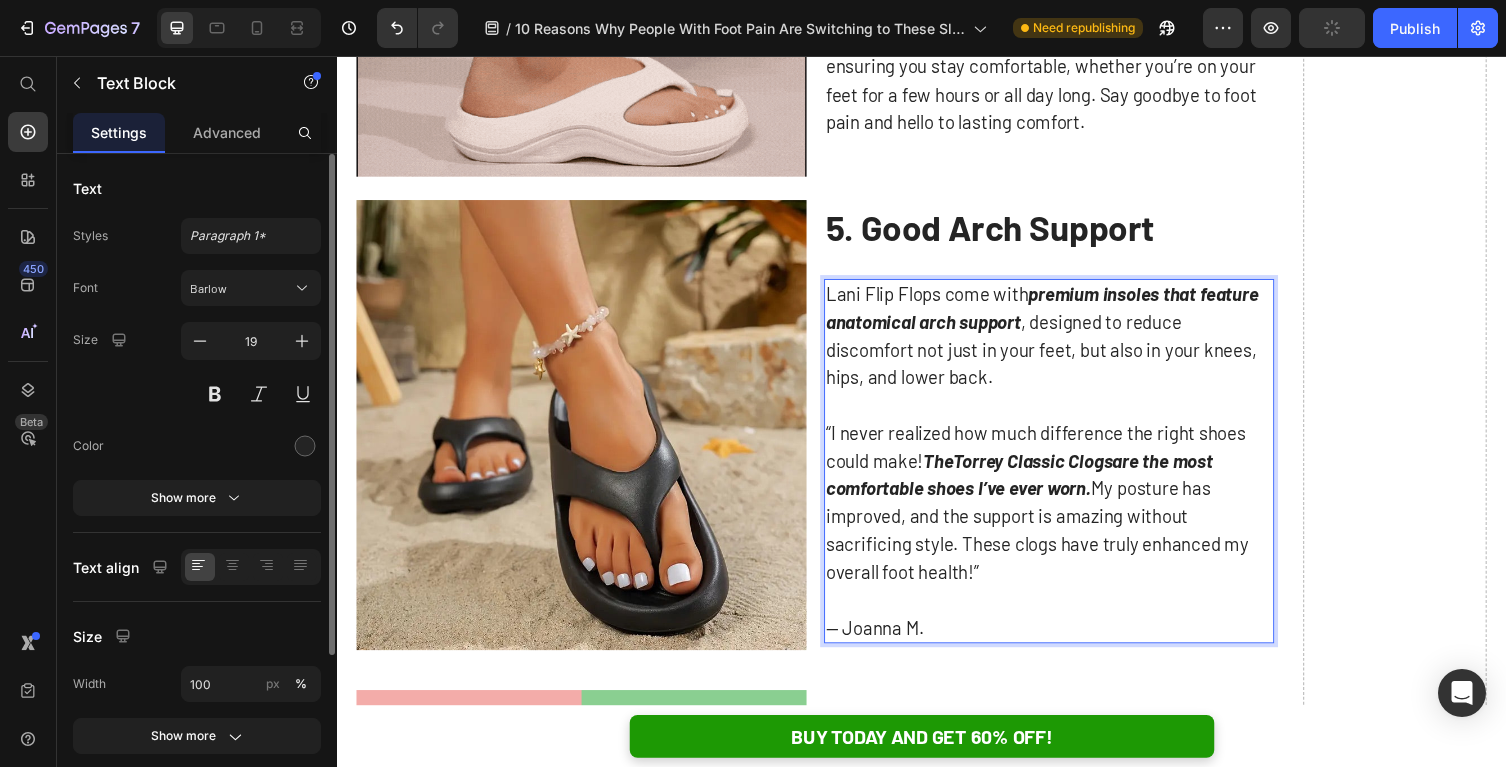 scroll, scrollTop: 3018, scrollLeft: 0, axis: vertical 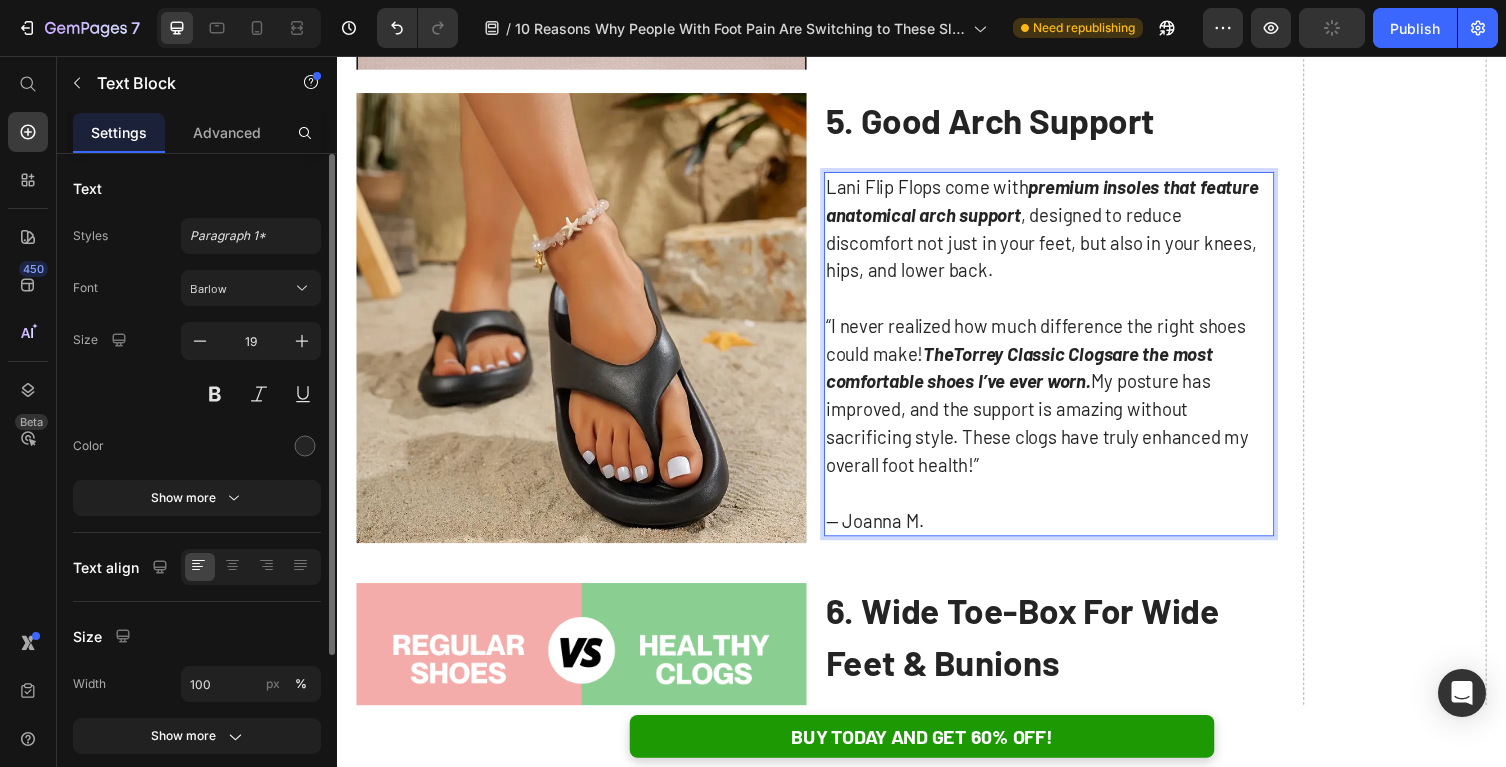 click on "are the most comfortable shoes I’ve ever worn." at bounding box center (1037, 376) 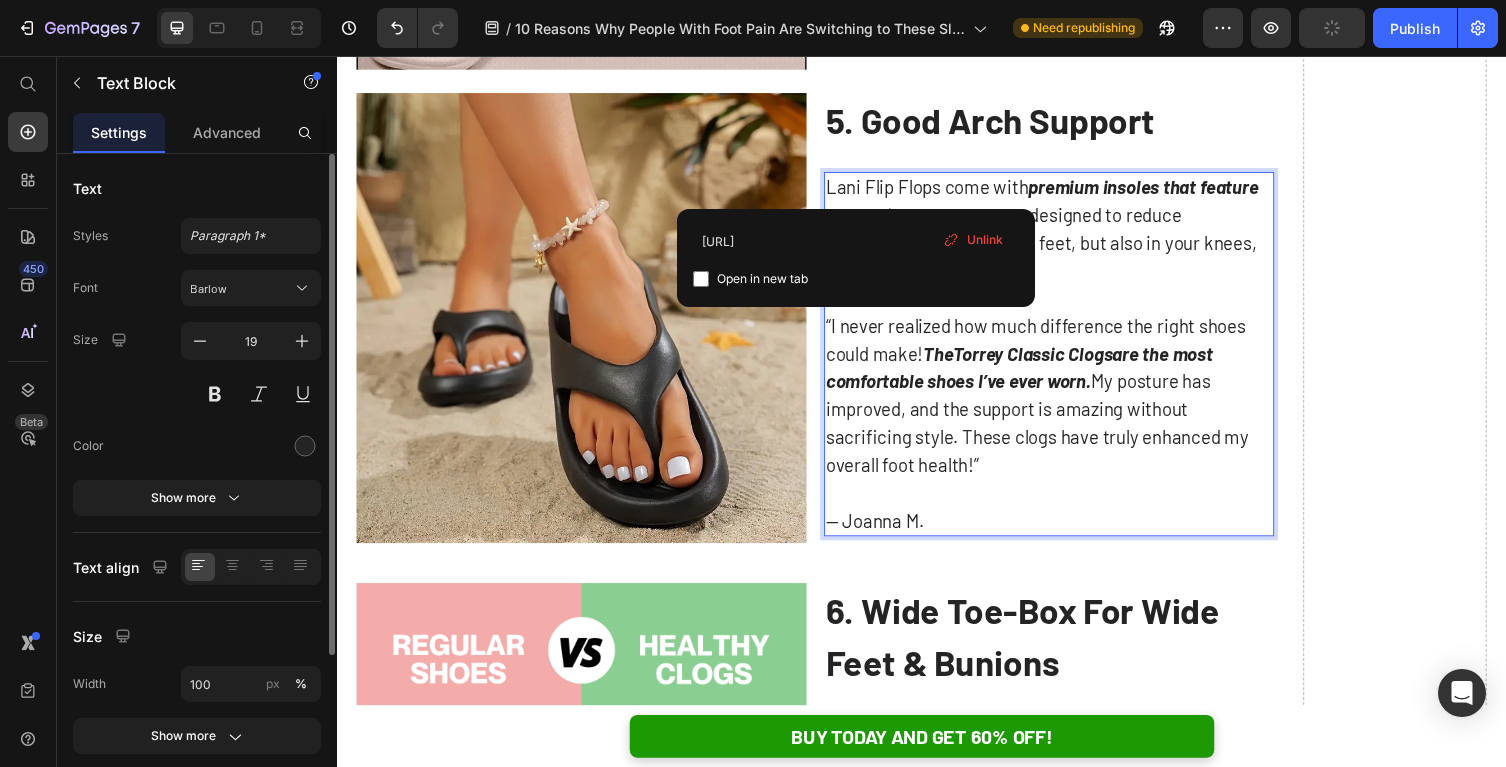 click on "Torrey Classic Clogs" at bounding box center (1051, 361) 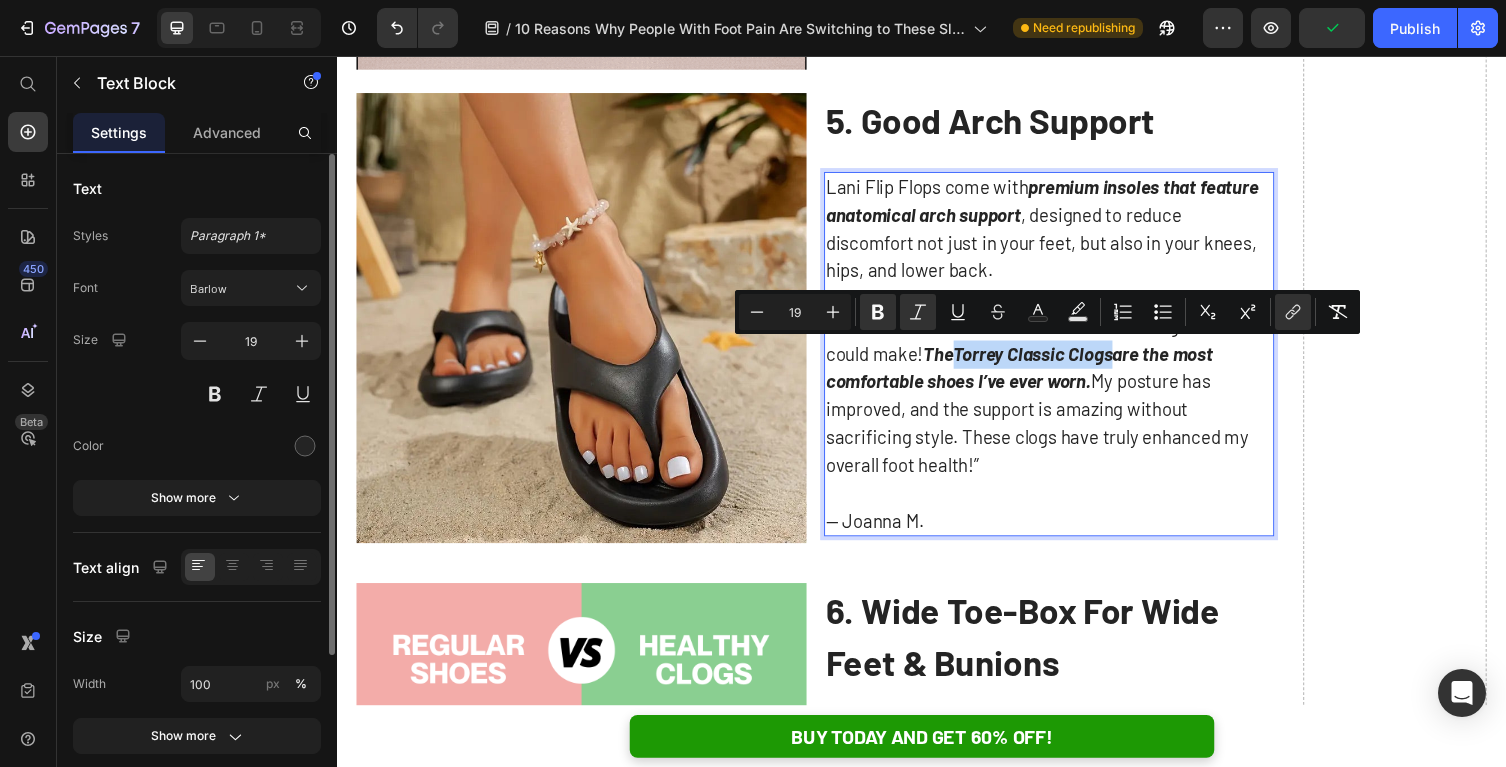 drag, startPoint x: 978, startPoint y: 365, endPoint x: 1138, endPoint y: 364, distance: 160.00313 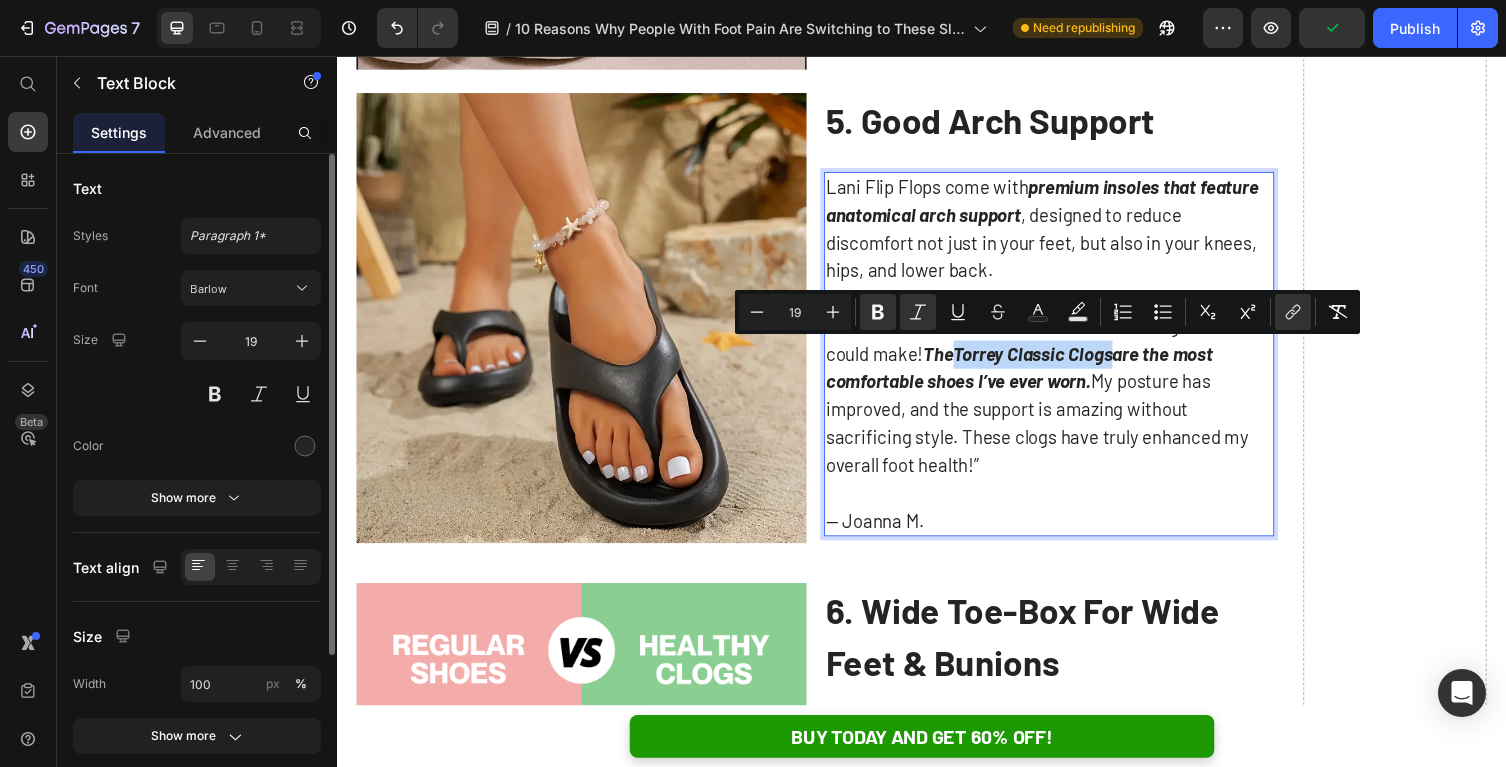 click on "Torrey Classic Clogs" at bounding box center (1051, 361) 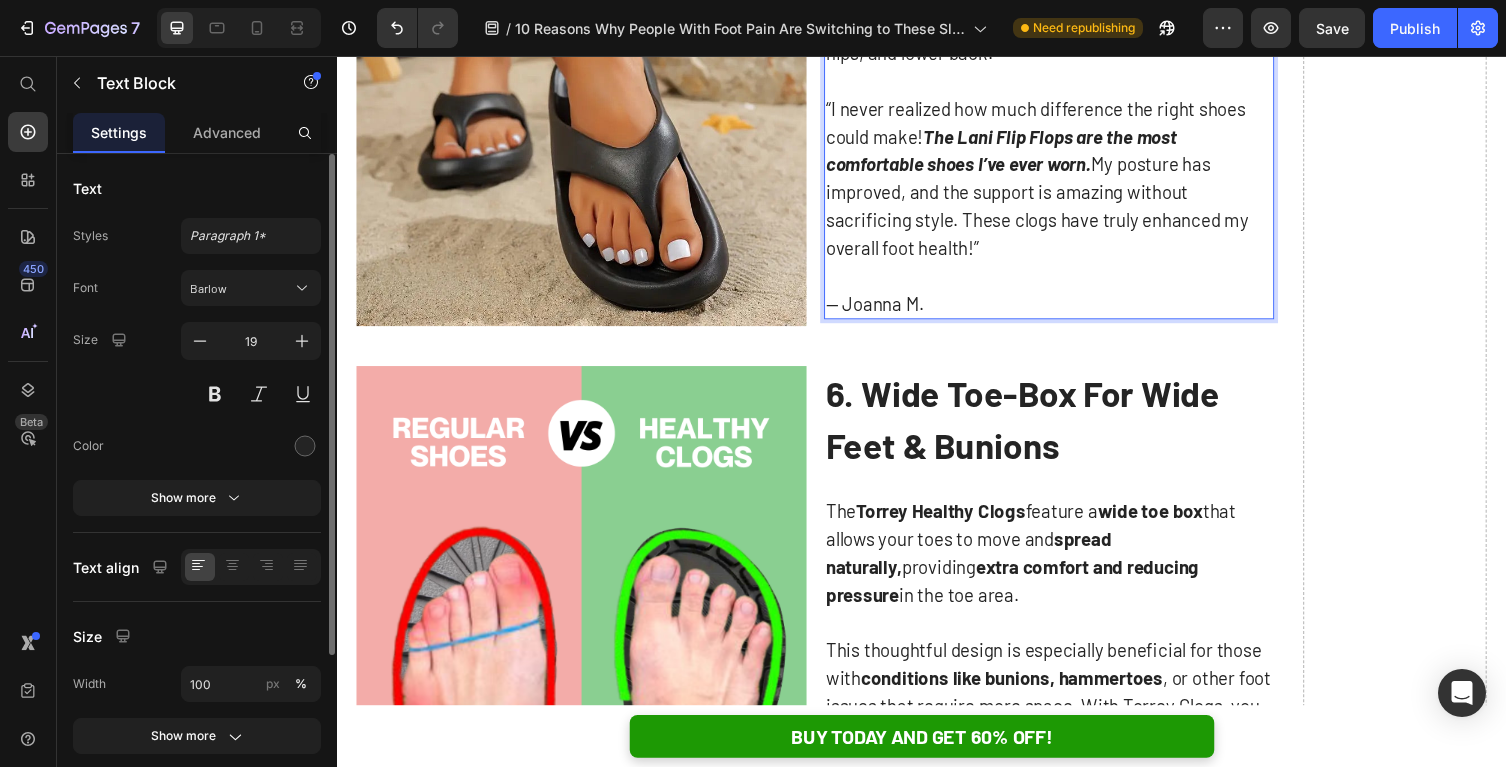 scroll, scrollTop: 3393, scrollLeft: 0, axis: vertical 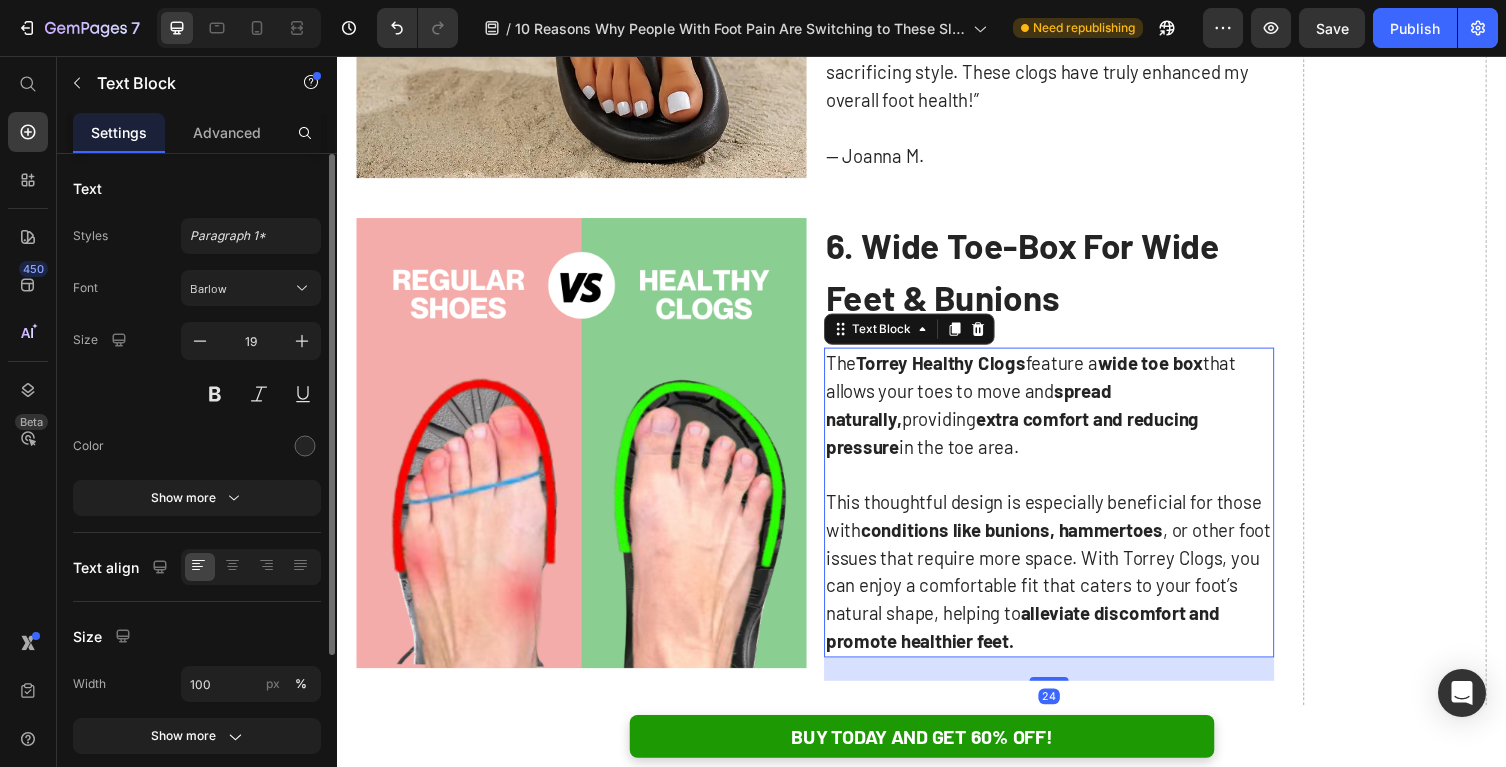 click on "The  Torrey Healthy Clogs  feature a  wide toe box  that allows your toes to move and  spread naturally,  providing  extra comfort and reducing pressure  in the toe area." at bounding box center (1068, 414) 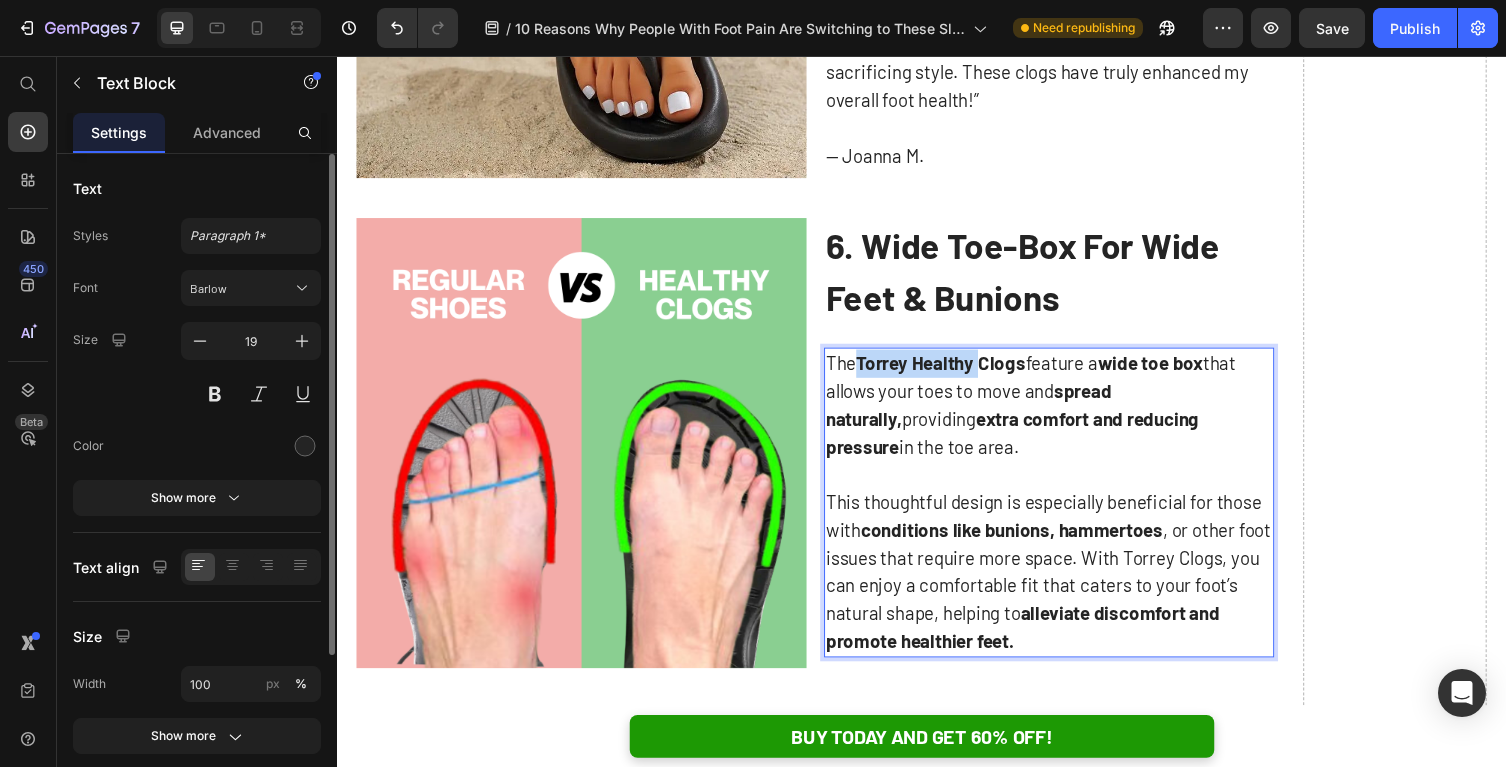 click on "Torrey Healthy Clogs" at bounding box center (957, 370) 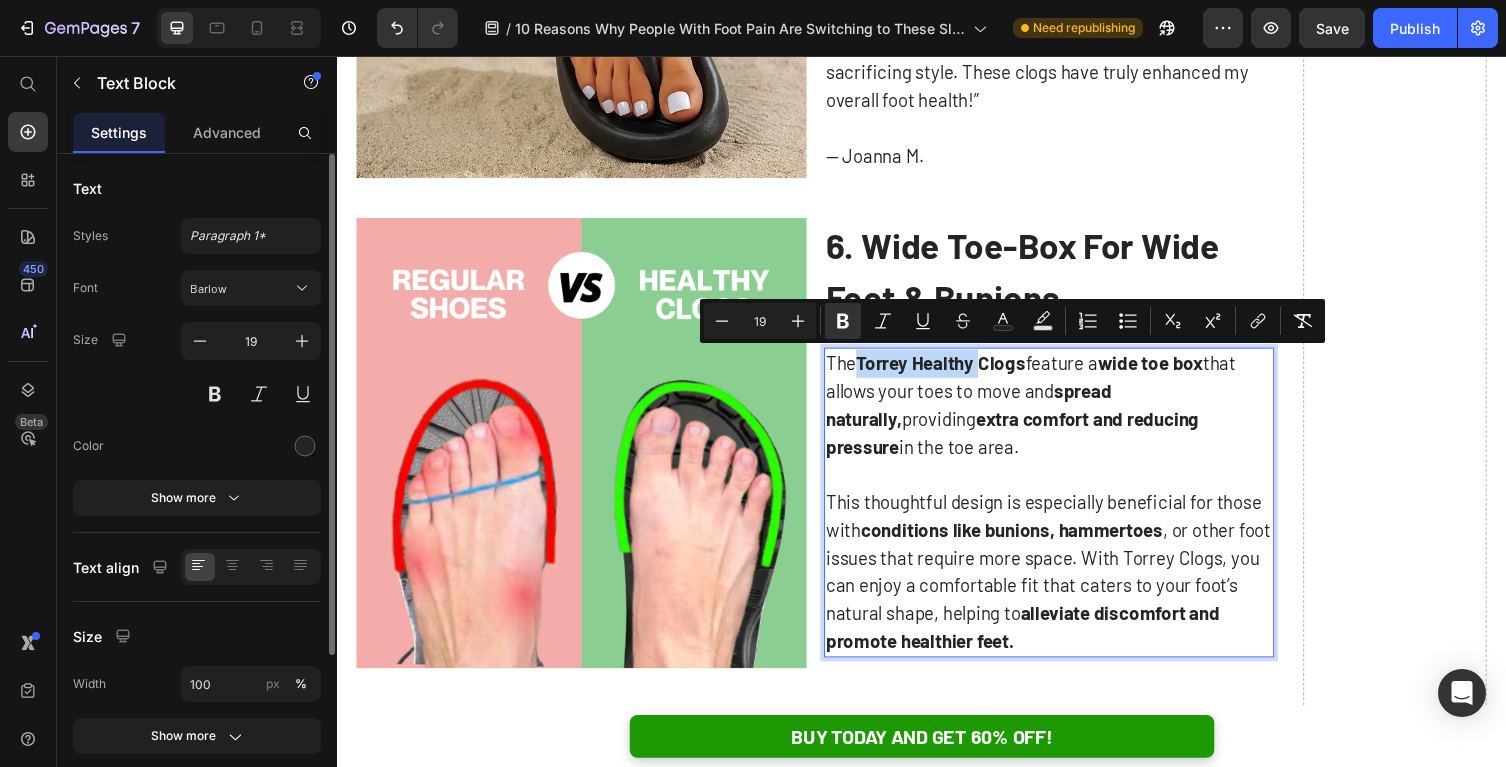 click on "Torrey Healthy Clogs" at bounding box center [957, 370] 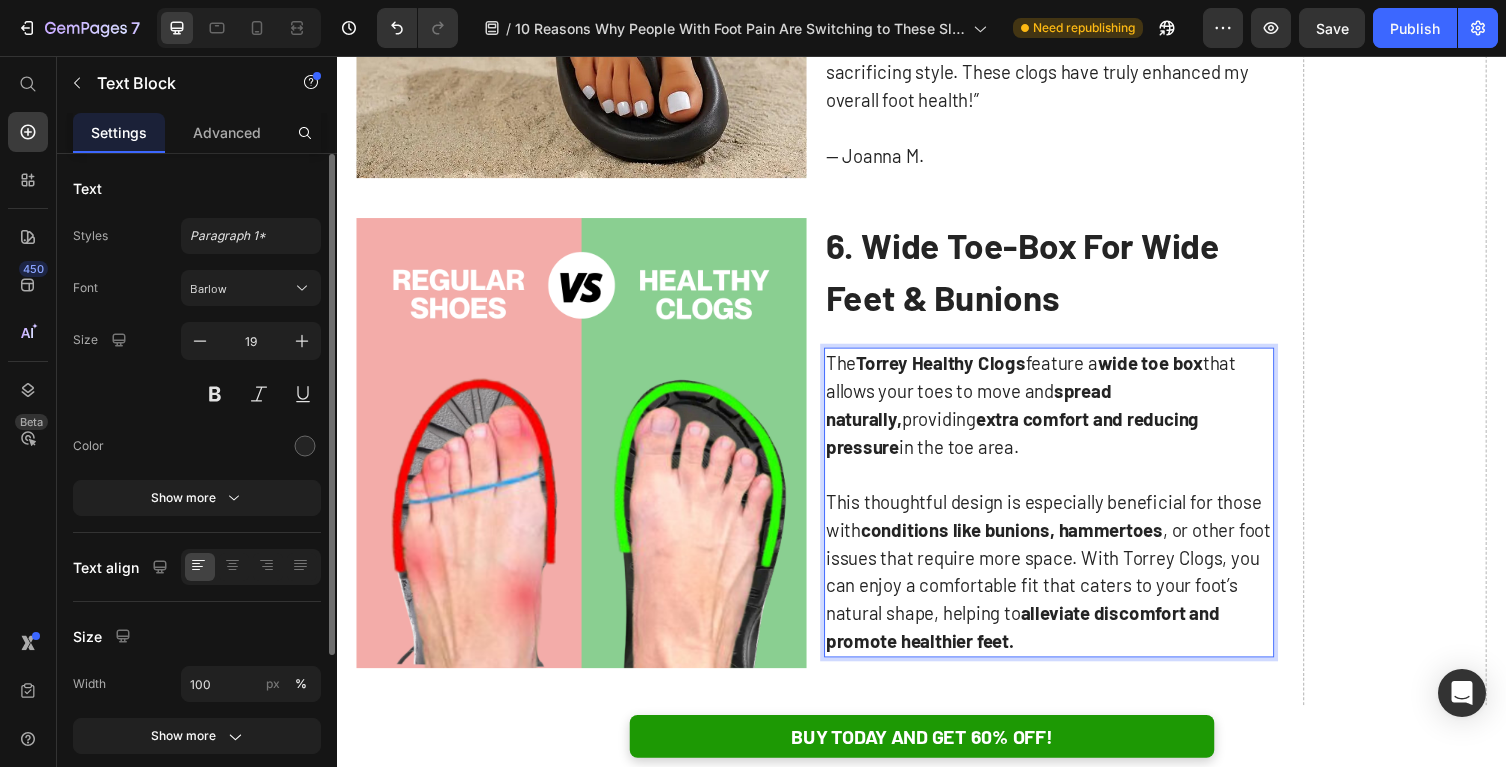 click on "The  Torrey Healthy Clogs  feature a  wide toe box  that allows your toes to move and  spread naturally,  providing  extra comfort and reducing pressure  in the toe area." at bounding box center (1068, 414) 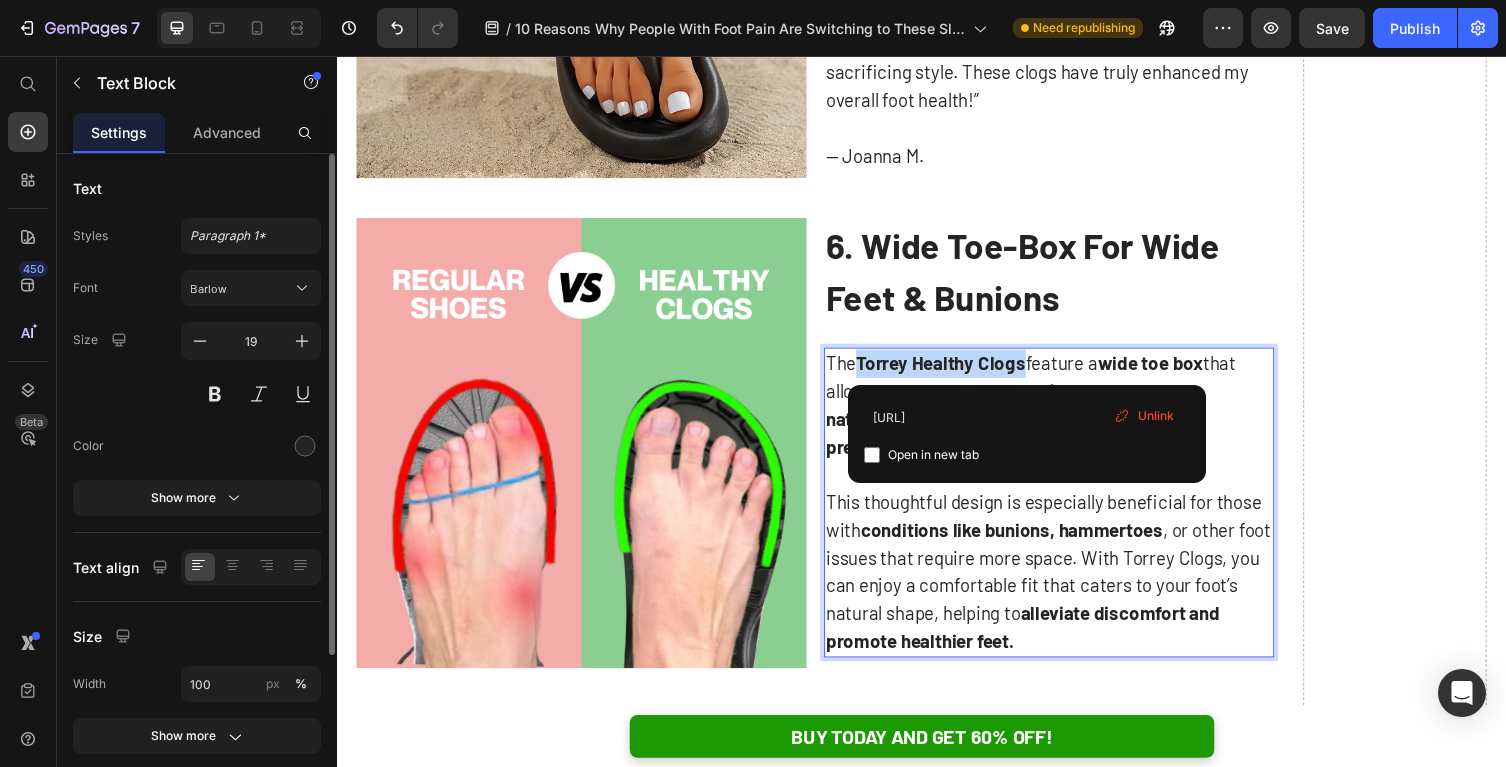 drag, startPoint x: 1043, startPoint y: 375, endPoint x: 878, endPoint y: 373, distance: 165.01212 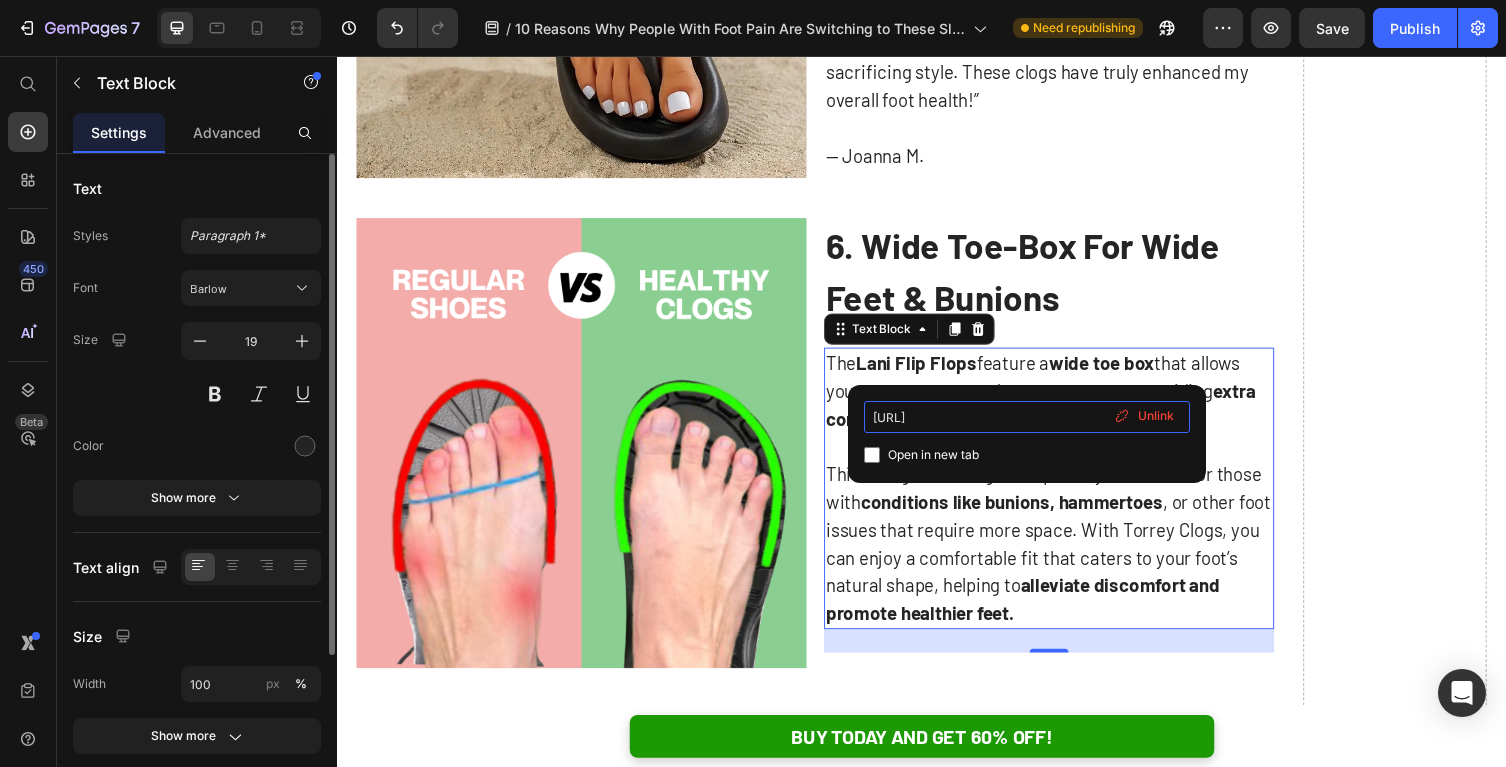 click on "[URL]" at bounding box center [1027, 417] 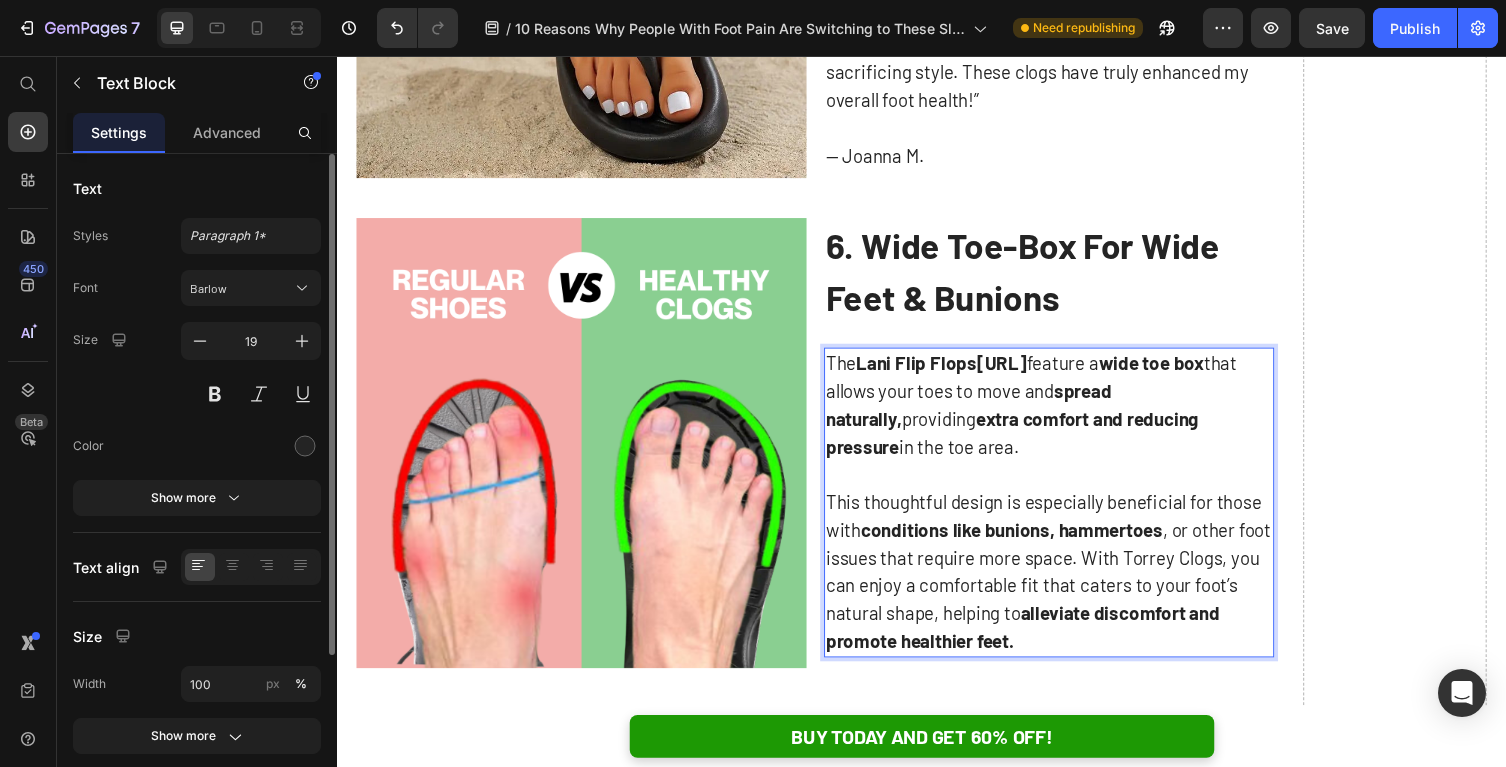 click on "This thoughtful design is especially beneficial for those with  conditions like bunions, hammertoes , or other foot issues that require more space. With Torrey Clogs, you can enjoy a comfortable fit that caters to your foot’s natural shape, helping to  alleviate discomfort and promote healthier feet." at bounding box center [1068, 585] 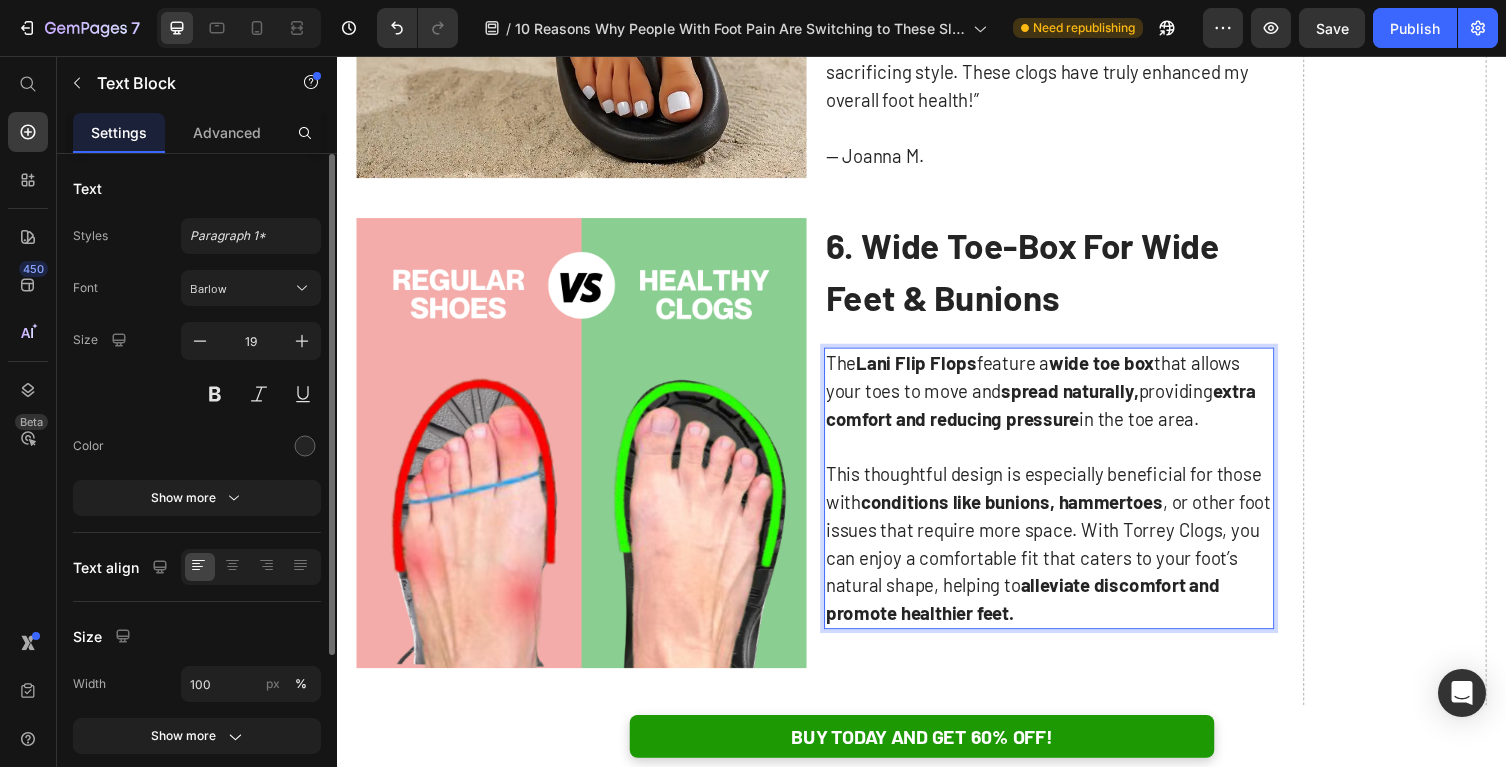 click on "The Lani Flip Flops feature a wide toe box that allows your toes to move and spread naturally, providing extra comfort and reducing pressure in the toe area." at bounding box center (1068, 400) 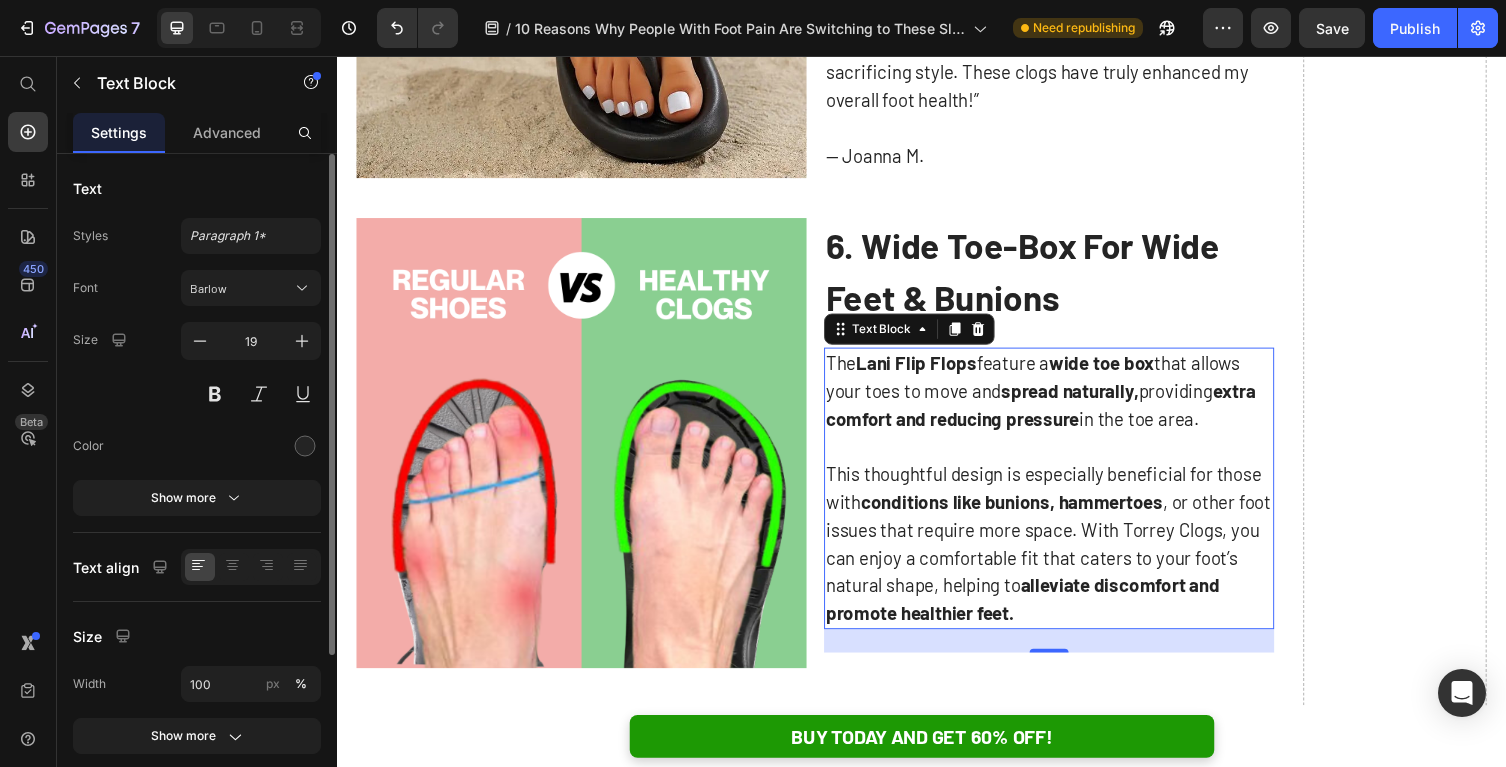 click on "This thoughtful design is especially beneficial for those with  conditions like bunions, hammertoes , or other foot issues that require more space. With Torrey Clogs, you can enjoy a comfortable fit that caters to your foot’s natural shape, helping to  alleviate discomfort and promote healthier feet." at bounding box center [1068, 556] 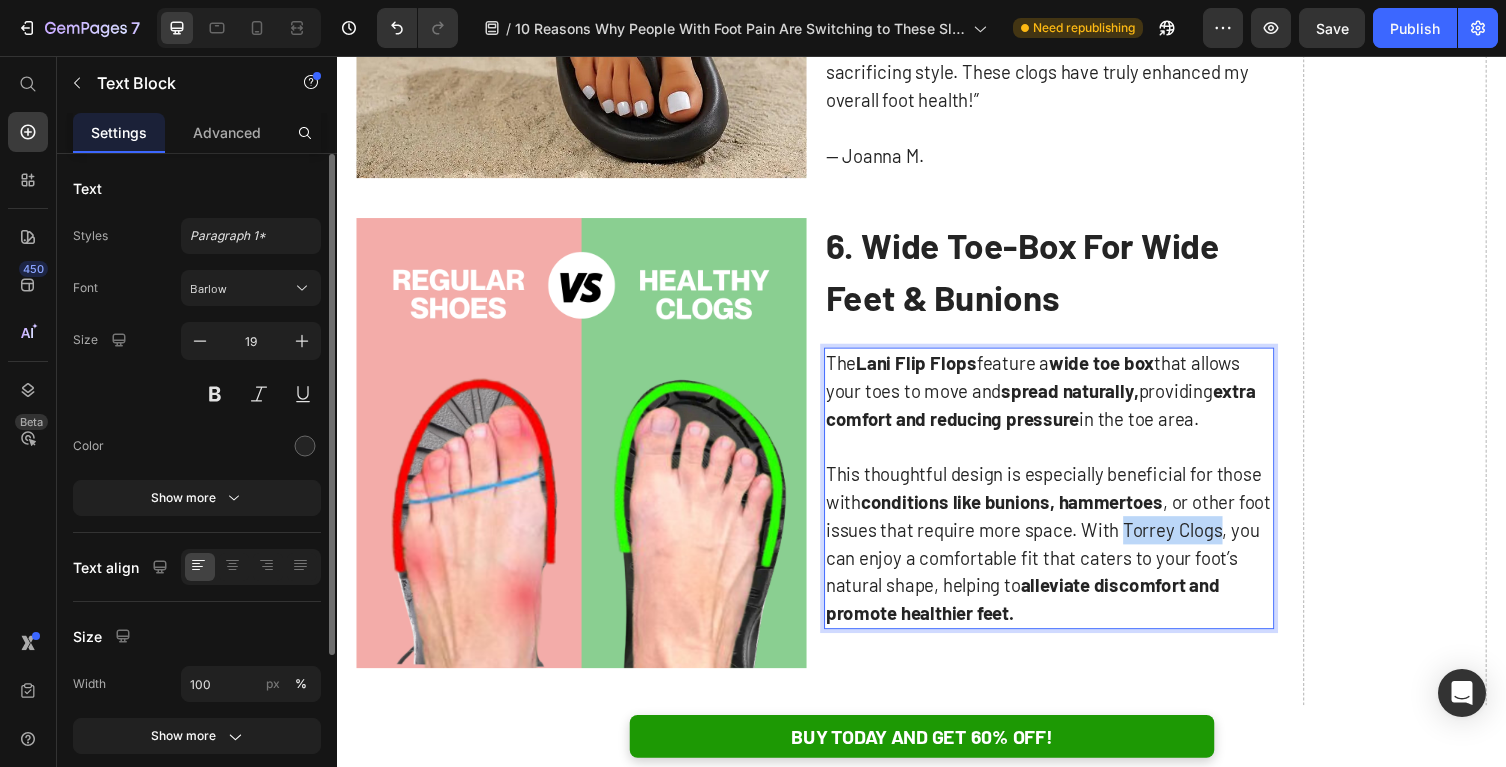 drag, startPoint x: 1181, startPoint y: 543, endPoint x: 1277, endPoint y: 544, distance: 96.00521 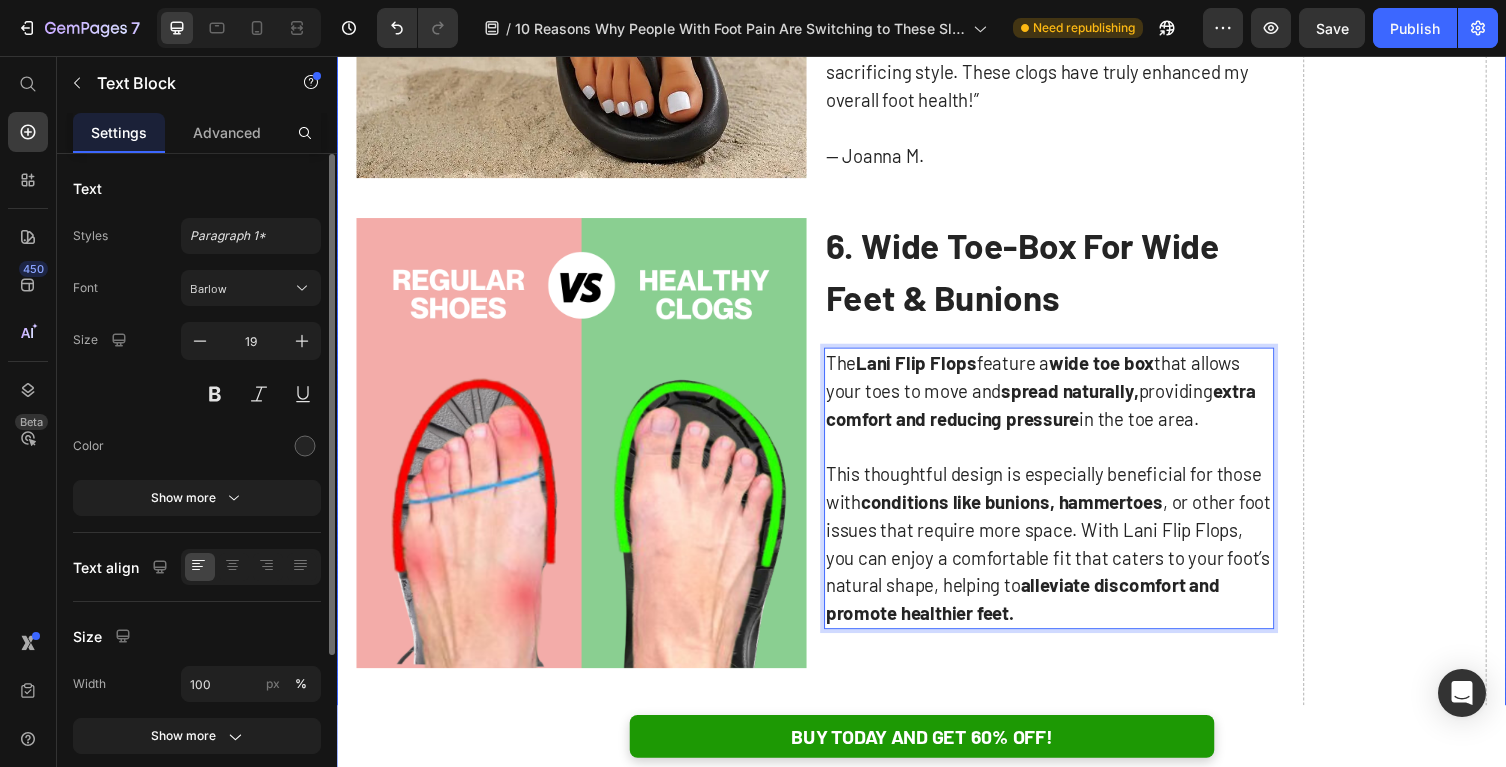 click on "Image 1. Easy To Clean Text Block Designed with seniors in mind , the Lani Flip Flops are crafted from lightweight, breathable materials that are not only  comfortable but also incredibly durable . Just wipe them down with a damp cloth, and they’re good as new. Even tougher messes like mud or liquids are  simple to clean , ensuring your clogs stay  fresh ,  odor-free , and ready for whatever comes next. Designed to meet your needs, these clogs allow you to move through your day with ease,  without the hassle  of high-maintenance footwear. Text Block Row Image 2. Strong Slip-Resistant Grip Text Block Slips and falls are a  serious concern , especially as we age. Whether it's a slick kitchen floor or a wet bathroom tile, a fall  can lead to significant injury . That’s why having the right shoes is so important. The Lani Flip Flops are designed with  advanced slip-resistant technology  that gives you a  secure grip every step is supported  by reliable, slip-resistant protection.  Text Block Row Image   Row" at bounding box center (937, 941) 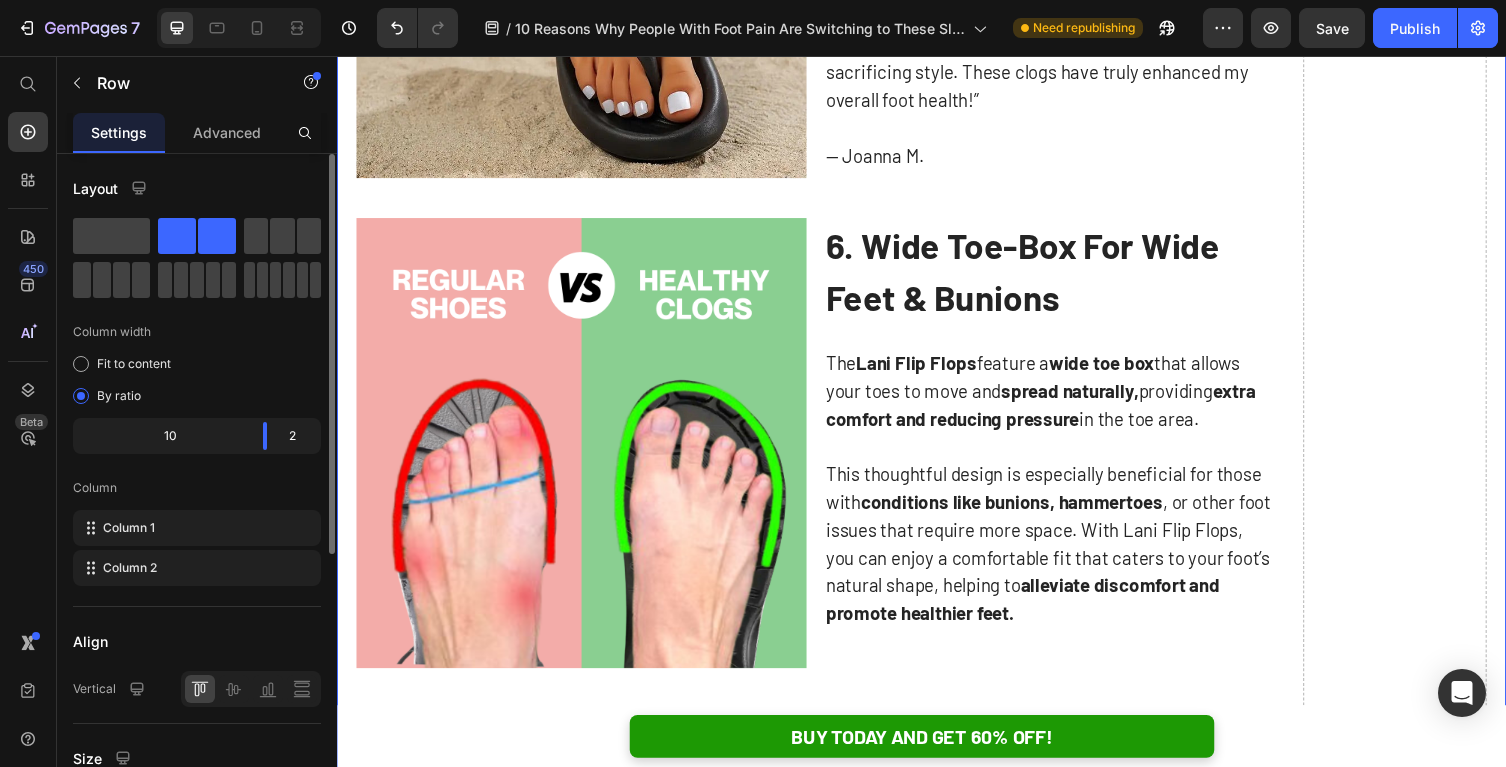 scroll, scrollTop: 4597, scrollLeft: 0, axis: vertical 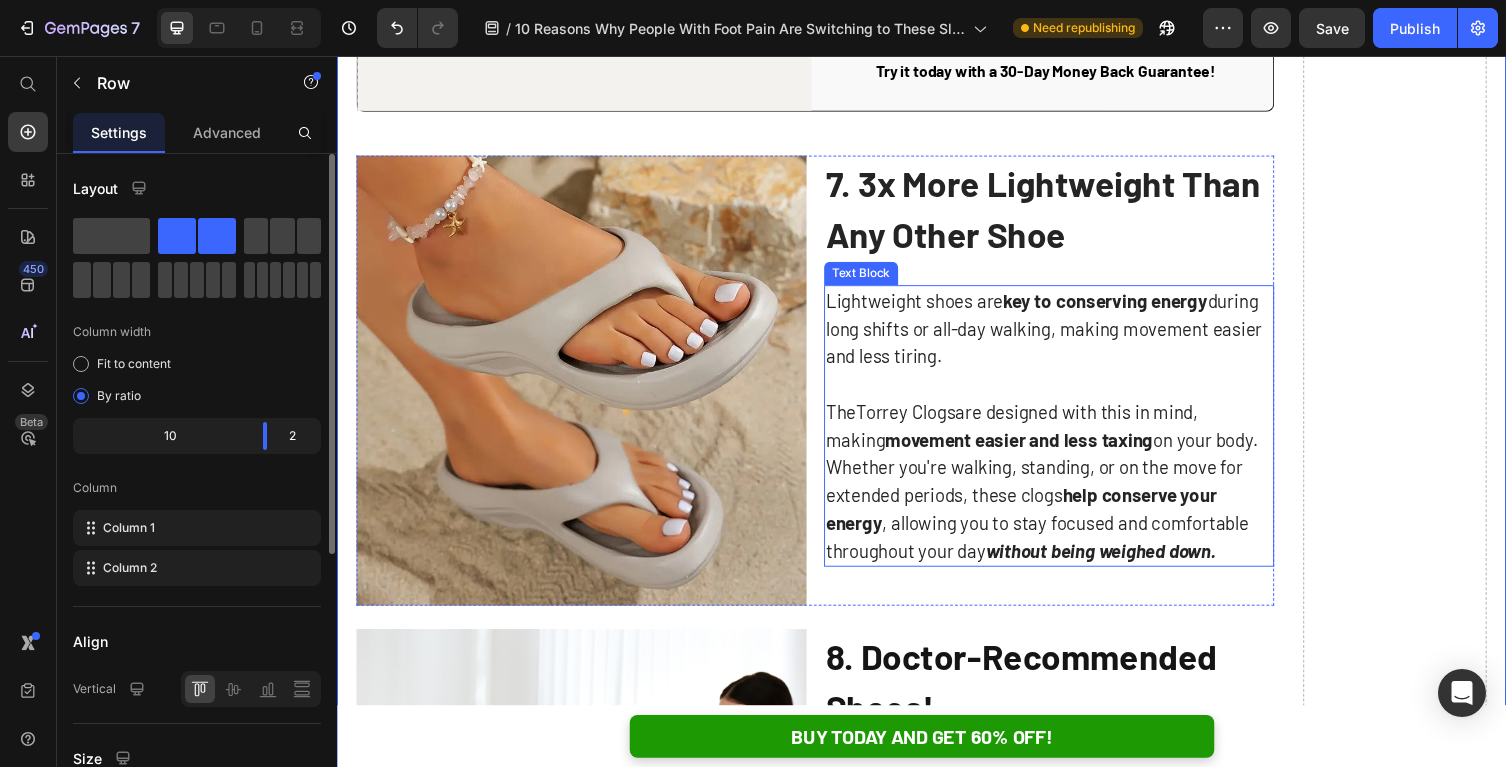click on "movement easier and less taxing" at bounding box center [1037, 449] 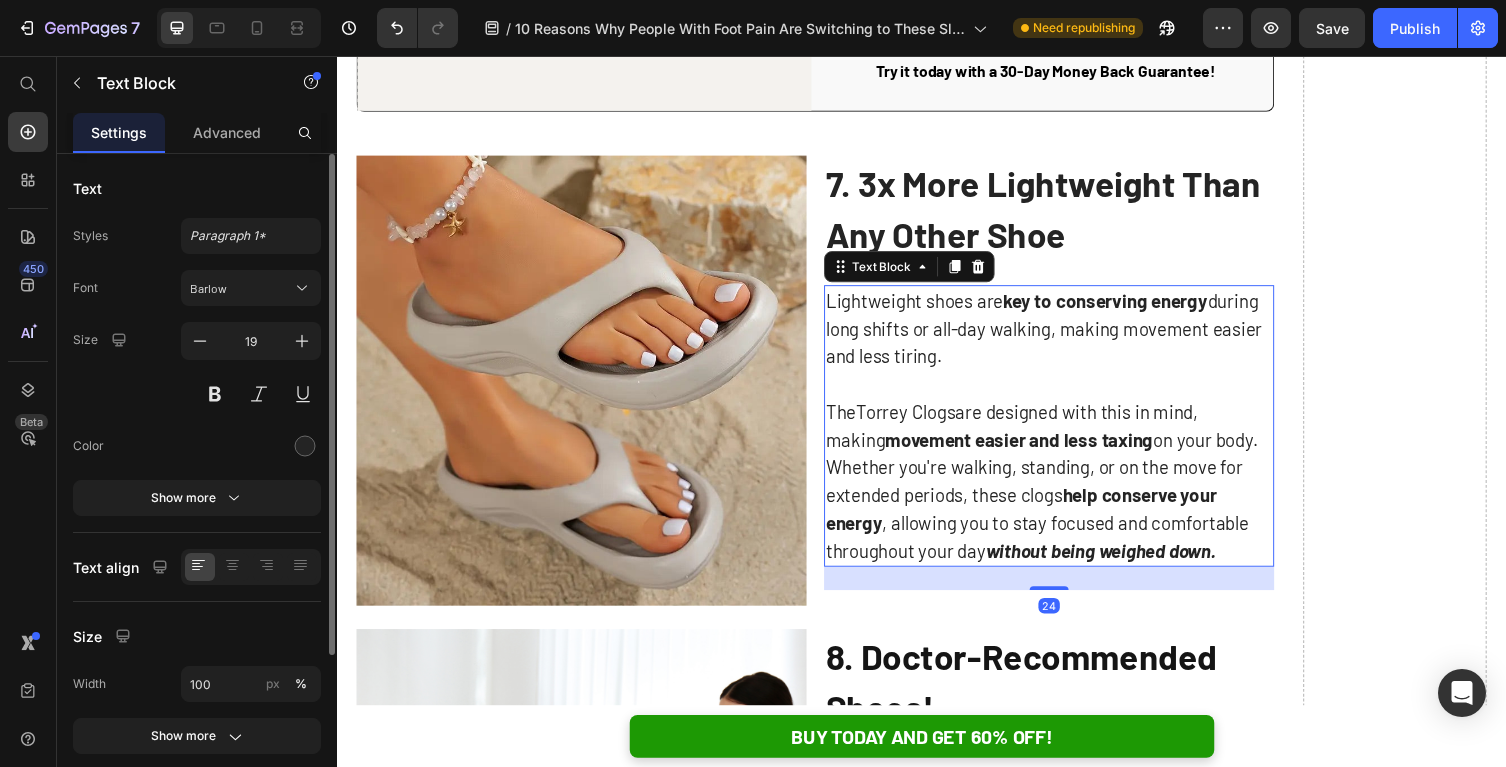 click at bounding box center [1068, 393] 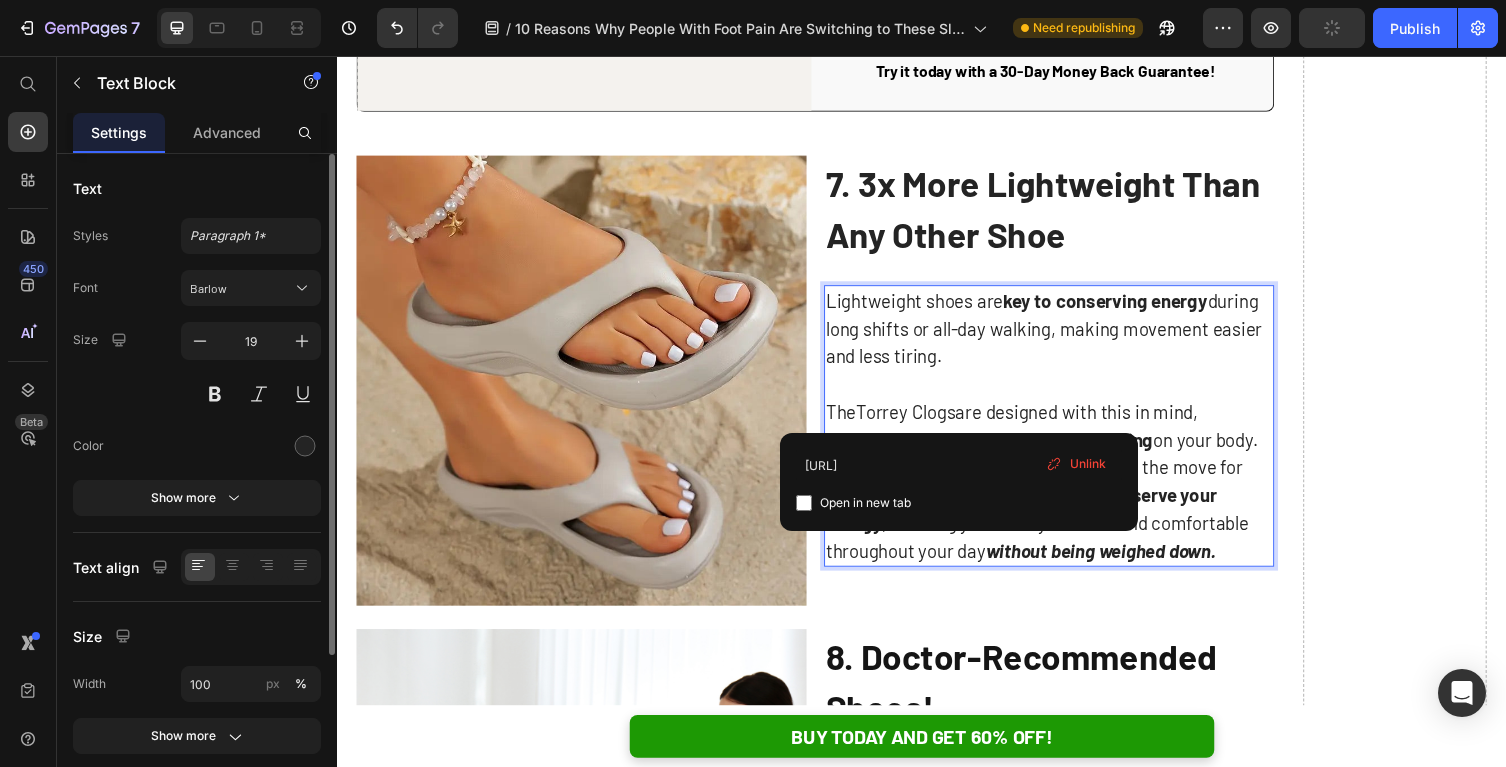 click on "The  Torrey Clogs  are designed with this in mind, making  movement easier and less taxing  on your body. Whether you're walking, standing, or on the move for extended periods, these clogs  help conserve your energy , allowing you to stay focused and comfortable throughout your day  without being weighed down." at bounding box center (1068, 492) 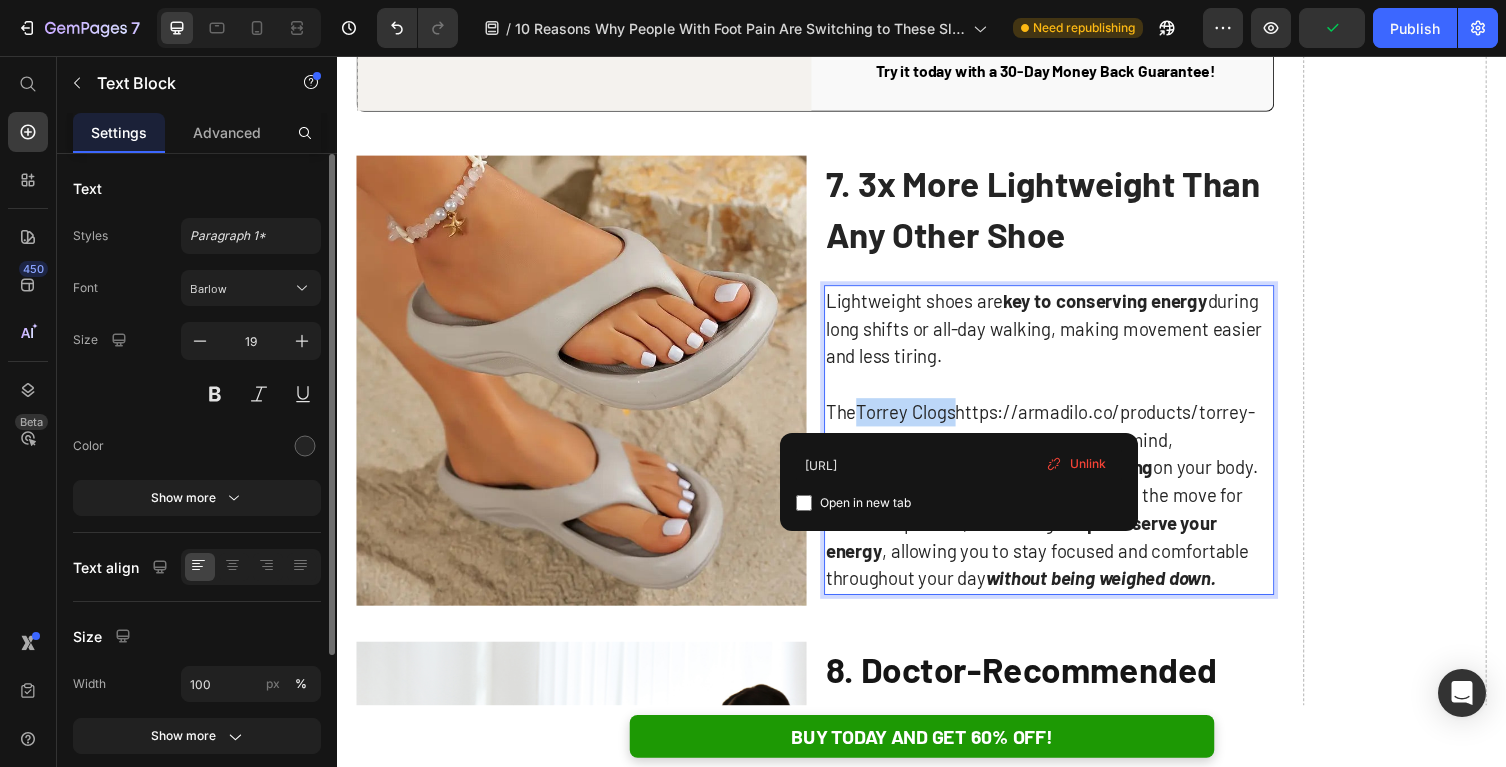 drag, startPoint x: 975, startPoint y: 423, endPoint x: 873, endPoint y: 423, distance: 102 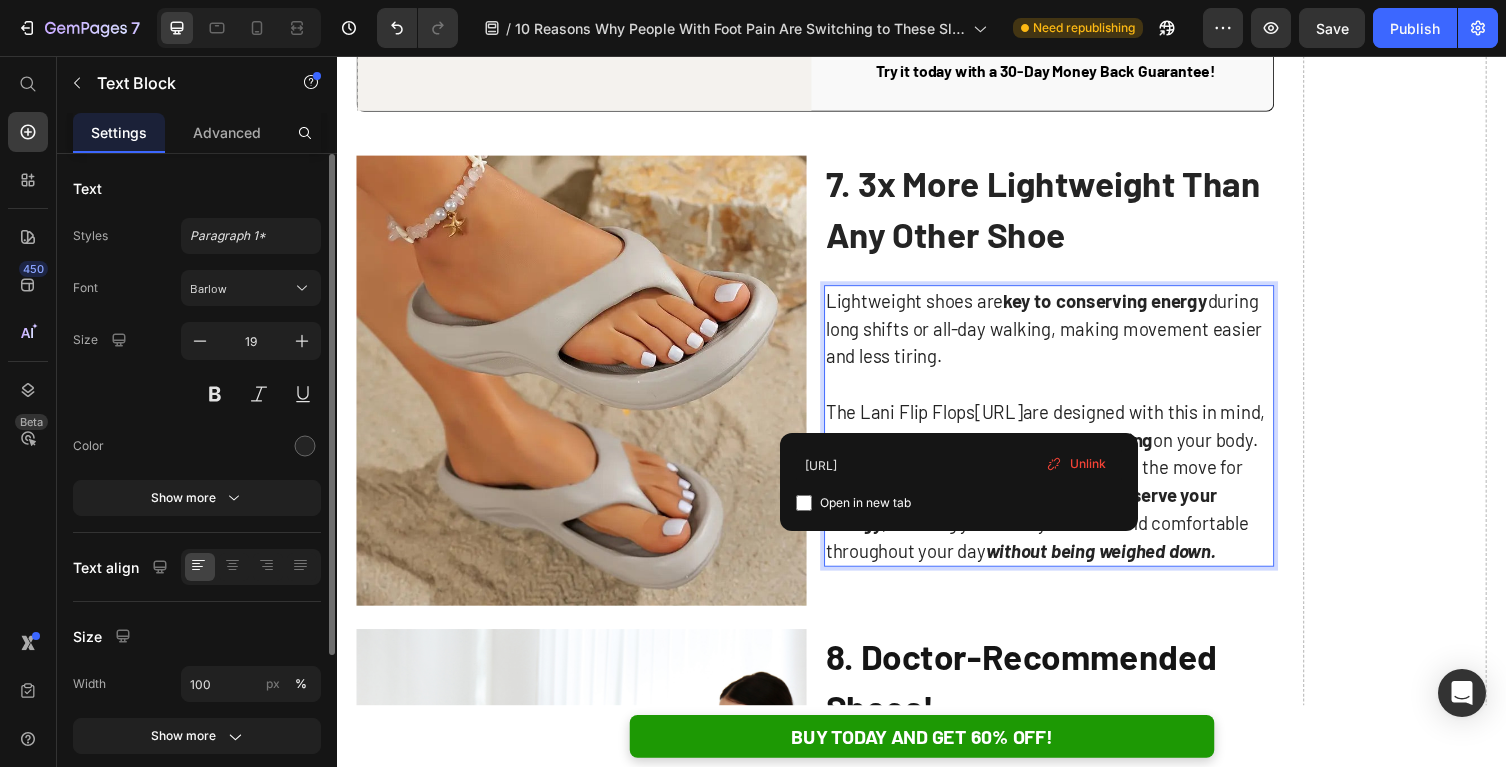 click at bounding box center [1068, 393] 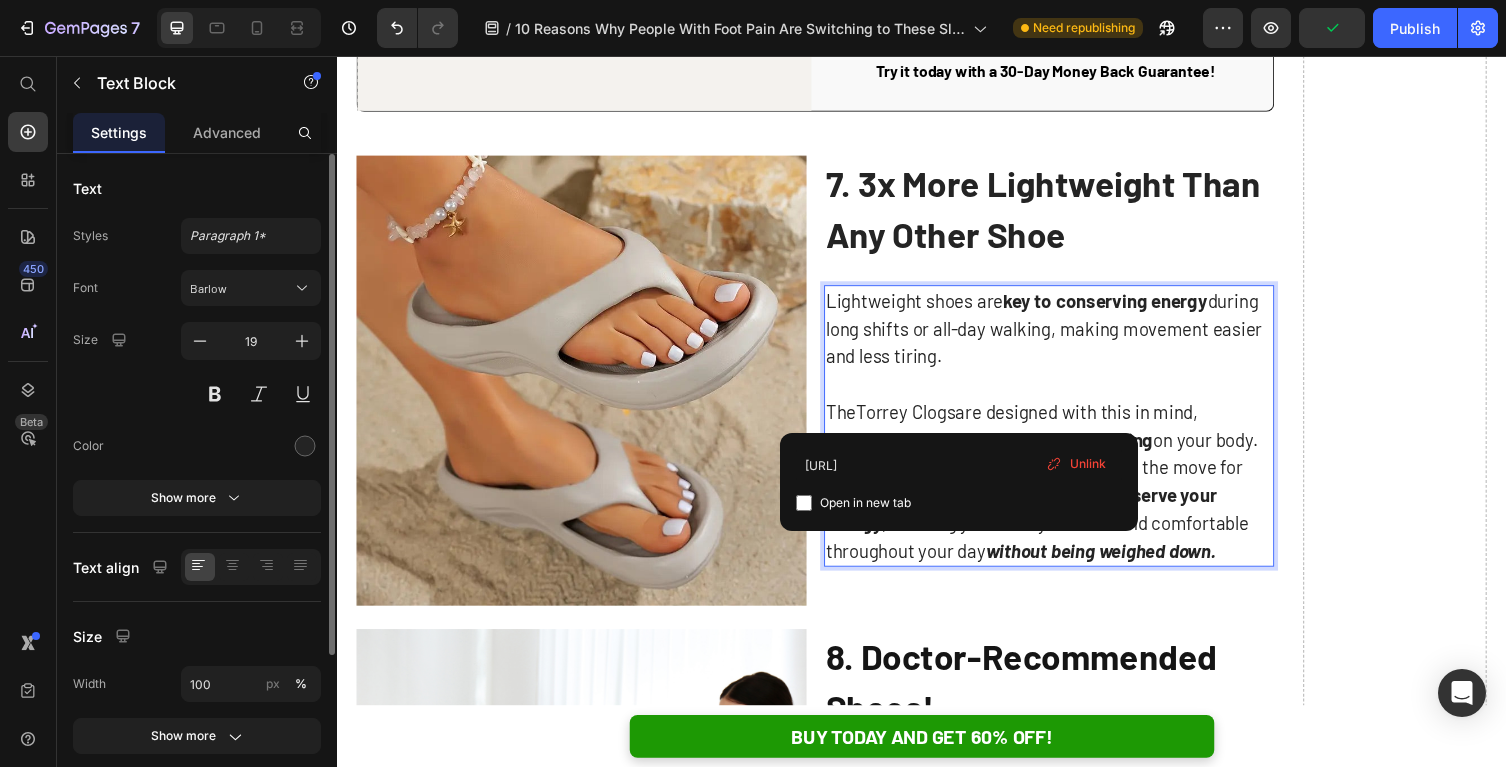 click on "Lightweight shoes are  key to conserving energy  during long shifts or all-day walking, making movement easier and less tiring." at bounding box center [1068, 336] 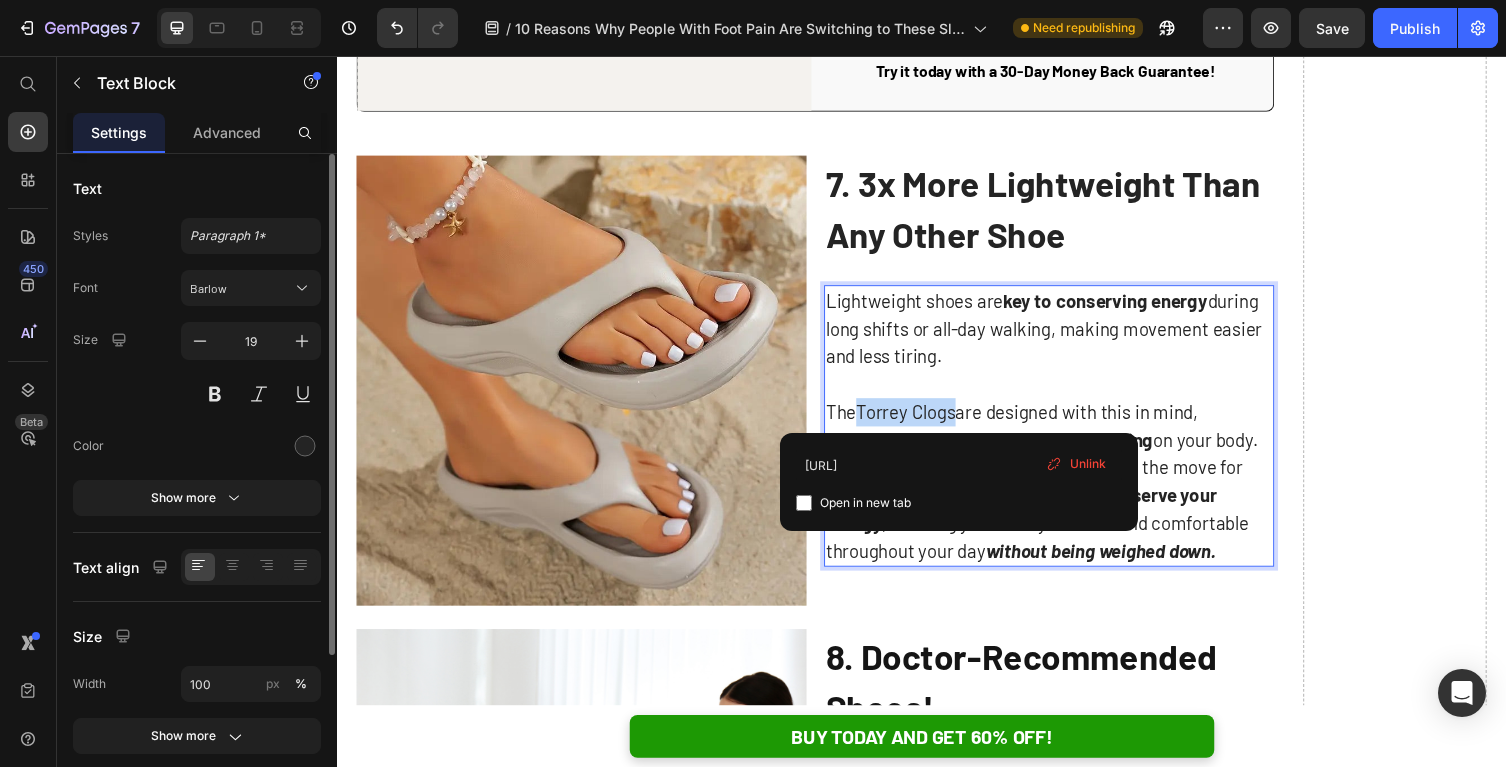 drag, startPoint x: 972, startPoint y: 425, endPoint x: 874, endPoint y: 421, distance: 98.0816 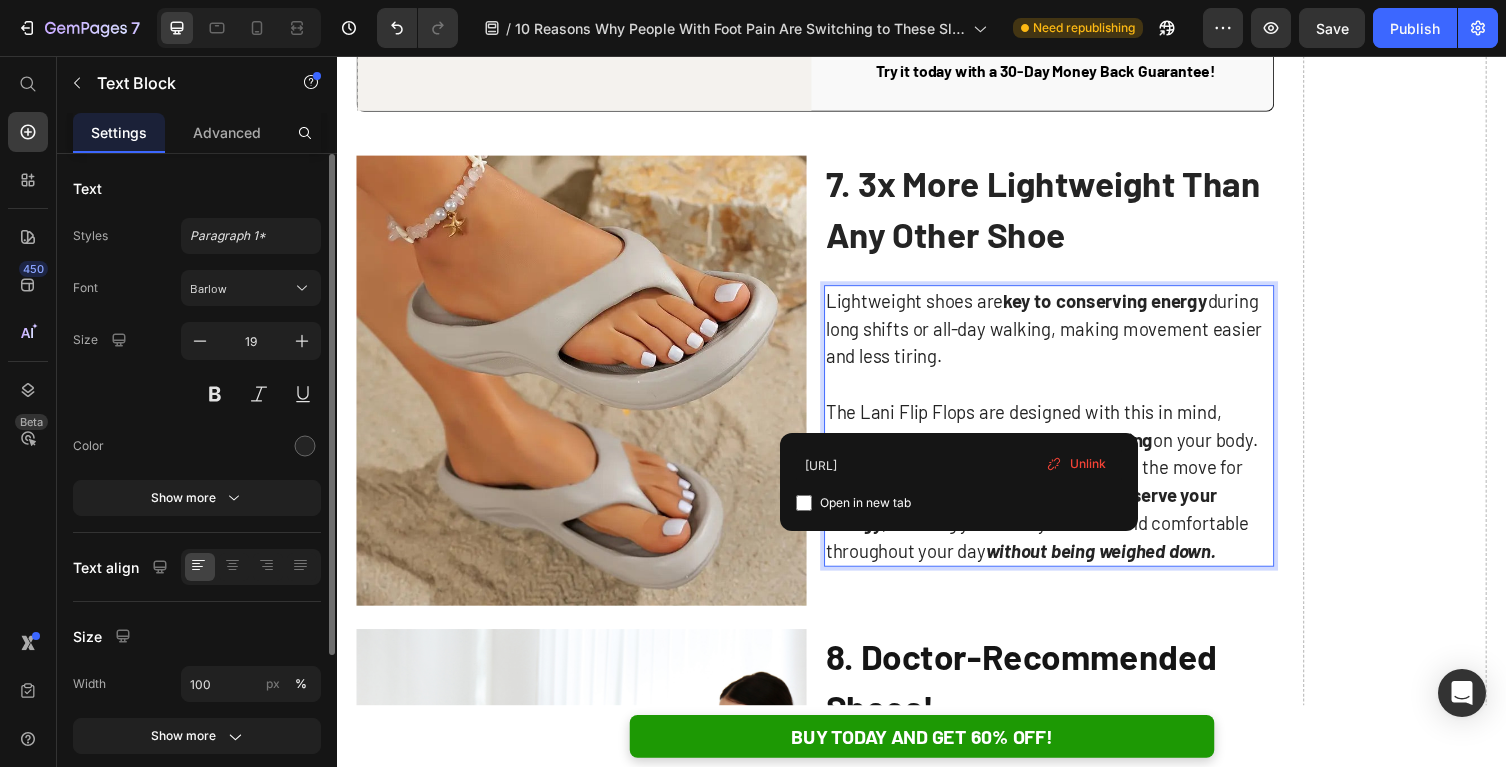 click on "Lightweight shoes are  key to conserving energy  during long shifts or all-day walking, making movement easier and less tiring." at bounding box center (1068, 336) 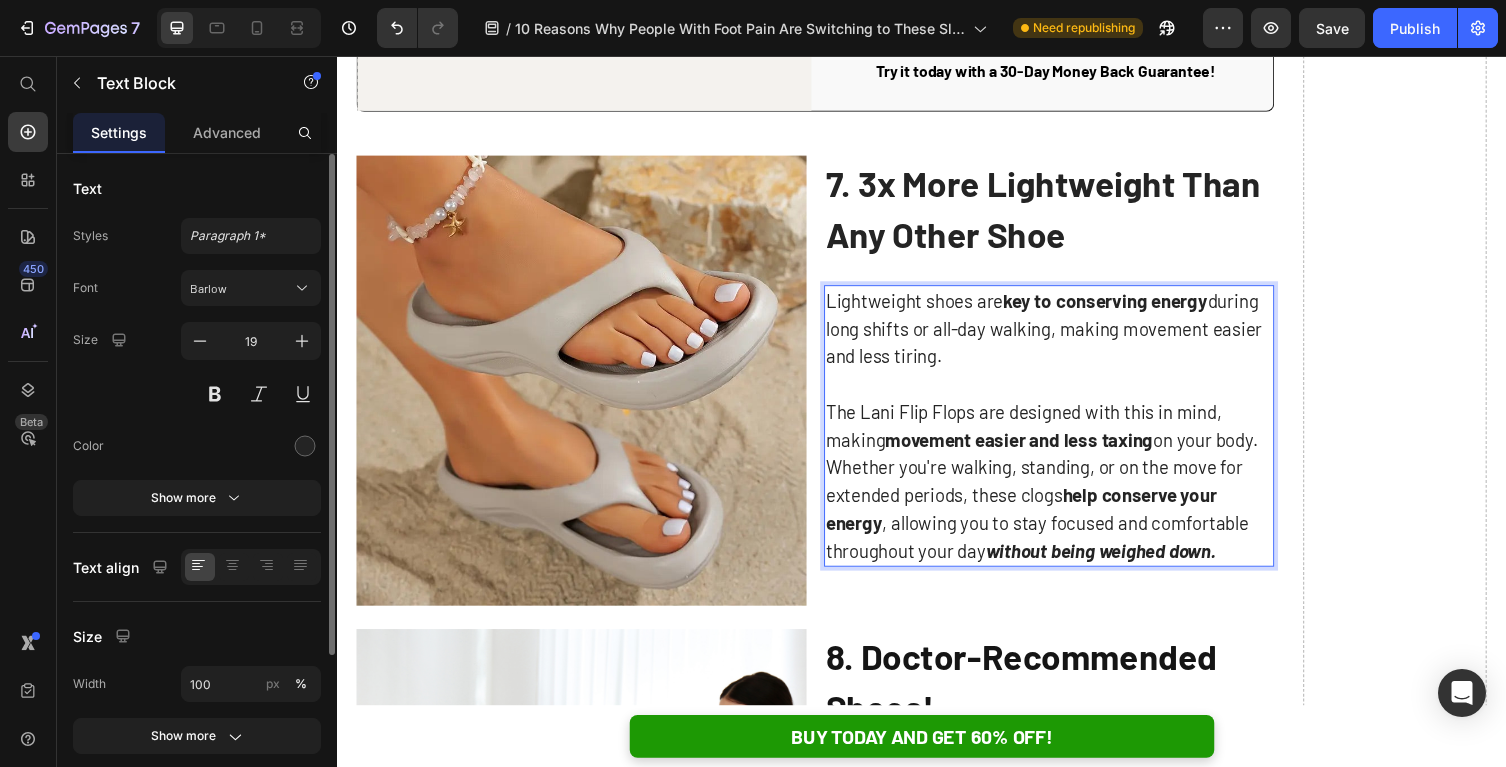 drag, startPoint x: 994, startPoint y: 420, endPoint x: 911, endPoint y: 436, distance: 84.5281 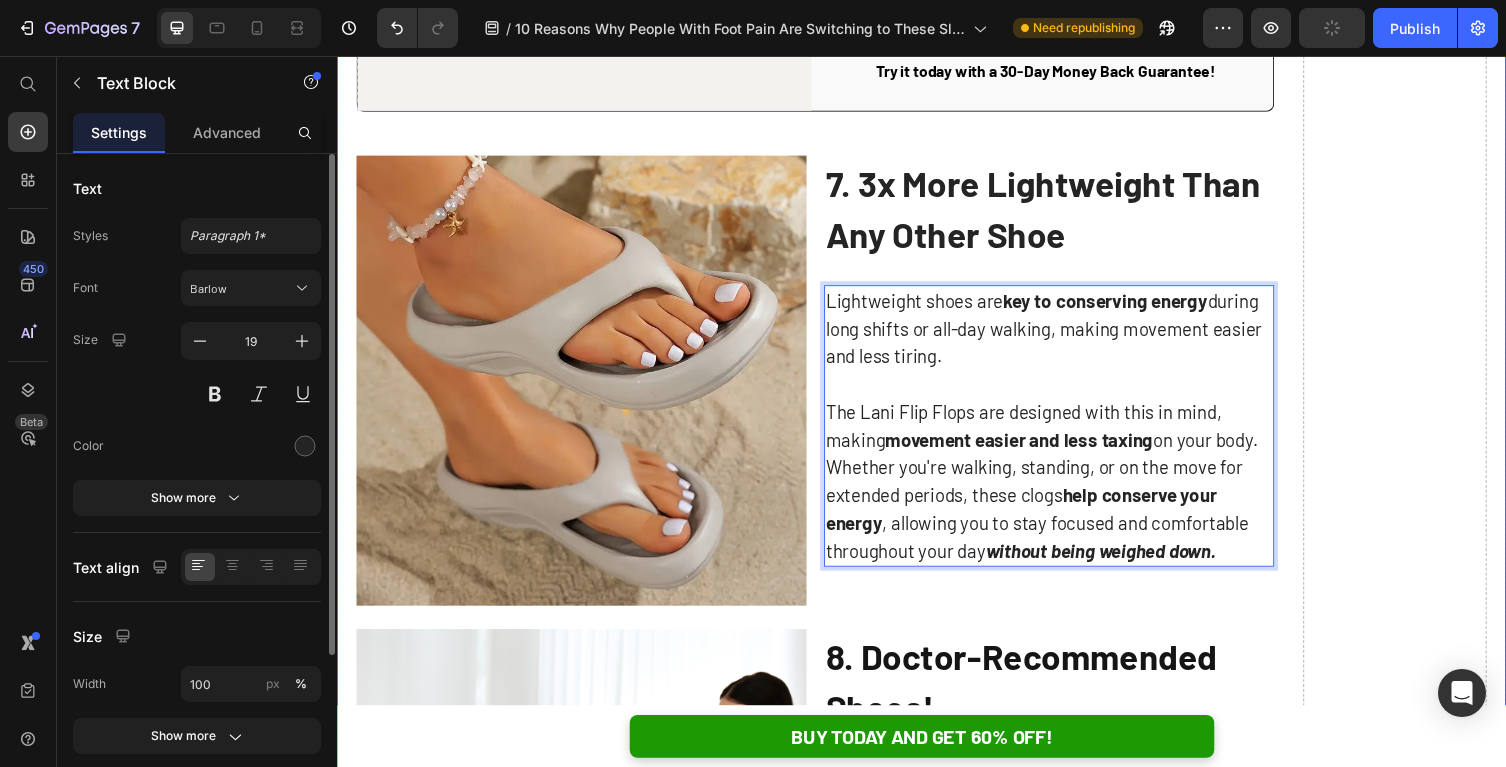 click on "Image 1. Easy To Clean Text Block Designed with seniors in mind , the Lani Flip Flops are crafted from lightweight, breathable materials that are not only  comfortable but also incredibly durable . Just wipe them down with a damp cloth, and they’re good as new. Even tougher messes like mud or liquids are  simple to clean , ensuring your clogs stay  fresh ,  odor-free , and ready for whatever comes next. Designed to meet your needs, these clogs allow you to move through your day with ease,  without the hassle  of high-maintenance footwear. Text Block Row Image 2. Strong Slip-Resistant Grip Text Block Slips and falls are a  serious concern , especially as we age. Whether it's a slick kitchen floor or a wet bathroom tile, a fall  can lead to significant injury . That’s why having the right shoes is so important. The Lani Flip Flops are designed with  advanced slip-resistant technology  that gives you a  secure grip every step is supported  by reliable, slip-resistant protection.  Text Block Row Image   Row" at bounding box center (937, -263) 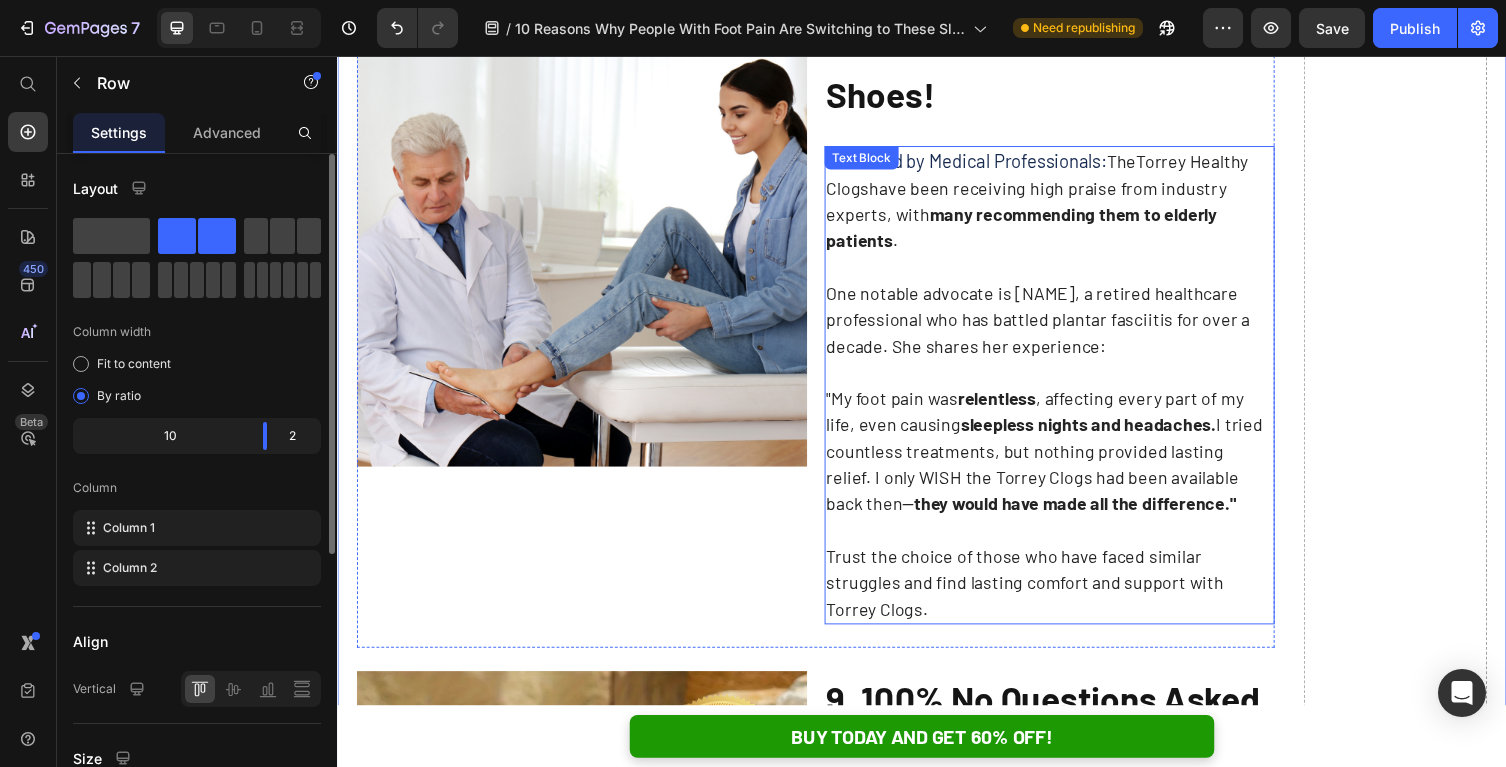 scroll, scrollTop: 5228, scrollLeft: 0, axis: vertical 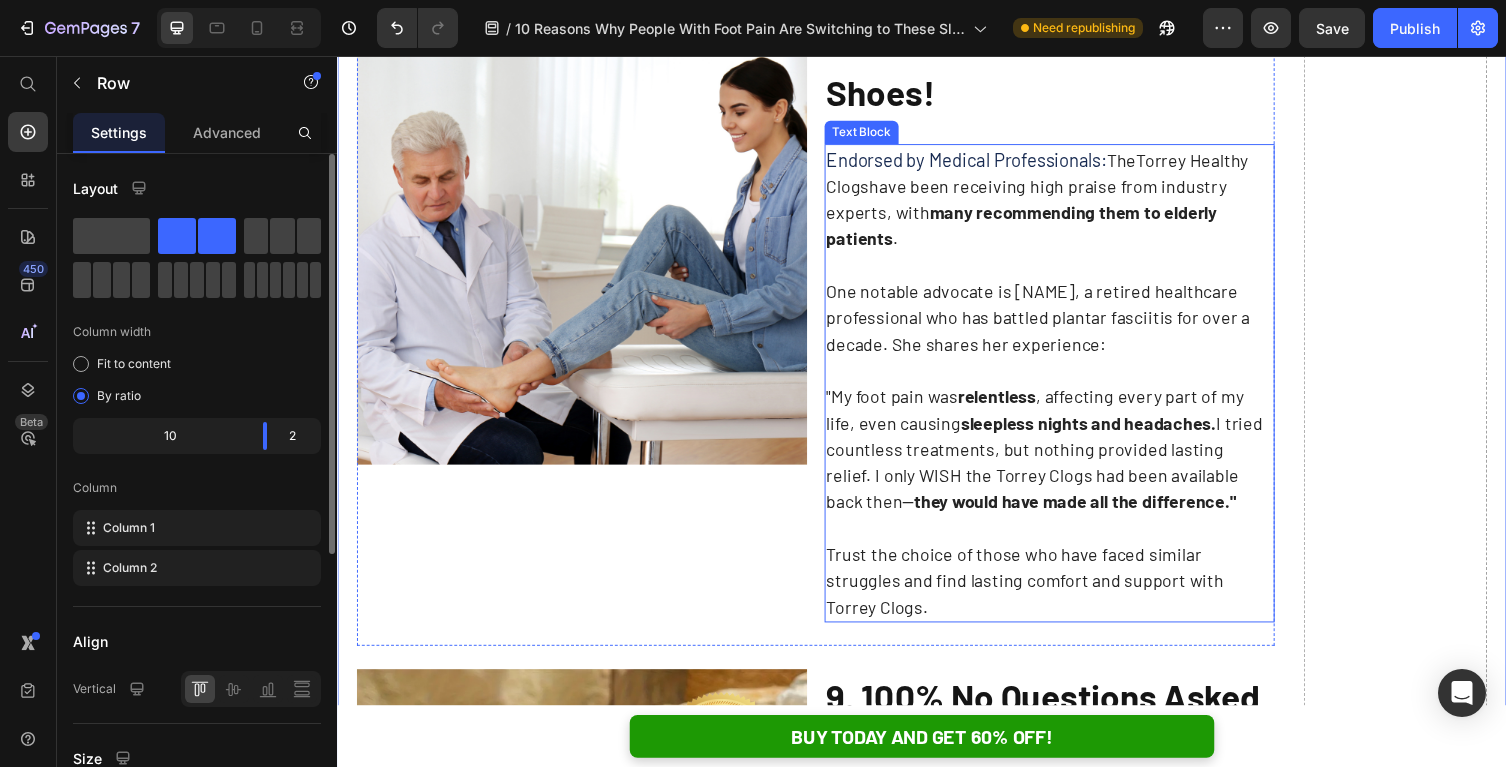 click on "Torrey Healthy Clogs" at bounding box center (1055, 175) 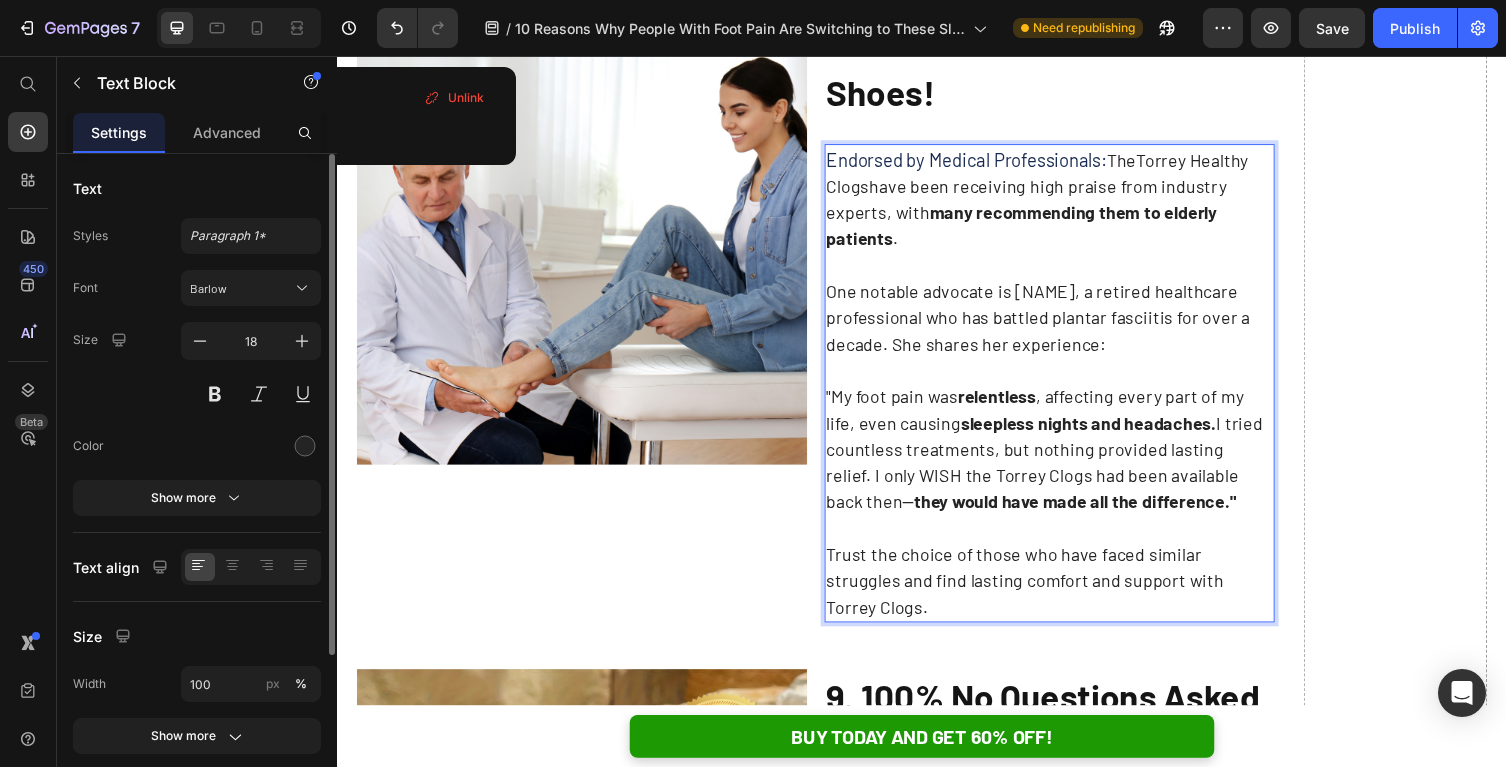 click on "Endorsed by Medical Professionals: The Torrey Healthy Clogs have been receiving high praise from industry experts, with many recommending them to elderly patients." at bounding box center (1068, 202) 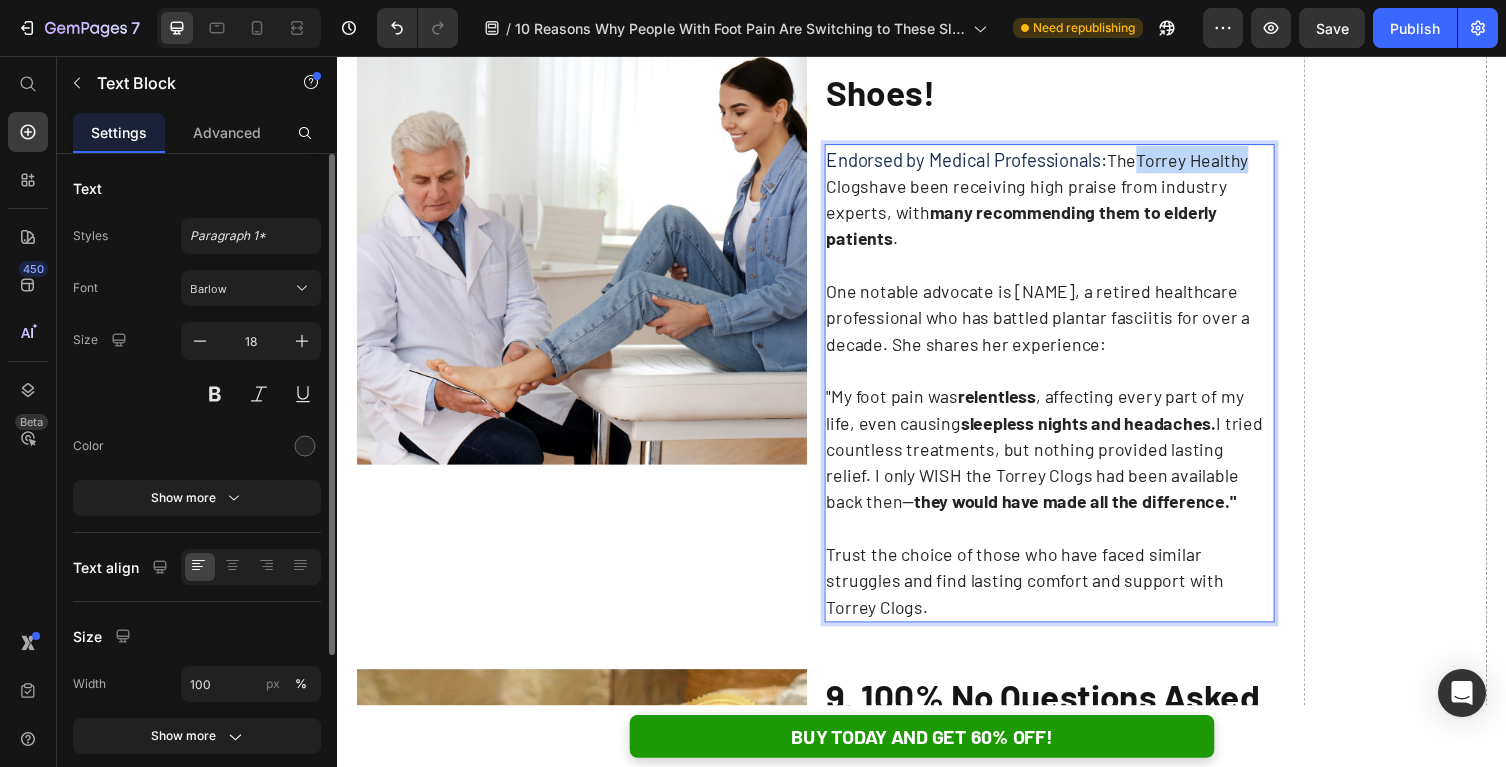 drag, startPoint x: 1166, startPoint y: 161, endPoint x: 1275, endPoint y: 164, distance: 109.041275 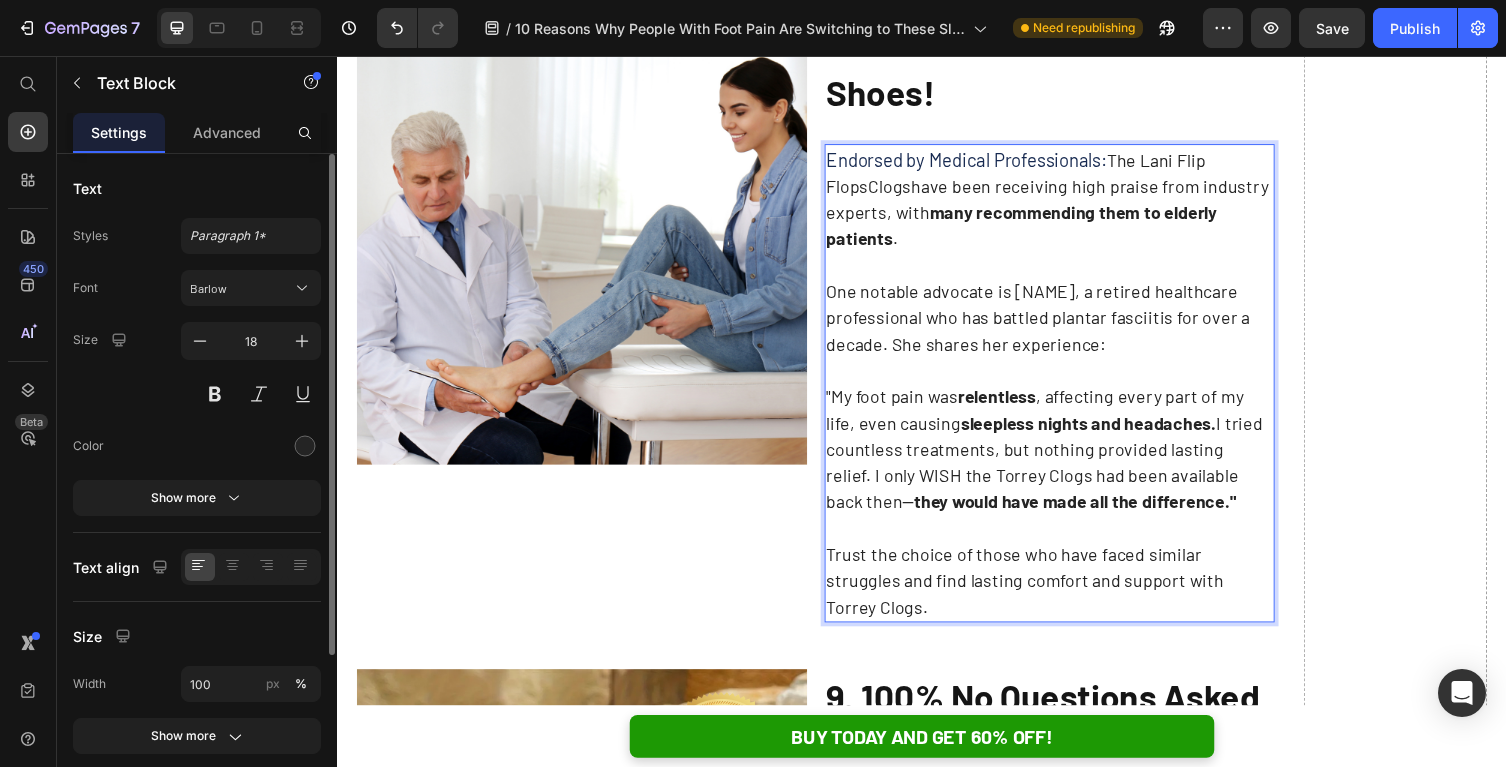 click on "Endorsed by Medical Professionals: The Lani Flip Flops Clogs have been receiving high praise from industry experts, with many recommending them to elderly patients." at bounding box center [1068, 202] 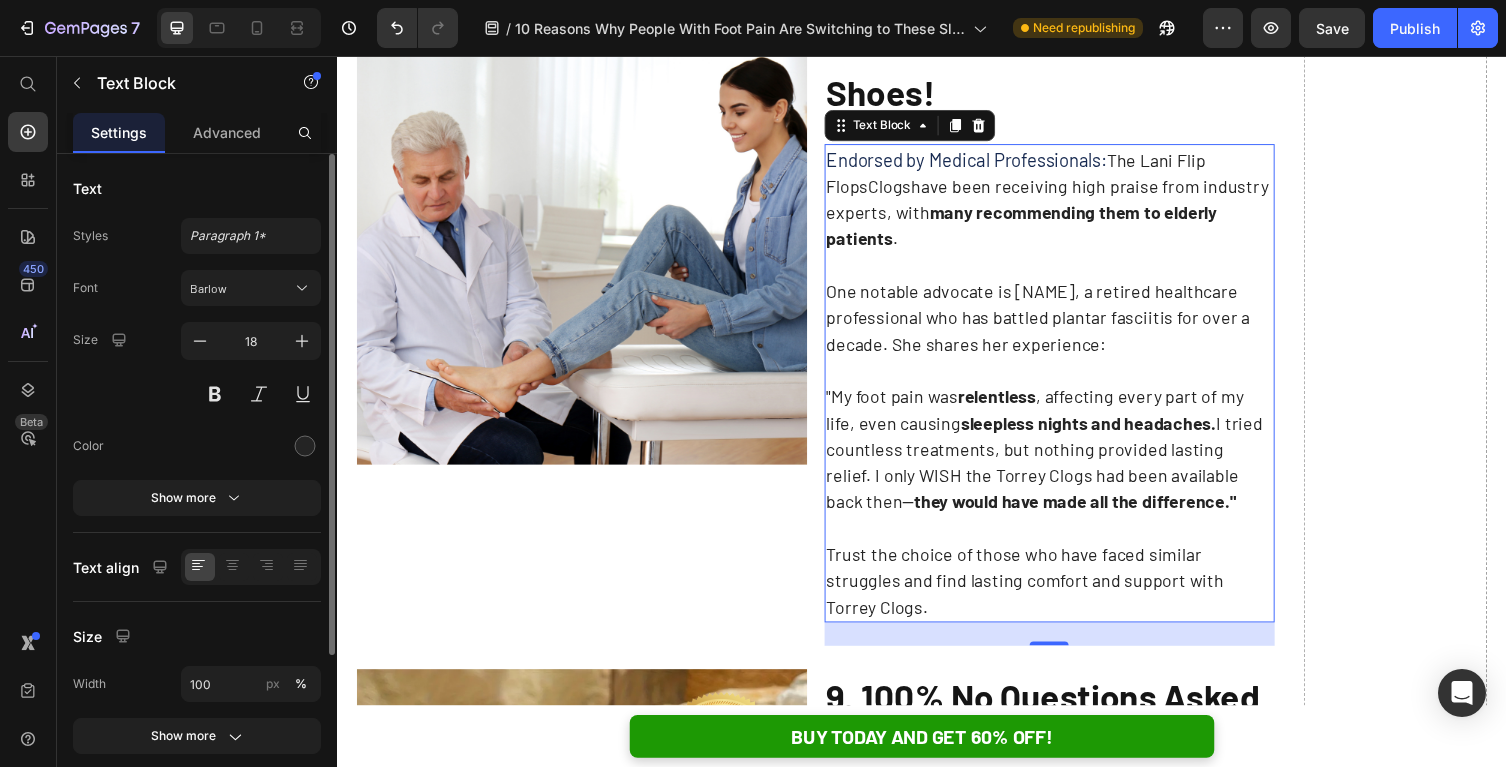 click on "they would have made all the difference."" at bounding box center (1094, 513) 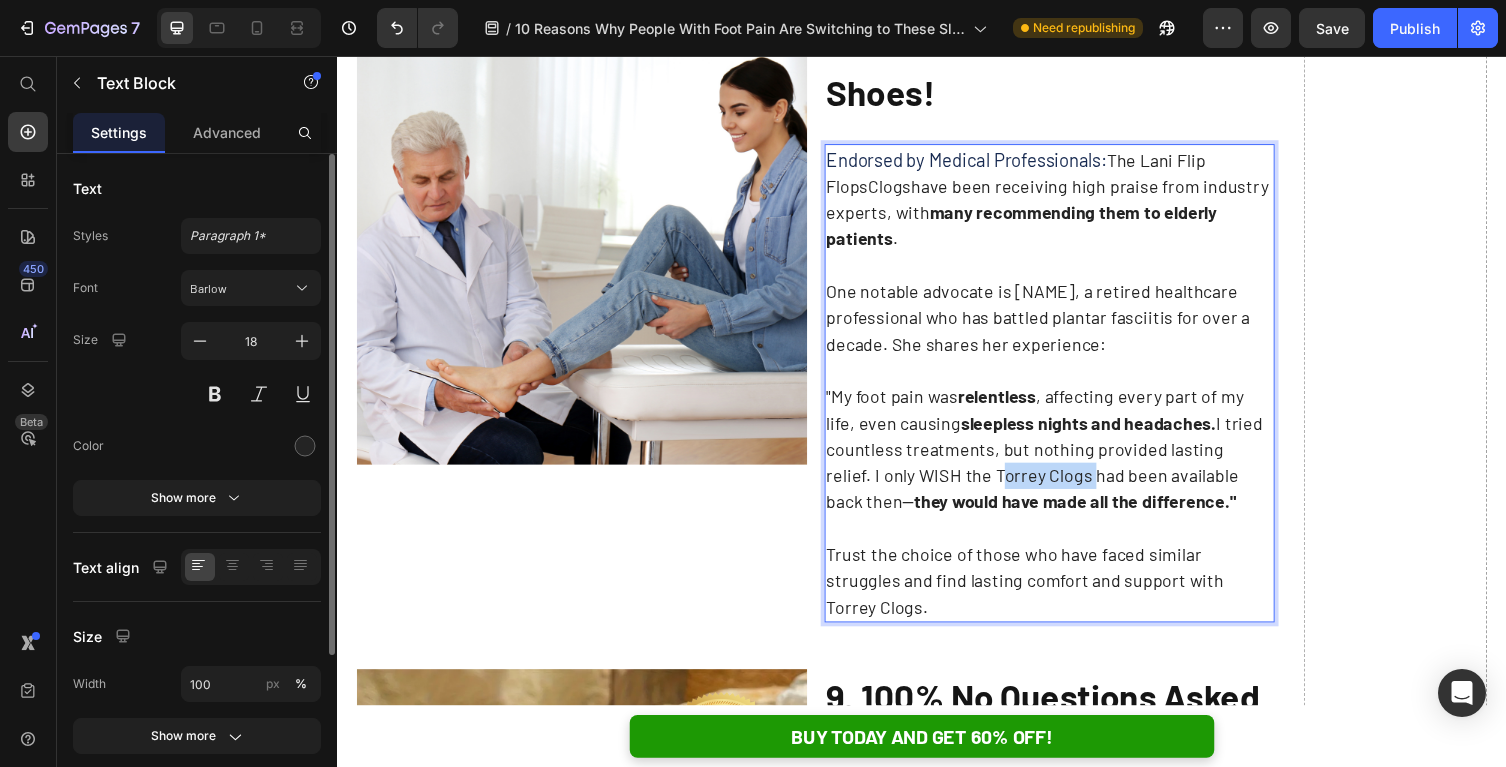 drag, startPoint x: 952, startPoint y: 485, endPoint x: 1046, endPoint y: 487, distance: 94.02127 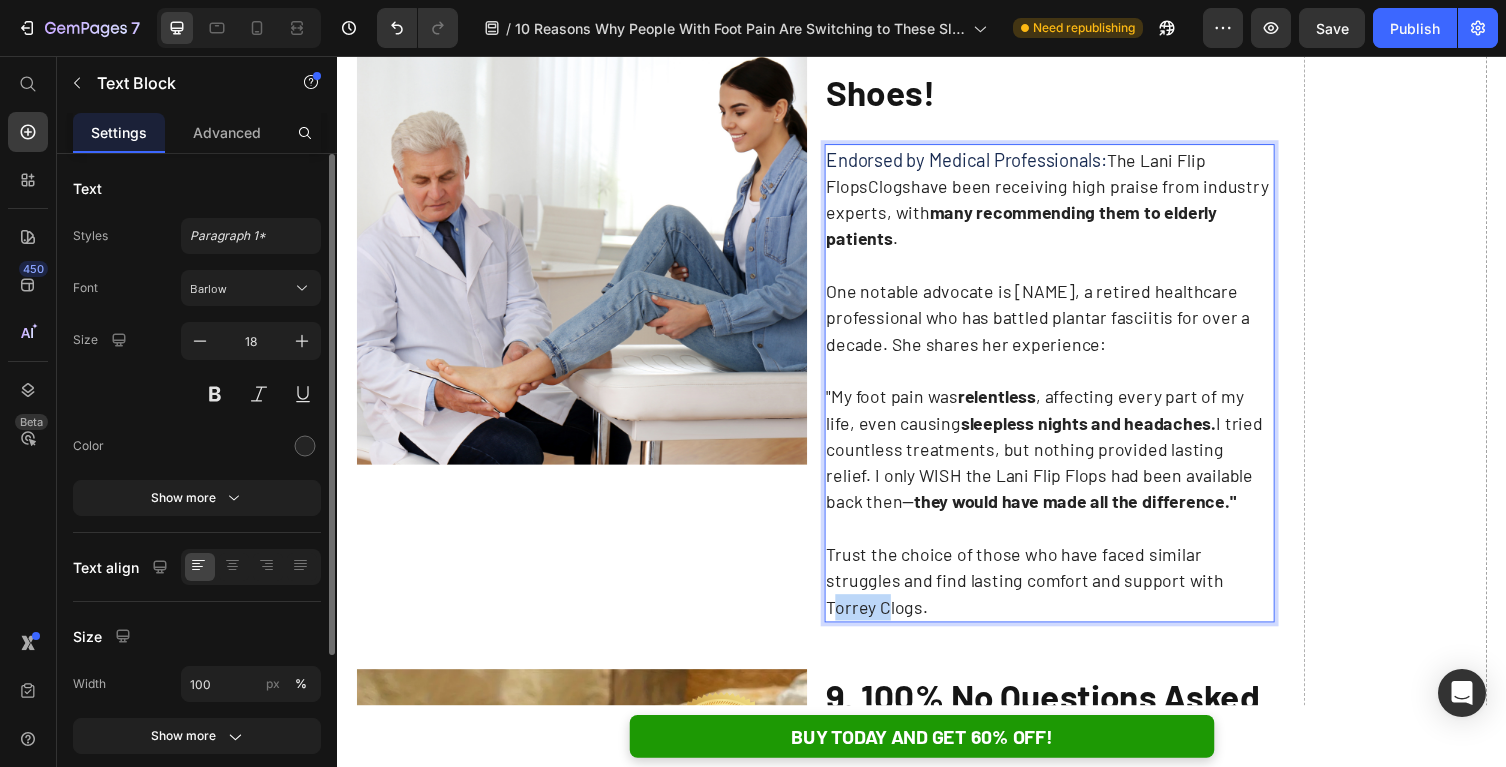 drag, startPoint x: 1166, startPoint y: 595, endPoint x: 1217, endPoint y: 595, distance: 51 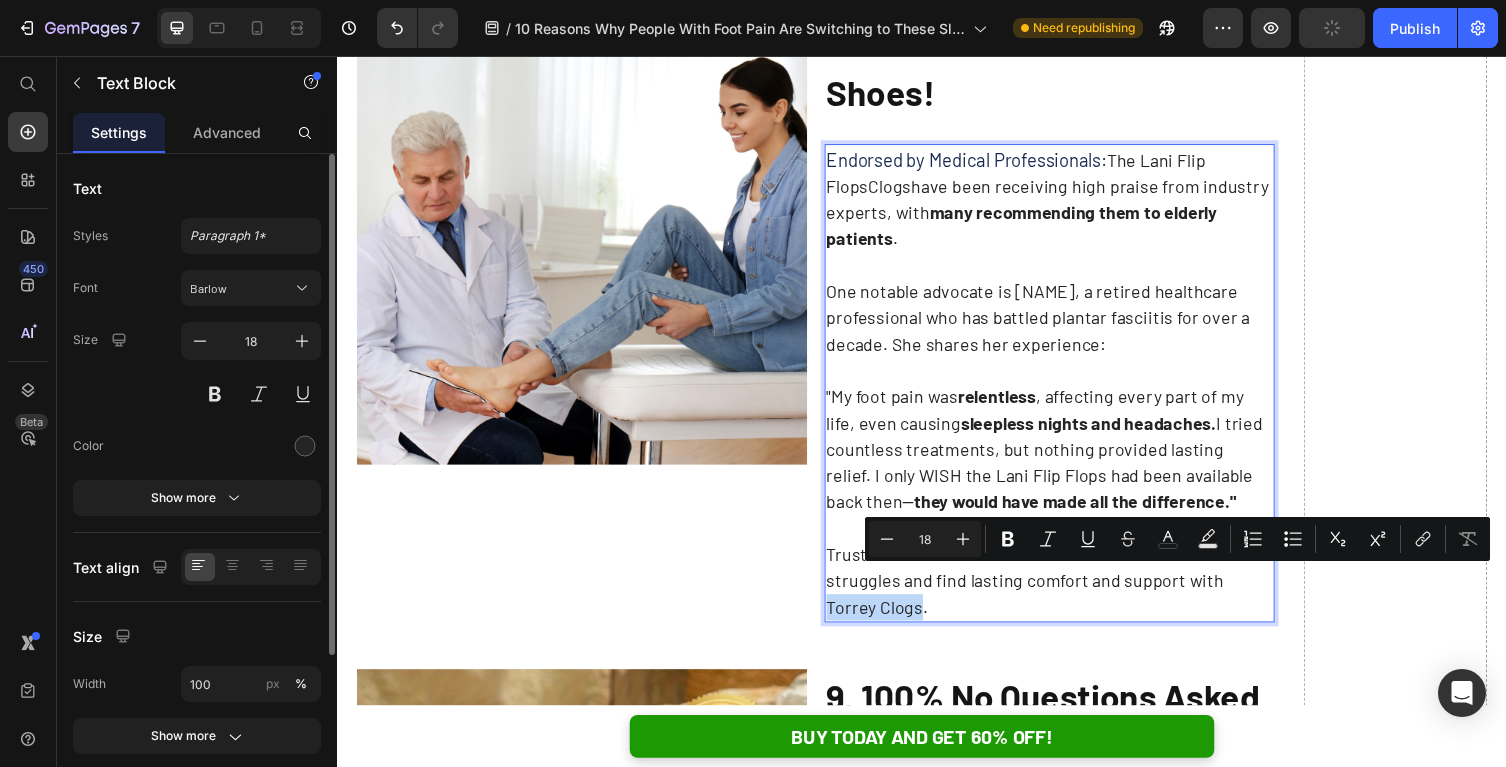 drag, startPoint x: 1164, startPoint y: 592, endPoint x: 1255, endPoint y: 594, distance: 91.02197 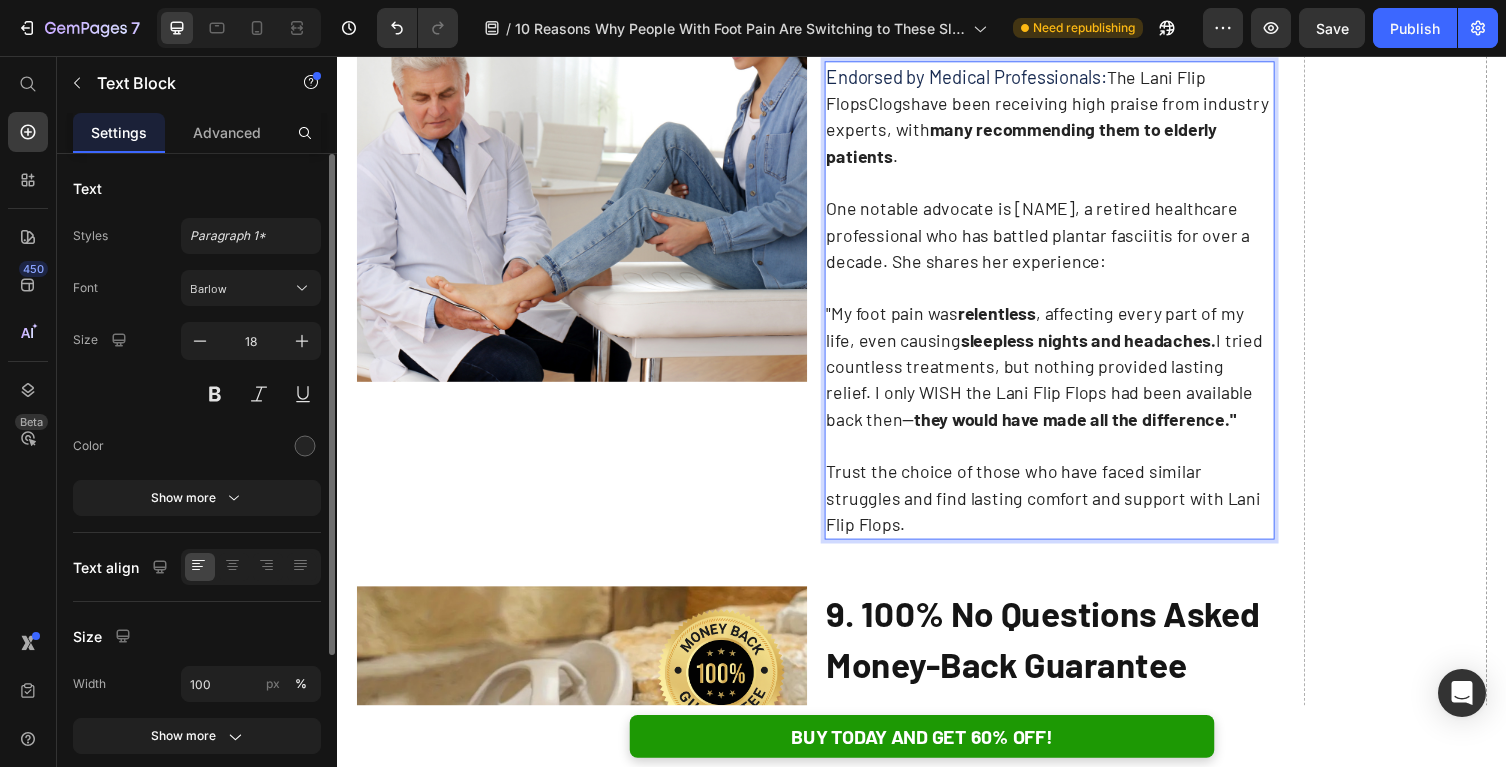 scroll, scrollTop: 5520, scrollLeft: 0, axis: vertical 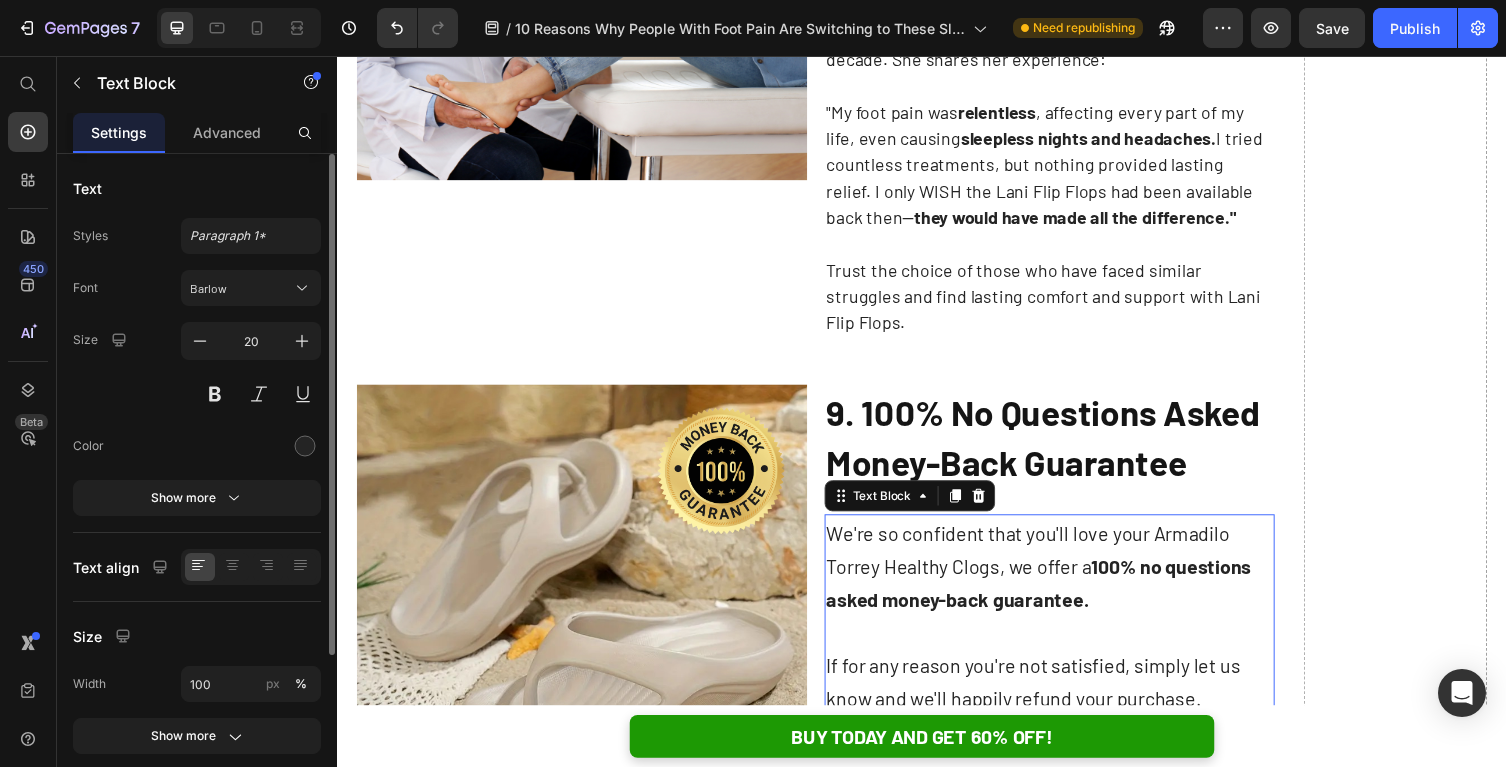 click on "We're so confident that you'll love your Armadilo Torrey Healthy Clogs, we offer a 100% no questions asked money-back guarantee." at bounding box center [1068, 579] 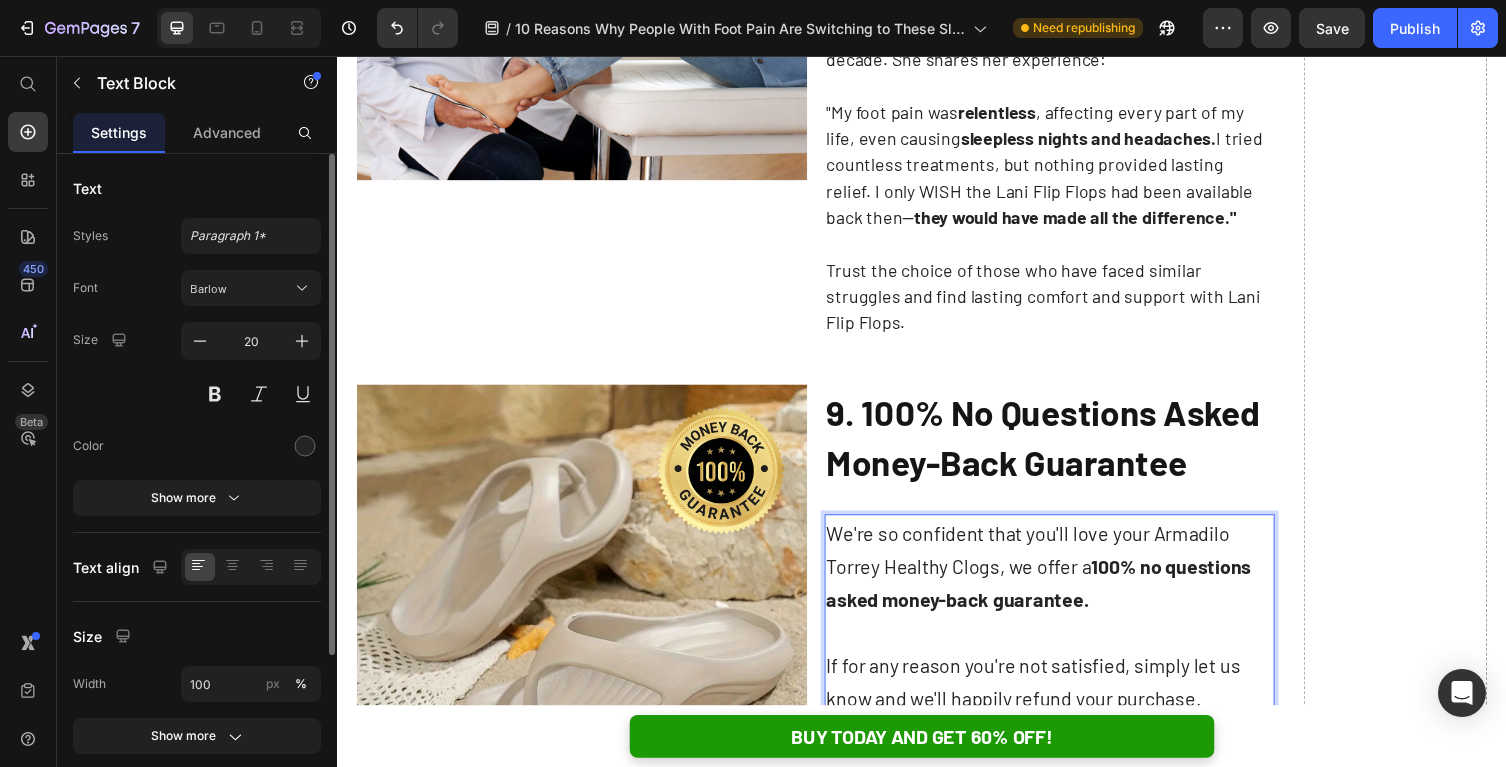 click on "We're so confident that you'll love your Armadilo Torrey Healthy Clogs, we offer a 100% no questions asked money-back guarantee." at bounding box center [1068, 579] 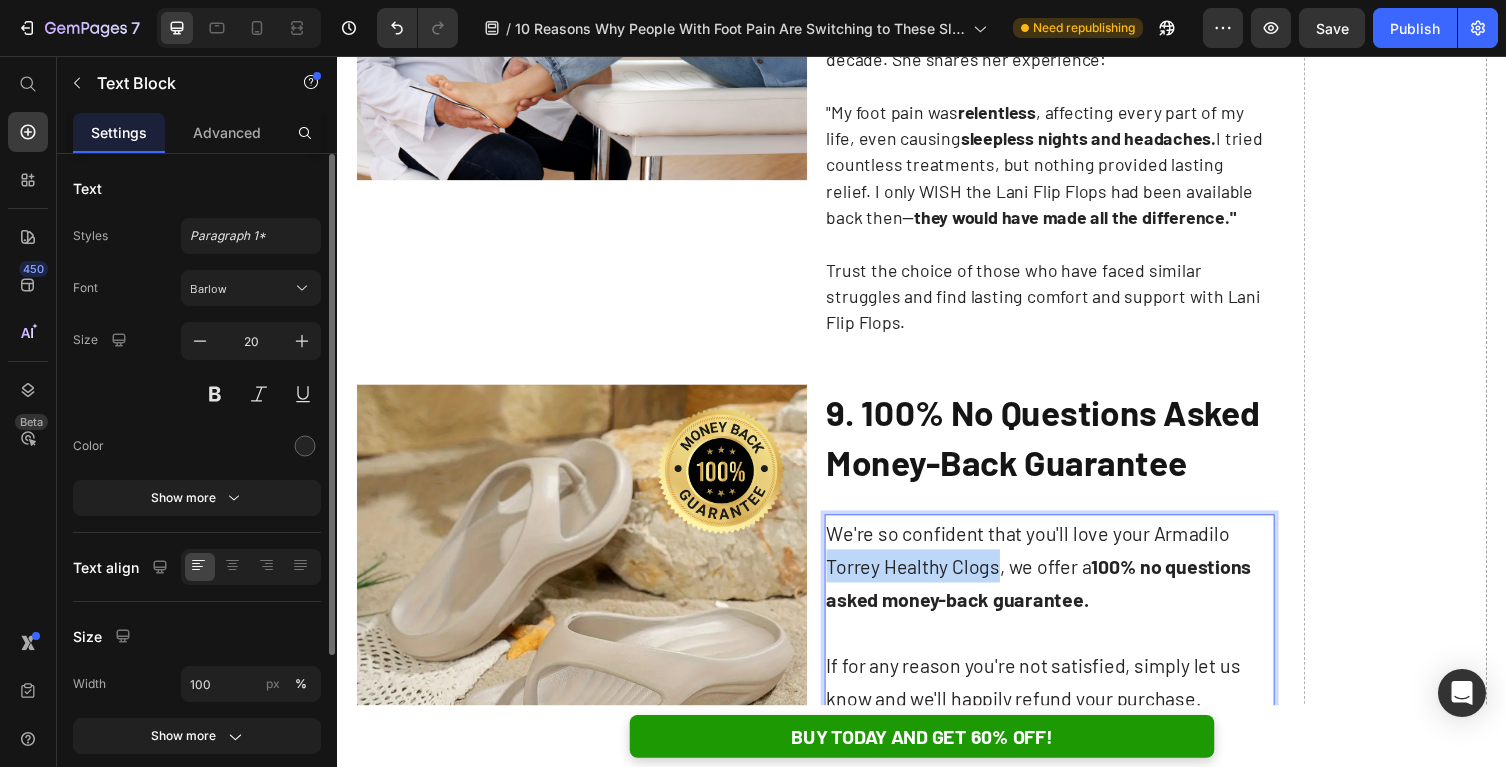 drag, startPoint x: 1013, startPoint y: 551, endPoint x: 840, endPoint y: 555, distance: 173.04623 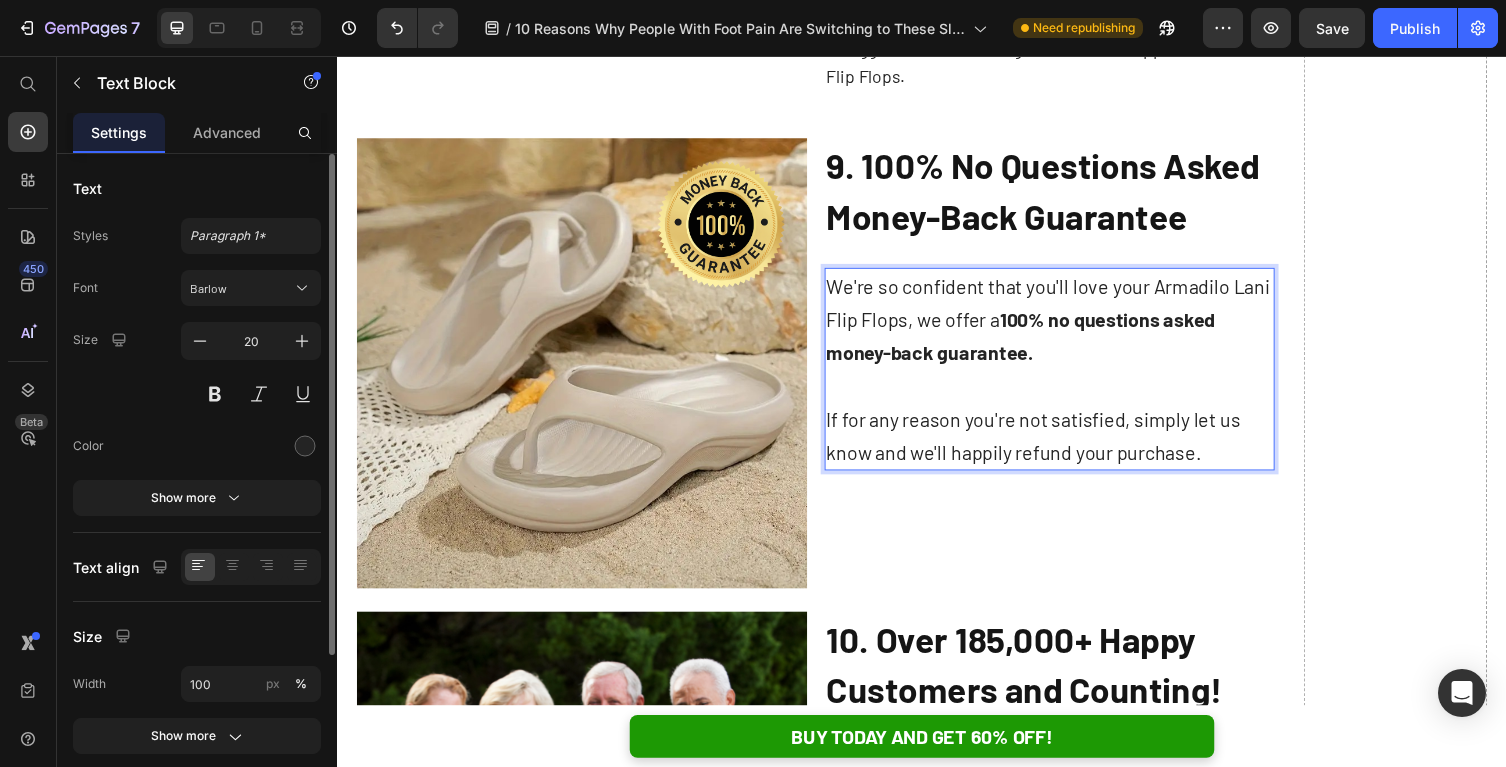 scroll, scrollTop: 5777, scrollLeft: 0, axis: vertical 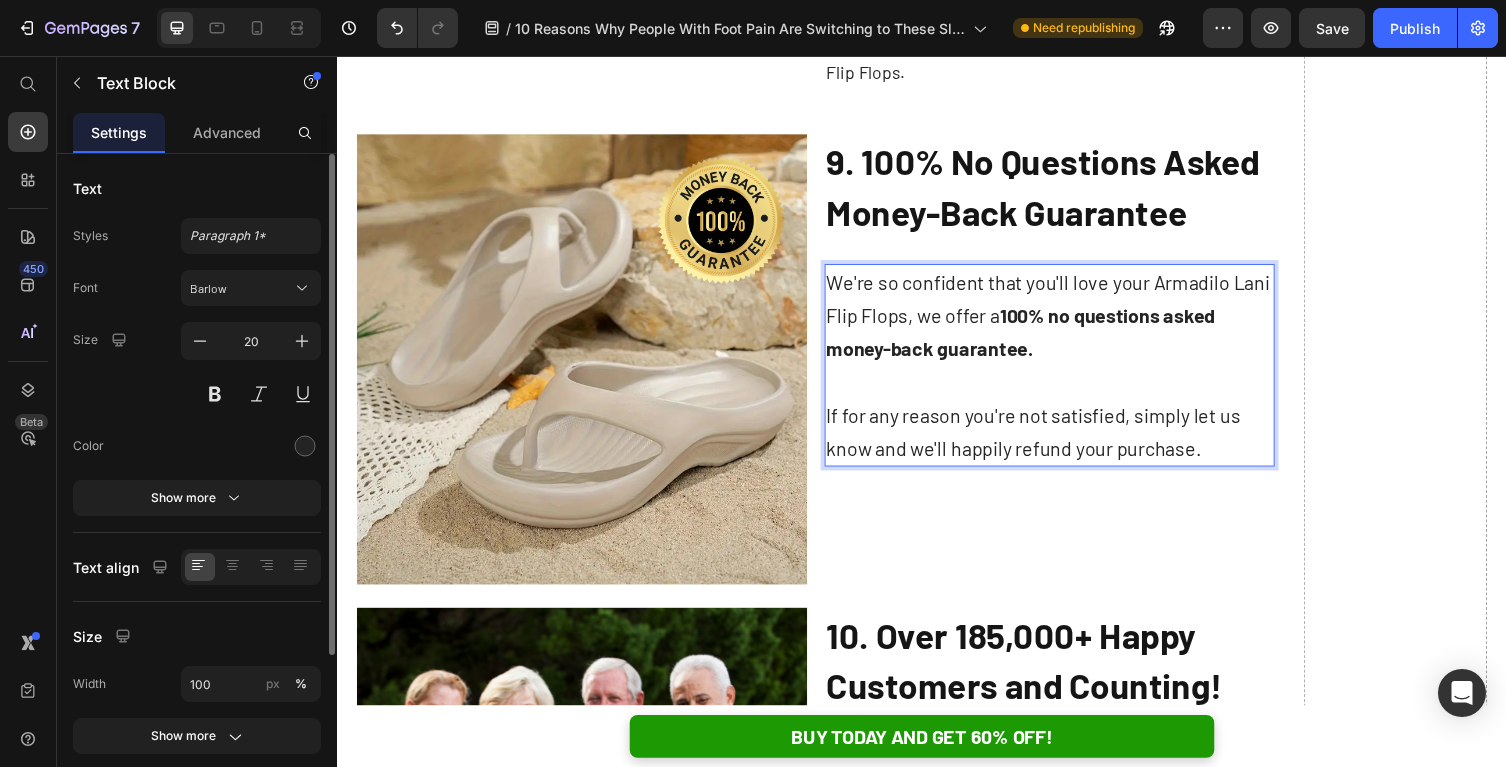 click at bounding box center [1068, 390] 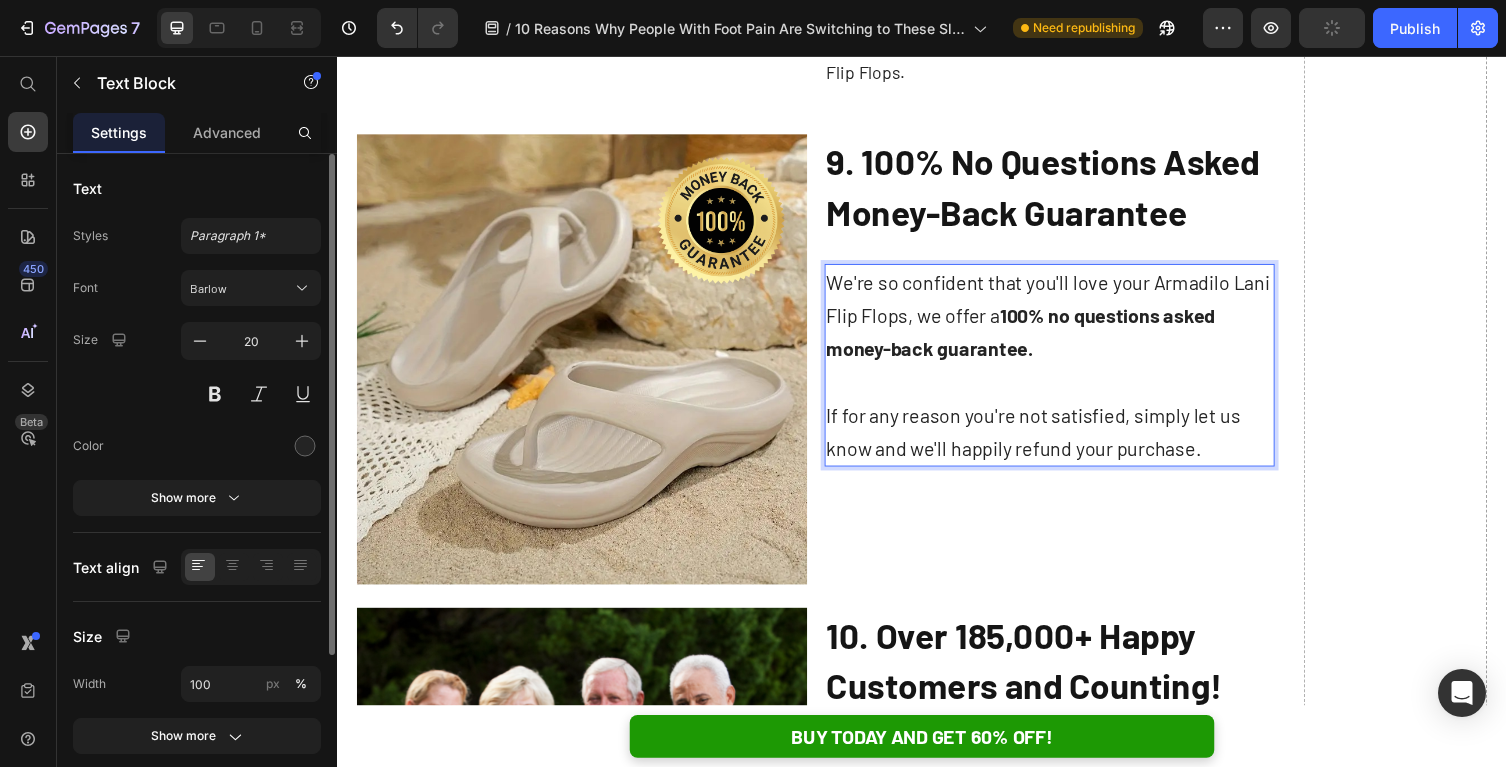 click on "If for any reason you're not satisfied, simply let us know and we'll happily refund your purchase." at bounding box center [1068, 441] 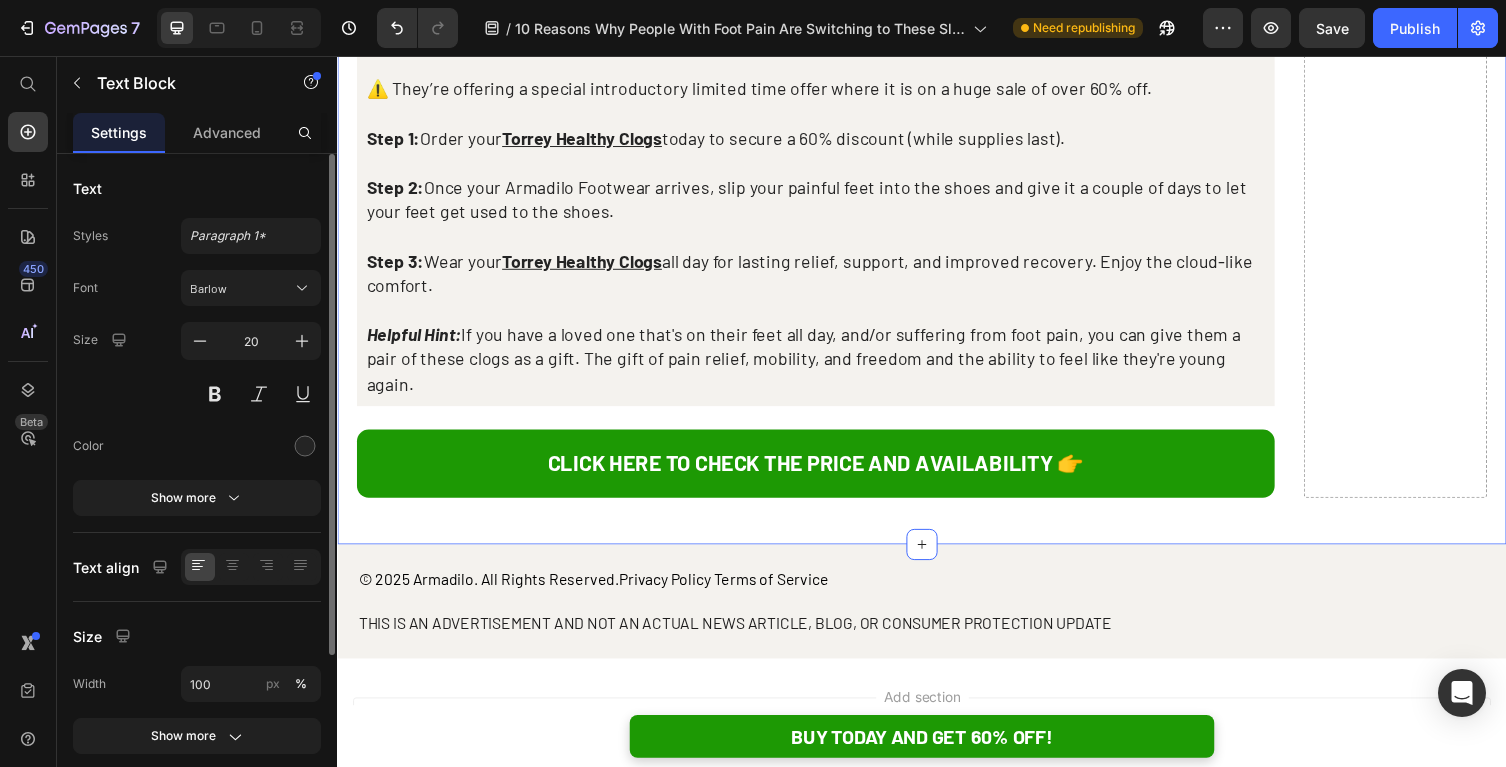 scroll, scrollTop: 6764, scrollLeft: 0, axis: vertical 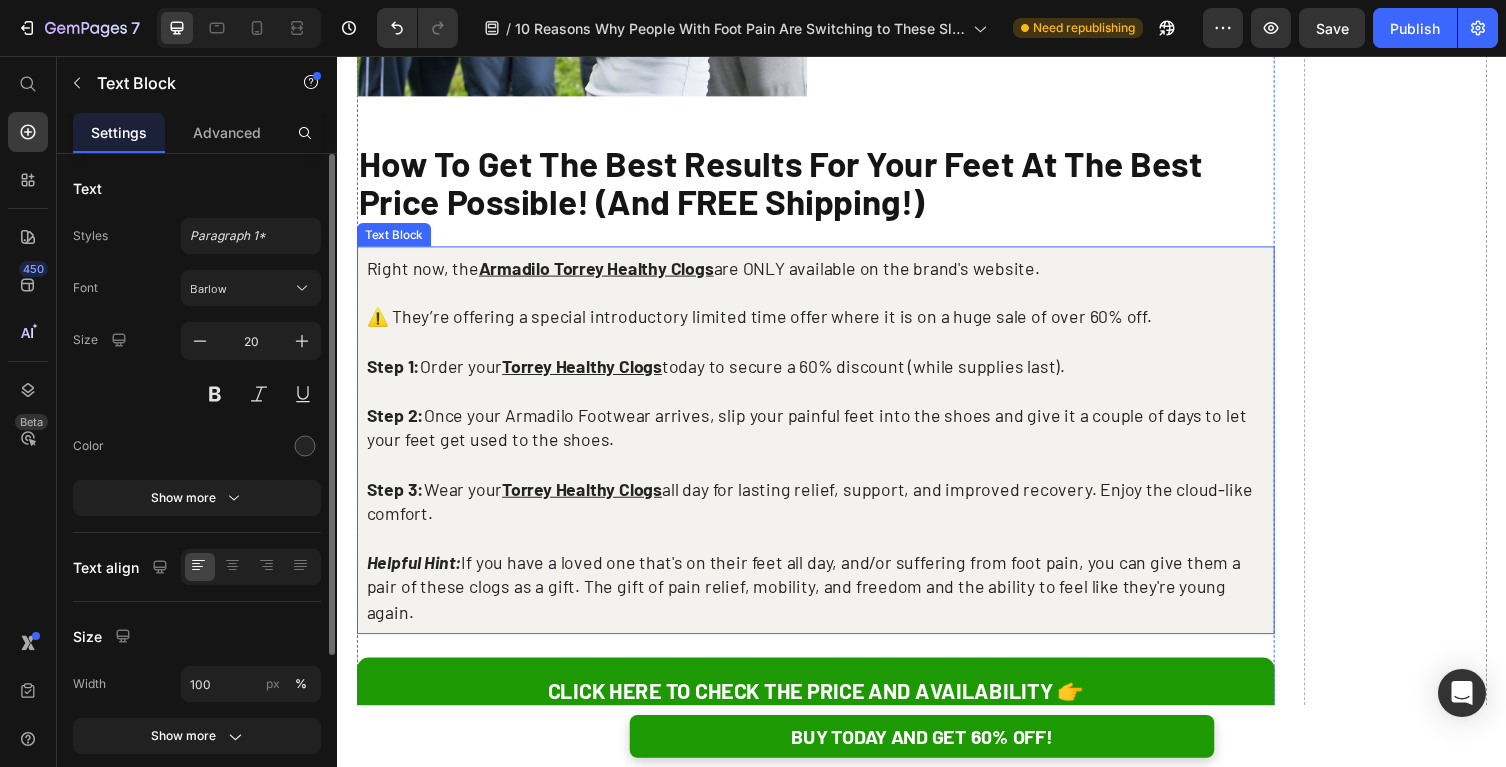 click on "Armadilo Torrey Healthy Clogs" at bounding box center (602, 273) 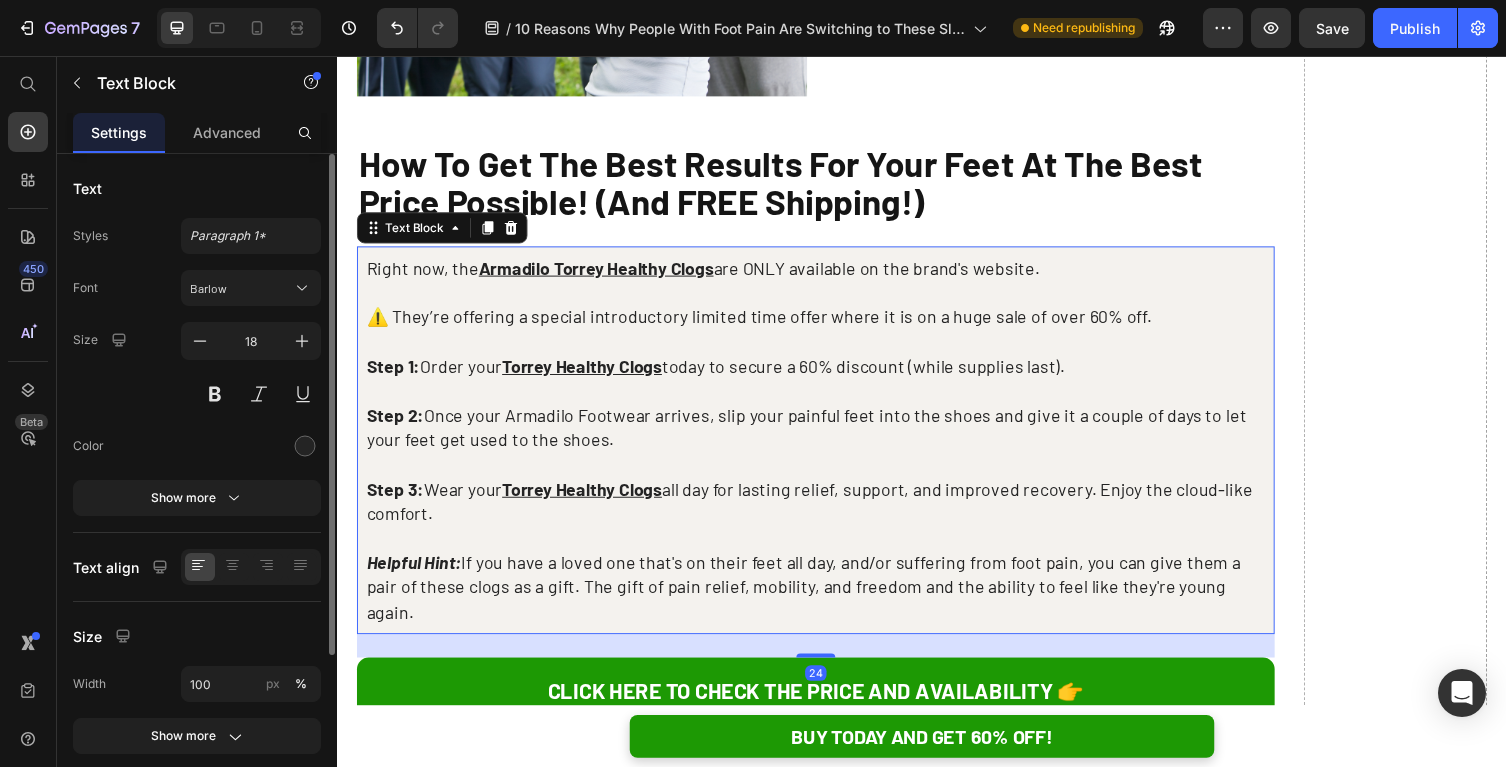 click on "Right now, the  Armadilo Torrey Healthy Clogs  are ONLY available on the brand's website." at bounding box center [828, 273] 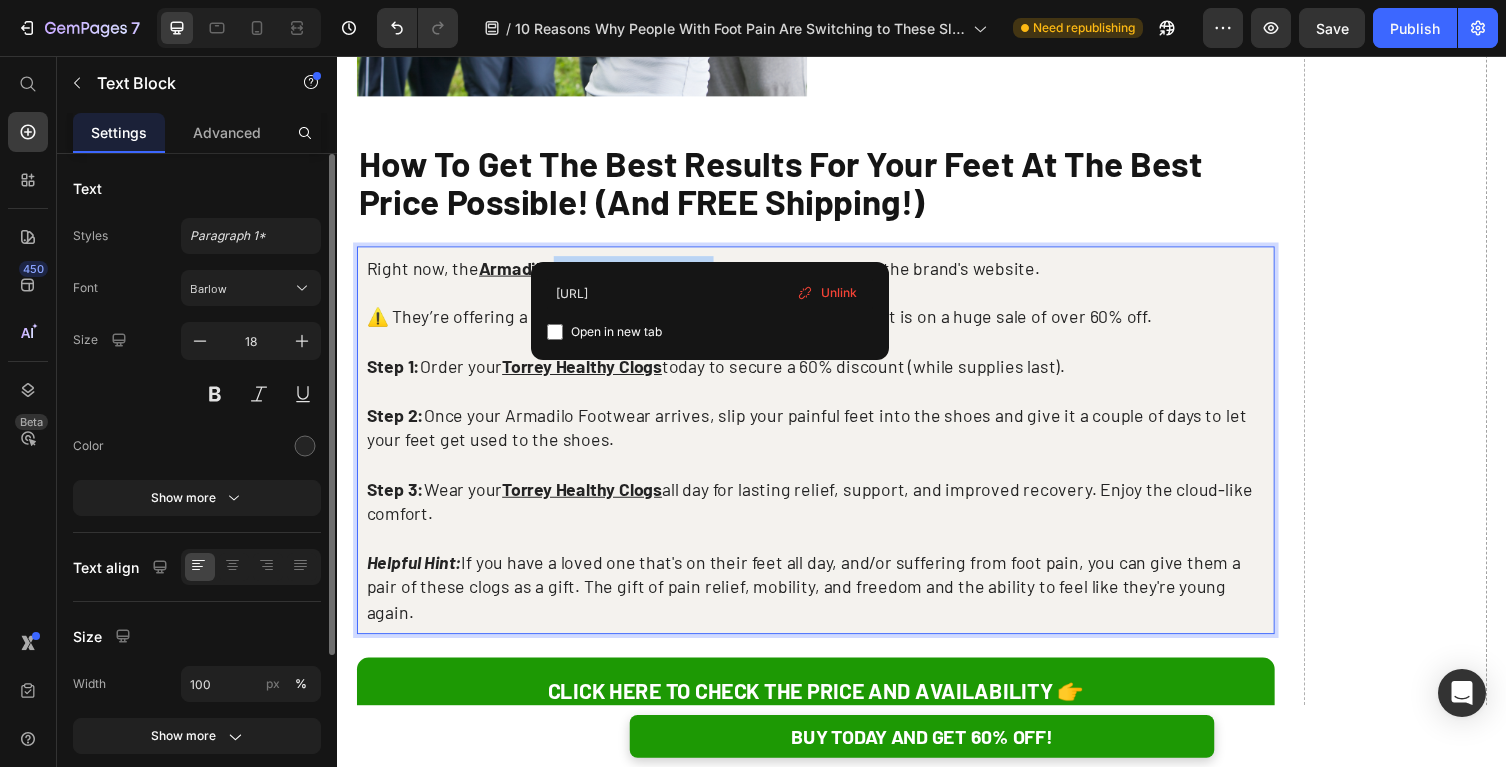 drag, startPoint x: 719, startPoint y: 246, endPoint x: 559, endPoint y: 244, distance: 160.0125 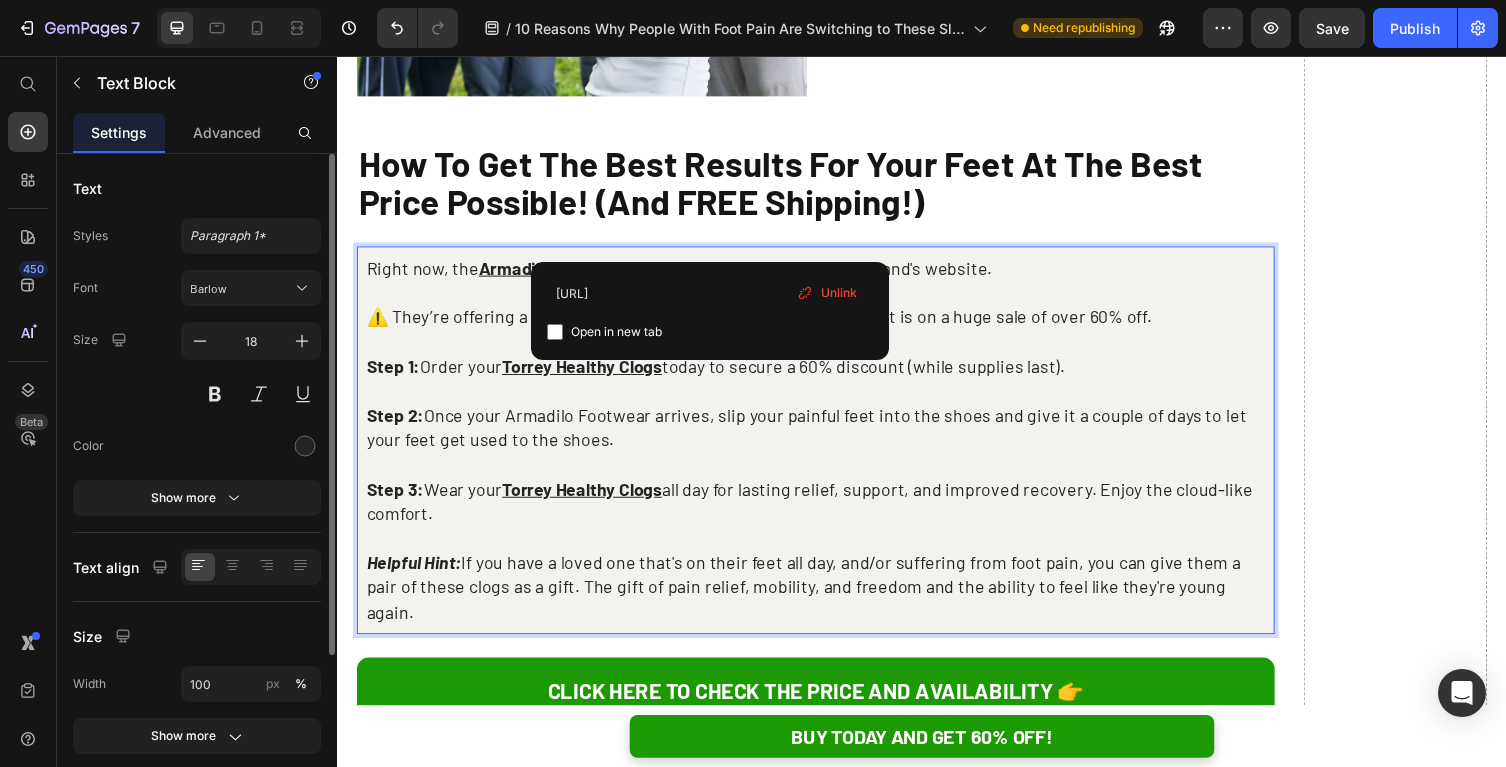 click on "Right now, the Armadilo Lani Flip Flops ⁠⁠⁠⁠⁠⁠⁠ are ONLY available on the brand's website. ⚠️ They’re offering a special introductory limited time offer where it is on a huge sale of over 60% off. Step 1: Order your Torrey Healthy Clogs today to secure a 60% discount (while supplies last). Step 2: Once your Armadilo Footwear arrives, slip your painful feet into the shoes and give it a couple of days to let your feet get used to the shoes. Step 3: Wear your Torrey Healthy Clogs all day for lasting relief, support, and improved recovery. Enjoy the cloud-like comfort. Helpful Hint: If you have a loved one that's on their feet all day, and/or suffering from foot pain, you can give them a pair of these clogs as a gift. The gift of pain relief, mobility, and freedom and the ability to feel like they're young again." at bounding box center (828, 450) 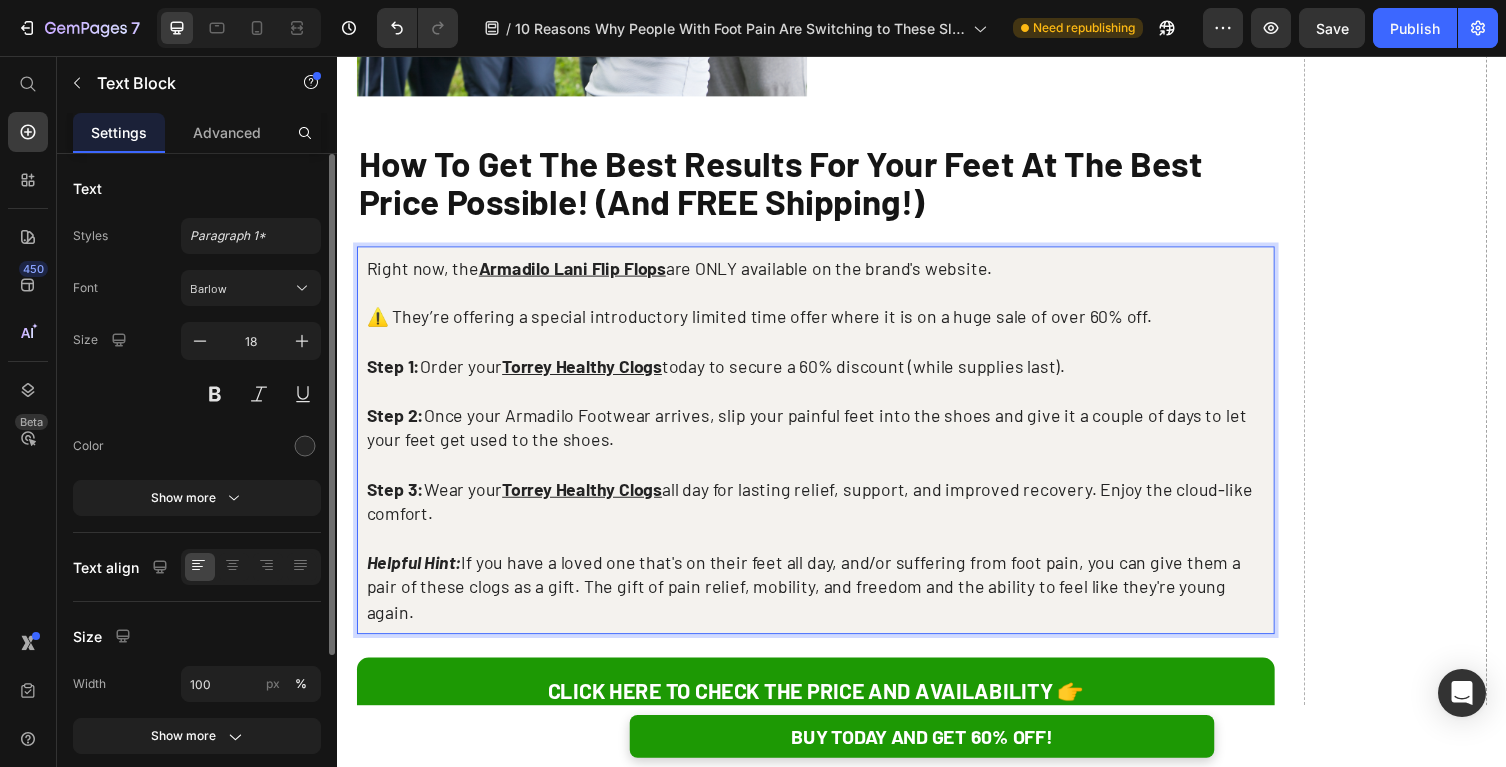 click on "Right now, the  Armadilo Lani Flip Flops  are ONLY available on the brand's website." at bounding box center (828, 273) 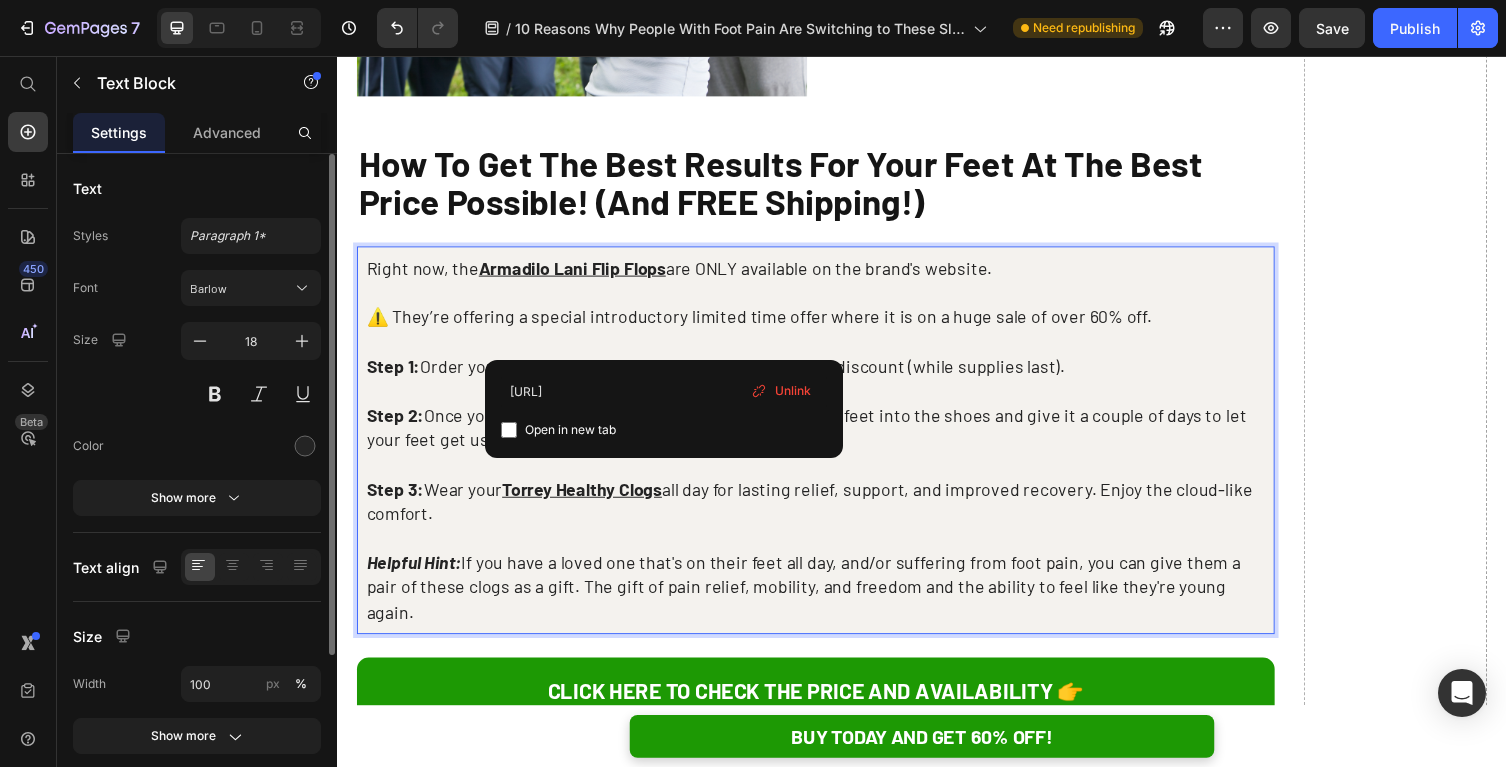 click on "Torrey Healthy Clogs" at bounding box center [588, 374] 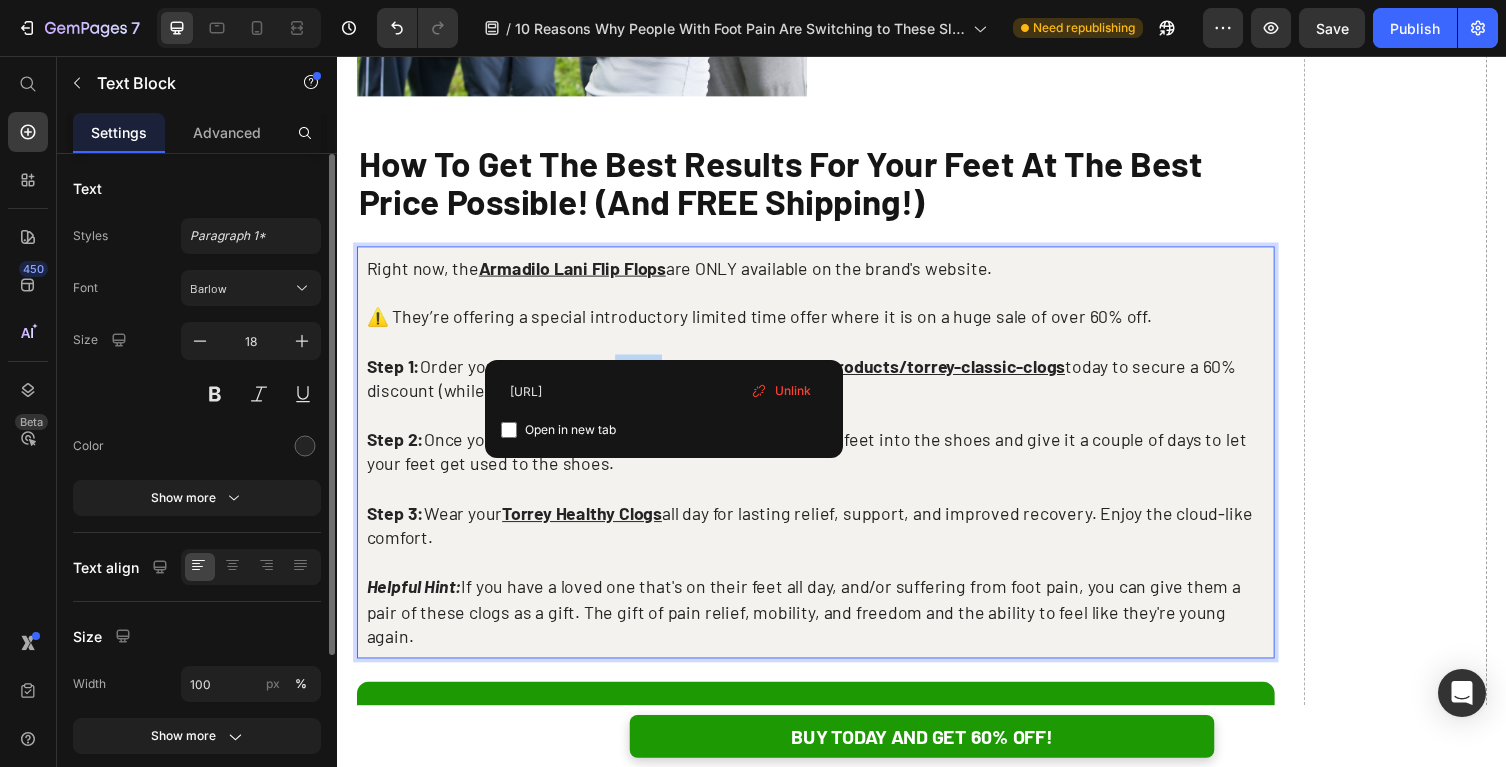 drag, startPoint x: 671, startPoint y: 349, endPoint x: 623, endPoint y: 348, distance: 48.010414 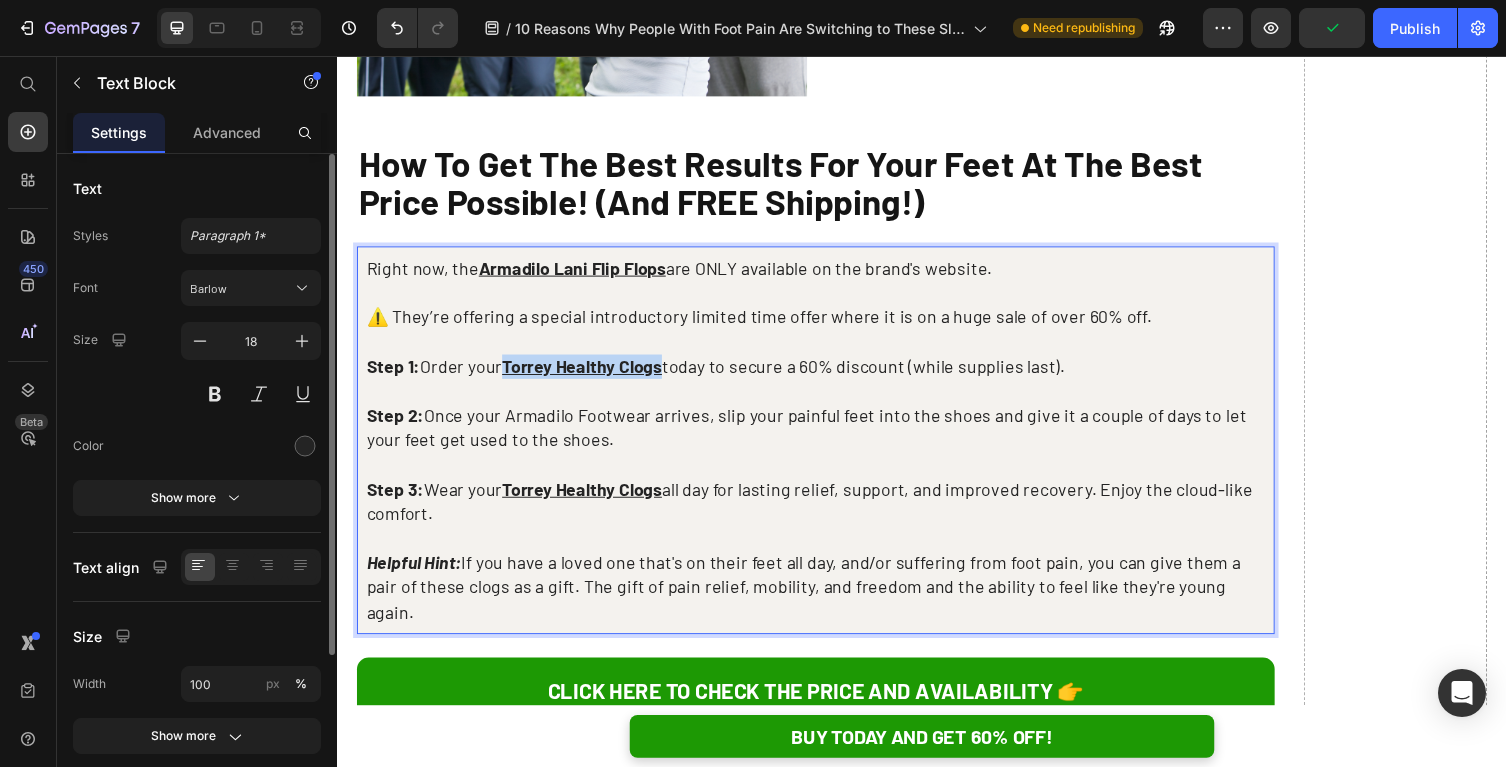 drag, startPoint x: 672, startPoint y: 347, endPoint x: 514, endPoint y: 349, distance: 158.01266 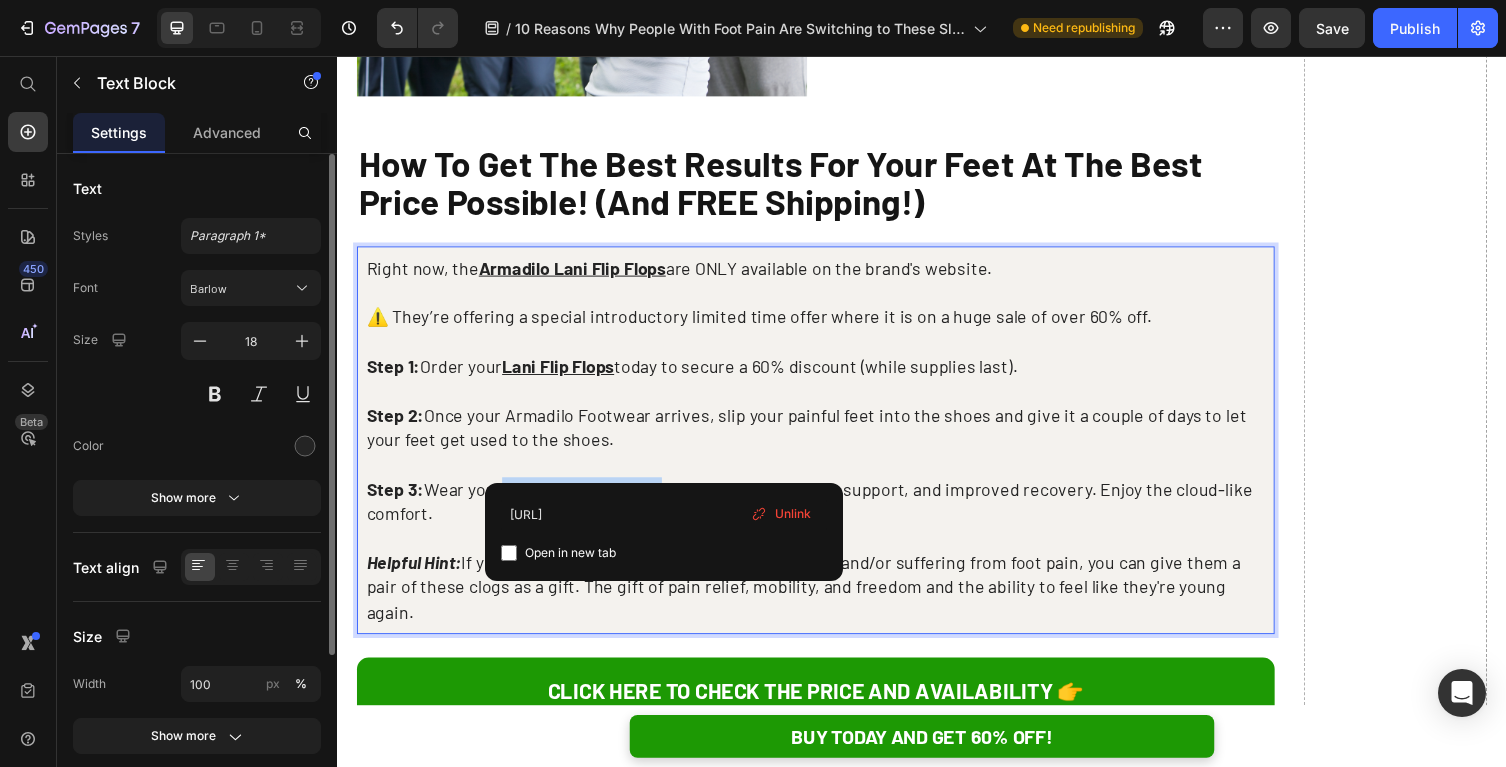 drag, startPoint x: 672, startPoint y: 474, endPoint x: 511, endPoint y: 475, distance: 161.00311 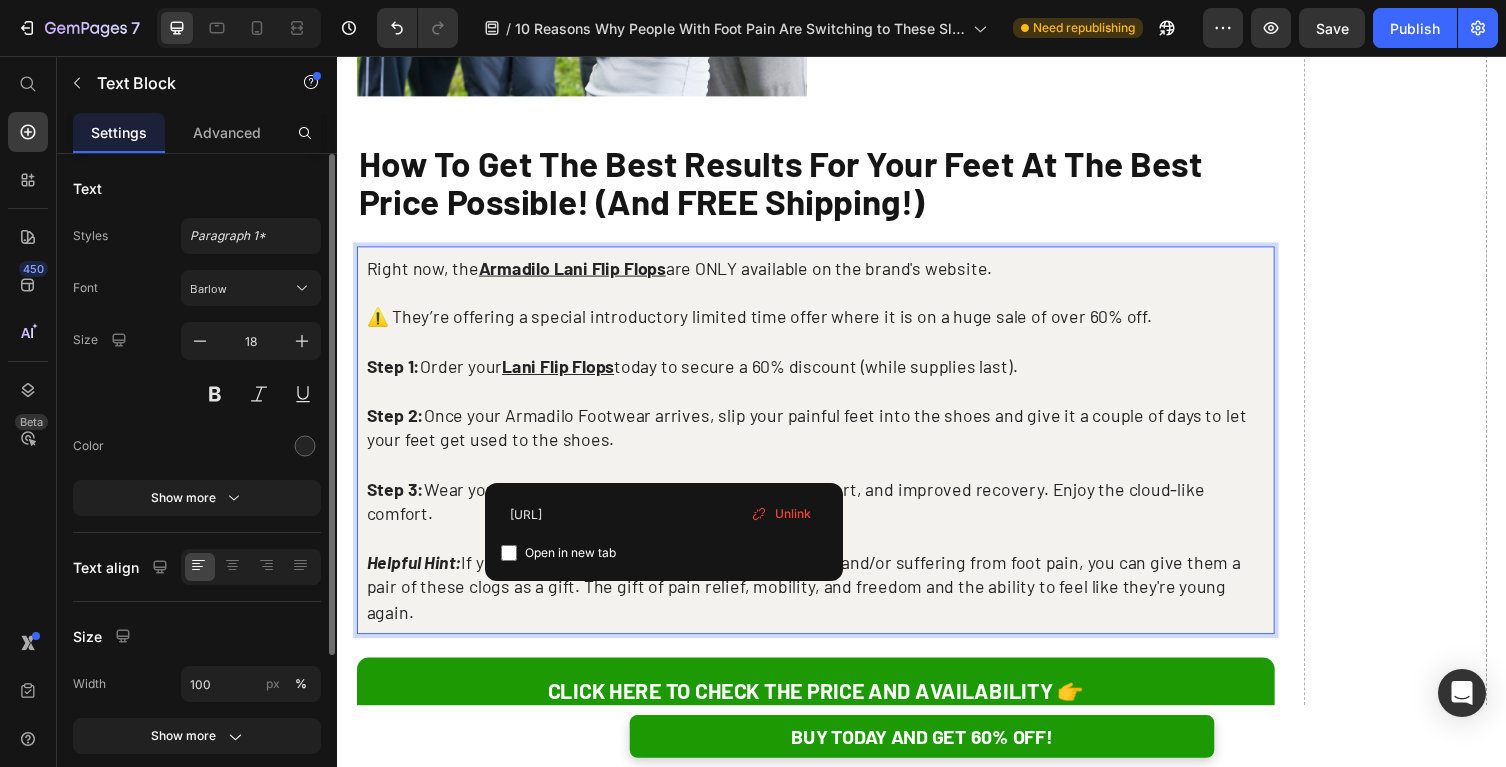 click on "Armadilo Lani Flip Flops" at bounding box center (578, 273) 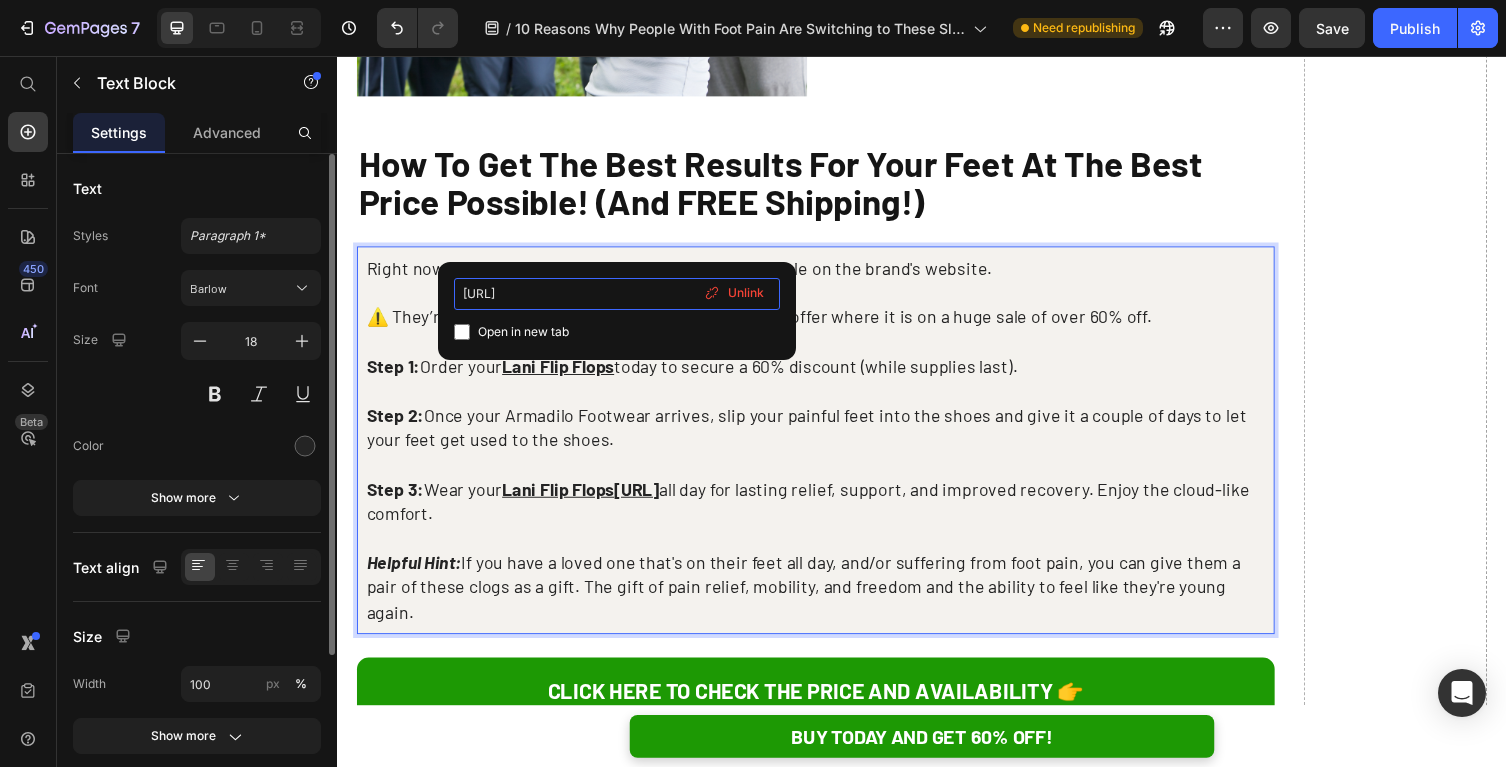 click on "[URL]" at bounding box center (617, 294) 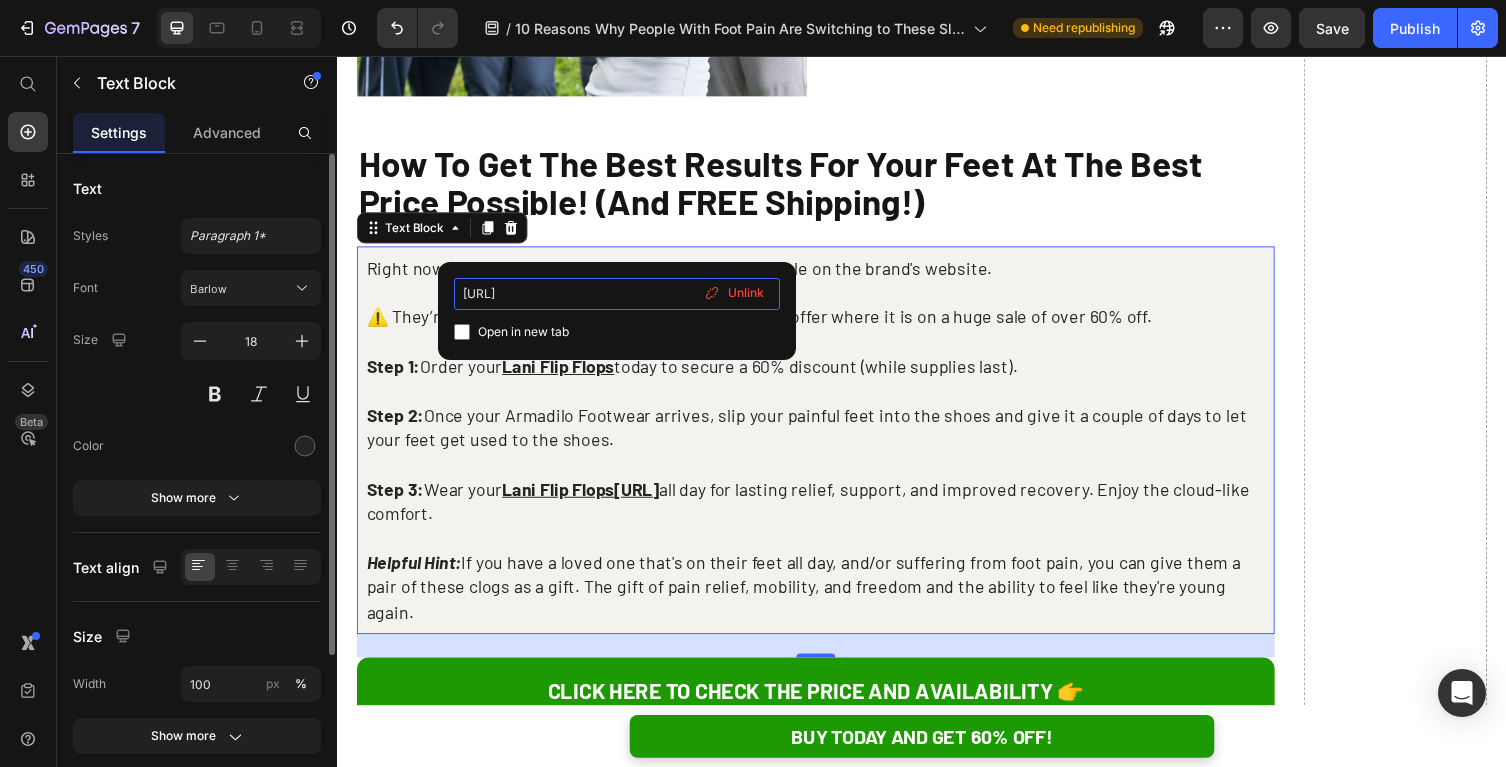click on "[URL]" at bounding box center (617, 294) 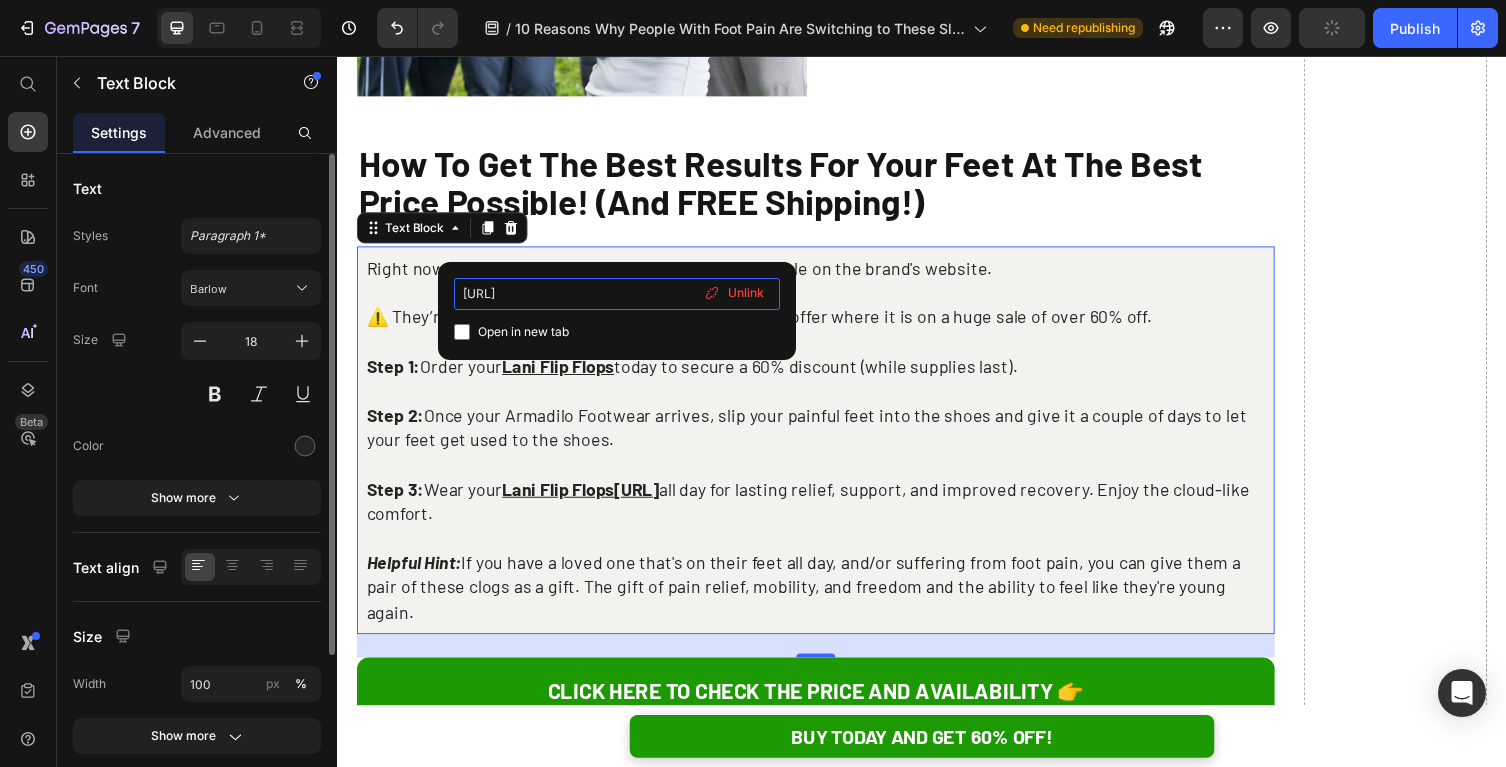 type on "https://armadilo.co/products/lani-flip-flops" 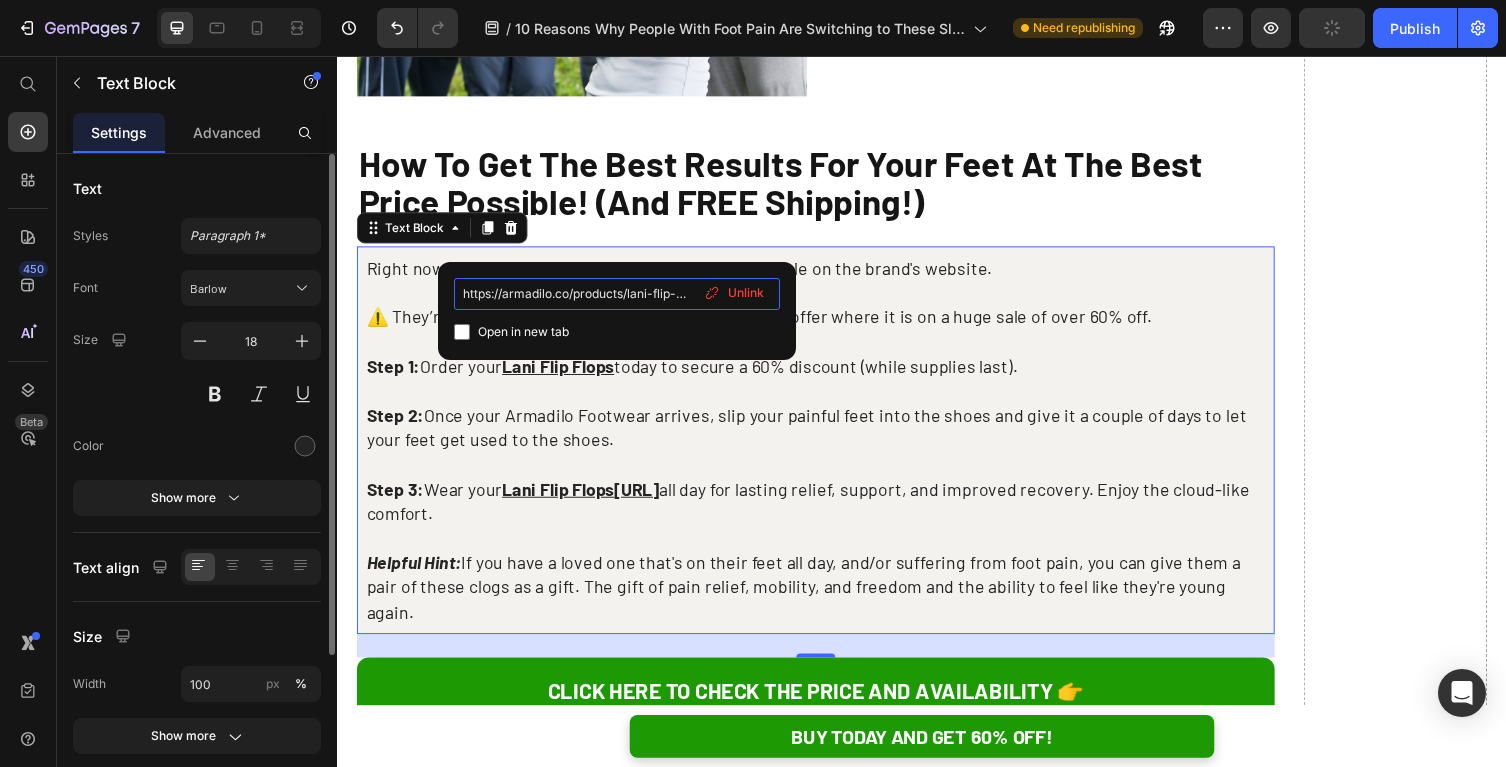 scroll, scrollTop: 0, scrollLeft: 18, axis: horizontal 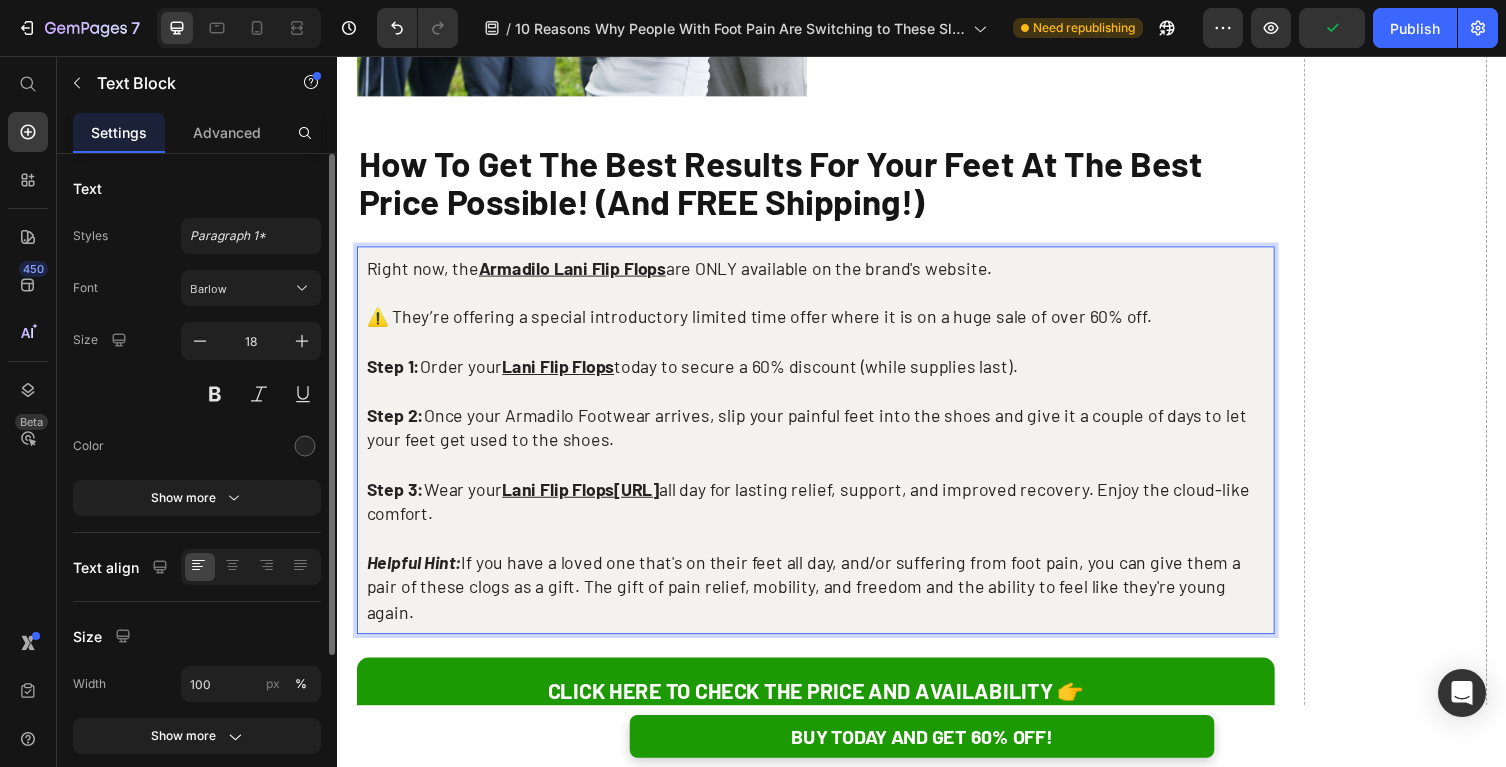 click on "Lani Flip Flops" at bounding box center [563, 374] 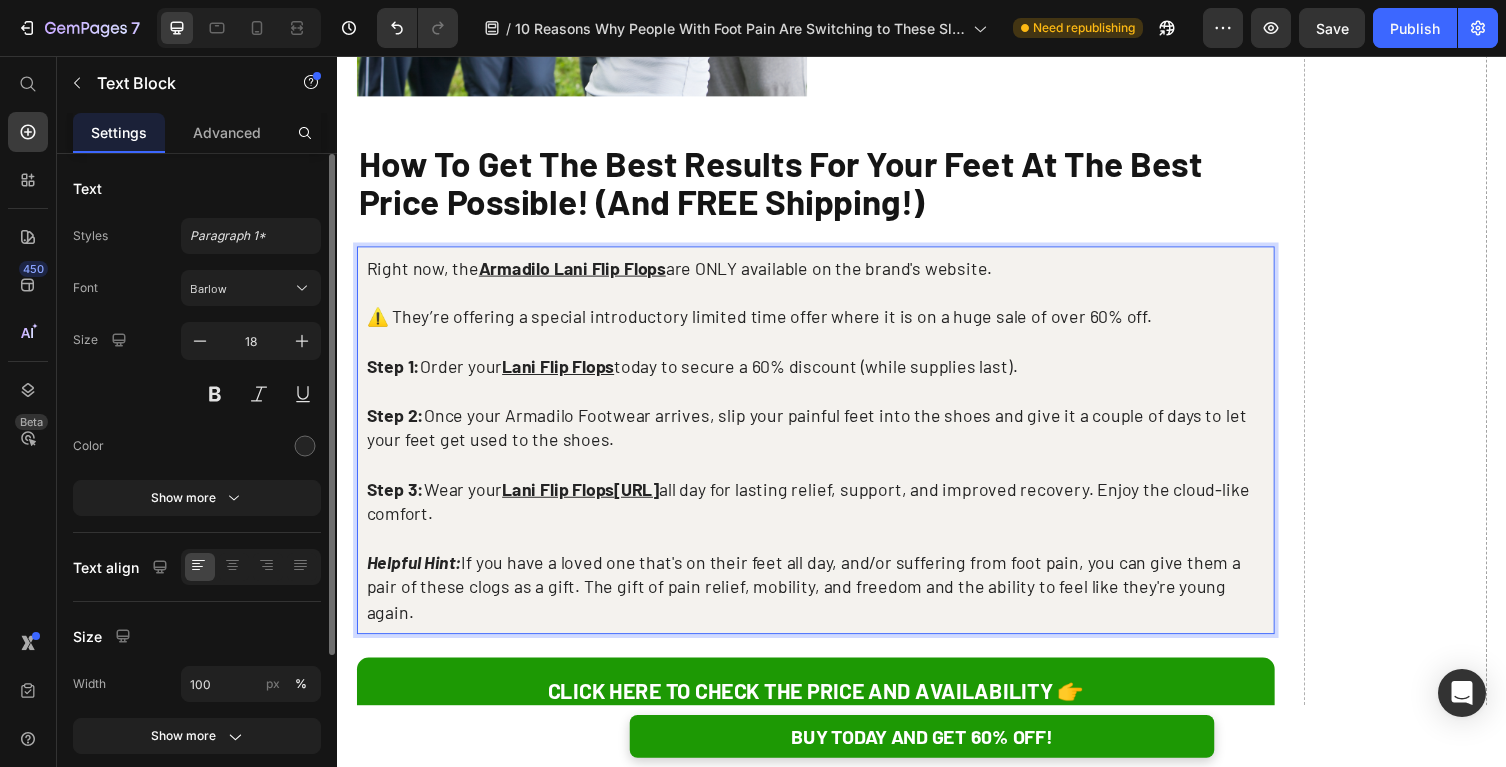 click on "Lani Flip Flops" at bounding box center (563, 500) 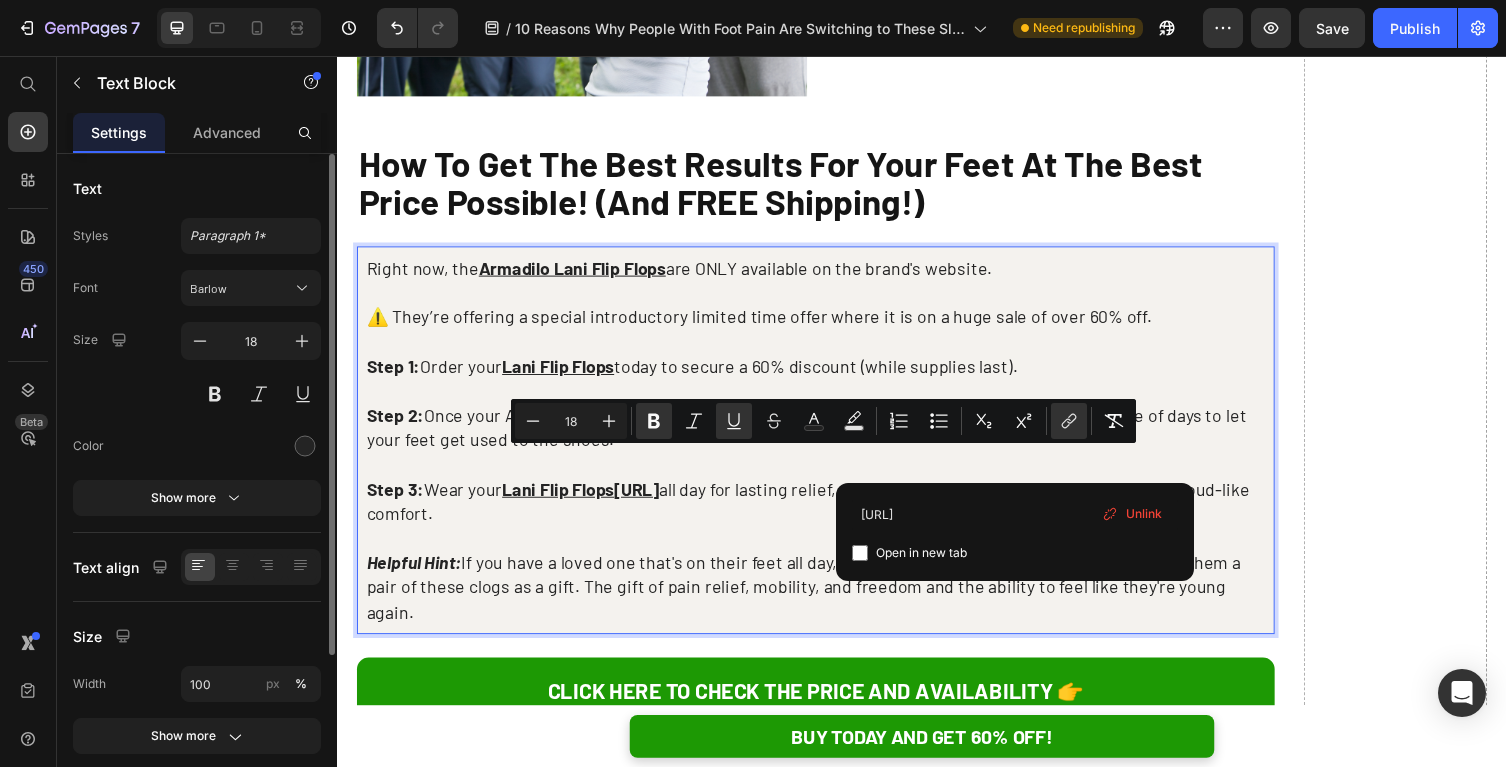 drag, startPoint x: 1031, startPoint y: 475, endPoint x: 627, endPoint y: 470, distance: 404.03094 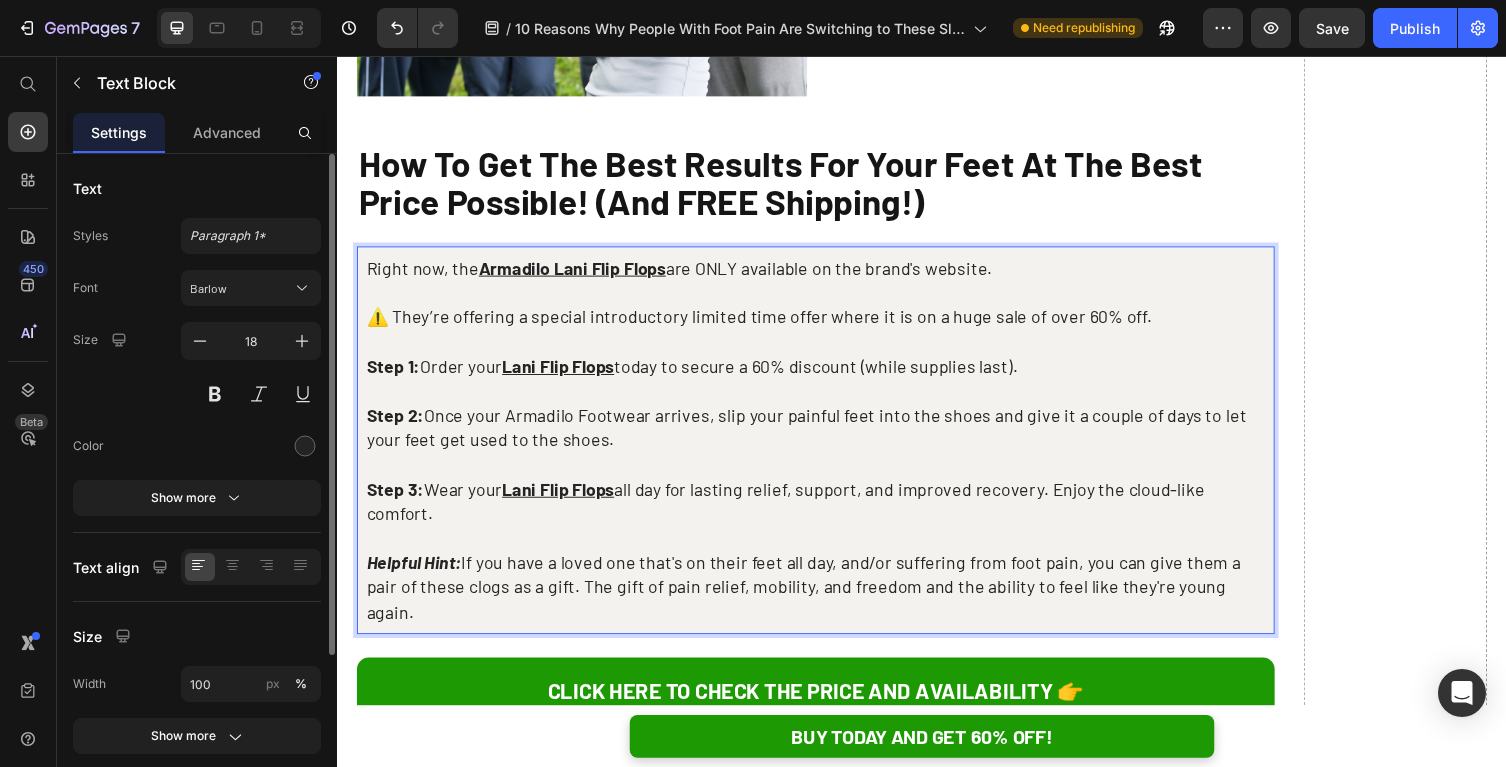 click on "Step 2:  Once your Armadilo Footwear arrives, slip your painful feet into the shoes and give it a couple of days to let your feet get used to the shoes." at bounding box center [828, 437] 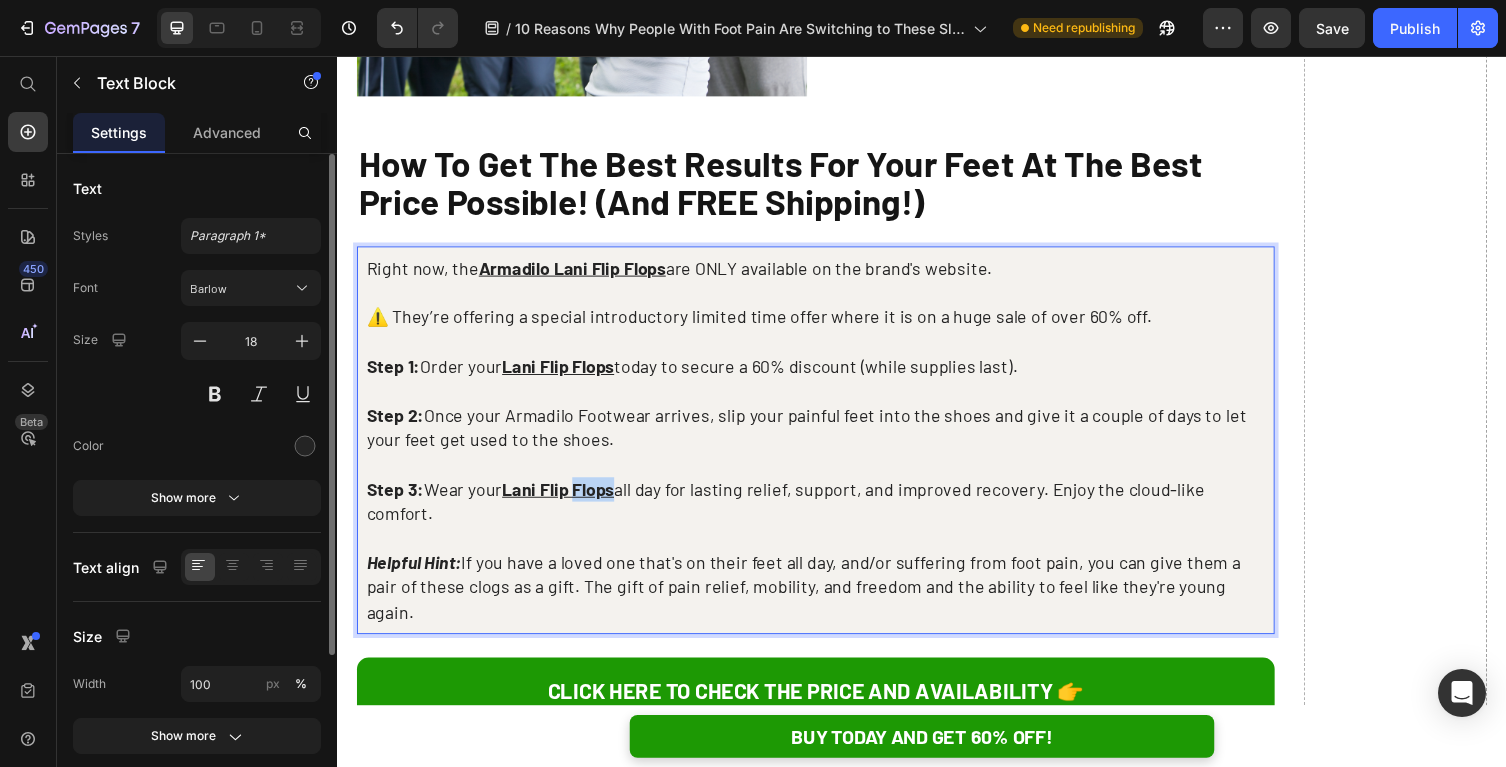 click on "Lani Flip Flops" at bounding box center [563, 500] 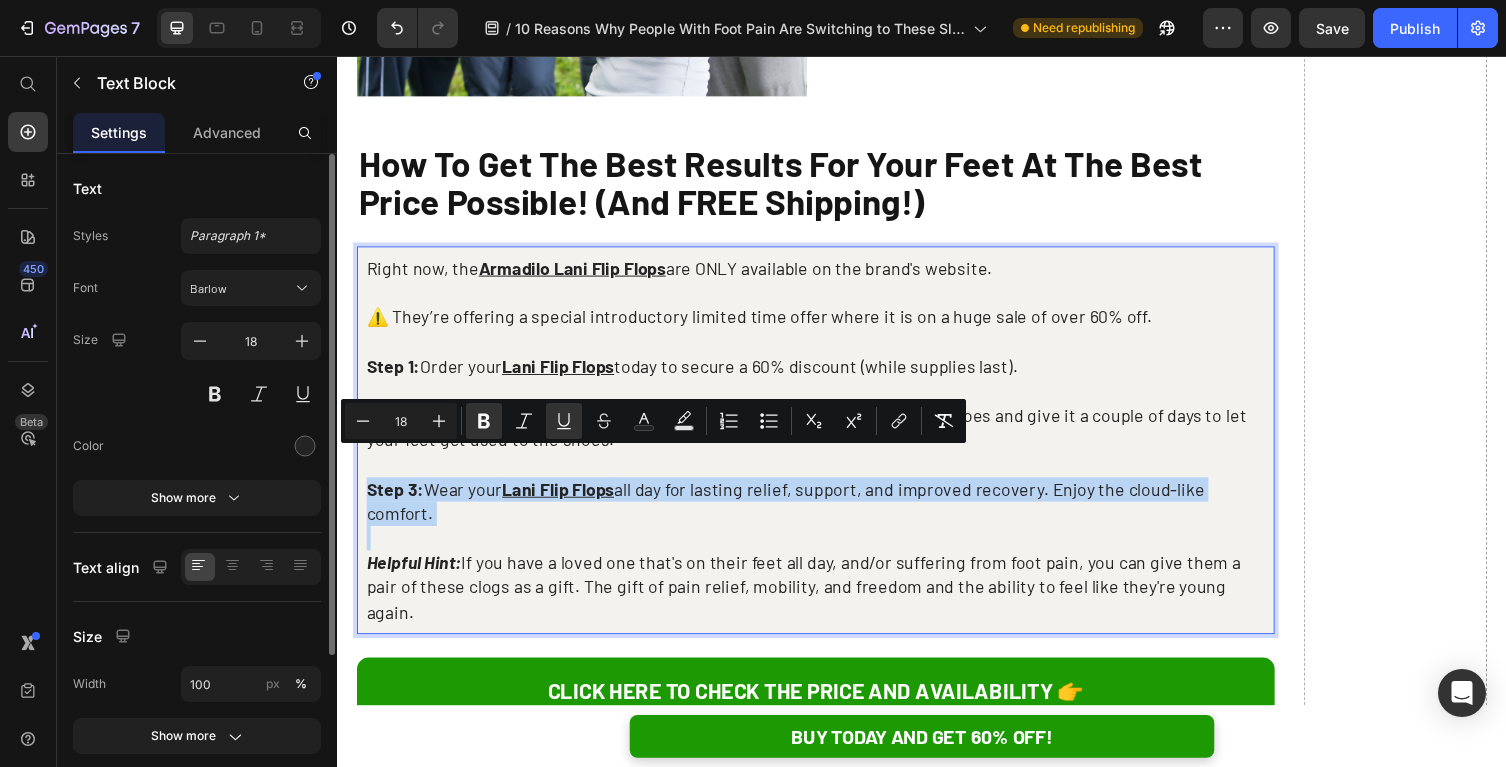 click on "Lani Flip Flops" at bounding box center [563, 500] 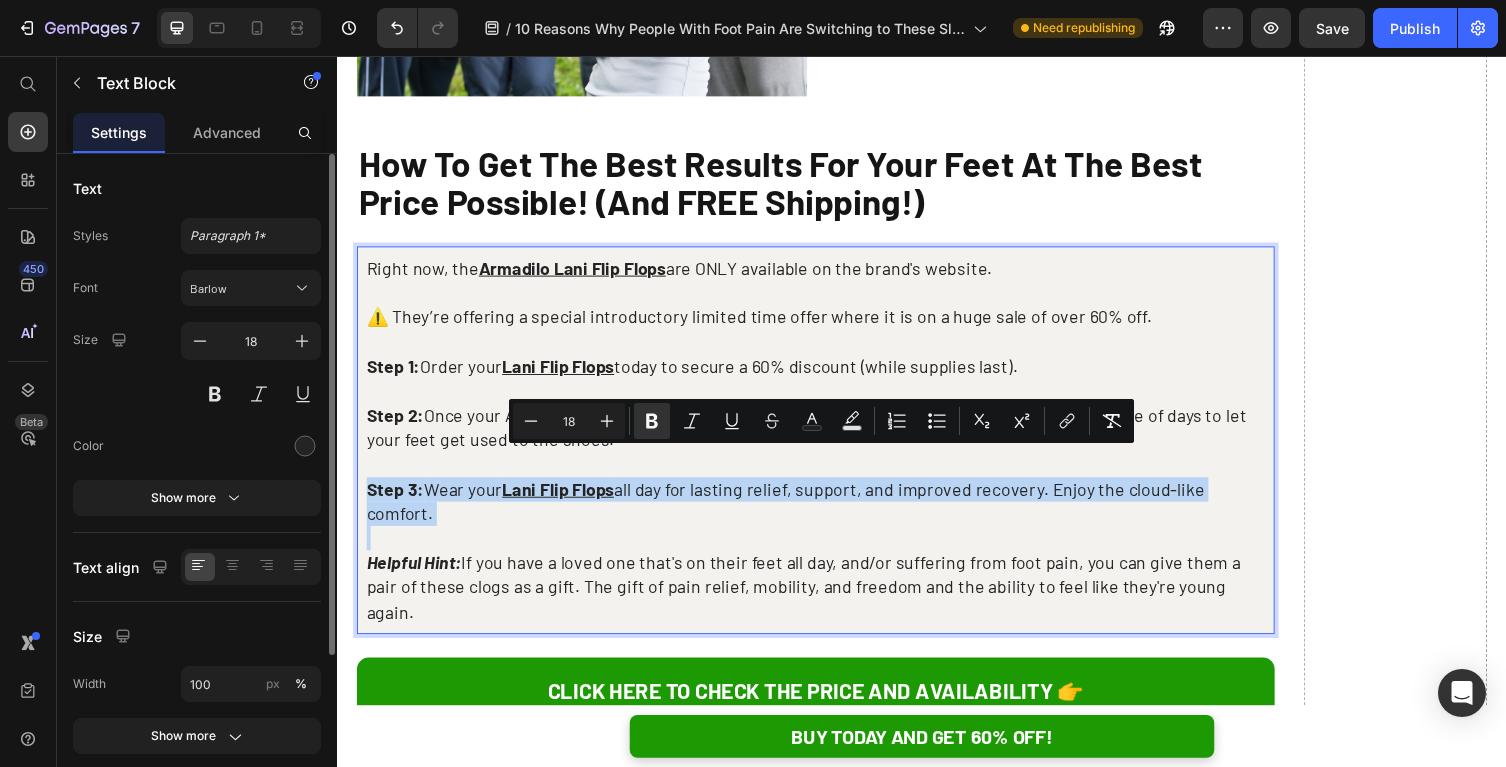 click on "Lani Flip Flops" at bounding box center [563, 500] 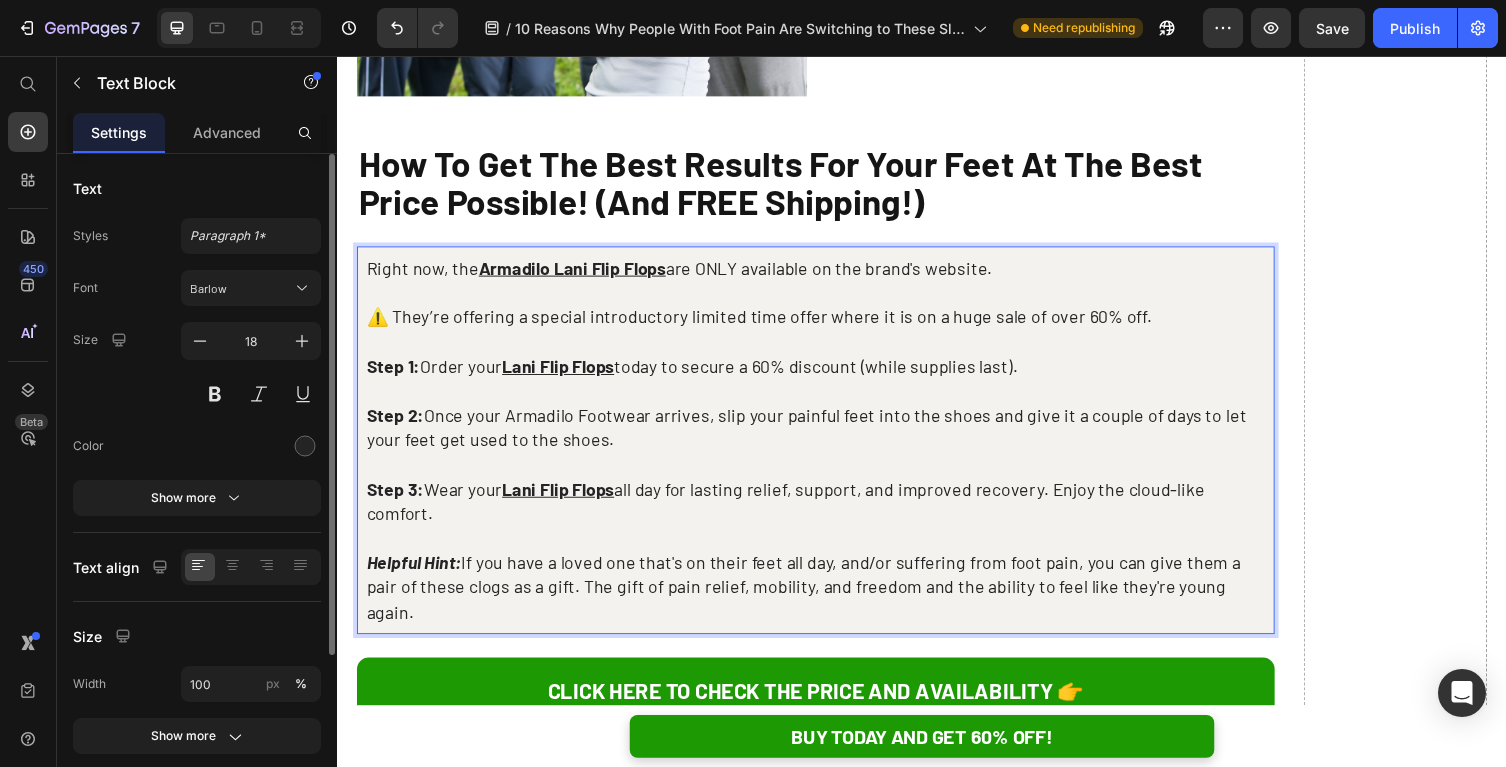 click on "Helpful Hint:  If you have a loved one that's on their feet all day, and/or suffering from foot pain, you can give them a pair of these clogs as a gift. The gift of pain relief, mobility, and freedom and the ability to feel like they're young again." at bounding box center (828, 601) 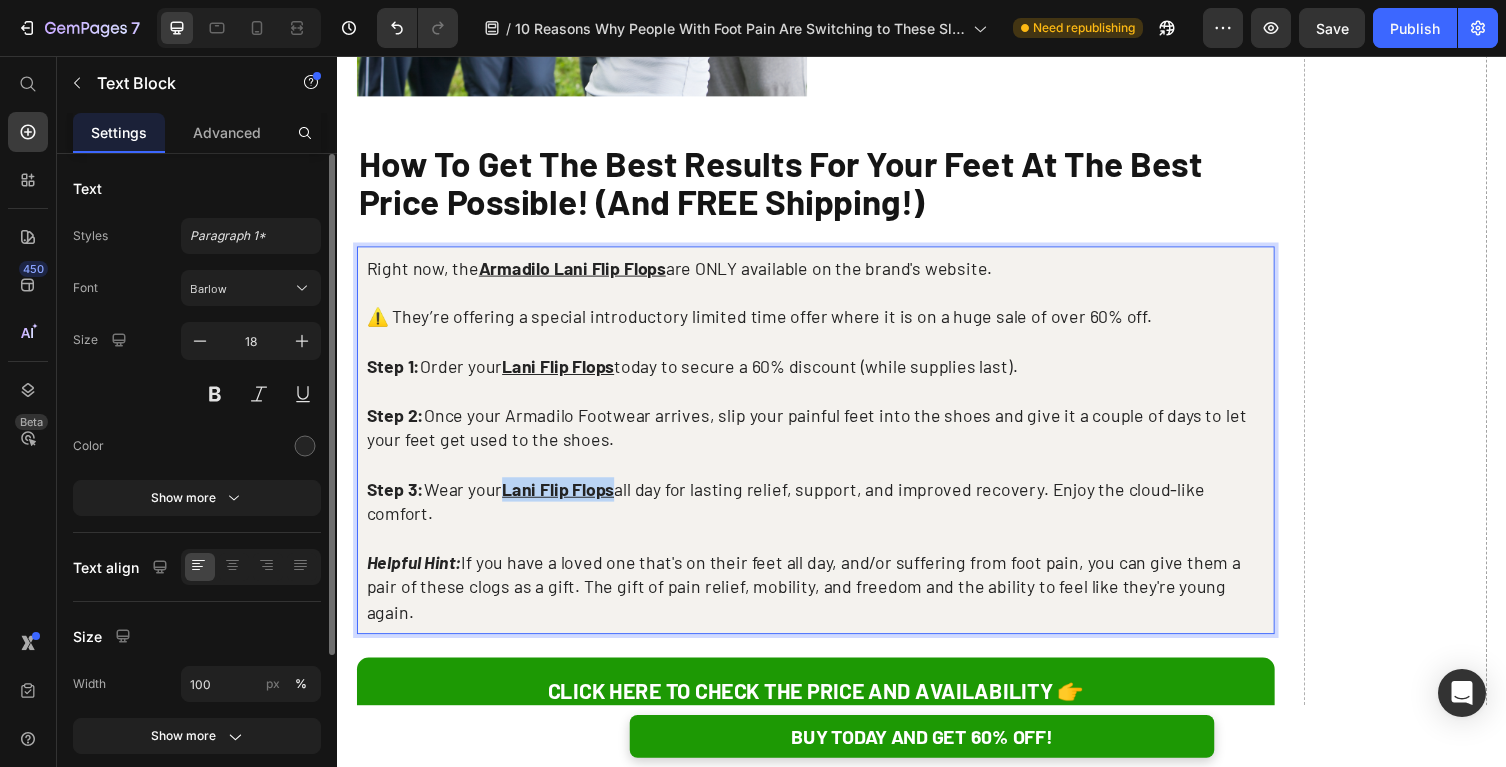 drag, startPoint x: 620, startPoint y: 472, endPoint x: 512, endPoint y: 472, distance: 108 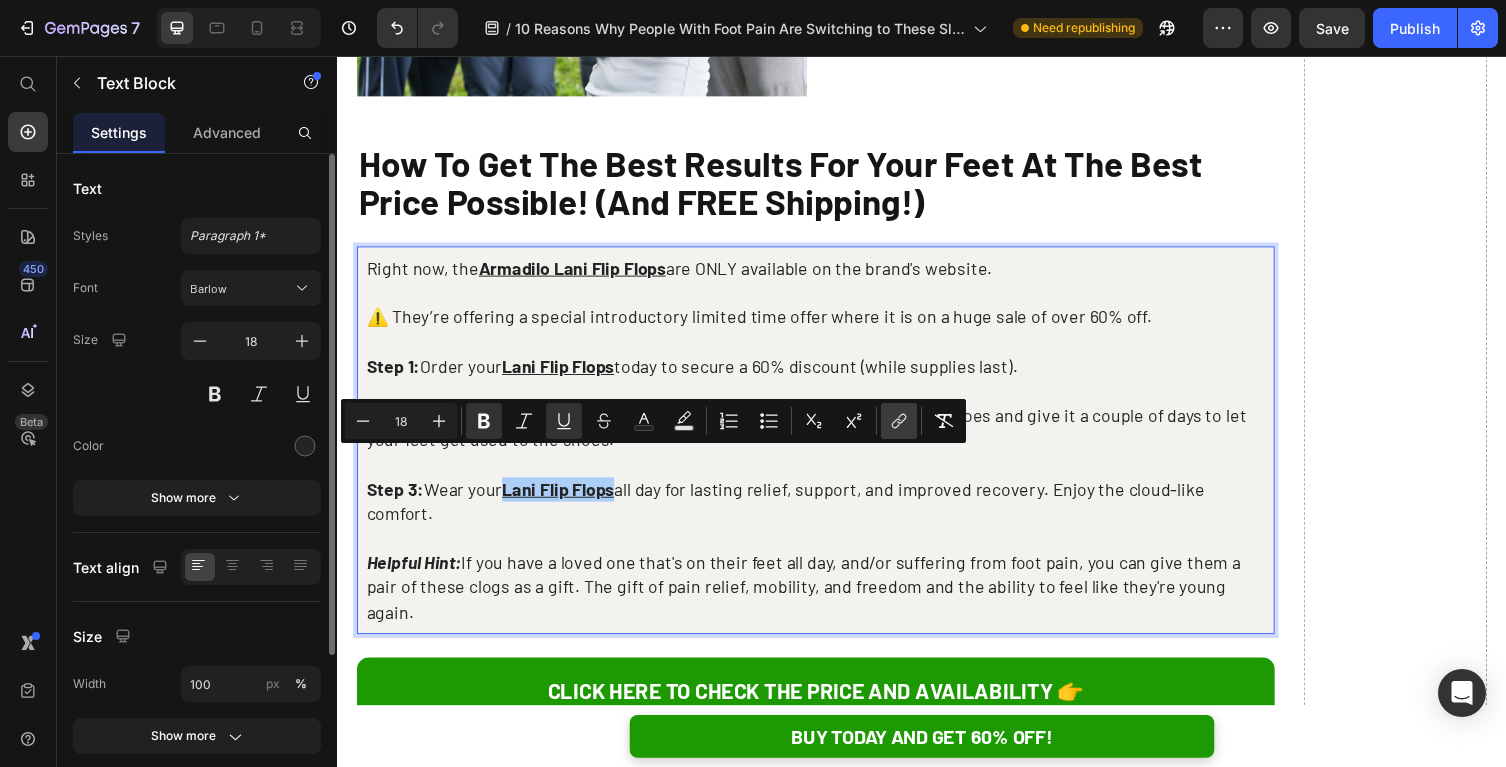 click on "link" at bounding box center [899, 421] 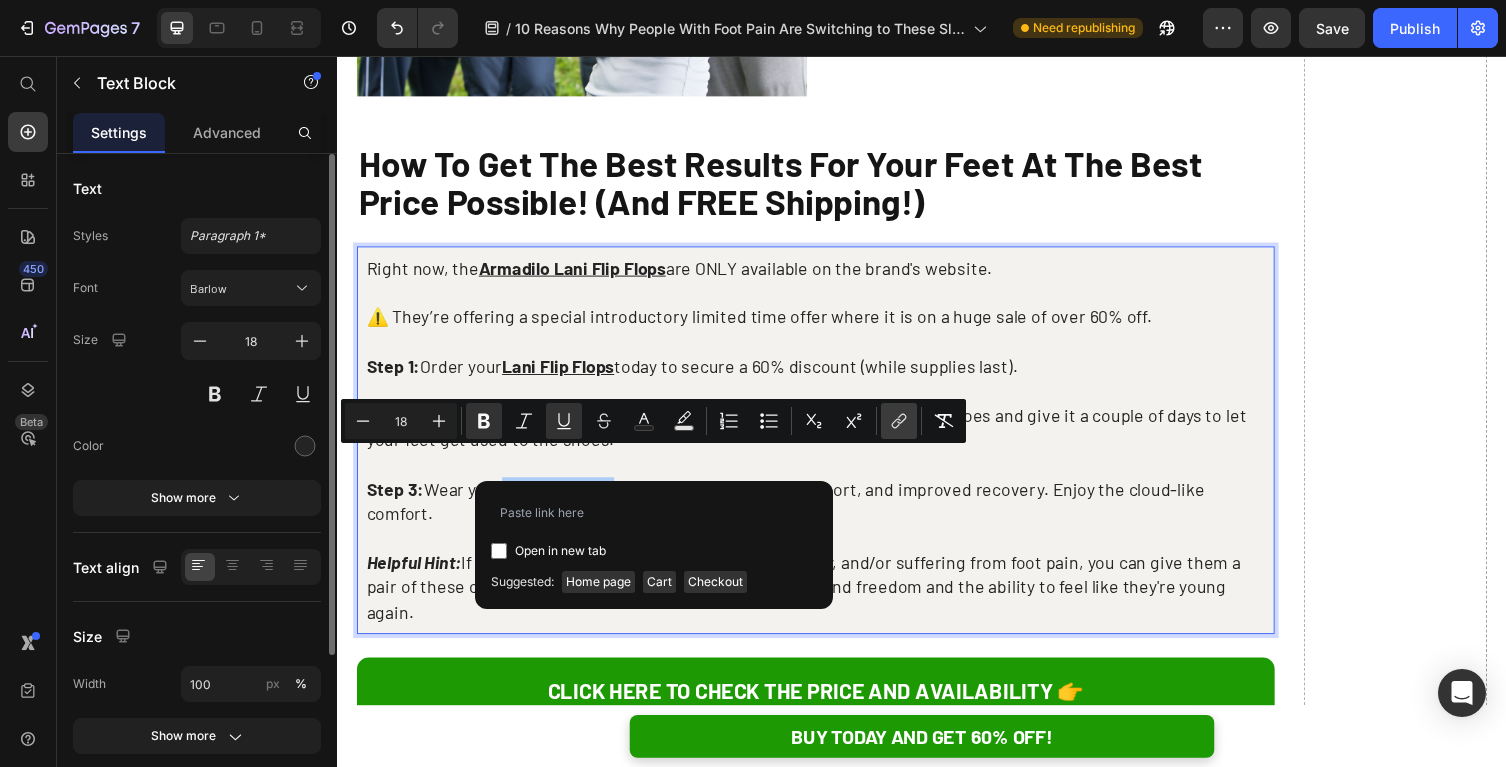 type on "https://armadilo.co/products/lani-flip-flops" 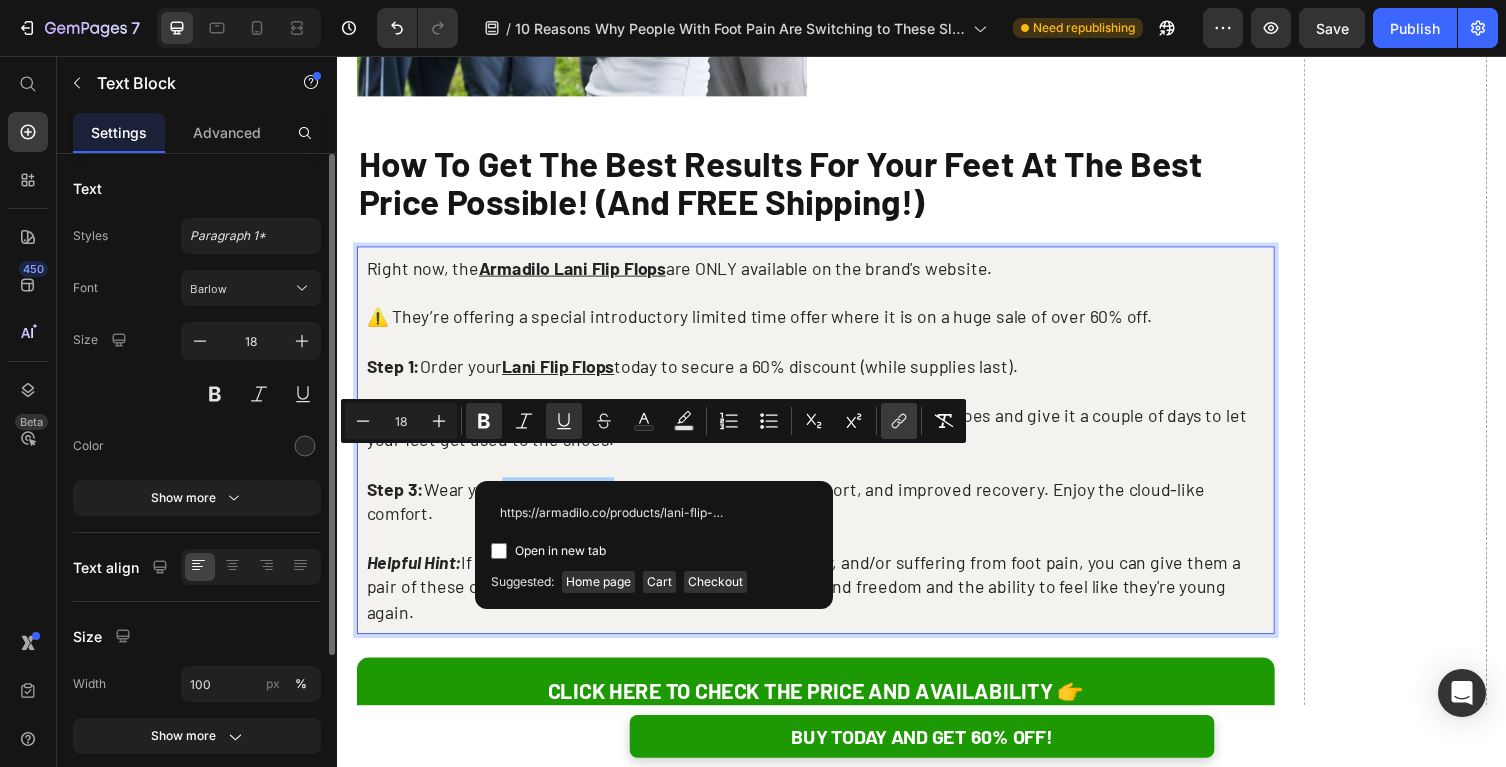 scroll, scrollTop: 0, scrollLeft: 18, axis: horizontal 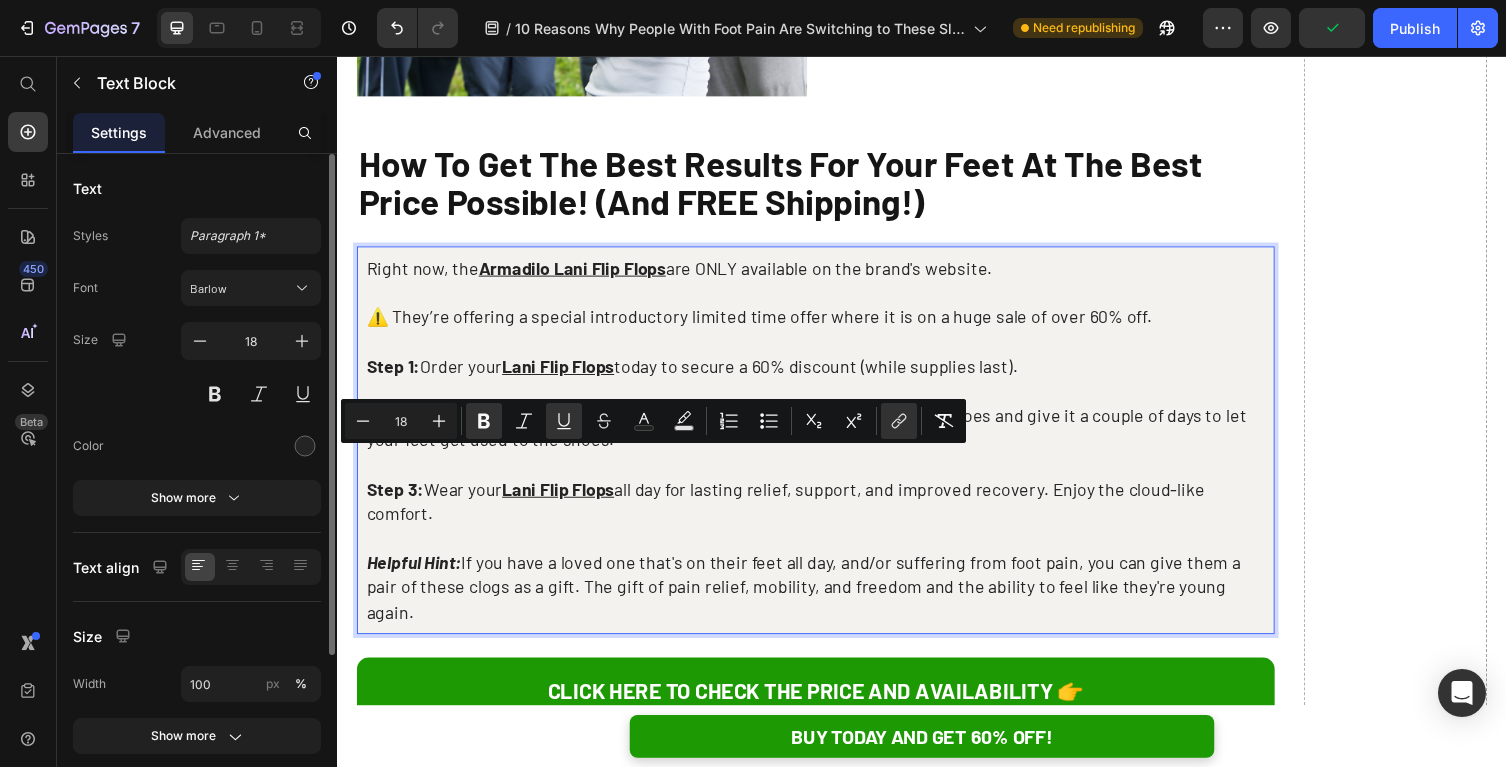 click at bounding box center [828, 399] 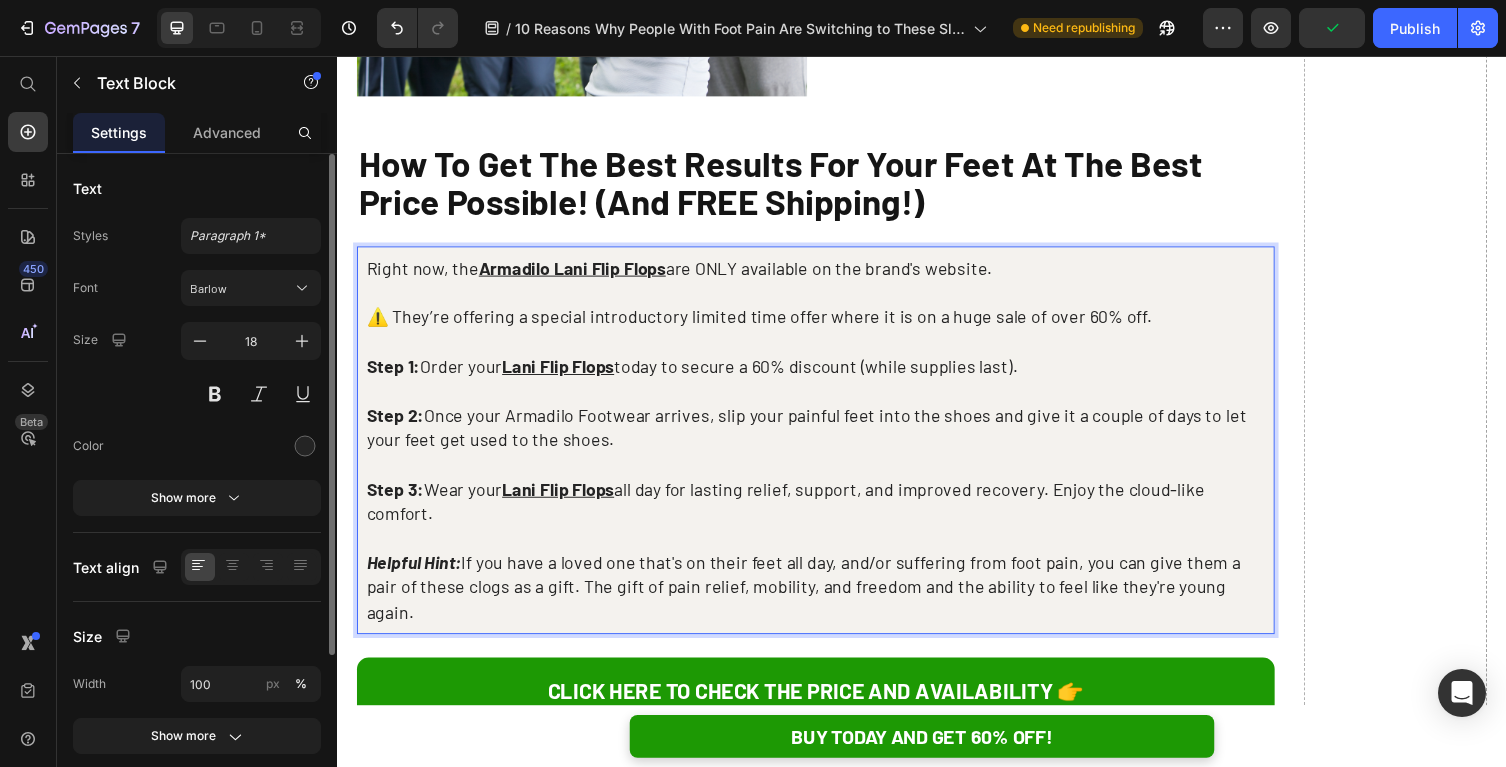 click on "Lani Flip Flops" at bounding box center [563, 374] 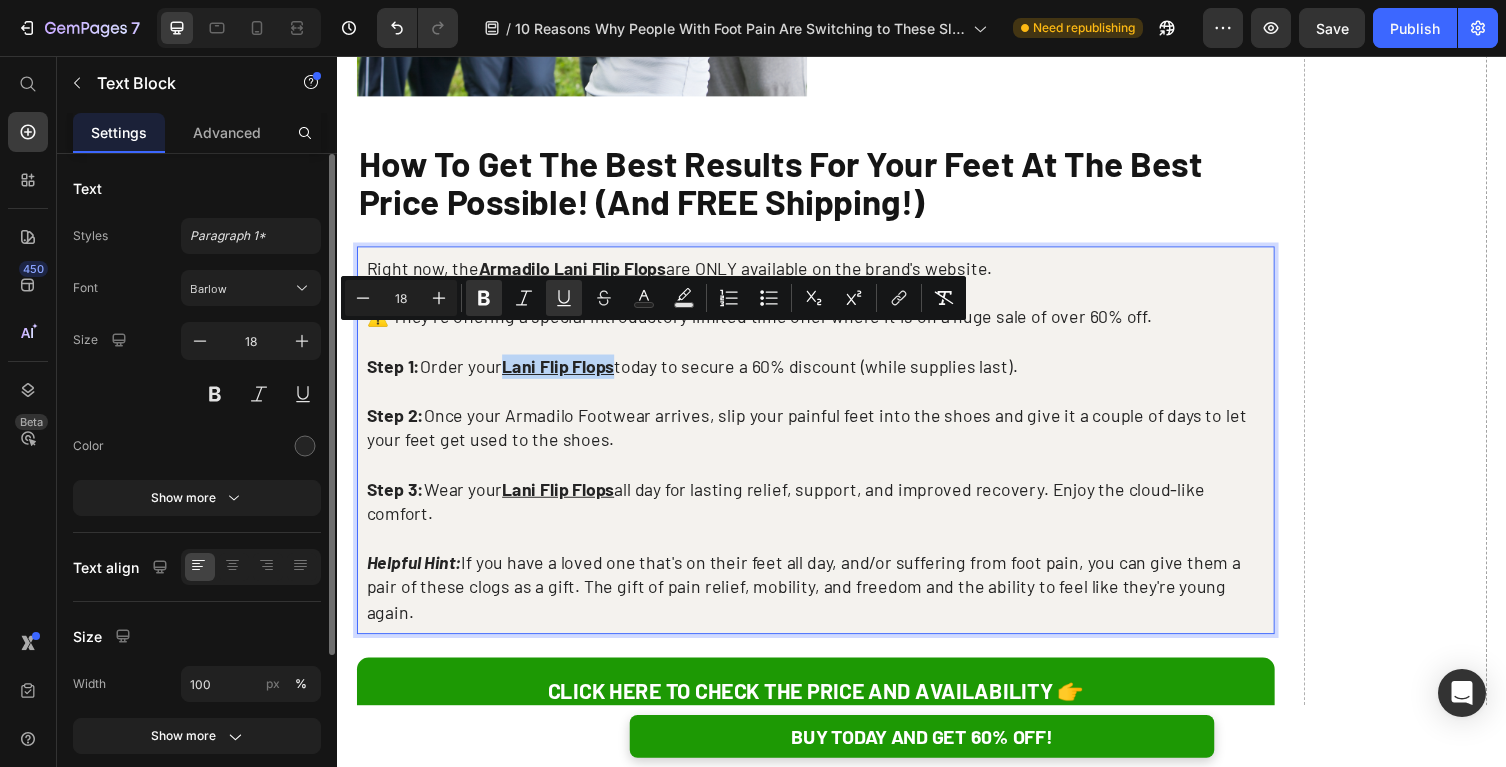 drag, startPoint x: 623, startPoint y: 349, endPoint x: 513, endPoint y: 350, distance: 110.00455 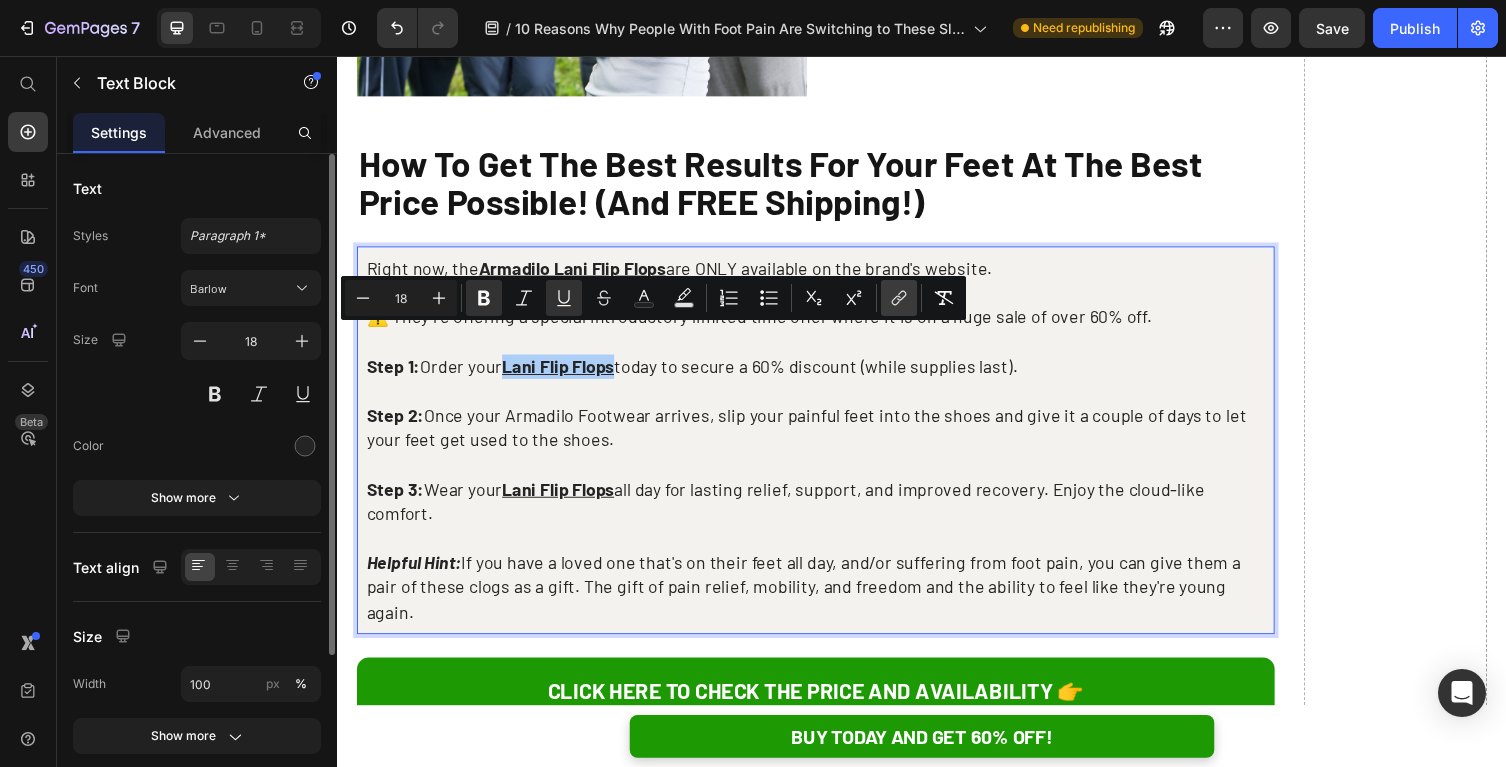 click 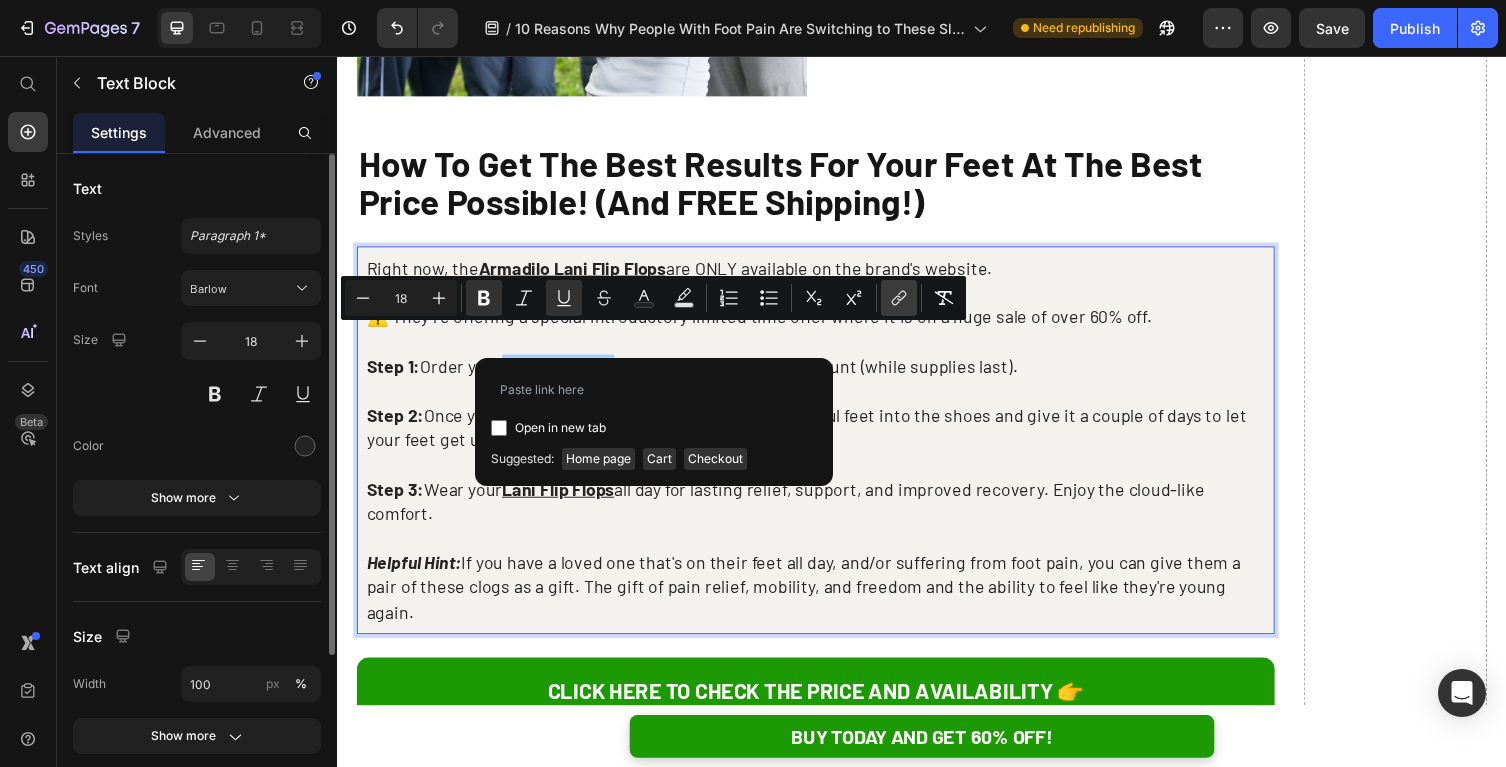 type on "https://armadilo.co/products/lani-flip-flops" 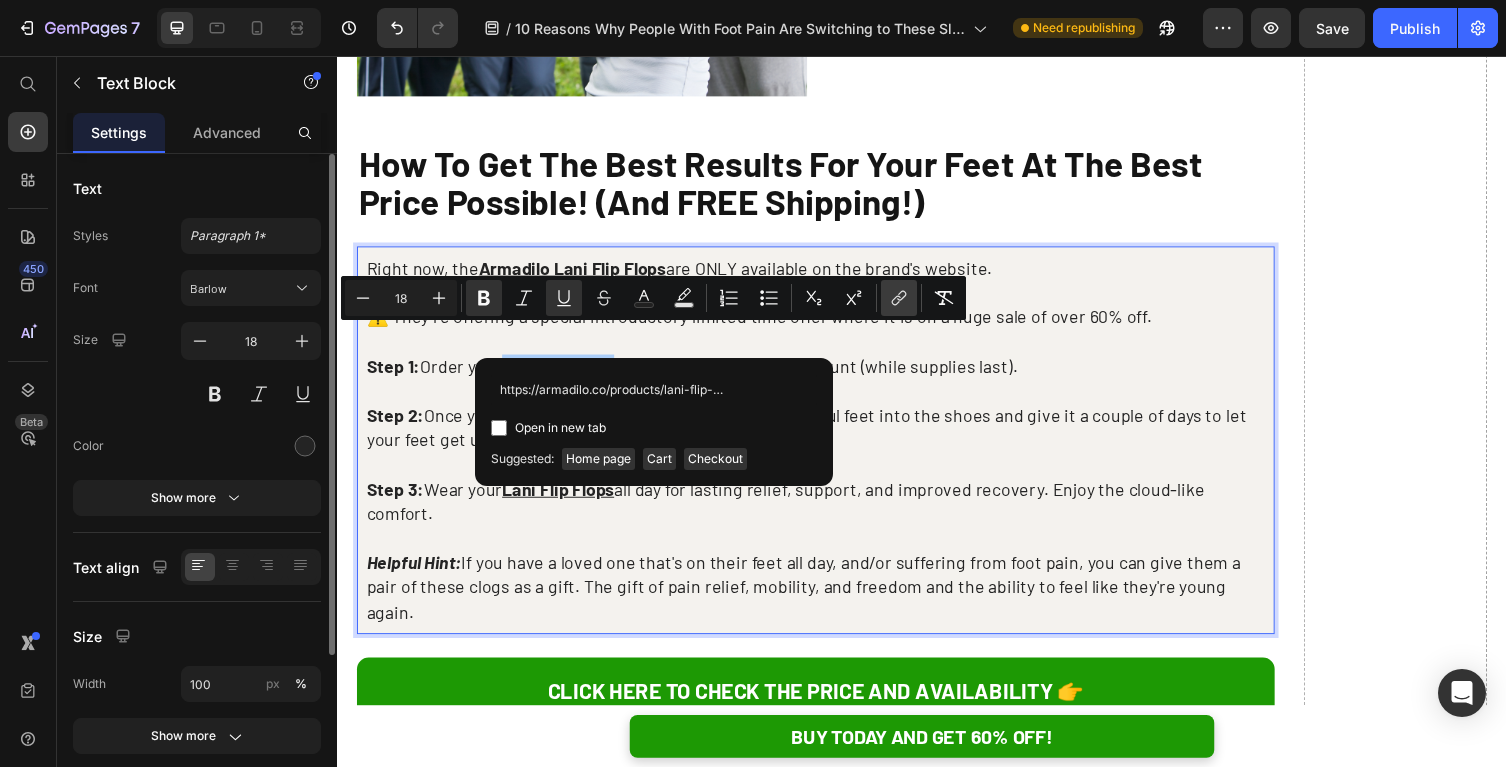 scroll, scrollTop: 0, scrollLeft: 18, axis: horizontal 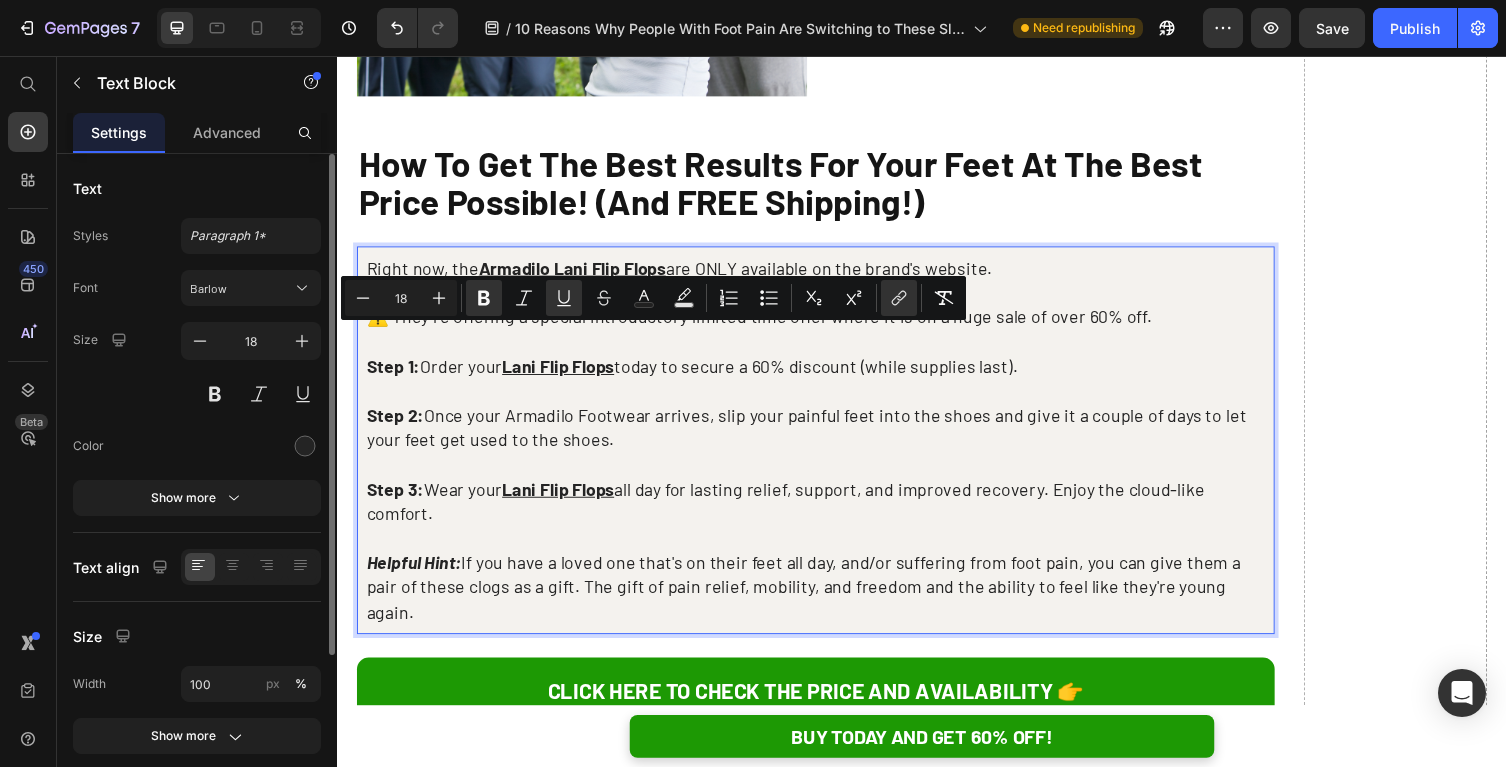 click on "Armadilo Lani Flip Flops" at bounding box center [578, 273] 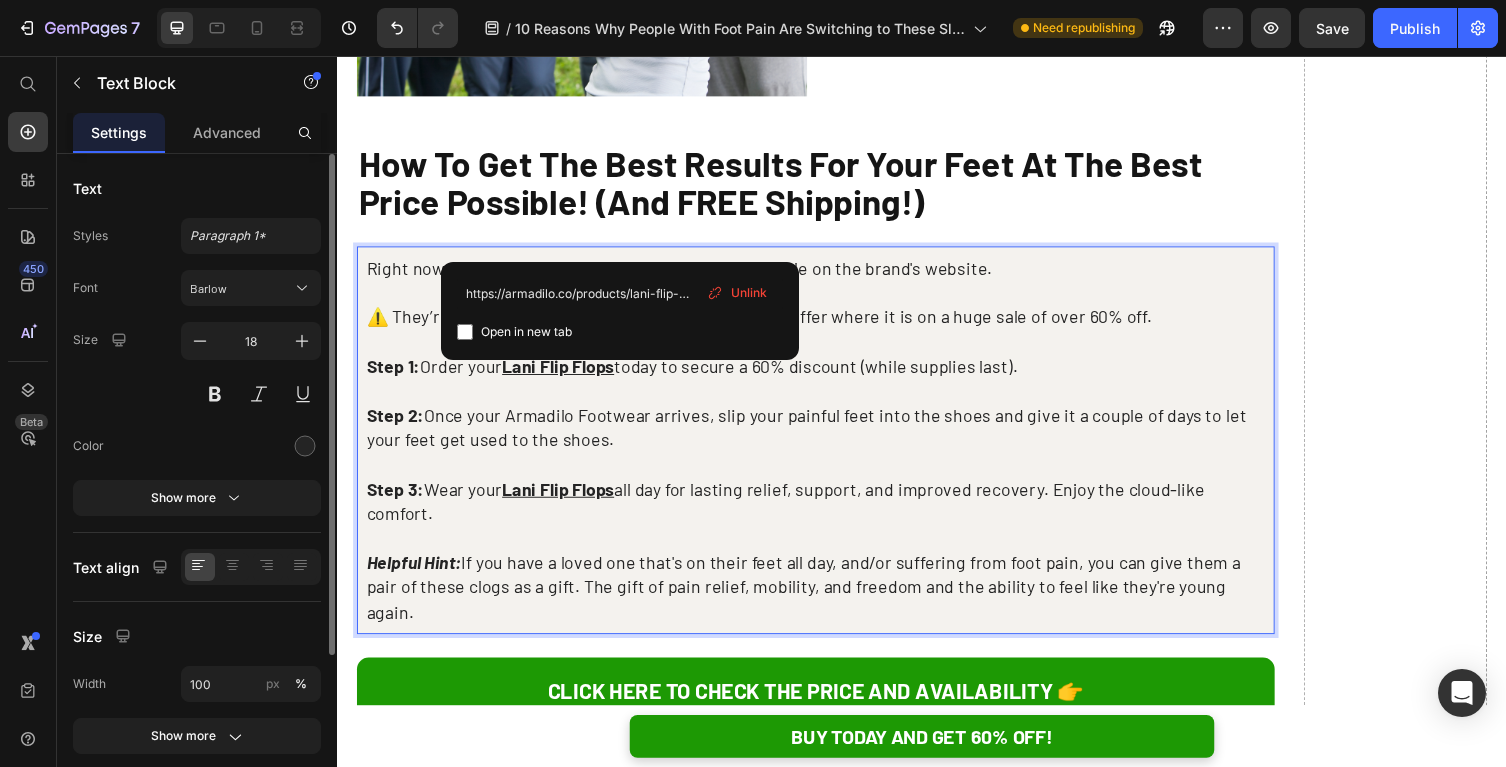 click on "⚠️ They’re offering a special introductory limited time offer where it is on a huge sale of over 60% off." at bounding box center (828, 323) 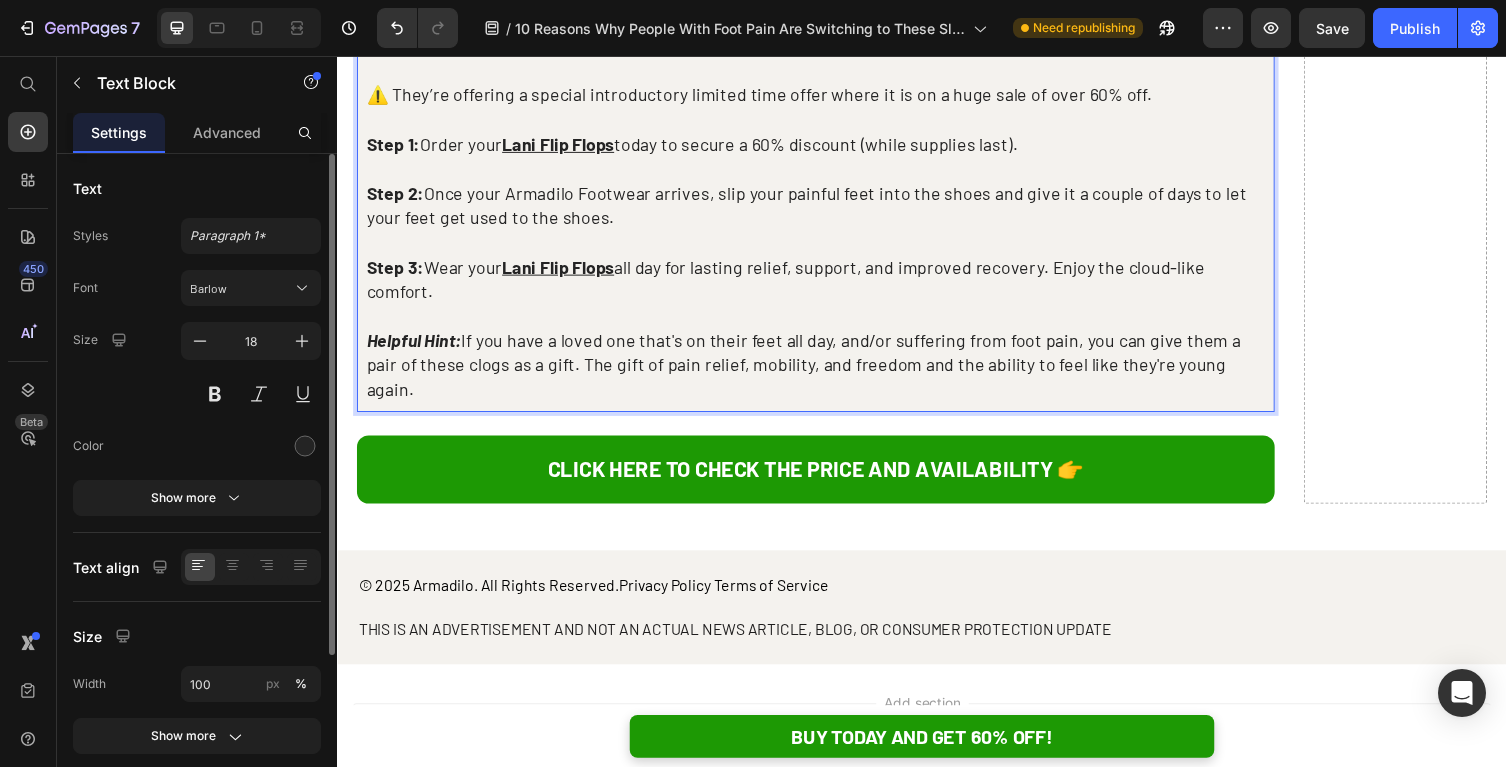 scroll, scrollTop: 6998, scrollLeft: 0, axis: vertical 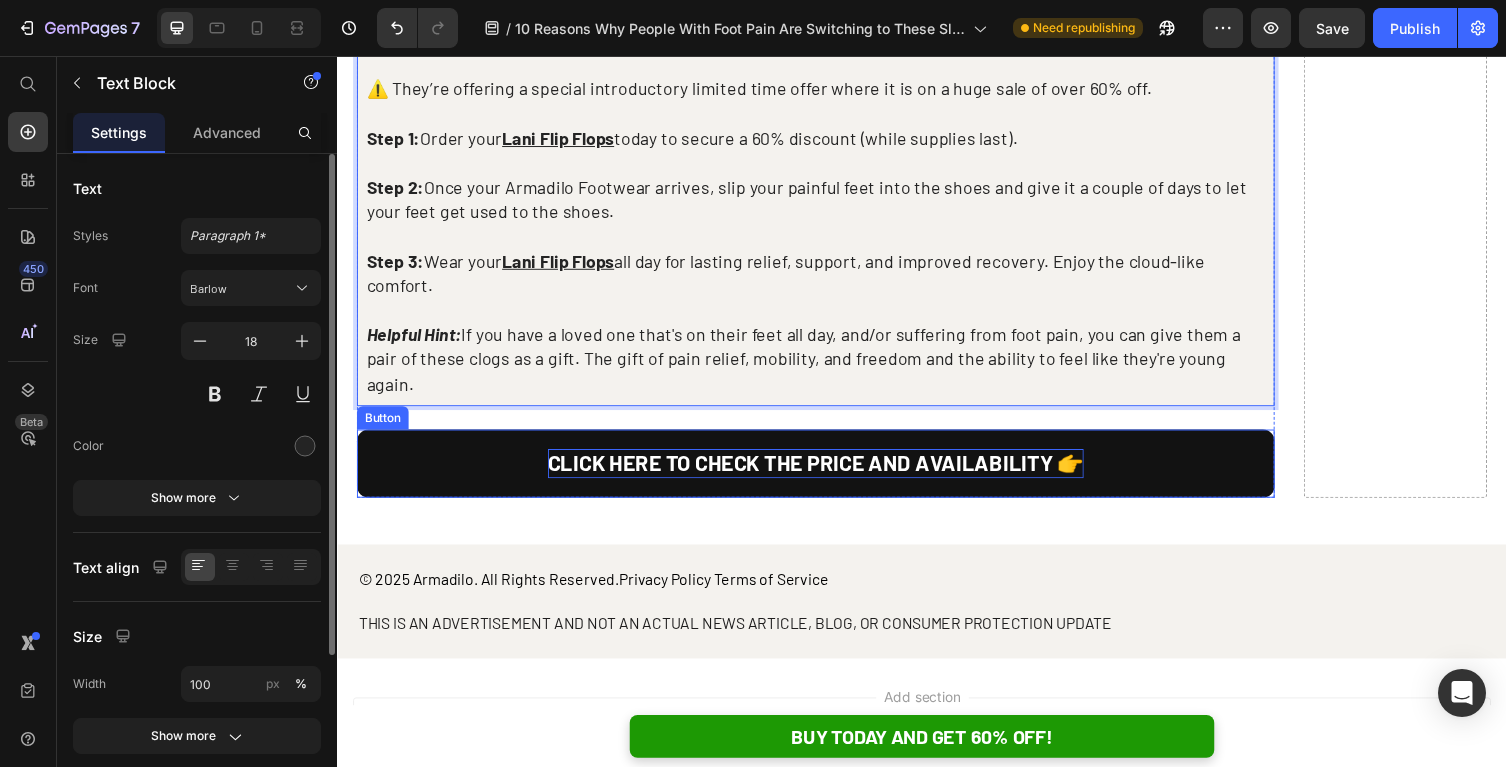 click on "CLICK HERE TO CHECK THE PRICE AND AVAILABILITY 👉" at bounding box center [828, 473] 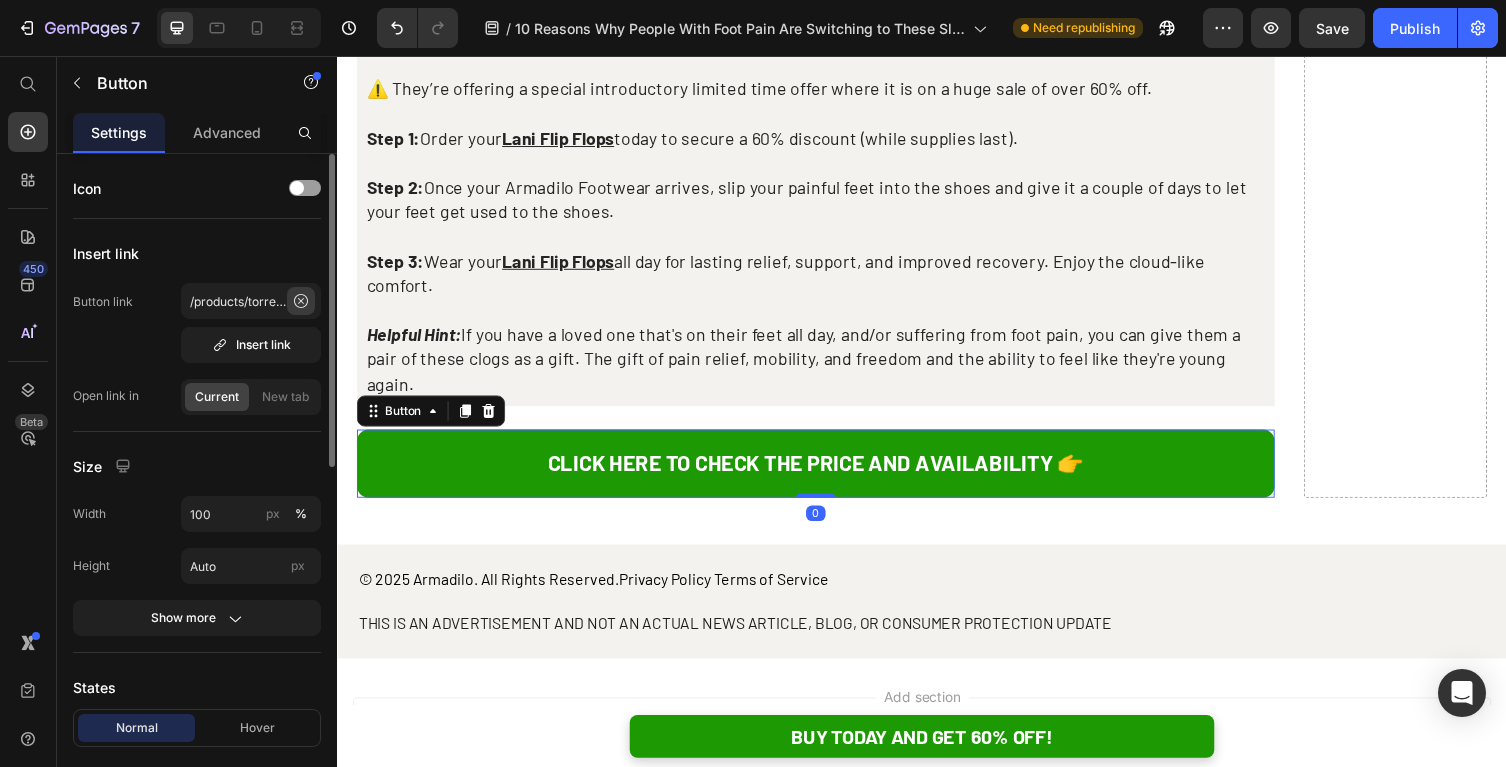 click 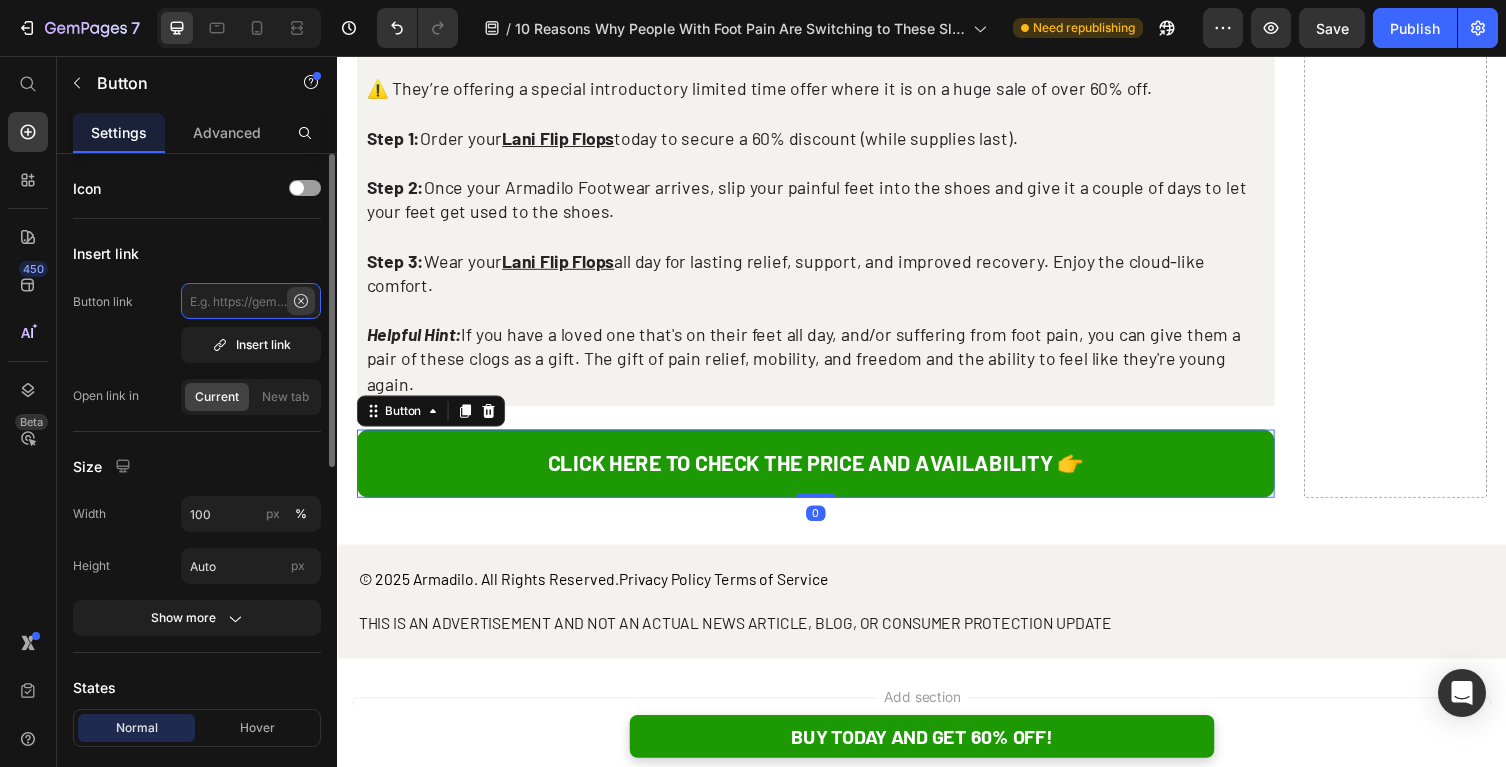 scroll, scrollTop: 0, scrollLeft: 0, axis: both 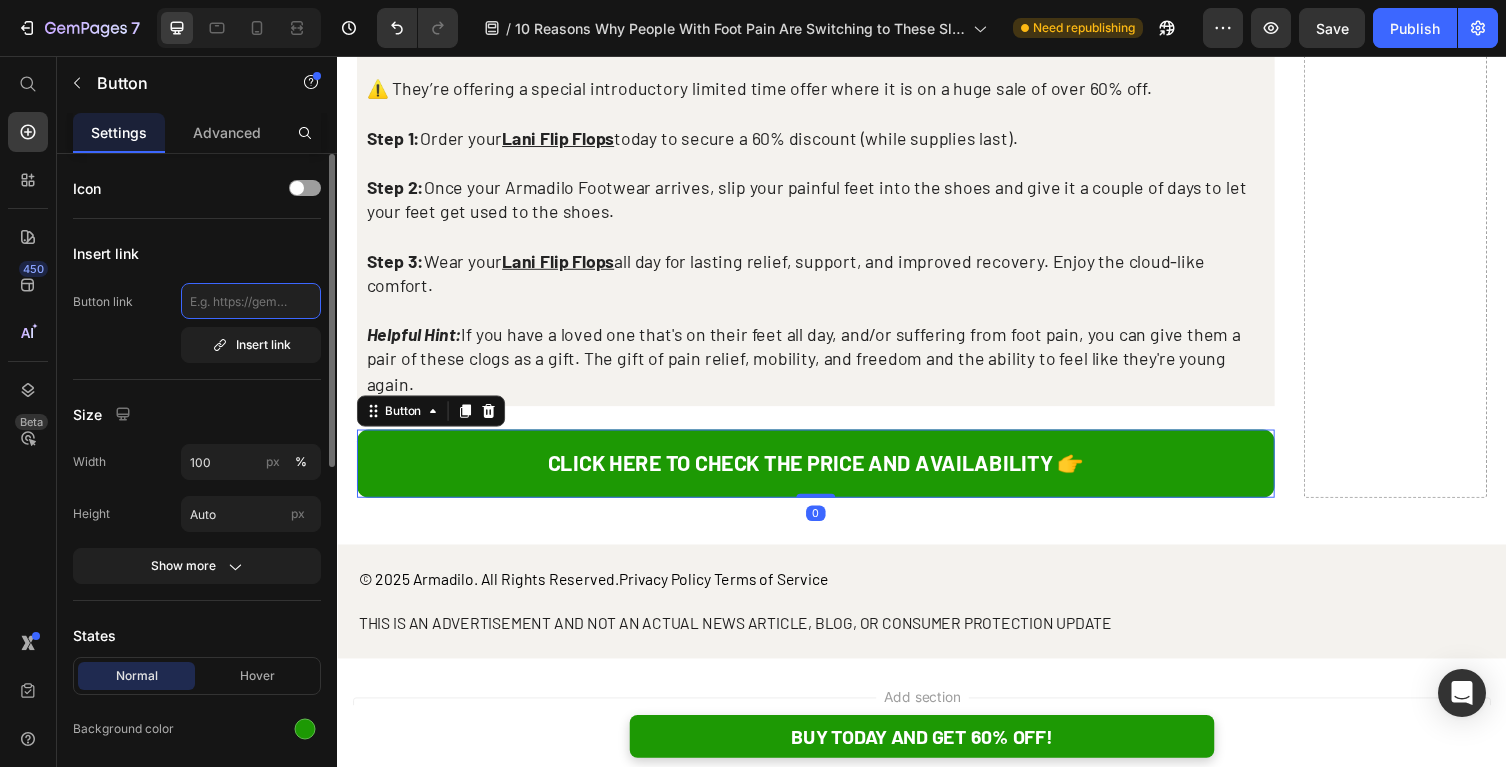 click 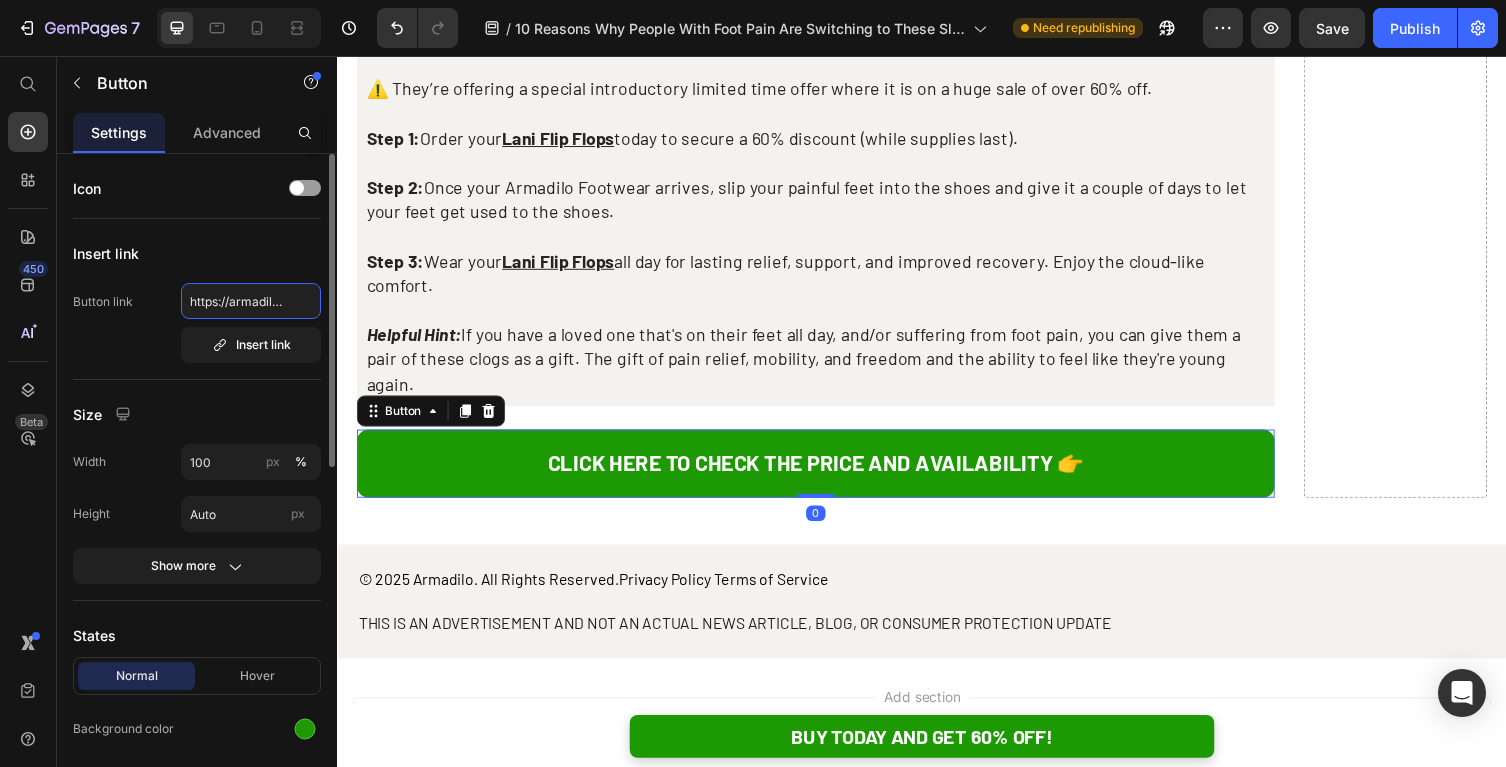 scroll, scrollTop: 0, scrollLeft: 144, axis: horizontal 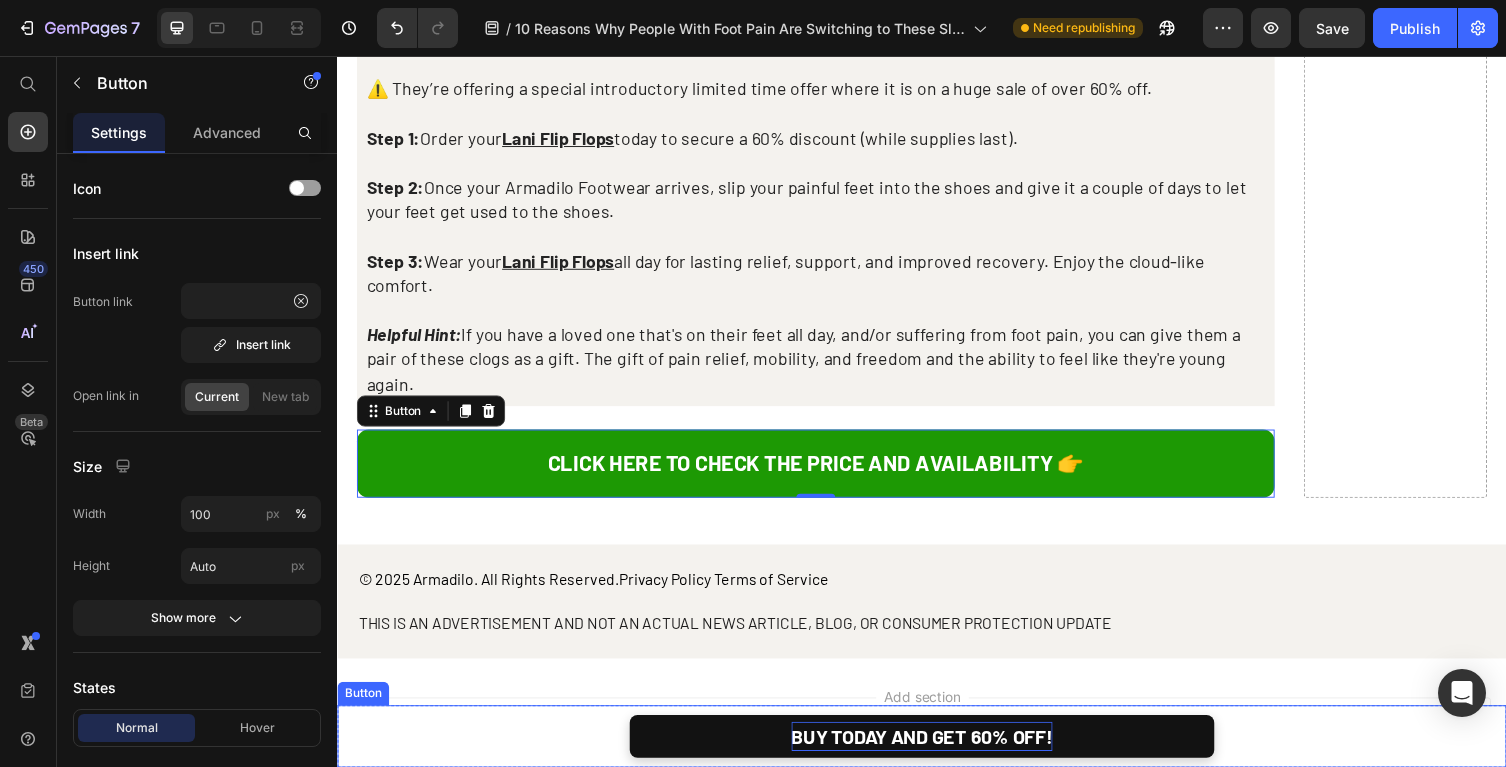 click on "BUY TODAY AND GET 60% OFF!" at bounding box center (937, 754) 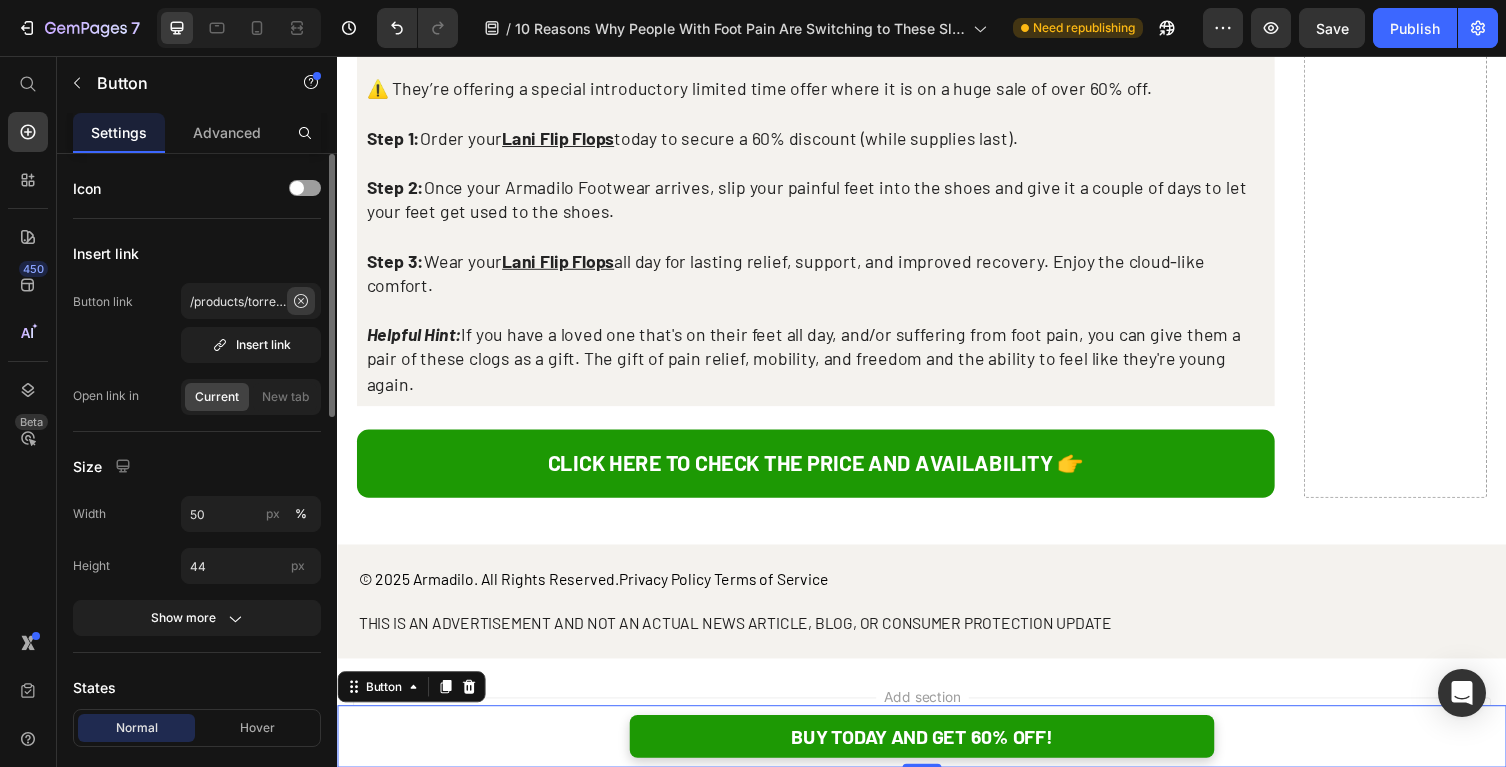 click 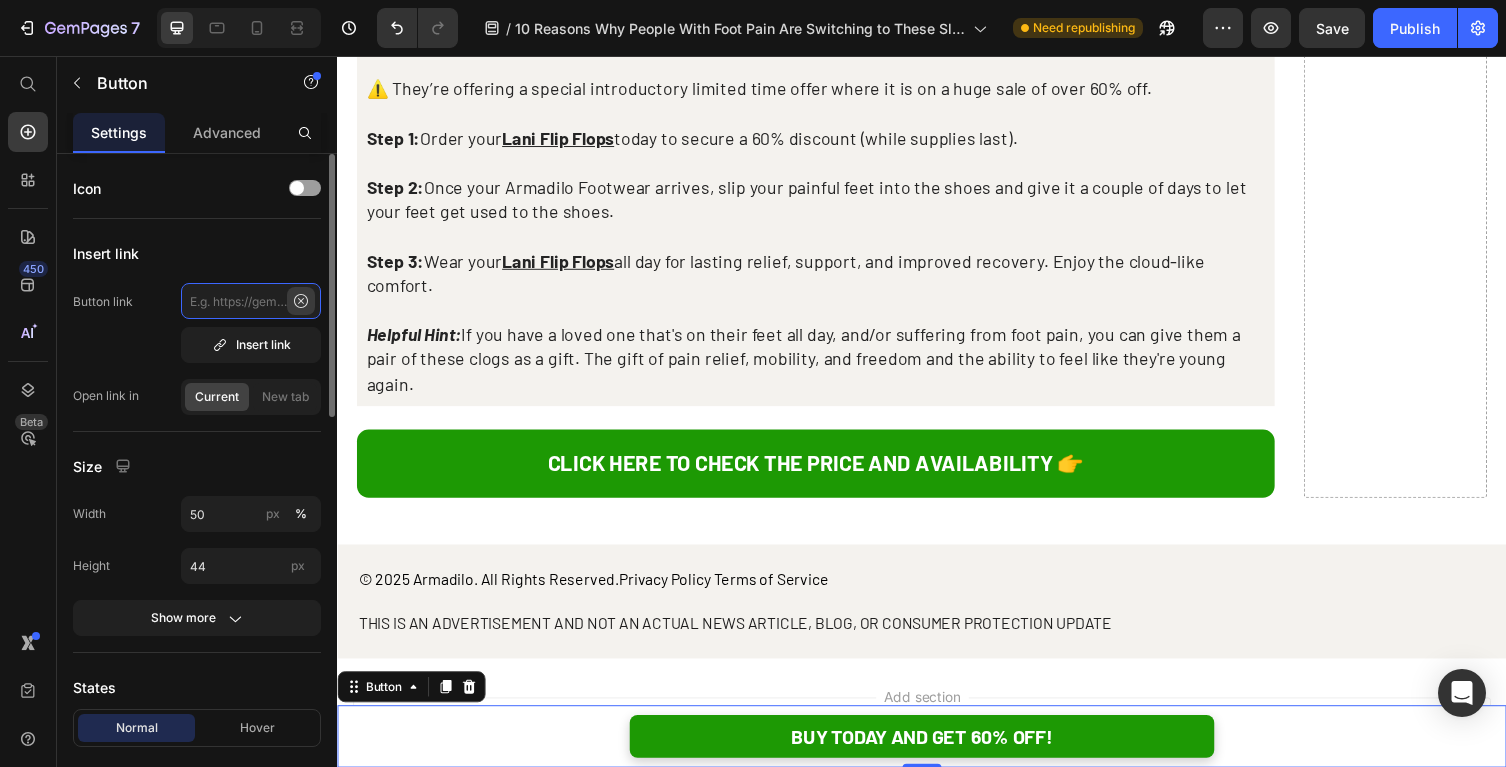 scroll, scrollTop: 0, scrollLeft: 0, axis: both 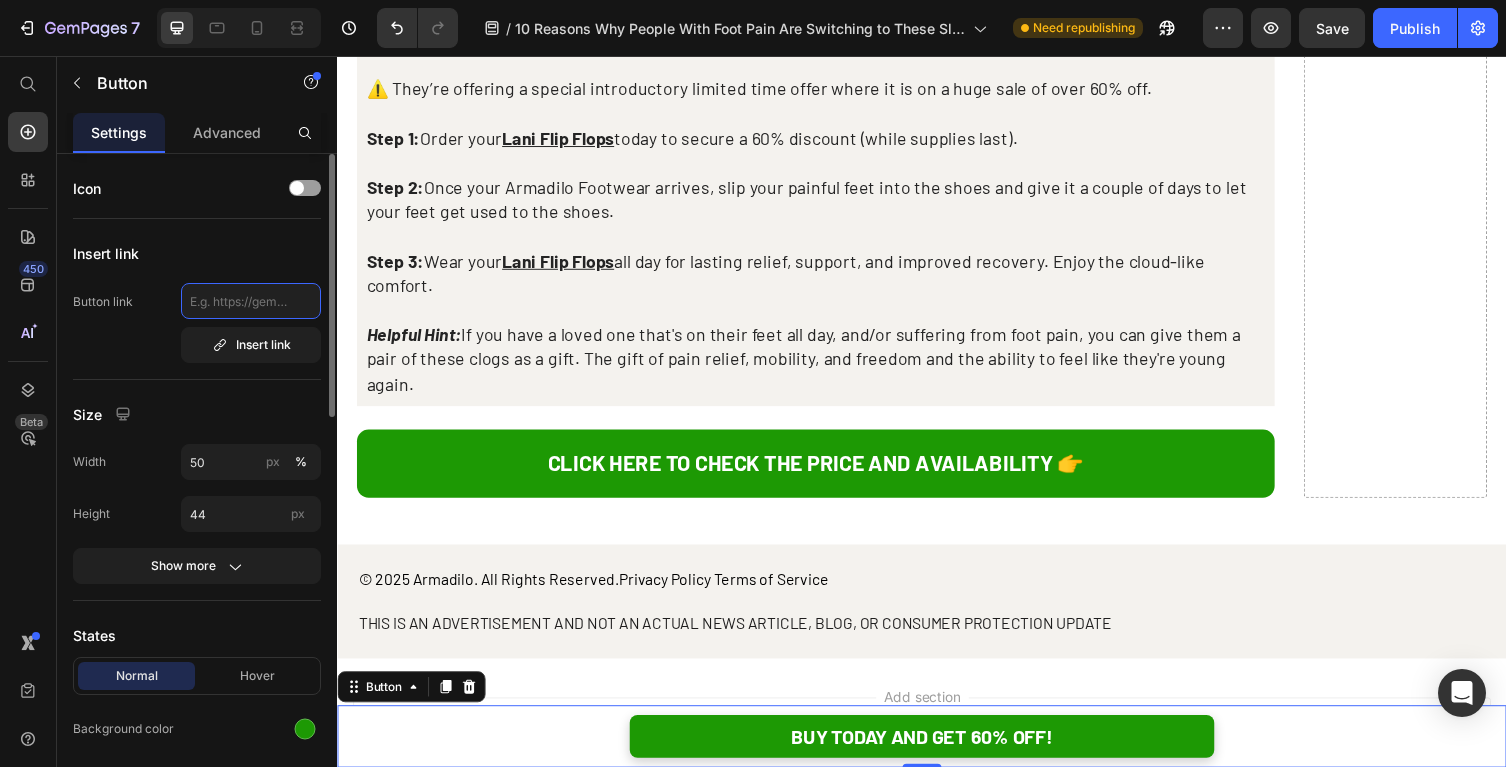 paste on "https://armadilo.co/products/lani-flip-flops" 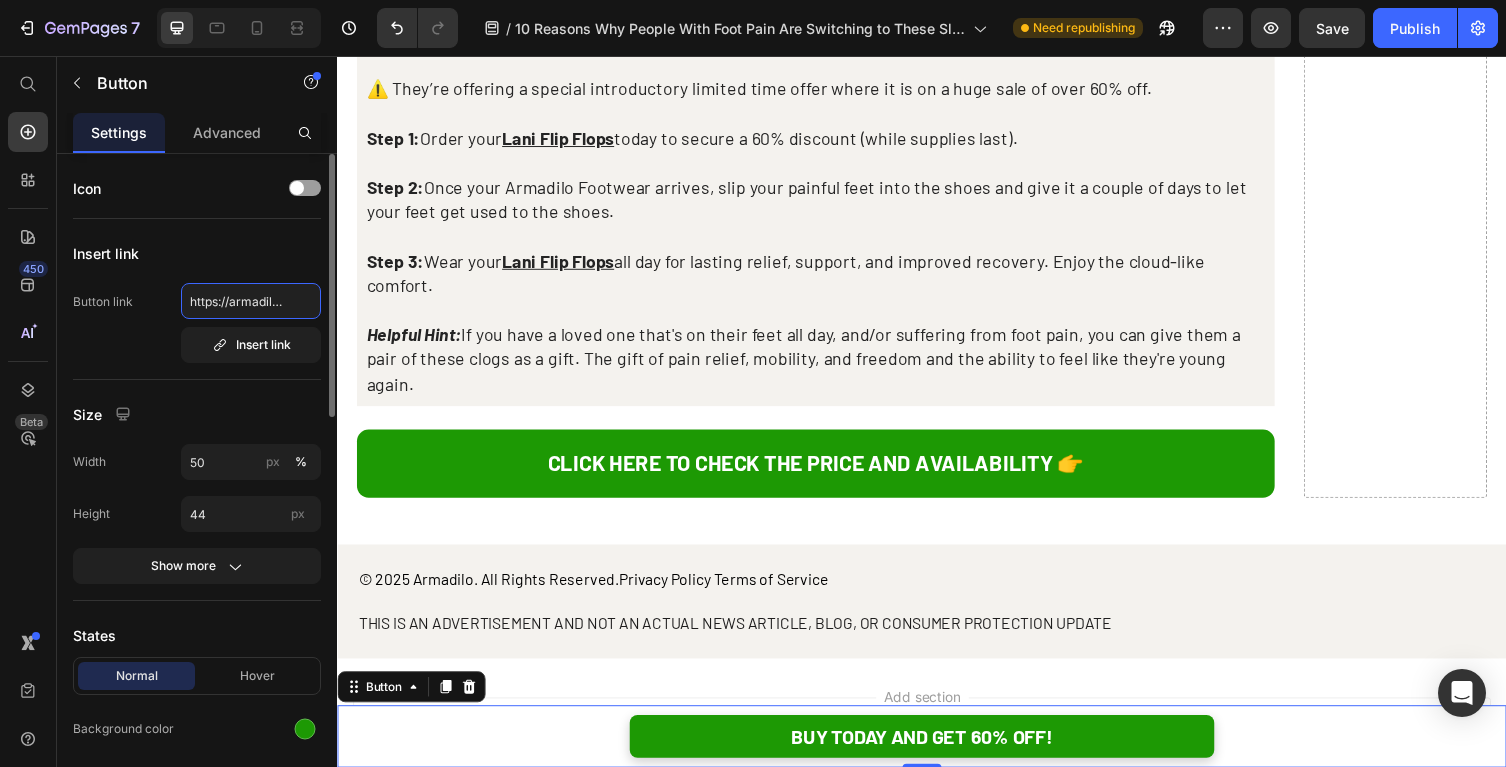 scroll, scrollTop: 0, scrollLeft: 144, axis: horizontal 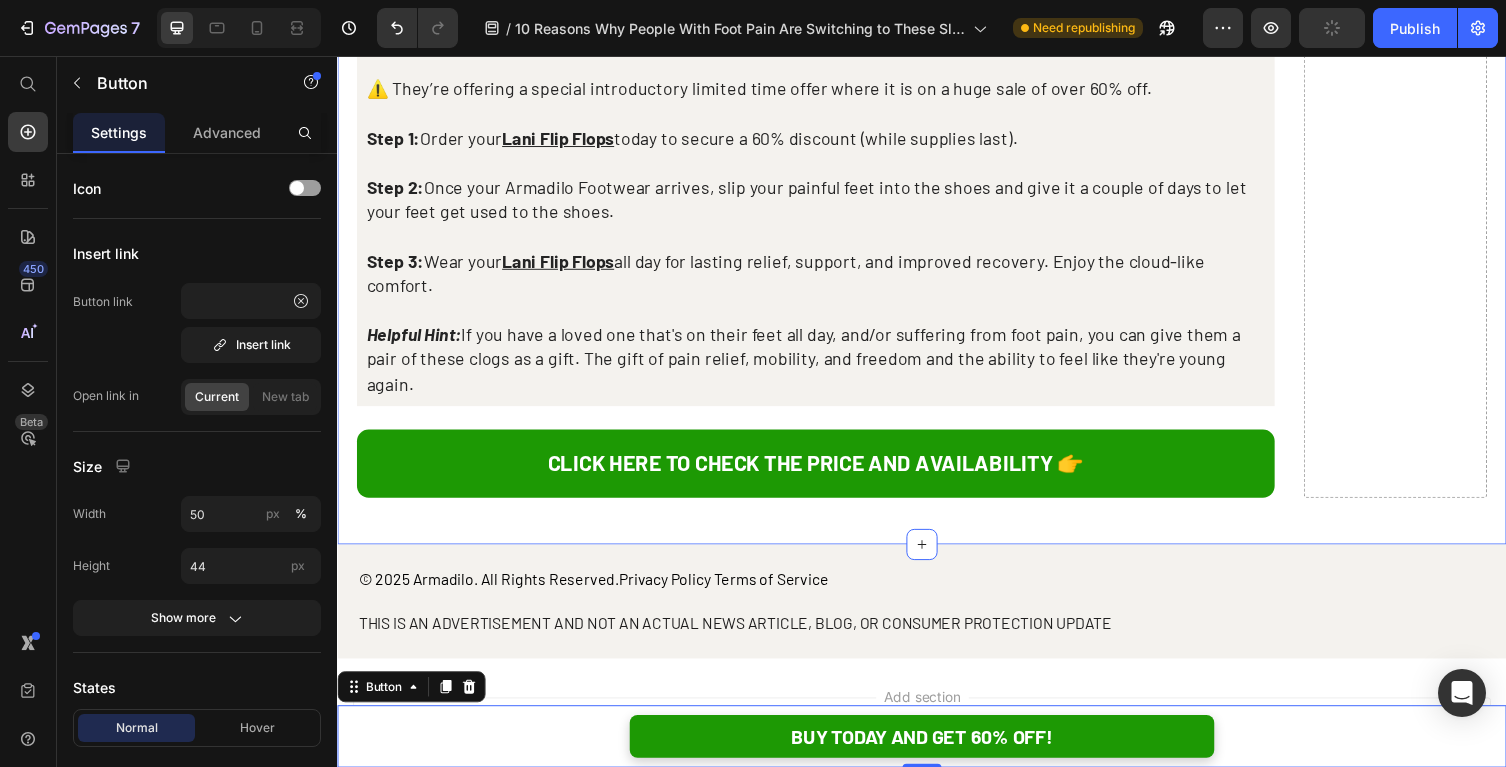 click on "ORTHO-INSIDER Text Block Row Row 10 Reasons People With Foot Pain Are Switching To These Comfort Flip Flops Heading By [FIRST] [LAST] | January 2nd, 2025 | 12:20 am EST Text Block Image 1 in 3 people will experience foot pain, which will eventually take away their mobility and freedom — However, a breakthrough healthy clog, noted by Harvard University, is helping people beat the statistics and even avoid foot surgery. Text Block Row Recommended Heading Icon Icon Icon Icon Icon Icon List 4.9 Text Block | Text Block 1,752 Reviews Text Block Row Image Lani Flip Flops Heading Reduces Foot Pain & Inflammation Helps relieve Your Foot & Arch Pain From Plantar Fasciitis Walk or Work Up To 12 Hours With No Trouble Cloud-Like Comfort & Lightweight Material Item List Image 24
Check Availability Button Row Row 10 Reasons People With Foot Pain Are Switching To These Healthy Clogs Heading By [FIRST] [LAST] | January 2nd, 2025 | 12:20 am EST Text Block Image Text Block Row
Row ," at bounding box center (937, -3172) 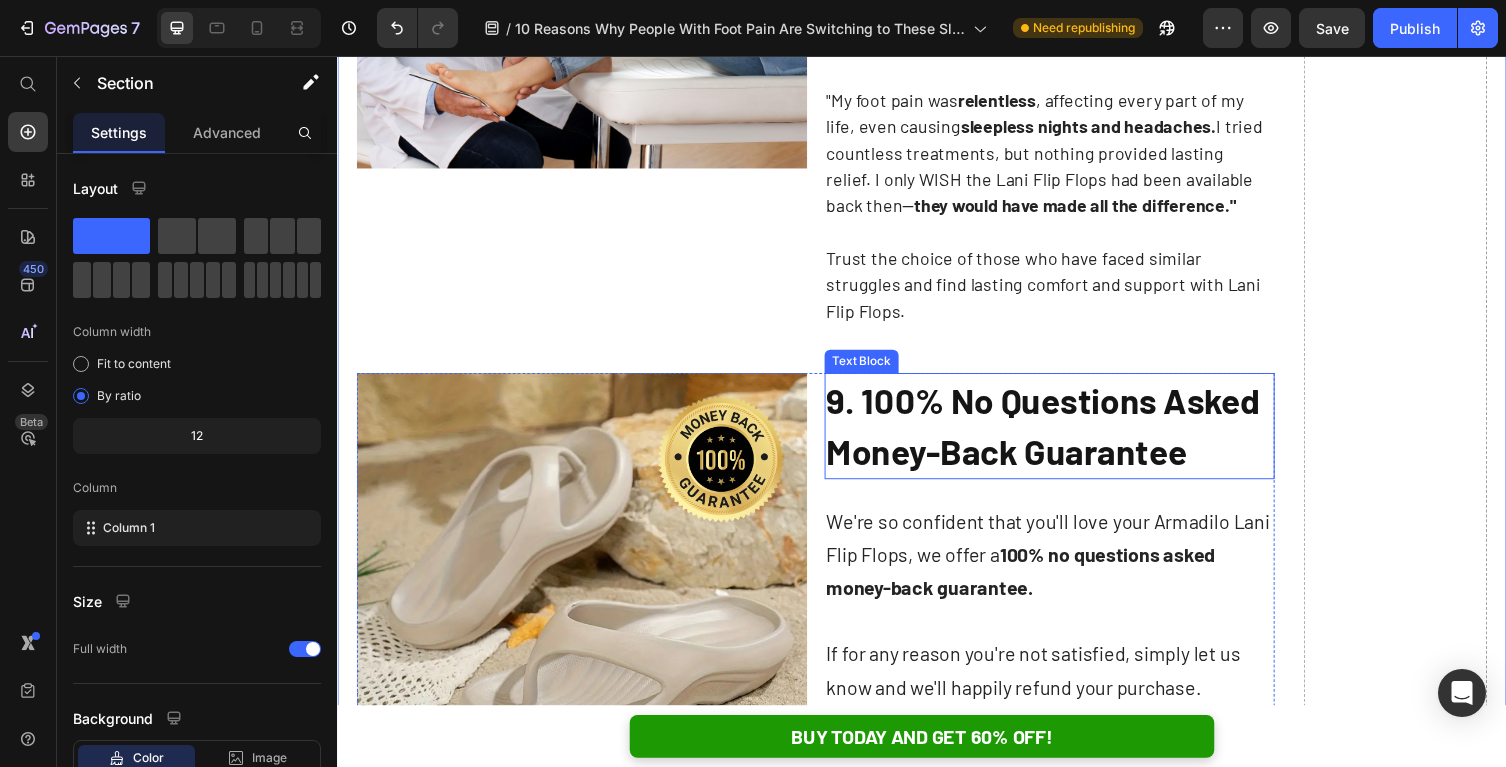 scroll, scrollTop: 5550, scrollLeft: 0, axis: vertical 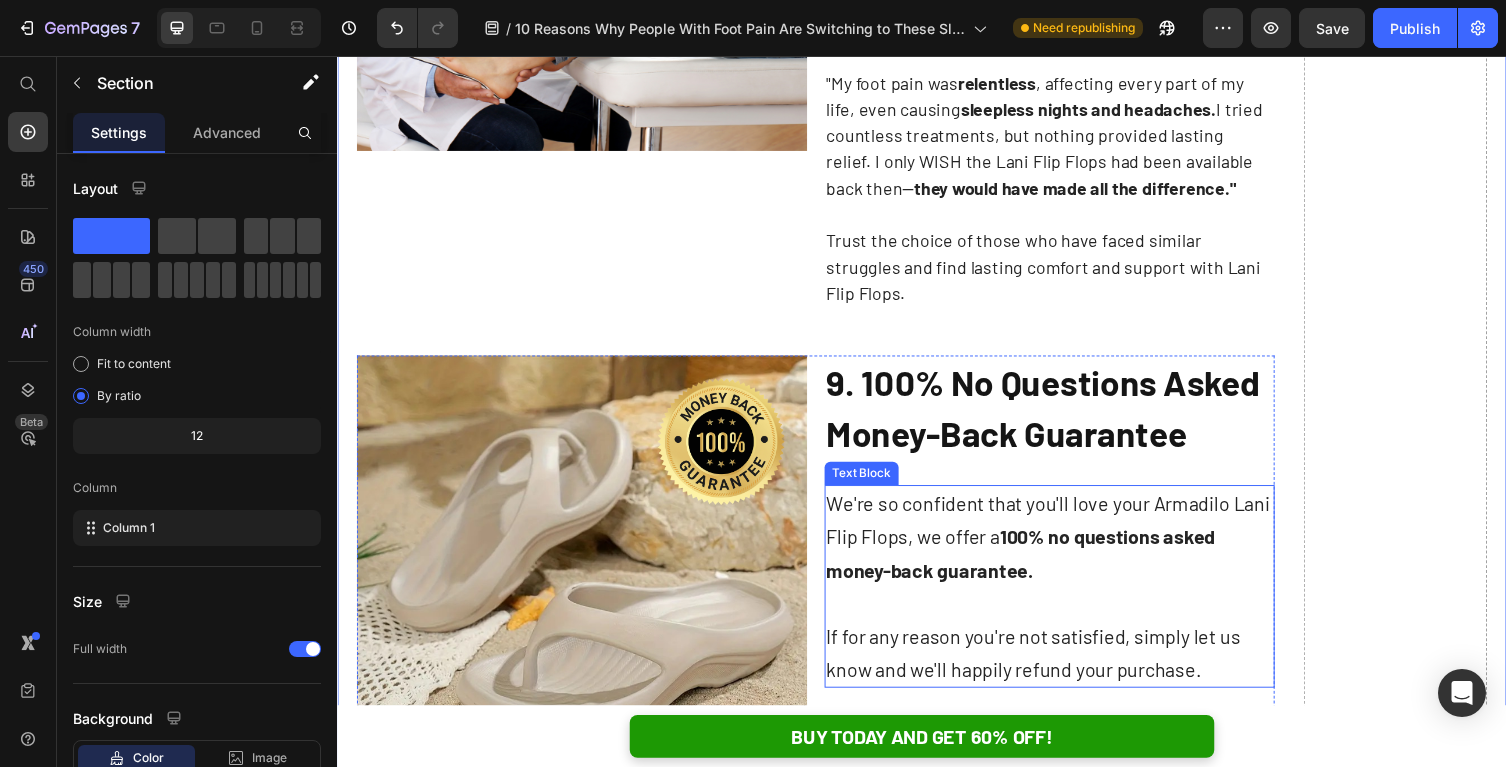 click on "We're so confident that you'll love your Armadilo Lani Flip Flops, we offer a  100% no questions asked money-back guarantee." at bounding box center (1068, 549) 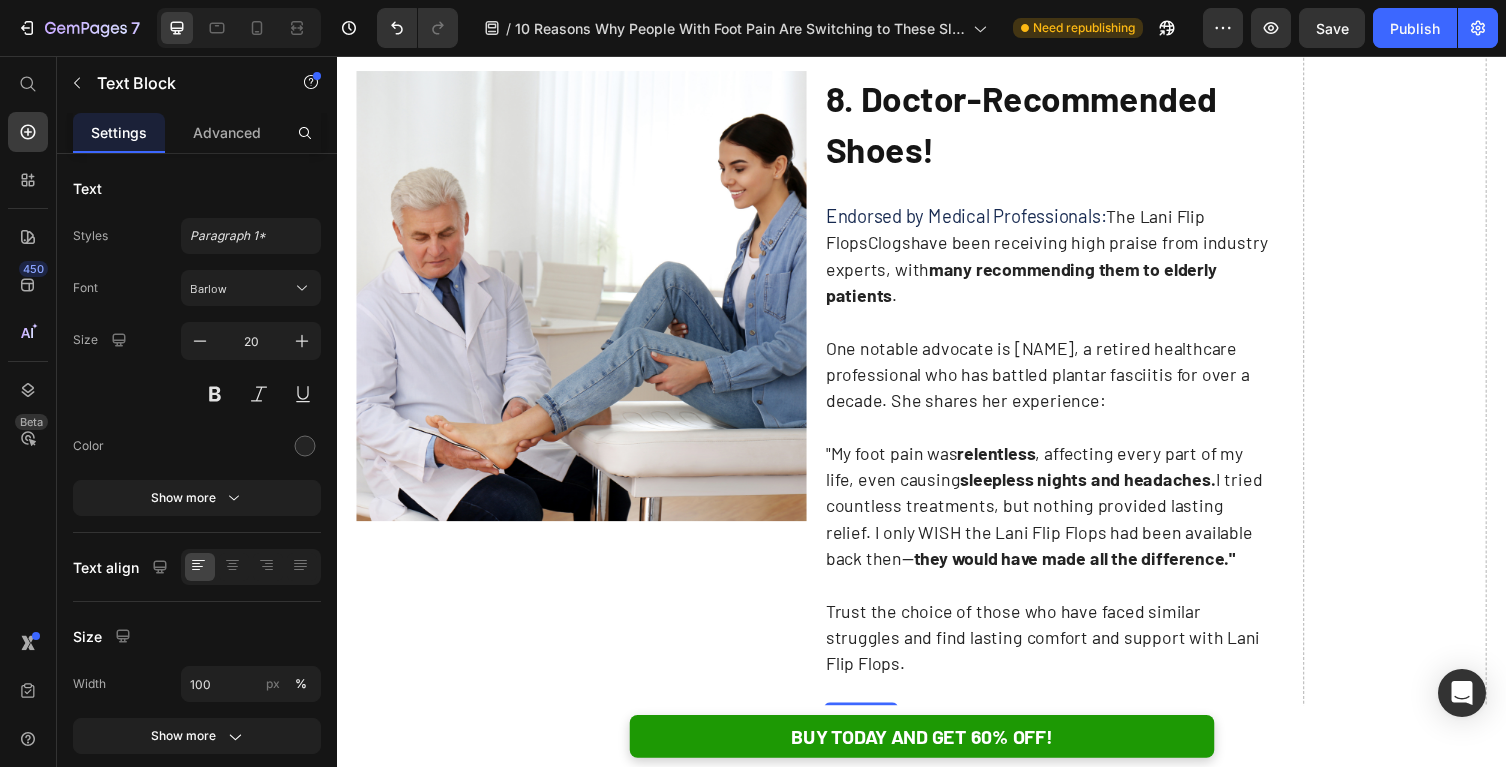 scroll, scrollTop: 5168, scrollLeft: 0, axis: vertical 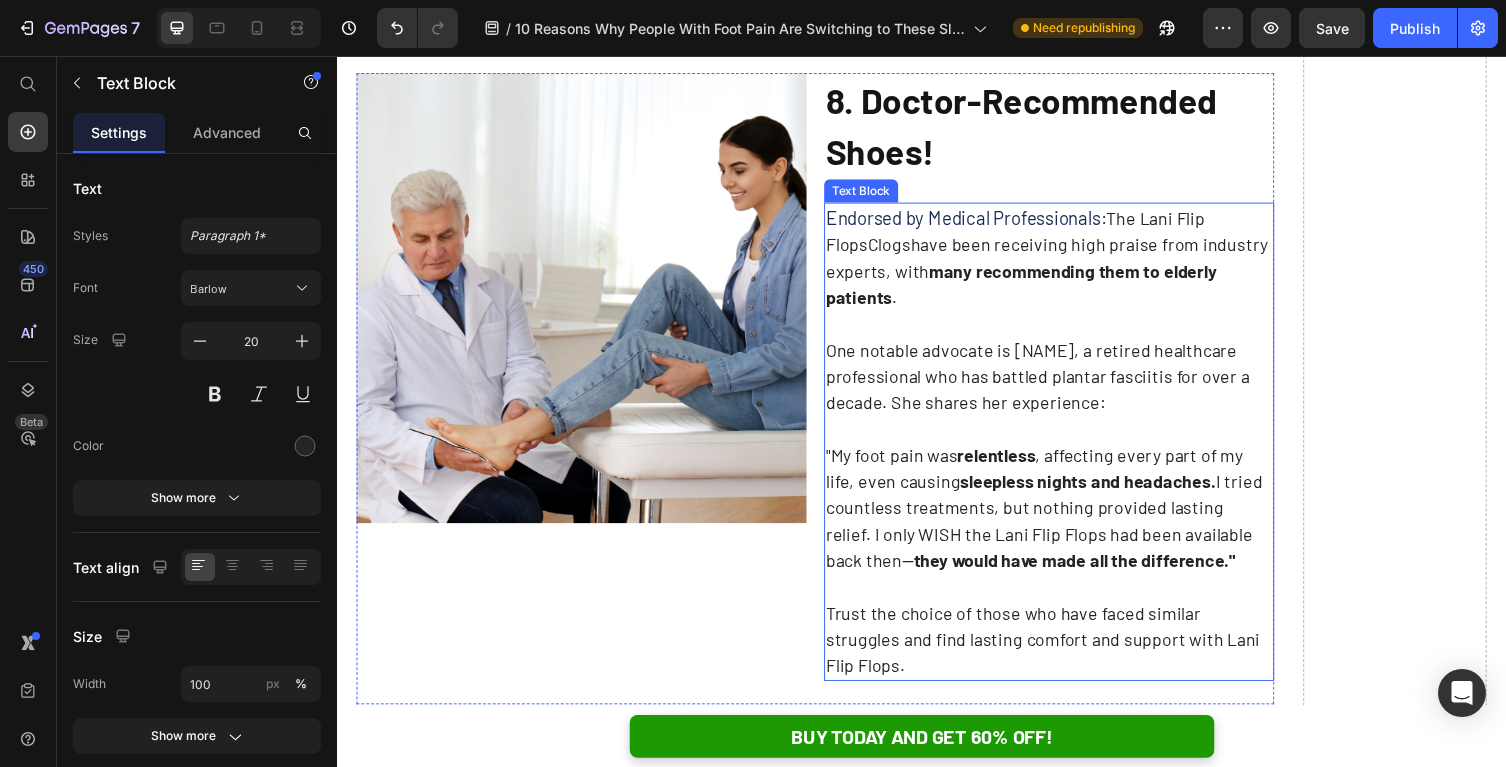 click on "Endorsed by Medical Professionals: The Lani Flip Flops Clogs have been receiving high praise from industry experts, with many recommending them to elderly patients." at bounding box center [1068, 262] 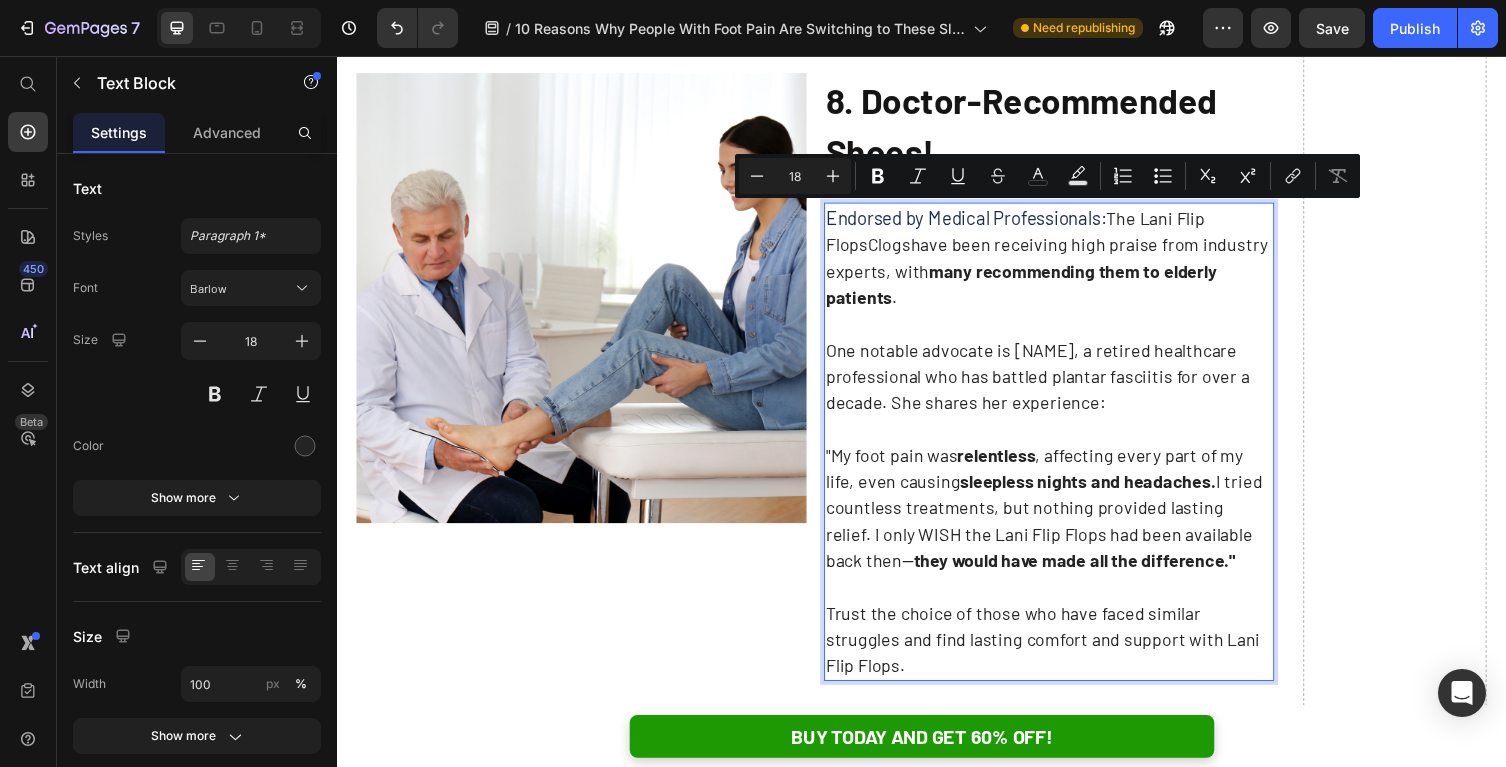drag, startPoint x: 1136, startPoint y: 220, endPoint x: 883, endPoint y: 253, distance: 255.1431 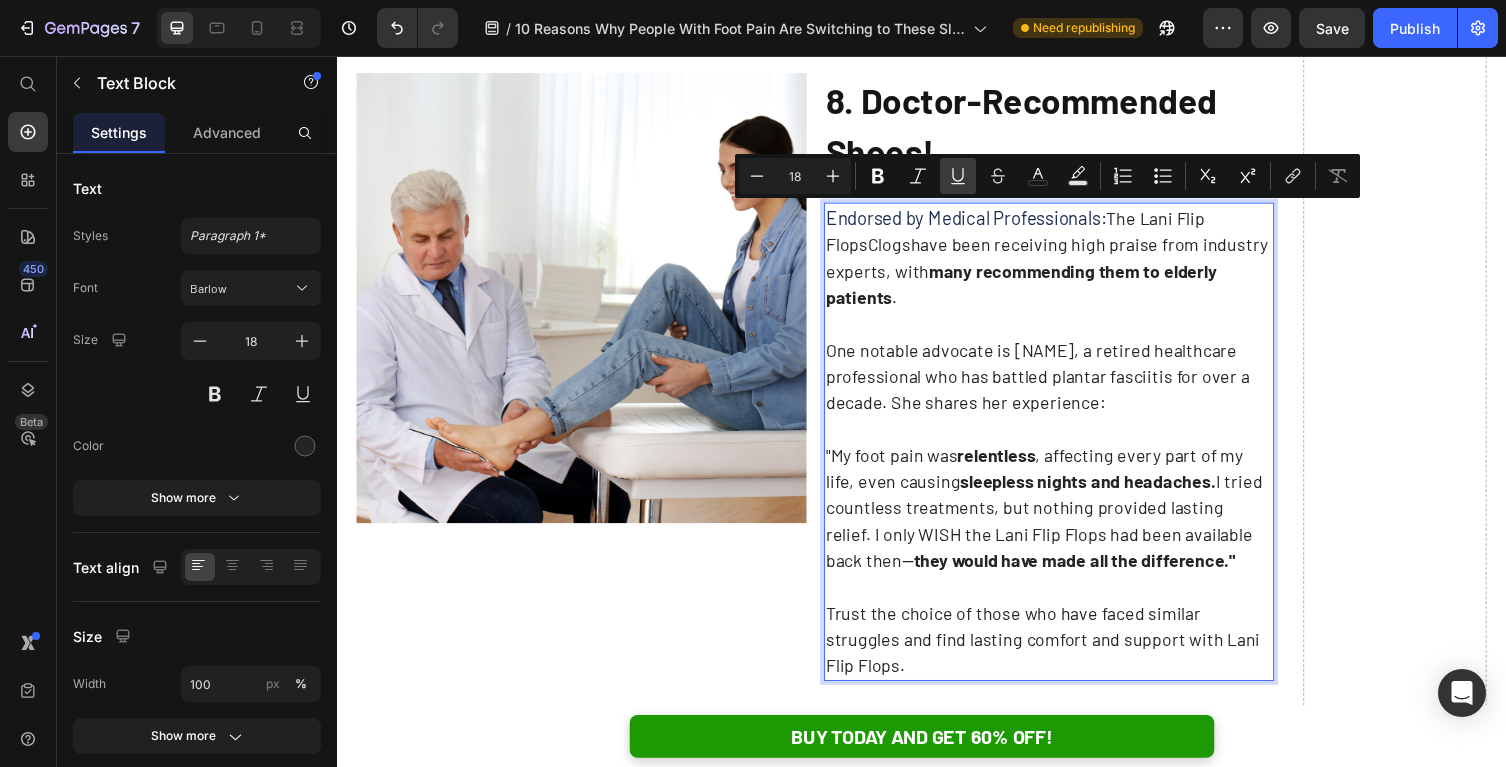 click 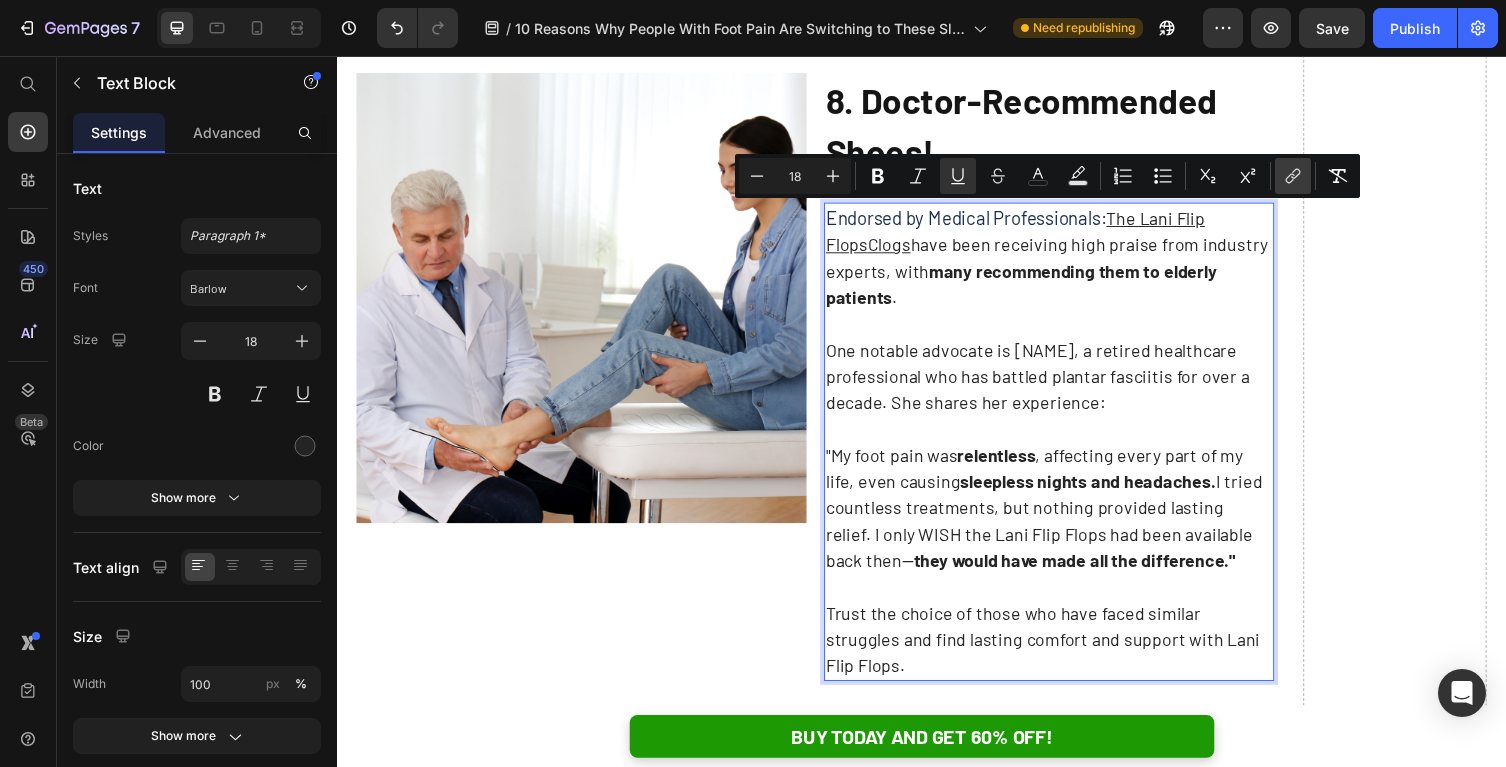 click on "link" at bounding box center (1293, 176) 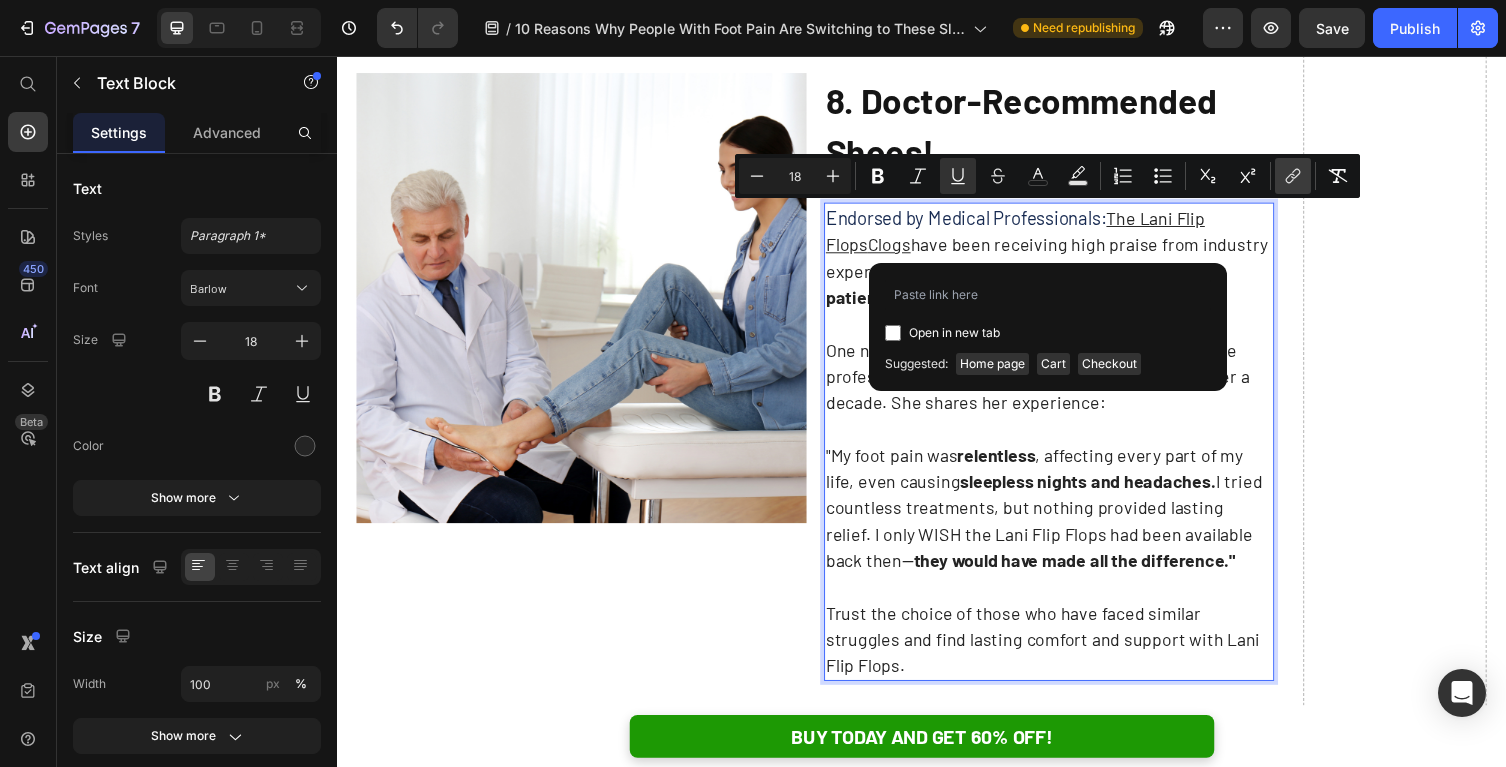 type on "https://armadilo.co/products/lani-flip-flops" 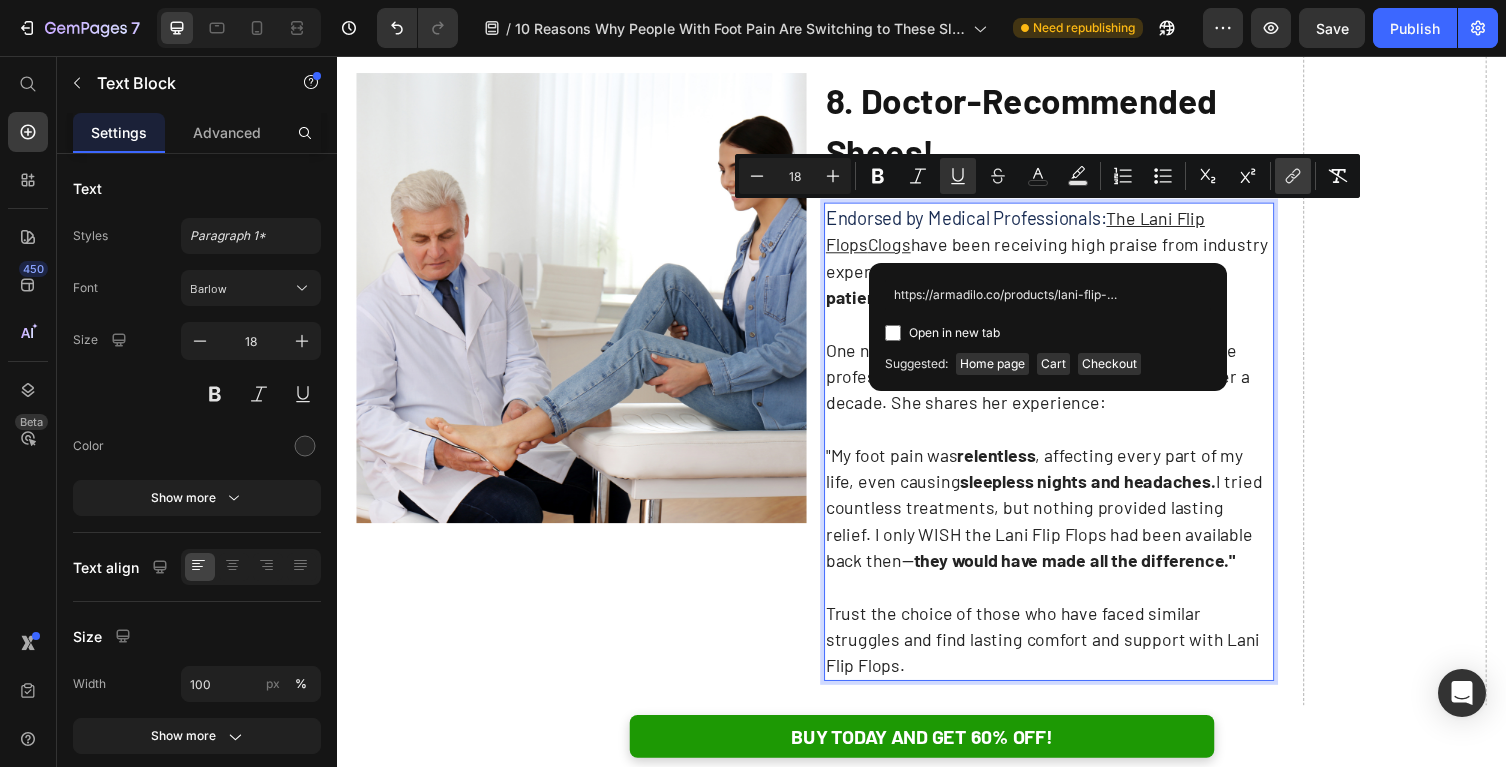 scroll, scrollTop: 0, scrollLeft: 18, axis: horizontal 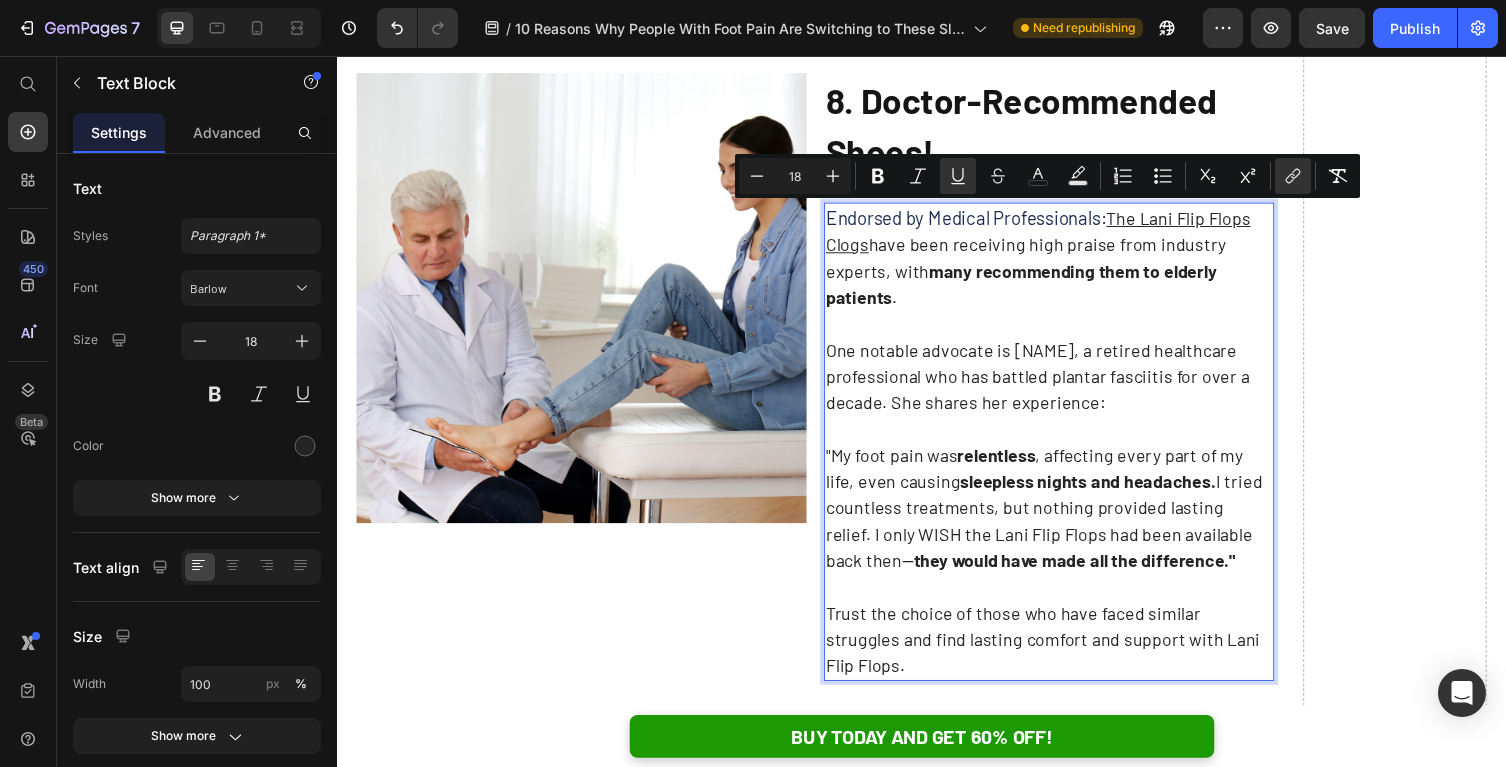 click on "“My foot pain was relentless, affecting every part of my life, even causing sleepless nights and headaches. I tried countless treatments, but nothing provided lasting relief. I only WISH the Lani Flip Flops had been available back then—" at bounding box center [1068, 519] 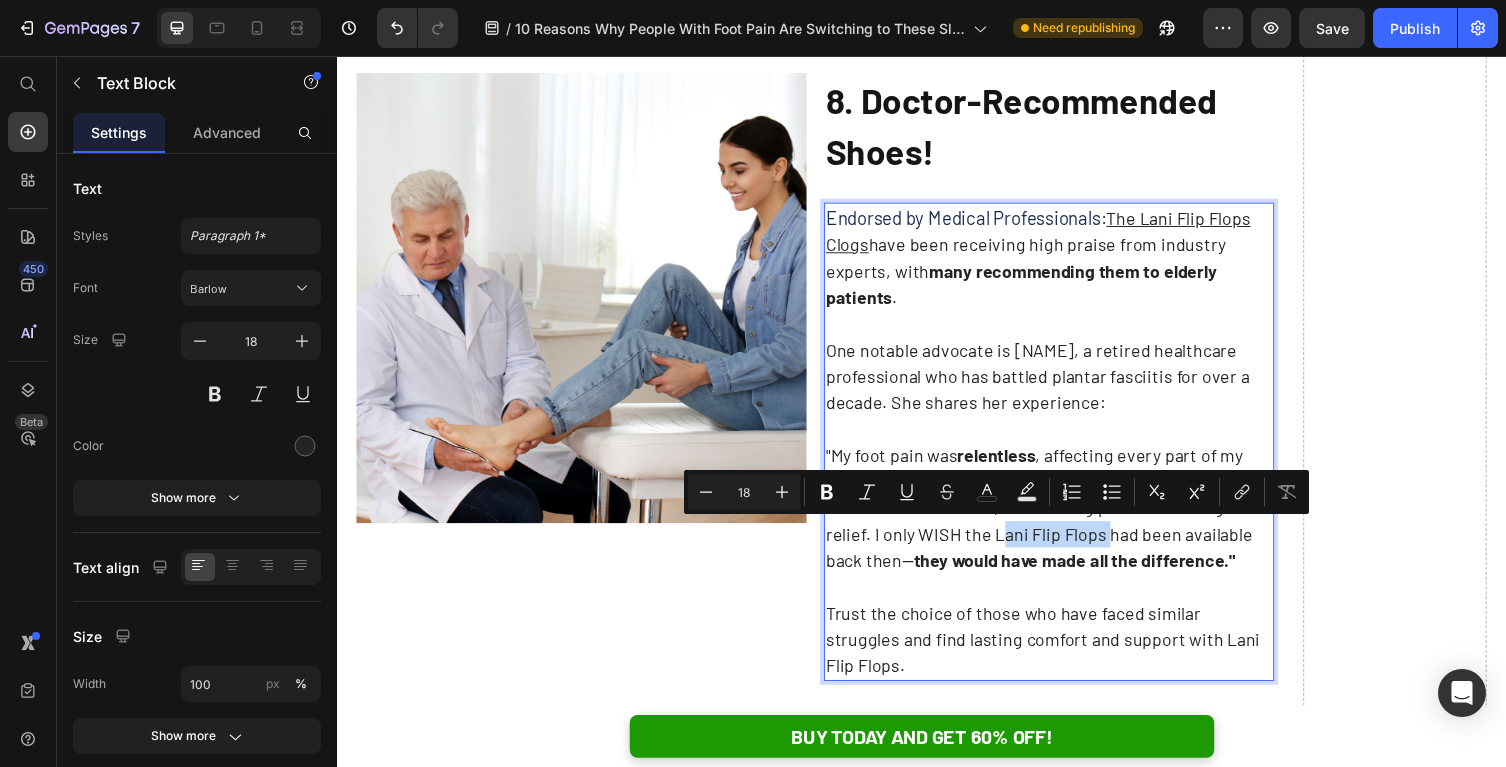 drag, startPoint x: 948, startPoint y: 549, endPoint x: 1060, endPoint y: 550, distance: 112.00446 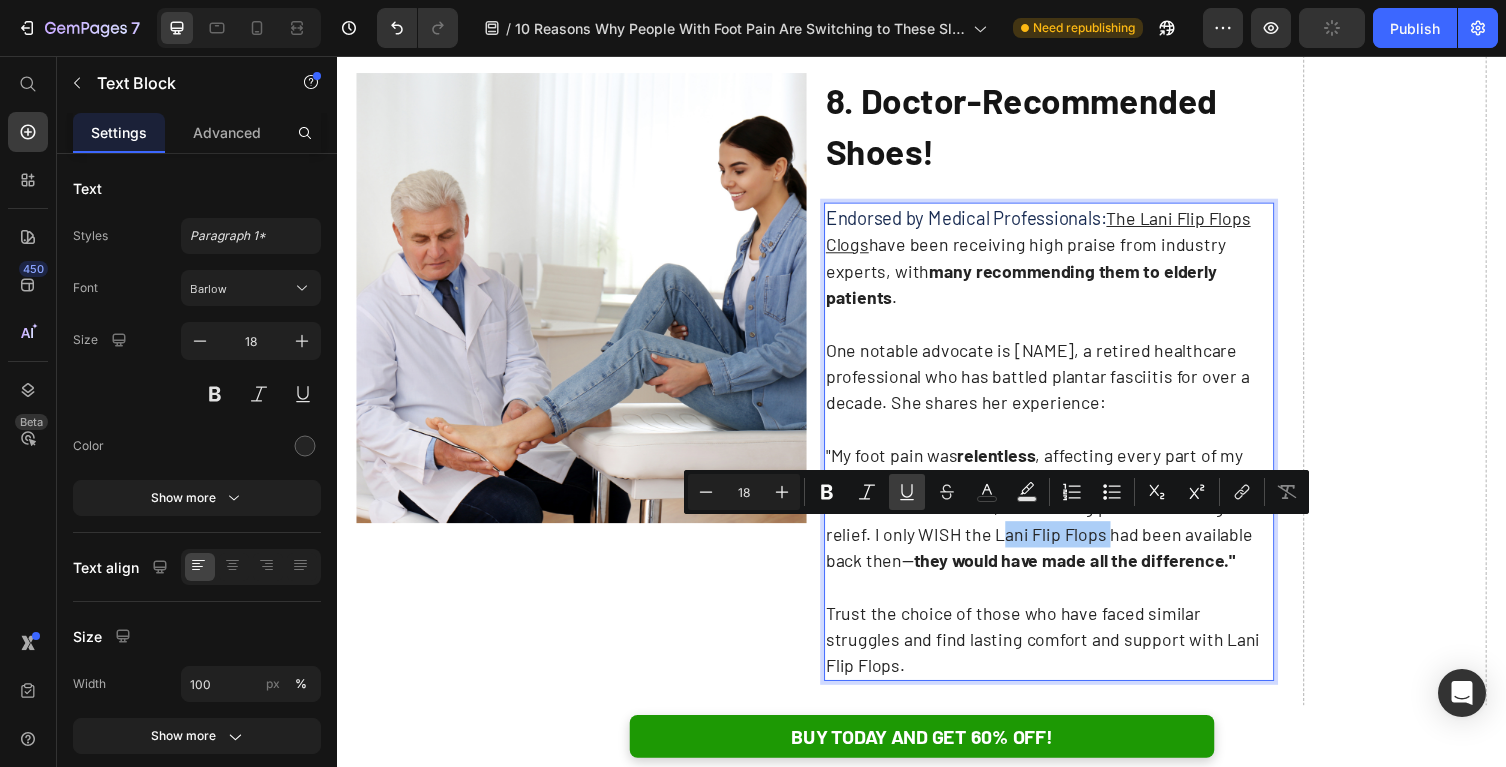 click 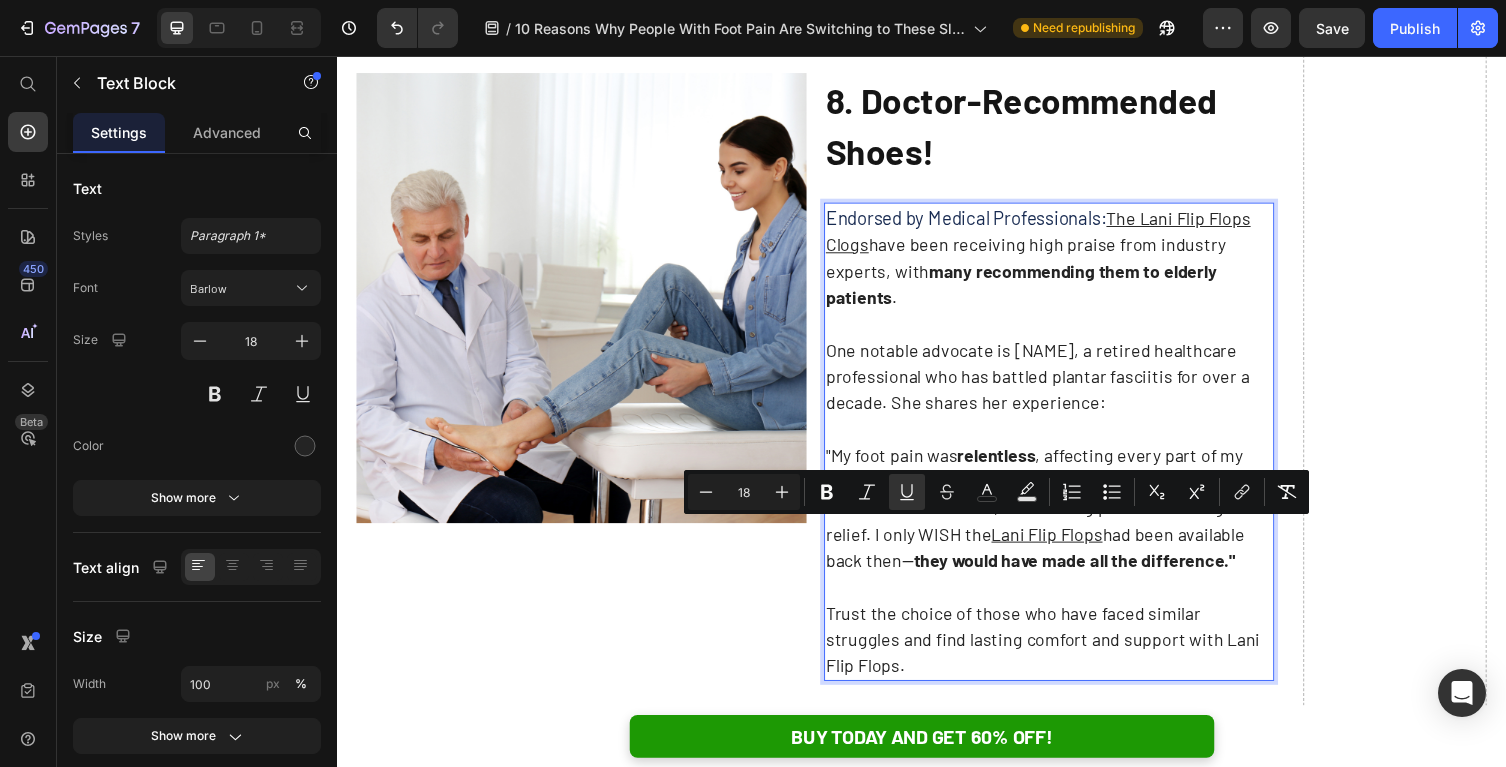 click on "Minus 18 Plus Bold Italic Underline       Strikethrough
color
color Numbered List Bulleted List Subscript Superscript       link Remove Format" at bounding box center (996, 492) 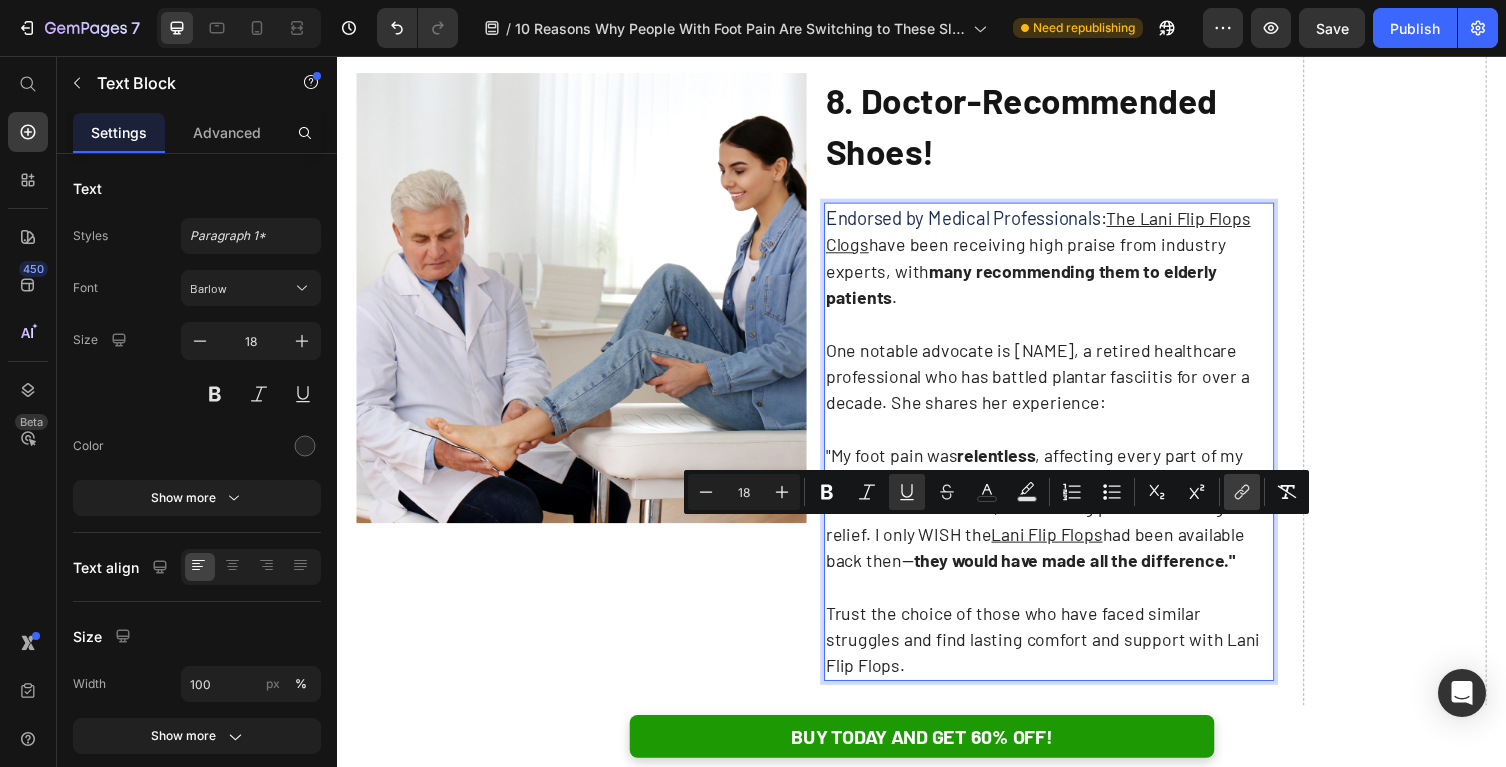 click 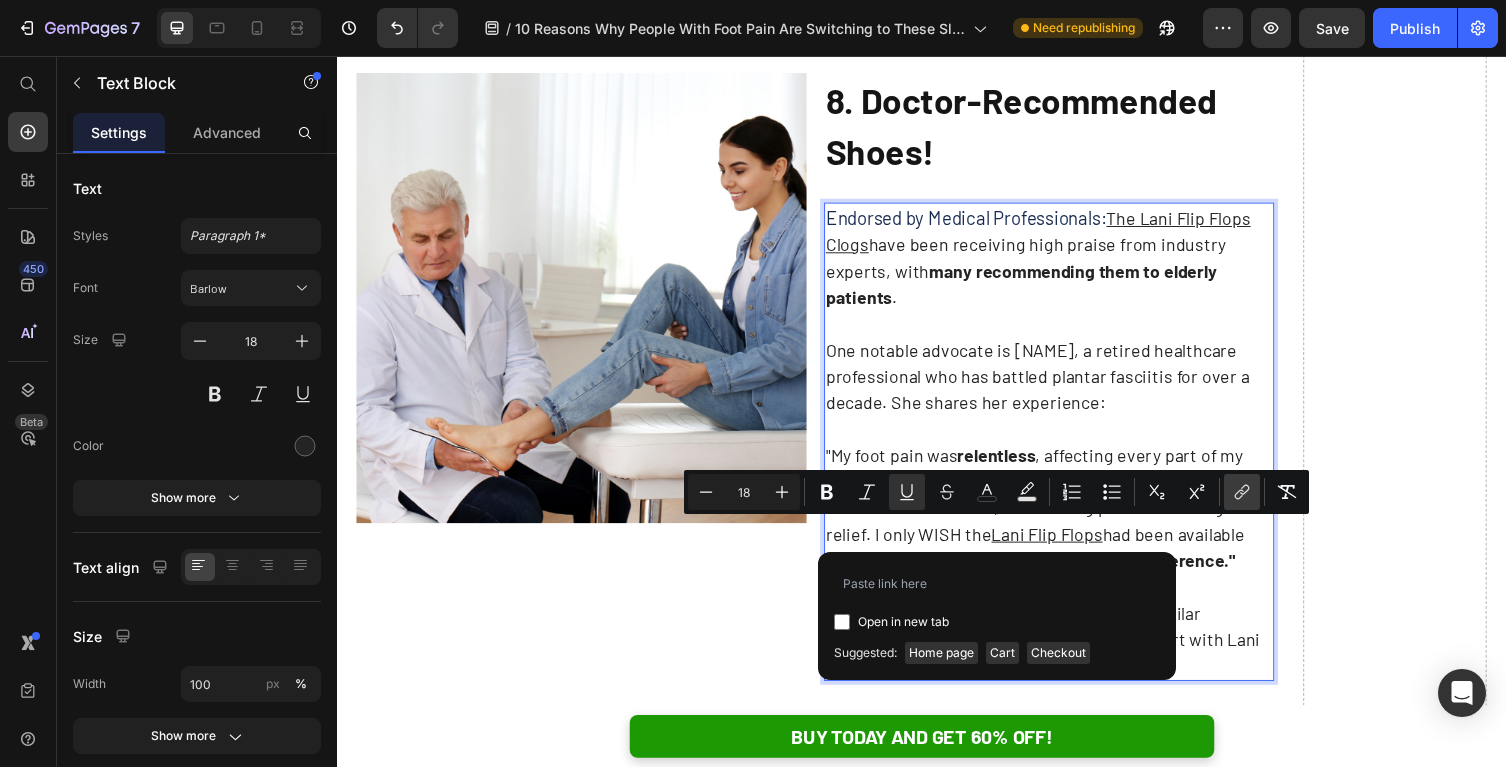 type on "https://armadilo.co/products/lani-flip-flops" 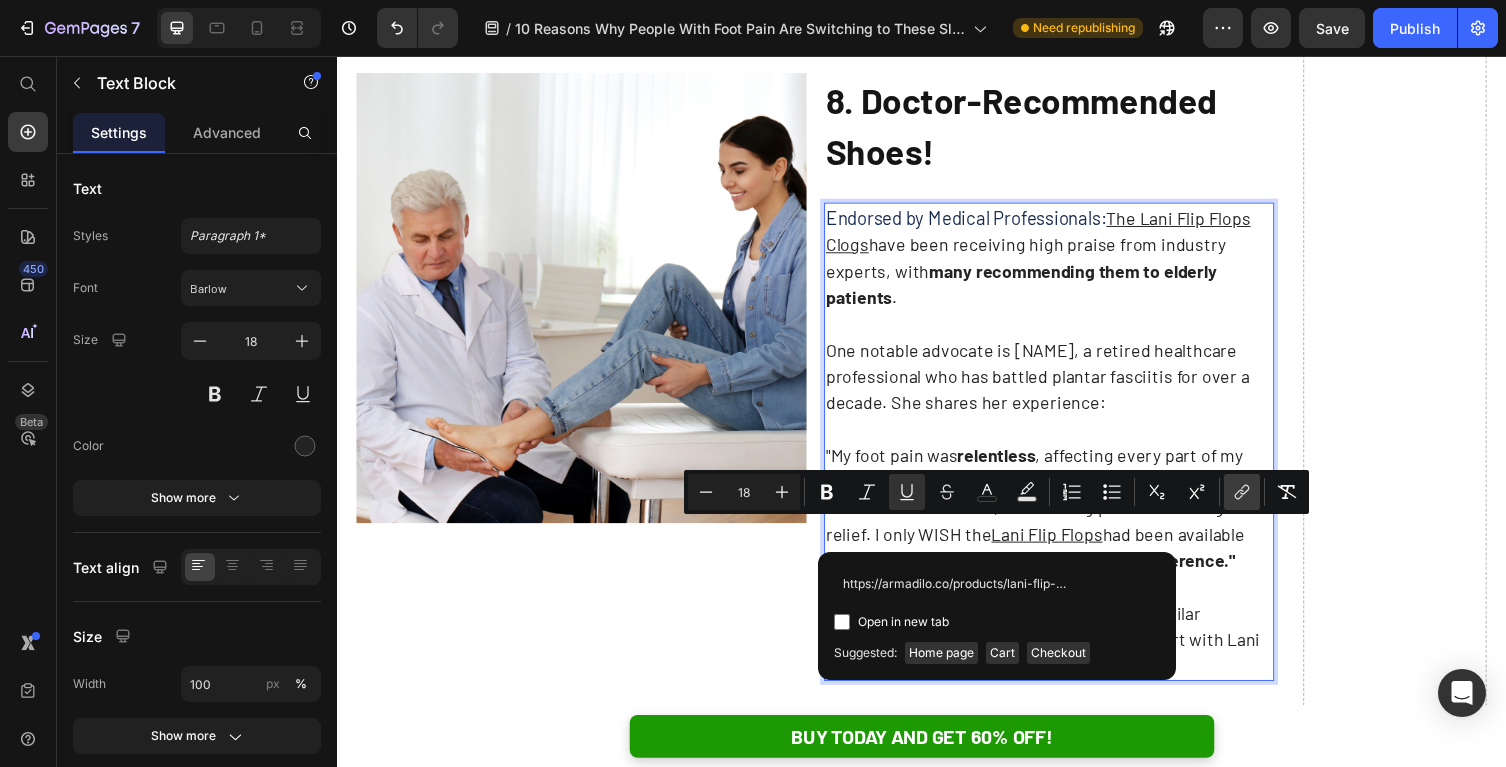 scroll, scrollTop: 0, scrollLeft: 18, axis: horizontal 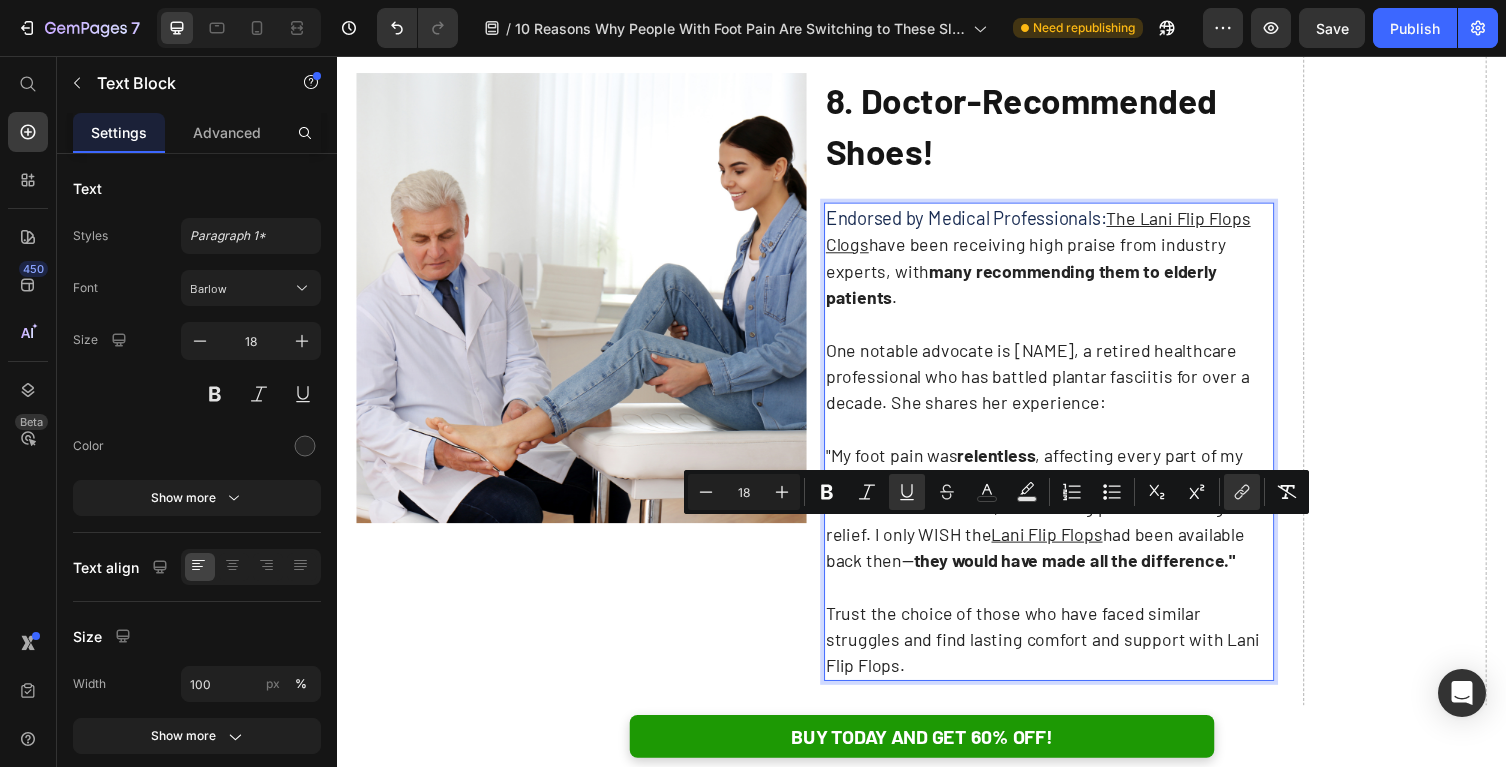 click at bounding box center [1068, 600] 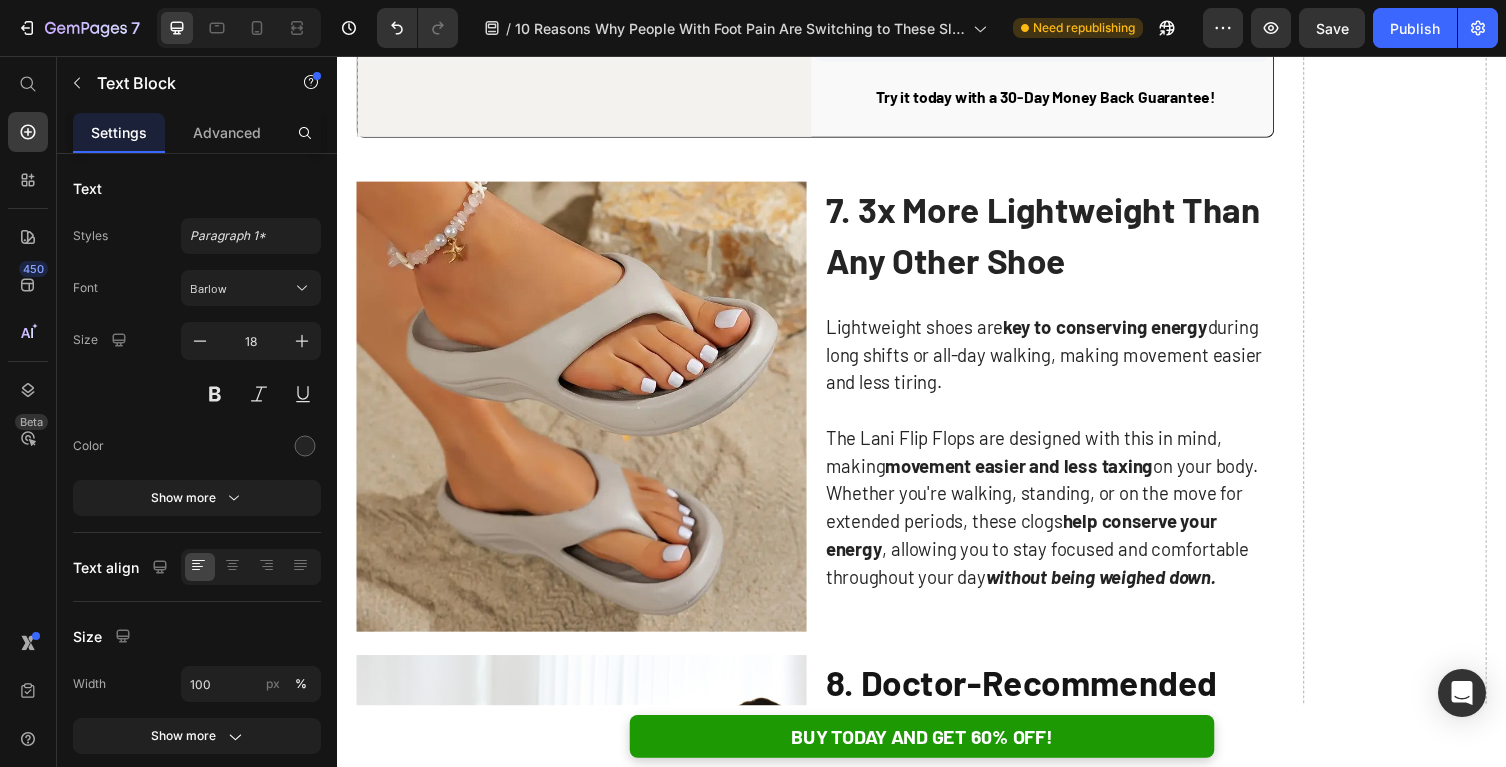 scroll, scrollTop: 4511, scrollLeft: 0, axis: vertical 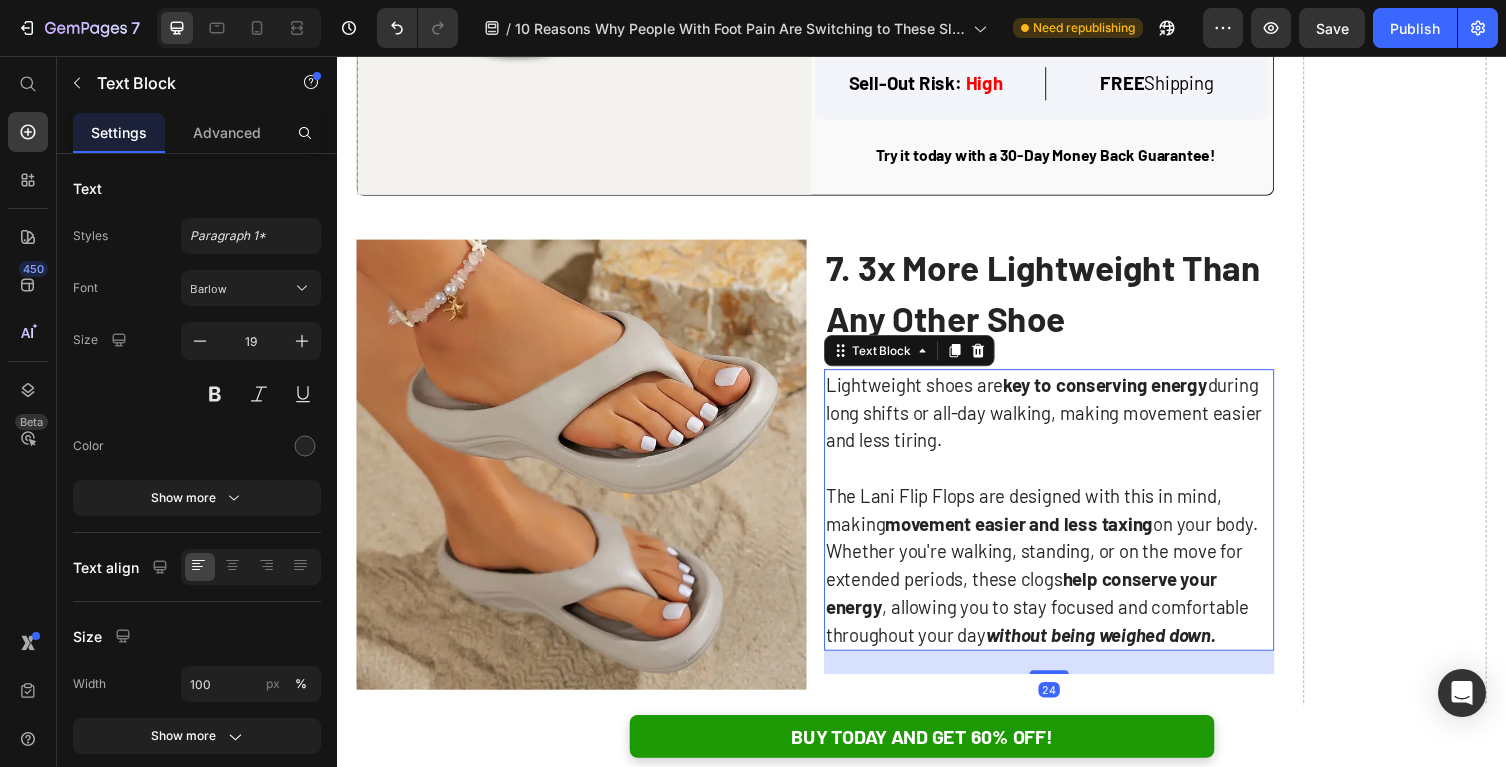 click at bounding box center [1068, 479] 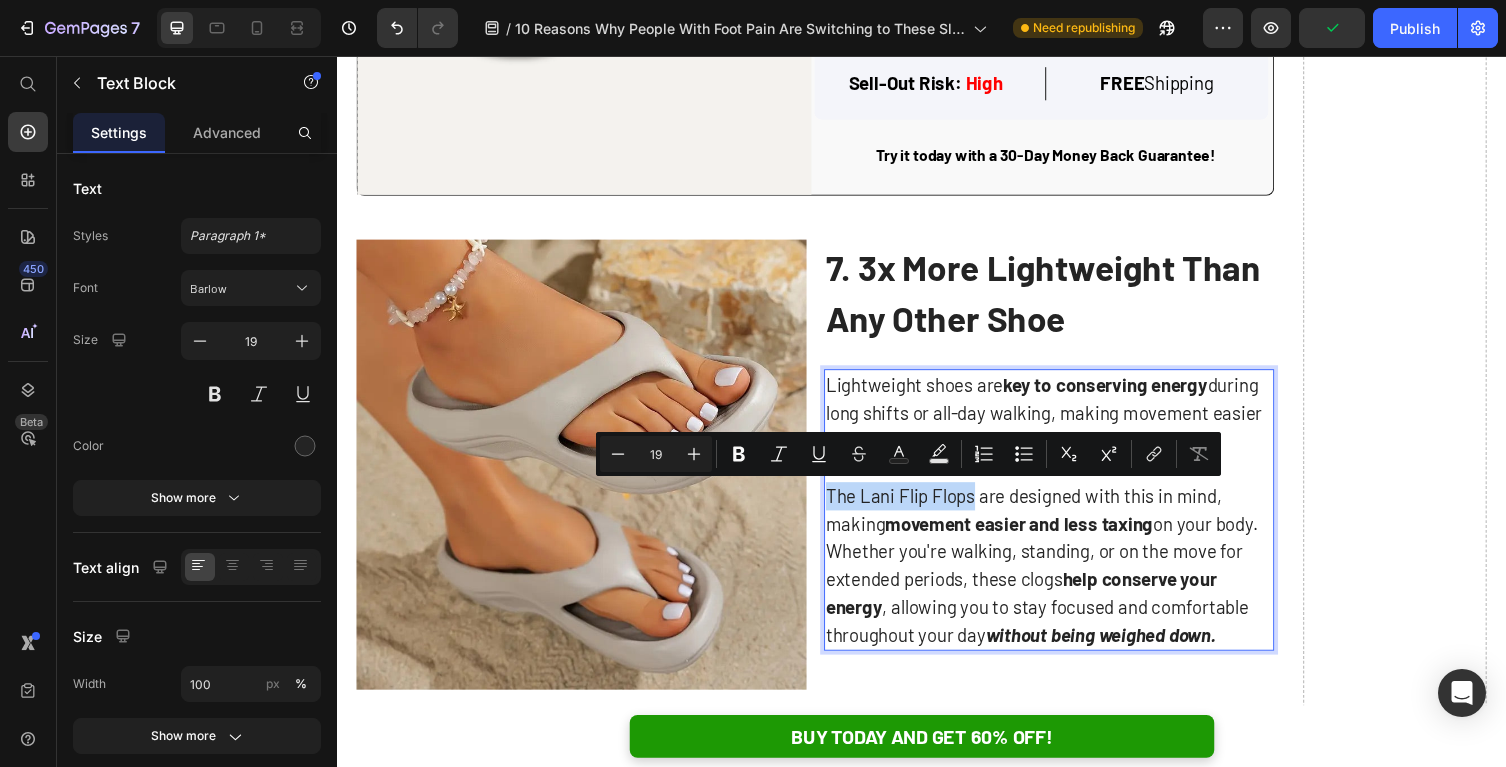 drag, startPoint x: 839, startPoint y: 505, endPoint x: 988, endPoint y: 519, distance: 149.65627 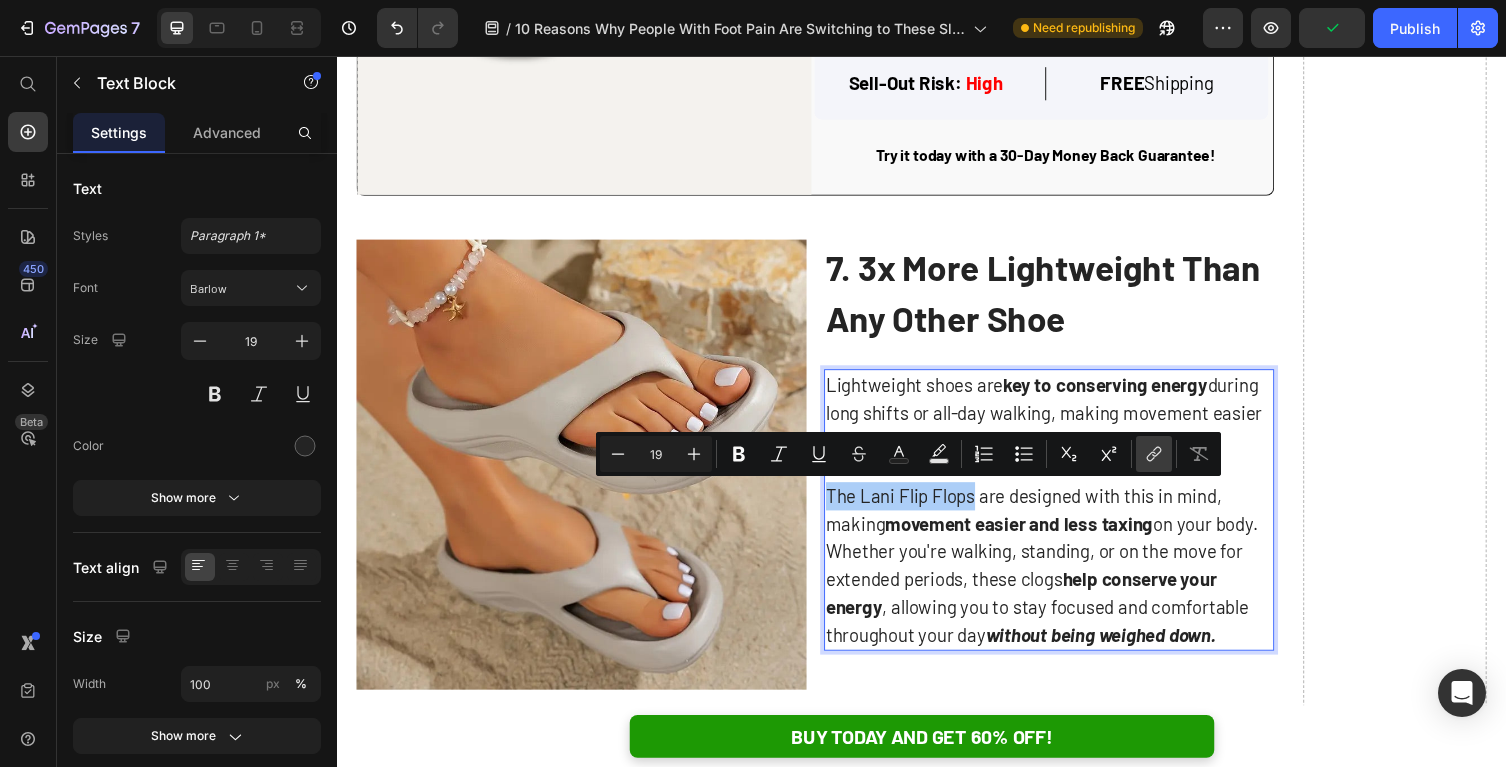 click 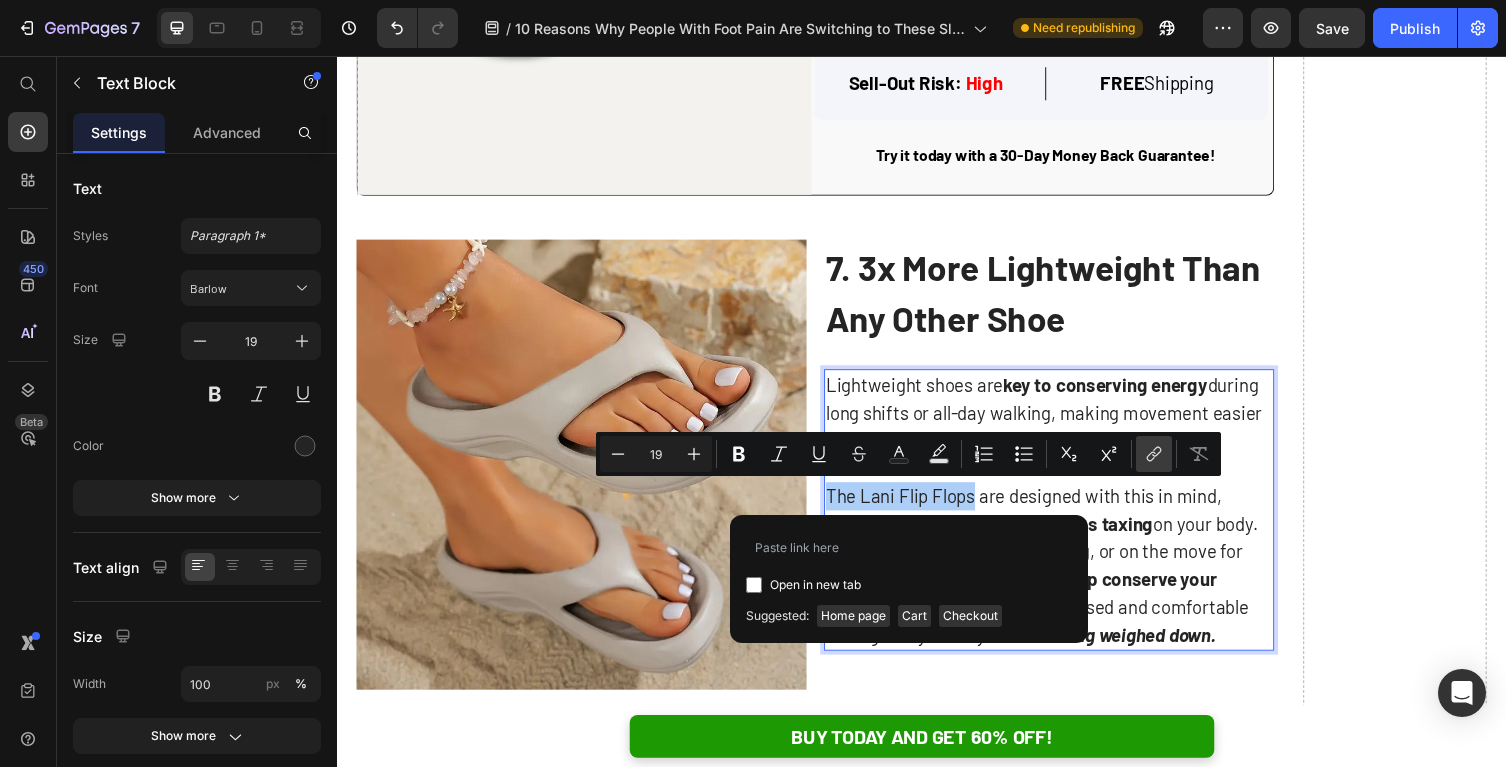 type on "https://armadilo.co/products/lani-flip-flops" 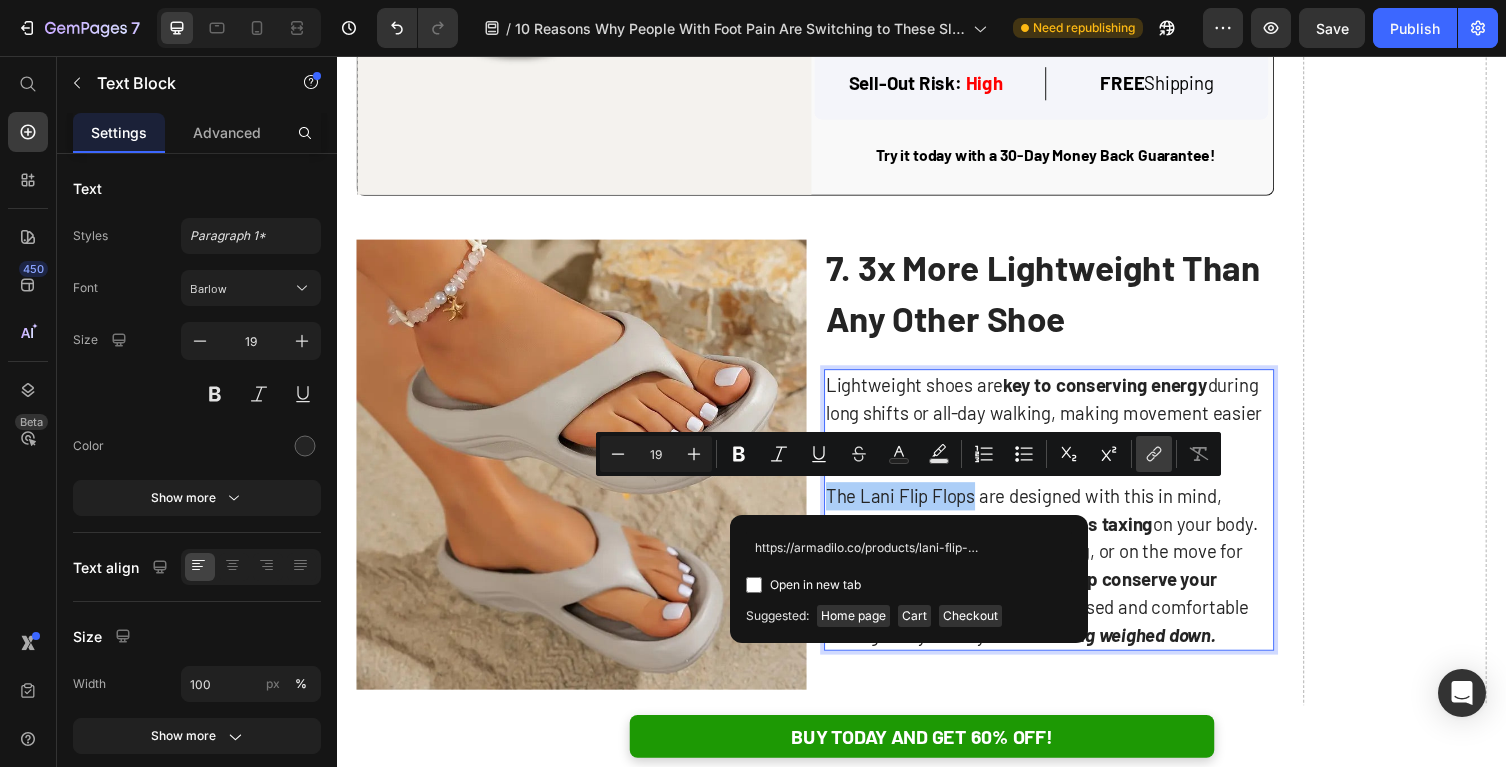 scroll, scrollTop: 0, scrollLeft: 18, axis: horizontal 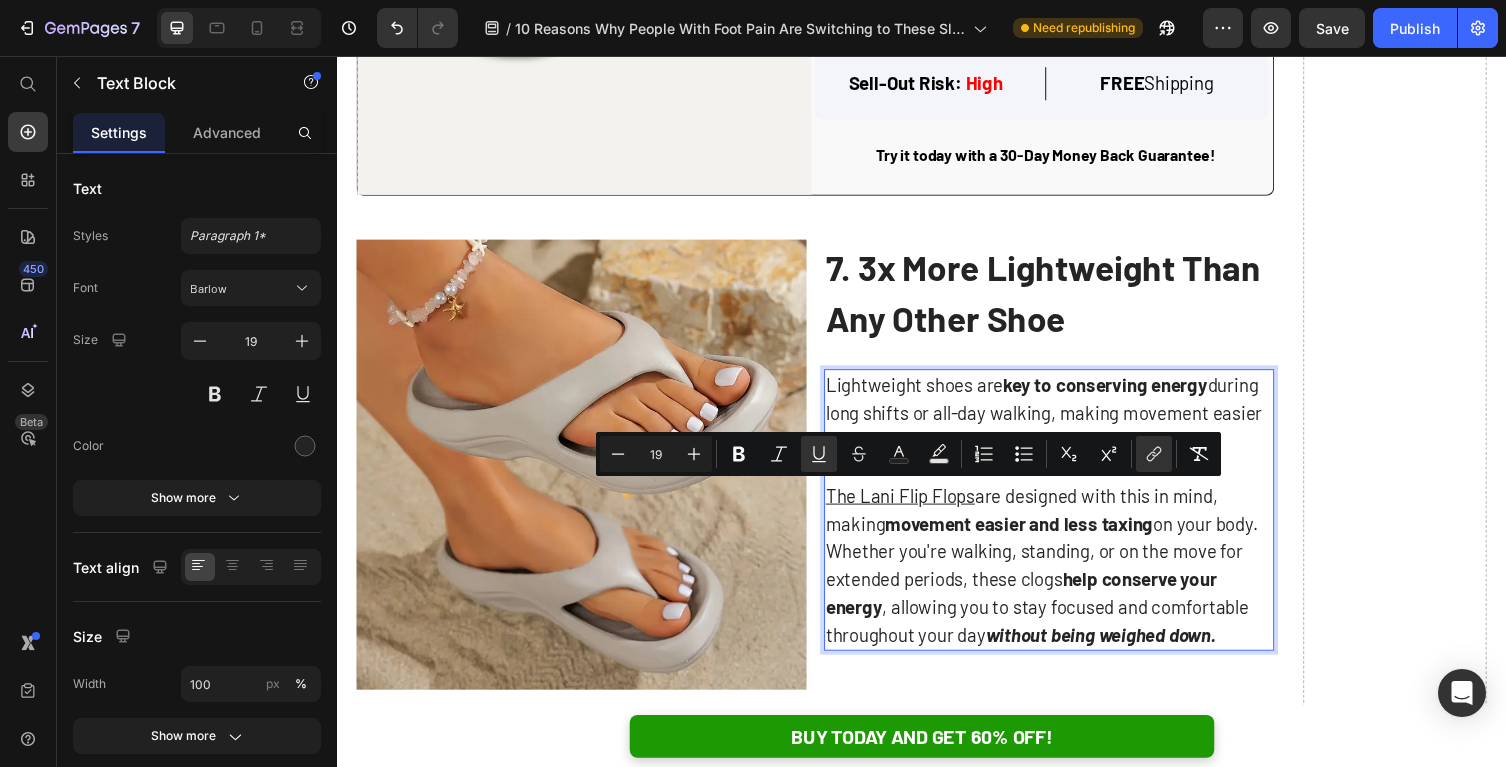 click on "Lightweight shoes are  key to conserving energy  during long shifts or all-day walking, making movement easier and less tiring." at bounding box center (1068, 422) 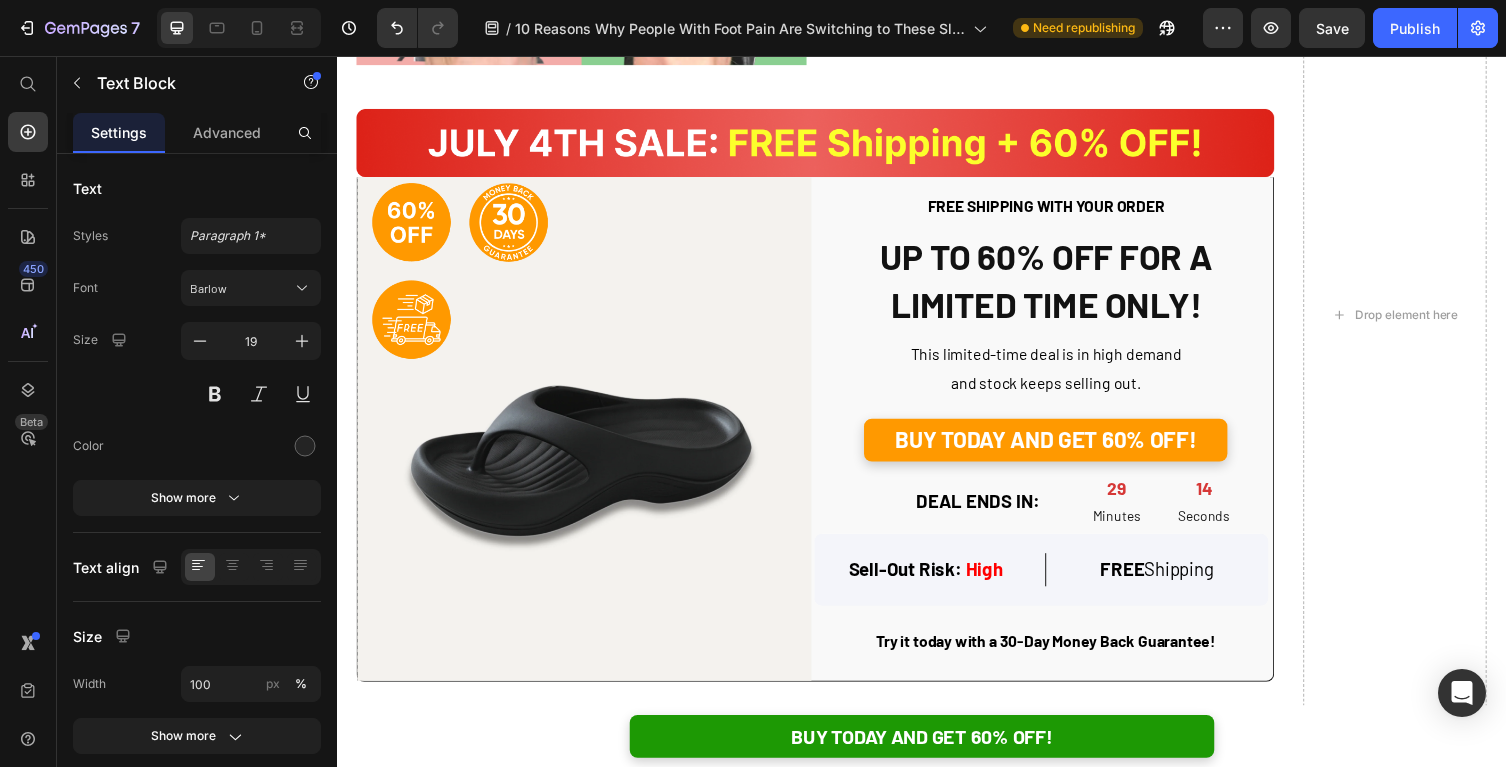 scroll, scrollTop: 3976, scrollLeft: 0, axis: vertical 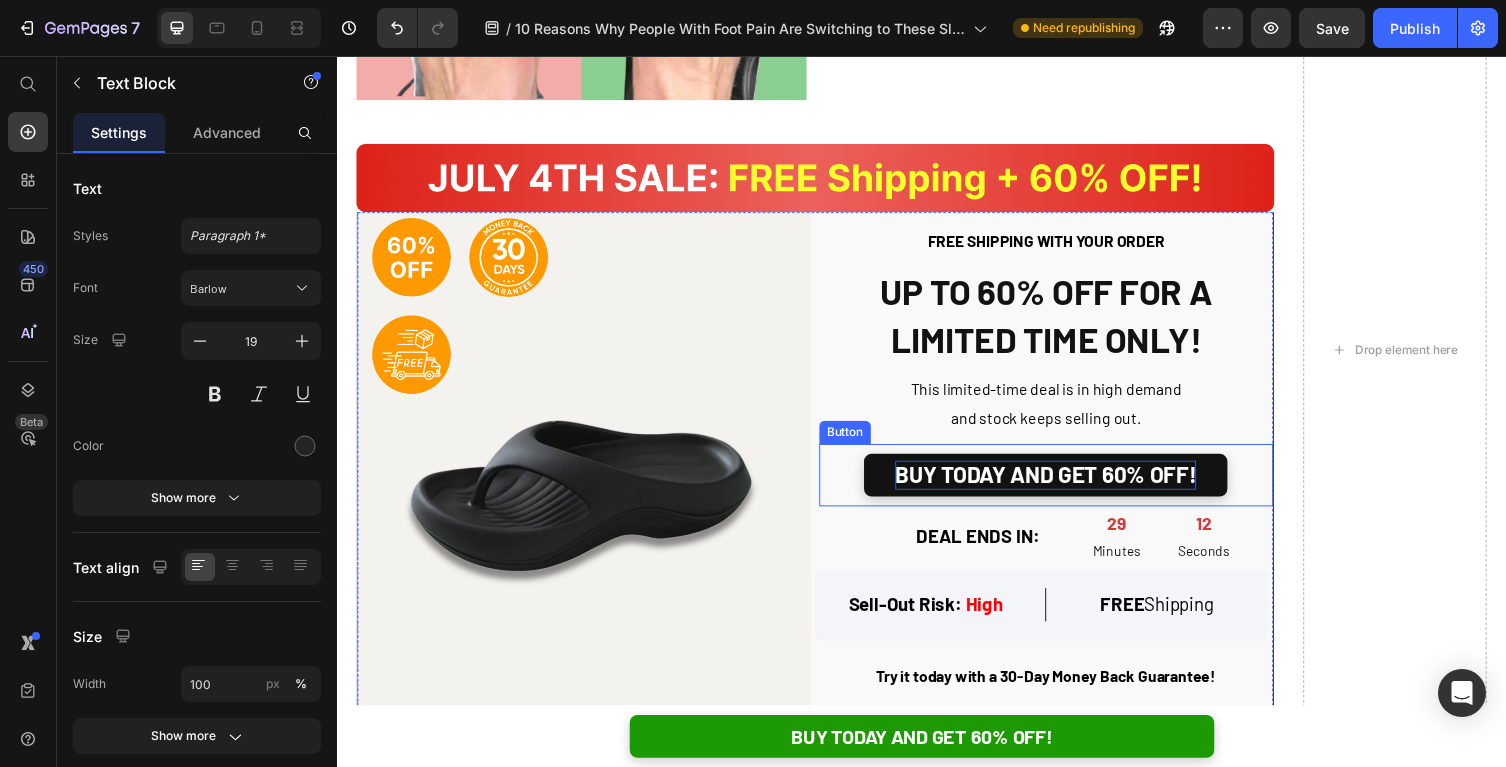 click on "BUY TODAY AND GET 60% OFF!" at bounding box center [1064, 485] 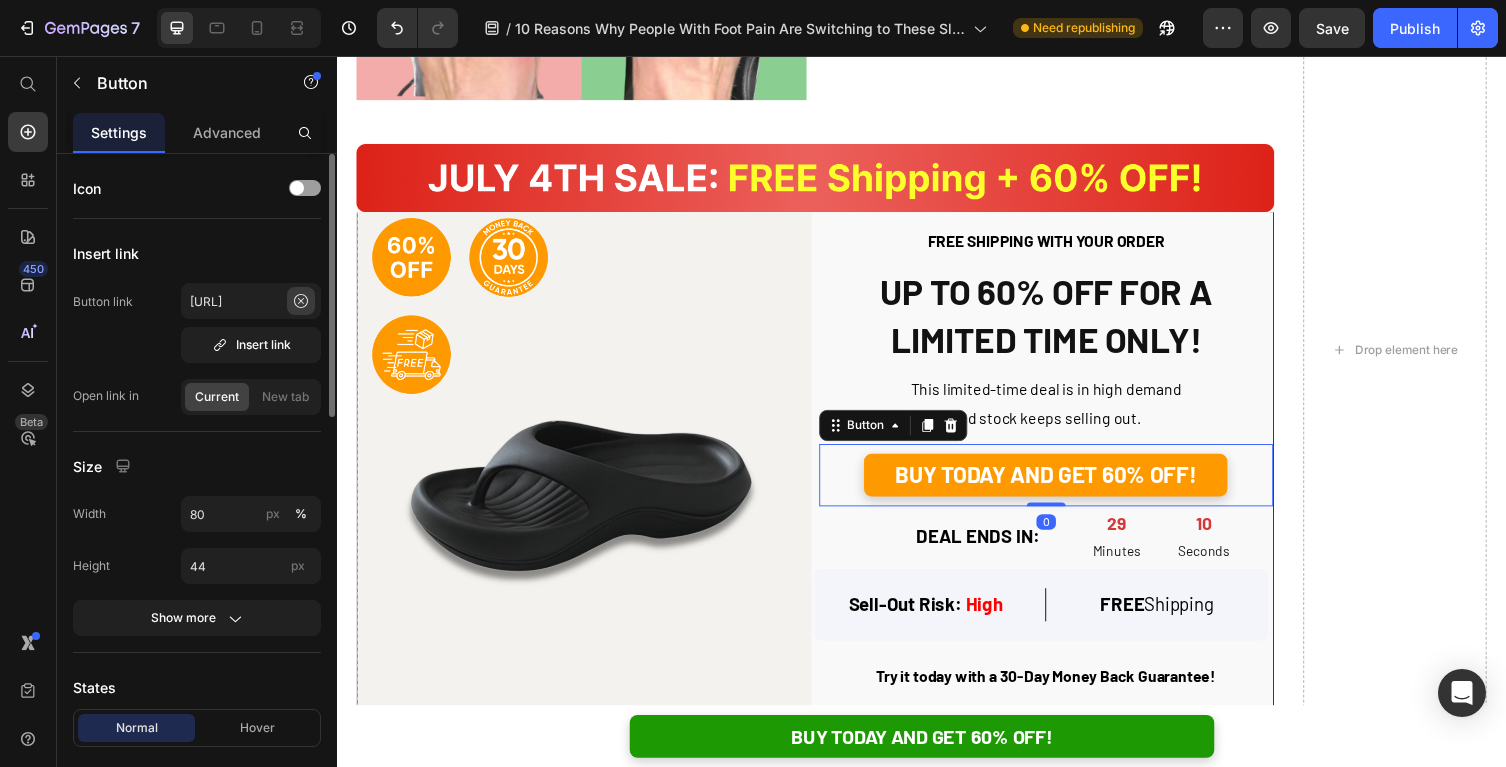 click 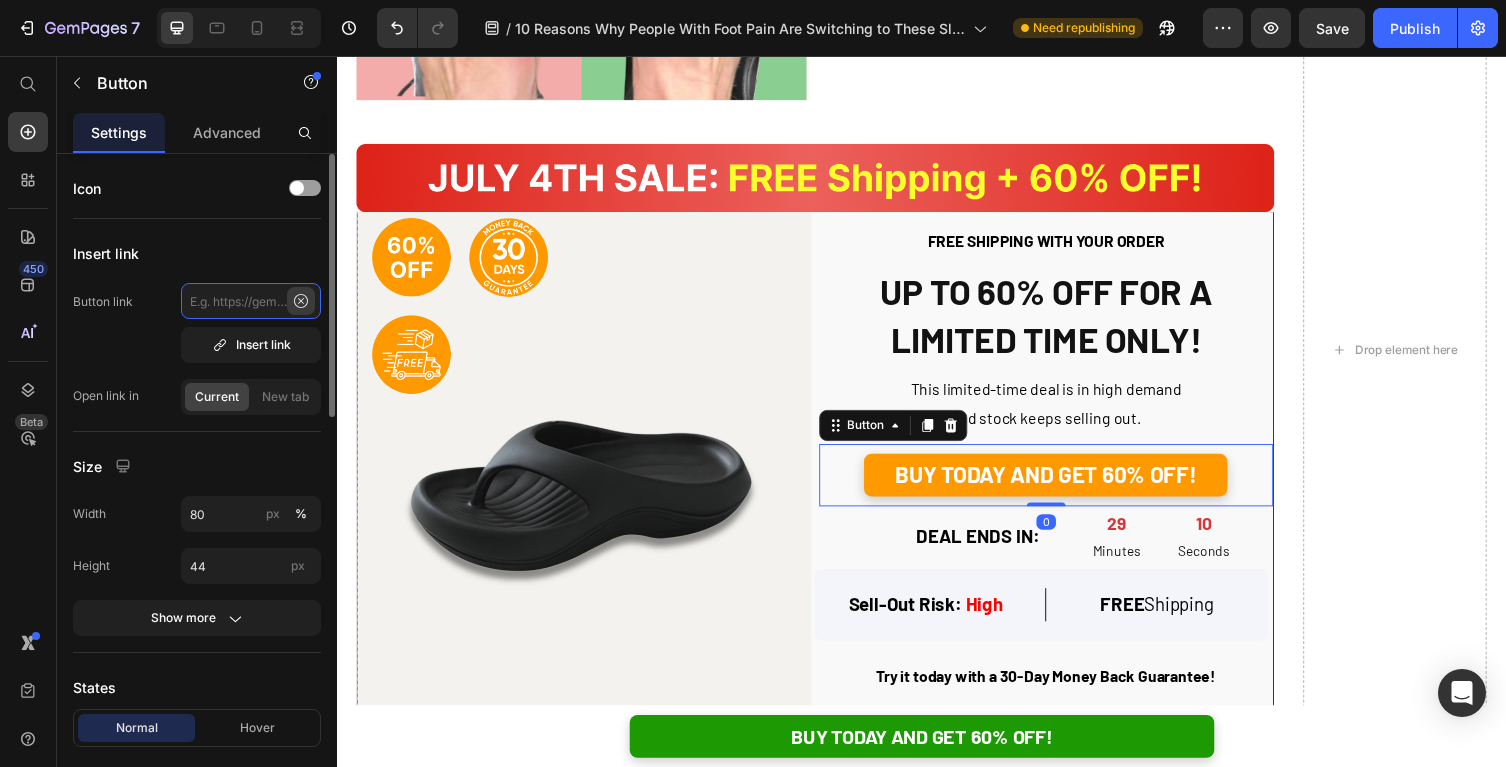 scroll, scrollTop: 0, scrollLeft: 0, axis: both 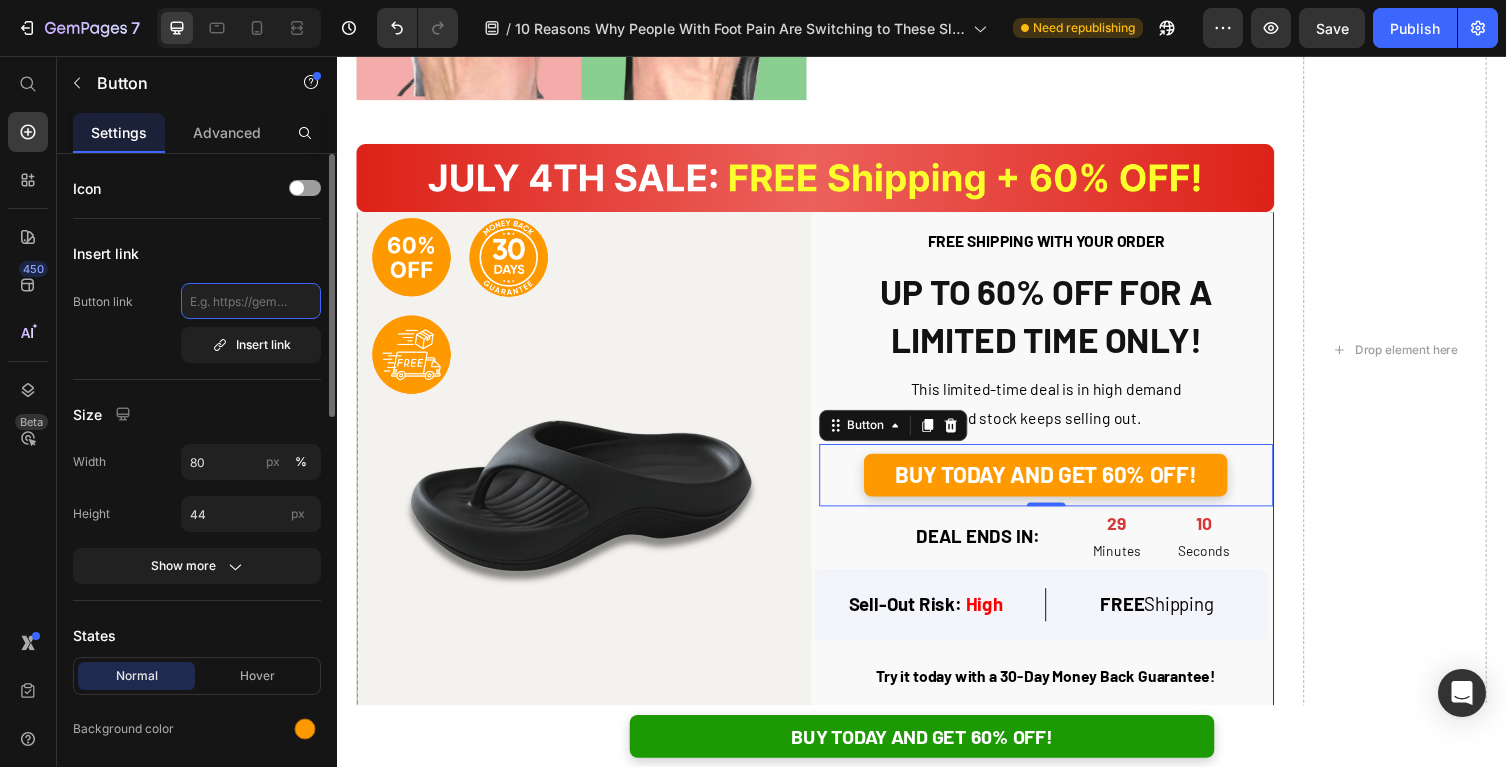 click 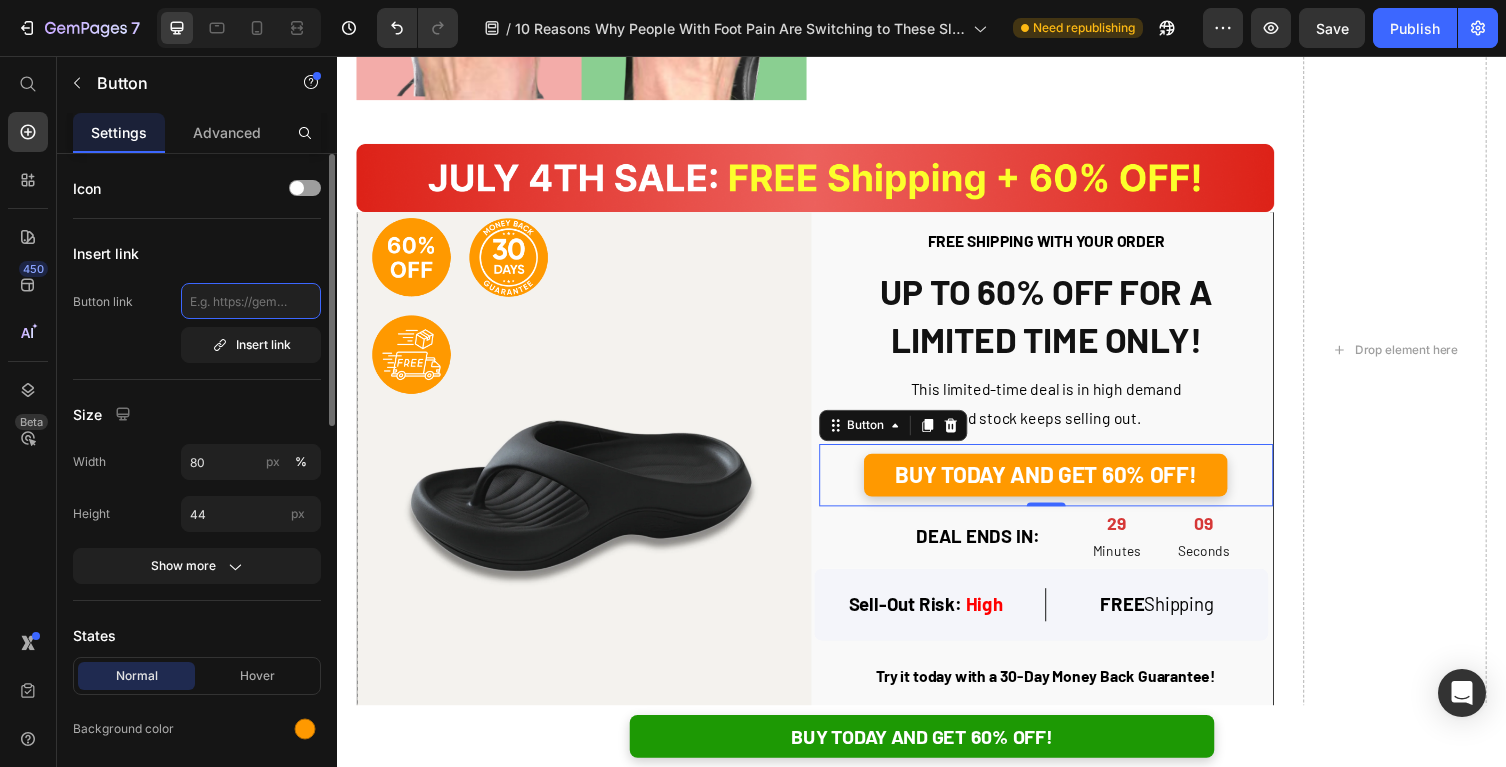 paste on "https://armadilo.co/products/lani-flip-flops" 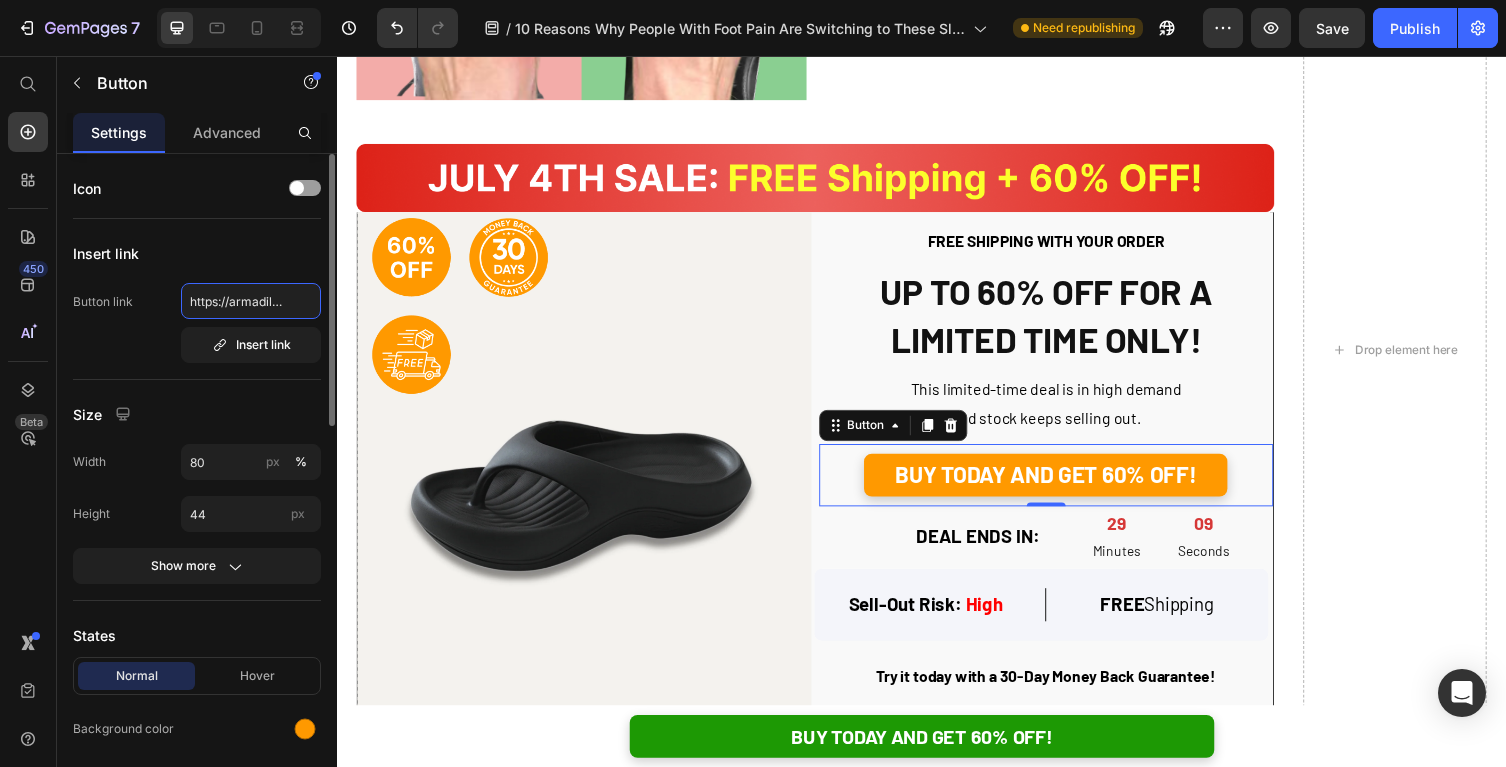 scroll, scrollTop: 0, scrollLeft: 144, axis: horizontal 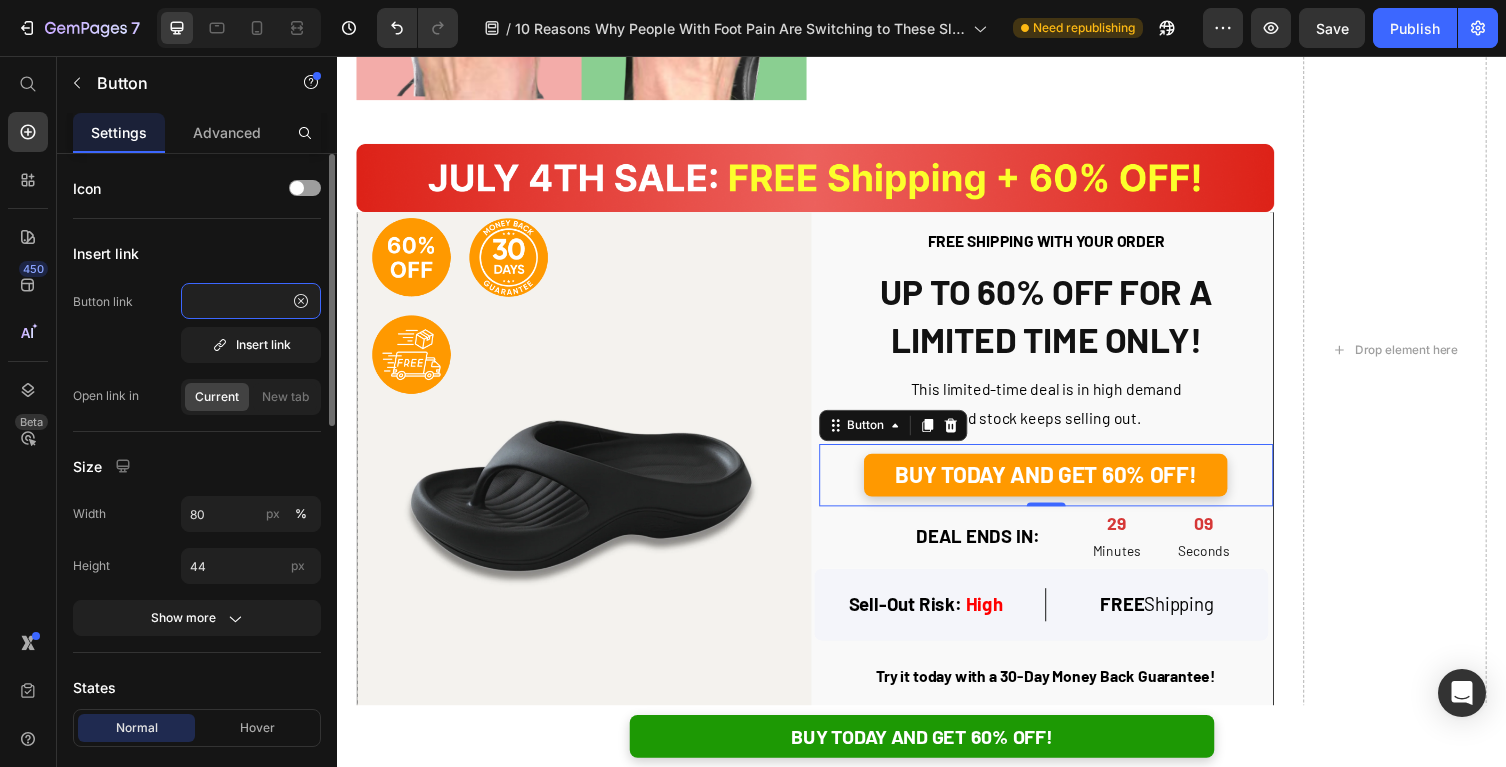 type on "https://armadilo.co/products/lani-flip-flops" 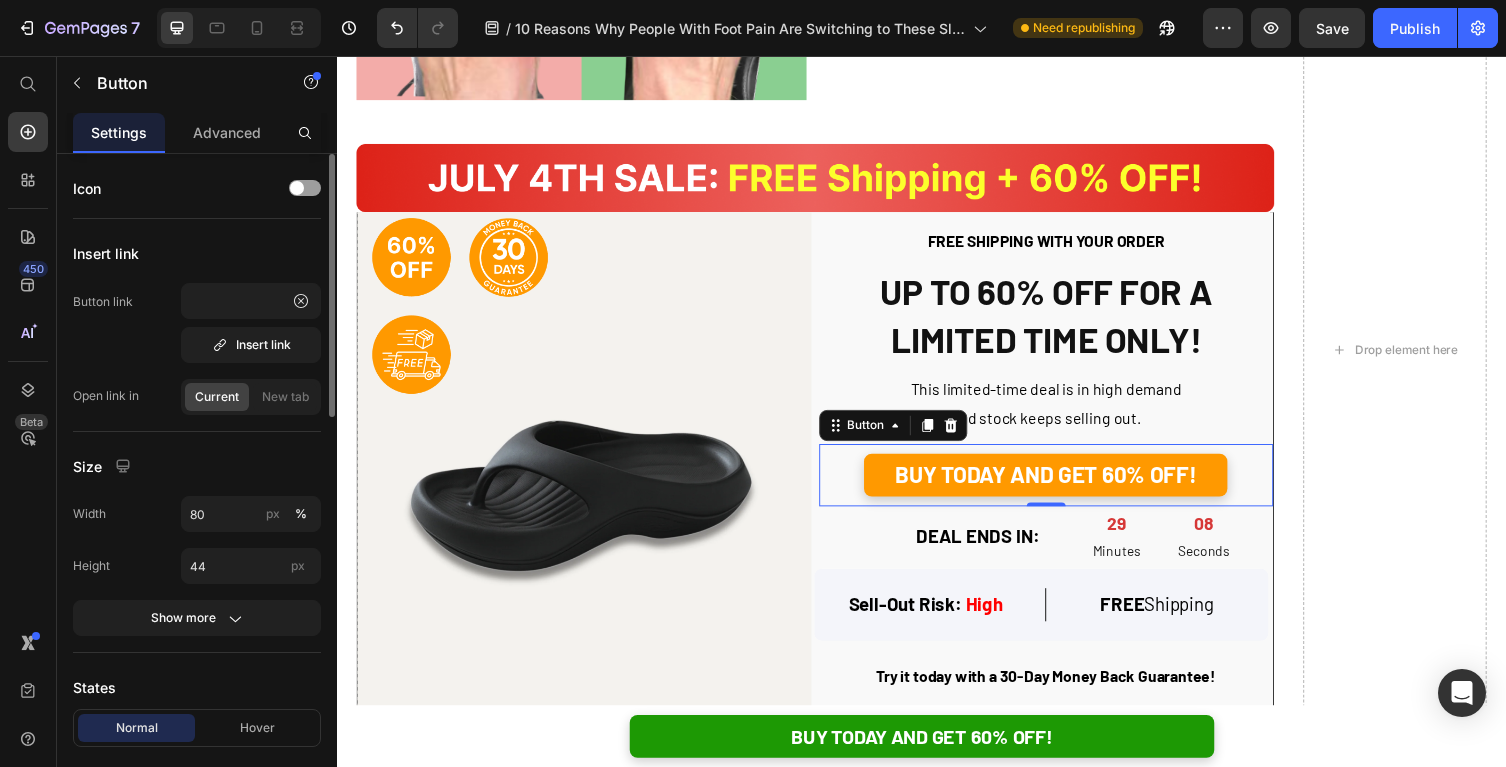 click on "Insert link Button link [URL] Insert link Open link in Current New tab" 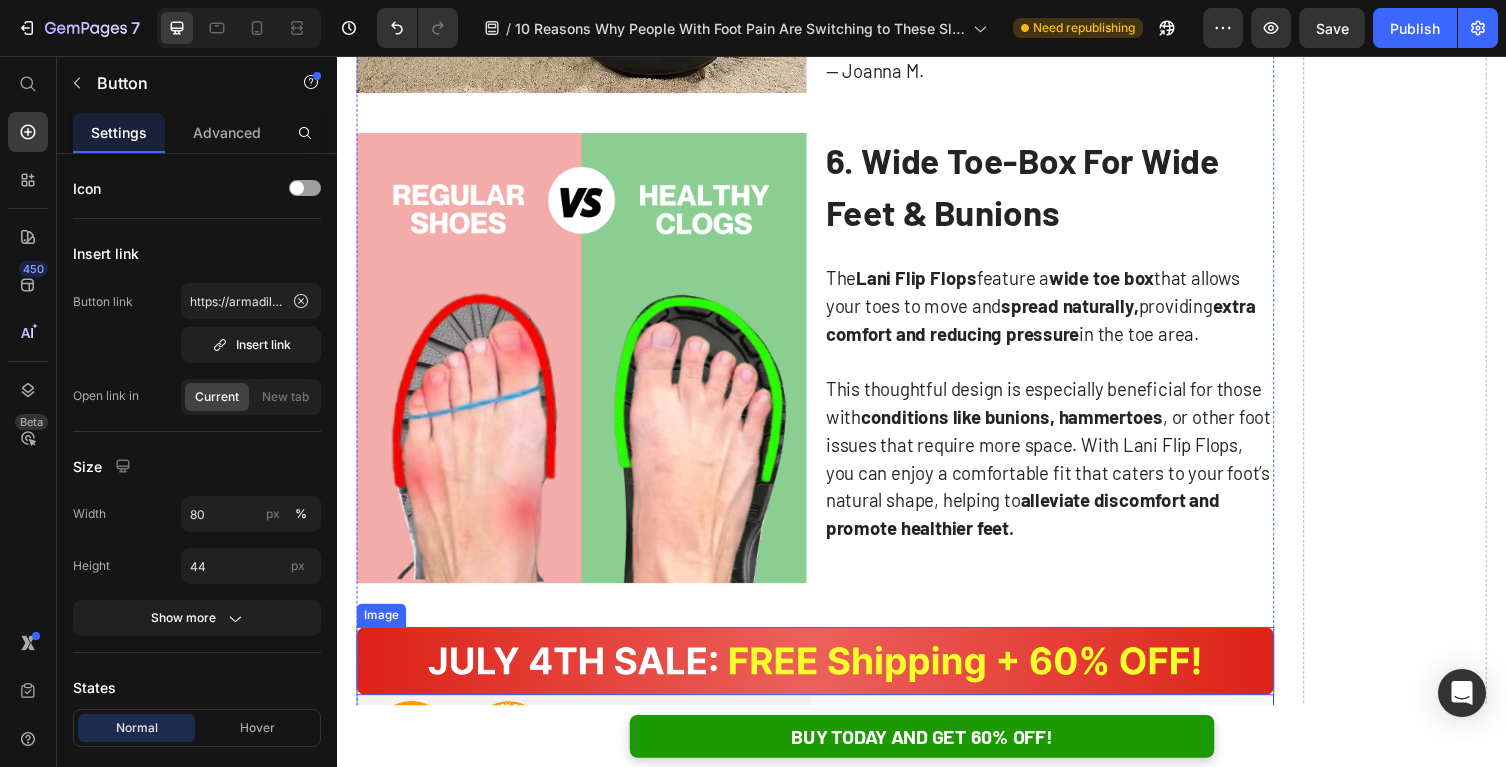 scroll, scrollTop: 3431, scrollLeft: 0, axis: vertical 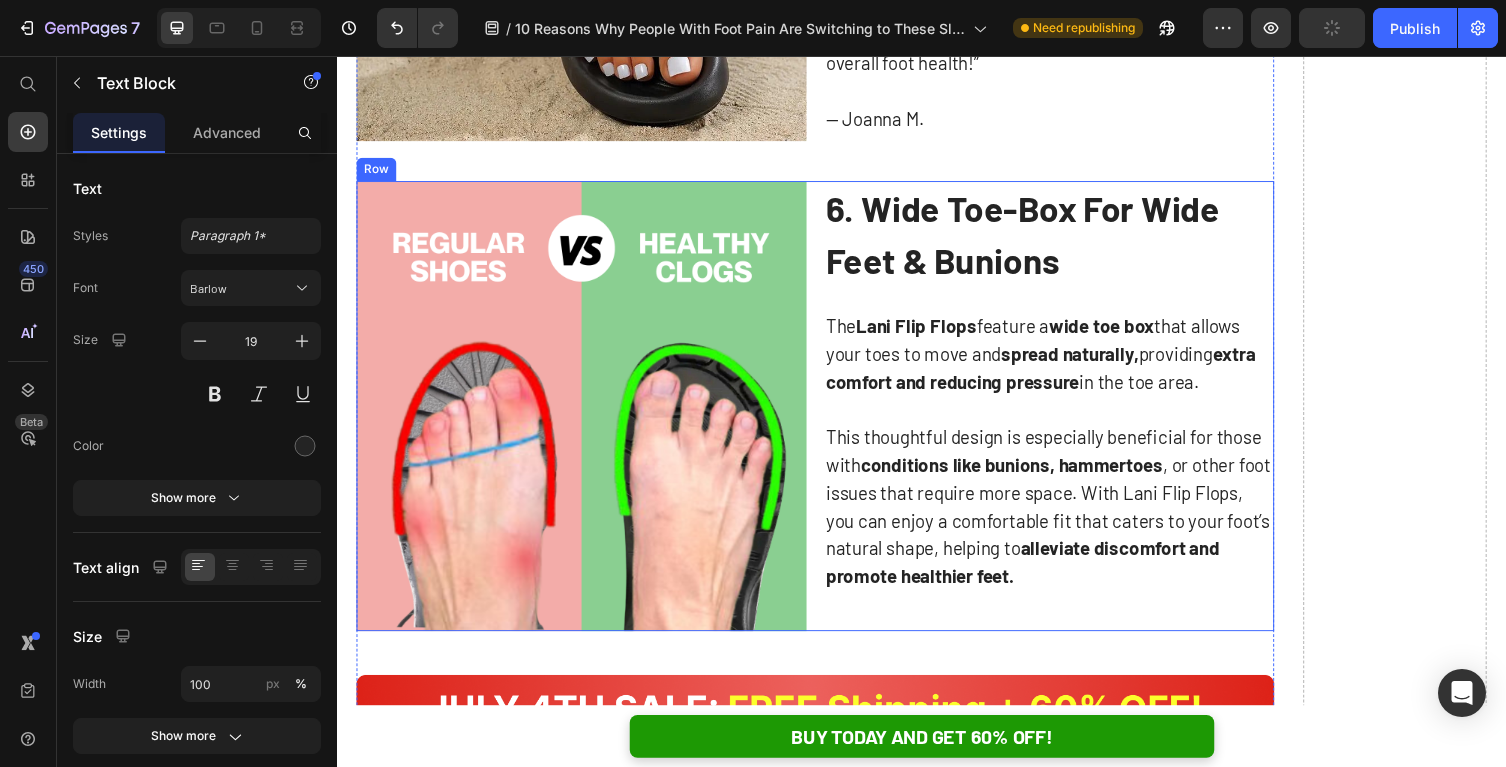click on "Lani Flip Flops" at bounding box center (932, 332) 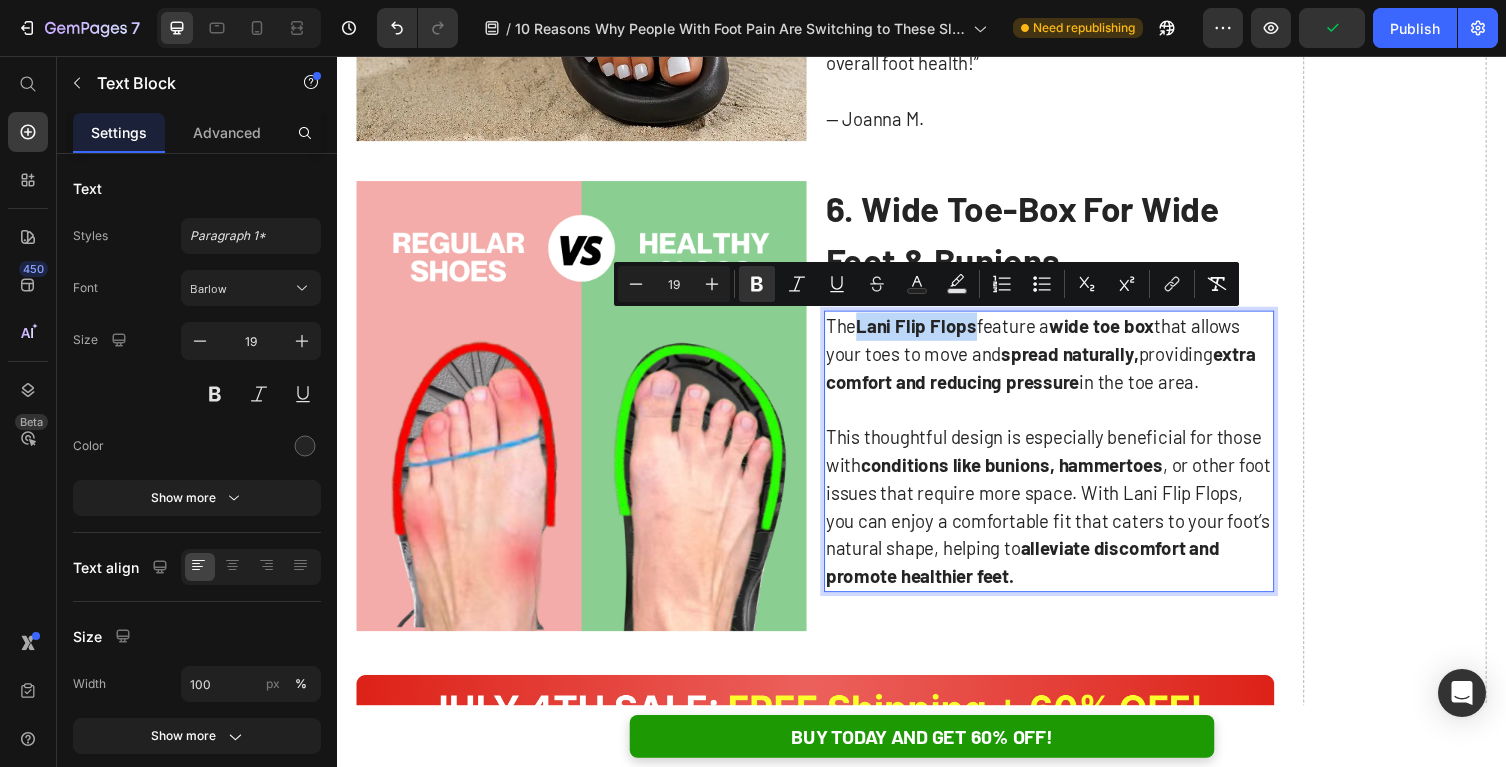 drag, startPoint x: 994, startPoint y: 338, endPoint x: 873, endPoint y: 339, distance: 121.004135 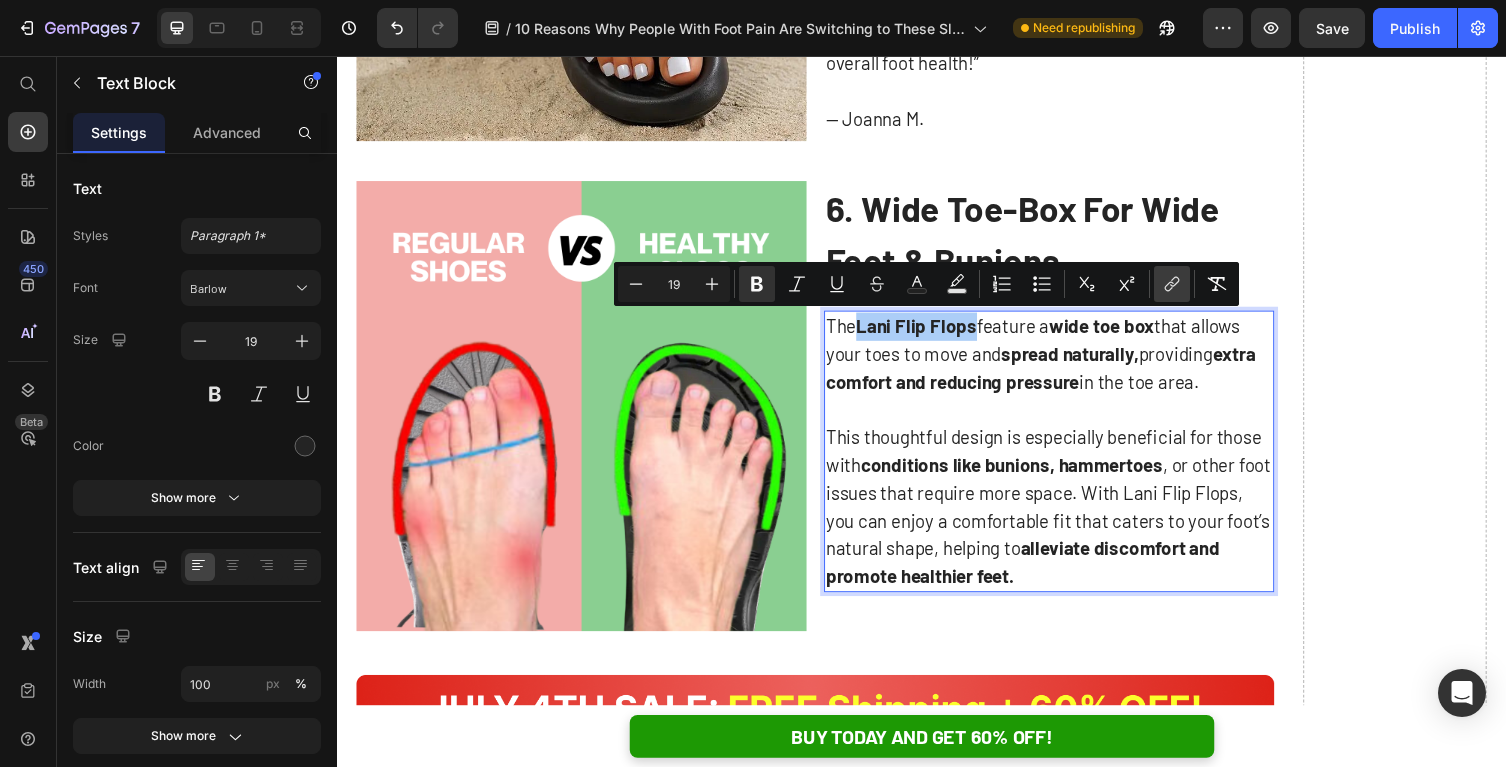 click 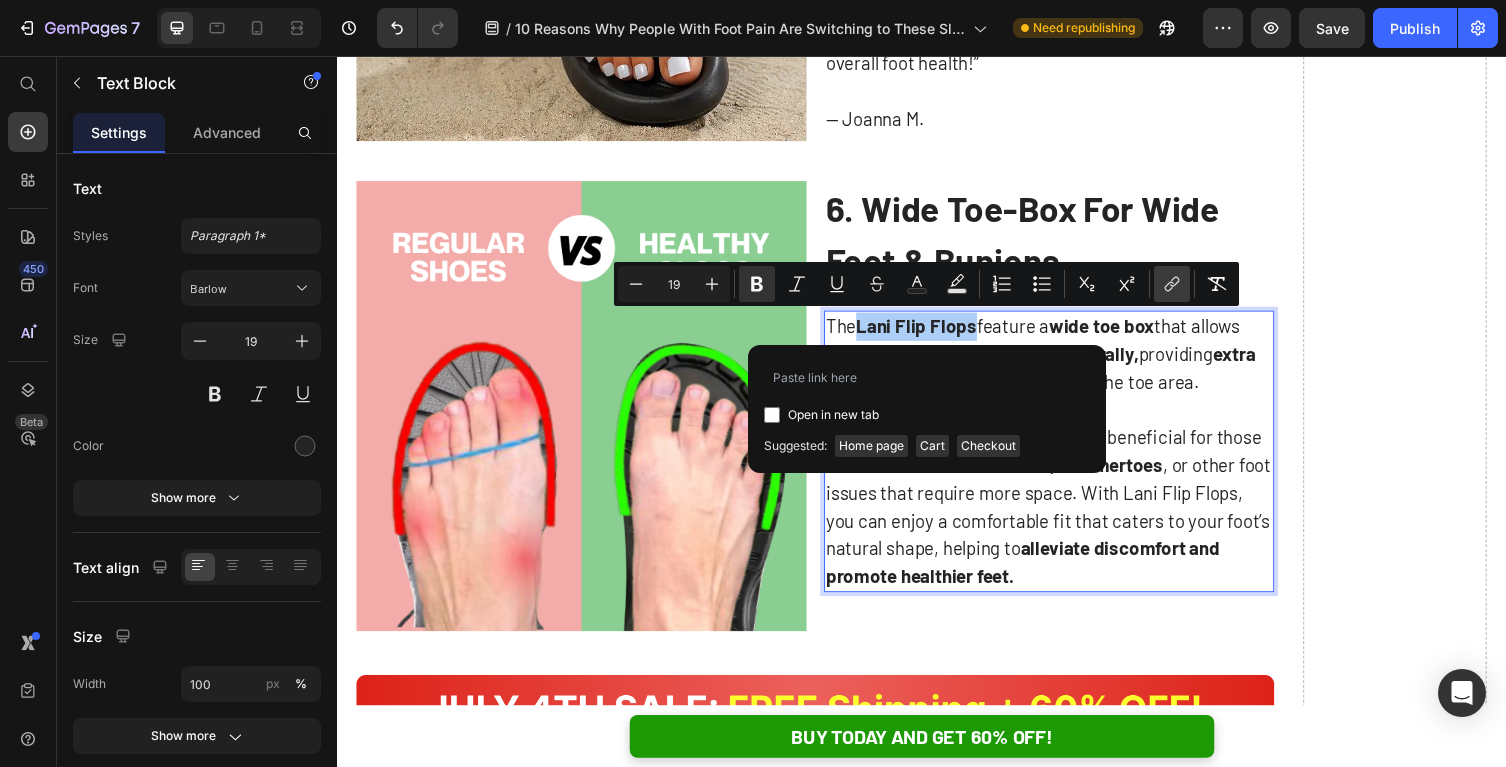 type on "https://armadilo.co/products/lani-flip-flops" 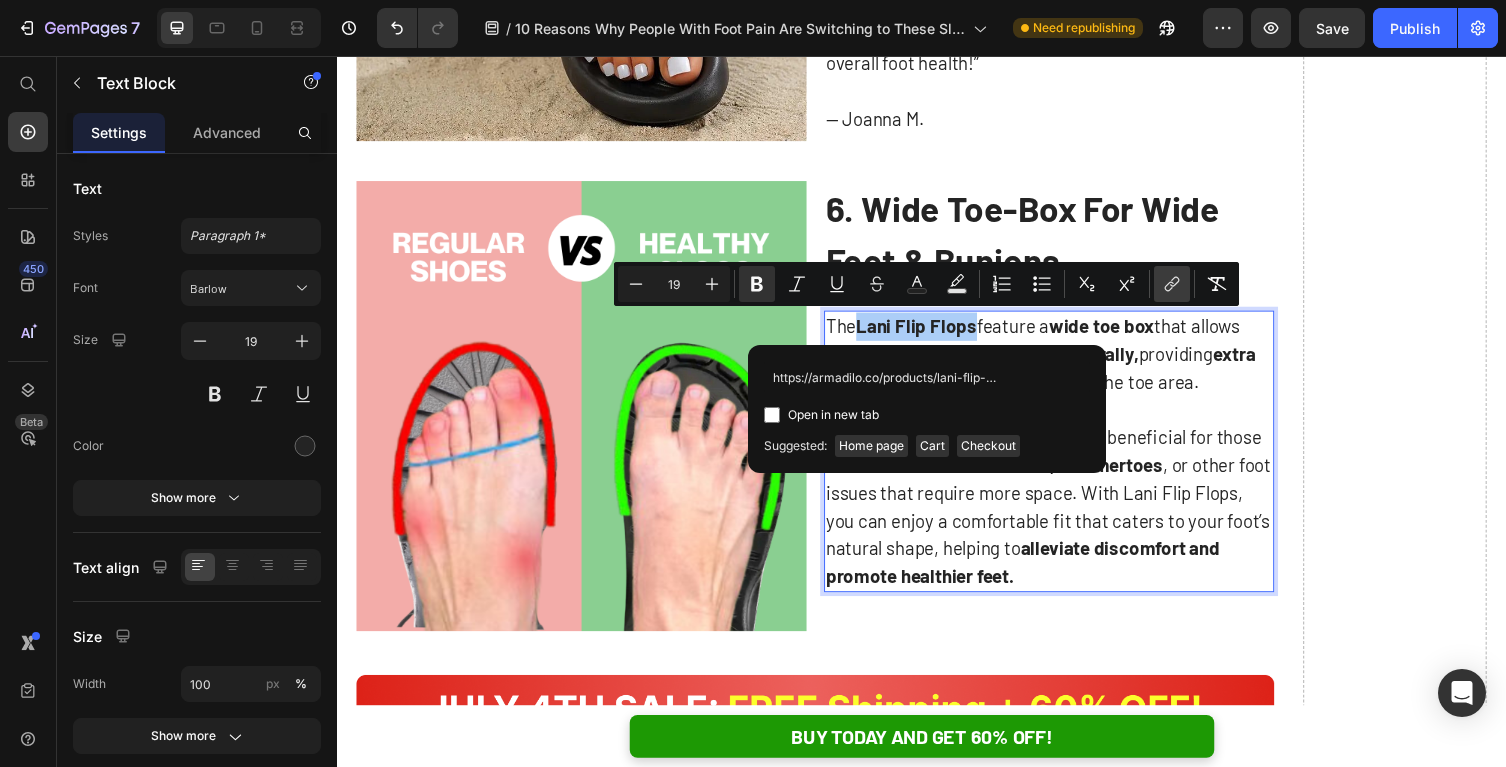scroll, scrollTop: 0, scrollLeft: 18, axis: horizontal 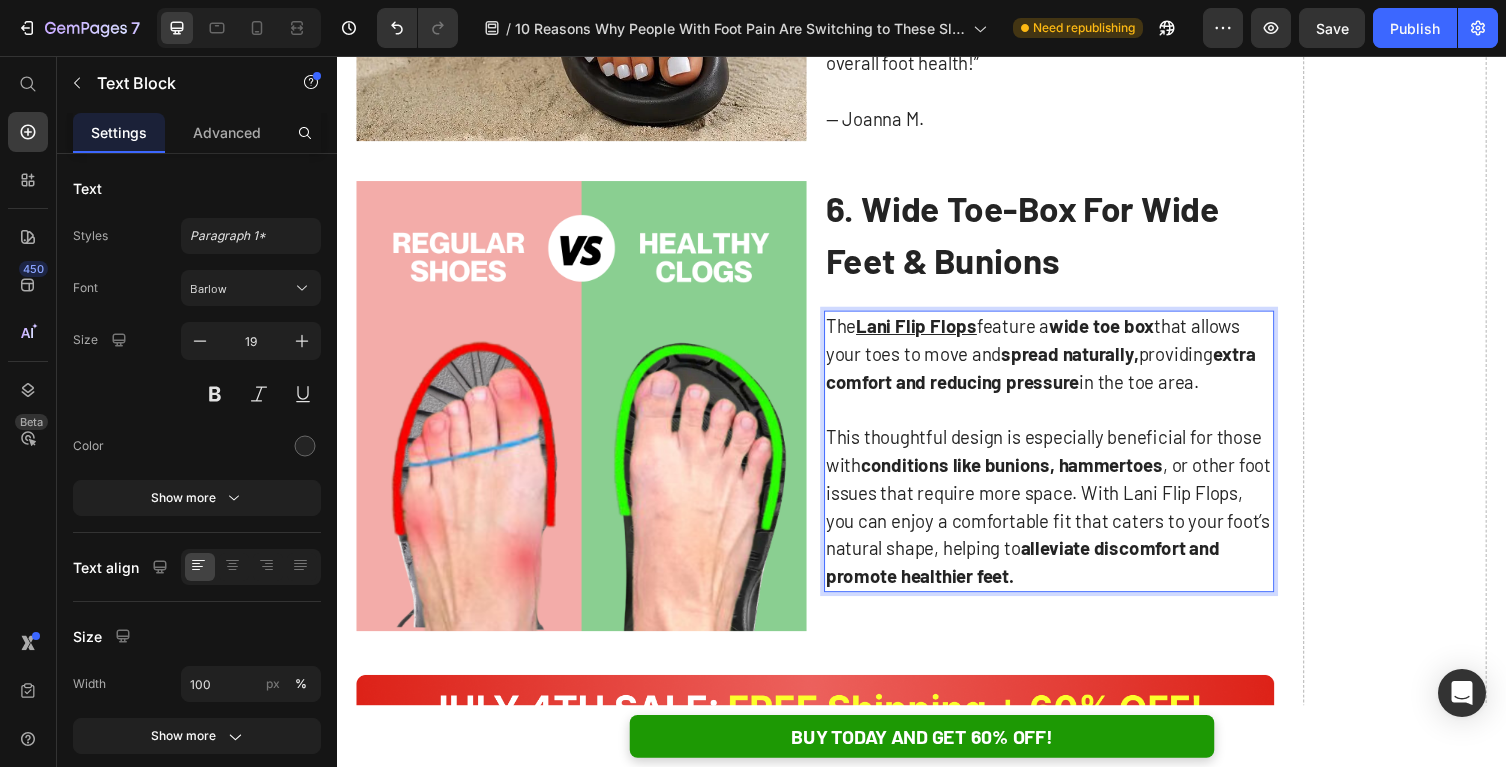 click on "This thoughtful design is especially beneficial for those with  conditions like bunions, hammertoes , or other foot issues that require more space. With Lani Flip Flops, you can enjoy a comfortable fit that caters to your foot’s natural shape, helping to  alleviate discomfort and promote healthier feet." at bounding box center (1068, 518) 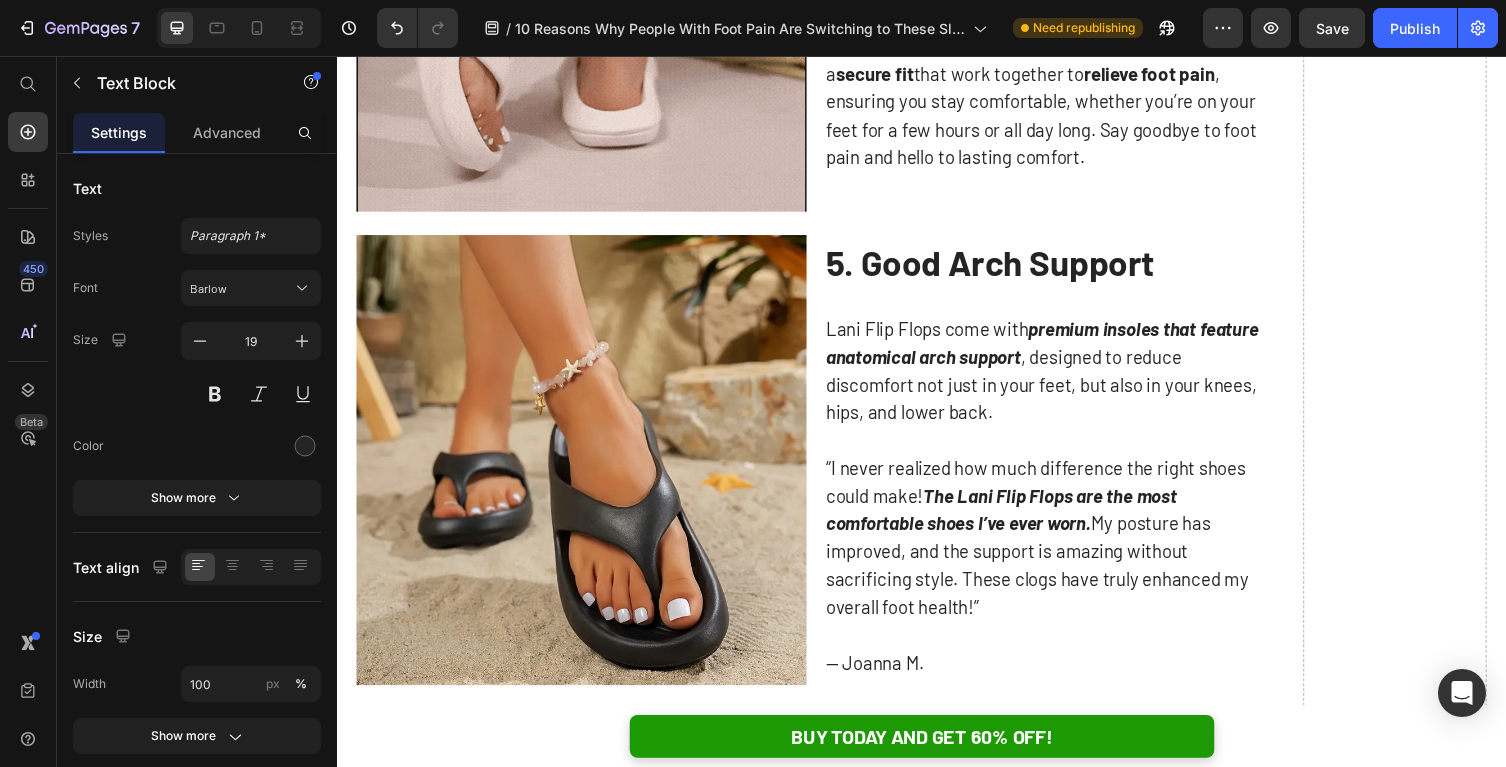 scroll, scrollTop: 2868, scrollLeft: 0, axis: vertical 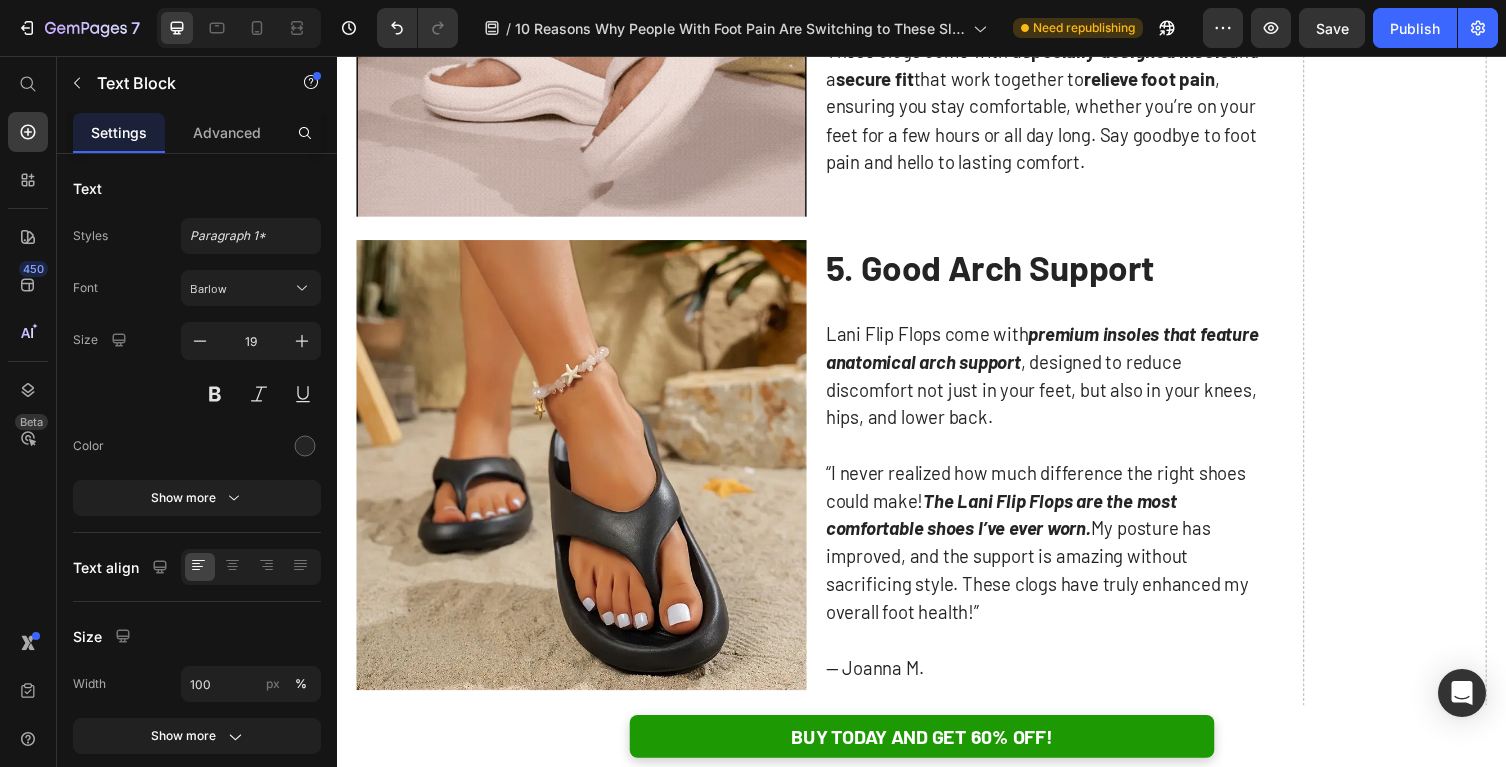 click on "Lani Flip Flops come with  premium insoles that feature anatomical arch support , designed to reduce discomfort not just in your feet, but also in your knees, hips, and lower back." at bounding box center [1068, 384] 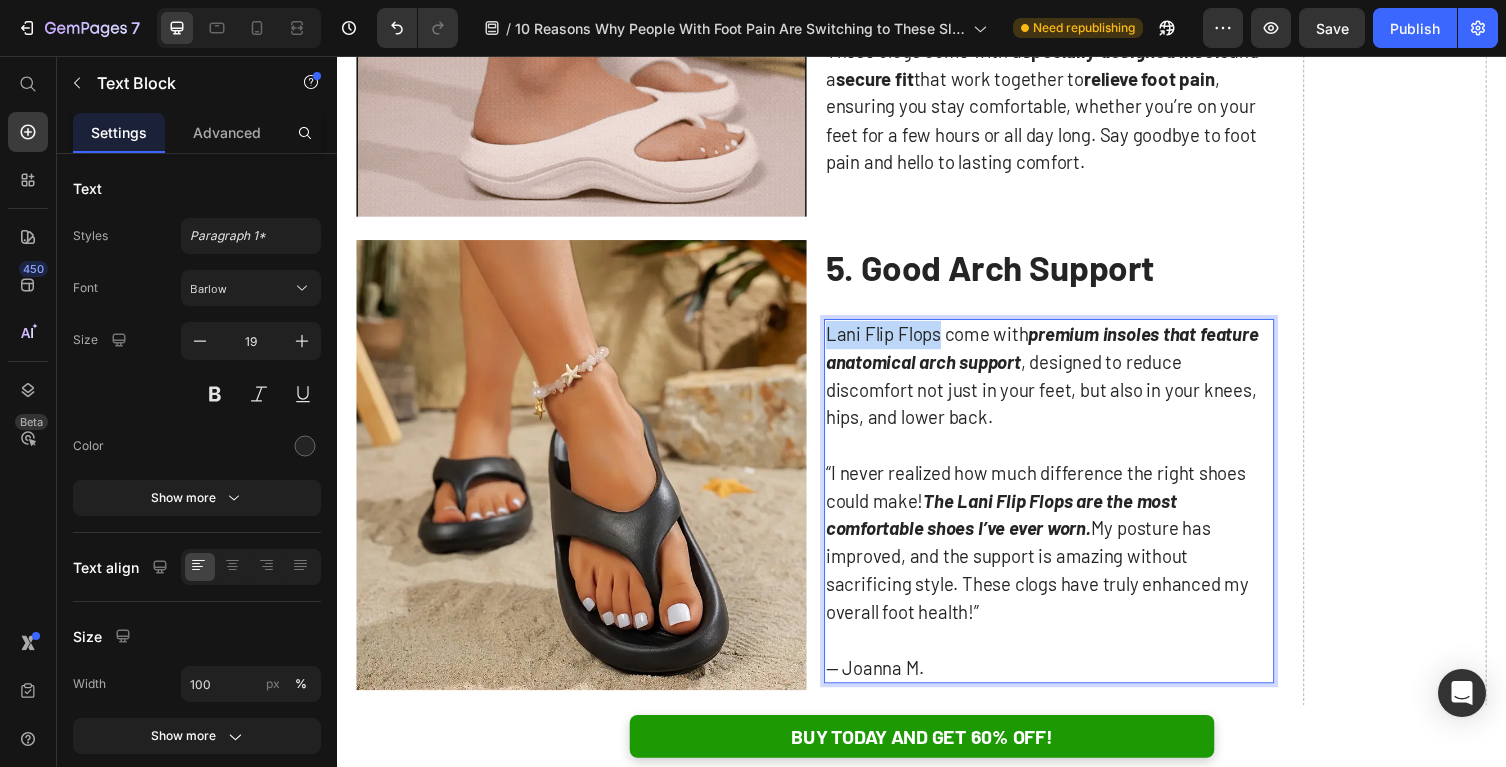 drag, startPoint x: 956, startPoint y: 341, endPoint x: 843, endPoint y: 341, distance: 113 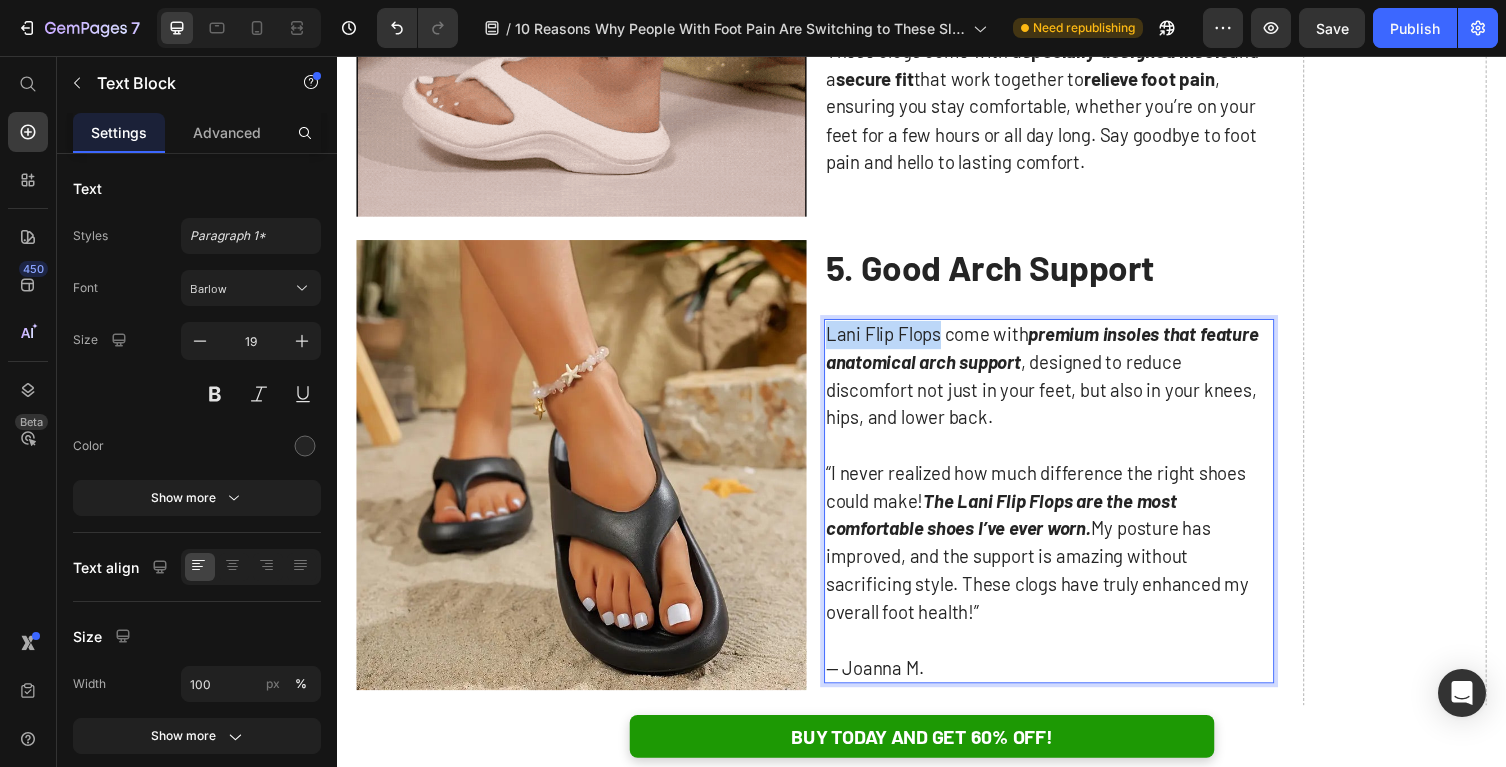 click on "Lani Flip Flops come with  premium insoles that feature anatomical arch support , designed to reduce discomfort not just in your feet, but also in your knees, hips, and lower back." at bounding box center (1068, 384) 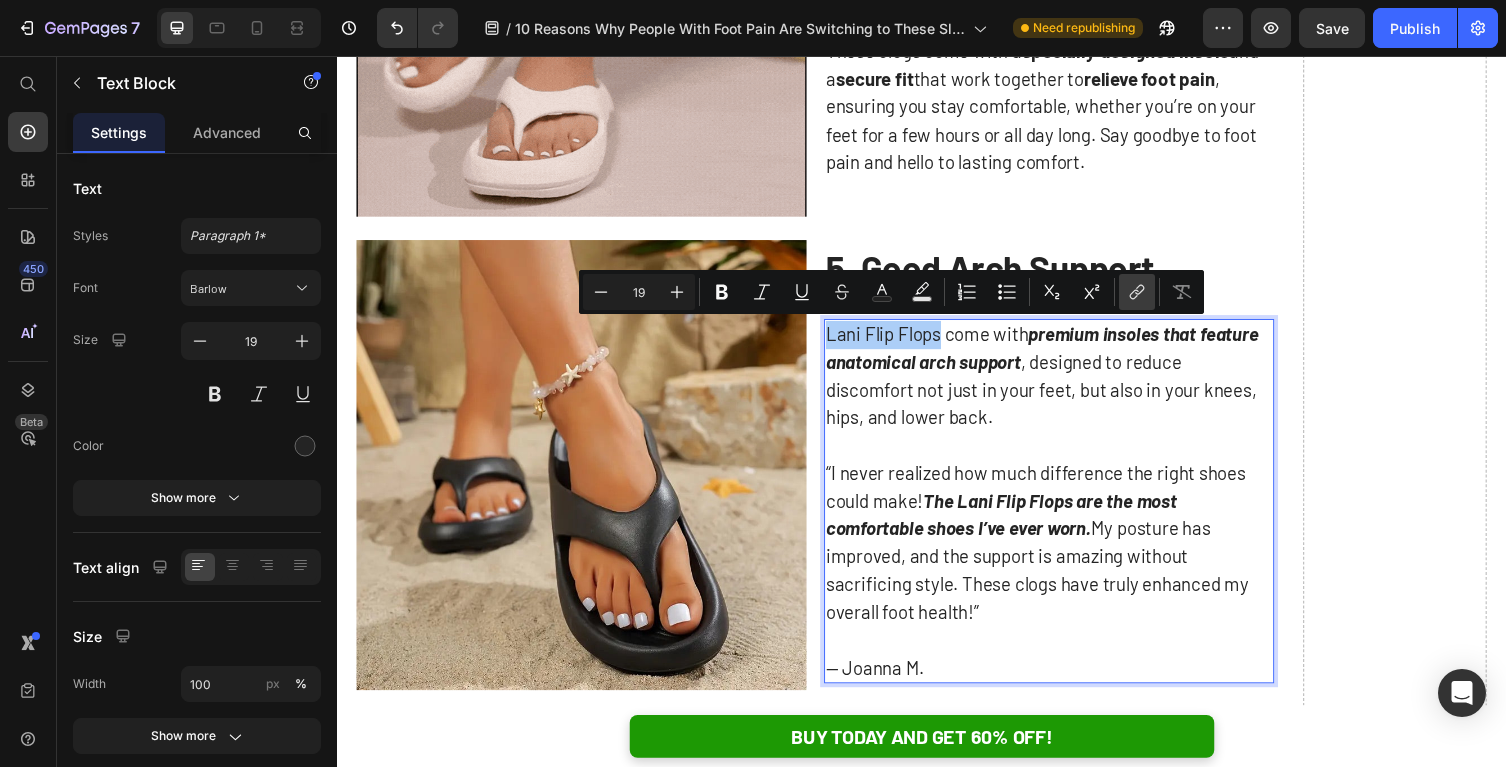 click 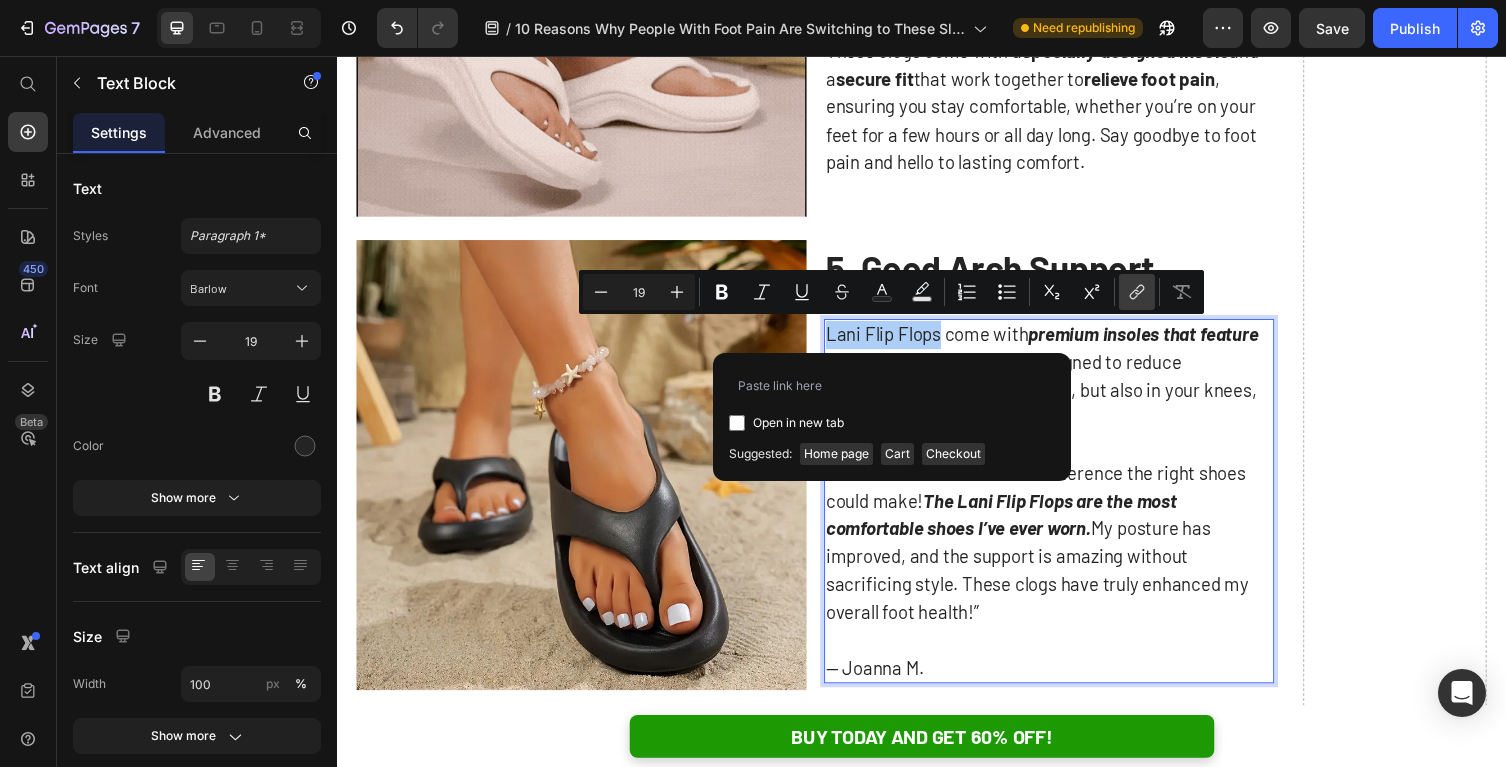 type on "https://armadilo.co/products/lani-flip-flops" 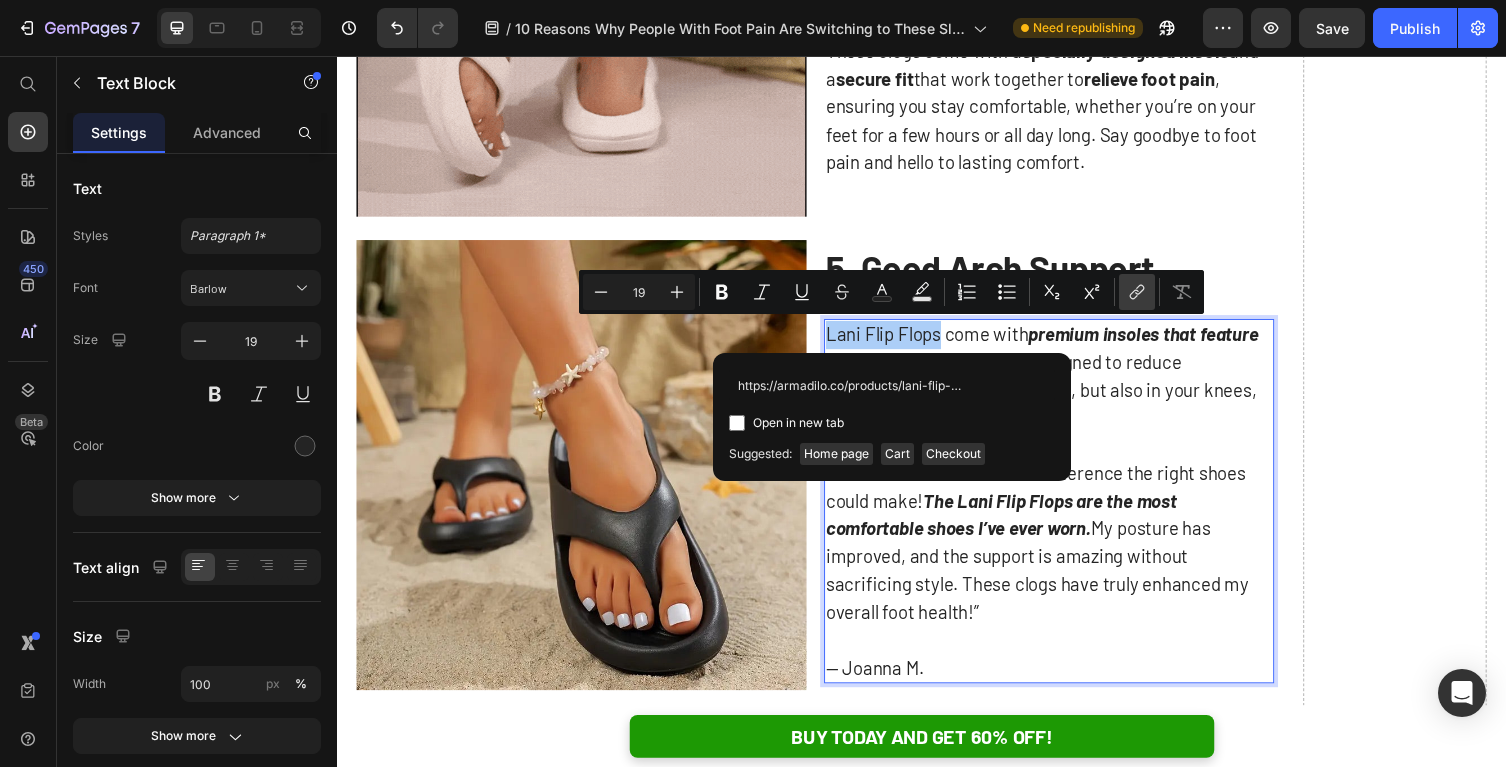 scroll, scrollTop: 0, scrollLeft: 18, axis: horizontal 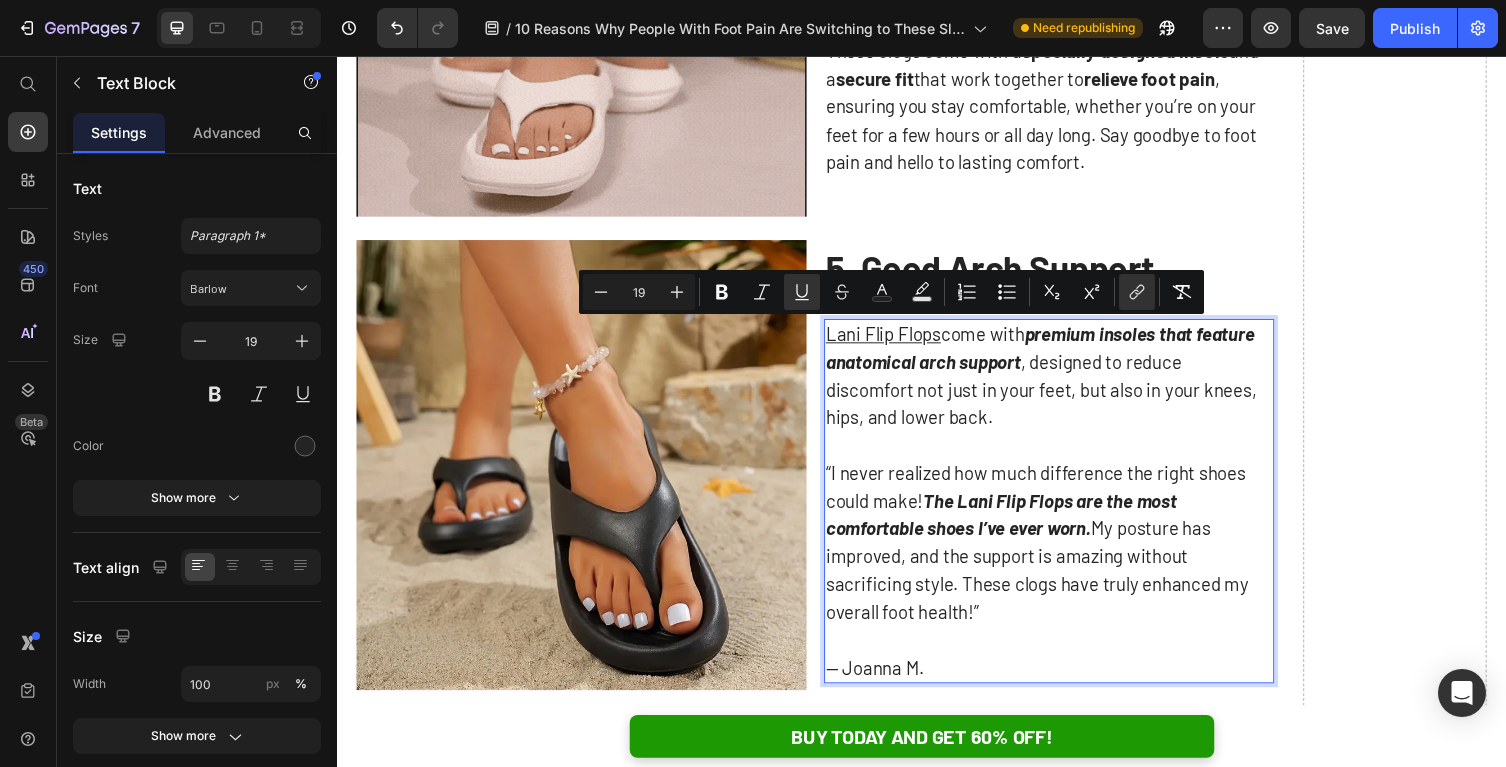 click on "Lani Flip Flops come with premium insoles that feature anatomical arch support, designed to reduce discomfort not just in your feet, but also in your knees, hips, and lower back. “I never realized how much difference the right shoes could make! The Lani Flip Flops are the most comfortable shoes I’ve ever worn. My posture has improved, and the support is amazing without sacrificing style. These clogs have truly enhanced my overall foot health!” — [FIRST] [LAST]" at bounding box center (1068, 512) 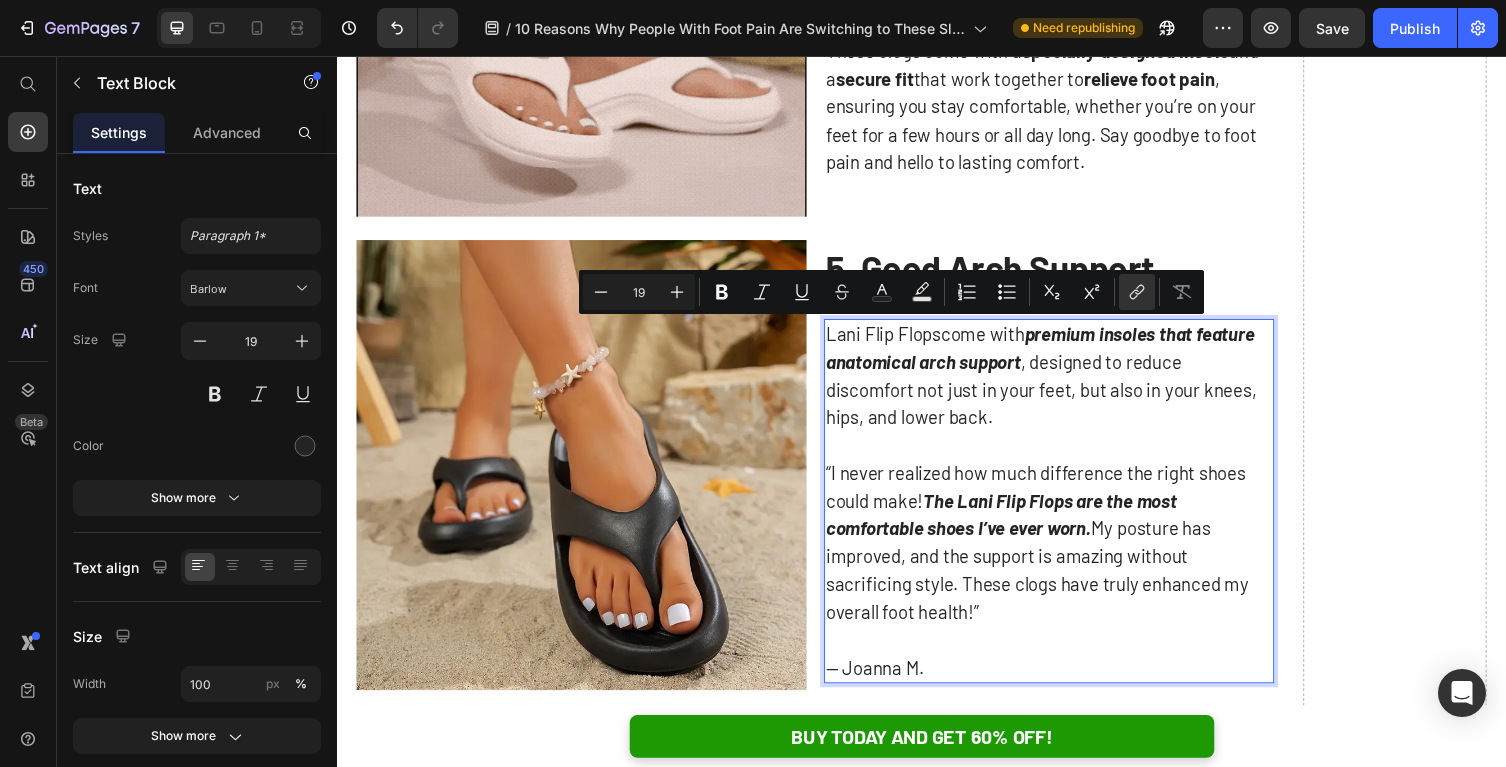 click on "The Lani Flip Flops are the most comfortable shoes I’ve ever worn." at bounding box center [1019, 526] 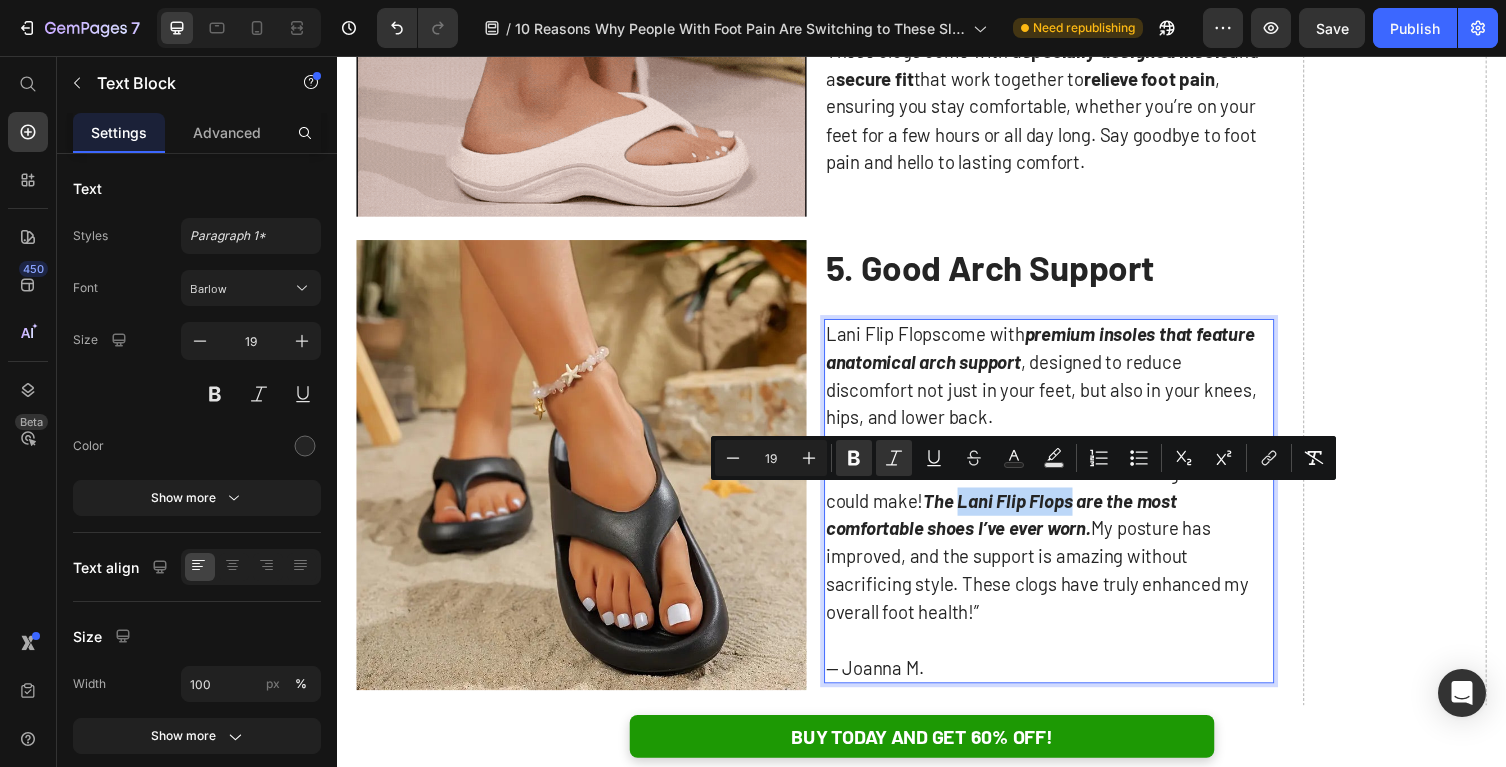 drag, startPoint x: 1096, startPoint y: 512, endPoint x: 974, endPoint y: 518, distance: 122.14745 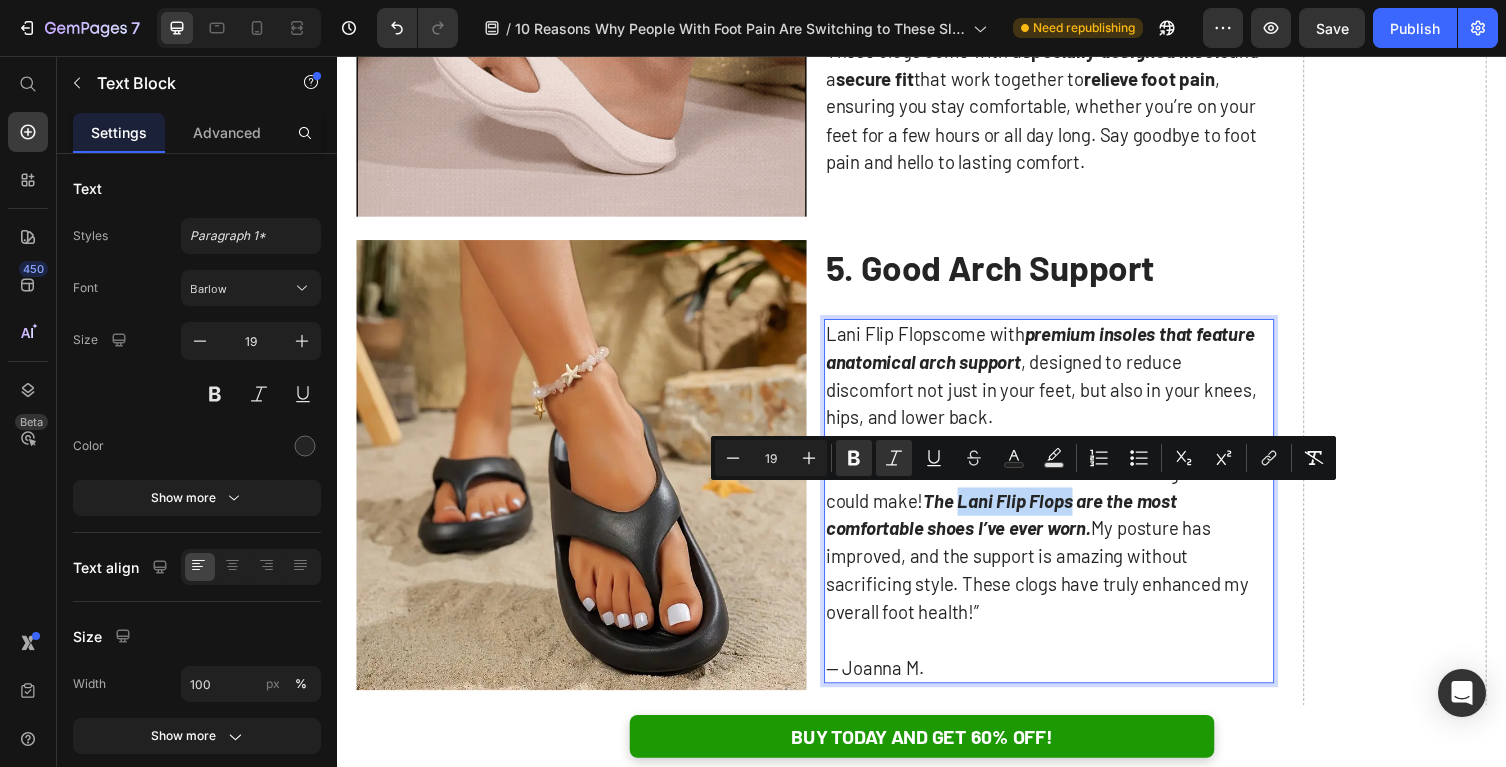 click on "The Lani Flip Flops are the most comfortable shoes I’ve ever worn." at bounding box center [1019, 526] 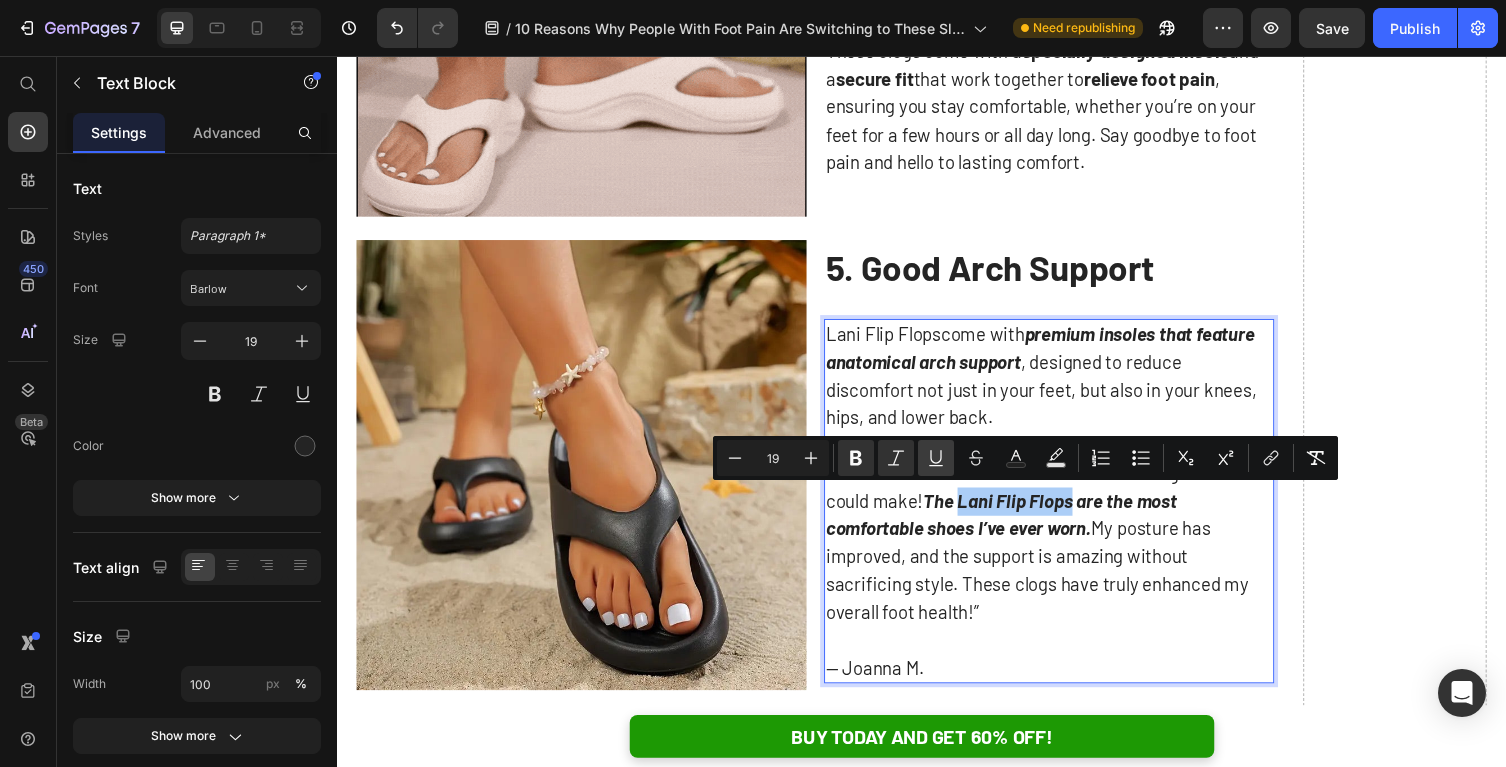 click 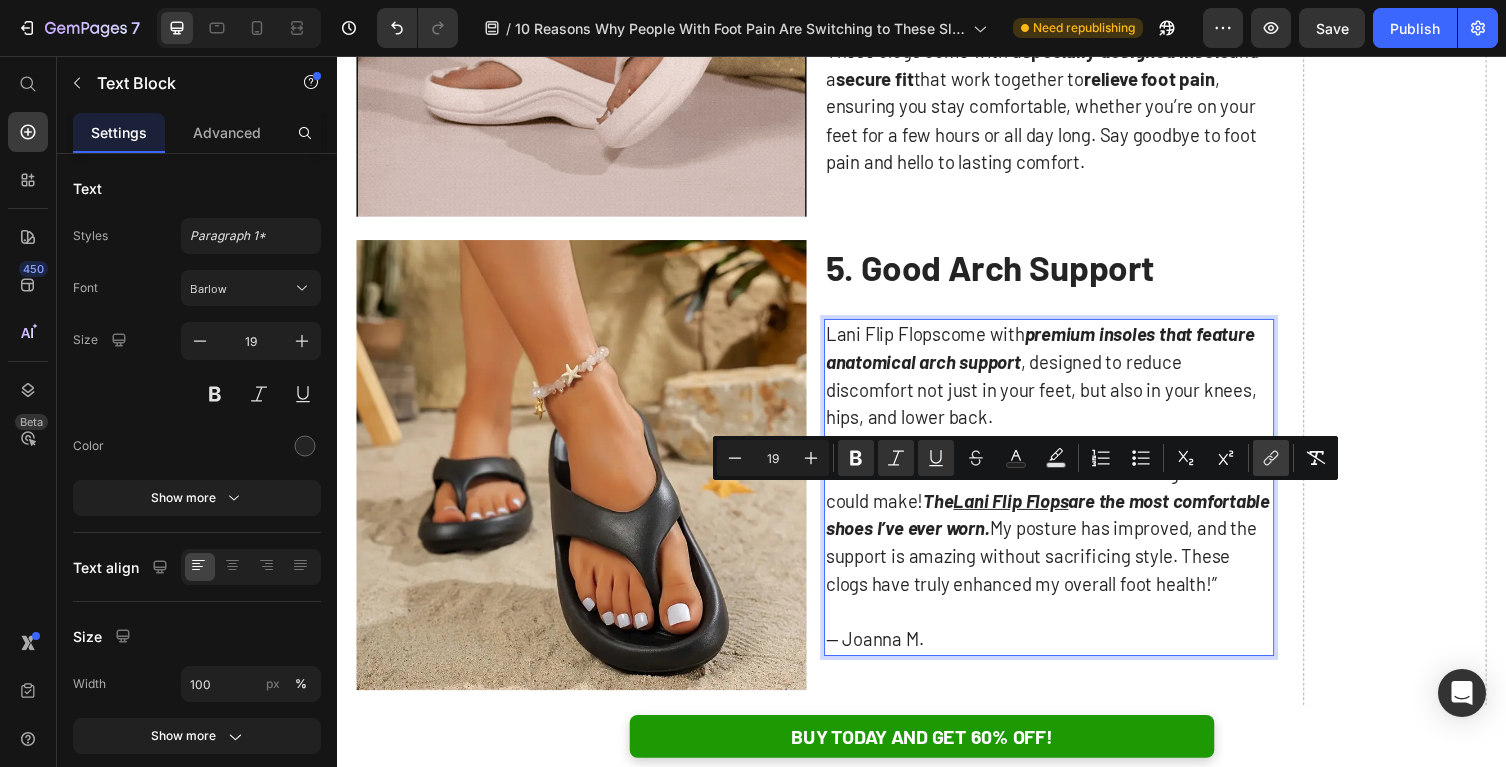 click 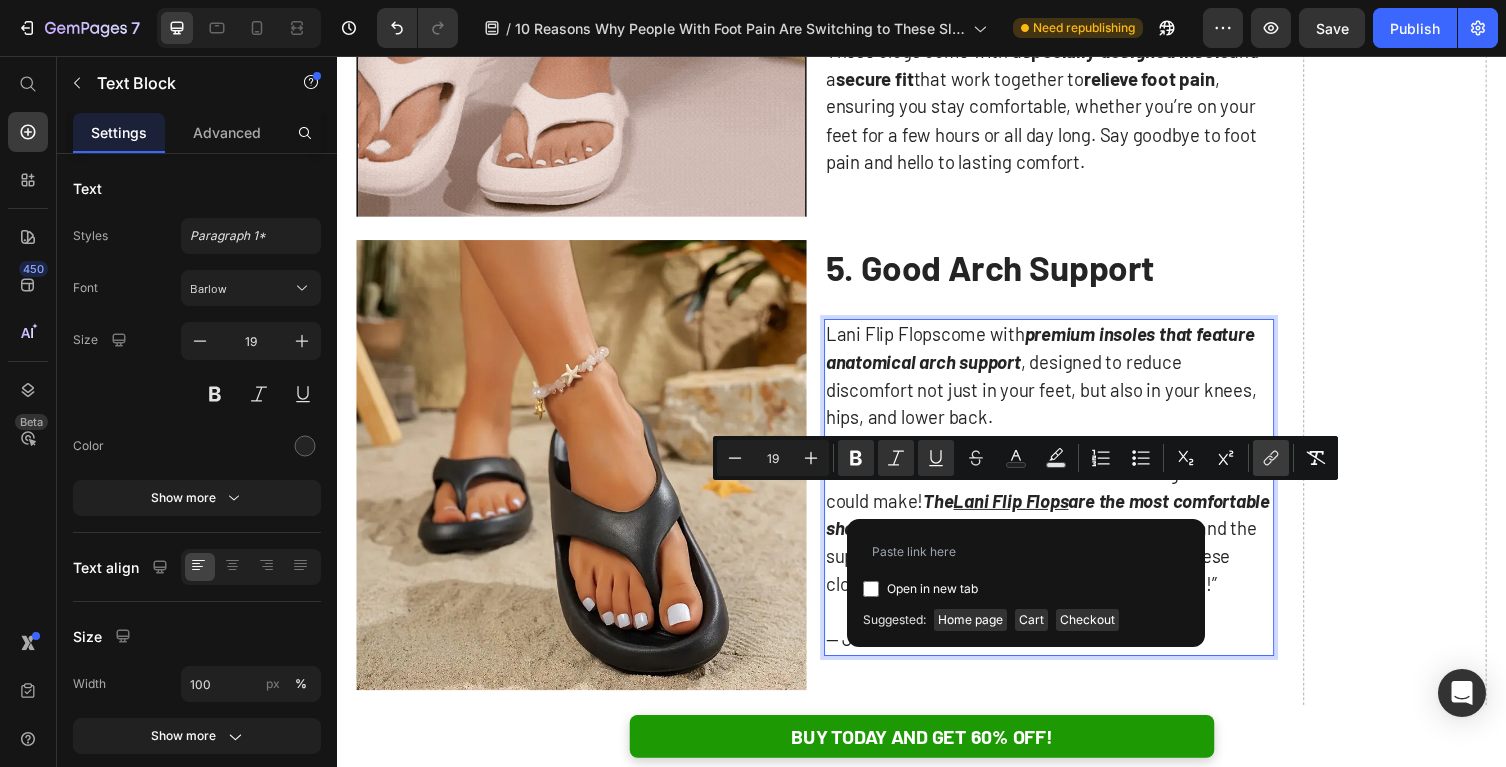 type on "https://armadilo.co/products/lani-flip-flops" 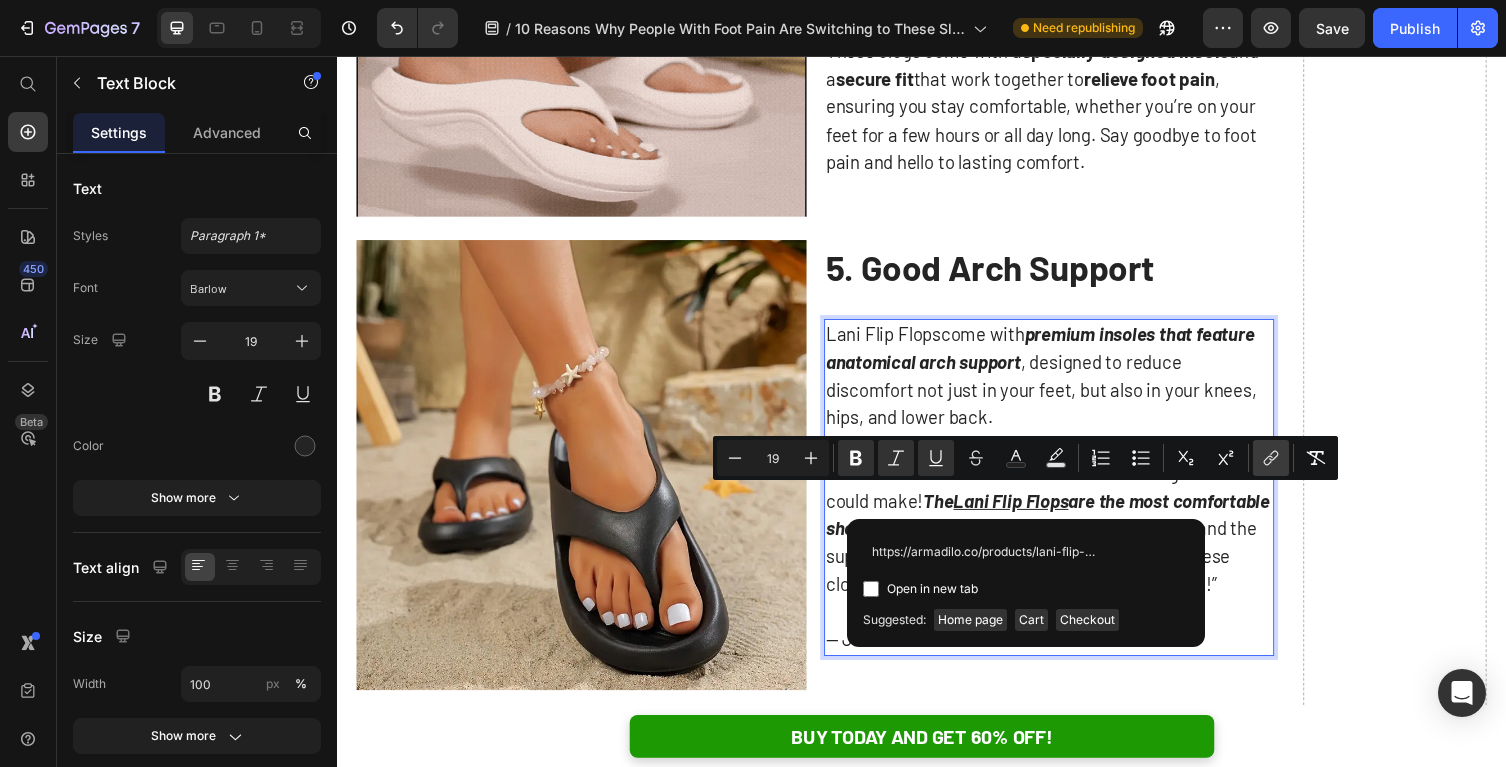 scroll, scrollTop: 0, scrollLeft: 18, axis: horizontal 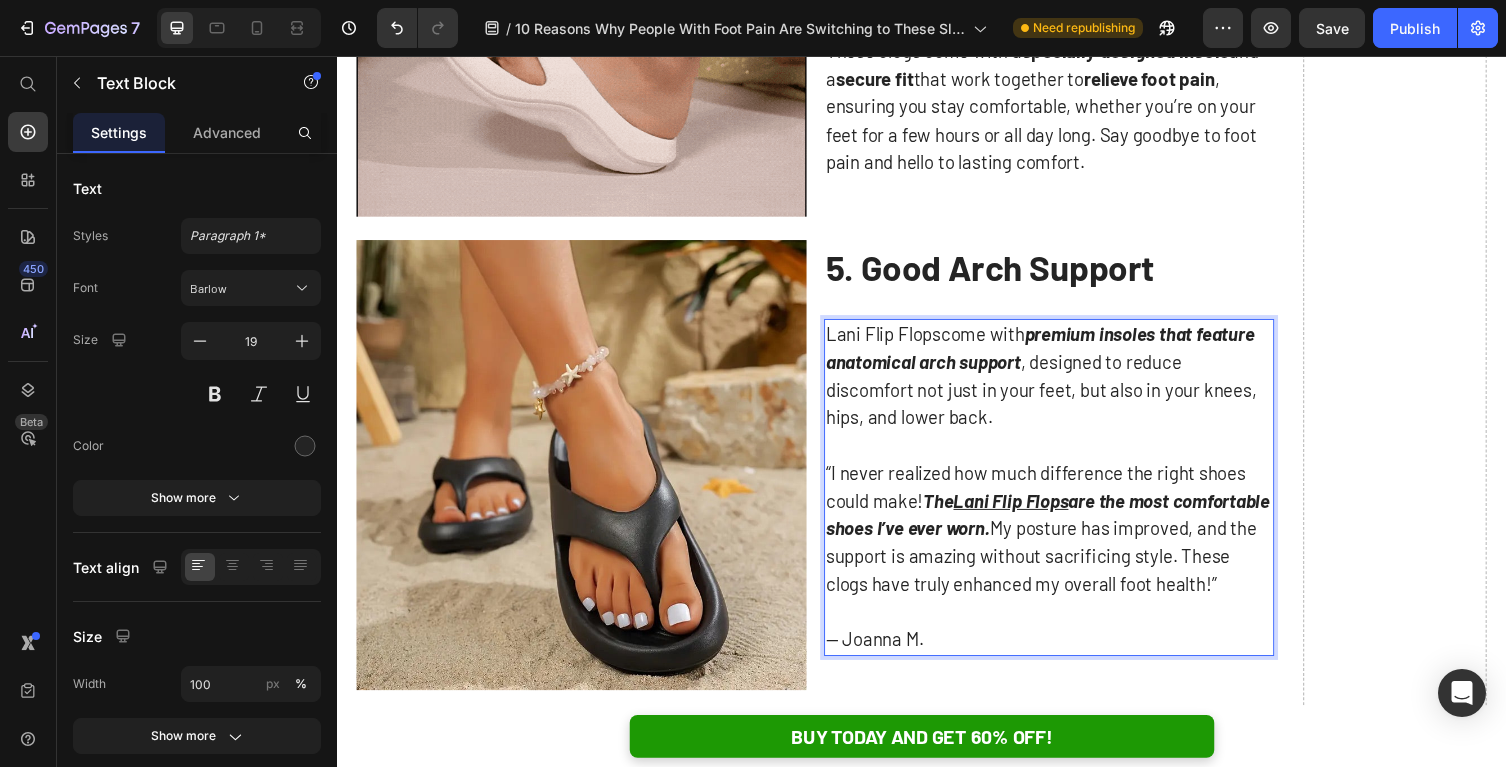 click on "Lani Flip Flops  come with  premium insoles that feature anatomical arch support , designed to reduce discomfort not just in your feet, but also in your knees, hips, and lower back." at bounding box center (1068, 384) 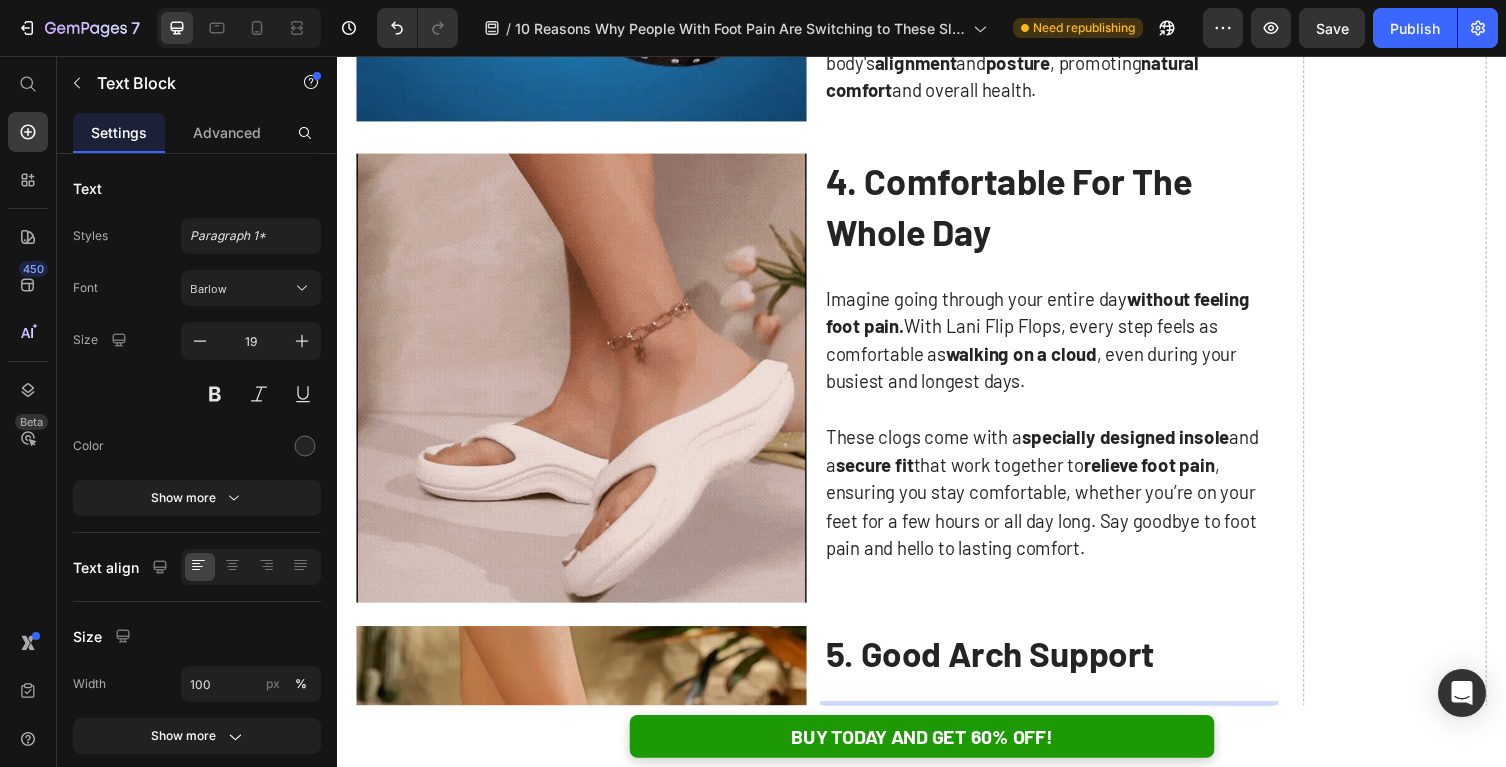 scroll, scrollTop: 2473, scrollLeft: 0, axis: vertical 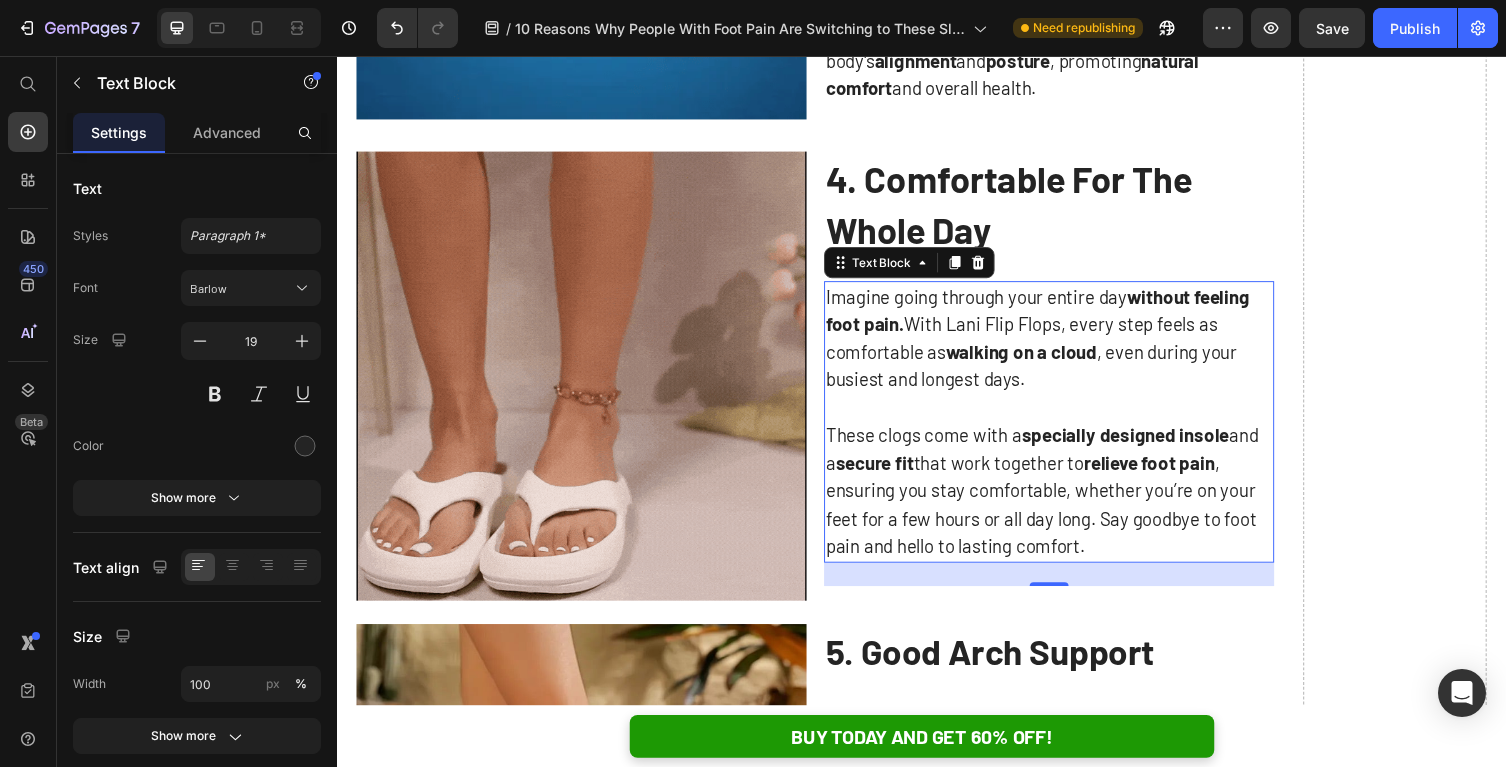 click on "walking on a cloud" at bounding box center [1039, 359] 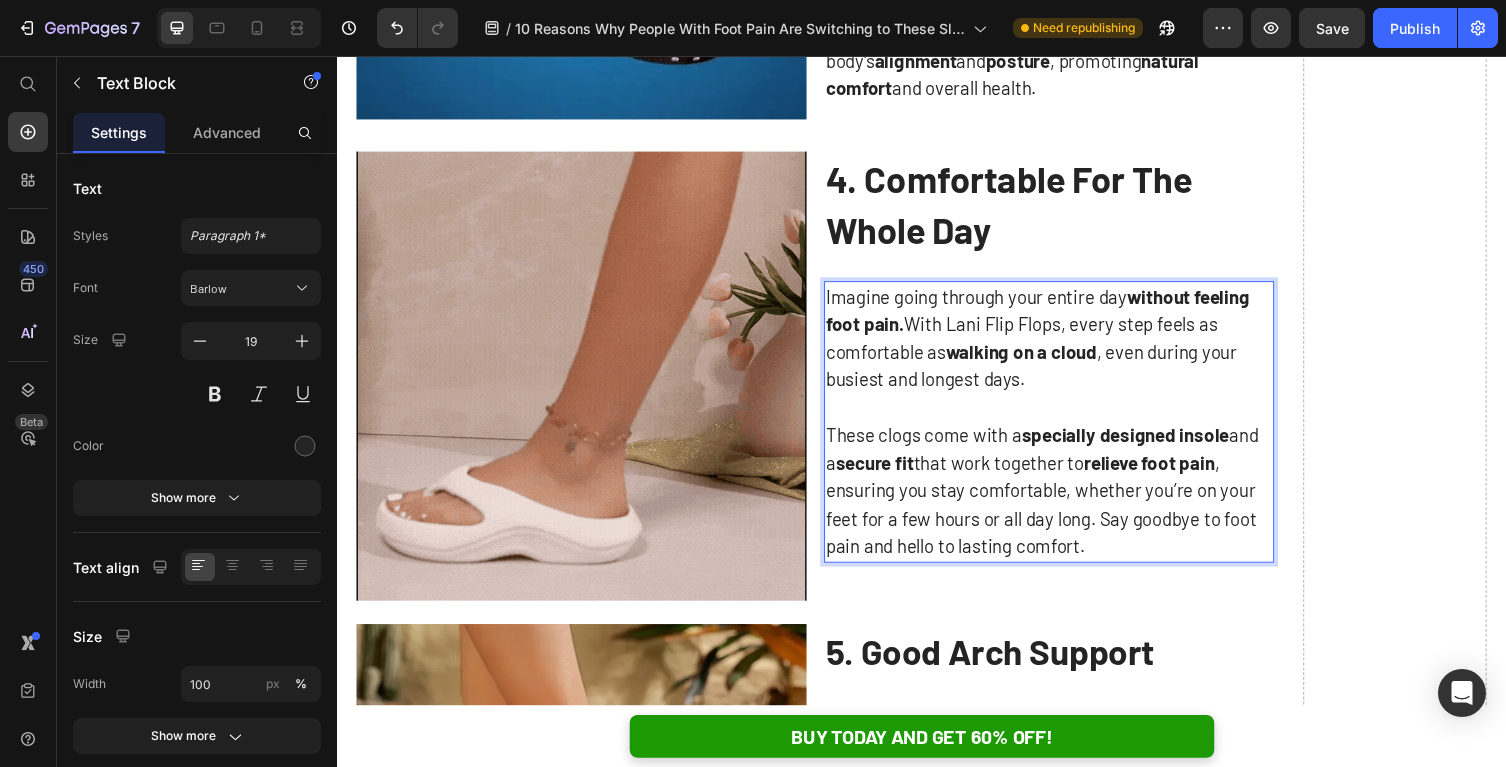click on "Imagine going through your entire day without feeling foot pain. With Lani Flip Flops, every step feels as comfortable as walking on a cloud, even during your busiest and longest days." at bounding box center [1068, 346] 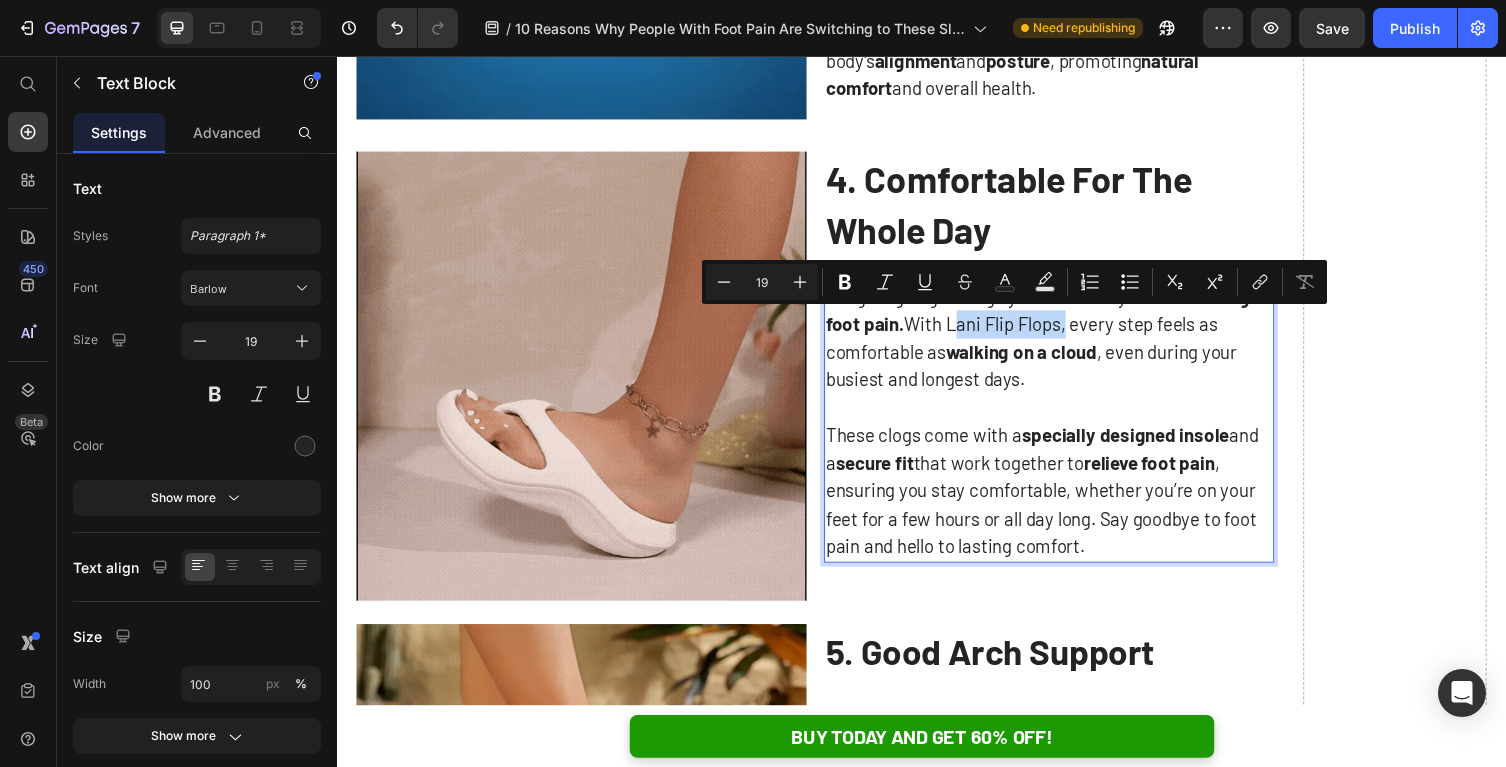 drag, startPoint x: 966, startPoint y: 330, endPoint x: 1079, endPoint y: 340, distance: 113.44161 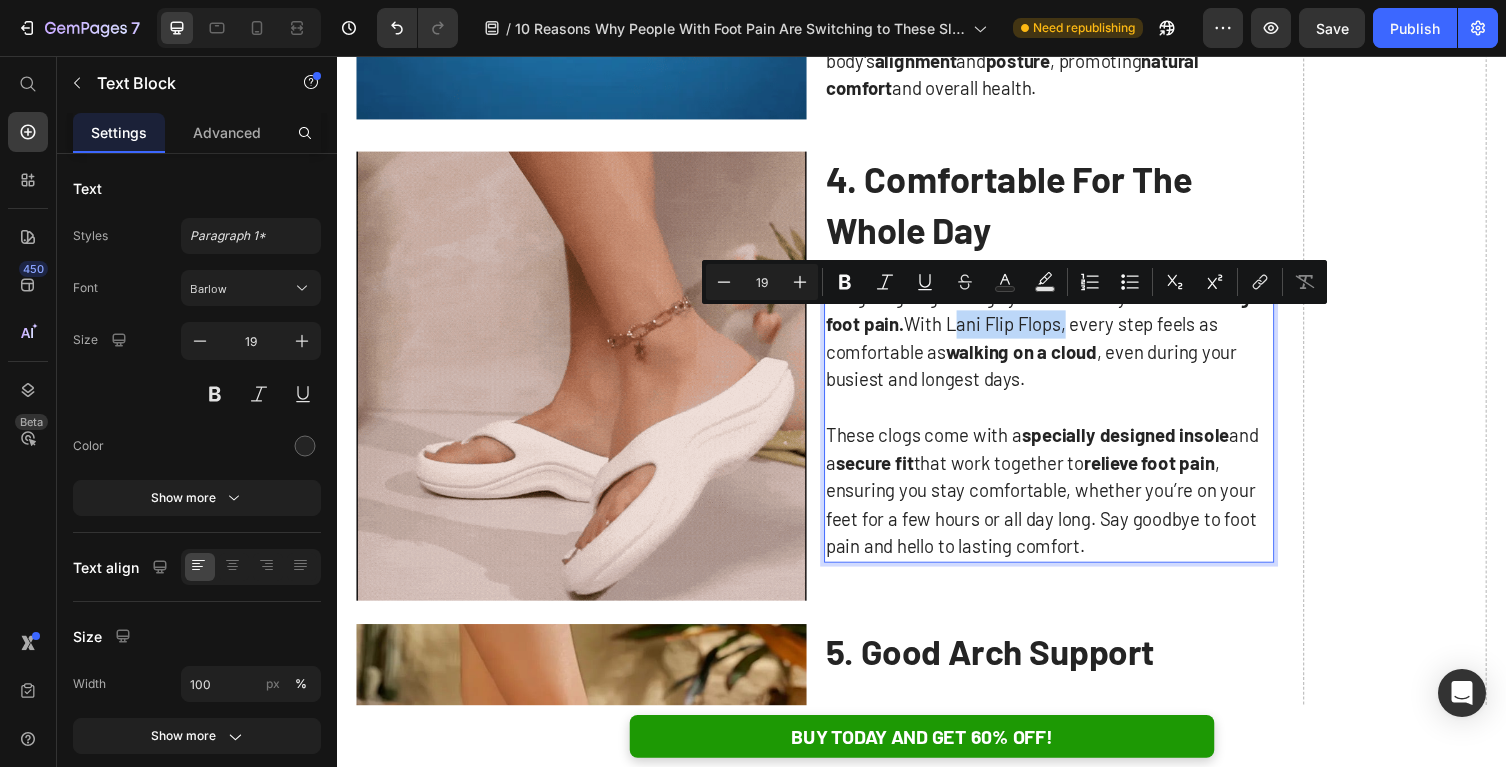 click on "Imagine going through your entire day without feeling foot pain. With Lani Flip Flops, every step feels as comfortable as walking on a cloud, even during your busiest and longest days." at bounding box center [1068, 346] 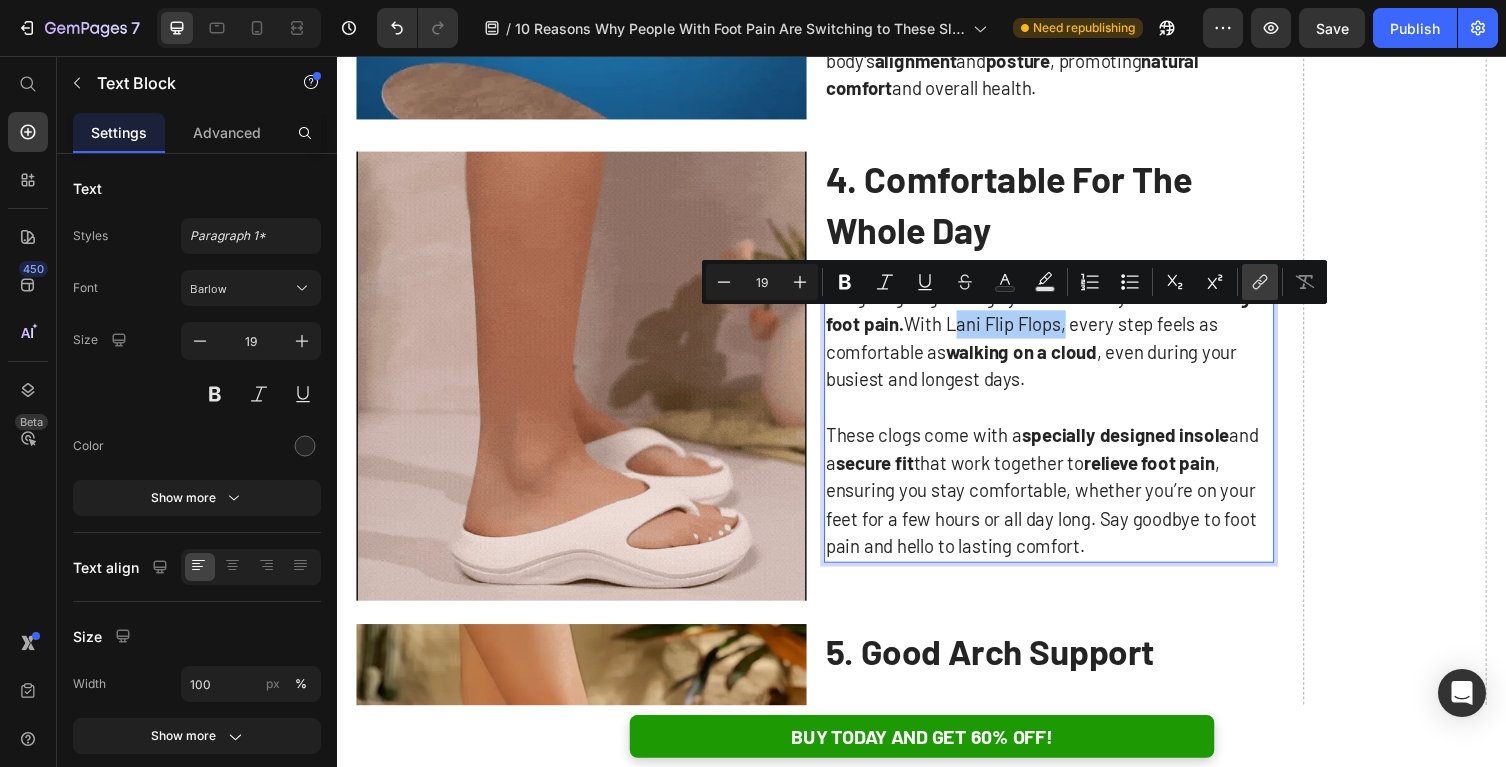 click on "link" at bounding box center (1260, 282) 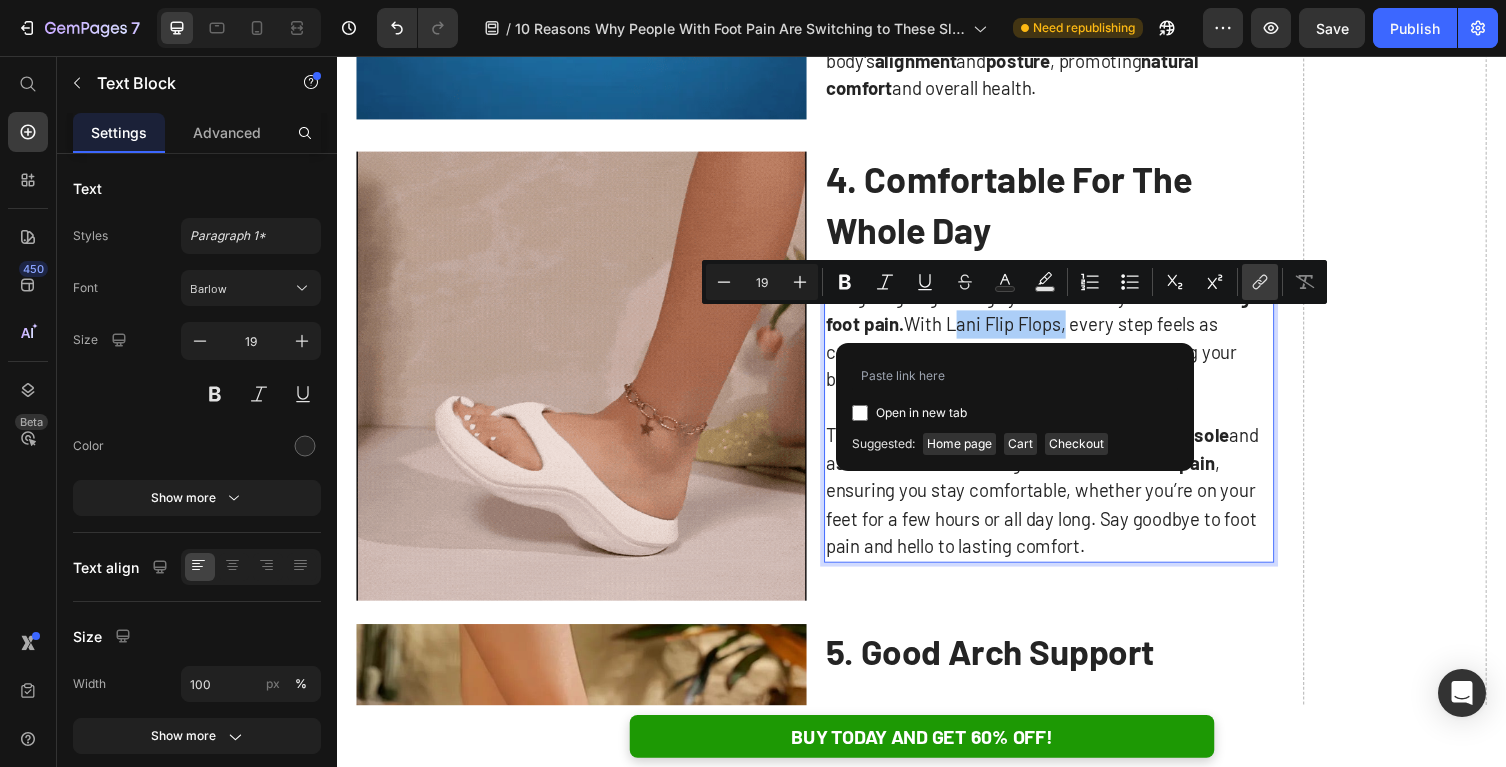 type on "https://armadilo.co/products/lani-flip-flops" 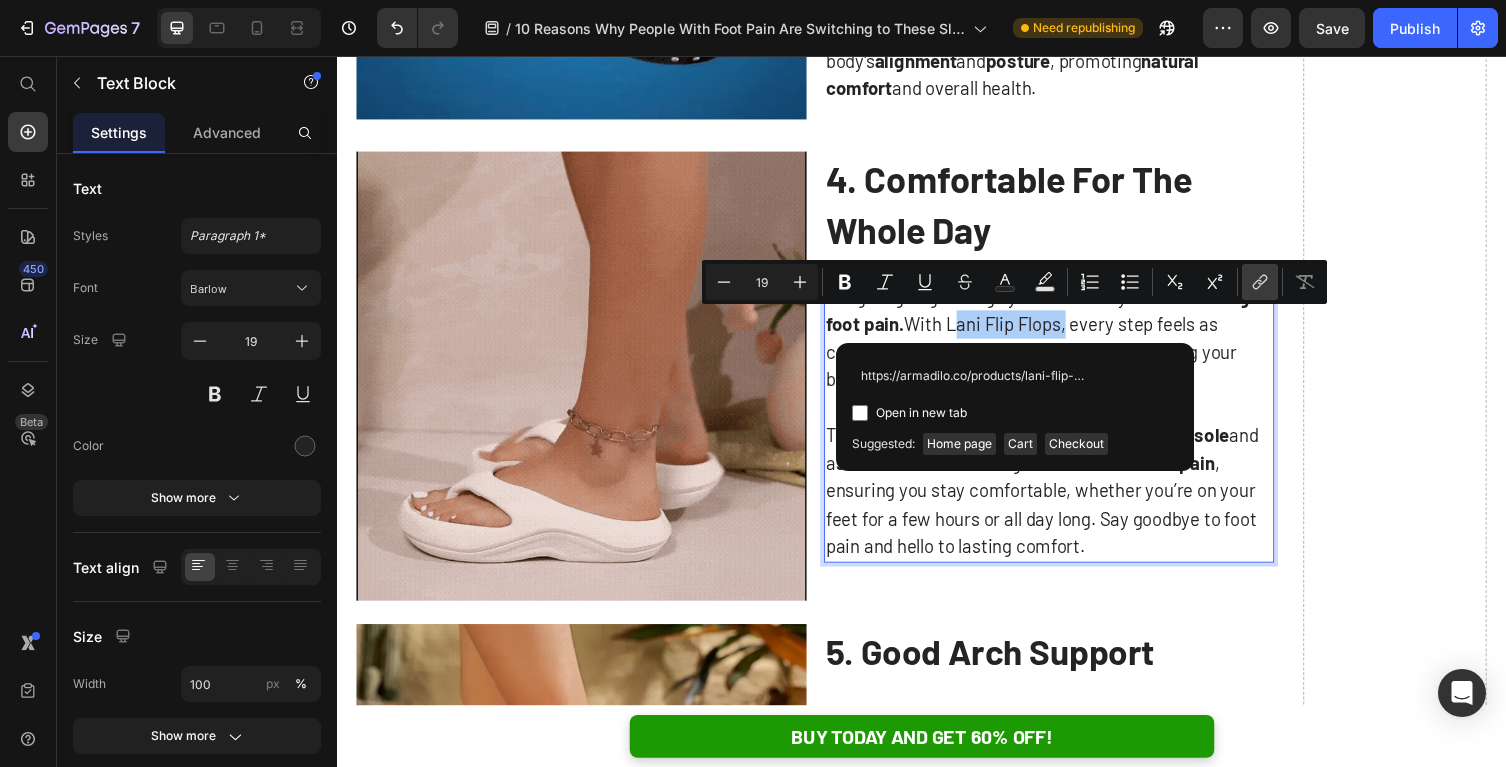 scroll, scrollTop: 0, scrollLeft: 18, axis: horizontal 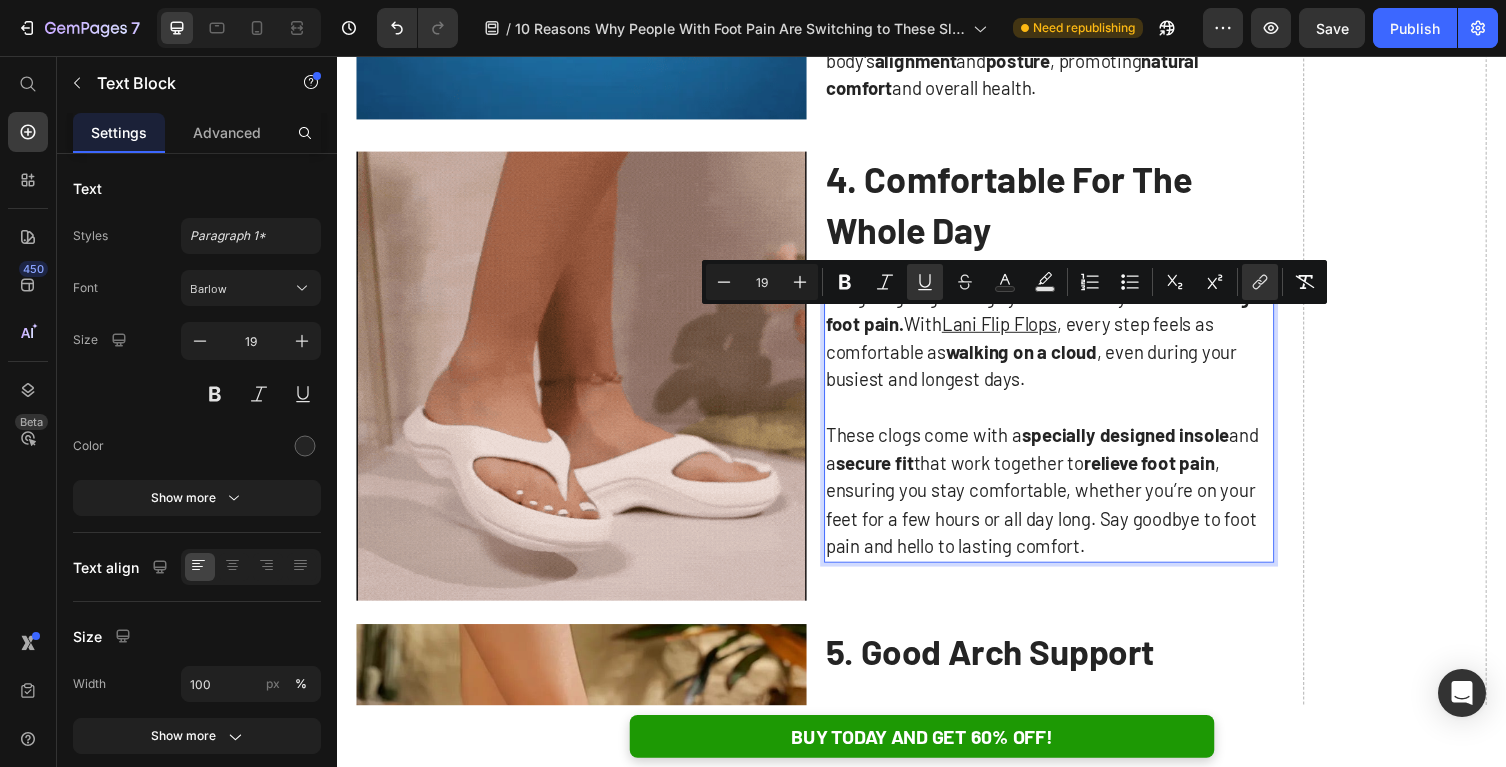 click on "These clogs come with a specially designed insole and a secure fit that work together to relieve foot pain, ensuring you stay comfortable, whether you’re on your feet for a few hours or all day long. Say goodbye to foot pain and hello to lasting comfort." at bounding box center (1068, 502) 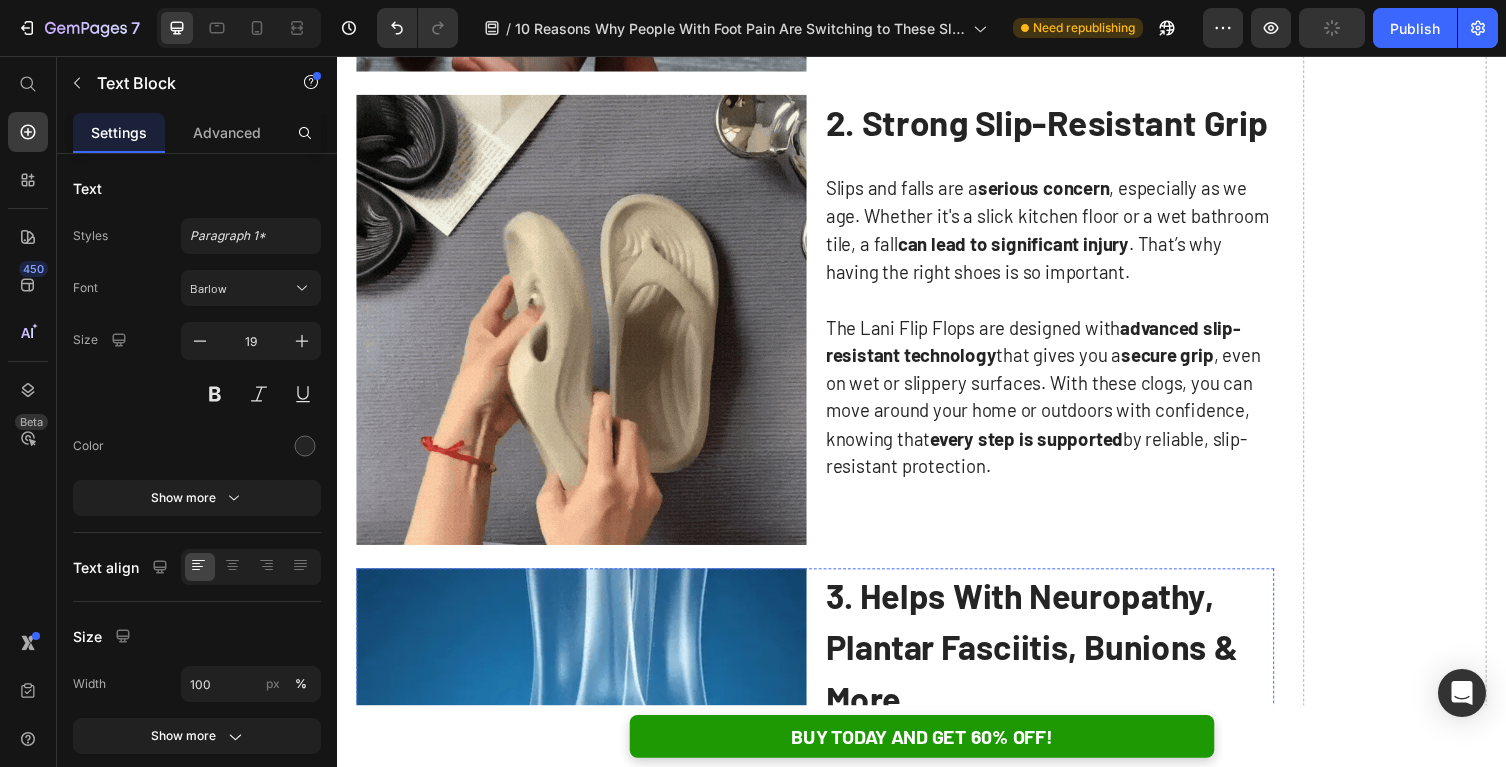 scroll, scrollTop: 1521, scrollLeft: 0, axis: vertical 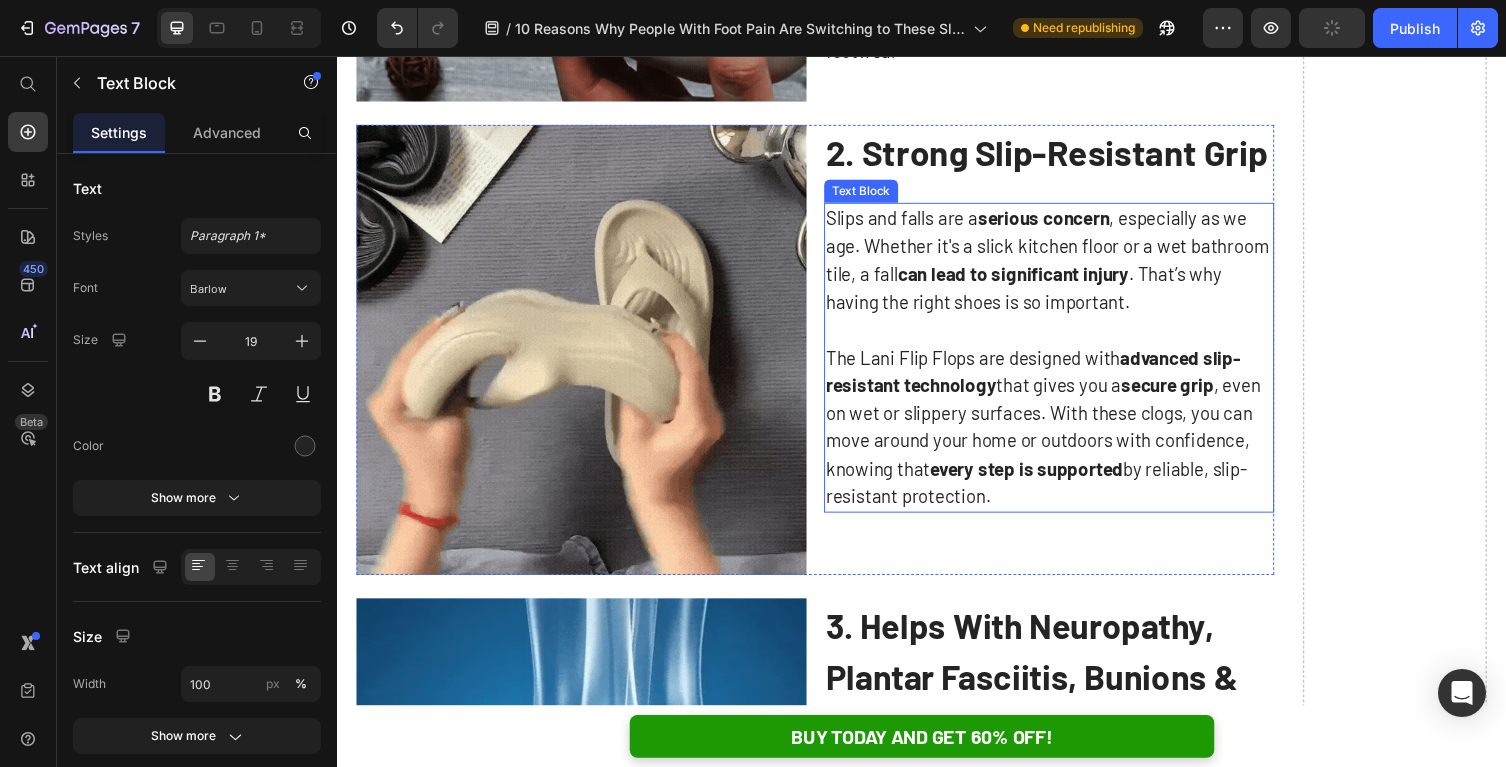 click on "The Lani Flip Flops are designed with  advanced slip-resistant technology  that gives you a  secure grip , even on wet or slippery surfaces. With these clogs, you can move around your home or outdoors with confidence, knowing that  every step is supported  by reliable, slip-resistant protection." at bounding box center (1068, 436) 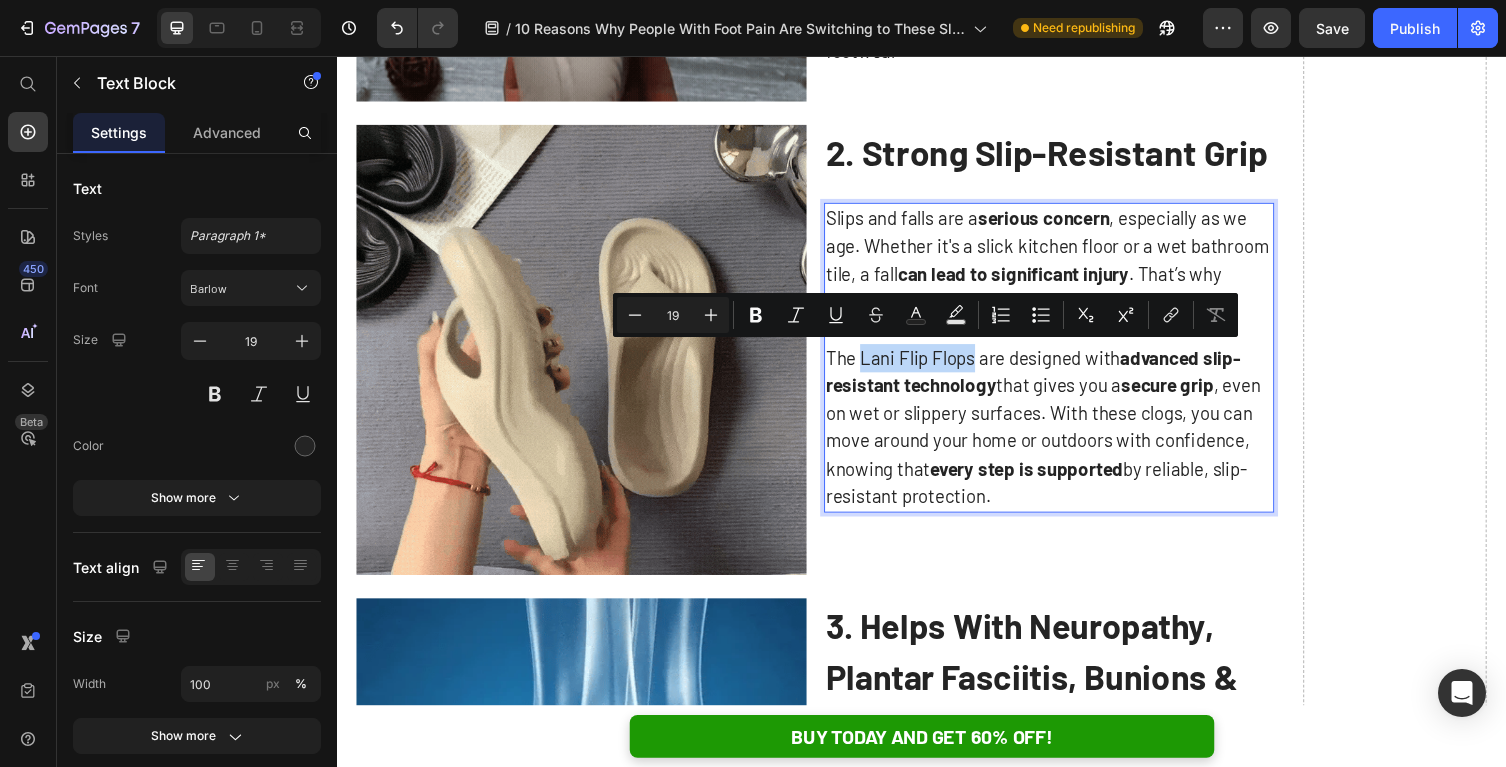 drag, startPoint x: 873, startPoint y: 368, endPoint x: 988, endPoint y: 372, distance: 115.06954 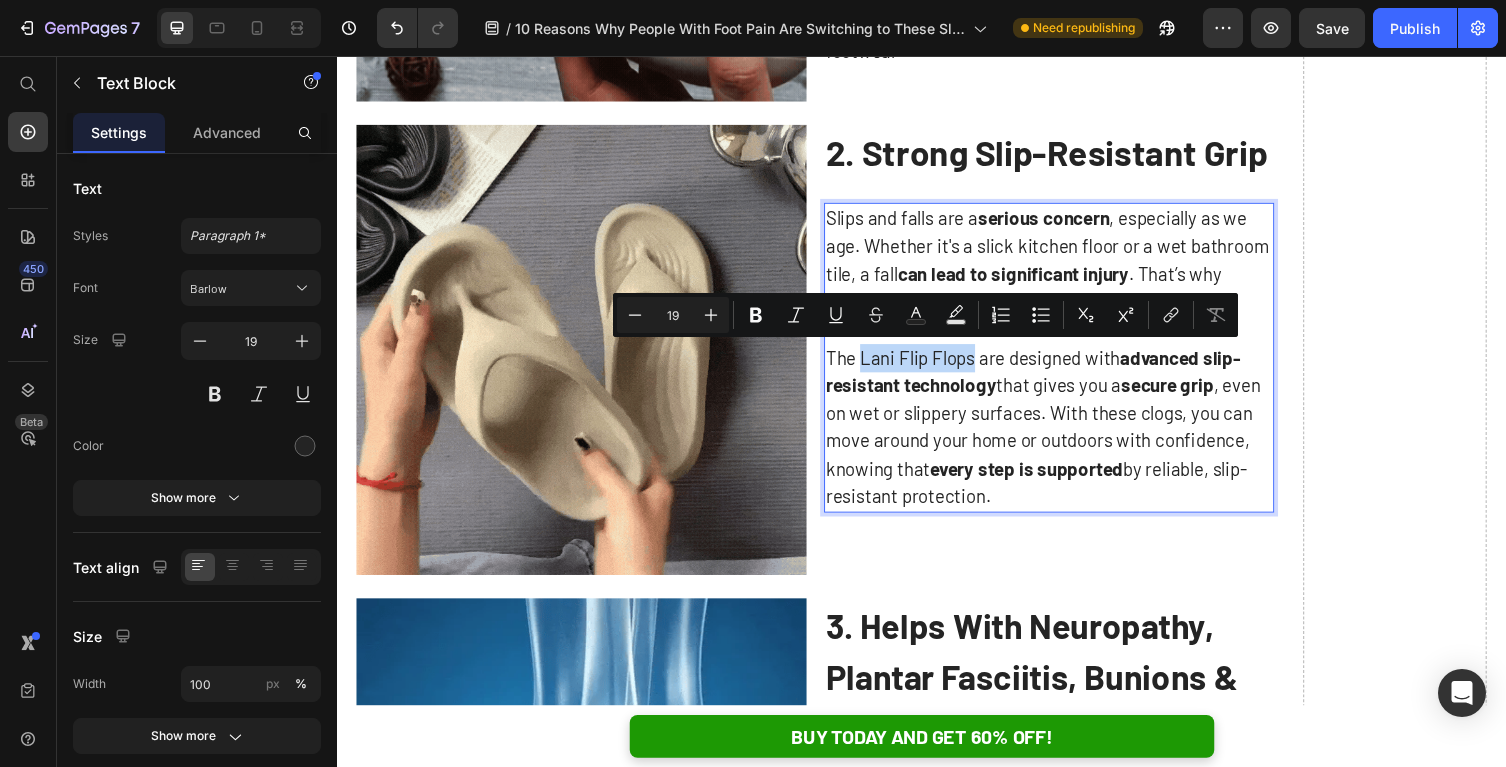 click on "The Lani Flip Flops are designed with  advanced slip-resistant technology  that gives you a  secure grip , even on wet or slippery surfaces. With these clogs, you can move around your home or outdoors with confidence, knowing that  every step is supported  by reliable, slip-resistant protection." at bounding box center (1068, 436) 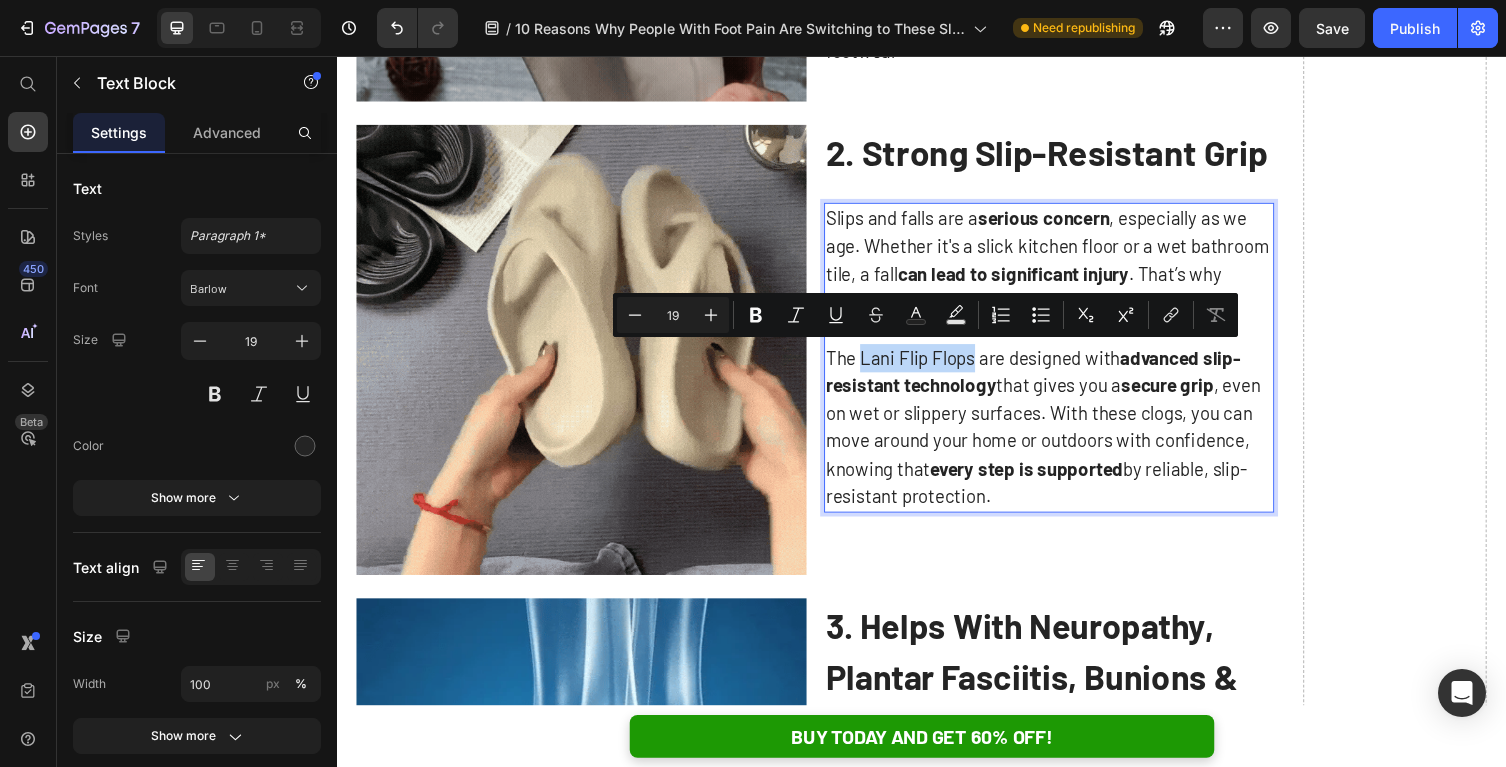 click on "The Lani Flip Flops are designed with  advanced slip-resistant technology  that gives you a  secure grip , even on wet or slippery surfaces. With these clogs, you can move around your home or outdoors with confidence, knowing that  every step is supported  by reliable, slip-resistant protection." at bounding box center (1068, 436) 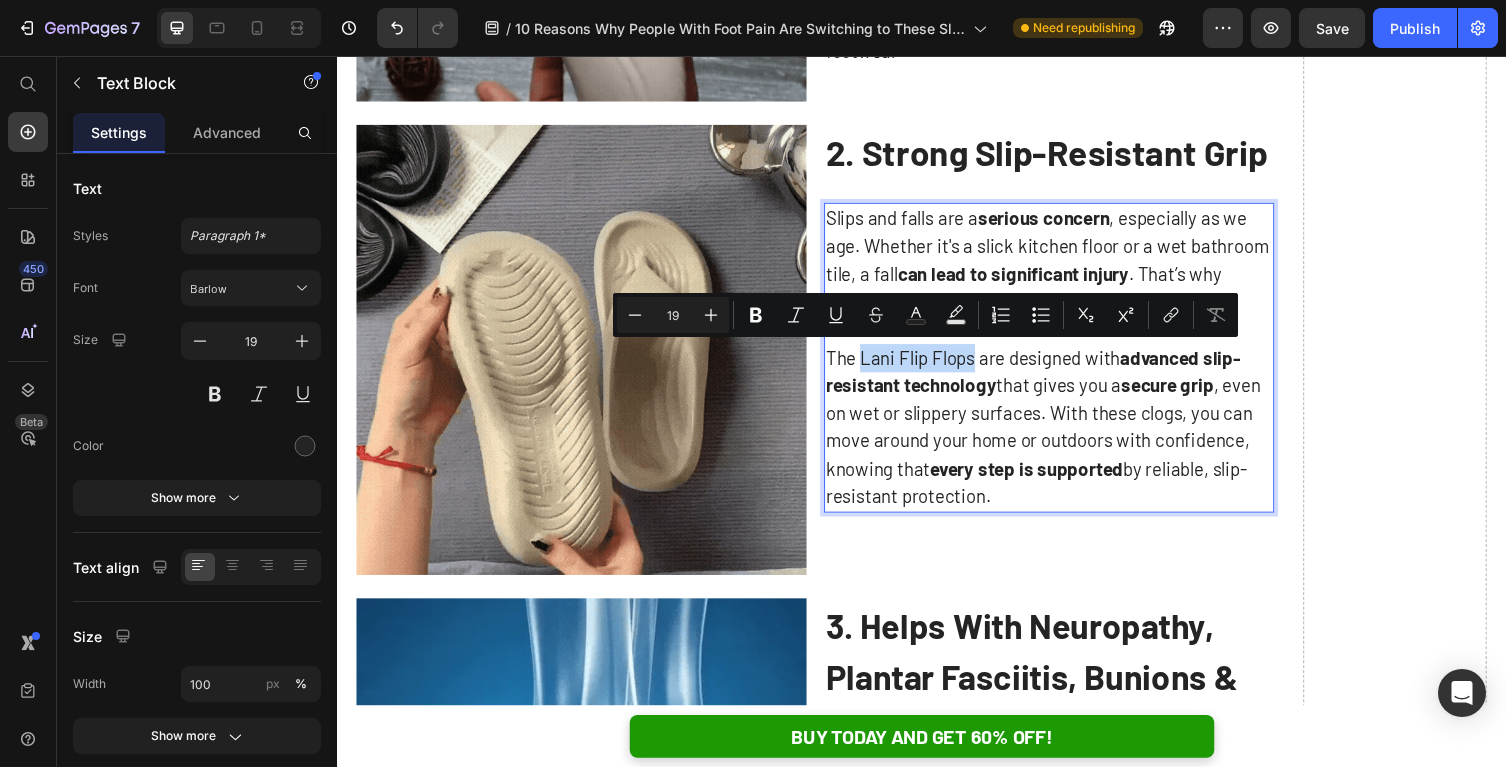 click on "The Lani Flip Flops are designed with  advanced slip-resistant technology  that gives you a  secure grip , even on wet or slippery surfaces. With these clogs, you can move around your home or outdoors with confidence, knowing that  every step is supported  by reliable, slip-resistant protection." at bounding box center [1068, 436] 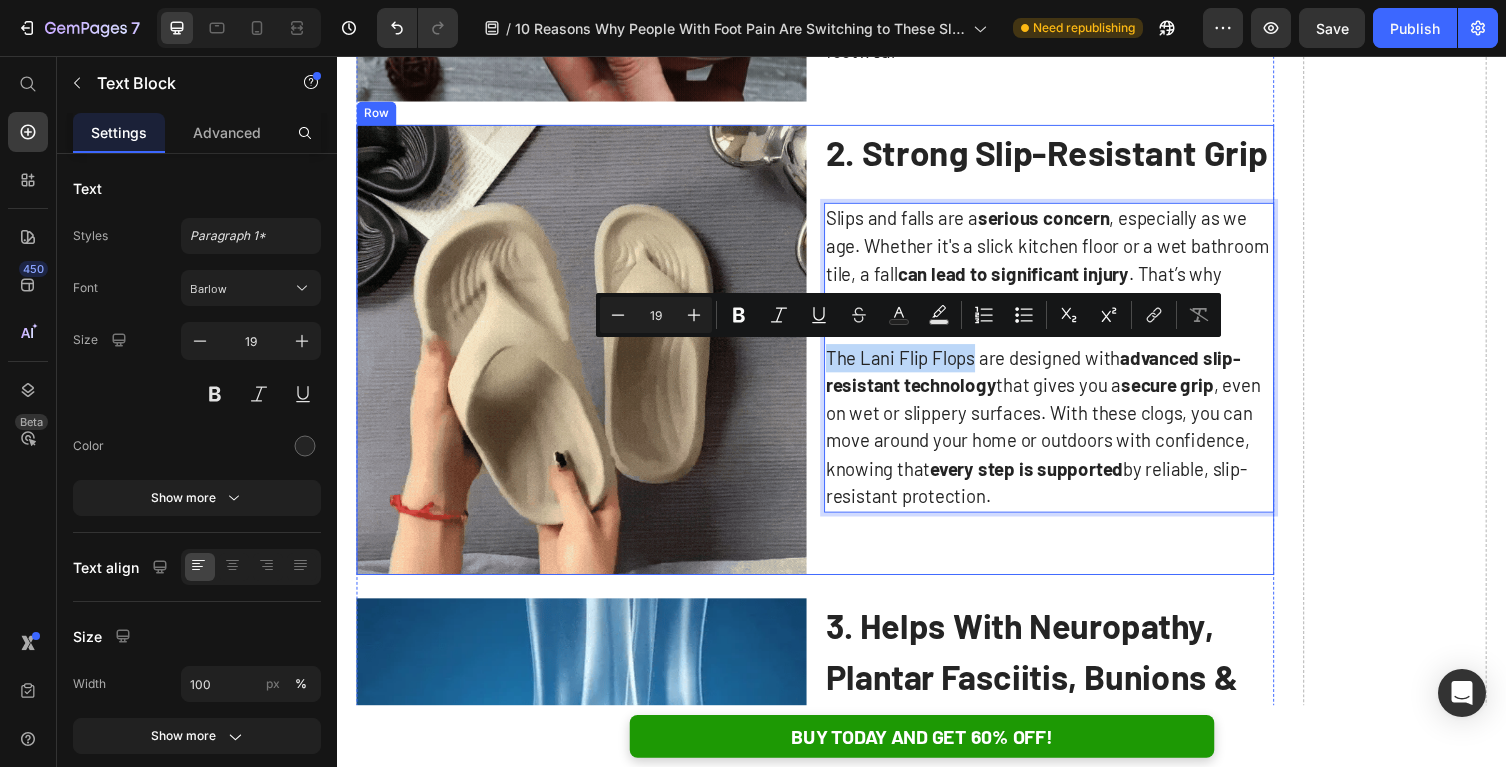 drag, startPoint x: 988, startPoint y: 364, endPoint x: 829, endPoint y: 370, distance: 159.11317 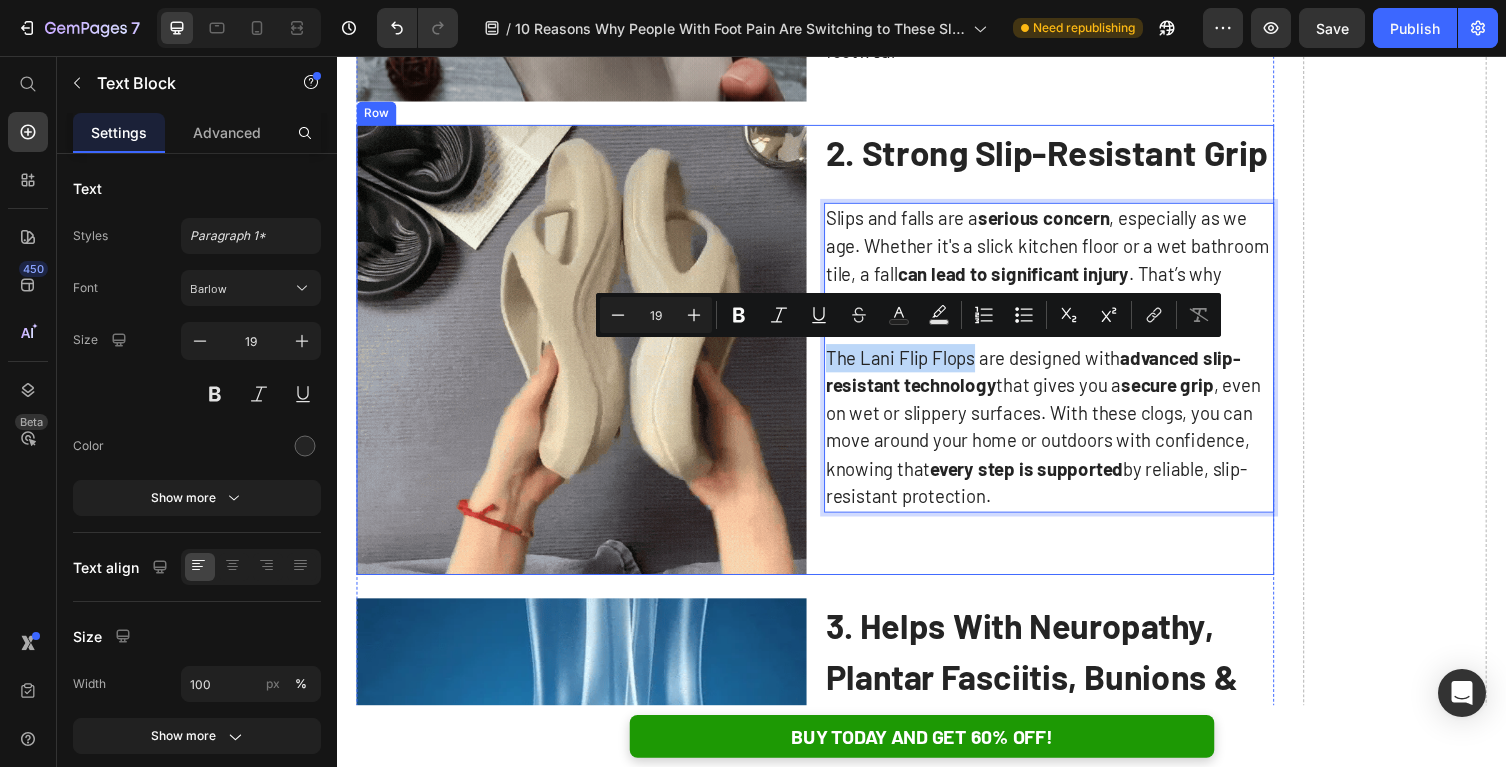 click on "Image 2. Strong Slip-Resistant Grip Text Block Slips and falls are a  serious concern , especially as we age. Whether it's a slick kitchen floor or a wet bathroom tile, a fall  can lead to significant injury . That’s why having the right shoes is so important. The Lani Flip Flops are designed with  advanced slip-resistant technology  that gives you a  secure grip , even on wet or slippery surfaces. With these clogs, you can move around your home or outdoors with confidence, knowing that  every step is supported  by reliable, slip-resistant protection.  Text Block   24 Row" at bounding box center (828, 357) 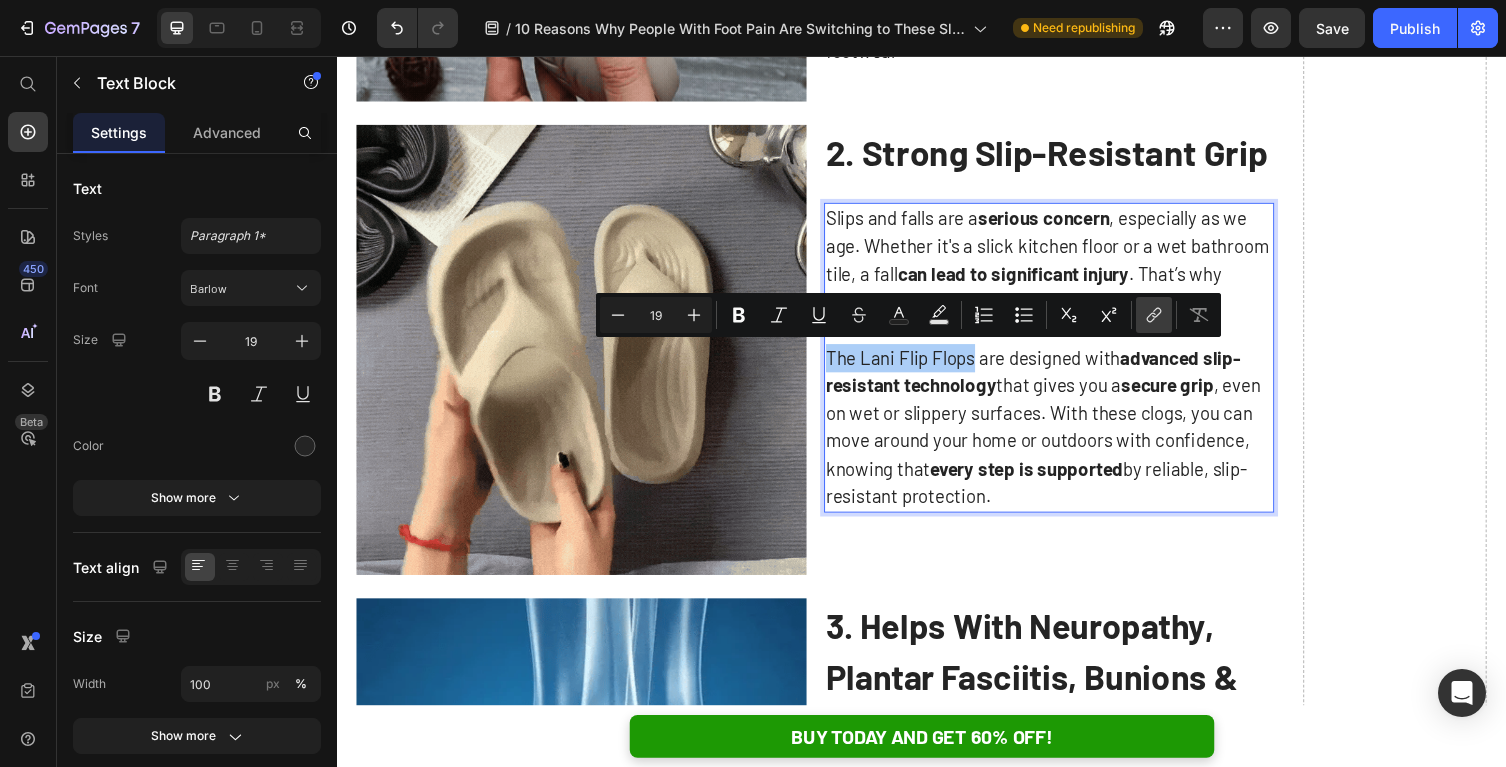 click 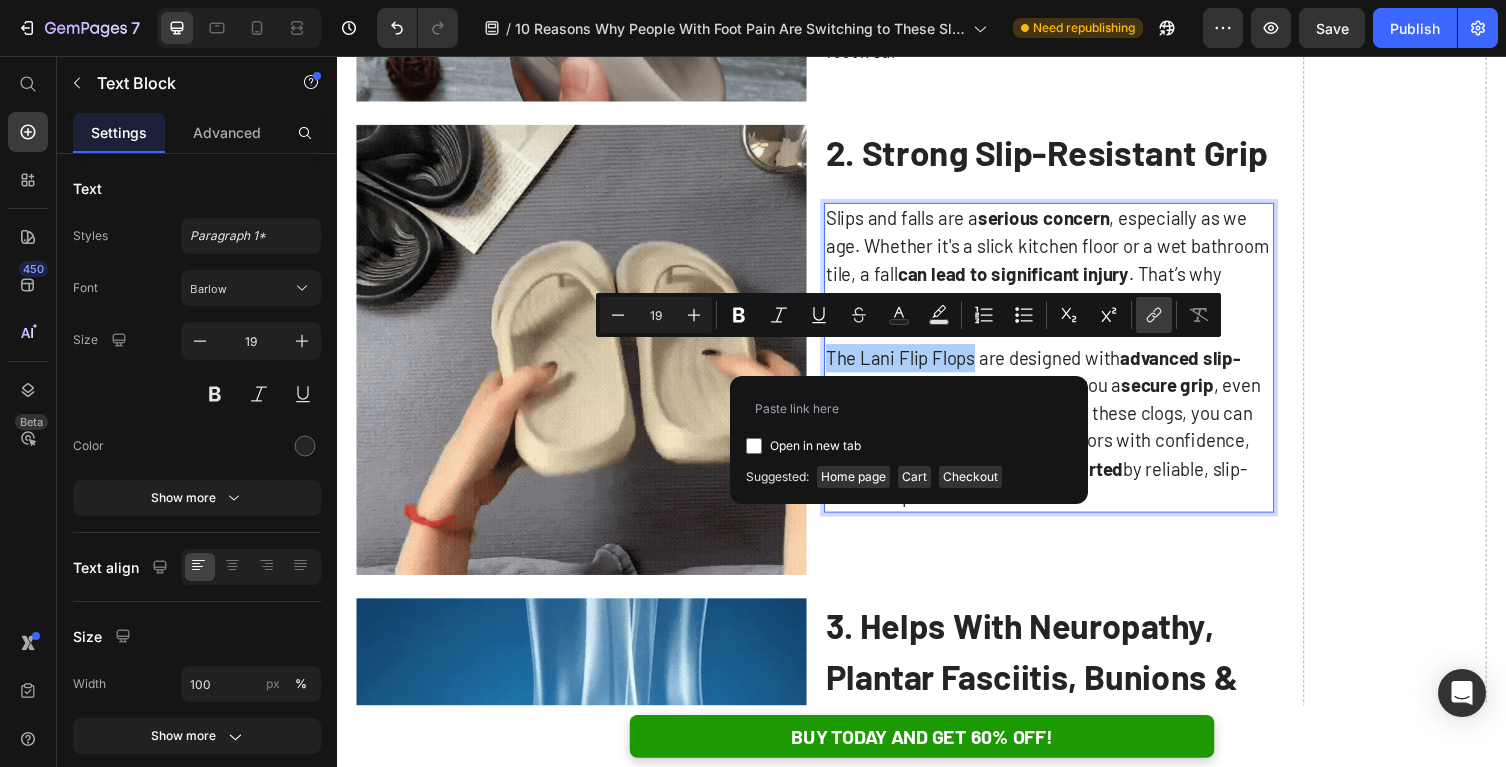 type on "https://armadilo.co/products/lani-flip-flops" 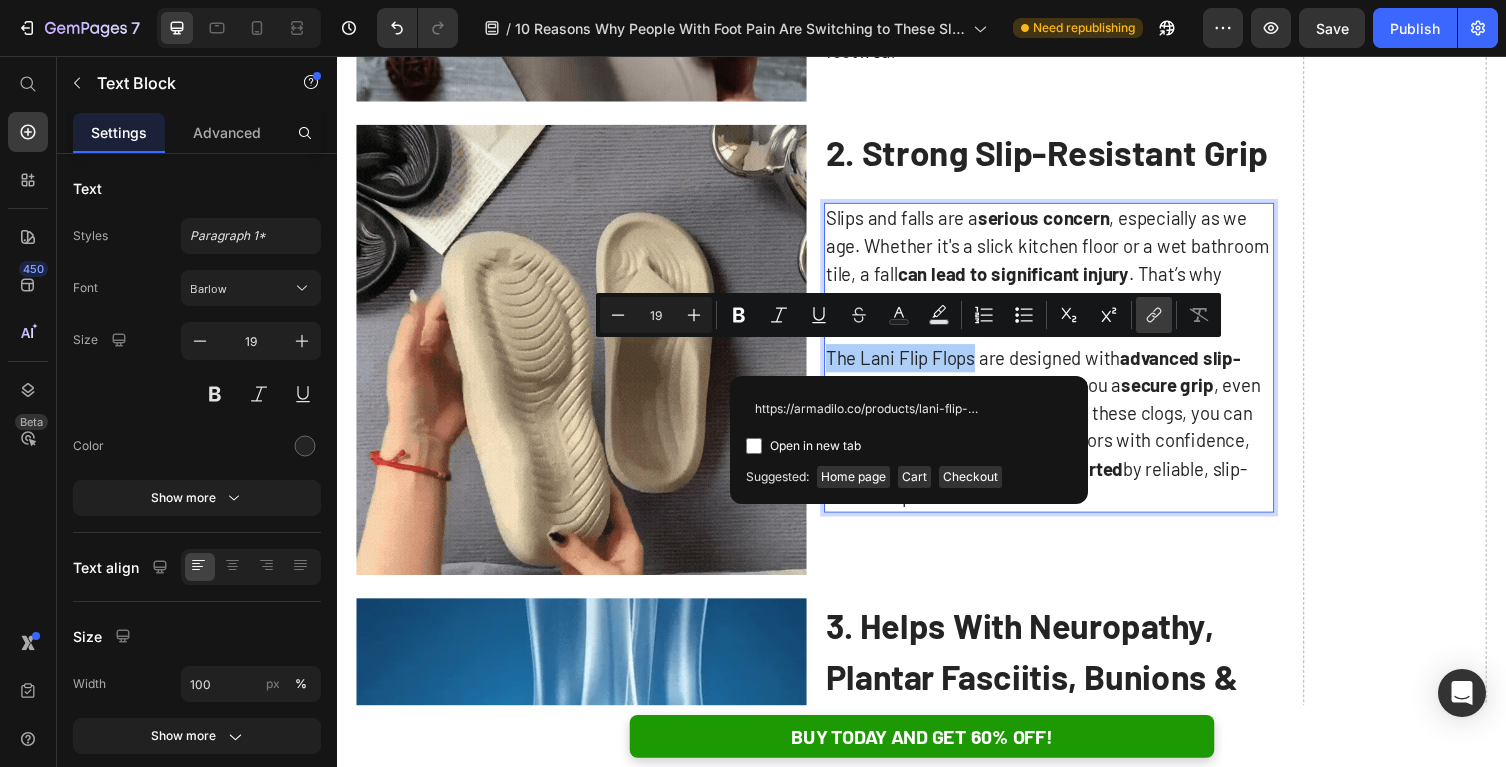 scroll, scrollTop: 0, scrollLeft: 18, axis: horizontal 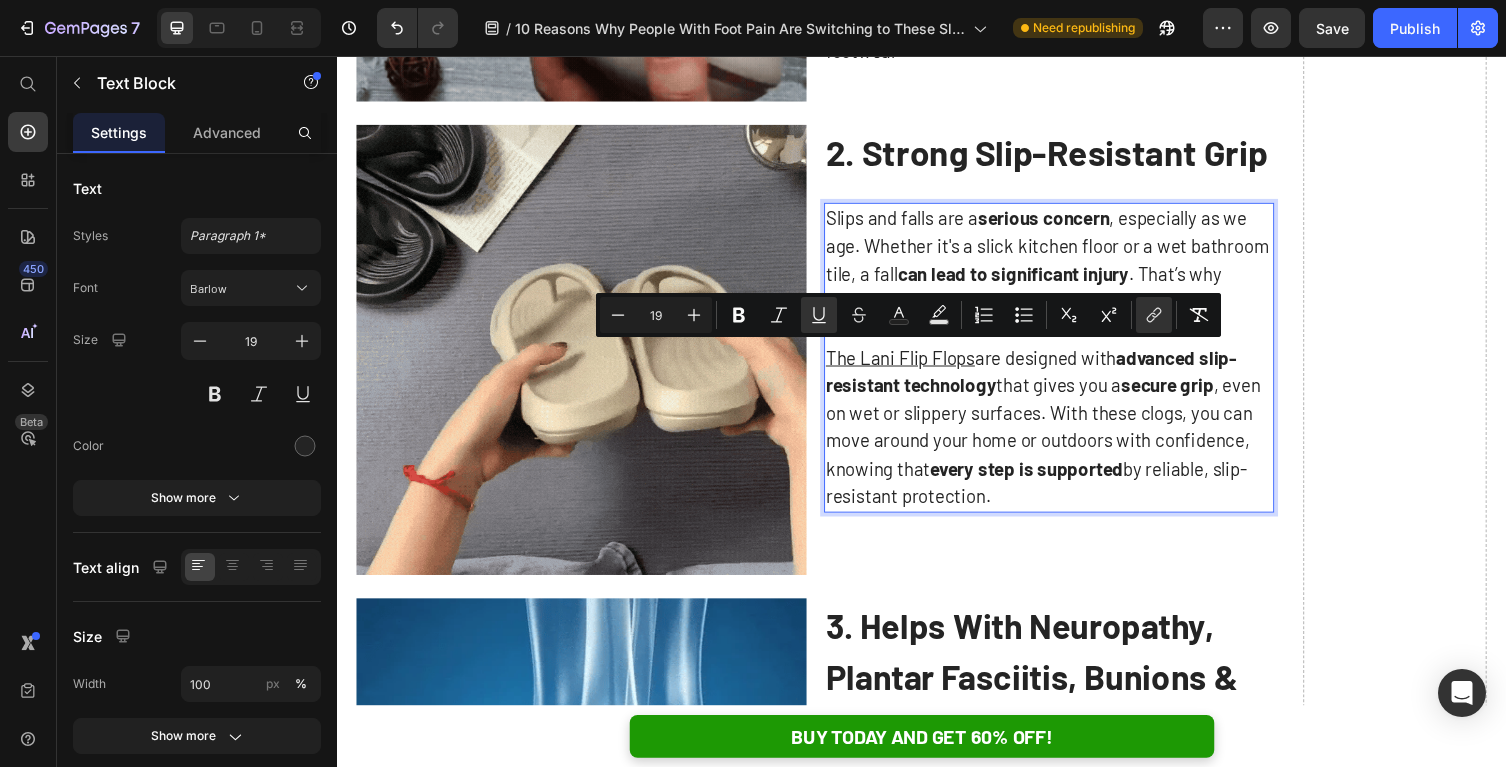 click on "every step is supported" at bounding box center [1045, 478] 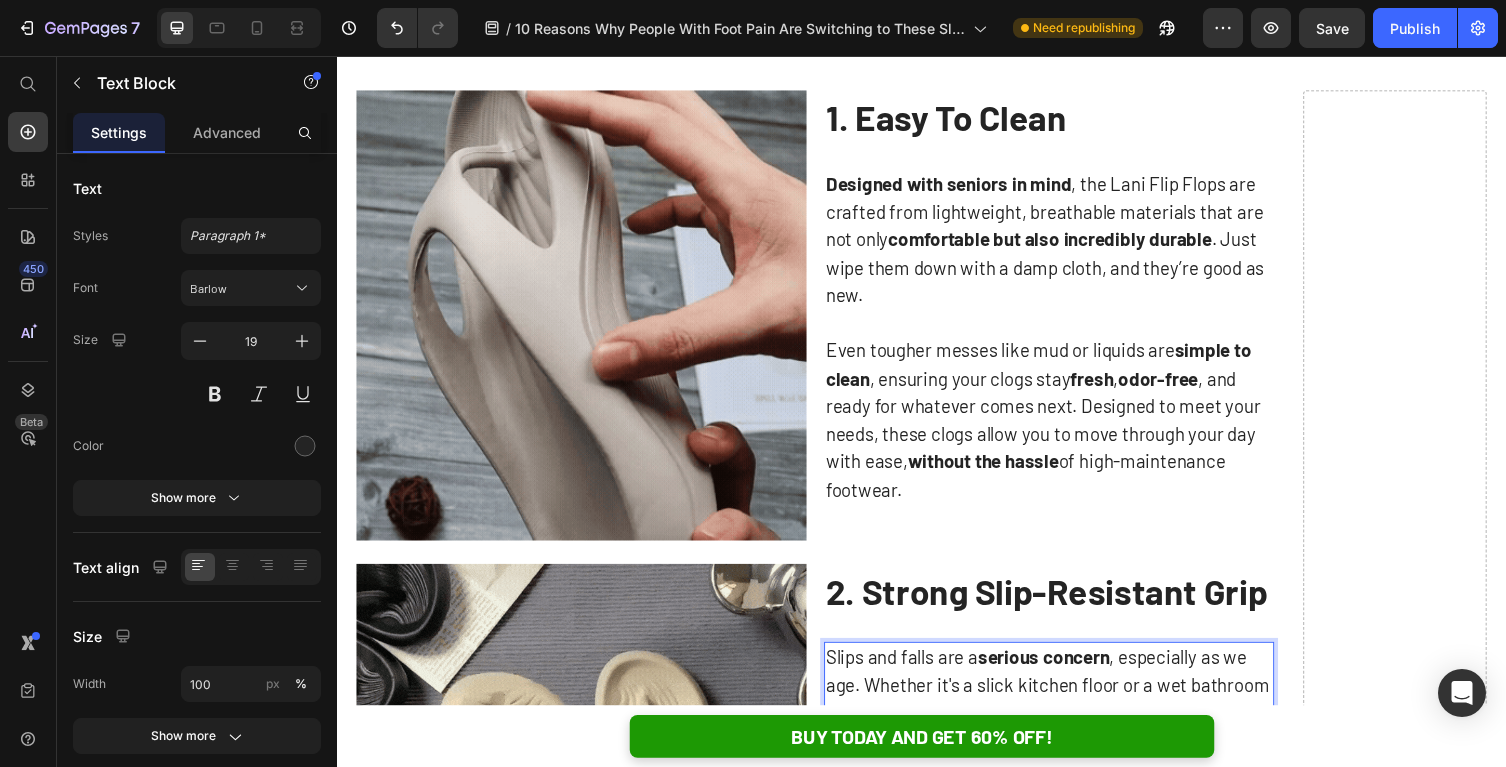 scroll, scrollTop: 1068, scrollLeft: 0, axis: vertical 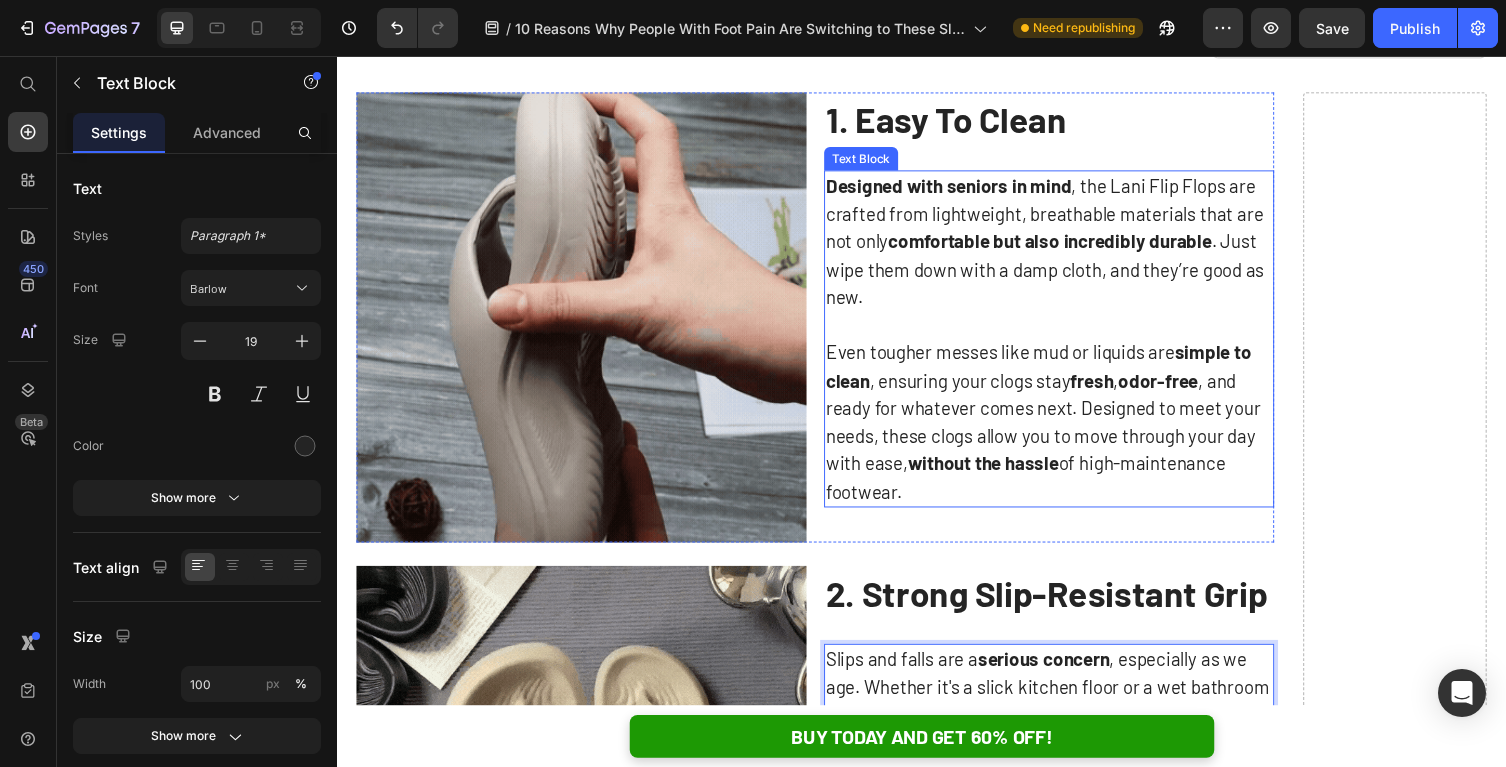 click on "Designed with seniors in mind, the Lani Flip Flops are crafted from lightweight, breathable materials that are not only comfortable but also incredibly durable. Just wipe them down with a damp cloth, and they’re good as new." at bounding box center [1068, 246] 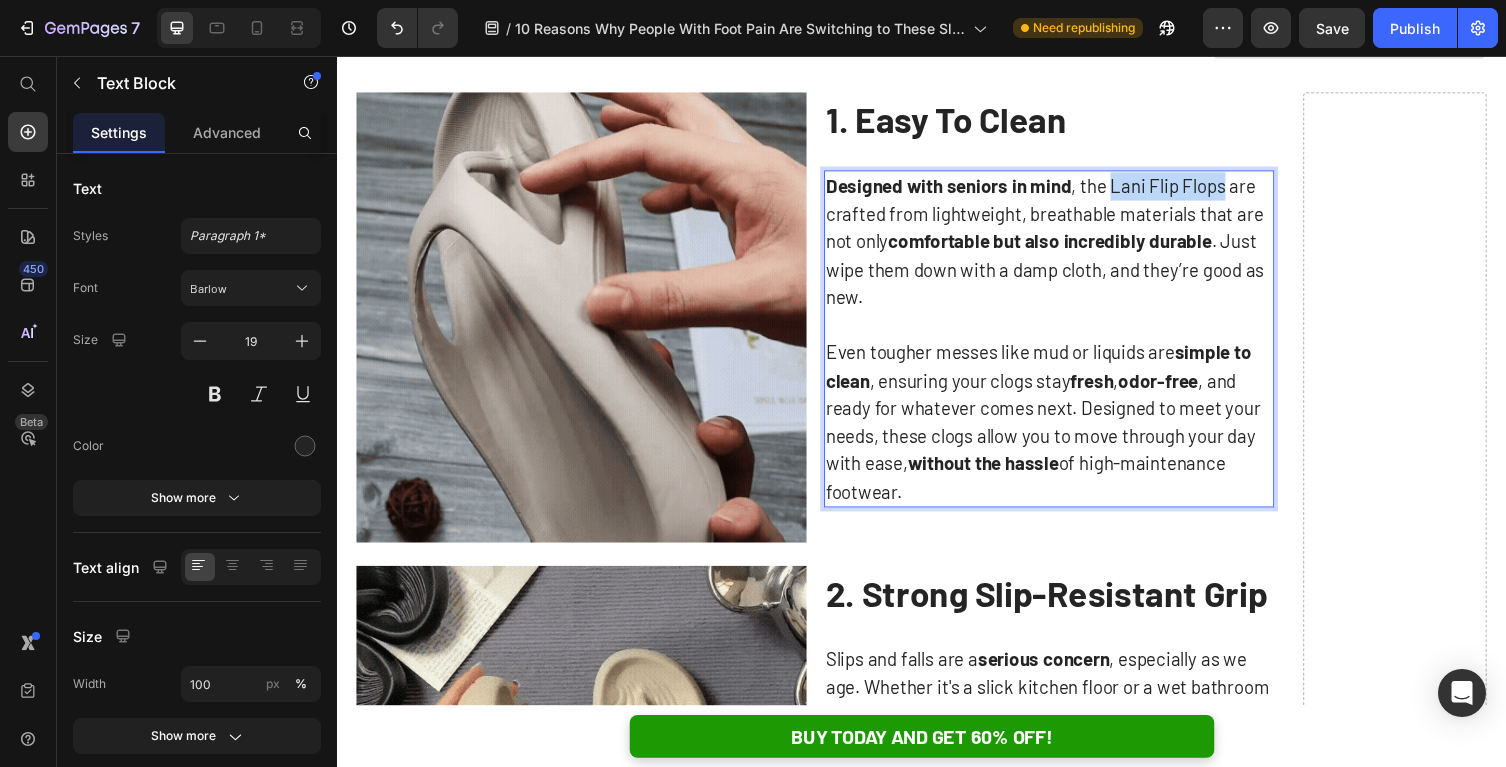 drag, startPoint x: 1130, startPoint y: 191, endPoint x: 1244, endPoint y: 196, distance: 114.1096 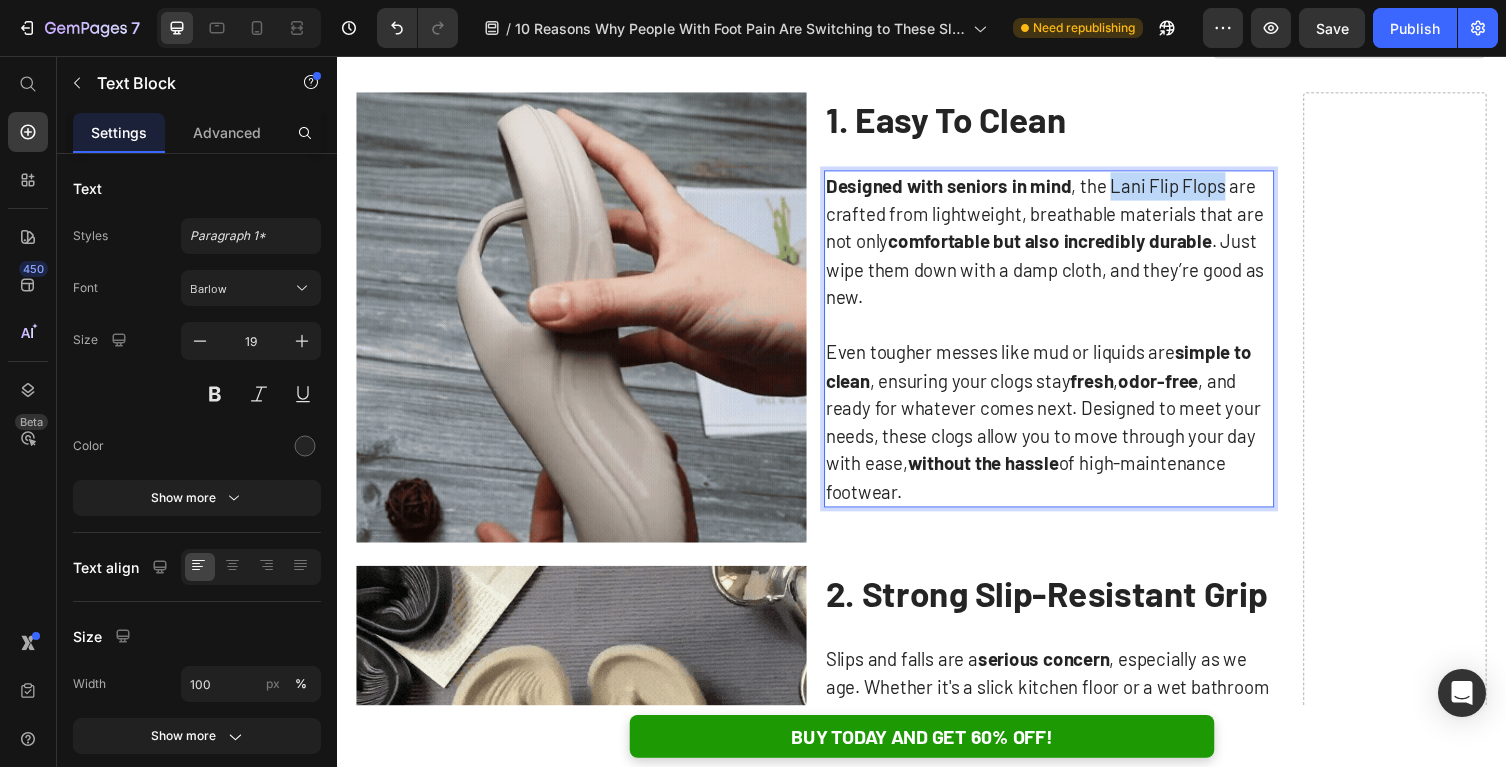 click on "Designed with seniors in mind, the Lani Flip Flops are crafted from lightweight, breathable materials that are not only comfortable but also incredibly durable. Just wipe them down with a damp cloth, and they’re good as new." at bounding box center (1068, 246) 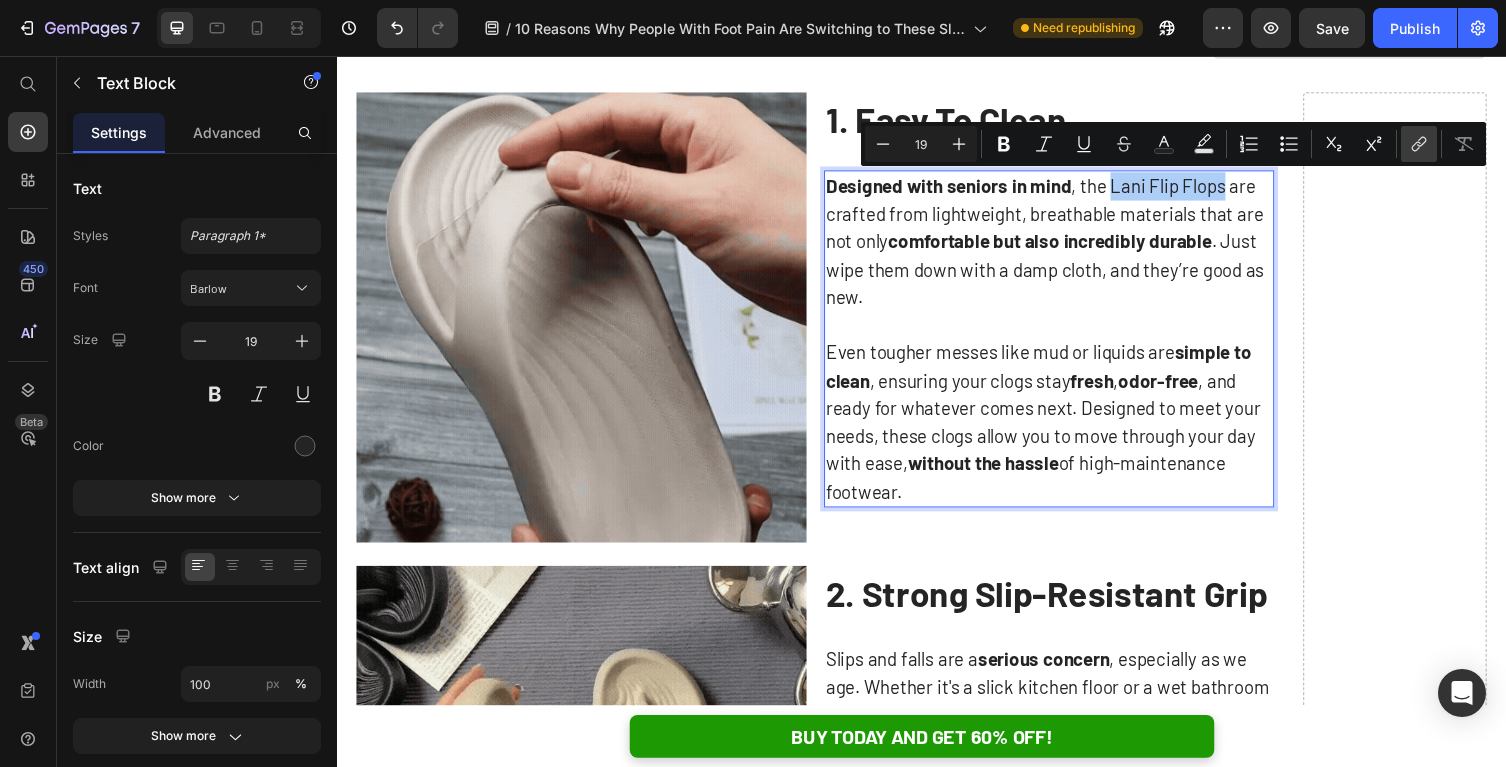click 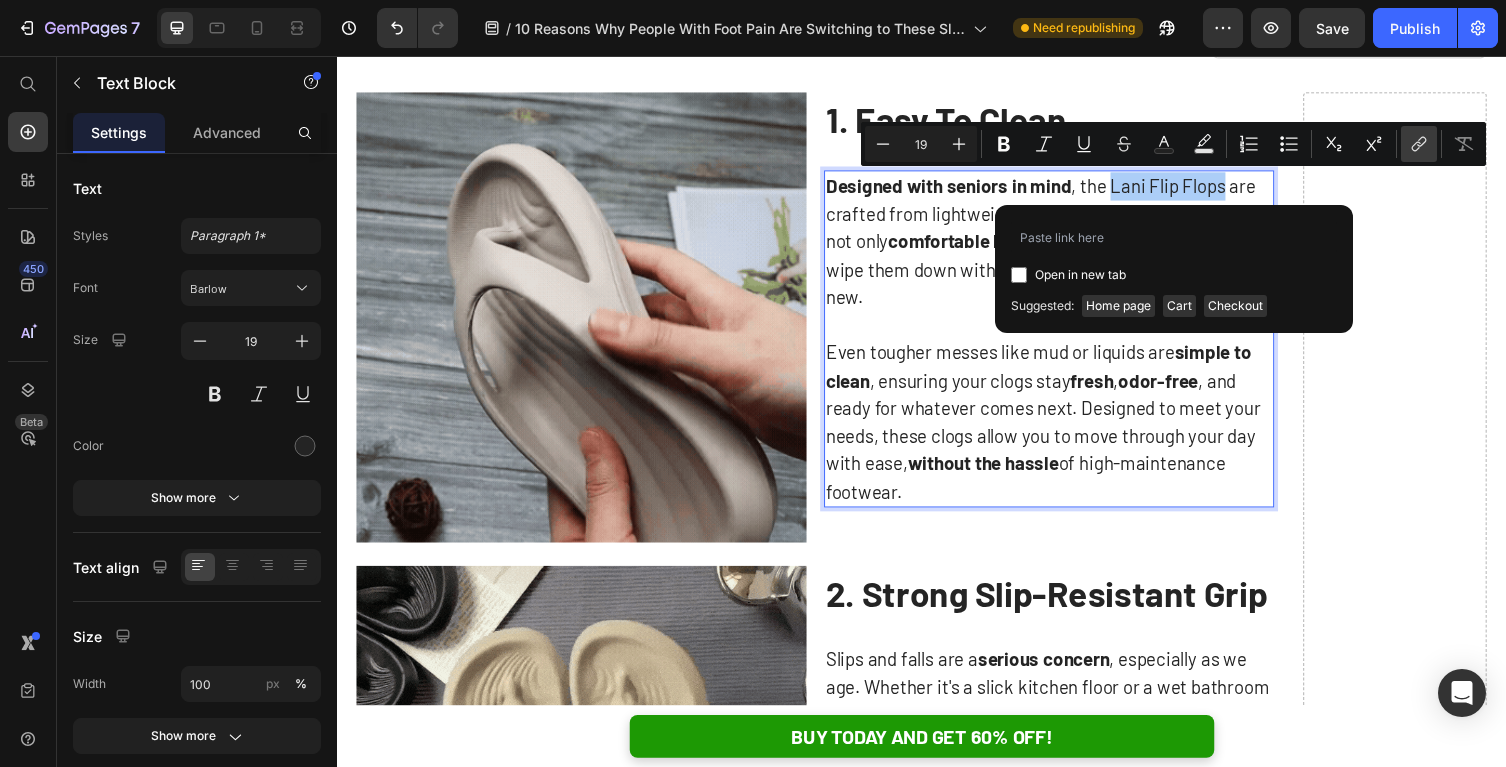 type on "https://armadilo.co/products/lani-flip-flops" 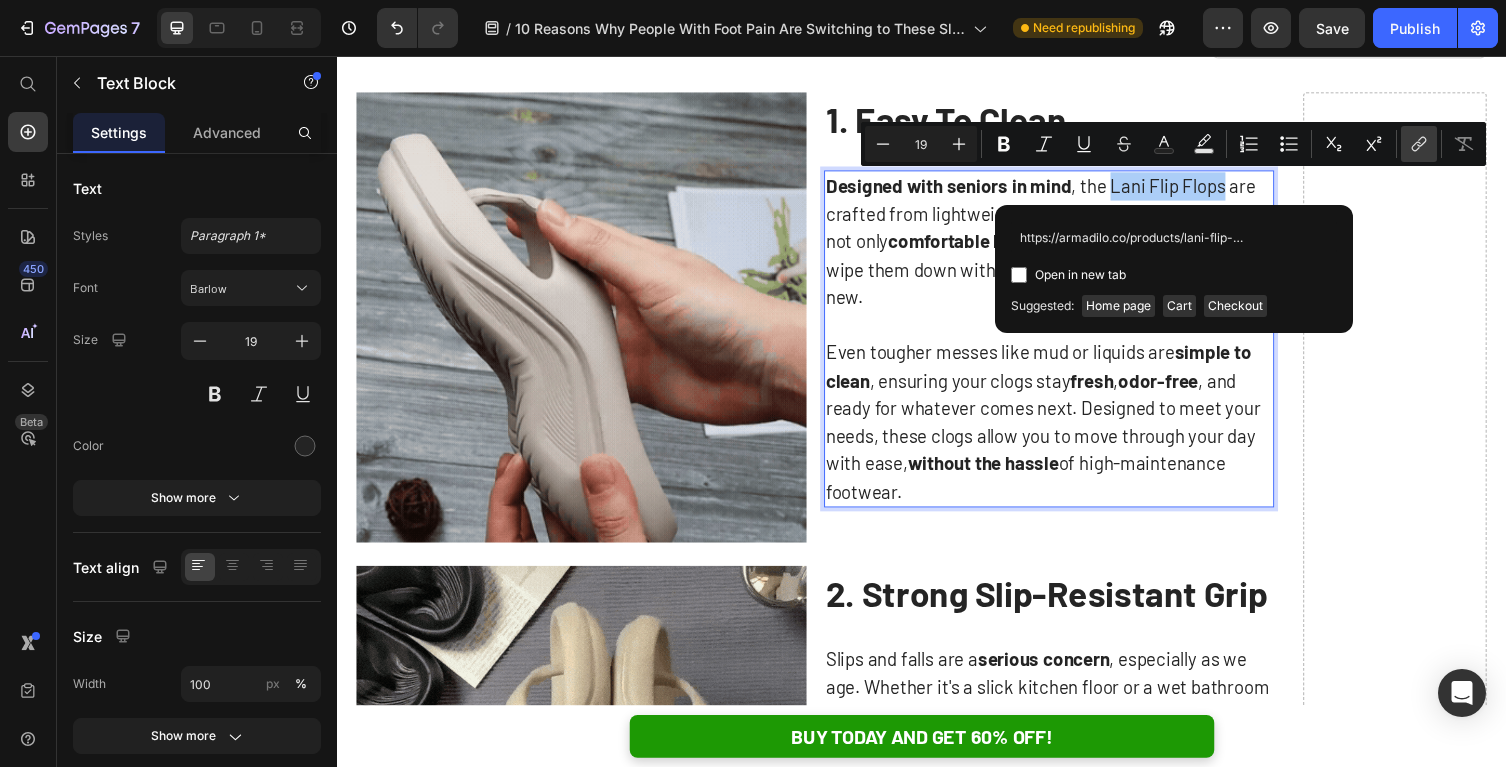 scroll, scrollTop: 0, scrollLeft: 18, axis: horizontal 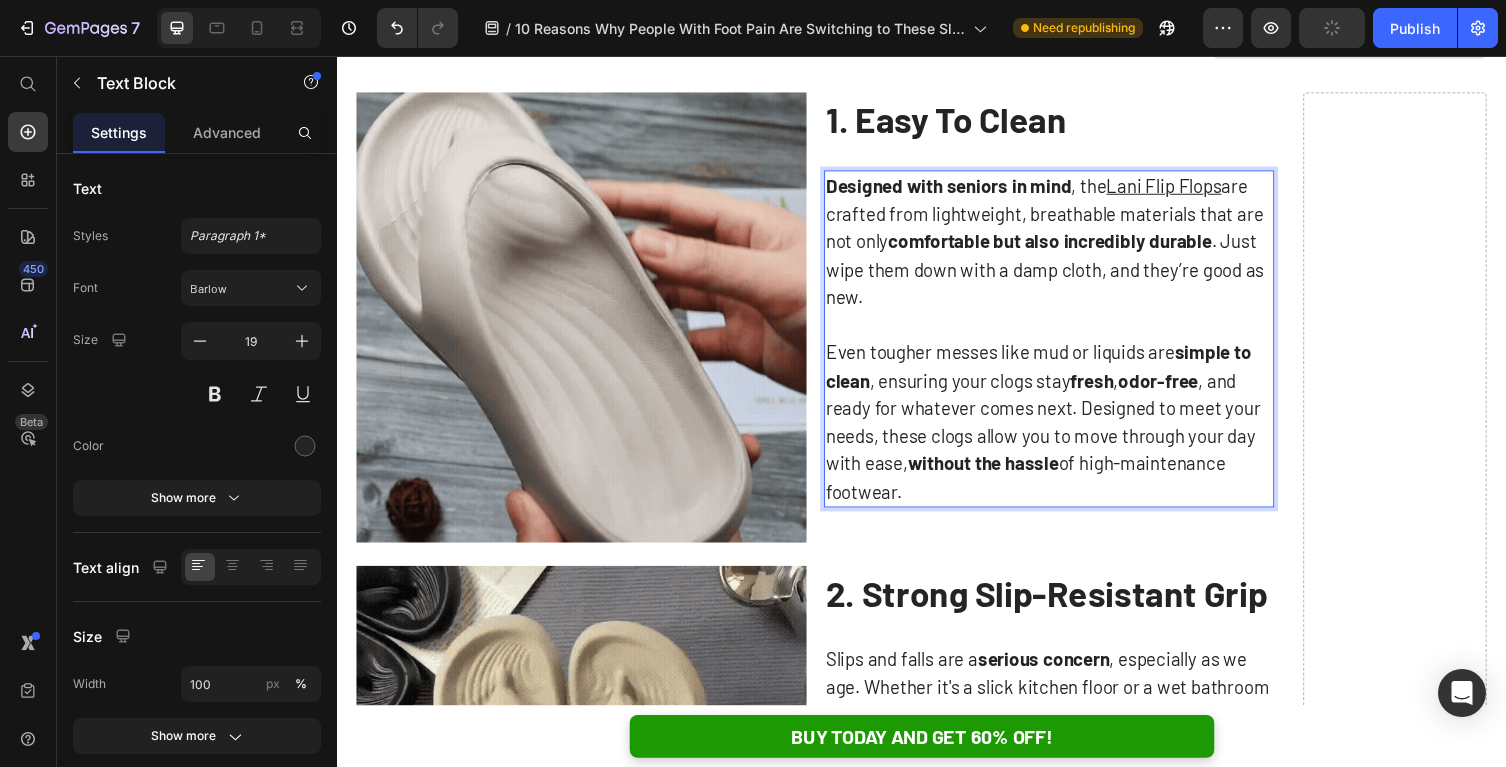 click on "odor-free" at bounding box center (1180, 388) 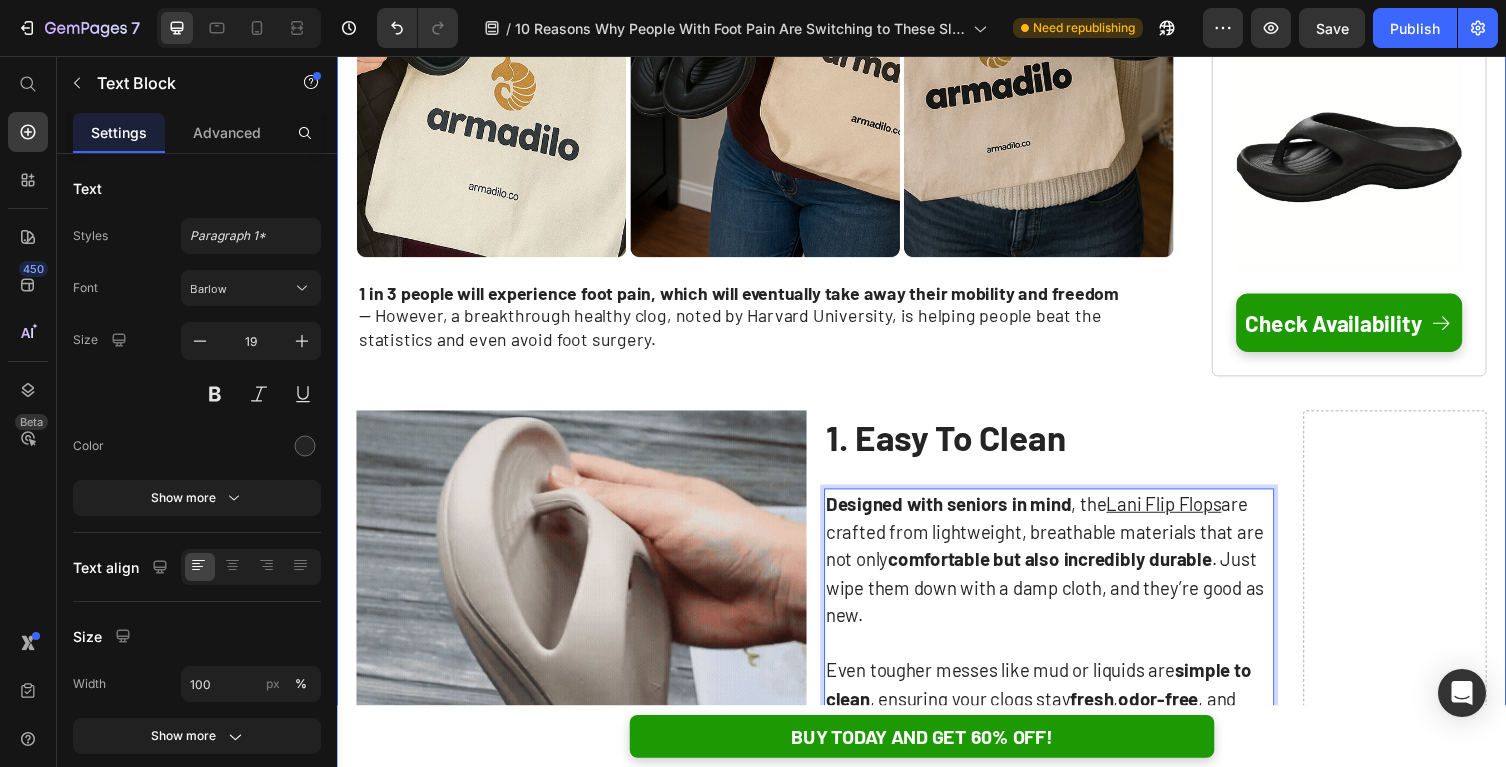 scroll, scrollTop: 800, scrollLeft: 0, axis: vertical 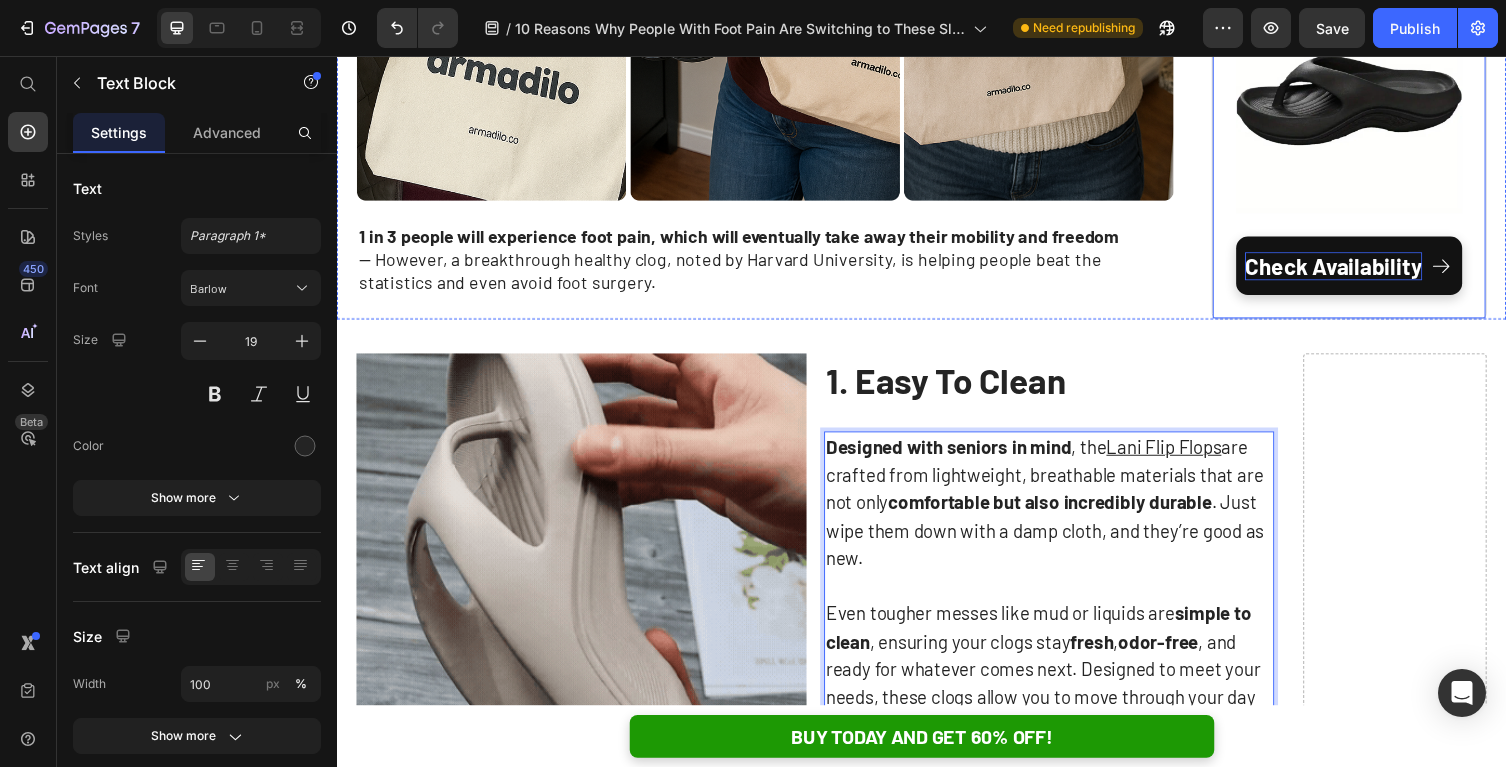 click on "Check Availability" at bounding box center (1360, 271) 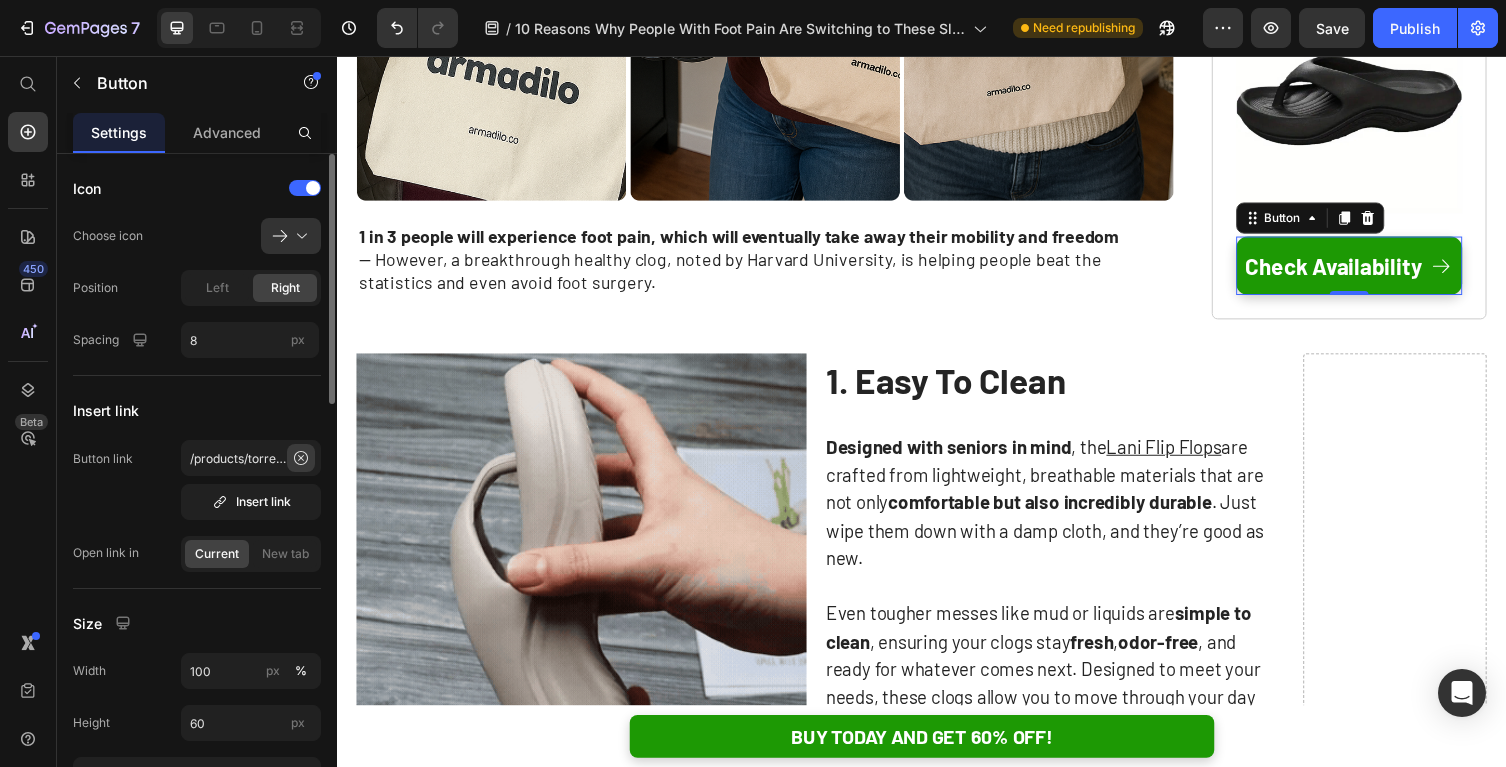 click 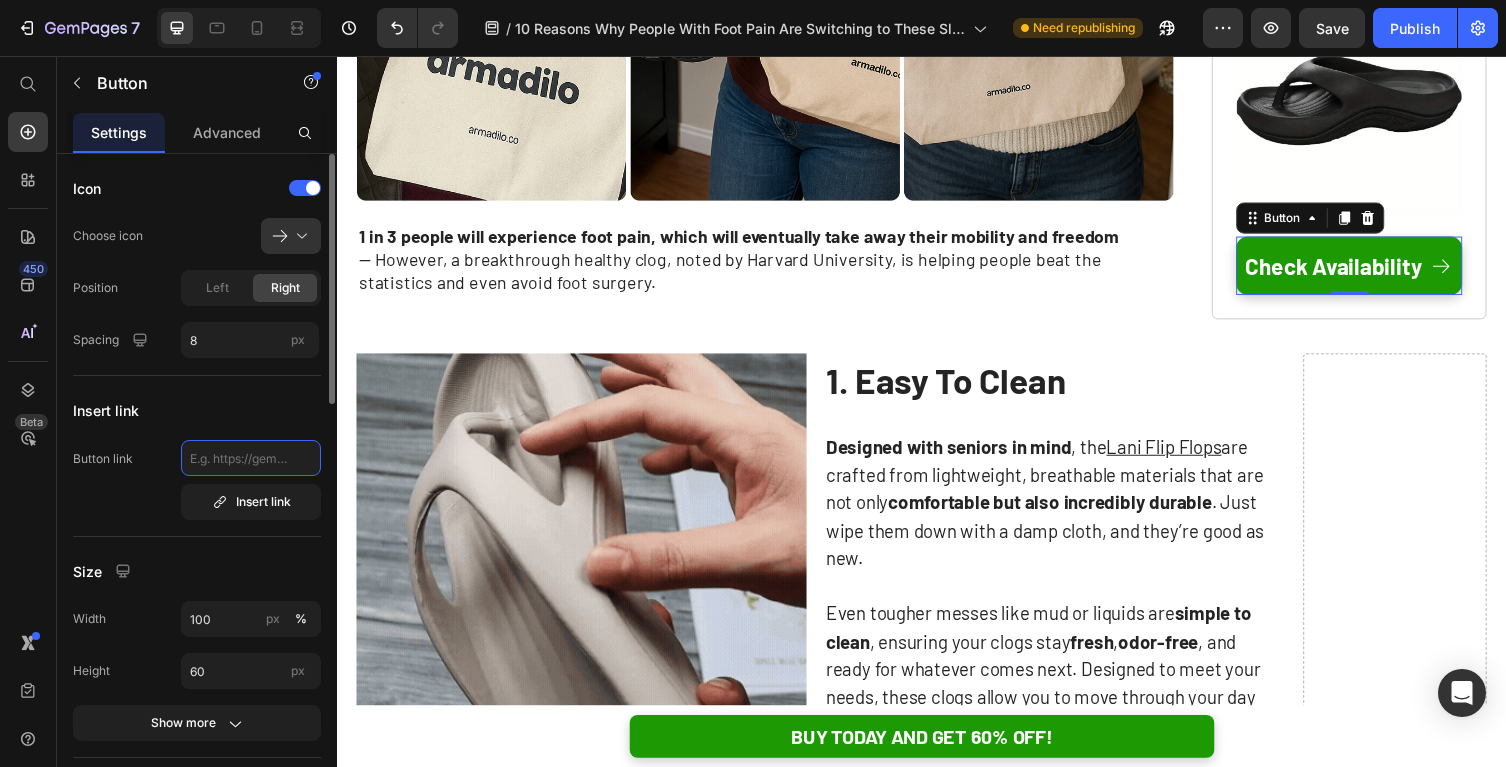 scroll, scrollTop: 0, scrollLeft: 0, axis: both 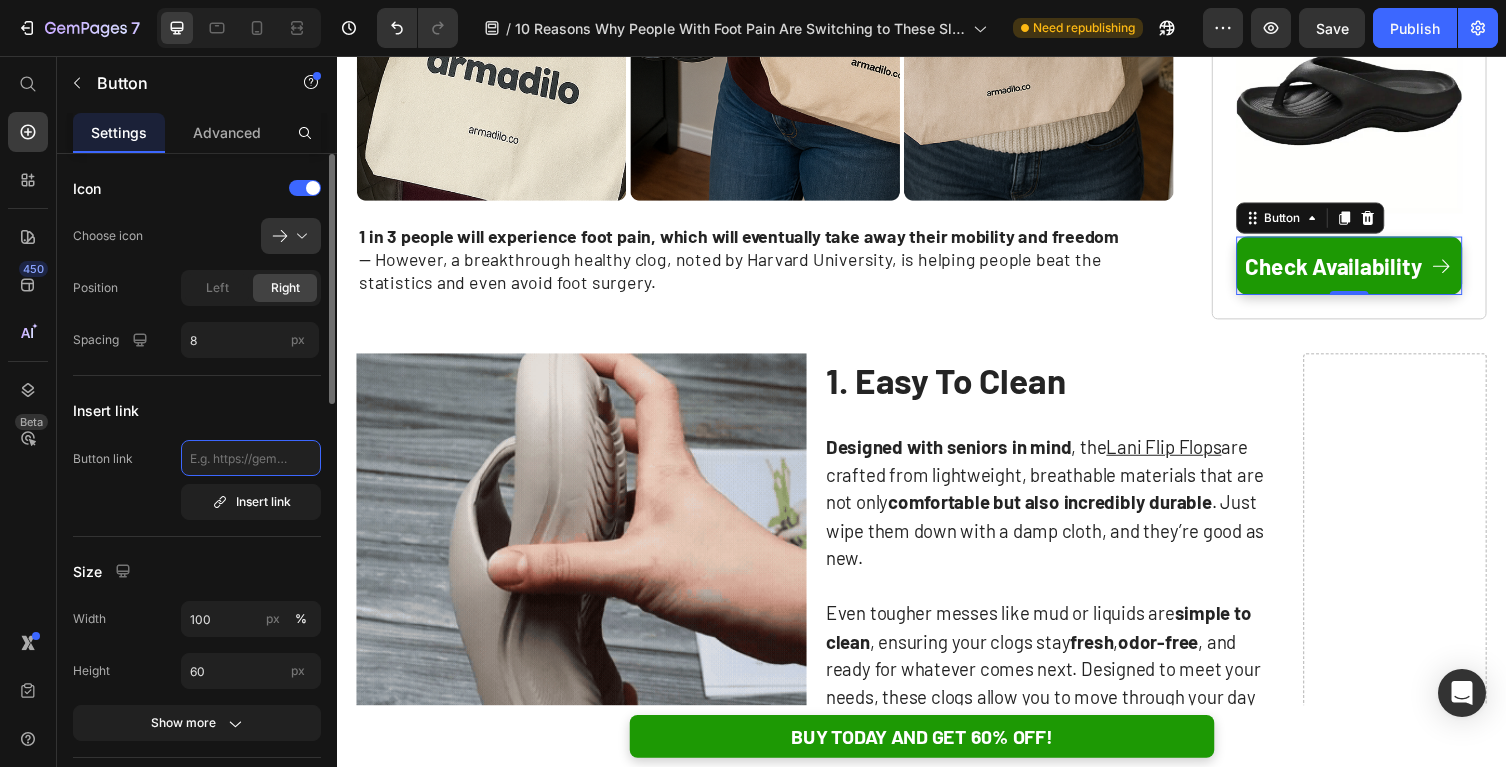 click 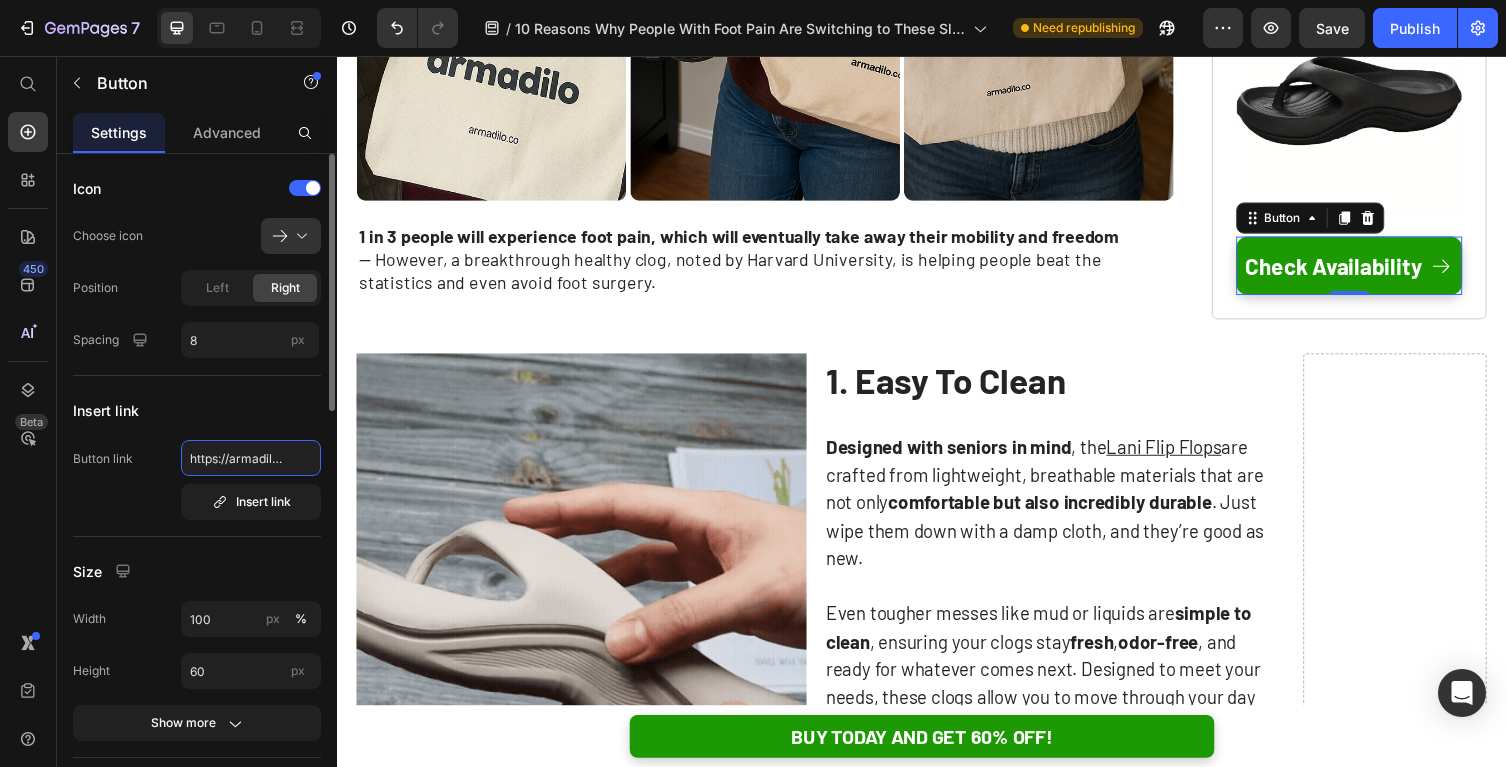 scroll, scrollTop: 0, scrollLeft: 144, axis: horizontal 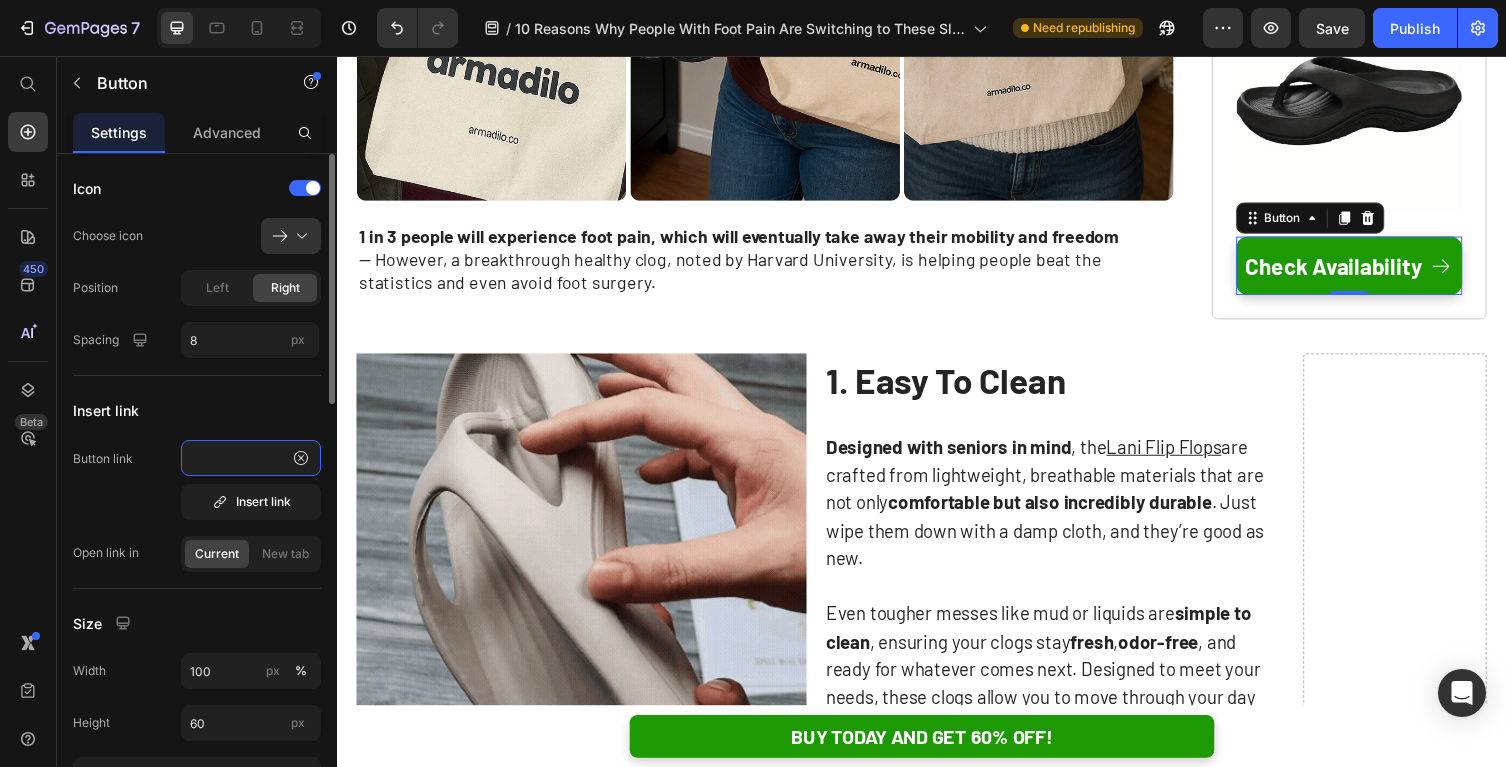 type on "https://armadilo.co/products/lani-flip-flops" 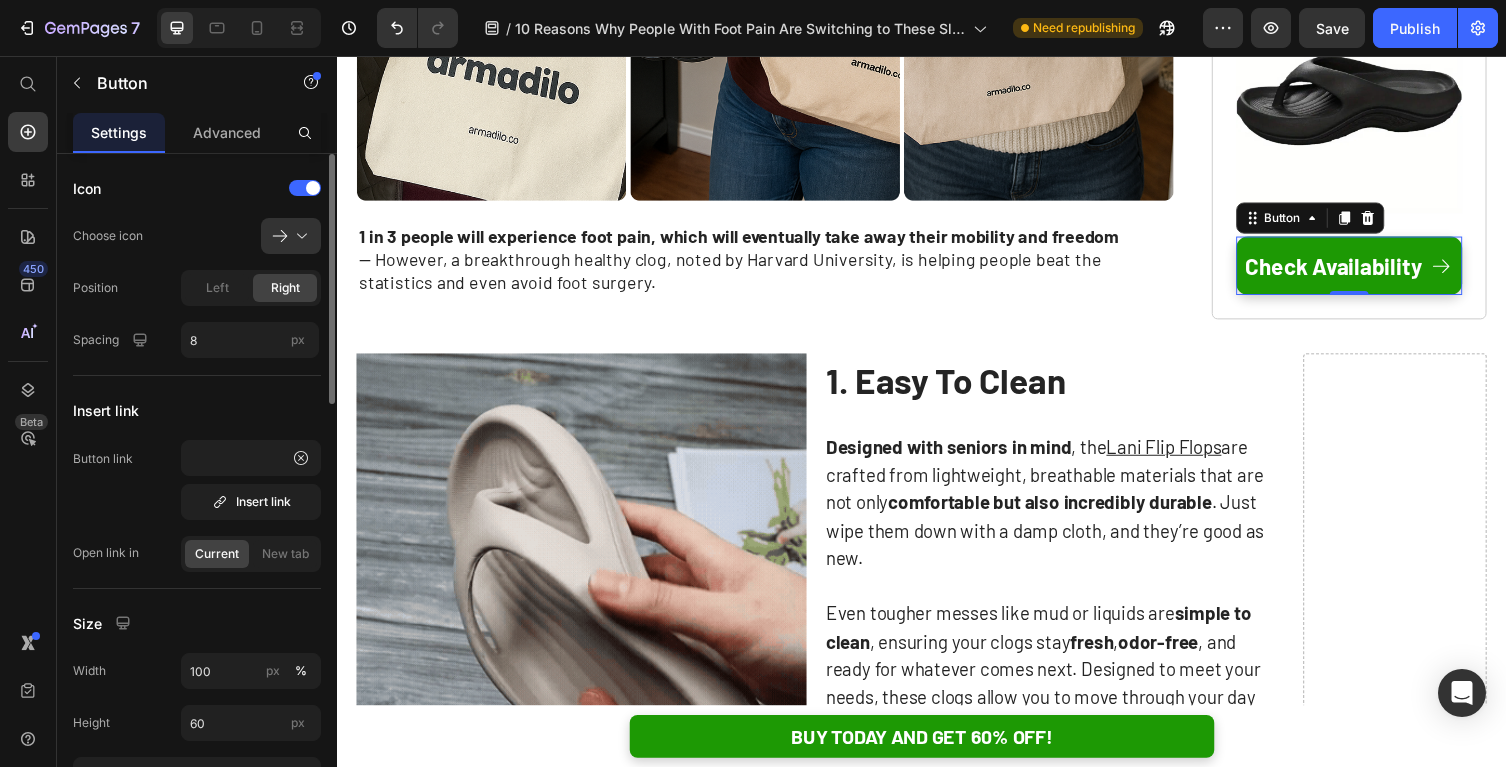 scroll, scrollTop: 0, scrollLeft: 0, axis: both 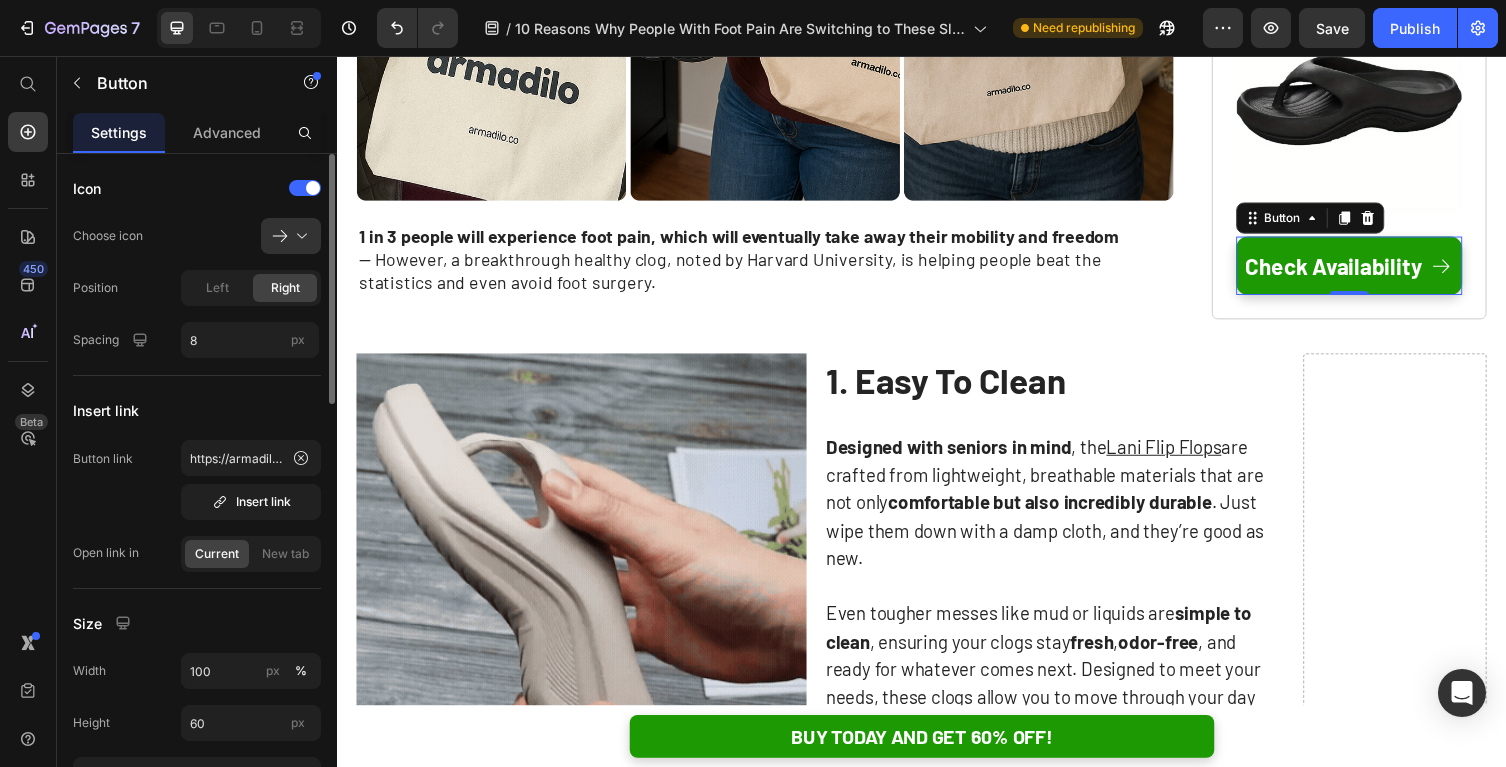 click on "Insert link" at bounding box center [197, 410] 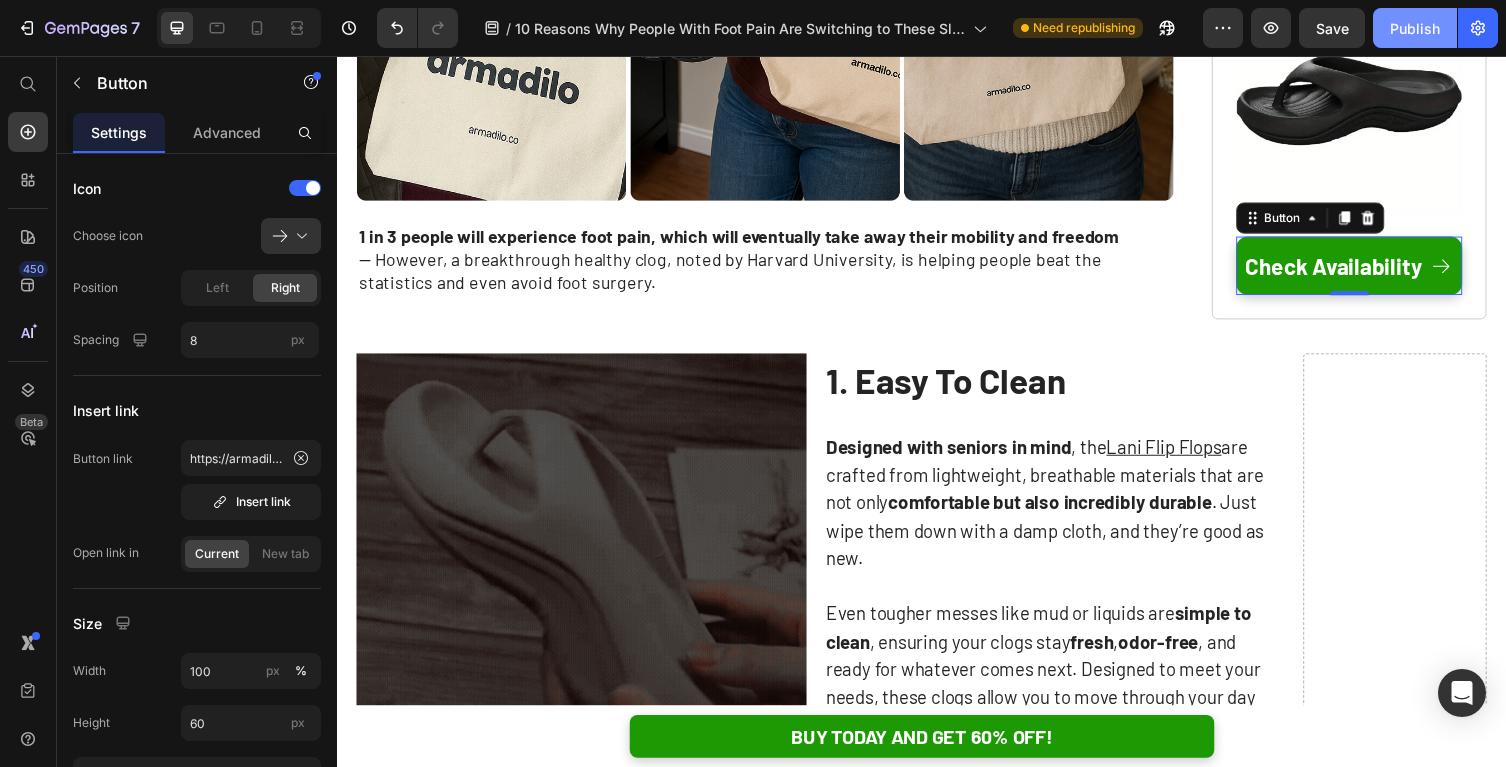 click on "Publish" at bounding box center [1415, 28] 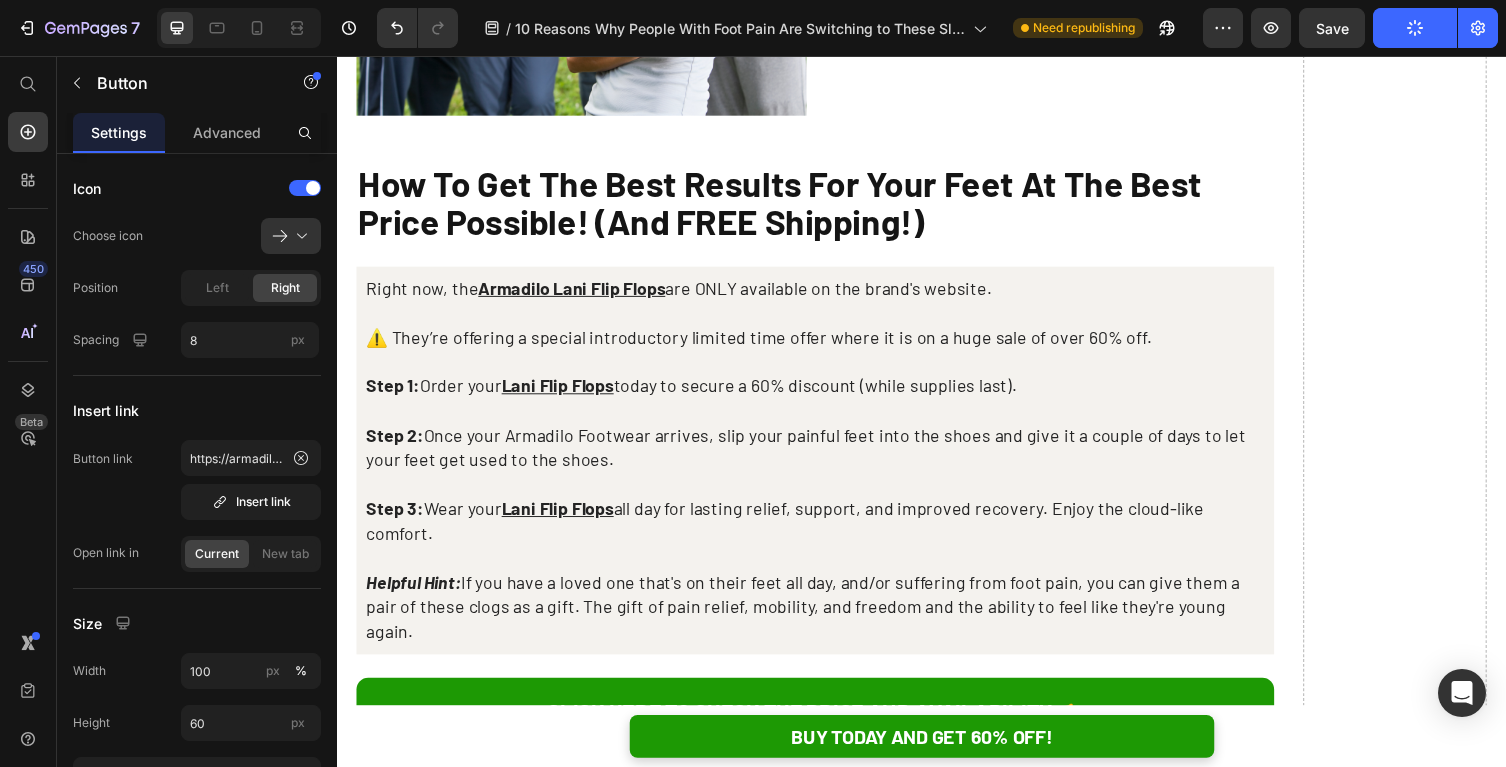 scroll, scrollTop: 6762, scrollLeft: 0, axis: vertical 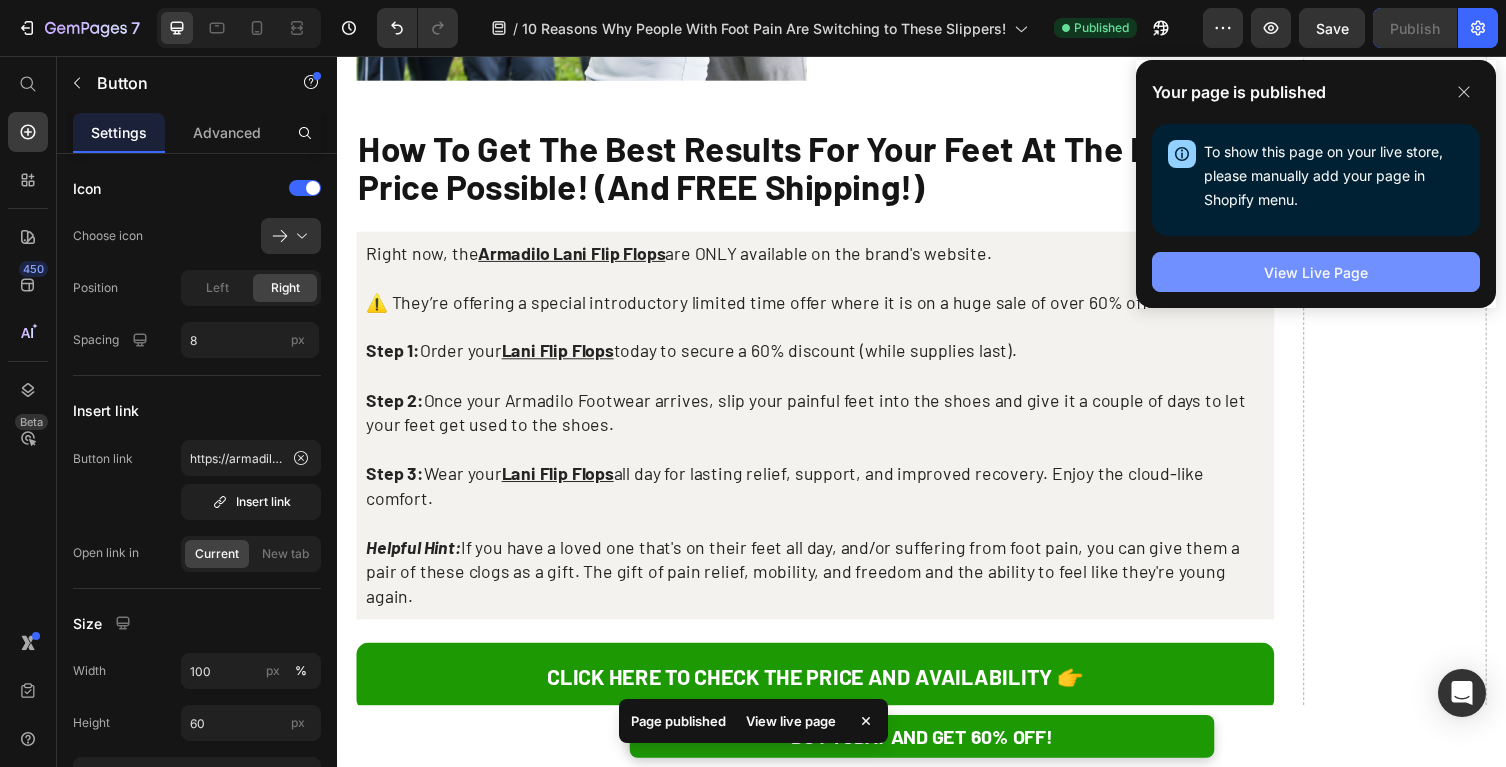 click on "View Live Page" at bounding box center (1316, 272) 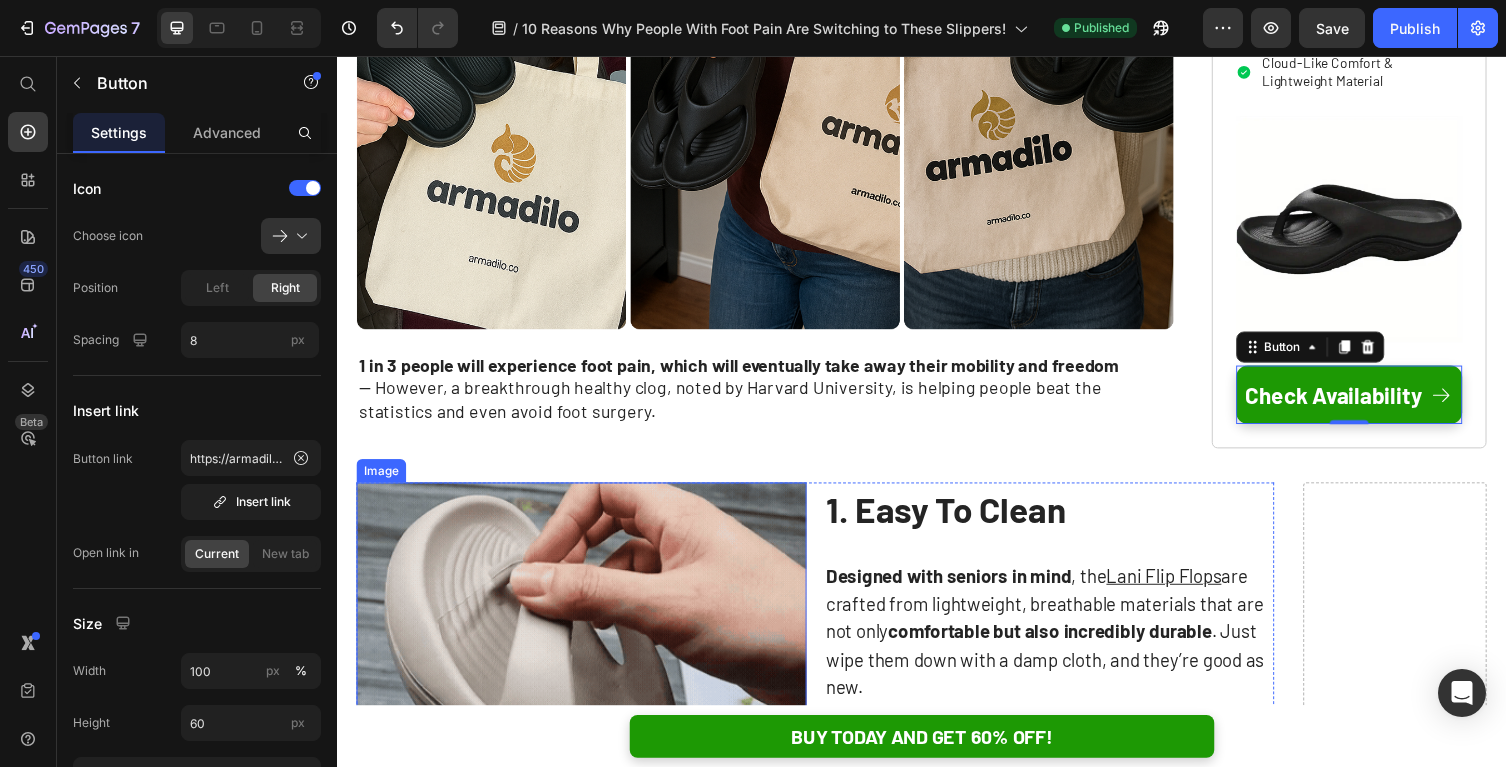 scroll, scrollTop: 495, scrollLeft: 0, axis: vertical 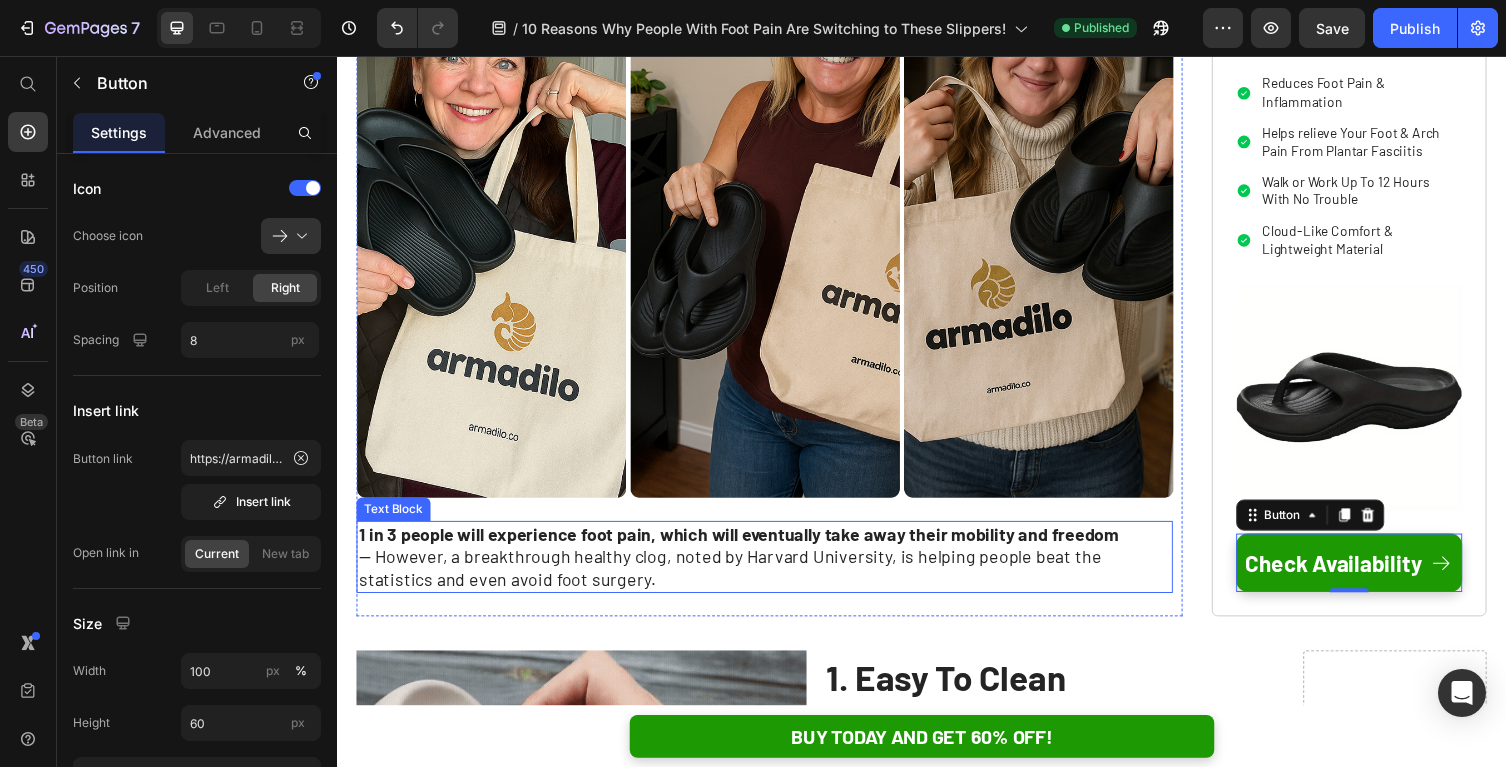 click on "1 in 3 people will experience foot pain, which will eventually take away their mobility and freedom  —   However, a breakthrough healthy clog, noted by Harvard University, is helping people beat the statistics and even avoid foot surgery." at bounding box center [776, 570] 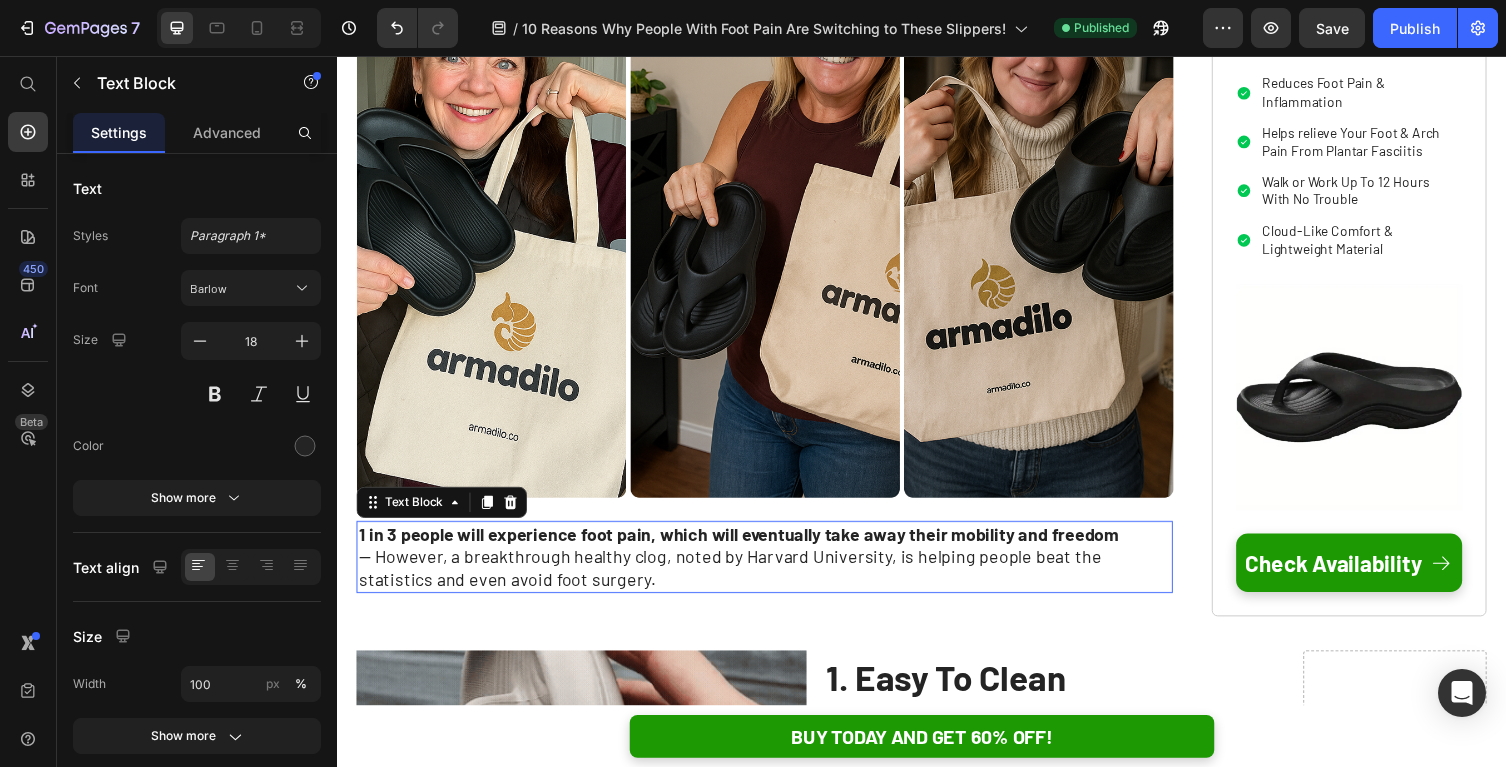 click on "1 in 3 people will experience foot pain, which will eventually take away their mobility and freedom  —   However, a breakthrough healthy clog, noted by Harvard University, is helping people beat the statistics and even avoid foot surgery." at bounding box center (776, 570) 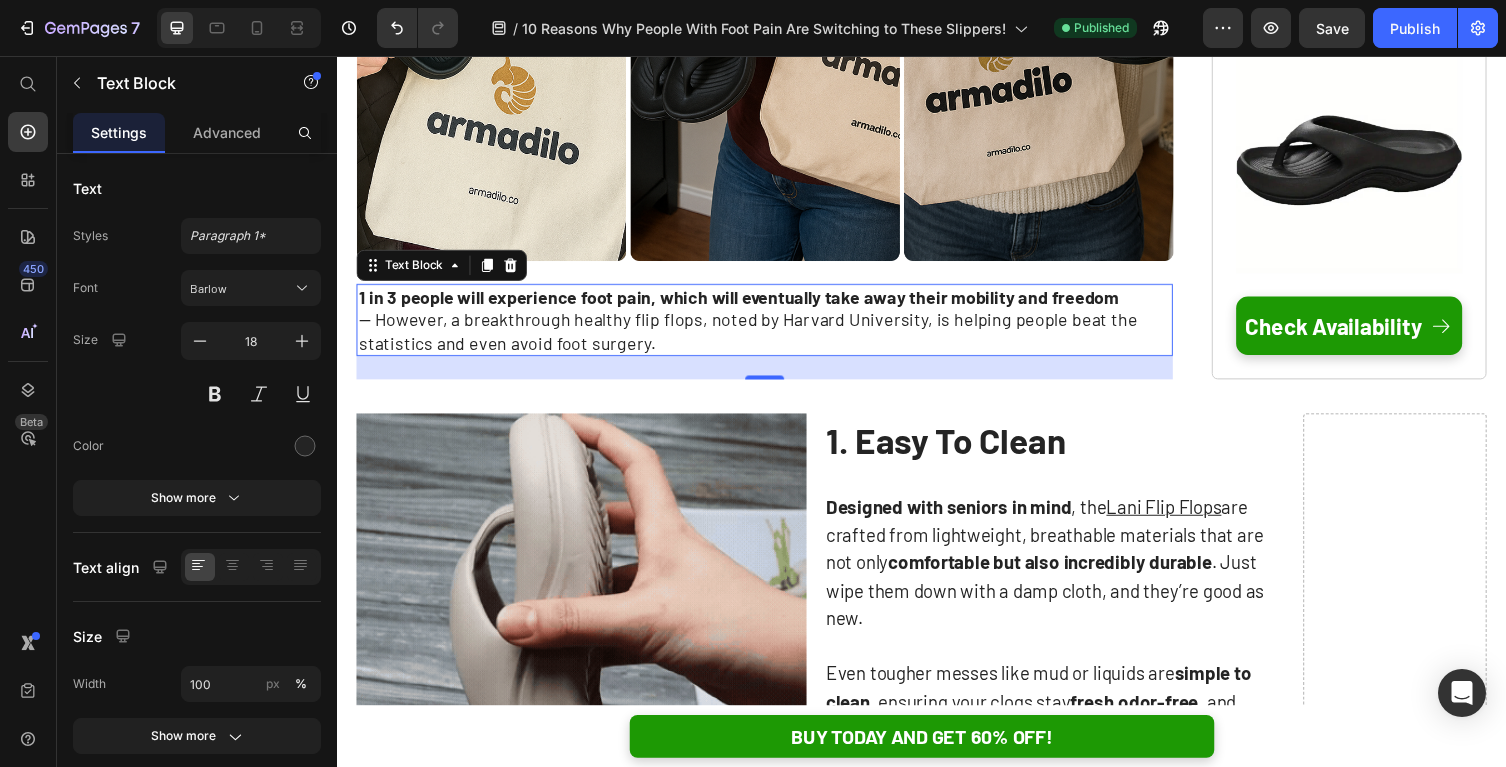 scroll, scrollTop: 752, scrollLeft: 0, axis: vertical 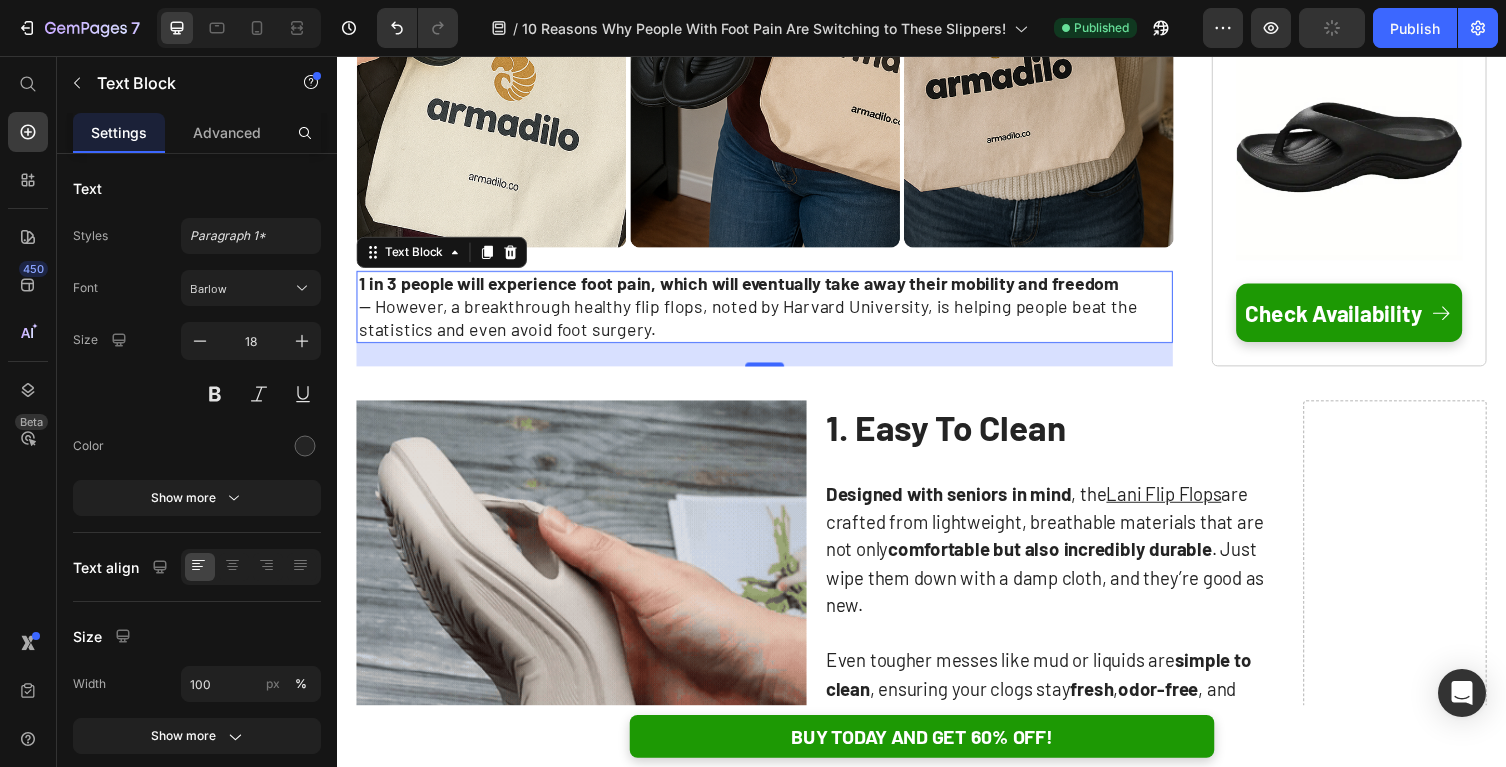 click on "1 in 3 people will experience foot pain, which will eventually take away their mobility and freedom  —   However, a breakthrough healthy flip flops, noted by Harvard University, is helping people beat the statistics and even avoid foot surgery." at bounding box center (776, 313) 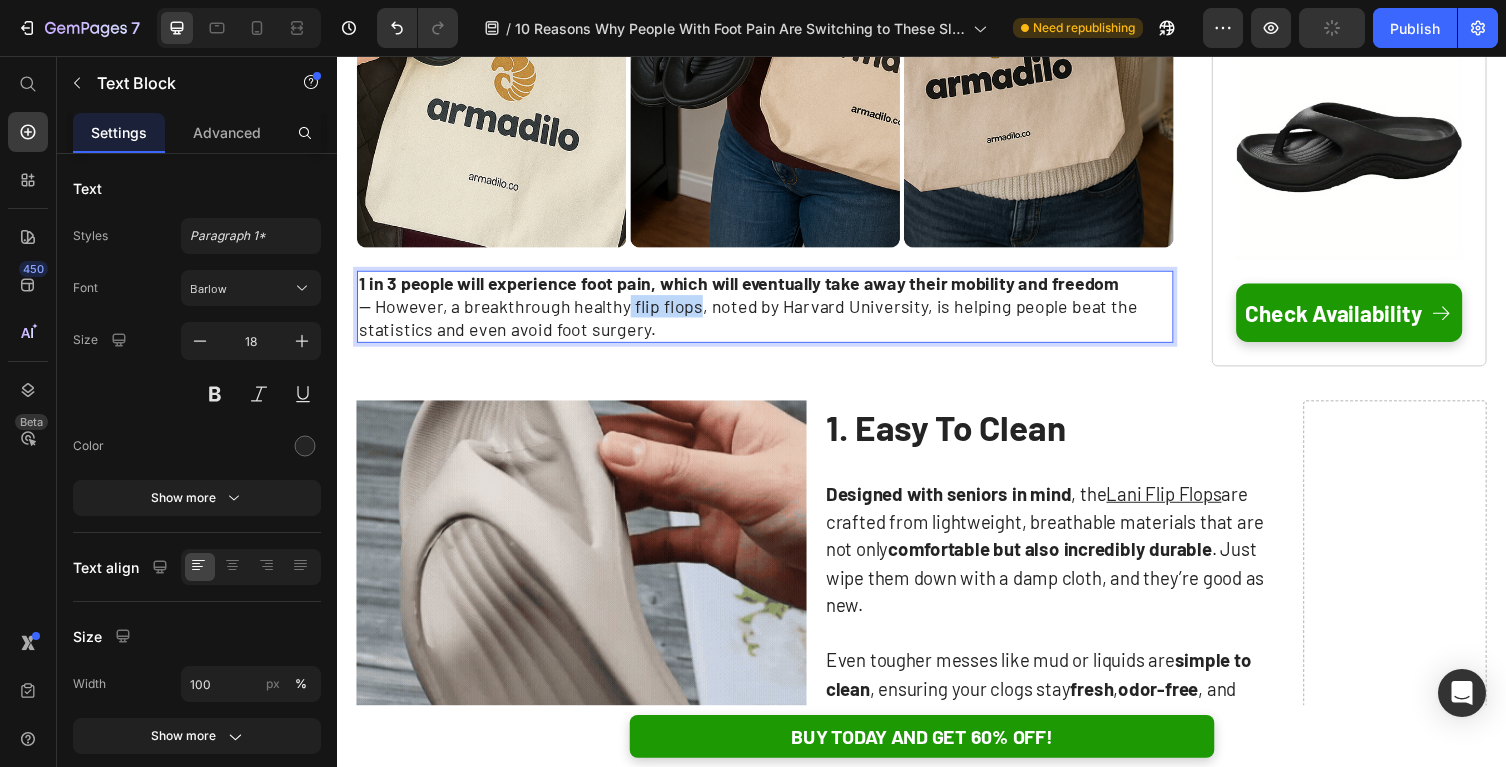 drag, startPoint x: 630, startPoint y: 319, endPoint x: 696, endPoint y: 321, distance: 66.0303 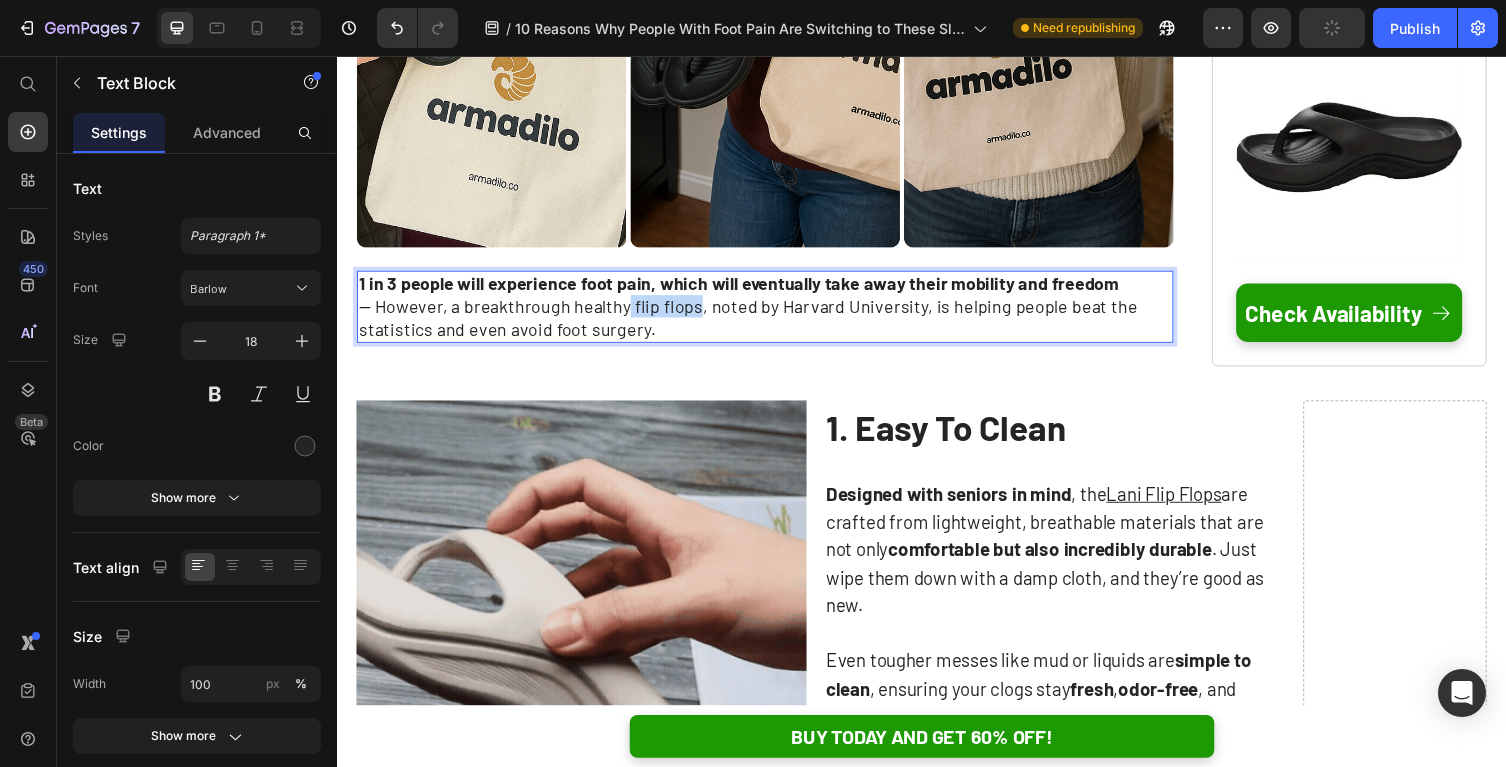 click on "1 in 3 people will experience foot pain, which will eventually take away their mobility and freedom  —   However, a breakthrough healthy flip flops, noted by Harvard University, is helping people beat the statistics and even avoid foot surgery." at bounding box center (776, 313) 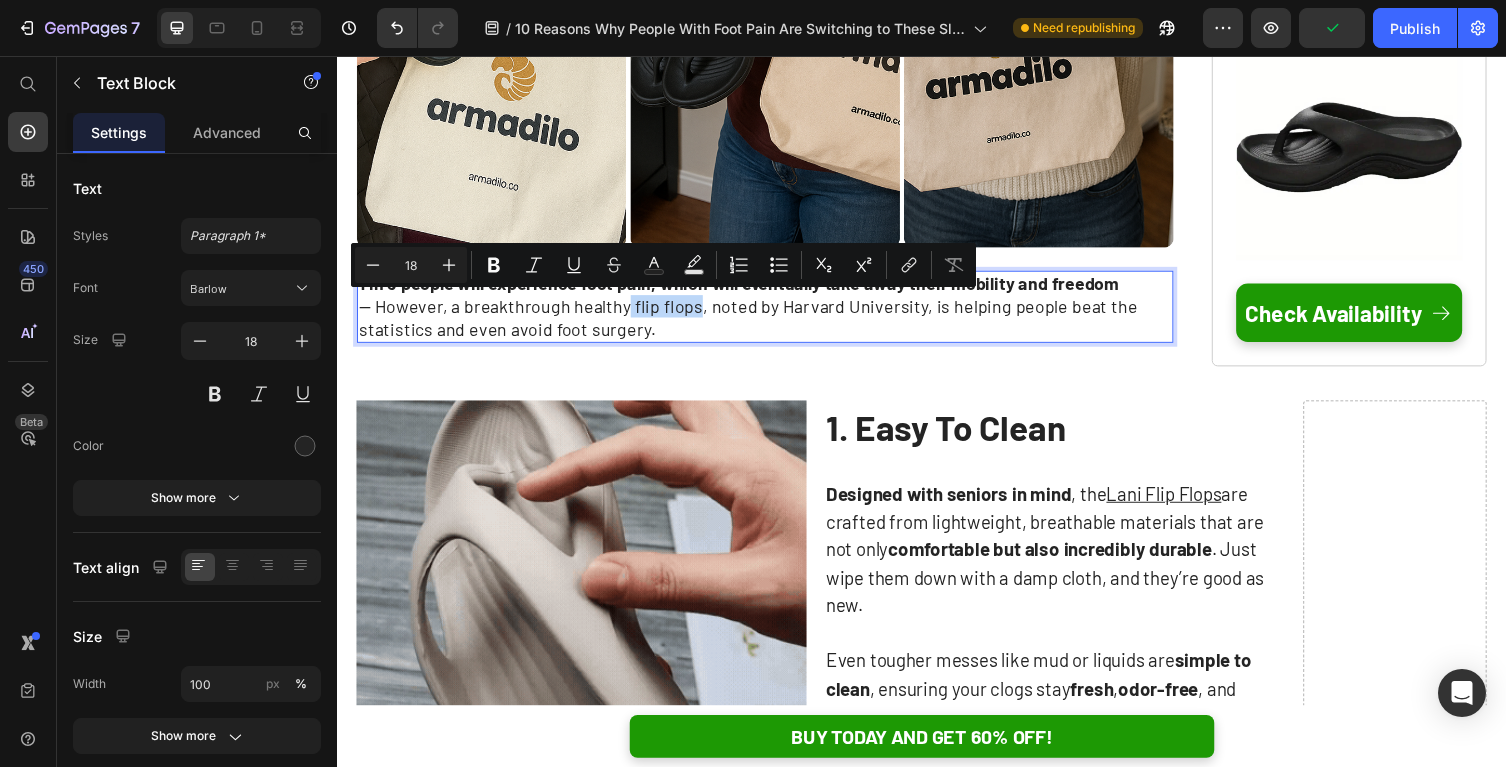 copy on "flip flops" 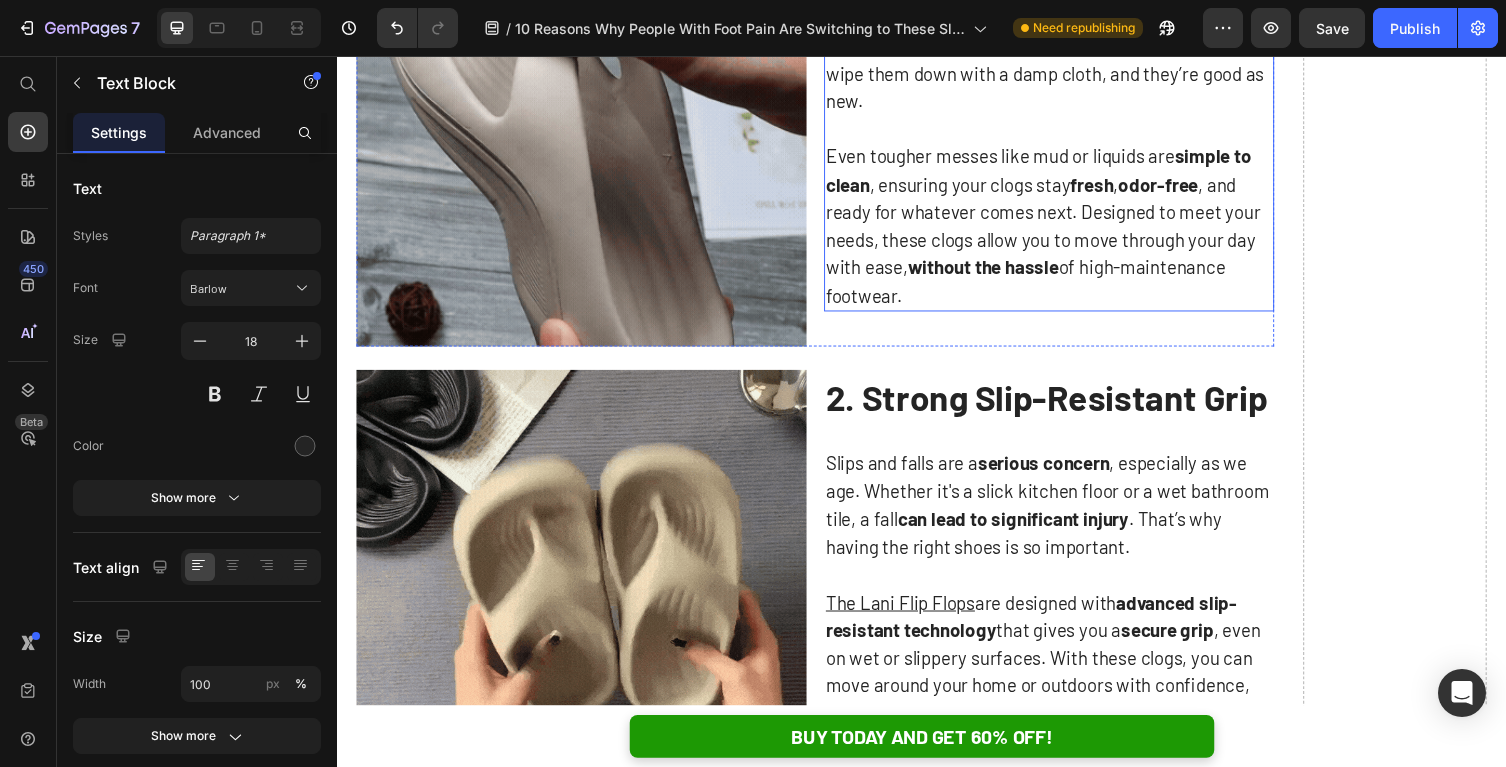 click on "Even tougher messes like mud or liquids are  simple to clean , ensuring your clogs stay  fresh ,  odor-free , and ready for whatever comes next. Designed to meet your needs, these clogs allow you to move through your day with ease,  without the hassle  of high-maintenance footwear." at bounding box center [1068, 230] 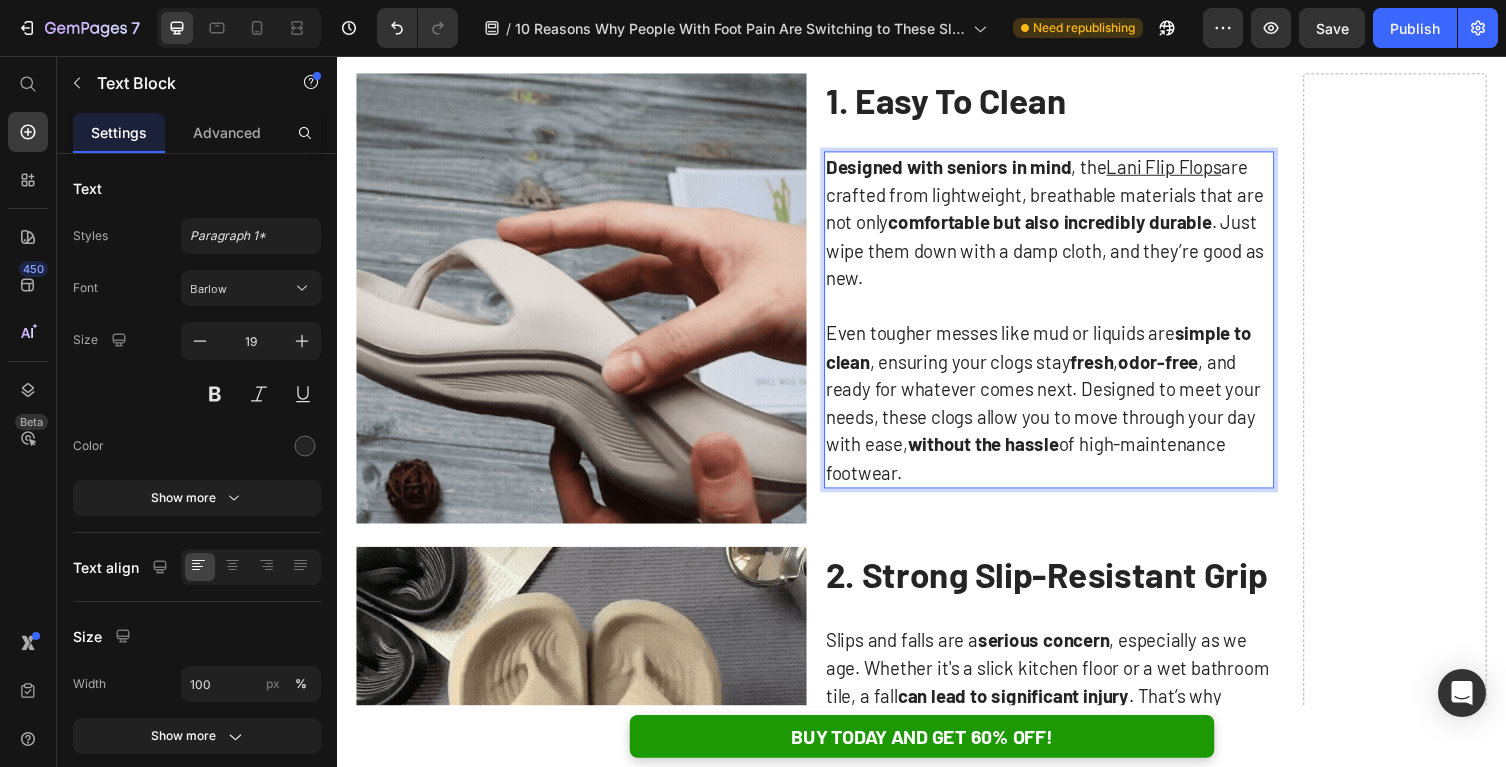 scroll, scrollTop: 1192, scrollLeft: 0, axis: vertical 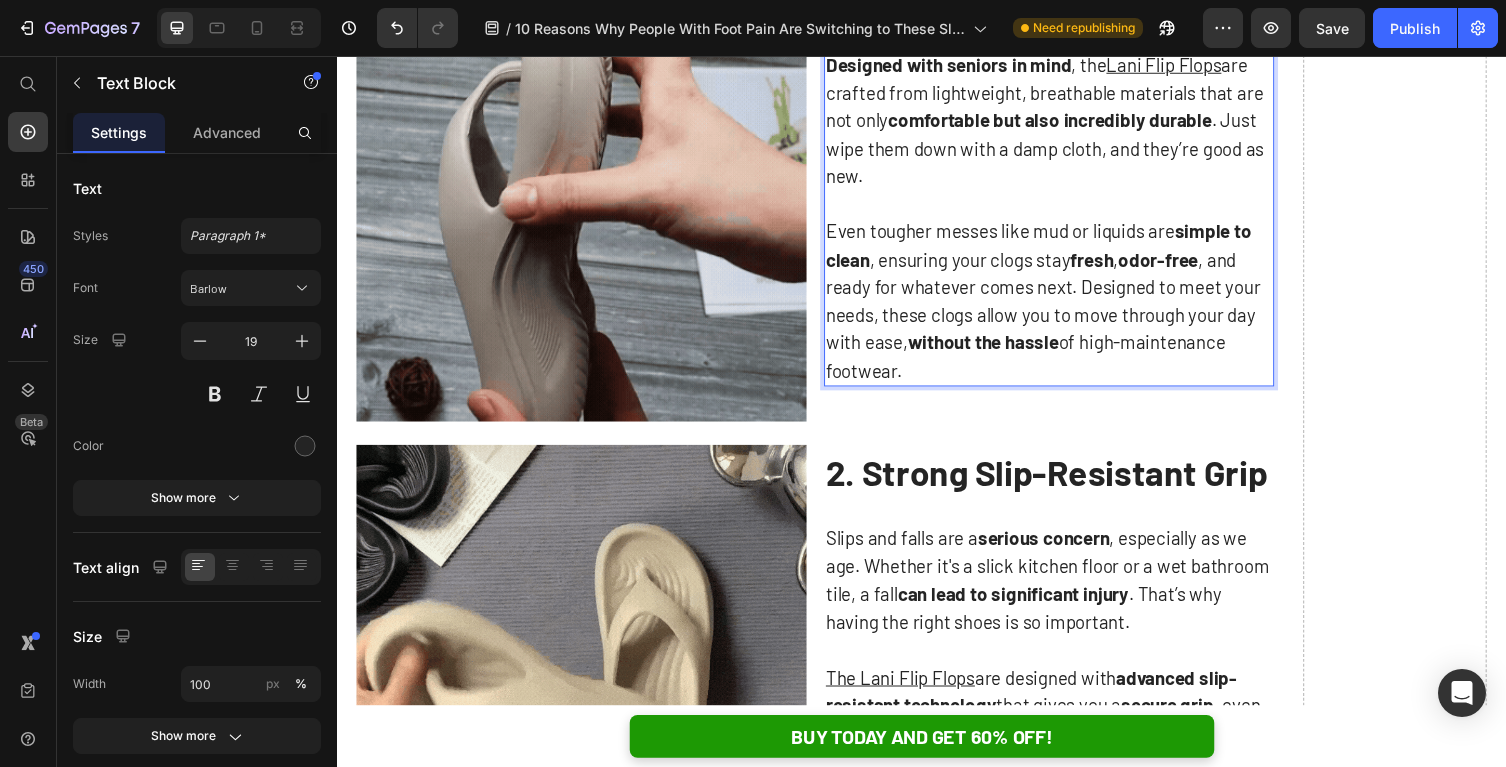 click on "Even tougher messes like mud or liquids are  simple to clean , ensuring your clogs stay  fresh ,  odor-free , and ready for whatever comes next. Designed to meet your needs, these clogs allow you to move through your day with ease,  without the hassle  of high-maintenance footwear." at bounding box center [1068, 307] 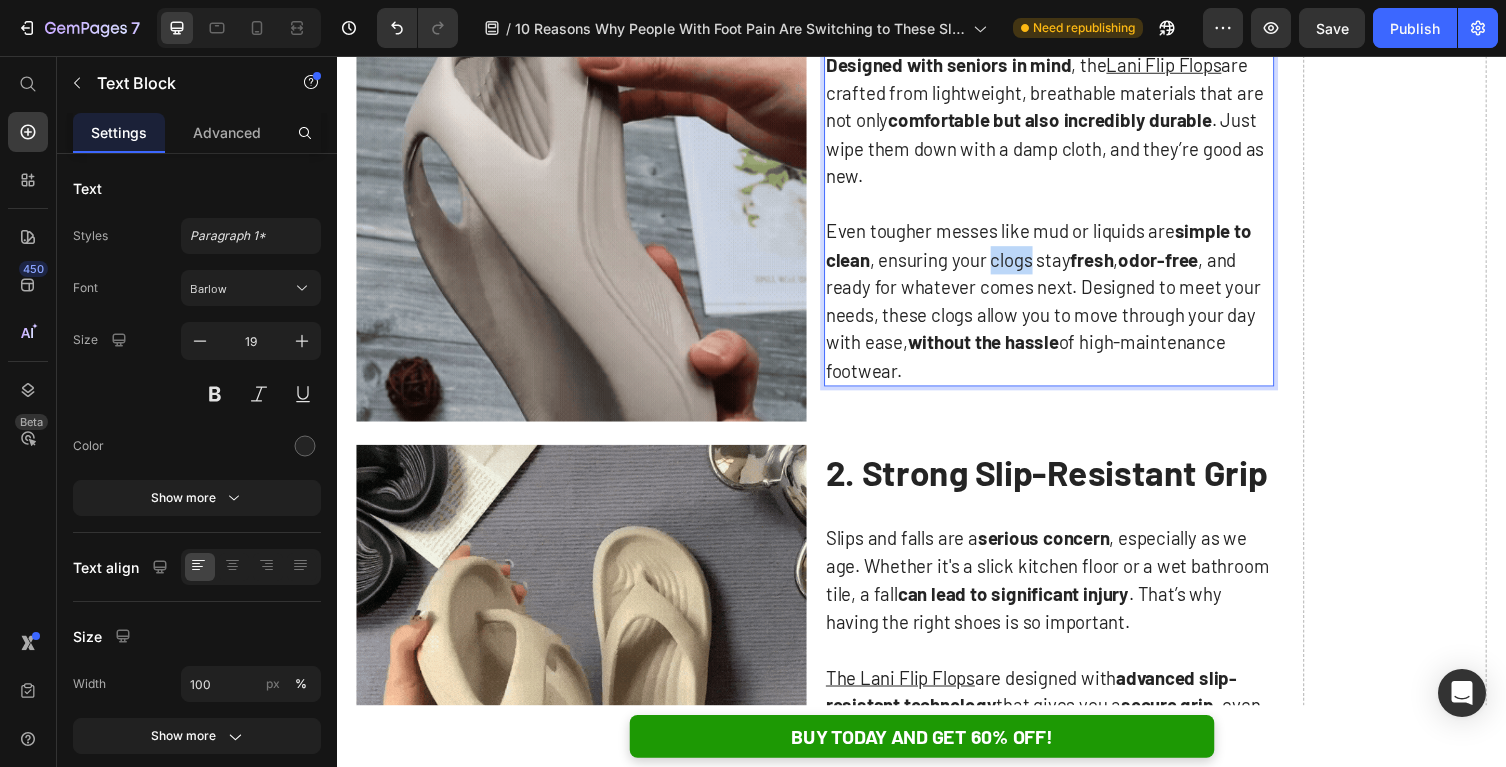 click on "Even tougher messes like mud or liquids are  simple to clean , ensuring your clogs stay  fresh ,  odor-free , and ready for whatever comes next. Designed to meet your needs, these clogs allow you to move through your day with ease,  without the hassle  of high-maintenance footwear." at bounding box center [1068, 307] 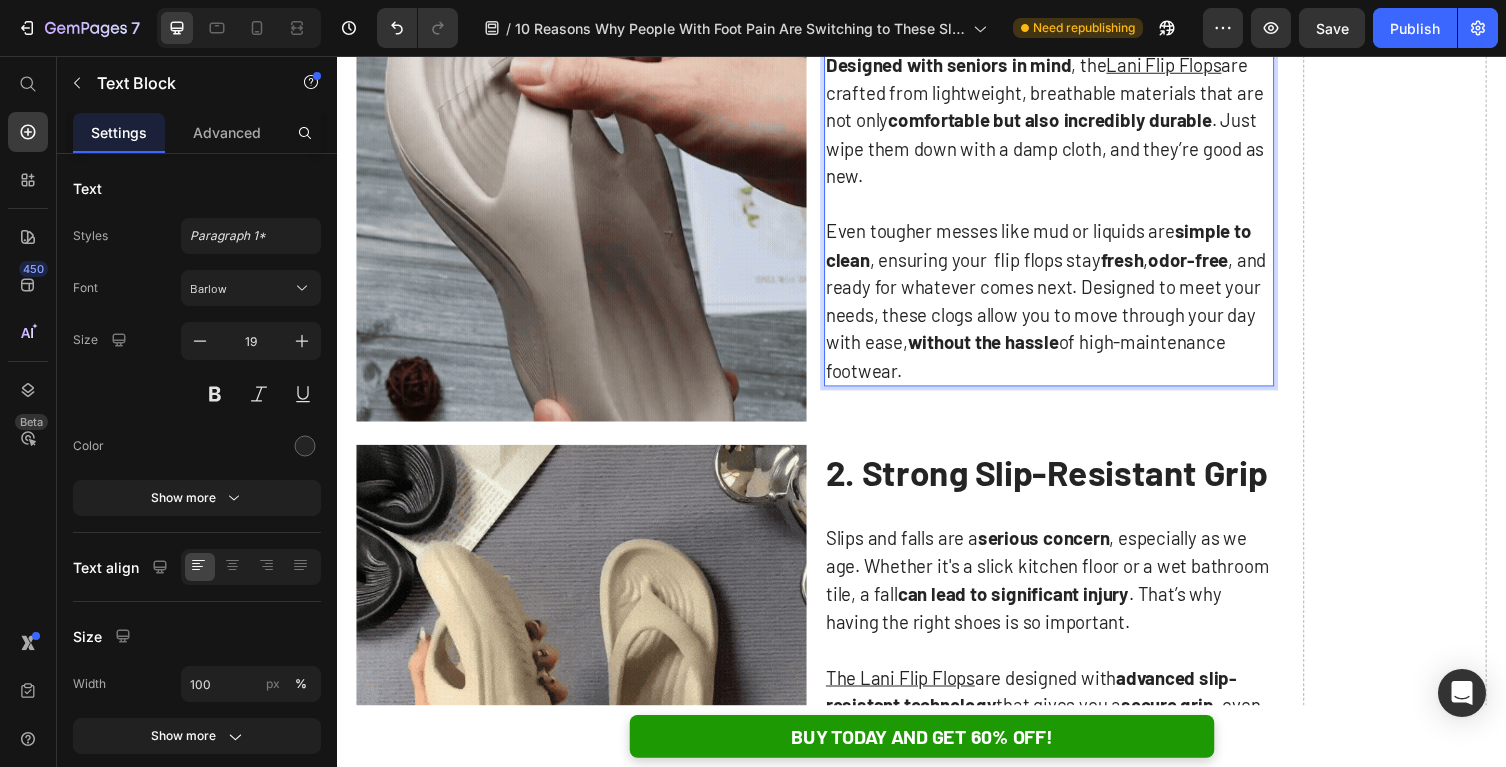 click on "Even tougher messes like mud or liquids are simple to clean, ensuring your flip flops stay fresh, odor-free, and ready for whatever comes next. Designed to meet your needs, these clogs allow you to move through your day with ease, without the hassle of high-maintenance footwear." at bounding box center [1068, 307] 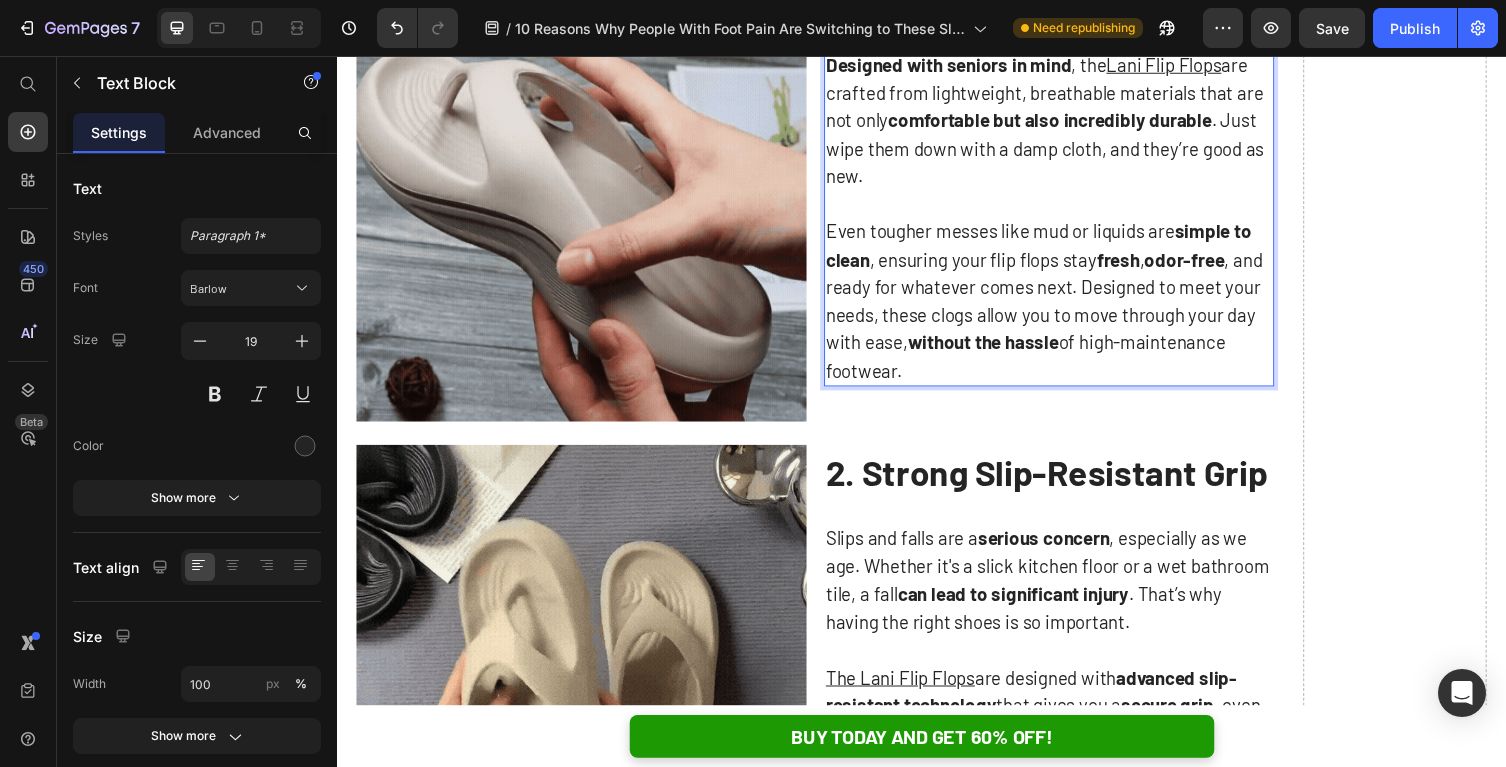 click on "Even tougher messes like mud or liquids are  simple to clean , ensuring your flip flops stay  fresh ,  odor-free , and ready for whatever comes next. Designed to meet your needs, these clogs allow you to move through your day with ease,  without the hassle  of high-maintenance footwear." at bounding box center [1068, 307] 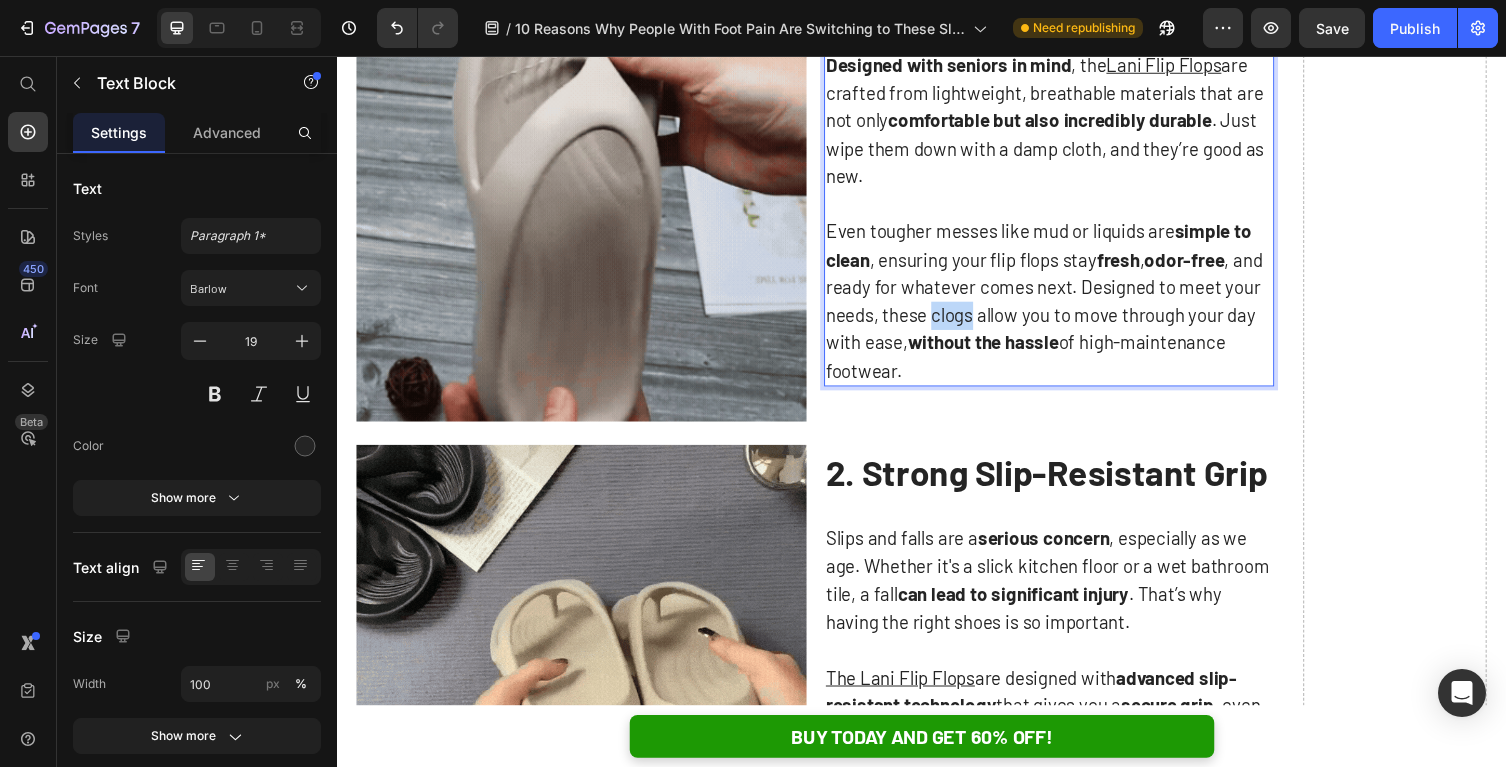 click on "Even tougher messes like mud or liquids are  simple to clean , ensuring your flip flops stay  fresh ,  odor-free , and ready for whatever comes next. Designed to meet your needs, these clogs allow you to move through your day with ease,  without the hassle  of high-maintenance footwear." at bounding box center (1068, 307) 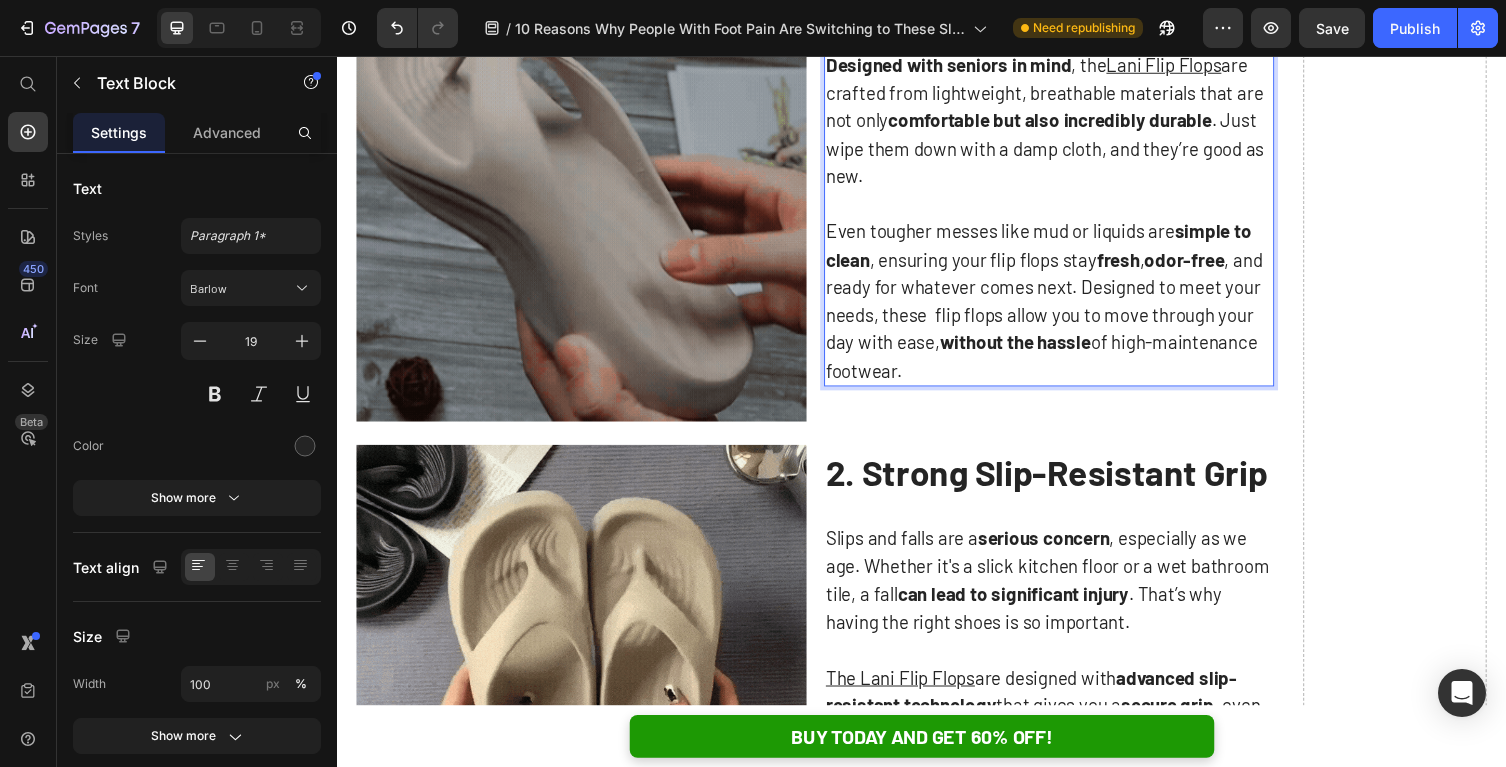 click on "Even tougher messes like mud or liquids are simple to clean, ensuring your flip flops stay fresh, odor-free, and ready for whatever comes next. Designed to meet your needs, these flip flops allow you to move through your day with ease, without the hassle of high-maintenance footwear." at bounding box center (1068, 307) 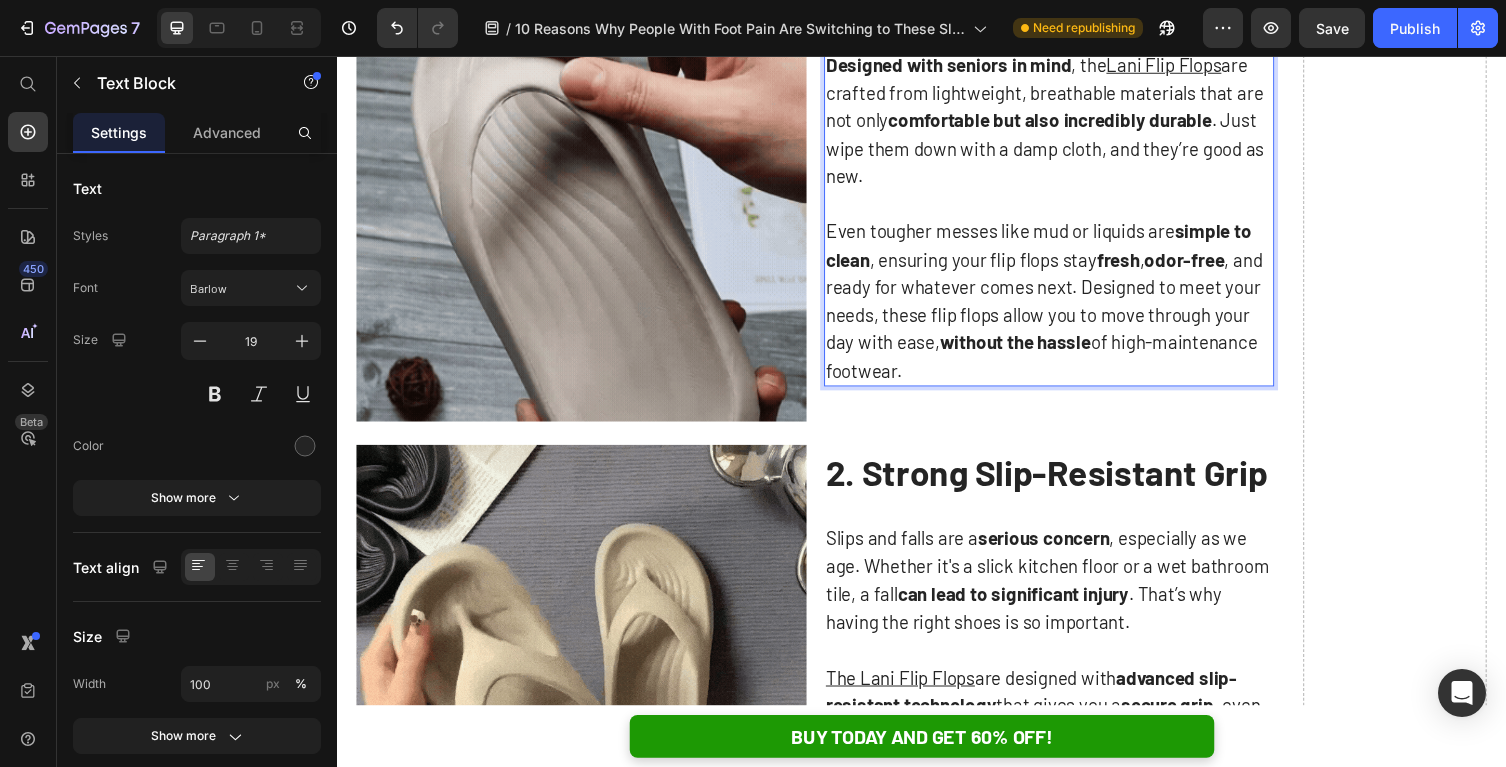 click on "without the hassle" at bounding box center [1033, 349] 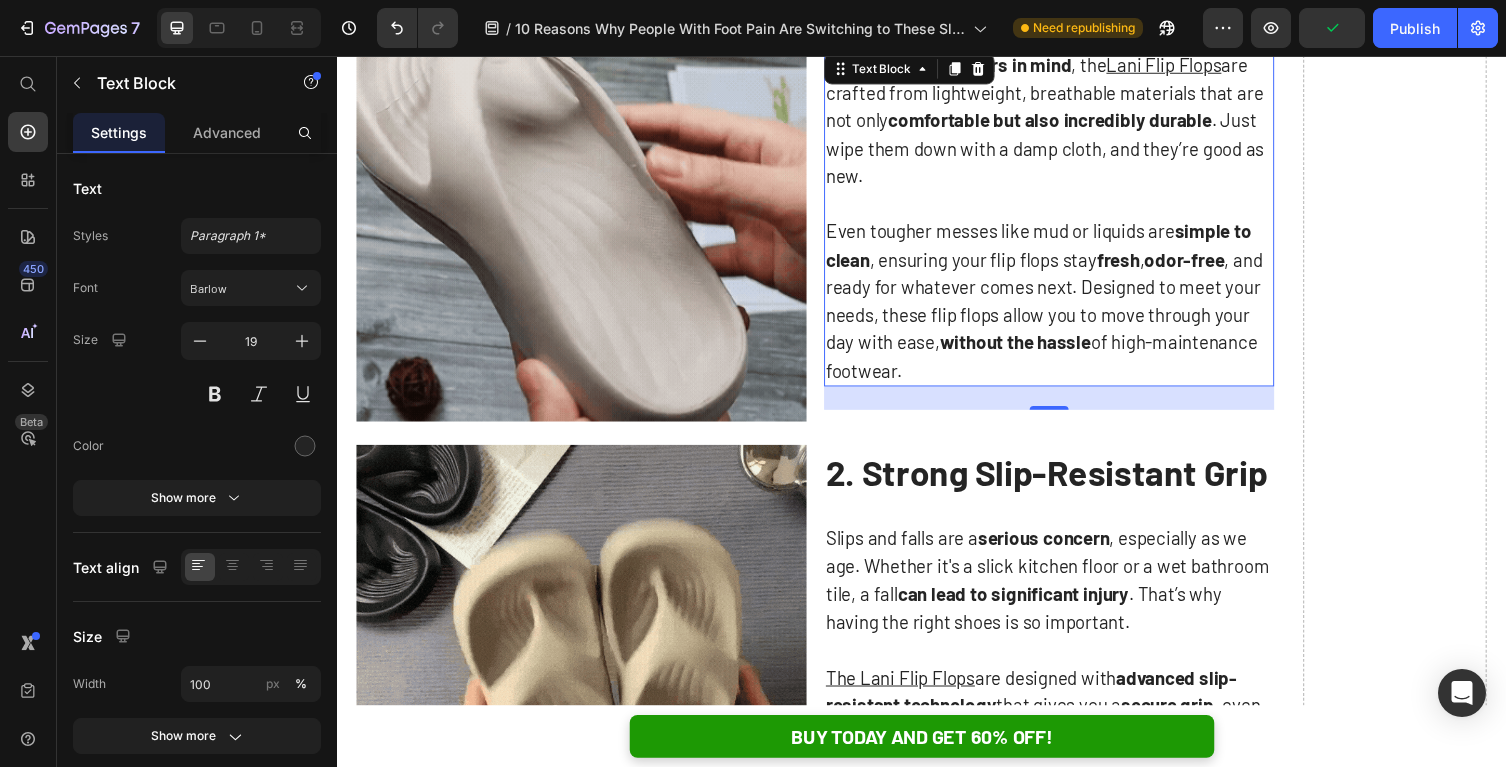 scroll, scrollTop: 2497, scrollLeft: 0, axis: vertical 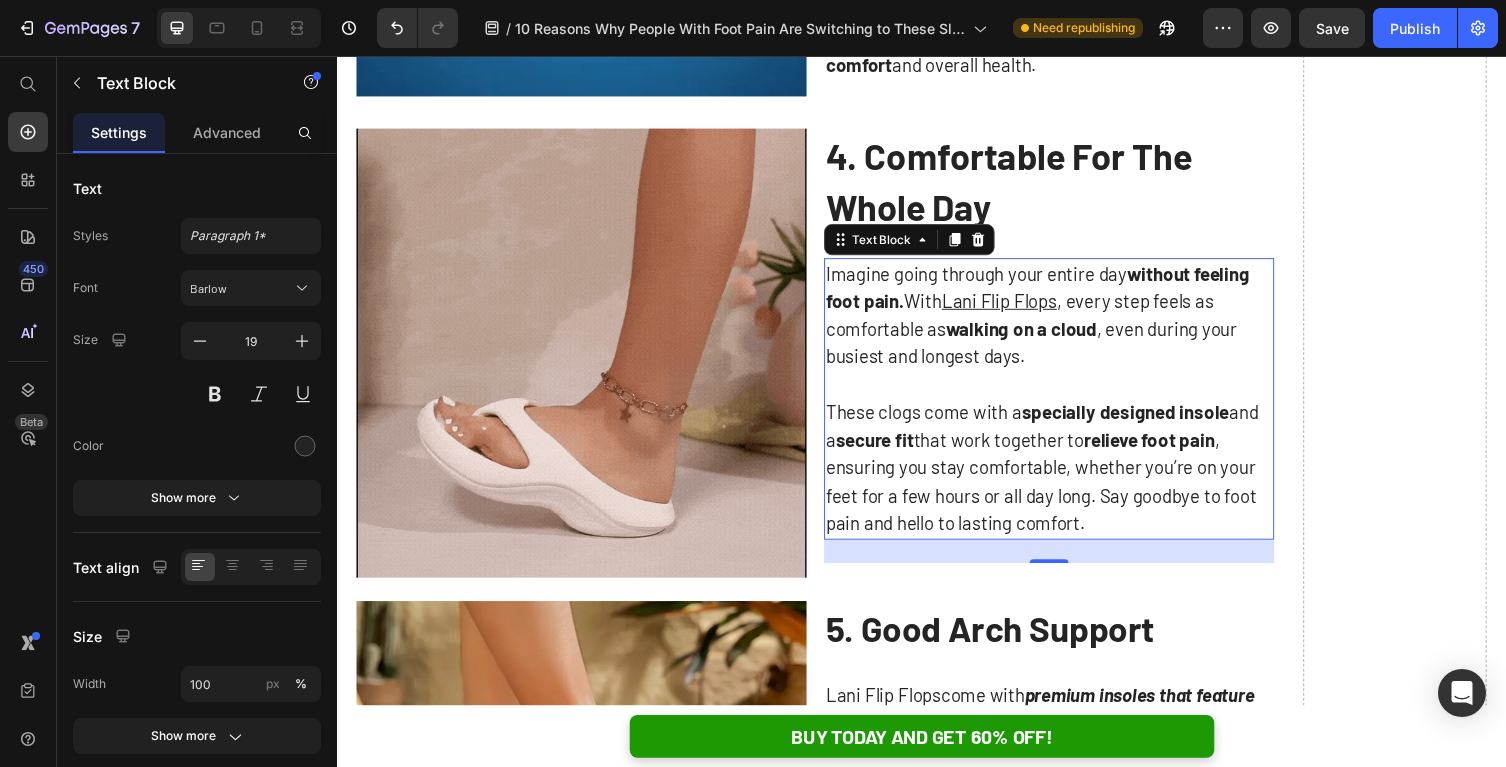 click on "These clogs come with a specially designed insole and a secure fit that work together to relieve foot pain, ensuring you stay comfortable, whether you’re on your feet for a few hours or all day long. Say goodbye to foot pain and hello to lasting comfort." at bounding box center (1068, 478) 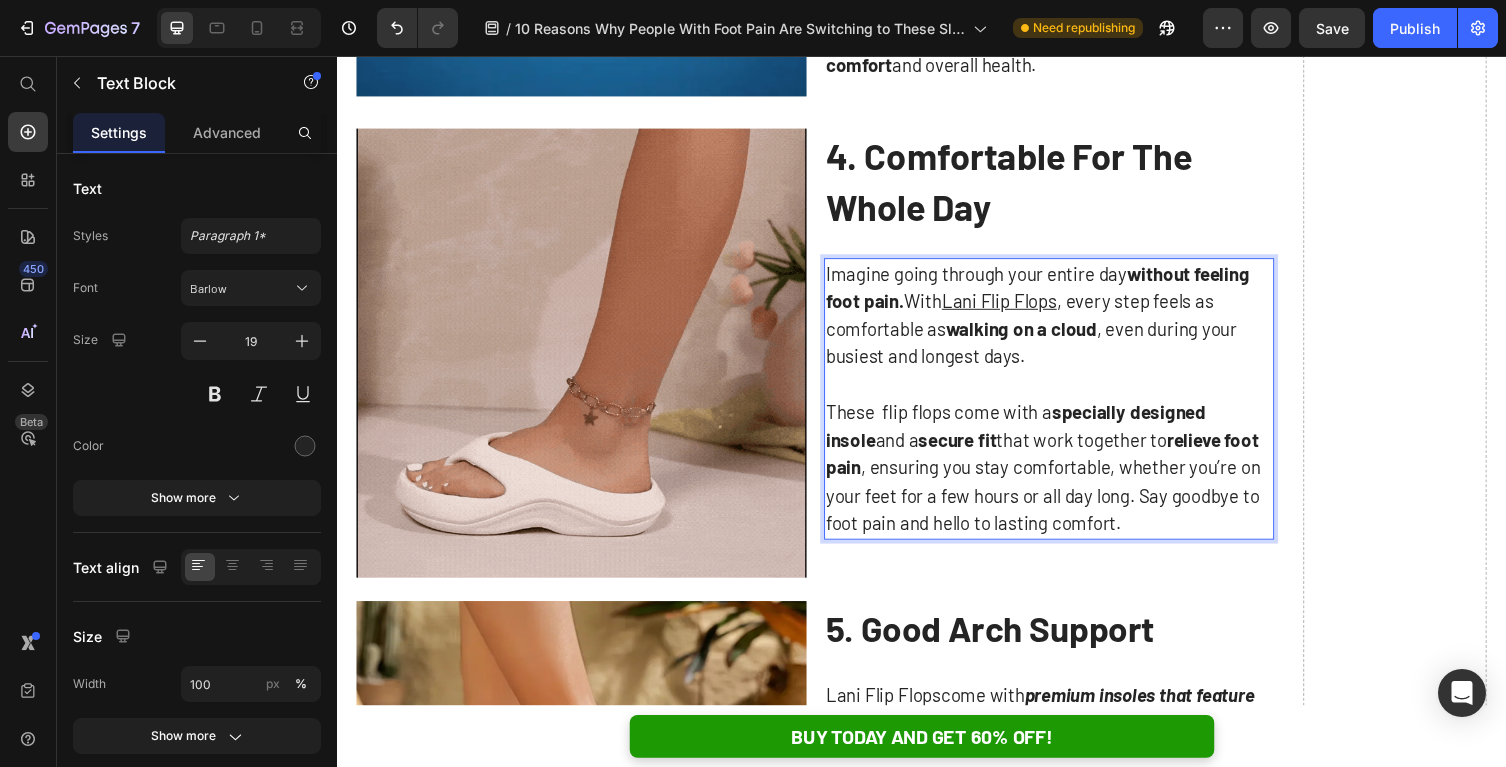 click on "These  flip flops come with a  specially designed insole  and a  secure fit  that work together to  relieve foot pain , ensuring you stay comfortable, whether you’re on your feet for a few hours or all day long. Say goodbye to foot pain and hello to lasting comfort." at bounding box center (1068, 478) 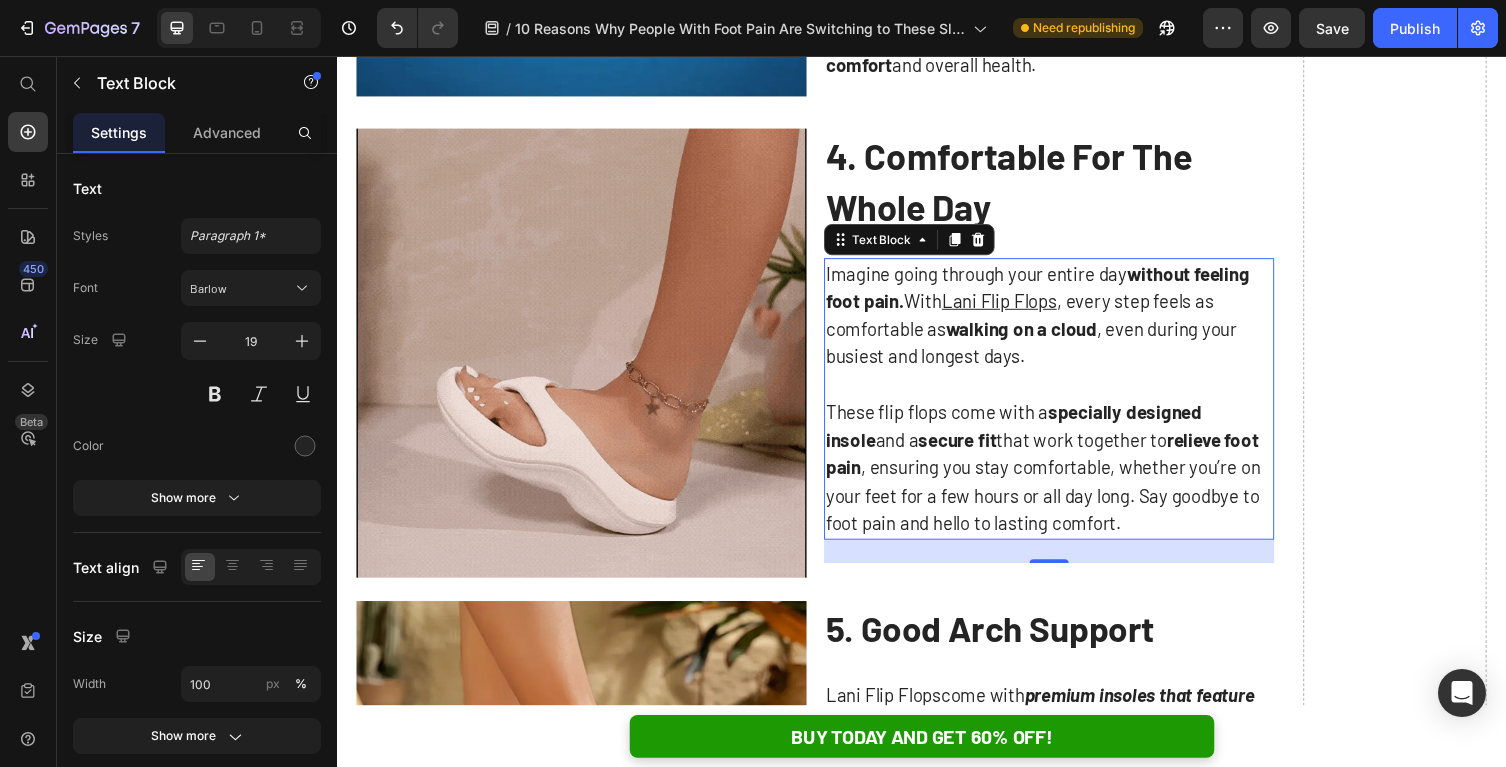 scroll, scrollTop: 3044, scrollLeft: 0, axis: vertical 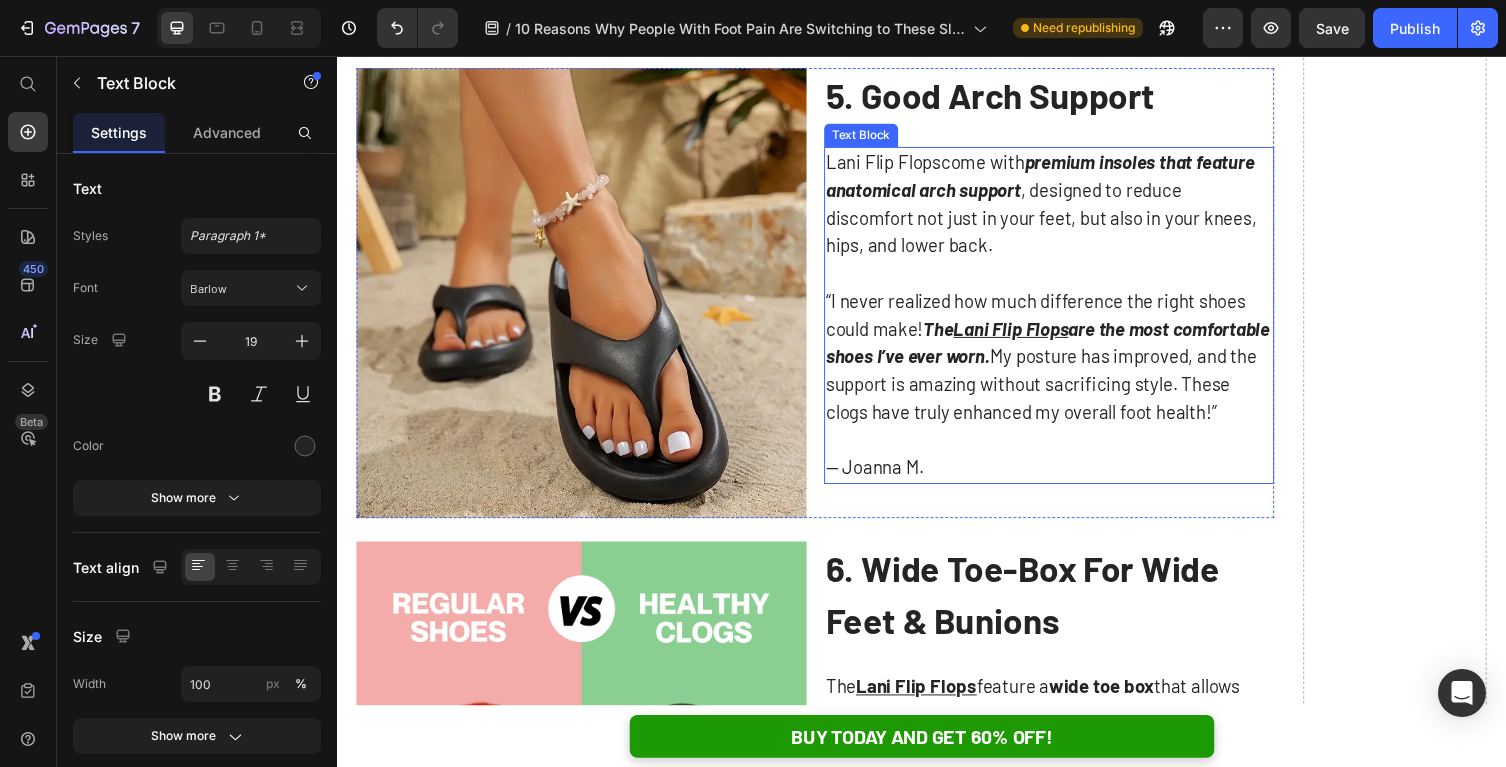 click on "“I never realized how much difference the right shoes could make! The Lani Flip Flops are the most comfortable shoes I’ve ever worn. My posture has improved, and the support is amazing without sacrificing style. These clogs have truly enhanced my overall foot health!”" at bounding box center [1068, 364] 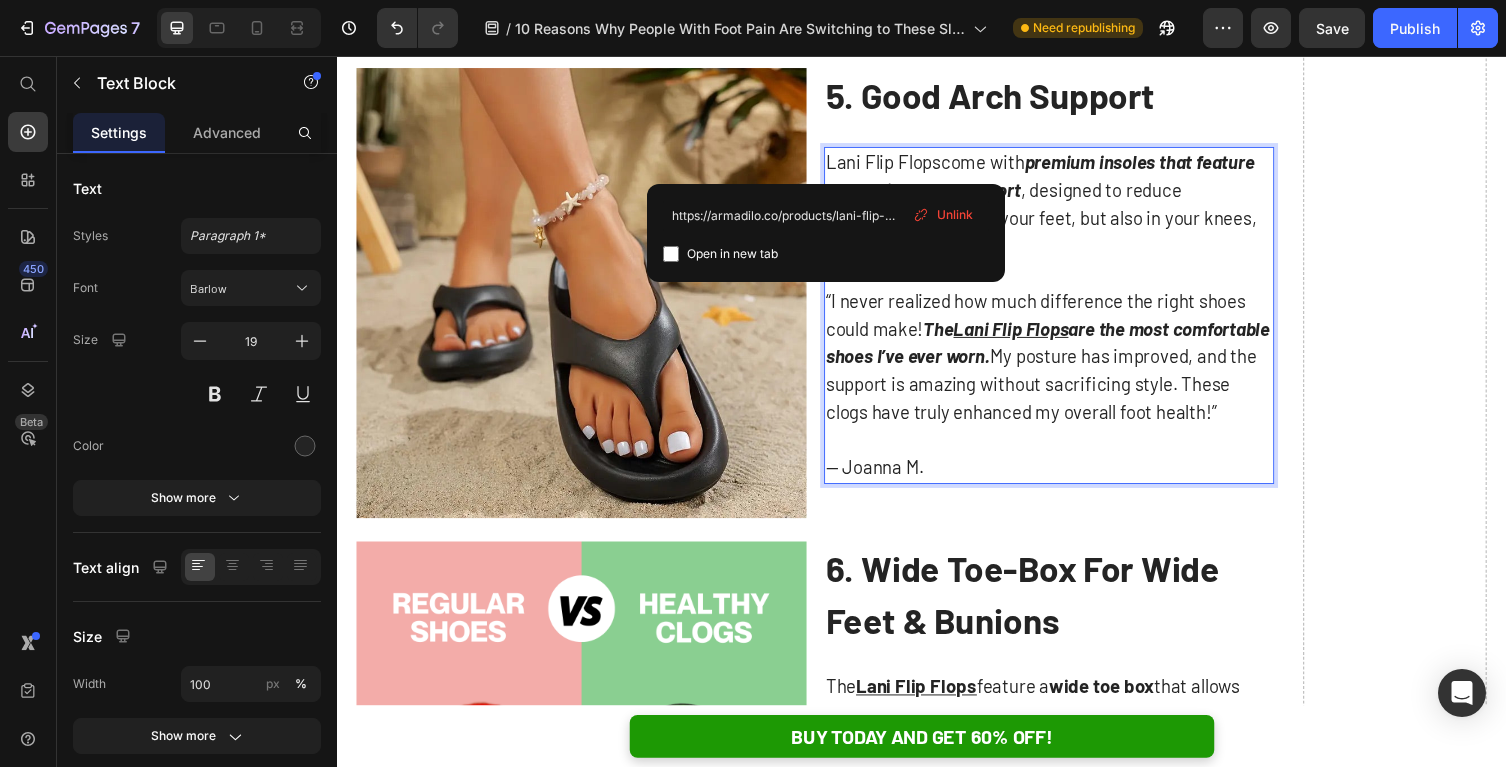 click on "Lani Flip Flops  come with  premium insoles that feature anatomical arch support , designed to reduce discomfort not just in your feet, but also in your knees, hips, and lower back." at bounding box center [1068, 208] 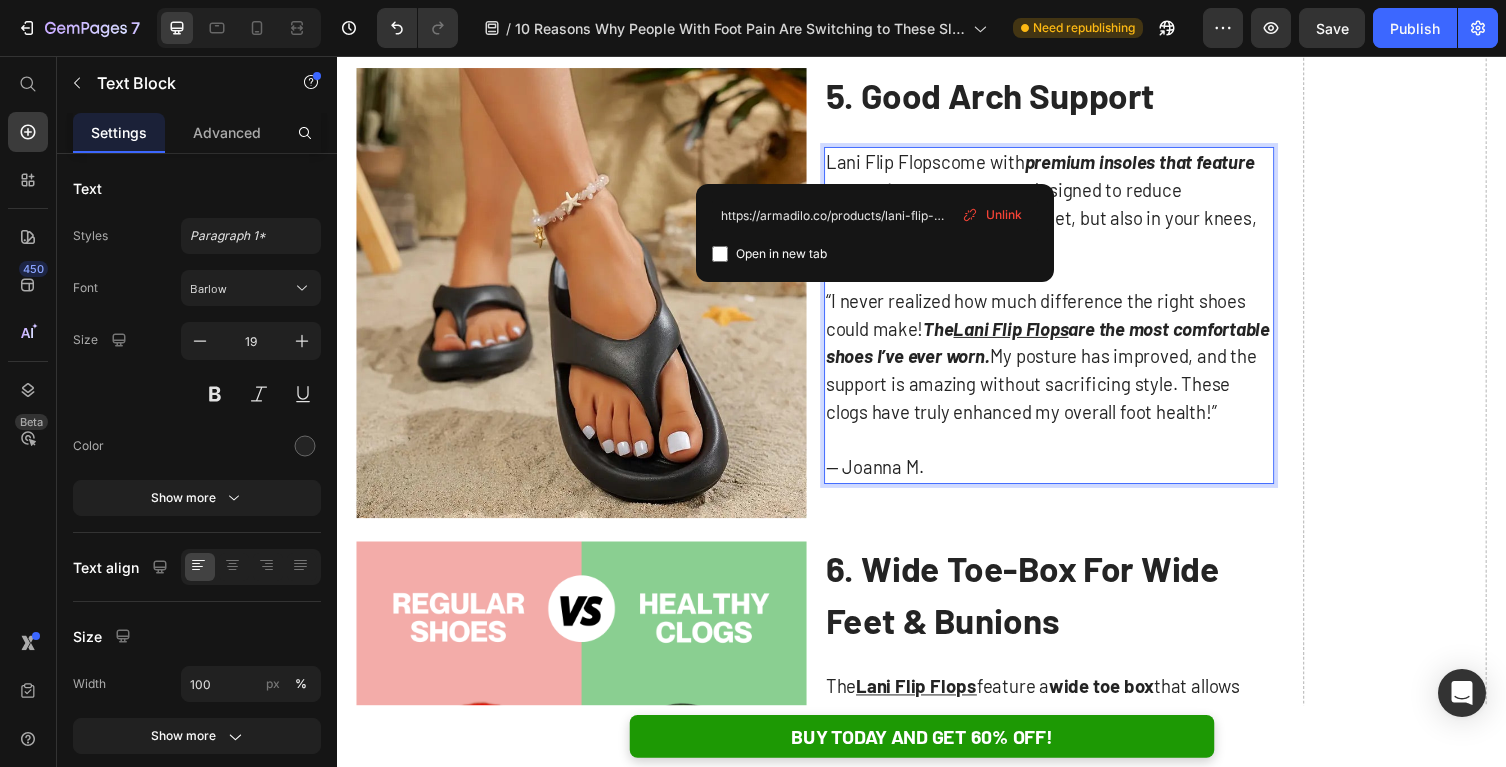 click on "Lani Flip Flops" at bounding box center [898, 164] 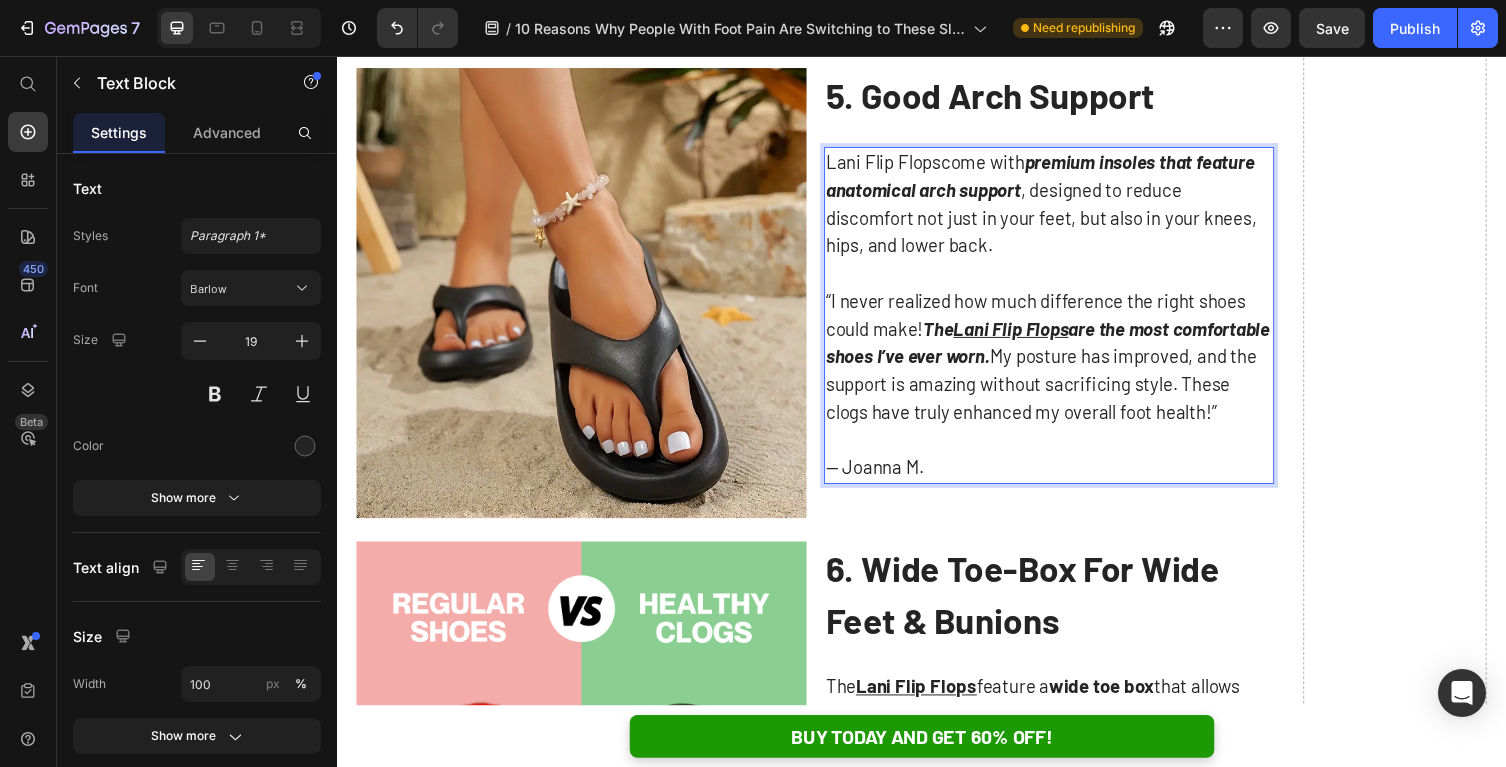click on "“I never realized how much difference the right shoes could make! The Lani Flip Flops are the most comfortable shoes I’ve ever worn. My posture has improved, and the support is amazing without sacrificing style. These clogs have truly enhanced my overall foot health!”" at bounding box center [1068, 364] 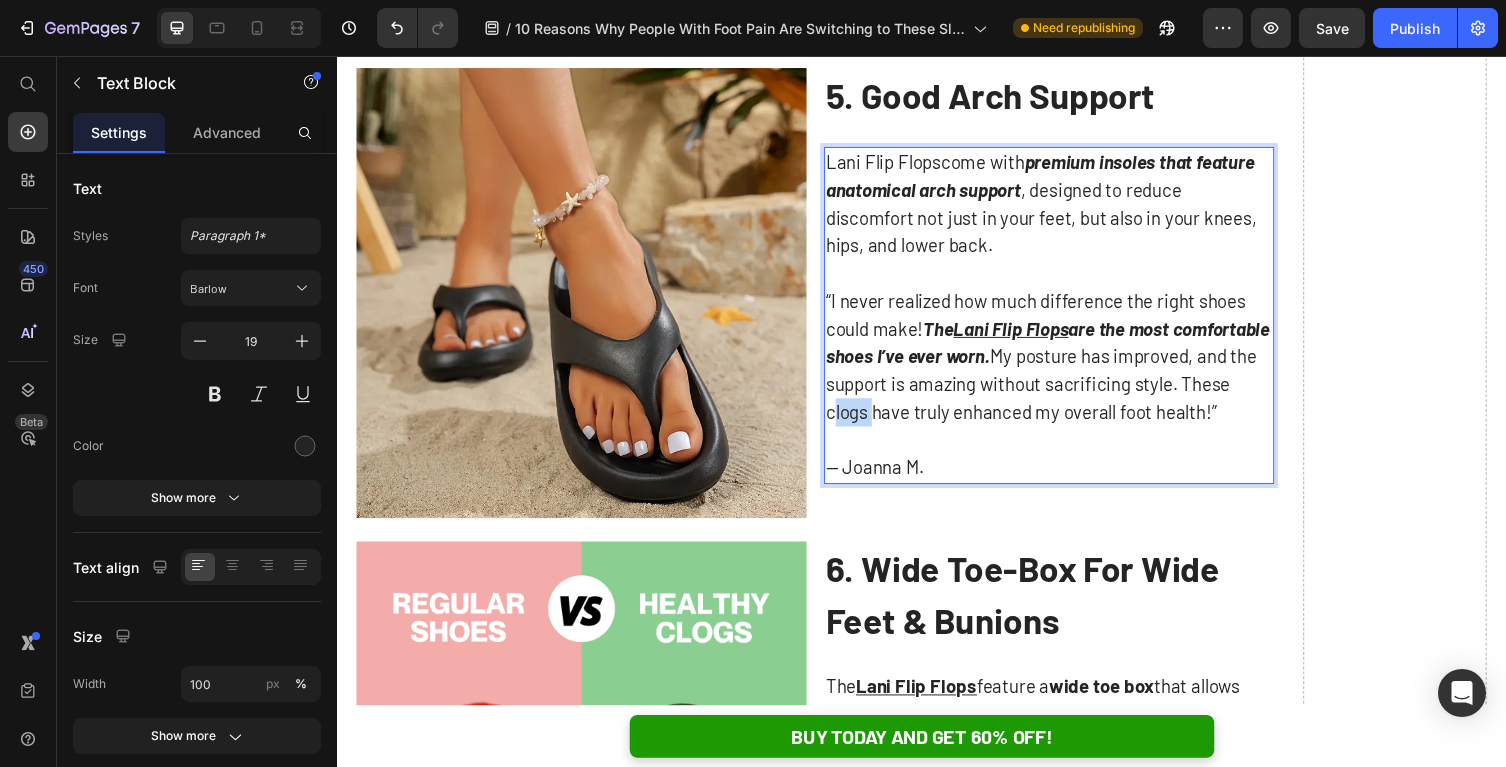 click on "“I never realized how much difference the right shoes could make! The Lani Flip Flops are the most comfortable shoes I’ve ever worn. My posture has improved, and the support is amazing without sacrificing style. These clogs have truly enhanced my overall foot health!”" at bounding box center (1068, 364) 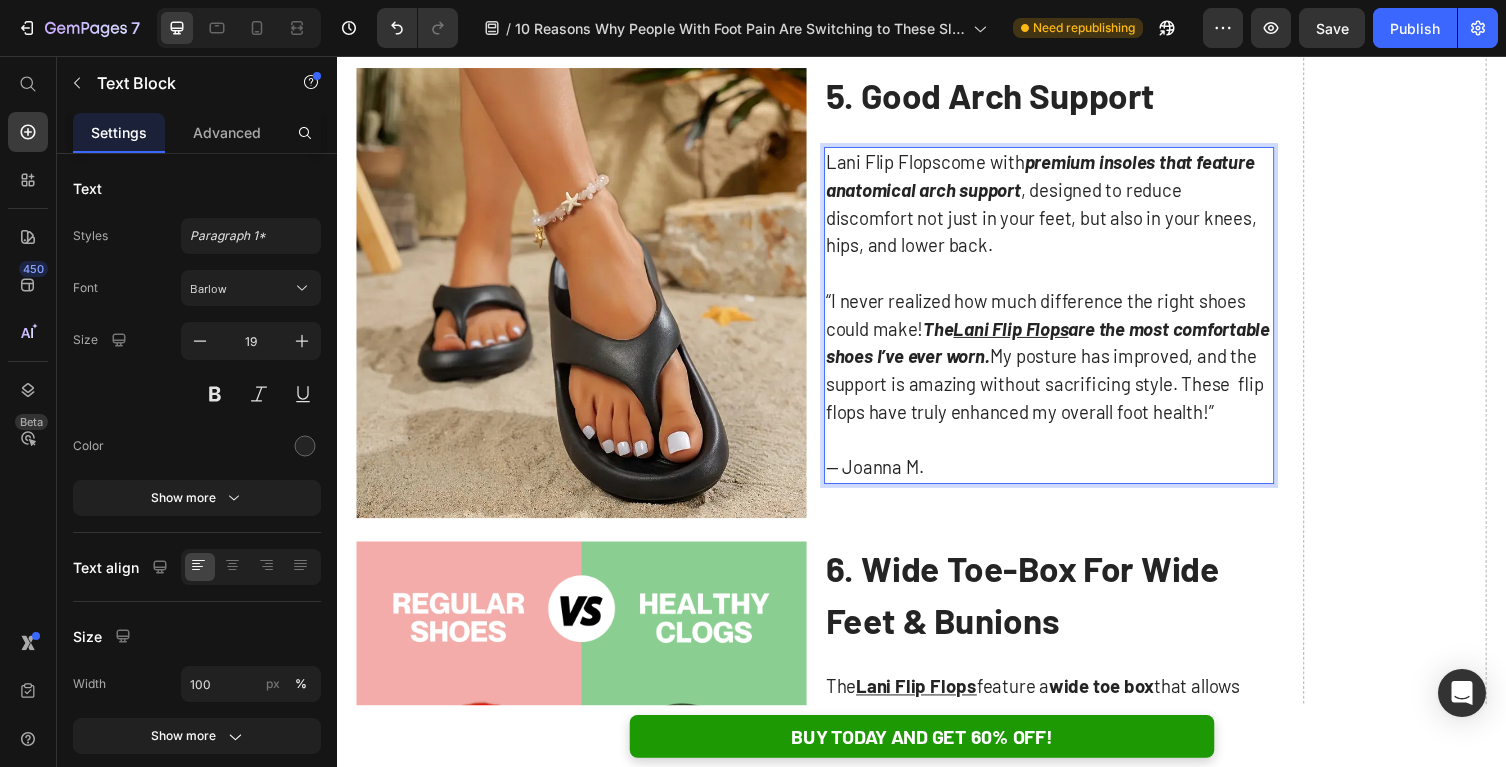 click on "“I never realized how much difference the right shoes could make! The Lani Flip Flops are the most comfortable shoes I’ve ever worn. My posture has improved, and the support is amazing without sacrificing style. These flip flops have truly enhanced my overall foot health!”" at bounding box center [1068, 364] 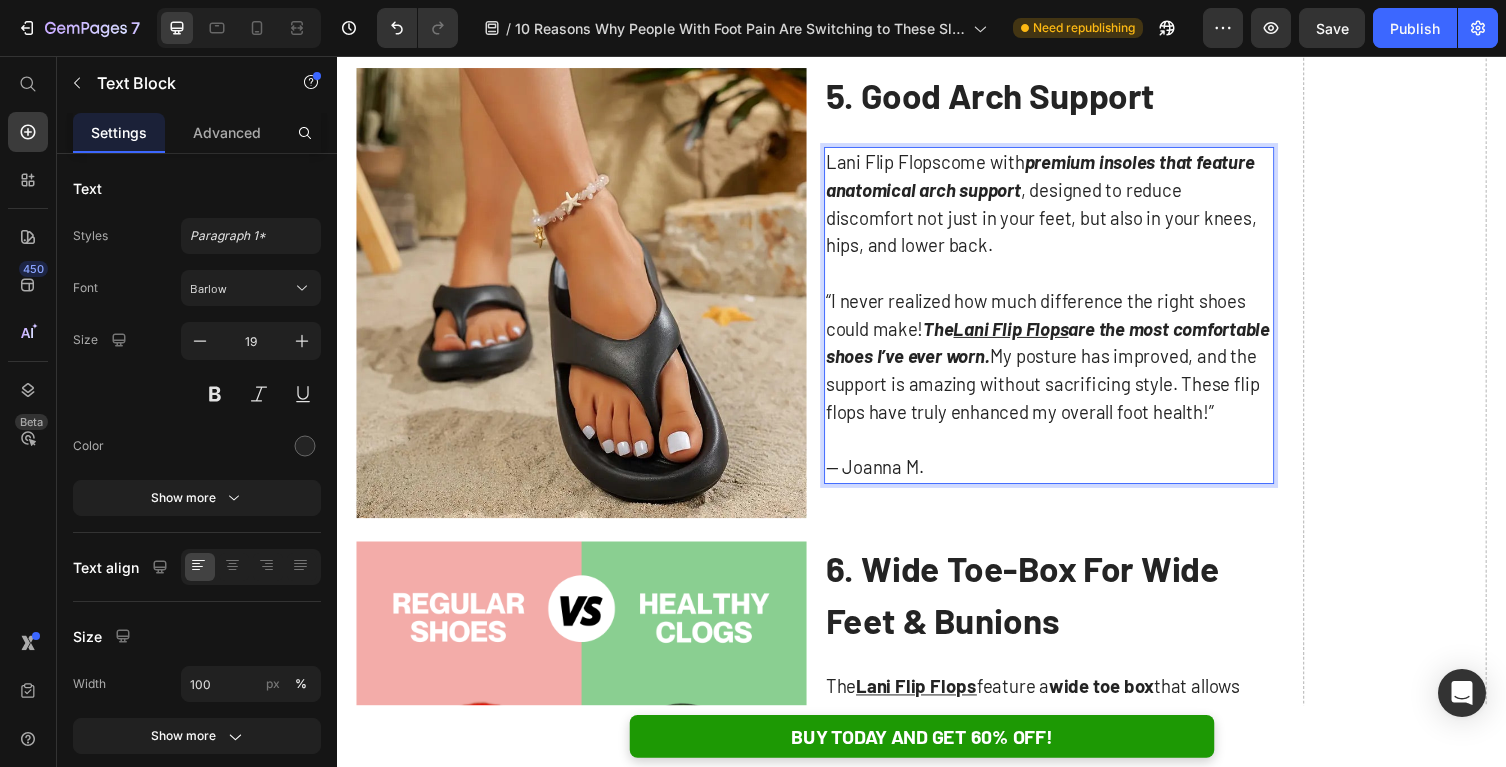 click on "“I never realized how much difference the right shoes could make!  The  Lani Flip Flops  are the most comfortable shoes I’ve ever worn.  My posture has improved, and the support is amazing without sacrificing style. These flip flops have truly enhanced my overall foot health!”" at bounding box center (1068, 364) 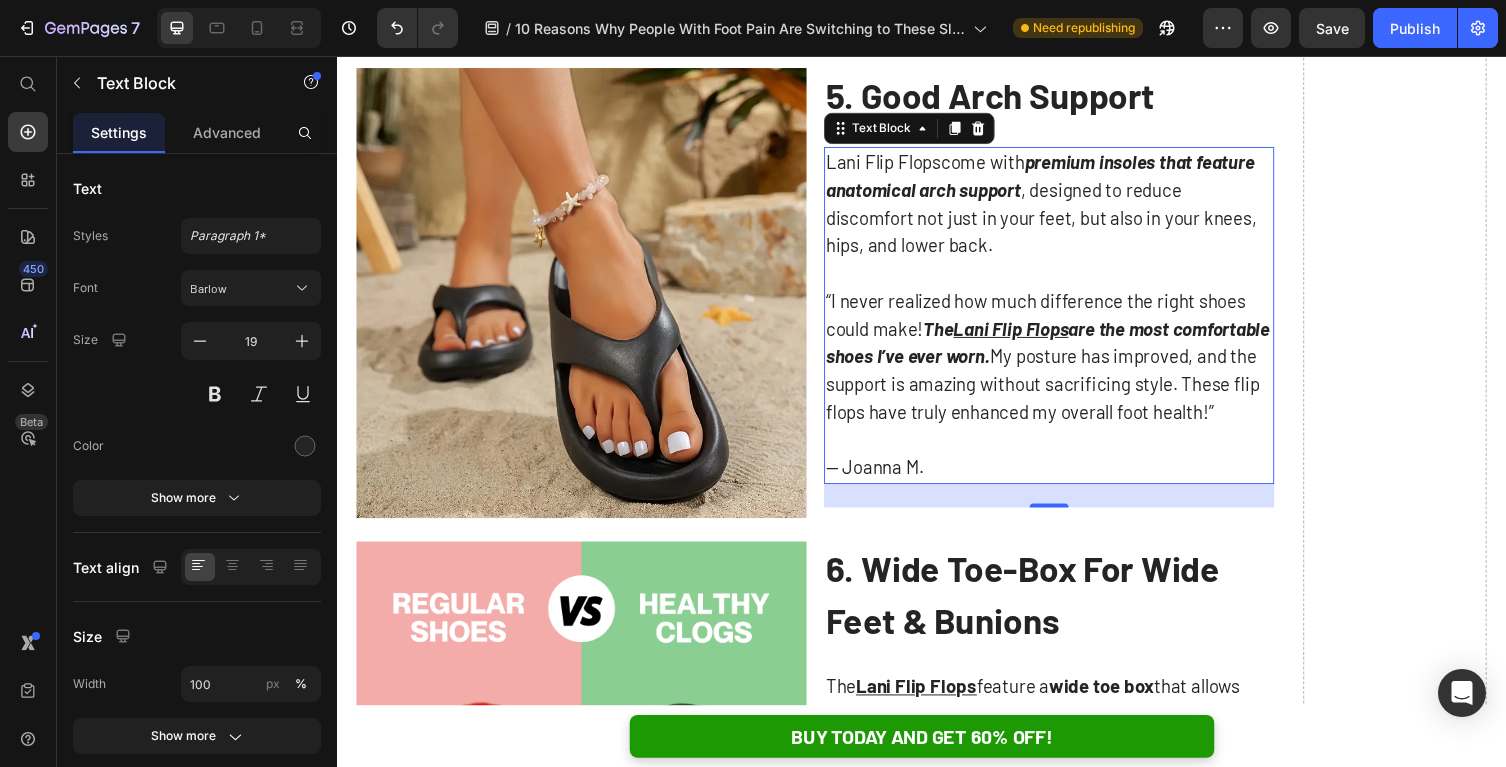 scroll, scrollTop: 4683, scrollLeft: 0, axis: vertical 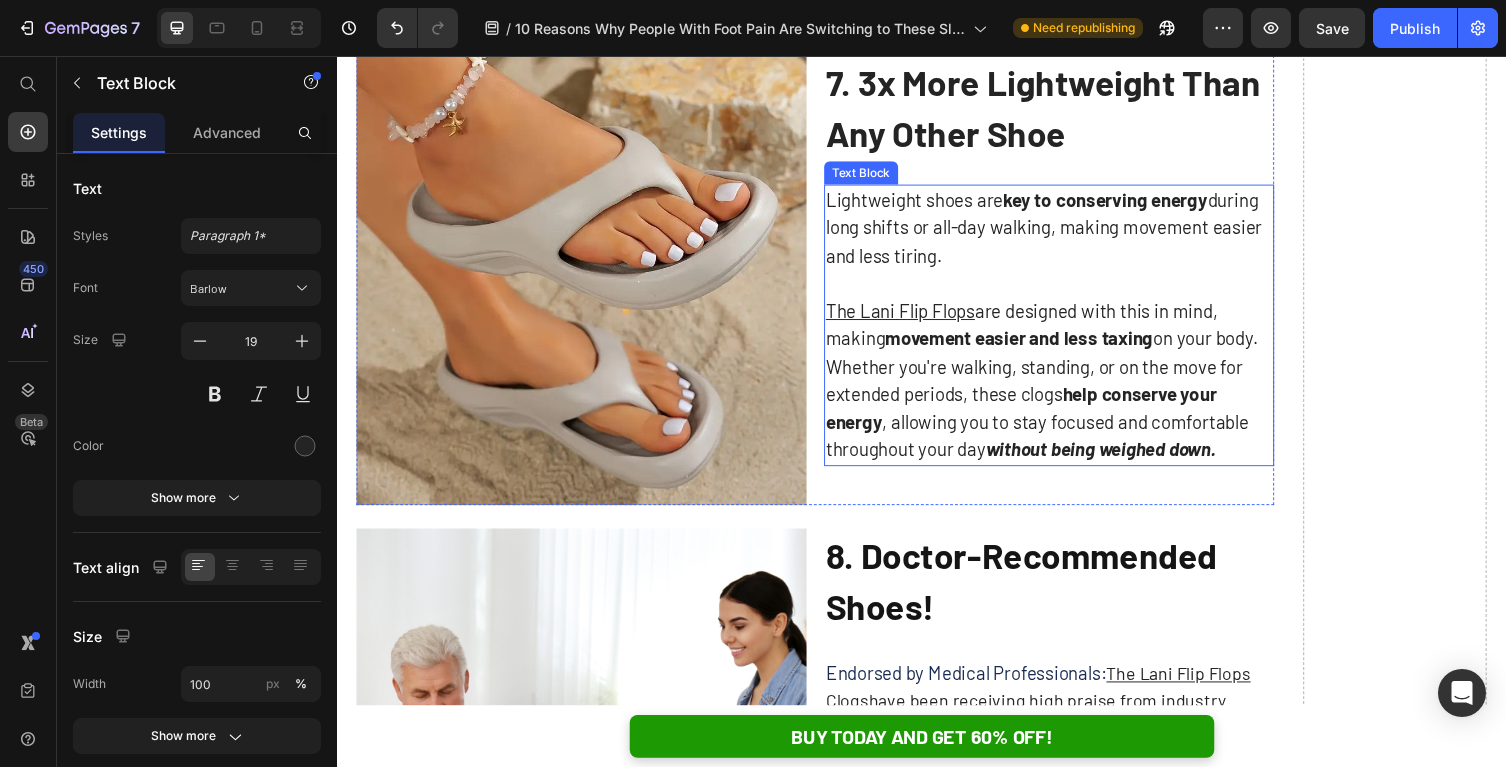 click on "The Lani Flip Flops  are designed with this in mind, making  movement easier and less taxing  on your body. Whether you're walking, standing, or on the move for extended periods, these clogs  help conserve your energy , allowing you to stay focused and comfortable throughout your day  without being weighed down." at bounding box center (1068, 389) 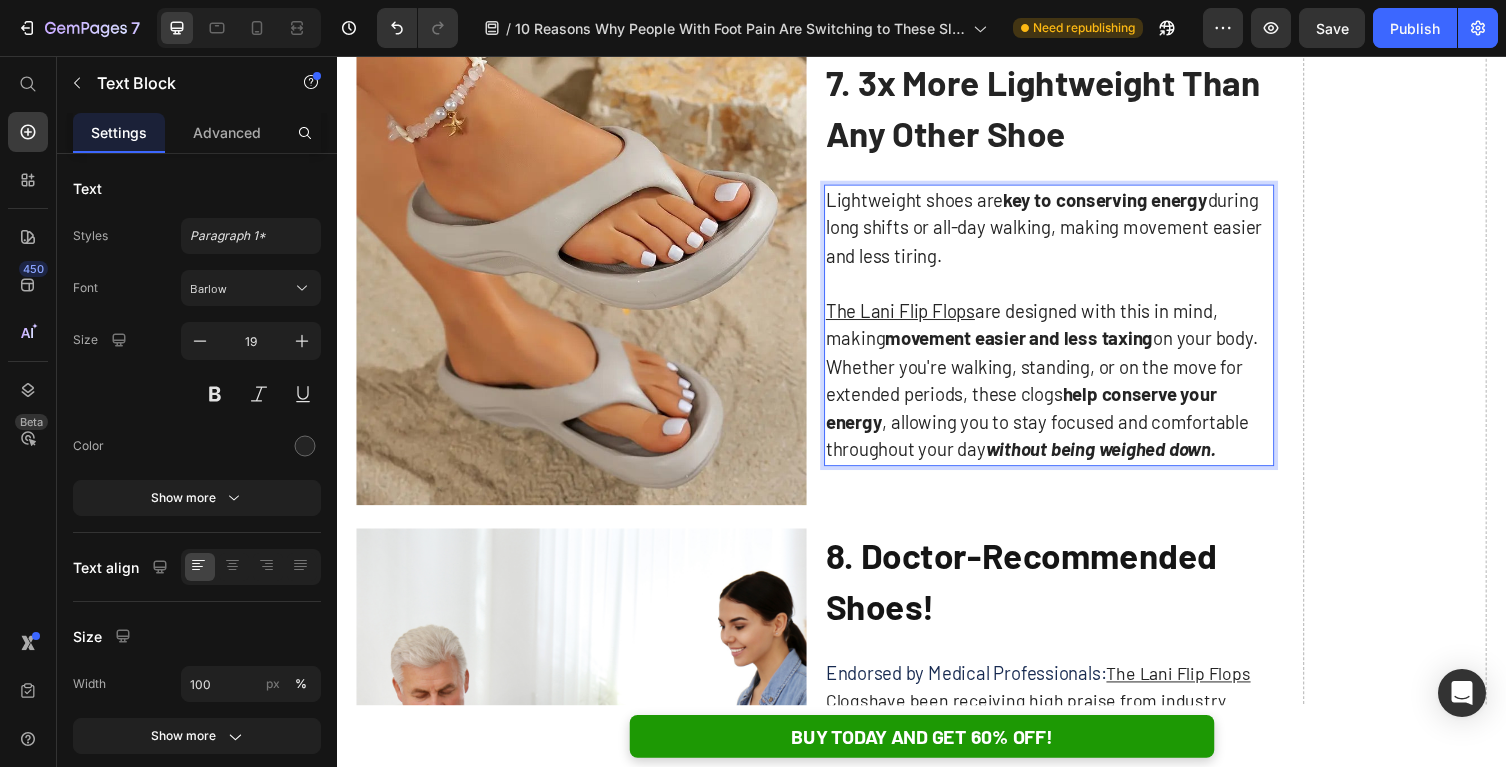 click on "The Lani Flip Flops  are designed with this in mind, making  movement easier and less taxing  on your body. Whether you're walking, standing, or on the move for extended periods, these clogs  help conserve your energy , allowing you to stay focused and comfortable throughout your day  without being weighed down." at bounding box center (1068, 389) 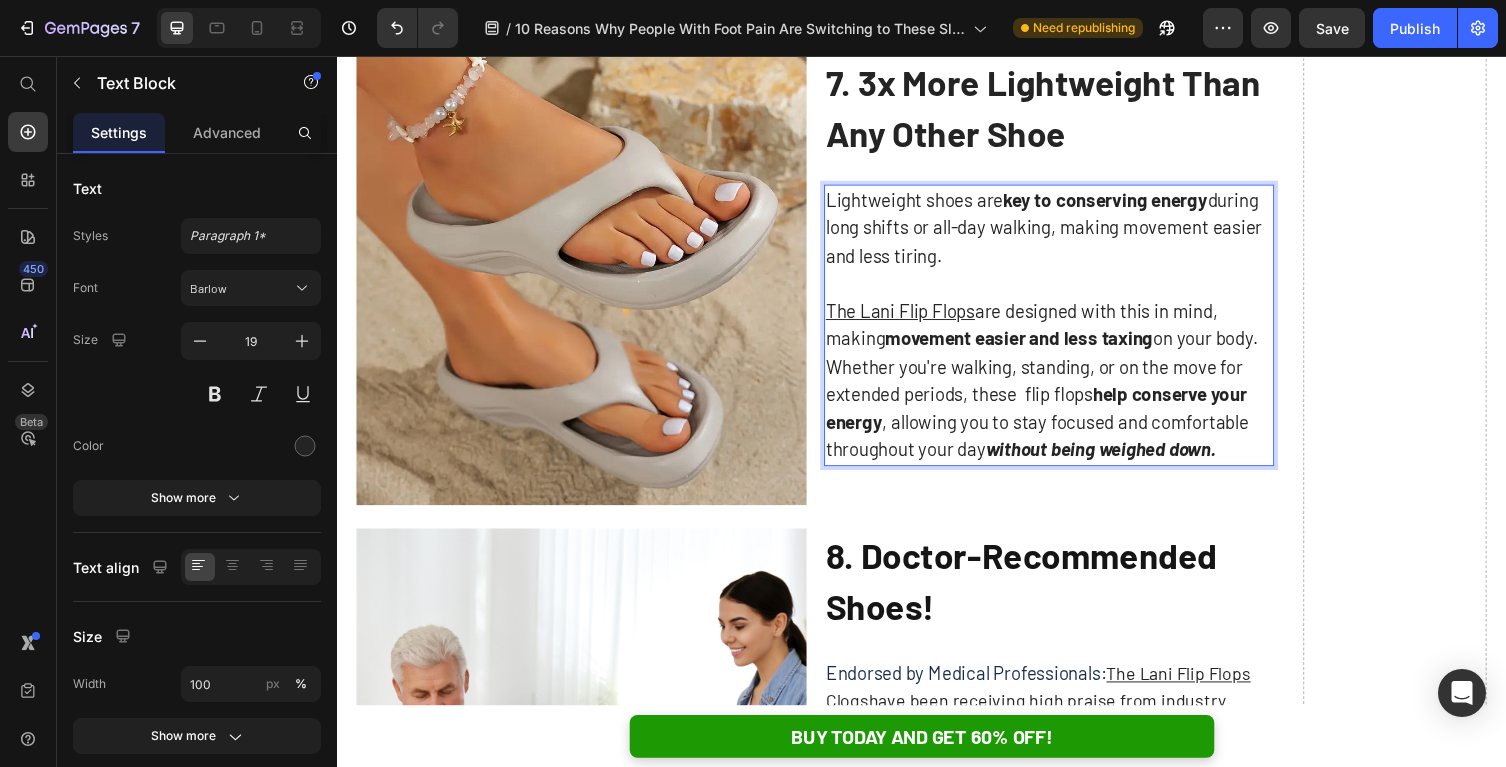 click on "10 Reasons Why People With Foot Pain Are Switching to These Flip !" at bounding box center [1068, 389] 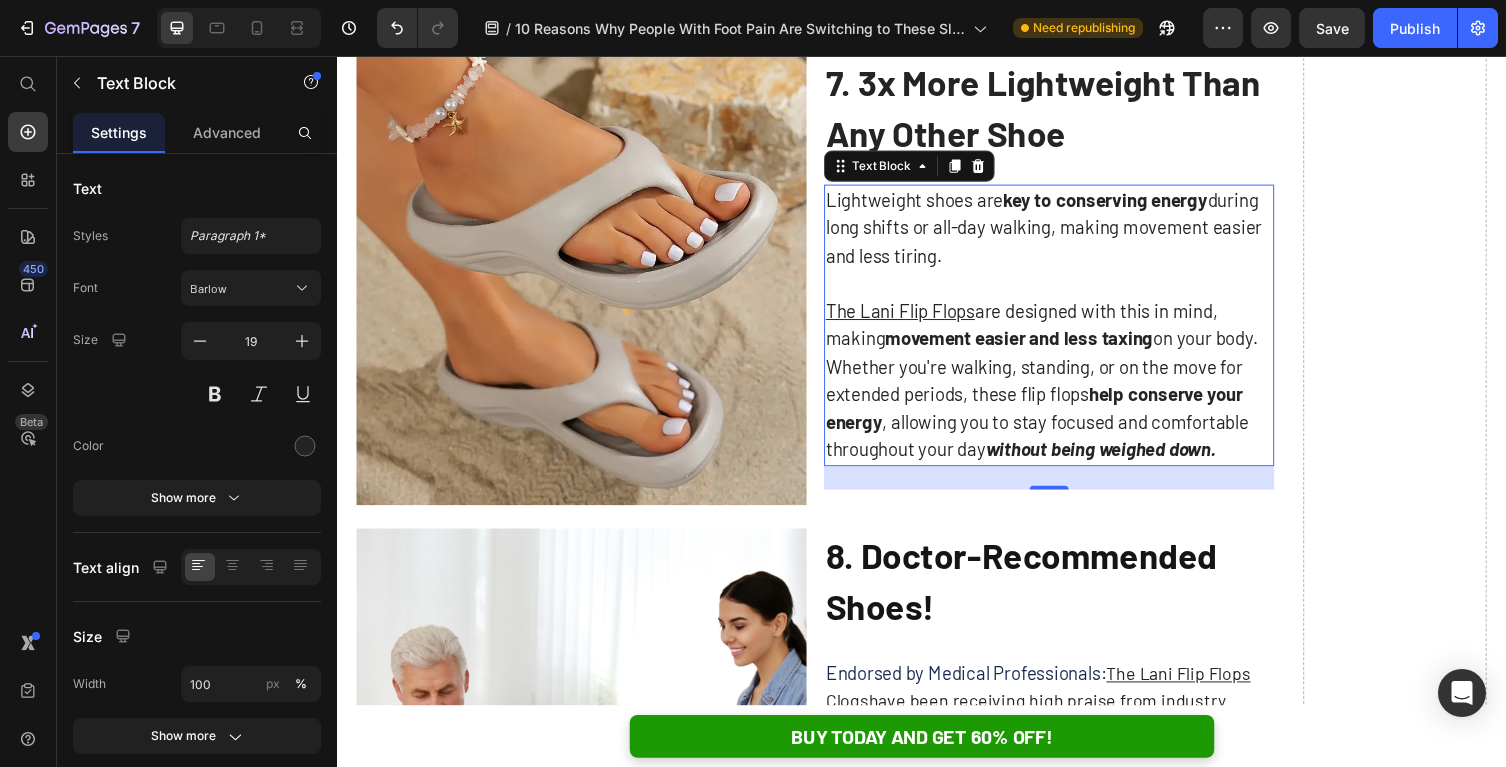 scroll, scrollTop: 6136, scrollLeft: 0, axis: vertical 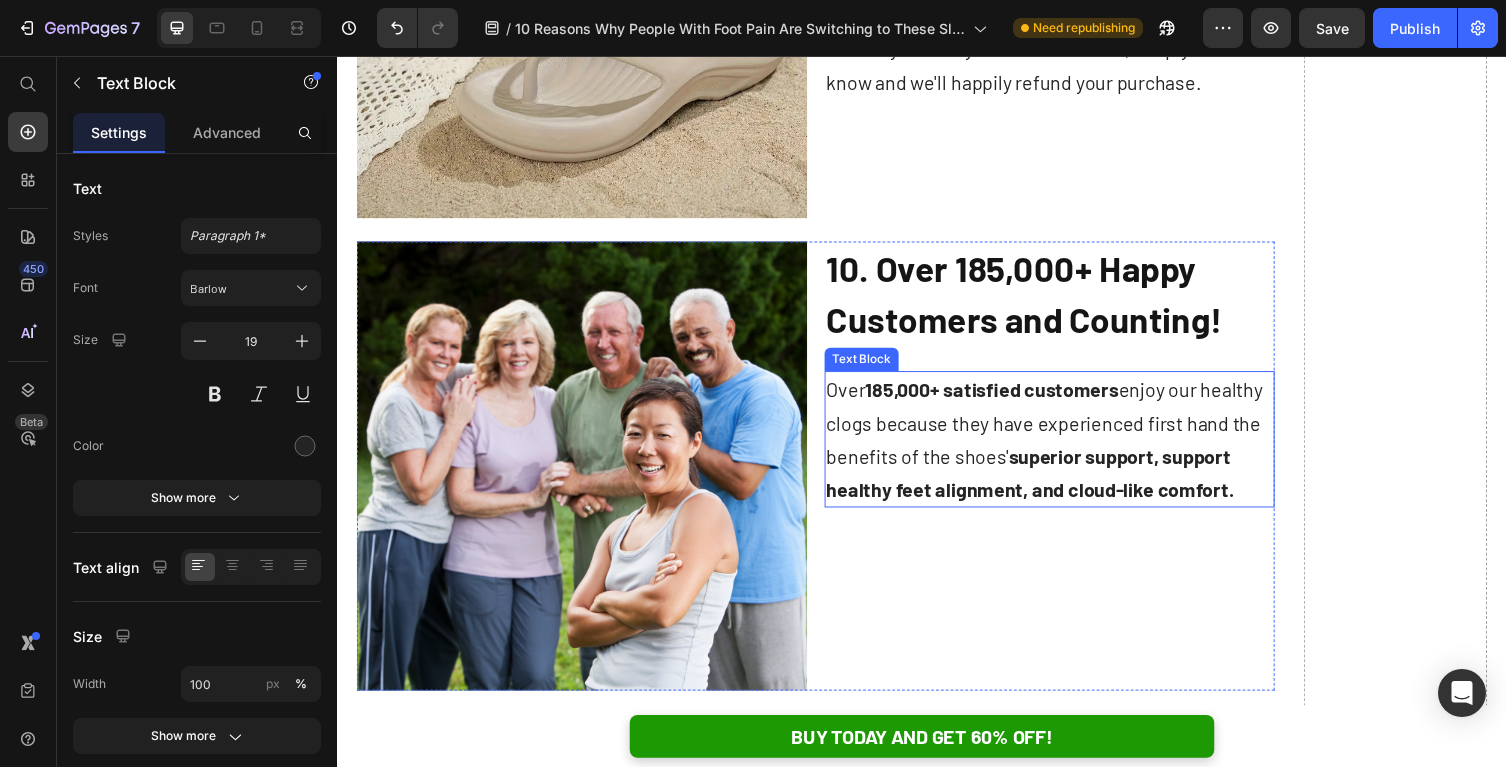 click on "Over  185,000+ satisfied customers  enjoy our healthy clogs because they have experienced first hand the benefits of the shoes'  superior support, support healthy feet alignment, and cloud-like comfort." at bounding box center [1068, 449] 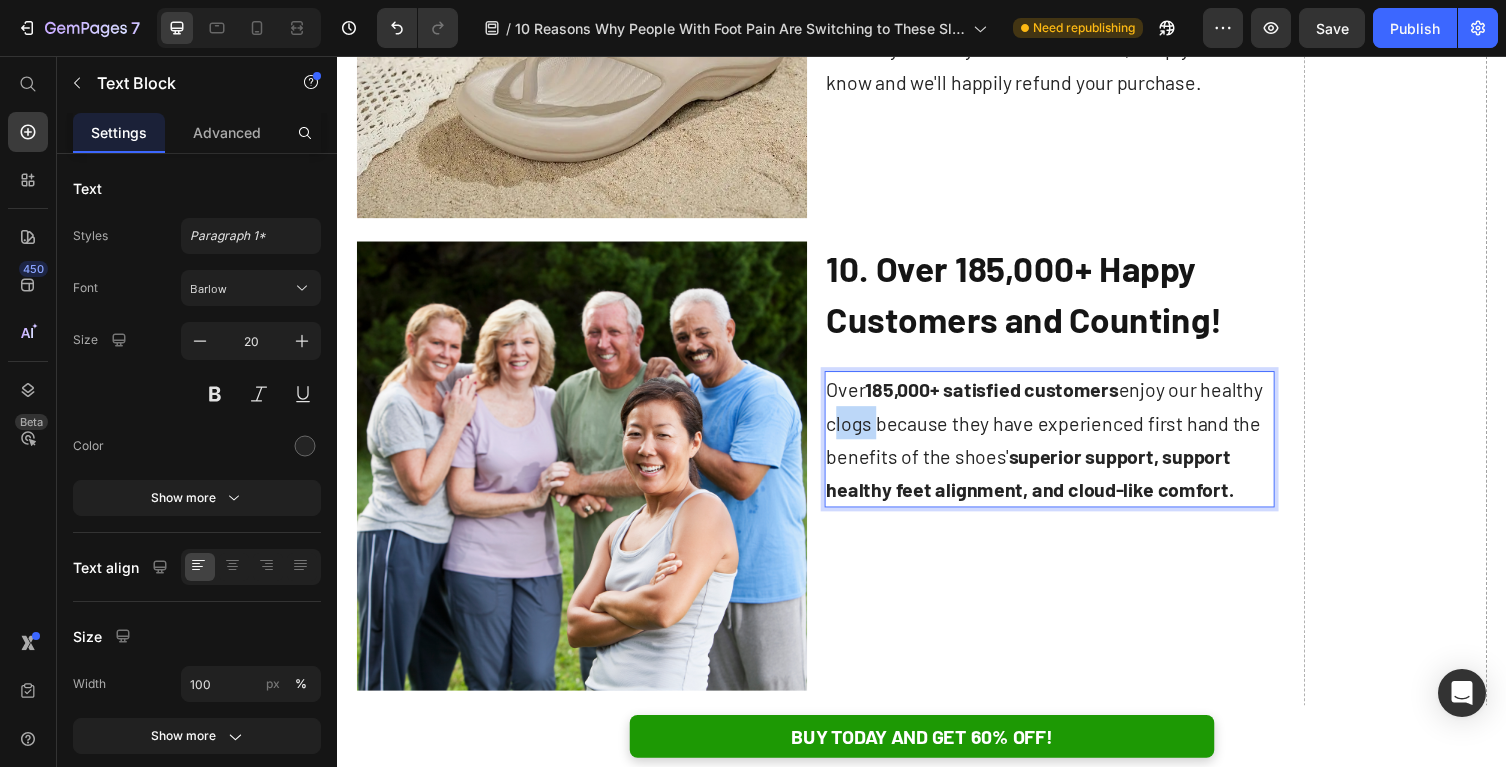click on "Over  185,000+ satisfied customers  enjoy our healthy clogs because they have experienced first hand the benefits of the shoes'  superior support, support healthy feet alignment, and cloud-like comfort." at bounding box center (1068, 449) 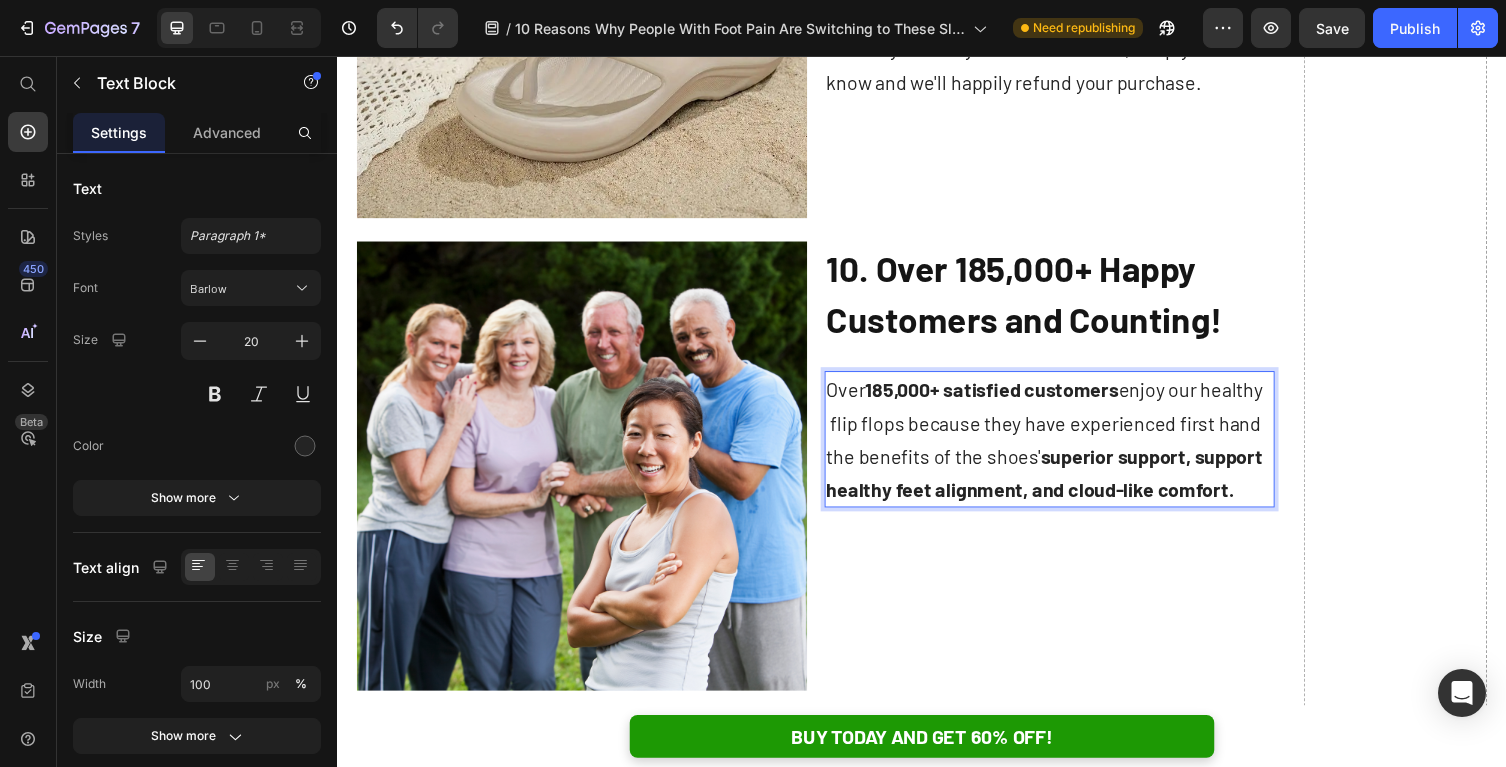 click on "Over  185,000+ satisfied customers  enjoy our healthy  flip flops because they have experienced first hand the benefits of the shoes'  superior support, support healthy feet alignment, and cloud-like comfort." at bounding box center [1068, 449] 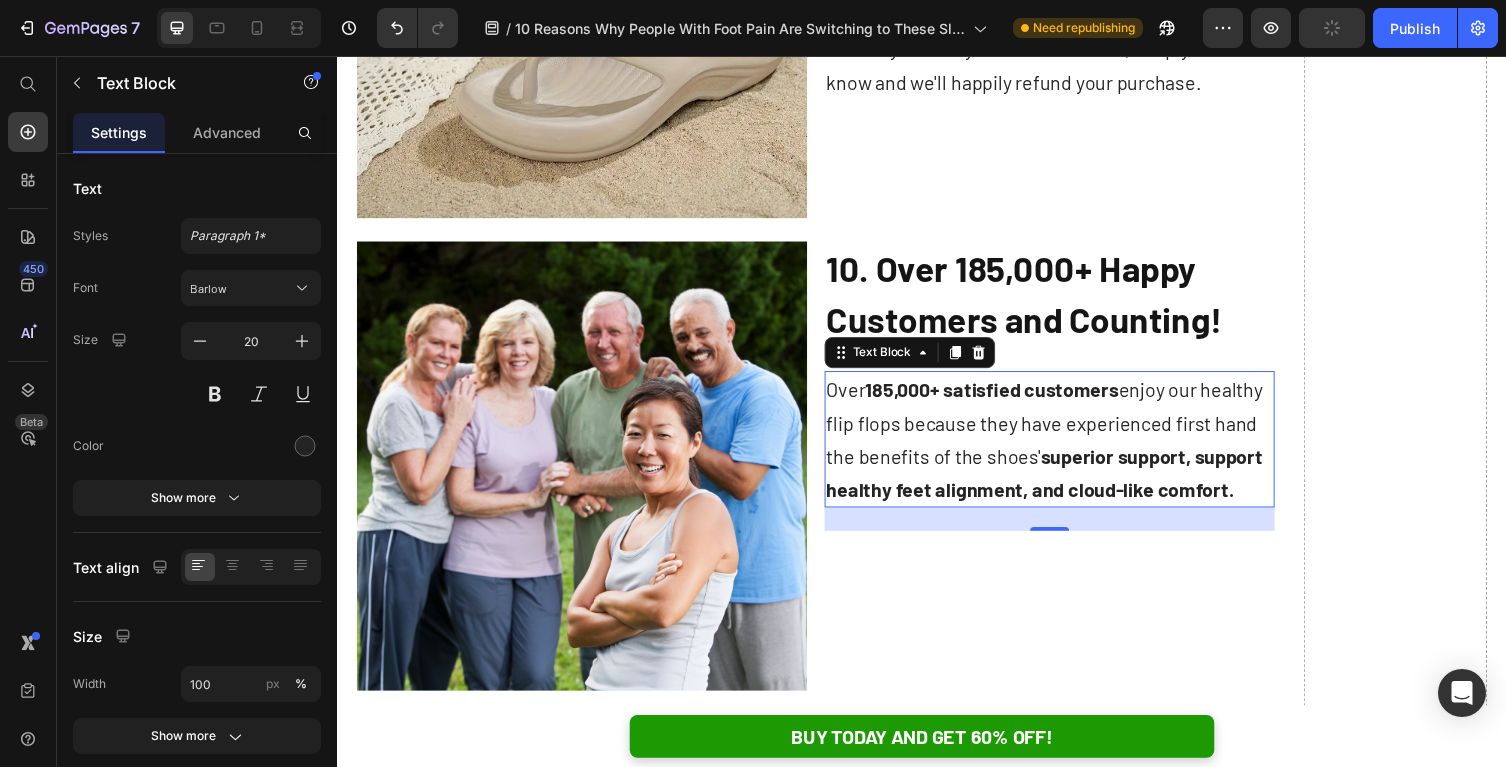 scroll, scrollTop: 6891, scrollLeft: 0, axis: vertical 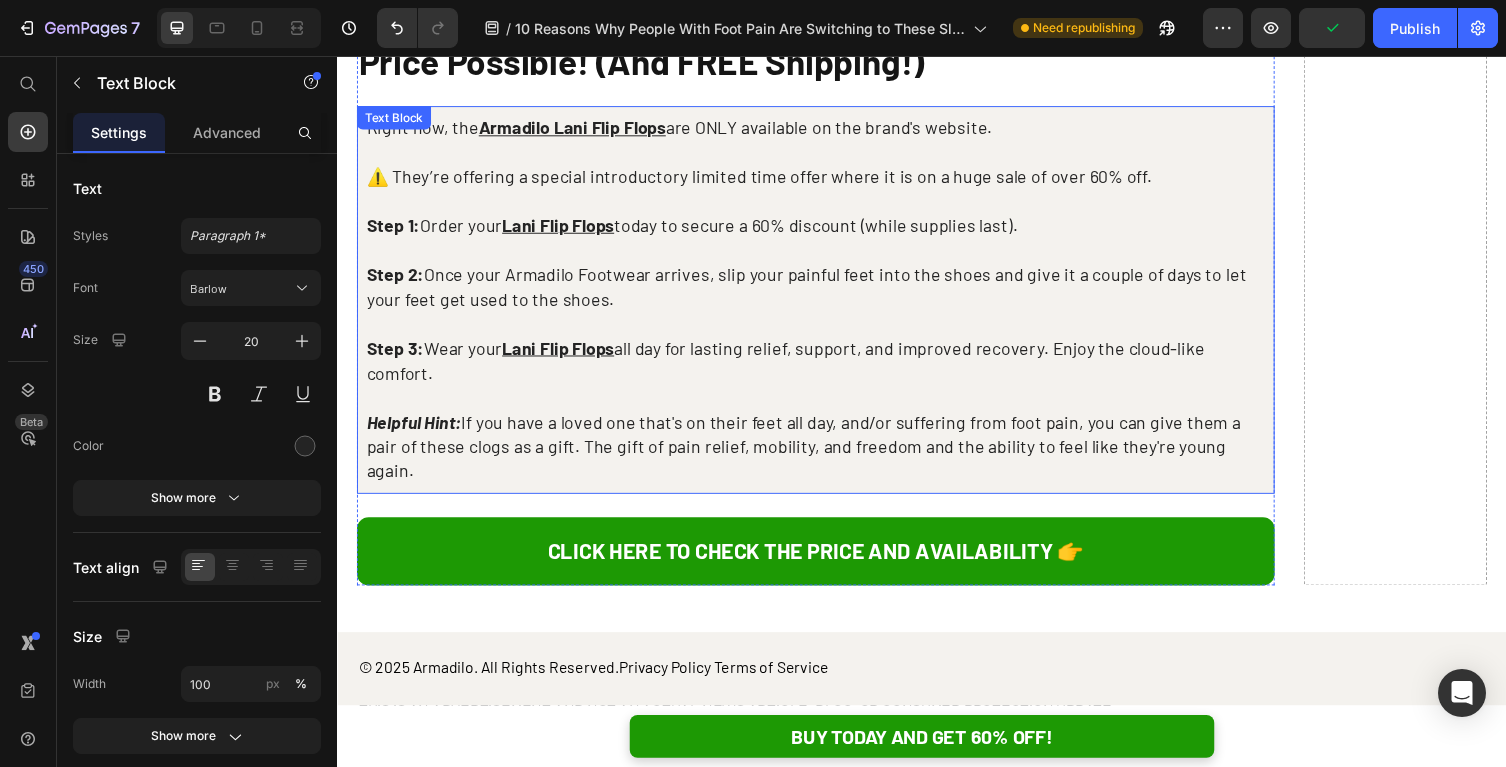 click on "Helpful Hint:  If you have a loved one that's on their feet all day, and/or suffering from foot pain, you can give them a pair of these clogs as a gift. The gift of pain relief, mobility, and freedom and the ability to feel like they're young again." at bounding box center (828, 457) 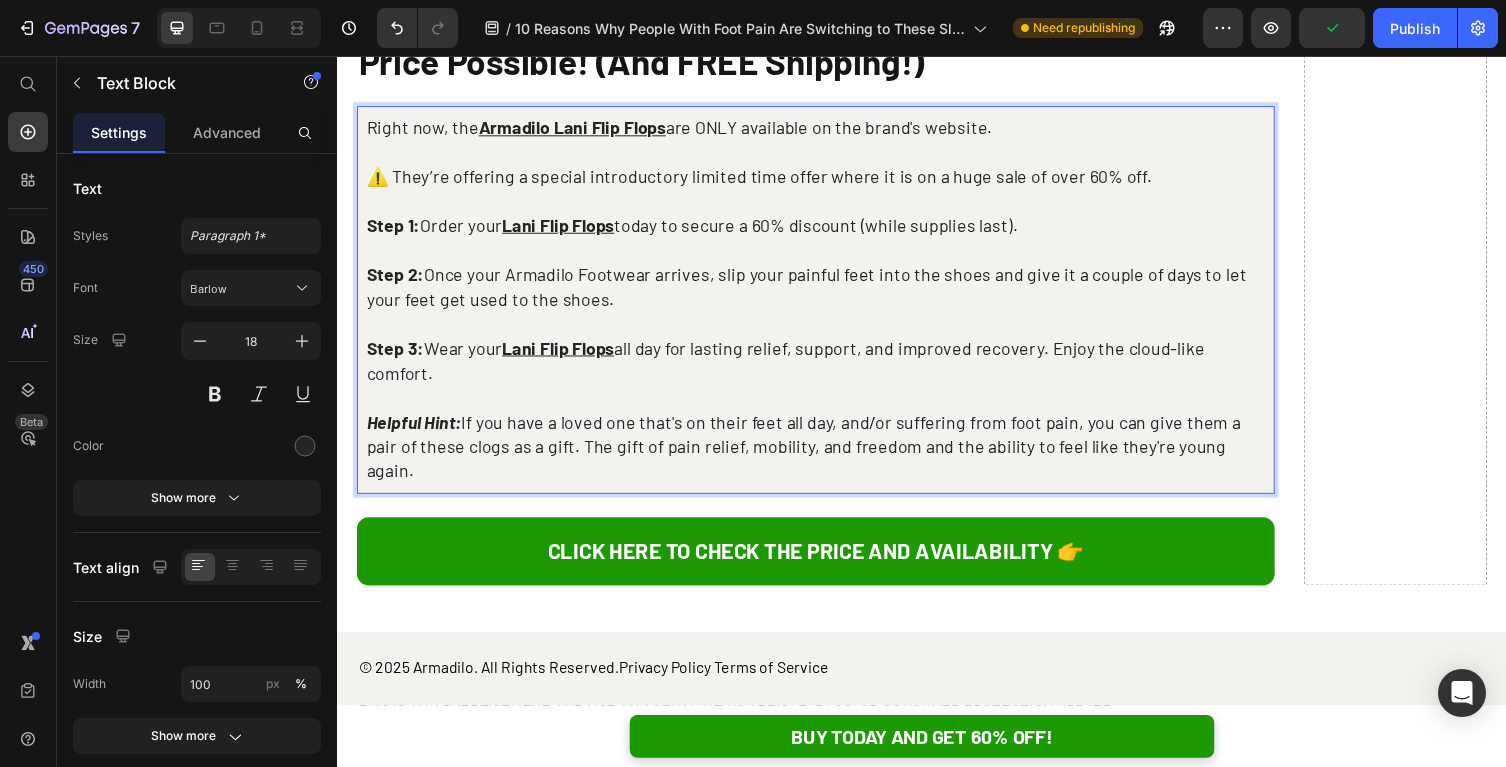 click on "Helpful Hint:  If you have a loved one that's on their feet all day, and/or suffering from foot pain, you can give them a pair of these clogs as a gift. The gift of pain relief, mobility, and freedom and the ability to feel like they're young again." at bounding box center (828, 457) 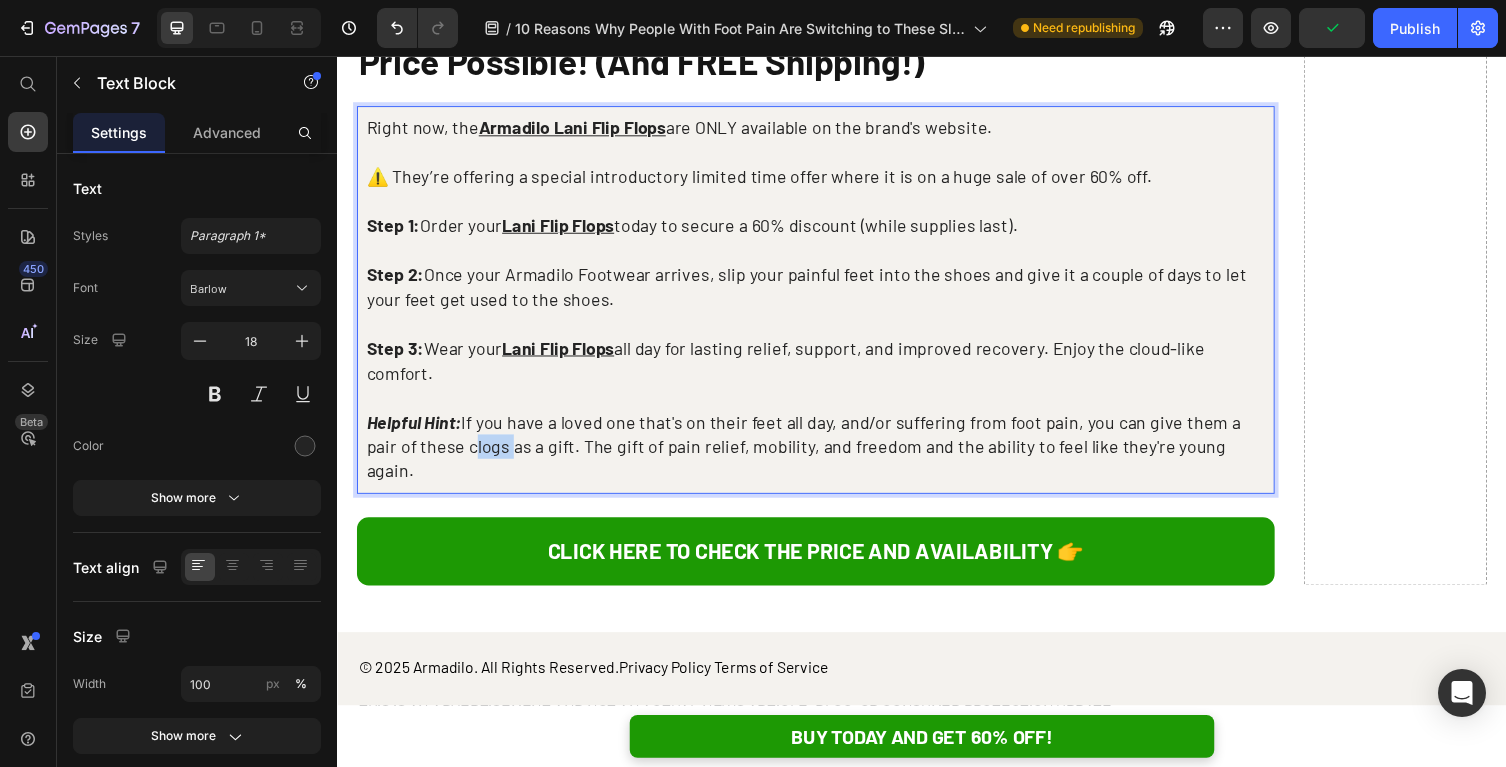 click on "Helpful Hint:  If you have a loved one that's on their feet all day, and/or suffering from foot pain, you can give them a pair of these clogs as a gift. The gift of pain relief, mobility, and freedom and the ability to feel like they're young again." at bounding box center (828, 457) 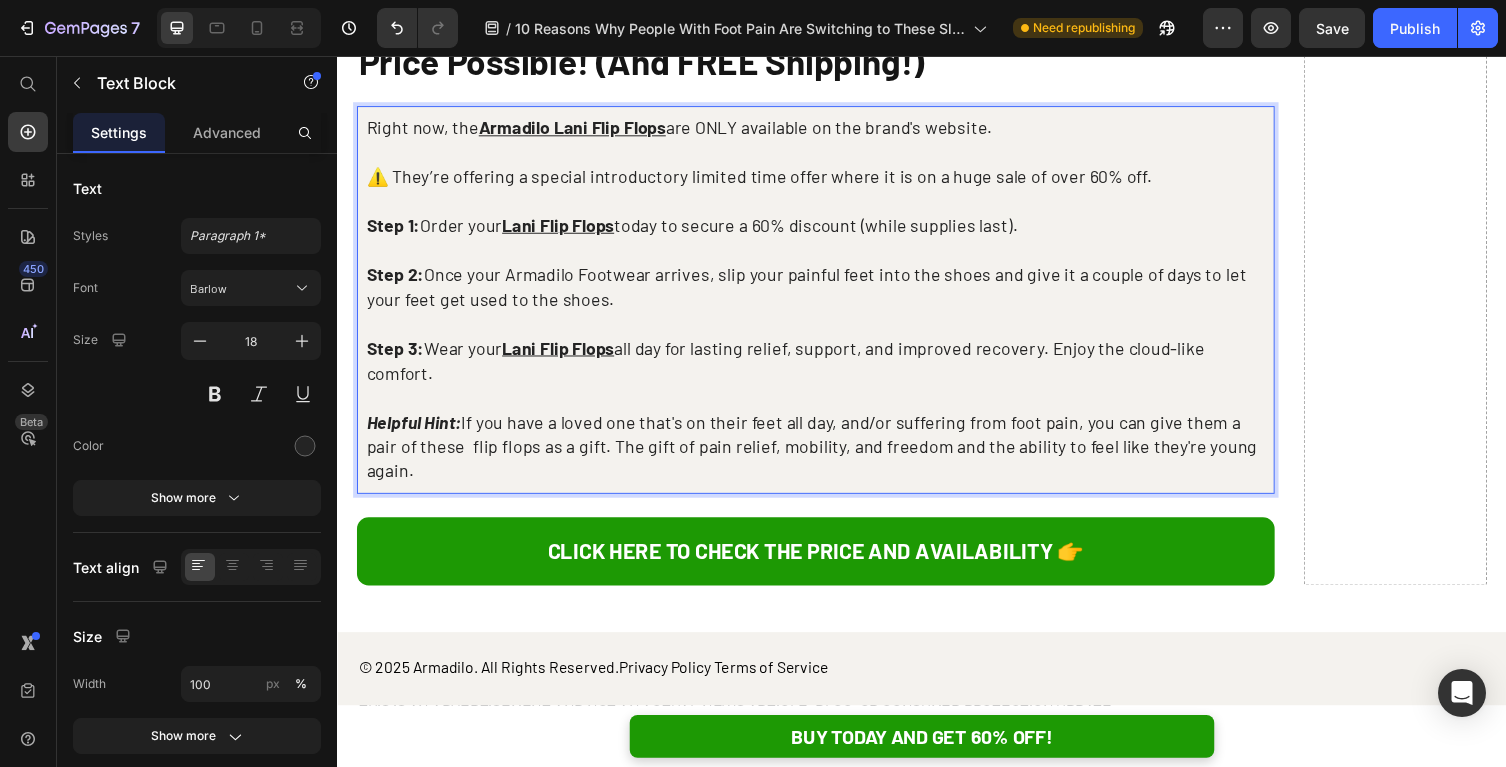 click on "Helpful Hint: If you have a loved one that's on their feet all day, and/or suffering from foot pain, you can give them a pair of these flip flops as a gift. The gift of pain relief, mobility, and freedom and the ability to feel like they're young again." at bounding box center (828, 457) 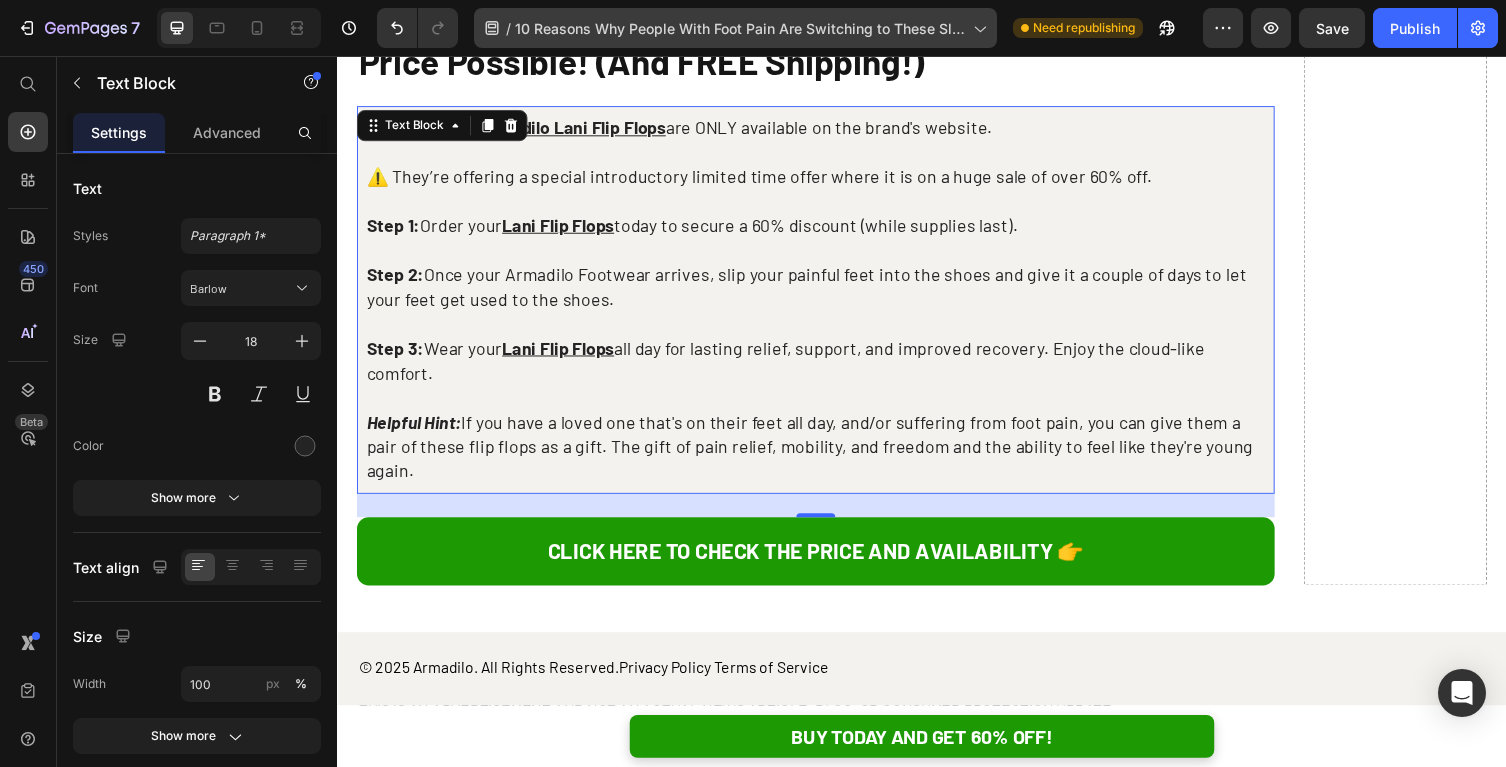 scroll, scrollTop: 1522, scrollLeft: 0, axis: vertical 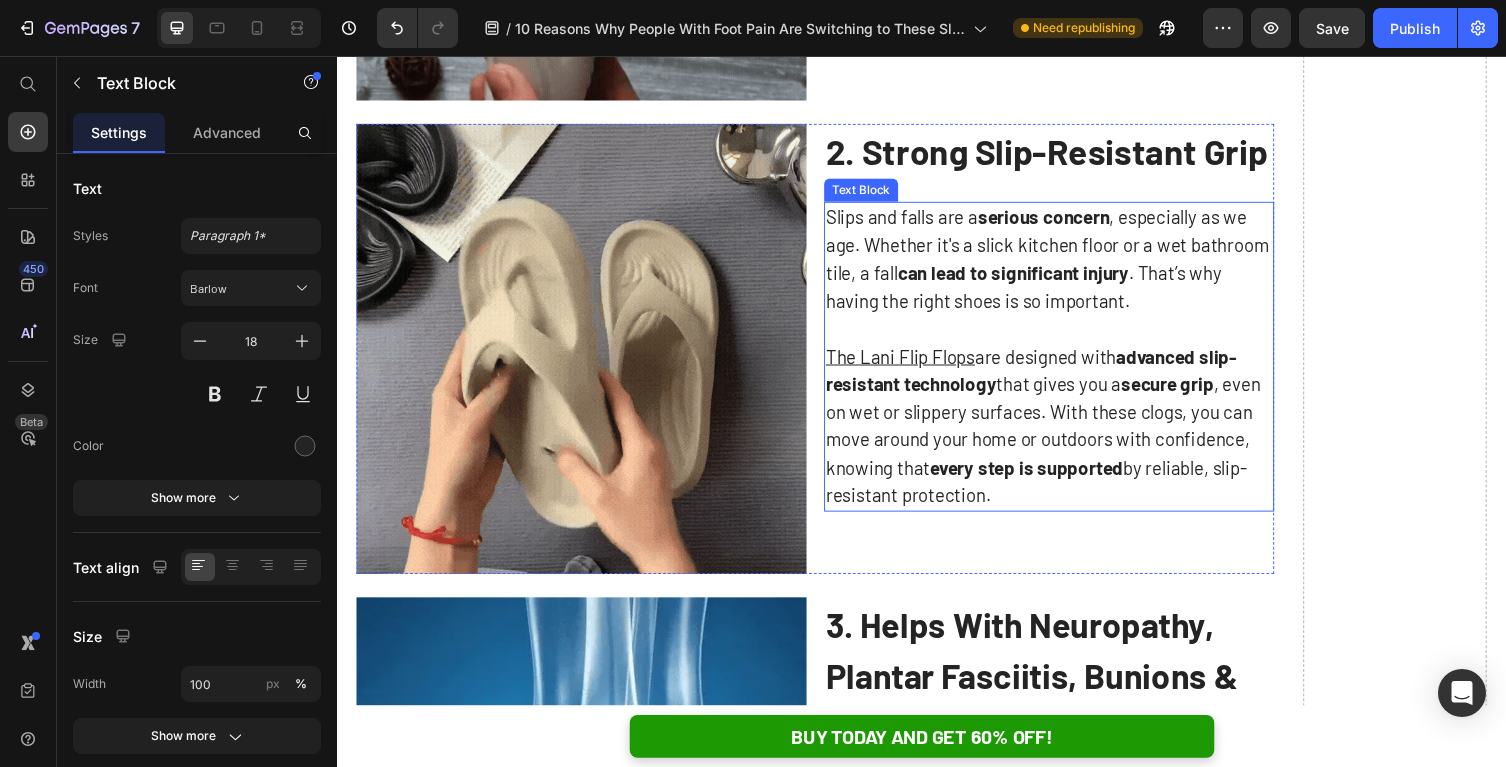 click on "The Lani Flip Flops are designed with advanced slip-resistant technology that gives you a secure grip, even on wet or slippery surfaces. With these clogs, you can move around your home or outdoors with confidence, knowing that every step is supported by reliable, slip-resistant protection." at bounding box center [1068, 435] 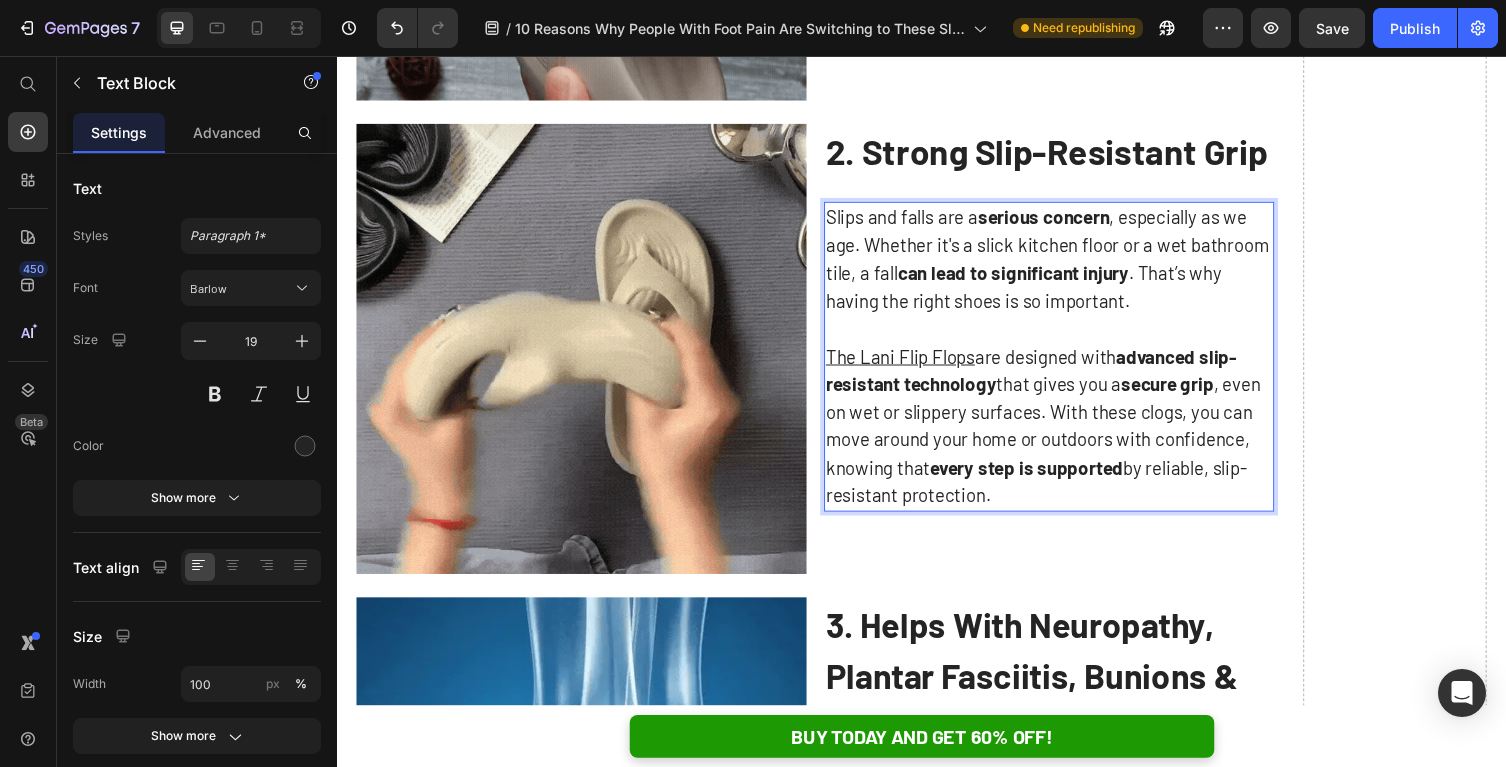 click on "The Lani Flip Flops are designed with advanced slip-resistant technology that gives you a secure grip, even on wet or slippery surfaces. With these clogs, you can move around your home or outdoors with confidence, knowing that every step is supported by reliable, slip-resistant protection." at bounding box center (1068, 435) 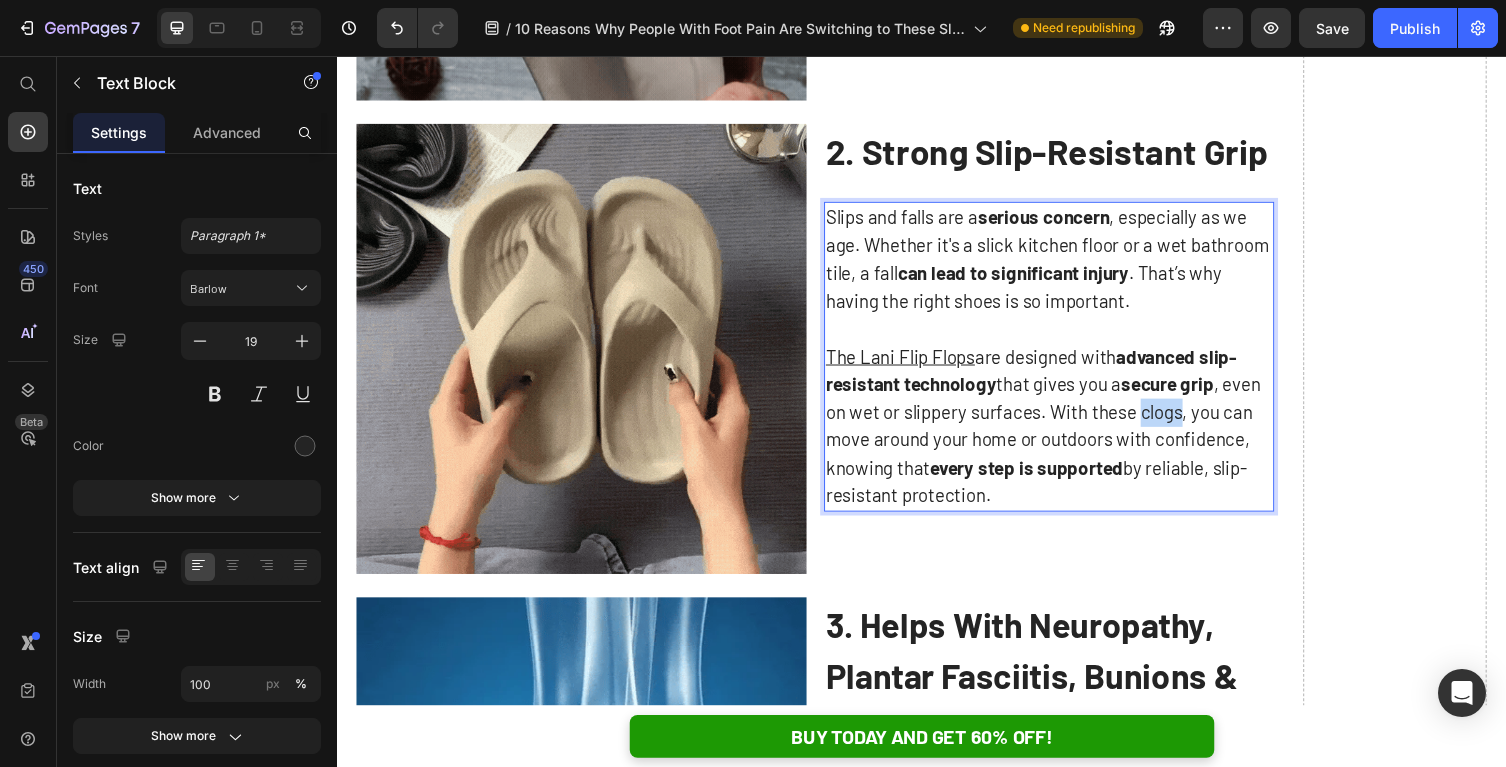 click on "The Lani Flip Flops are designed with advanced slip-resistant technology that gives you a secure grip, even on wet or slippery surfaces. With these clogs, you can move around your home or outdoors with confidence, knowing that every step is supported by reliable, slip-resistant protection." at bounding box center (1068, 435) 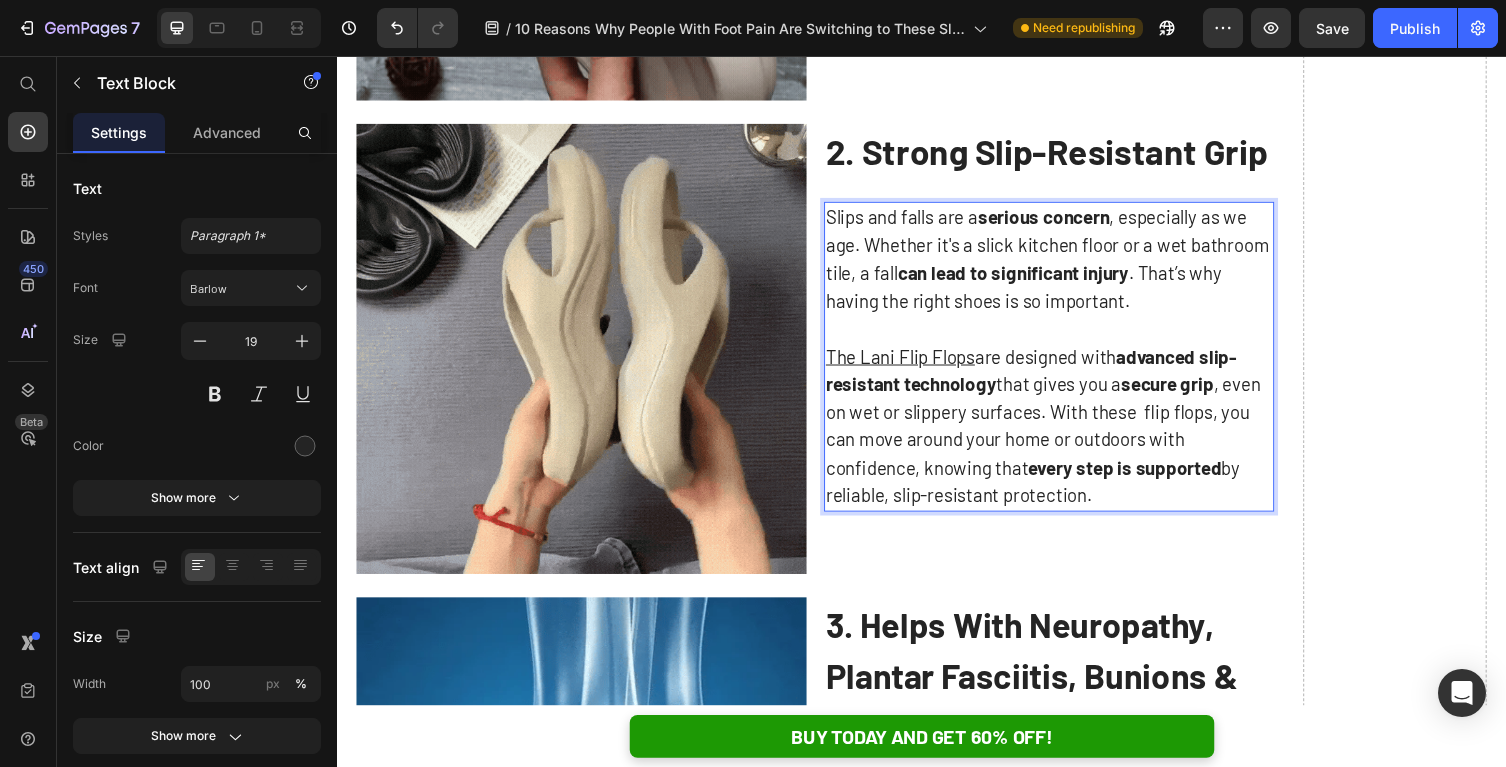 click on "The Lani Flip Flops are designed with advanced slip-resistant technology that gives you a secure grip, even on wet or slippery surfaces. With these flip flops, you can move around your home or outdoors with confidence, knowing that every step is supported by reliable, slip-resistant protection." at bounding box center (1068, 435) 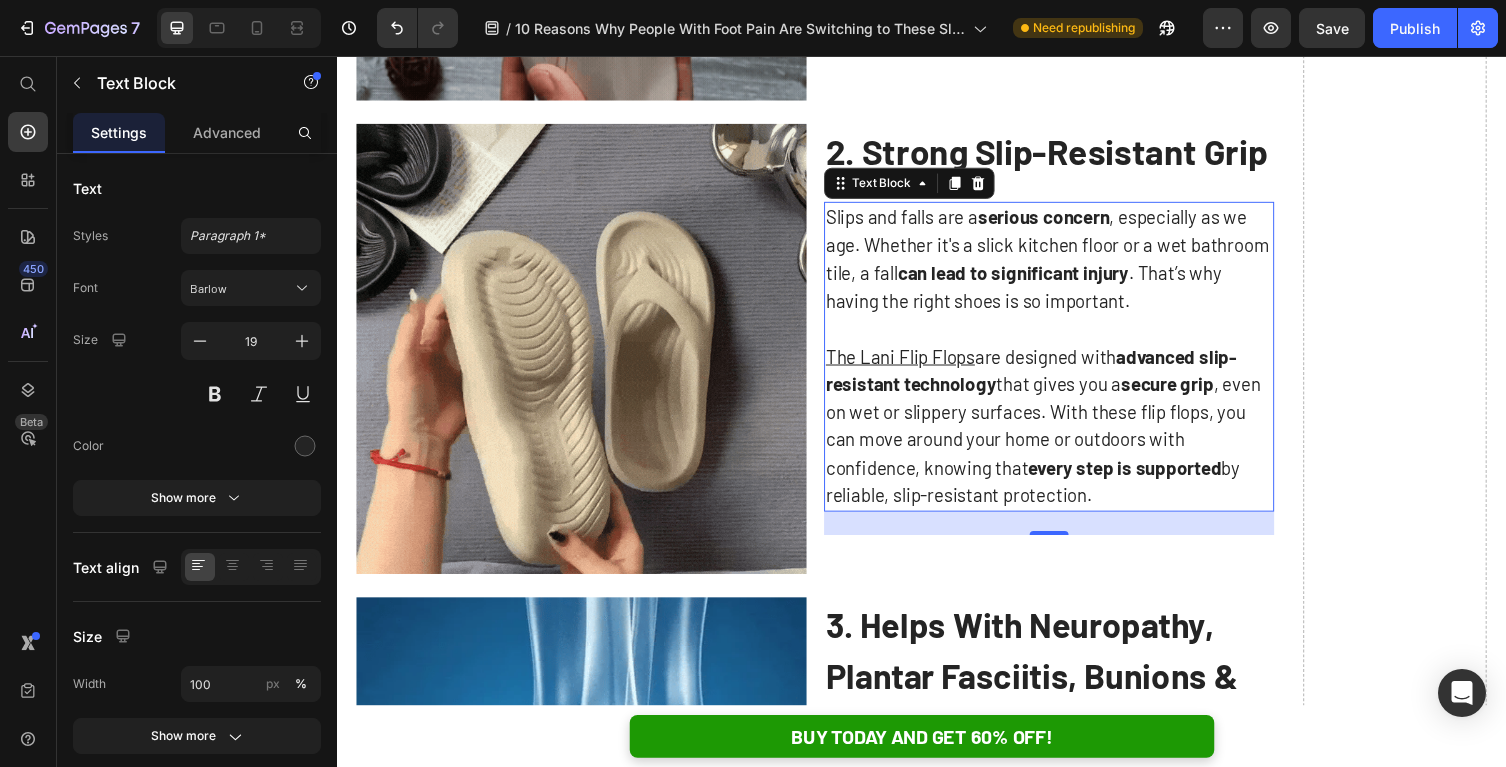 scroll, scrollTop: 4995, scrollLeft: 0, axis: vertical 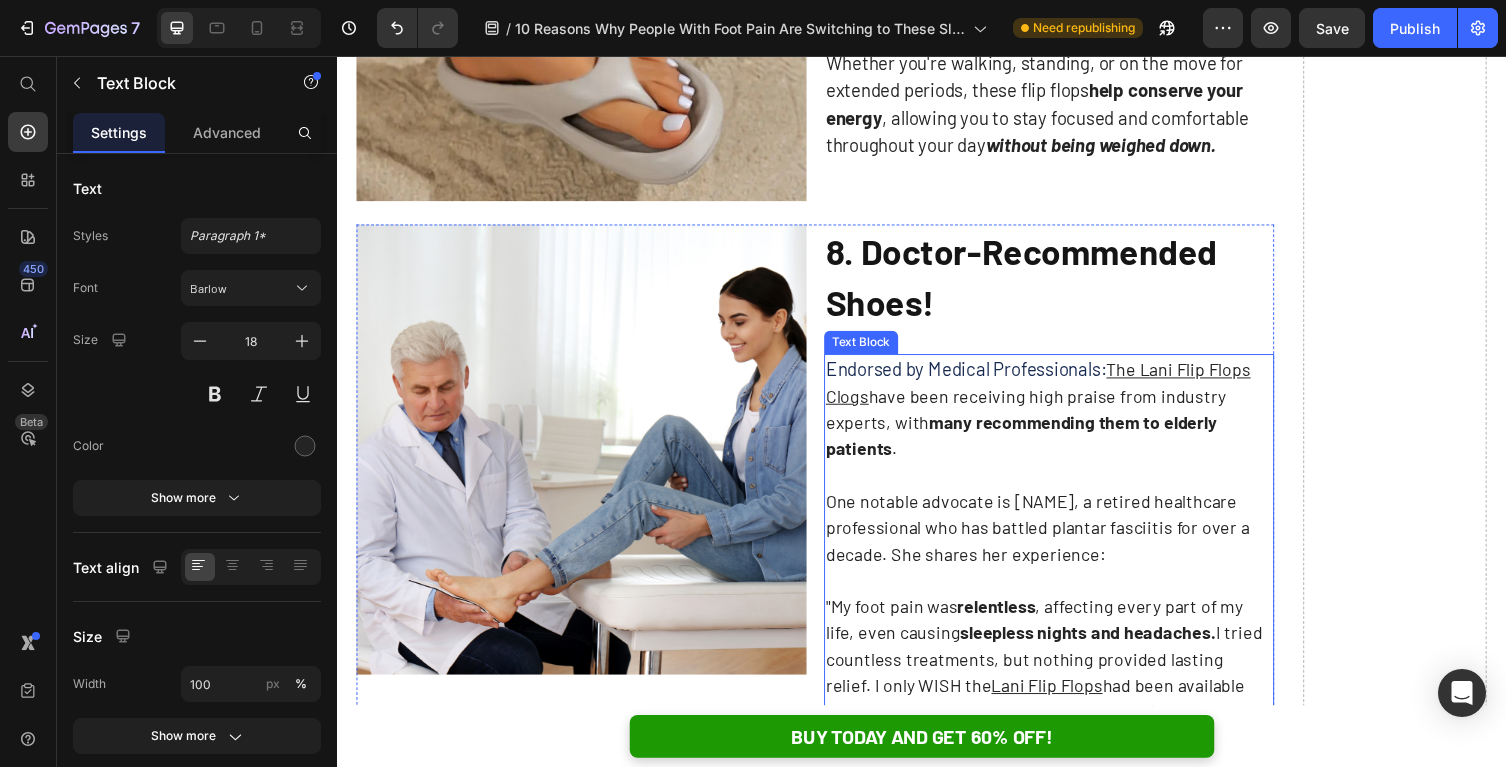 click on "Endorsed by Medical Professionals:  The Lani Flip Flops Clogs  have been receiving high praise from industry experts, with  many recommending them to elderly patients ." at bounding box center [1068, 418] 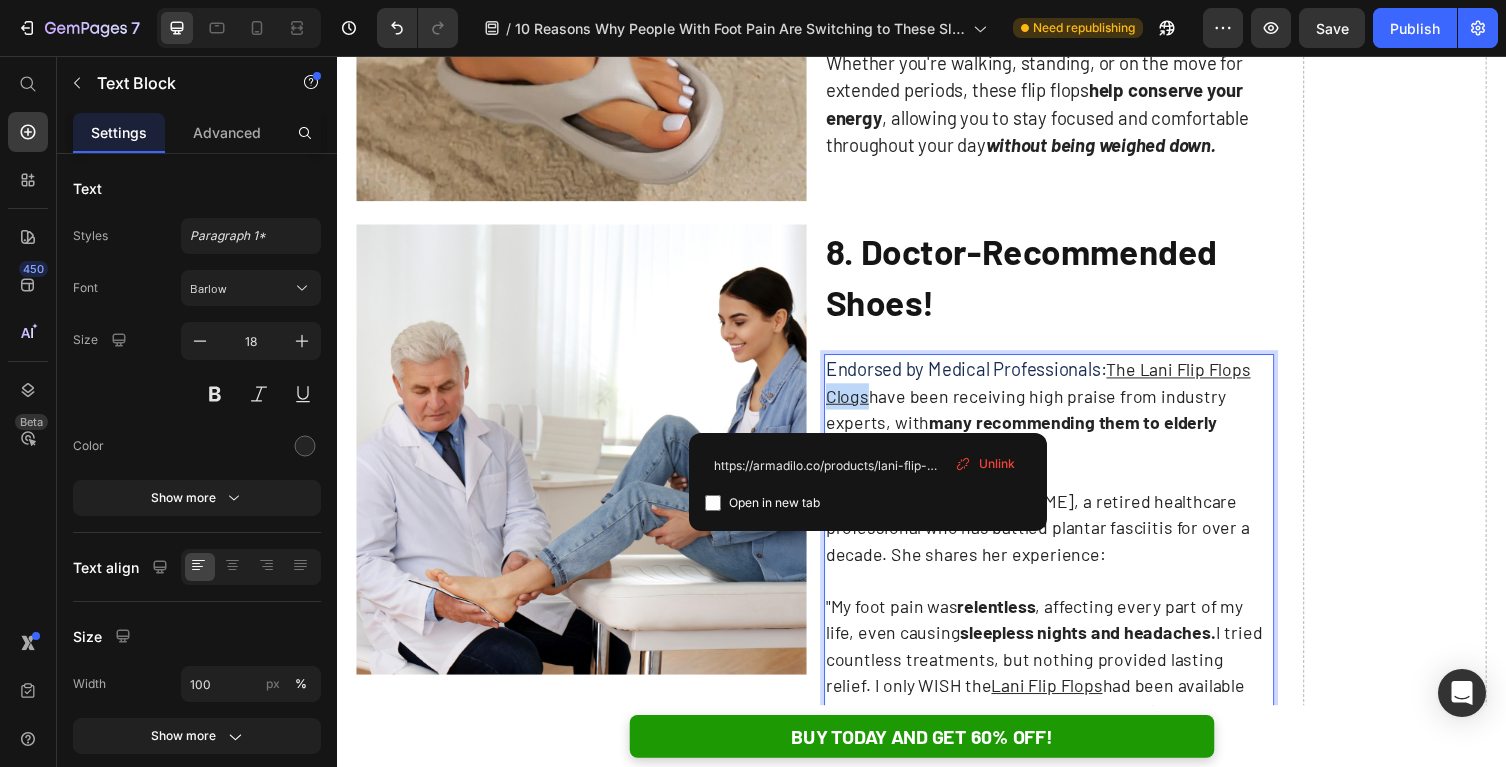 drag, startPoint x: 879, startPoint y: 424, endPoint x: 838, endPoint y: 424, distance: 41 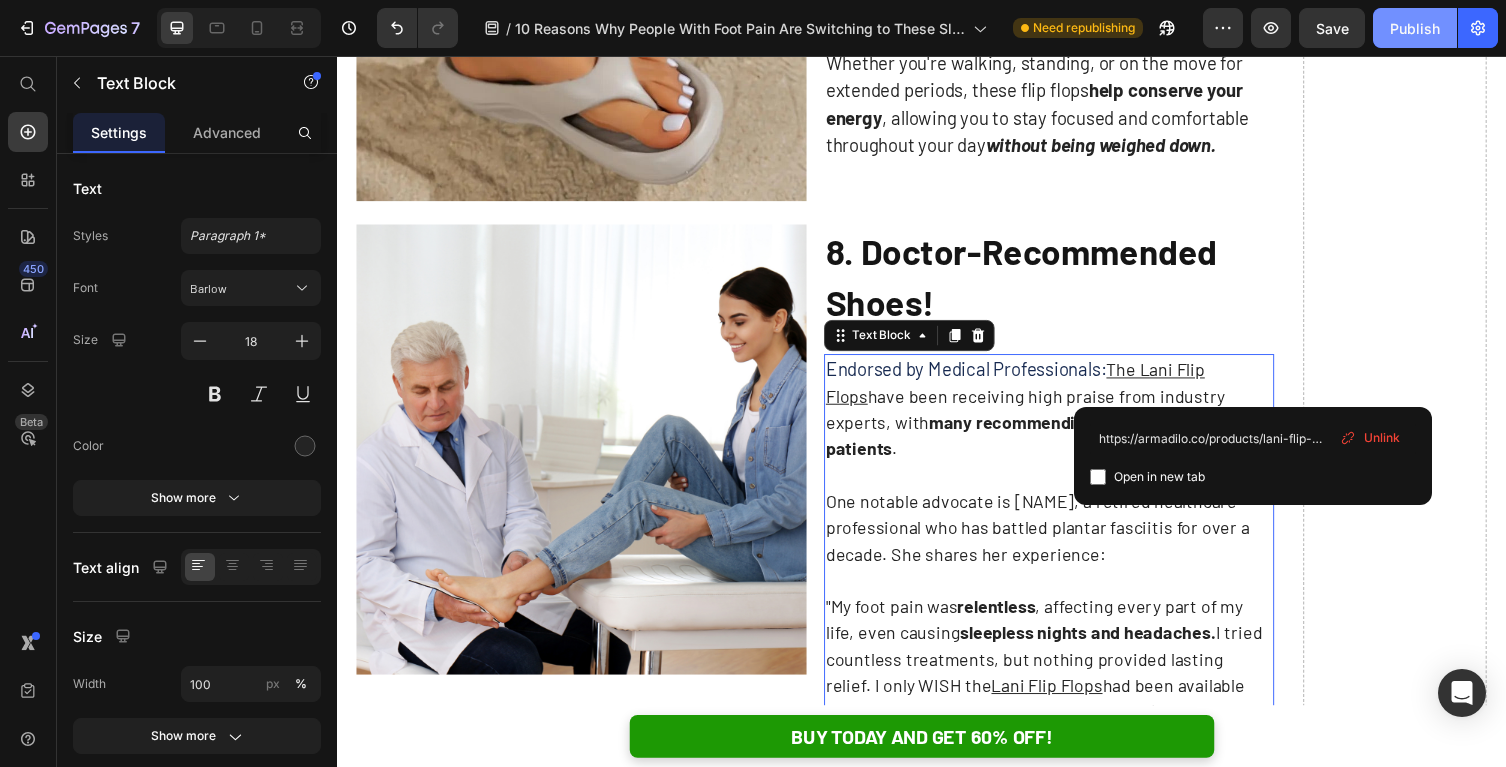 click on "Publish" at bounding box center [1415, 28] 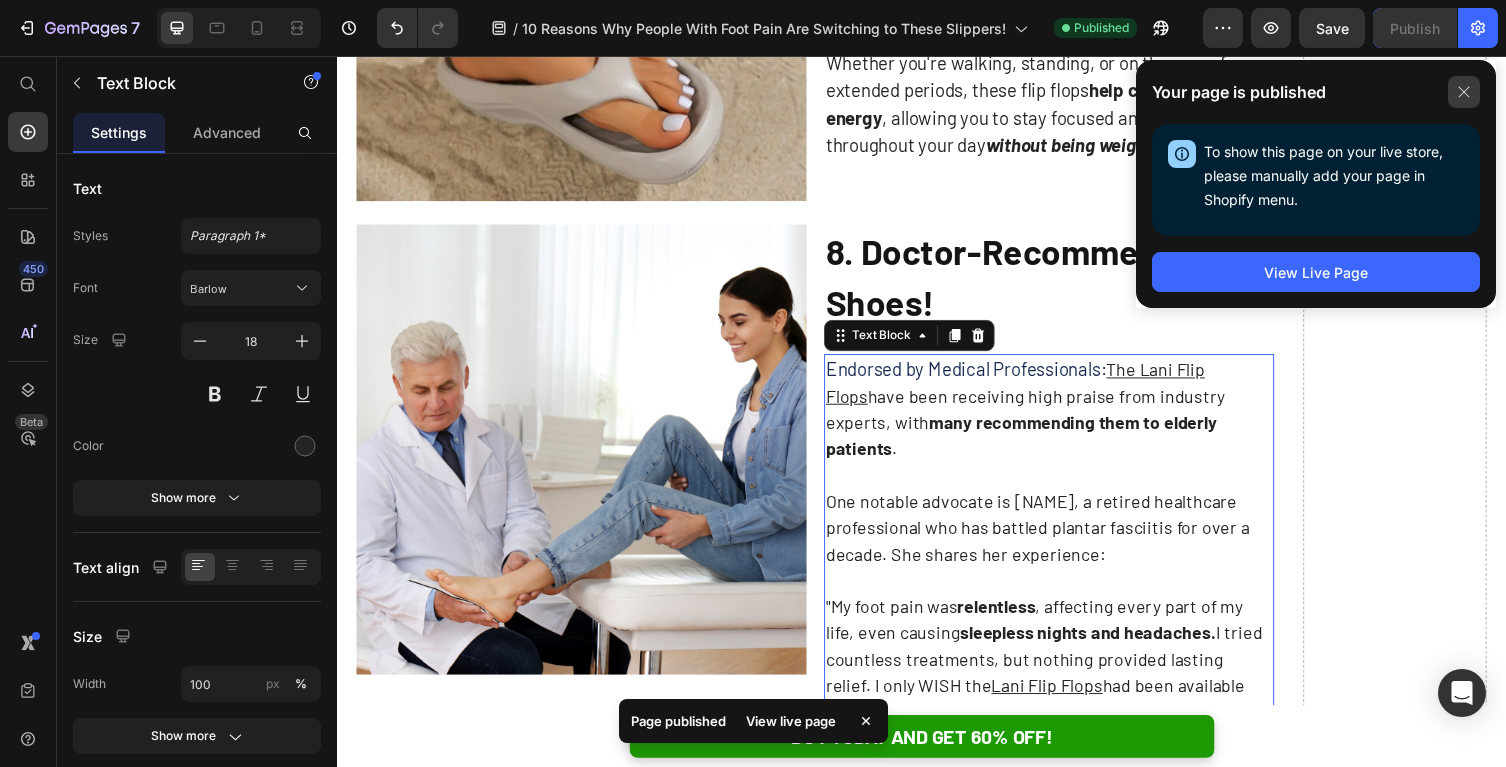 click 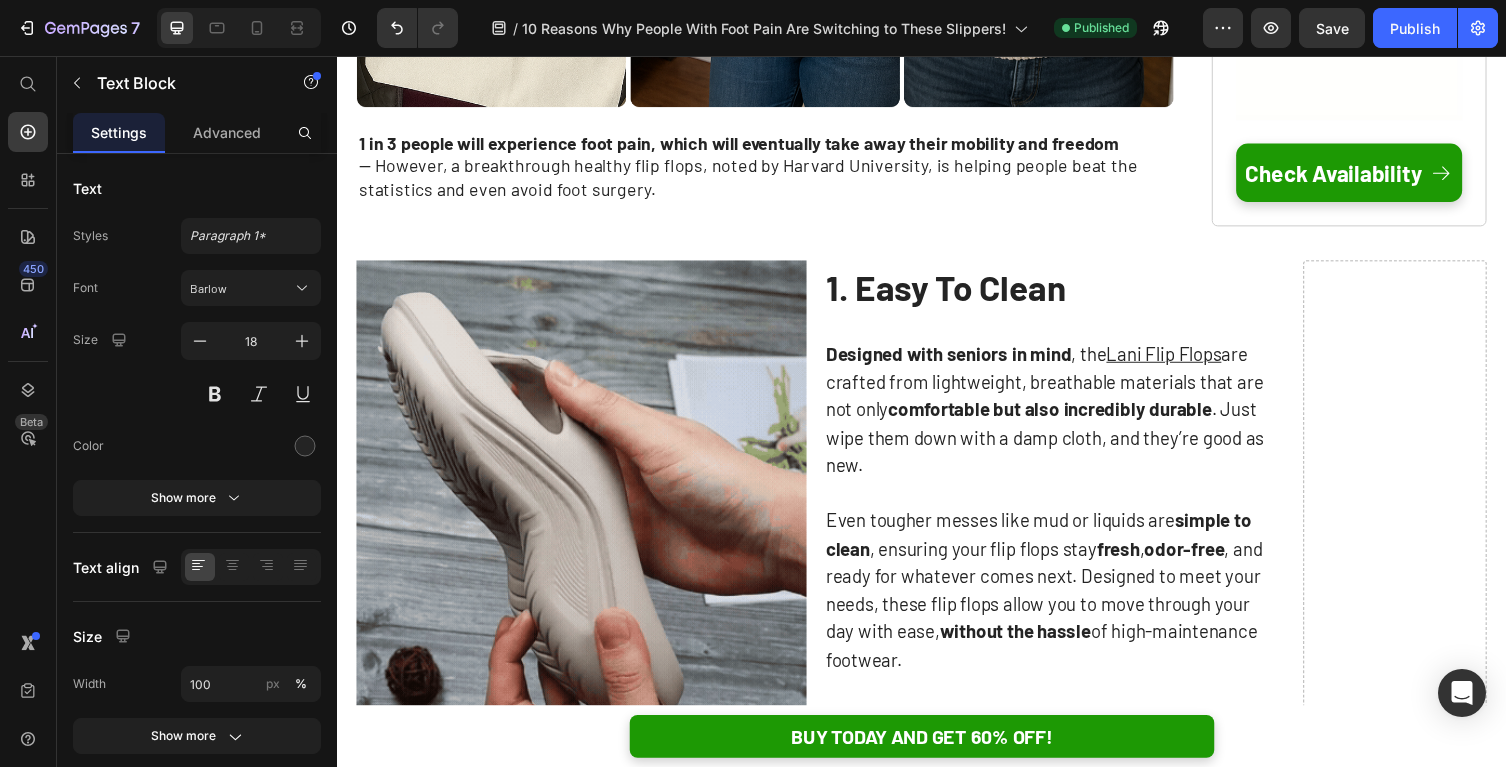 scroll, scrollTop: 0, scrollLeft: 0, axis: both 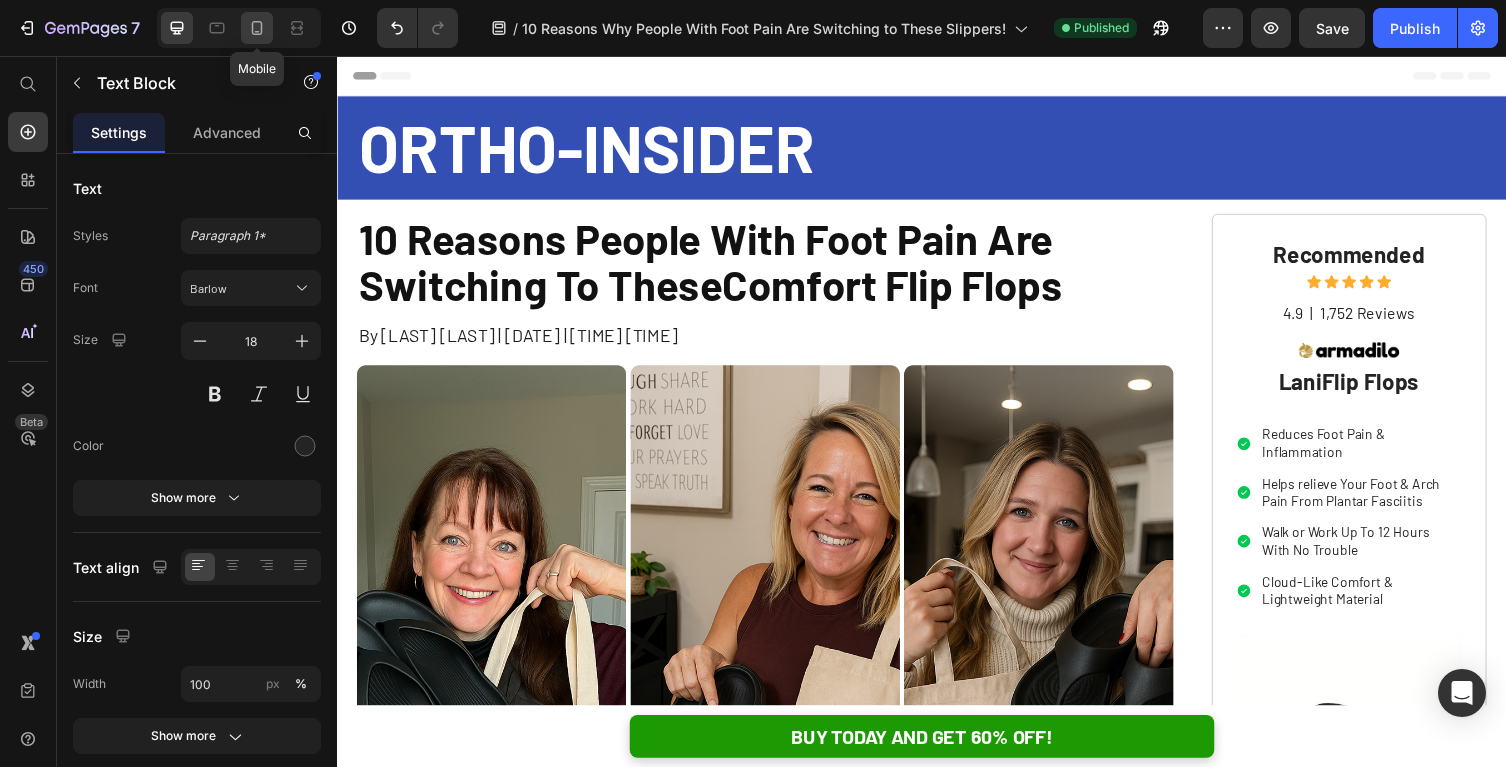 click 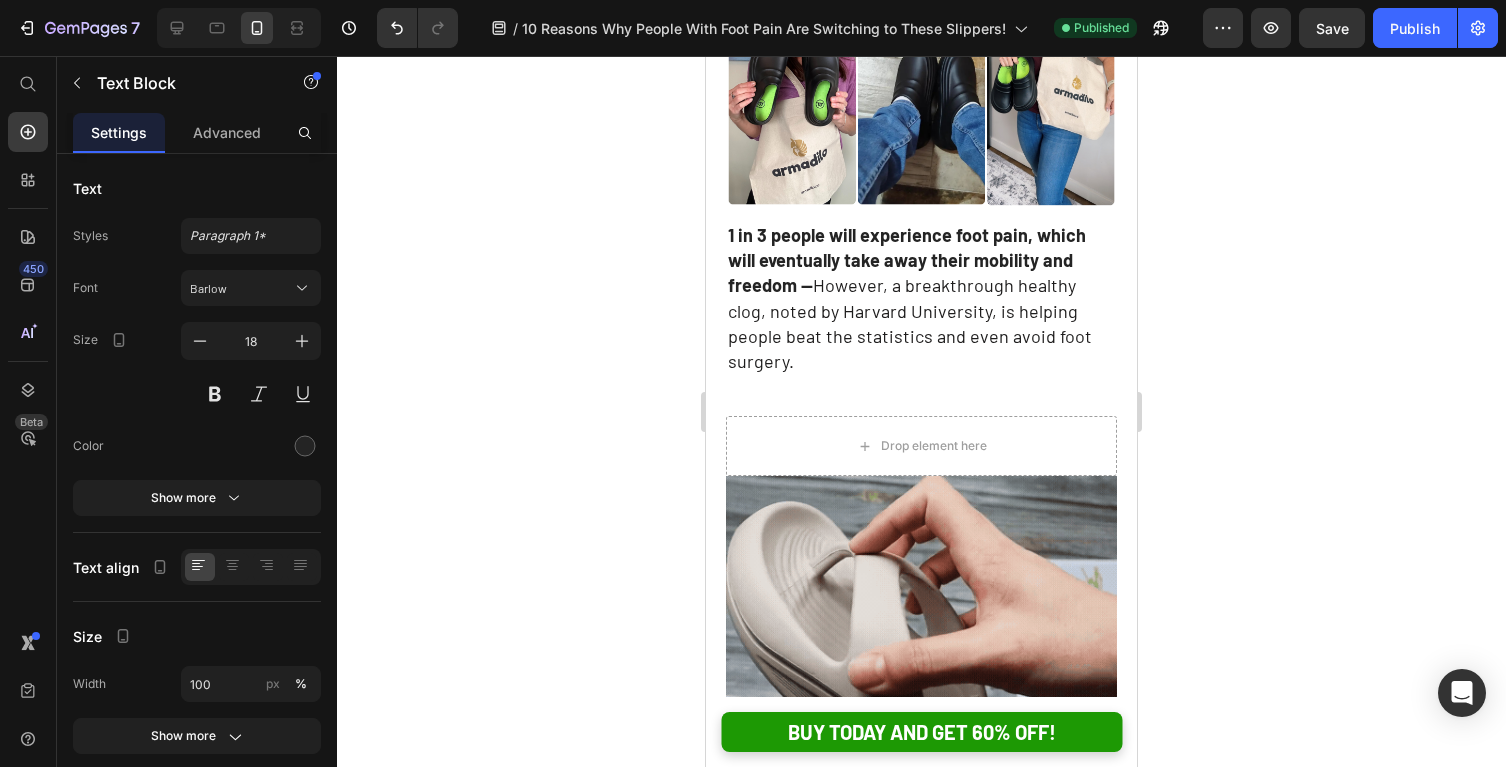 scroll, scrollTop: 0, scrollLeft: 0, axis: both 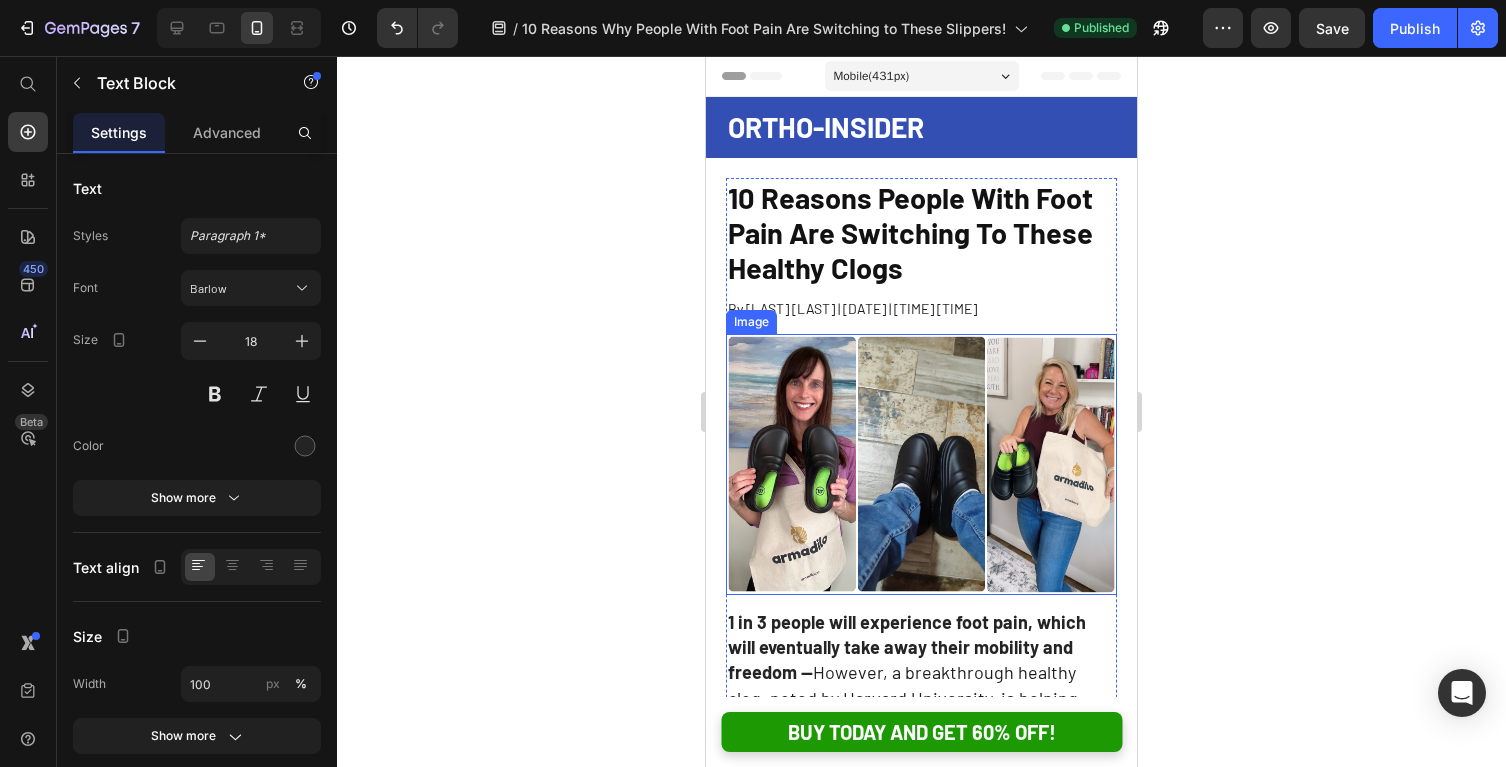 click at bounding box center [921, 464] 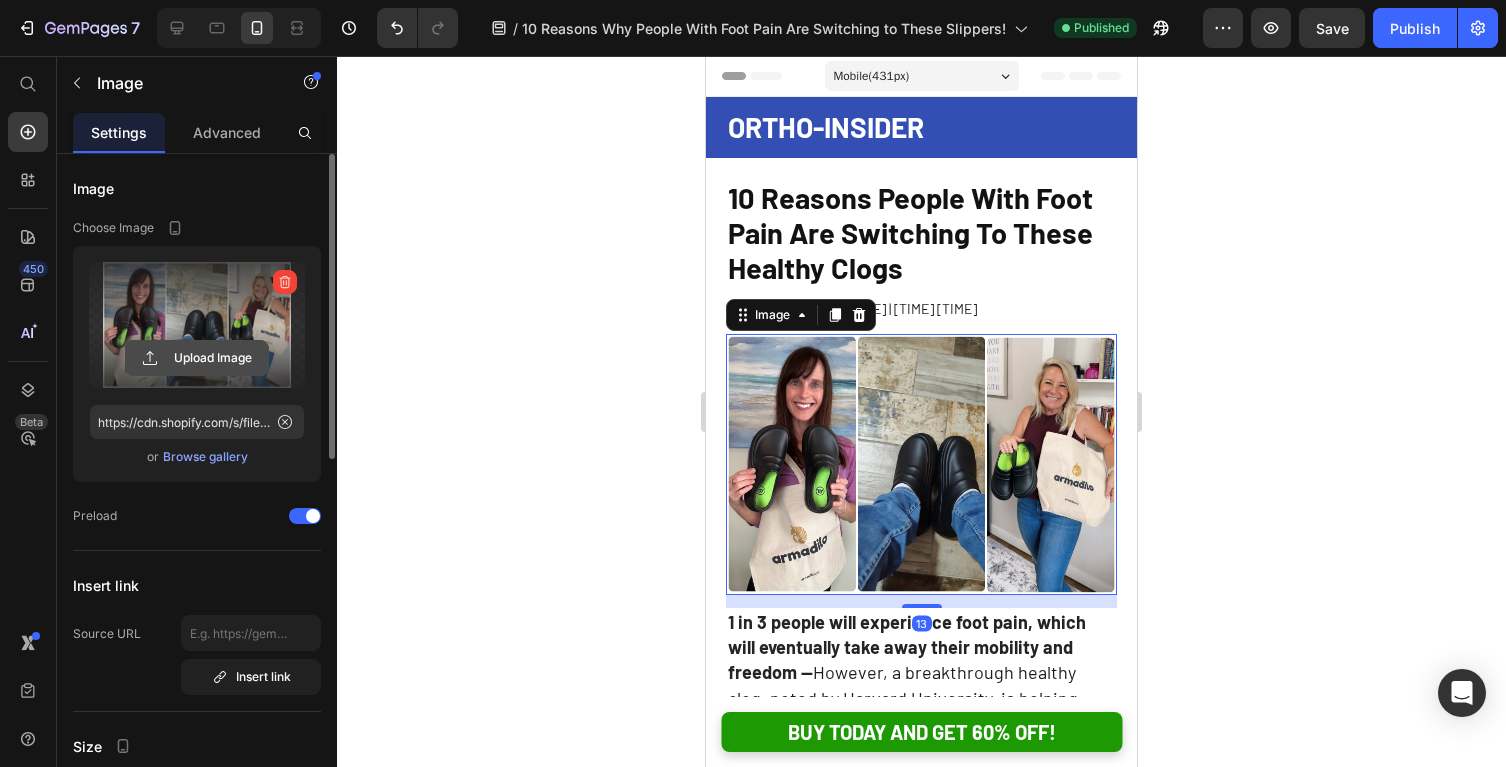 click 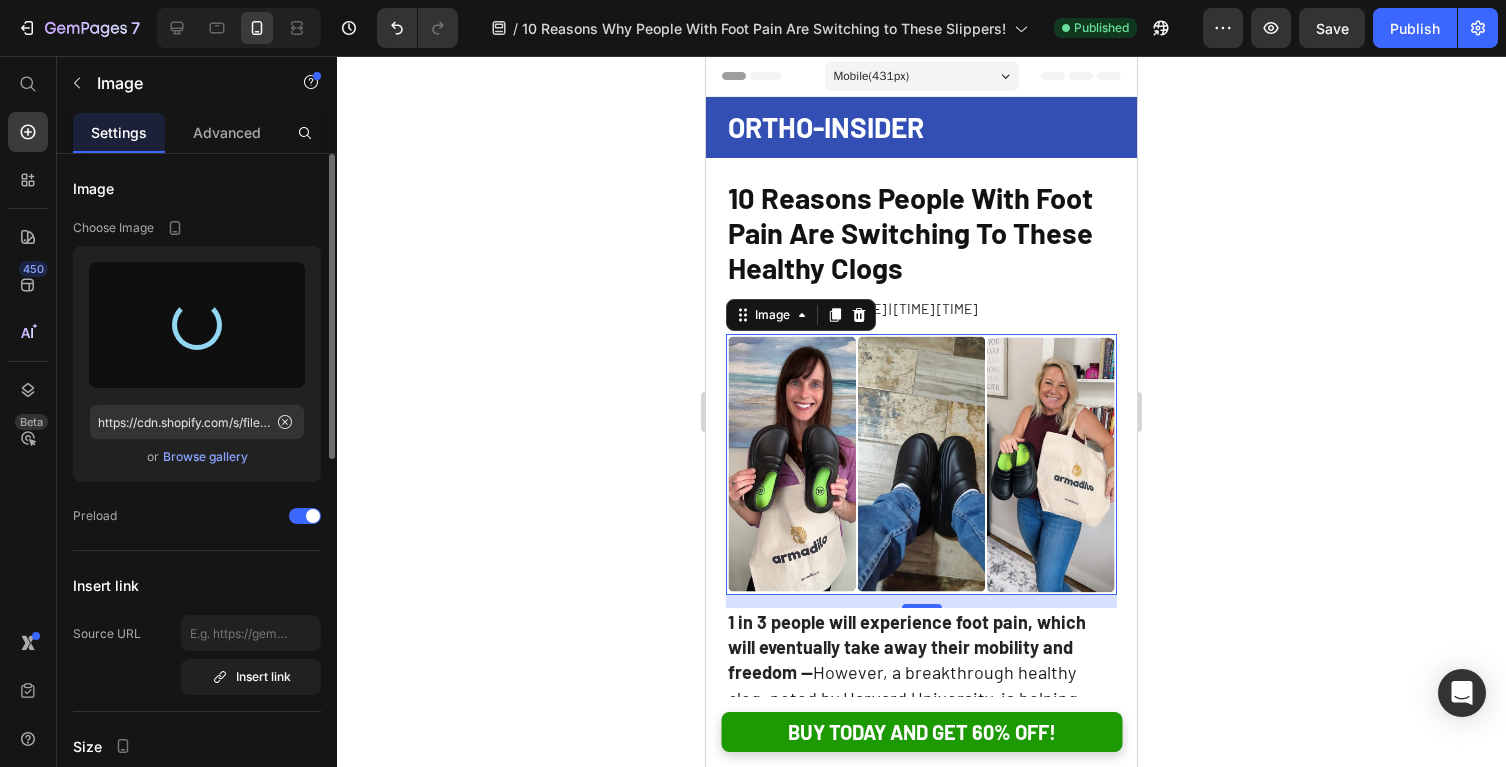type on "[IMAGE_URL]" 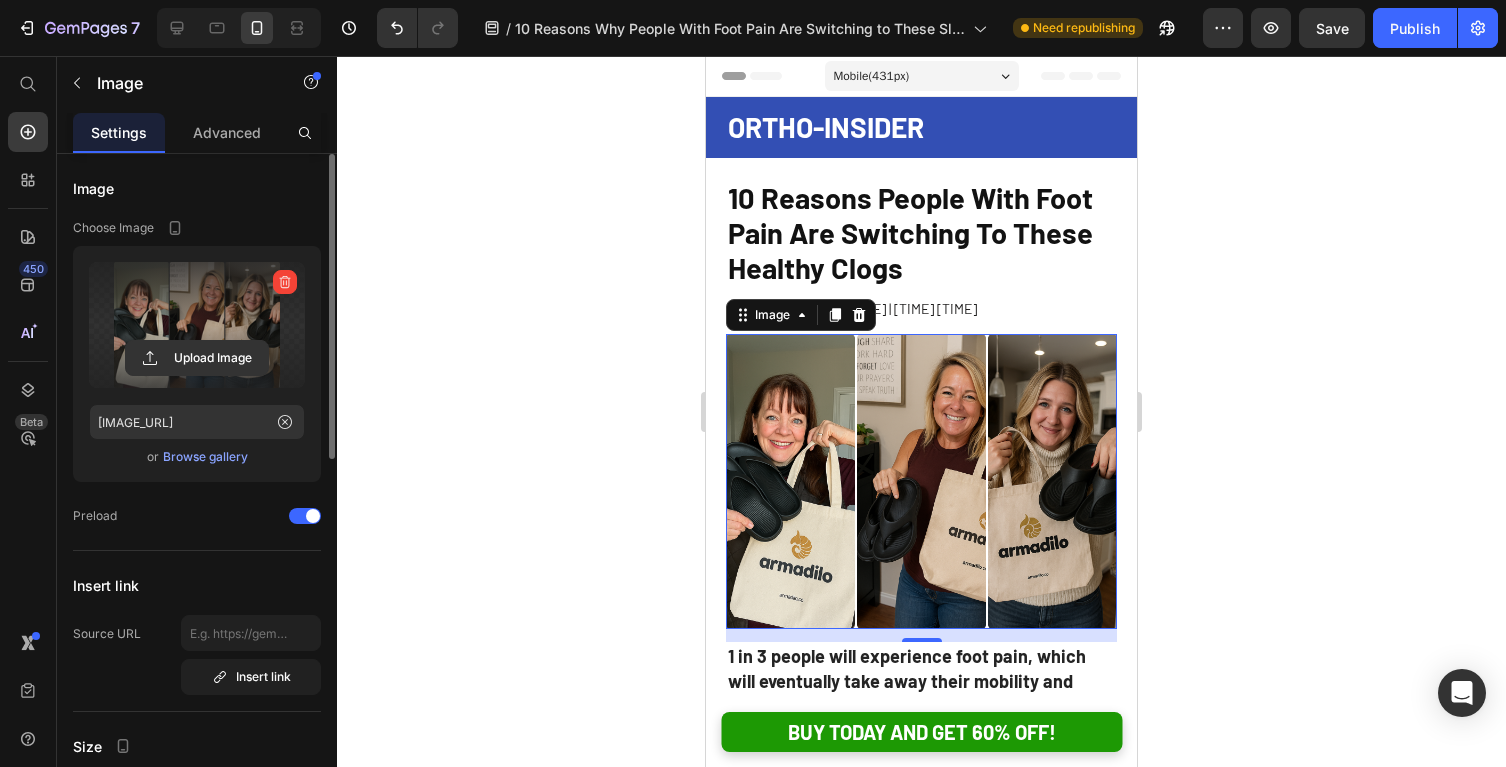 click at bounding box center (921, 481) 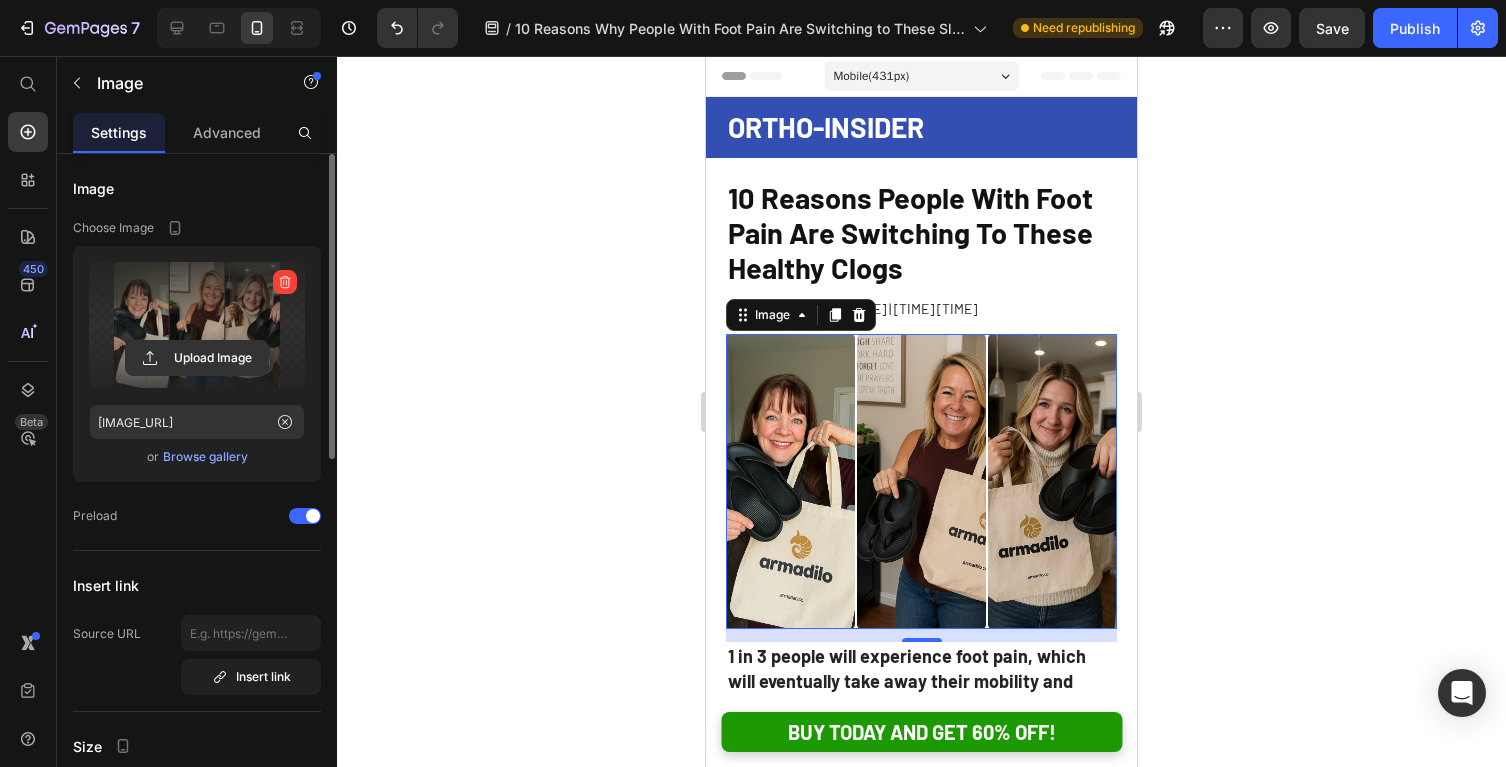 click 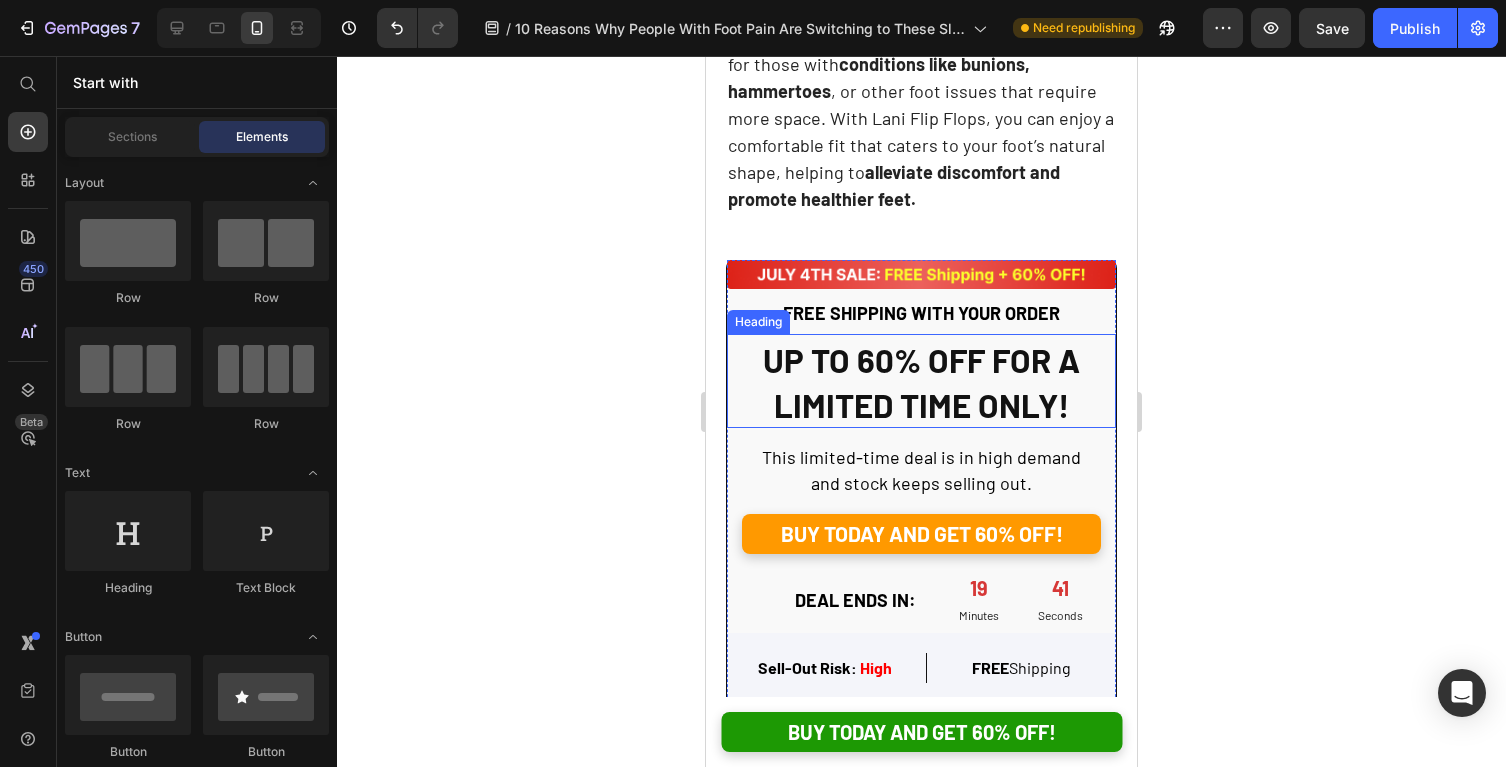 scroll, scrollTop: 5894, scrollLeft: 0, axis: vertical 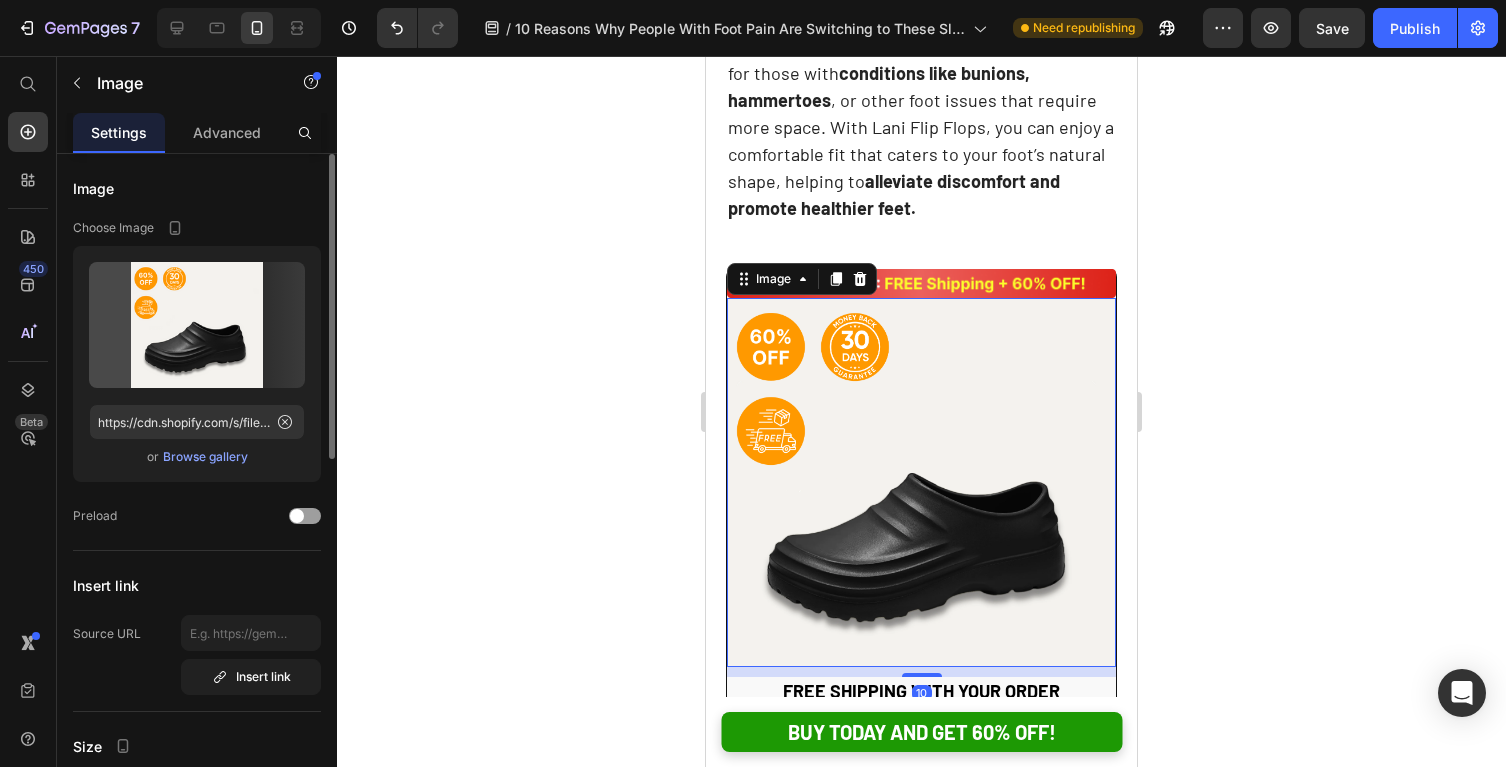 click at bounding box center (921, 482) 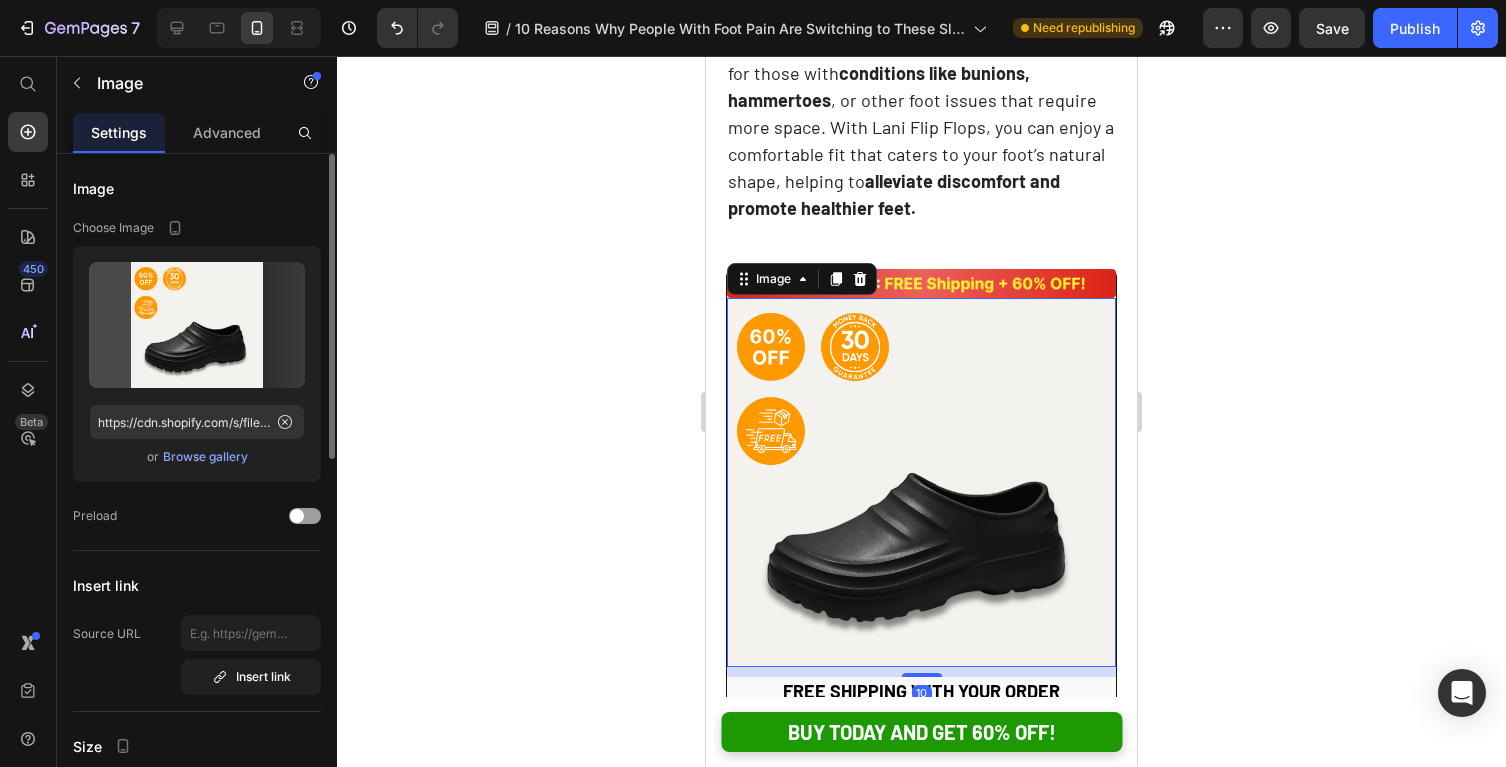 click at bounding box center [921, 482] 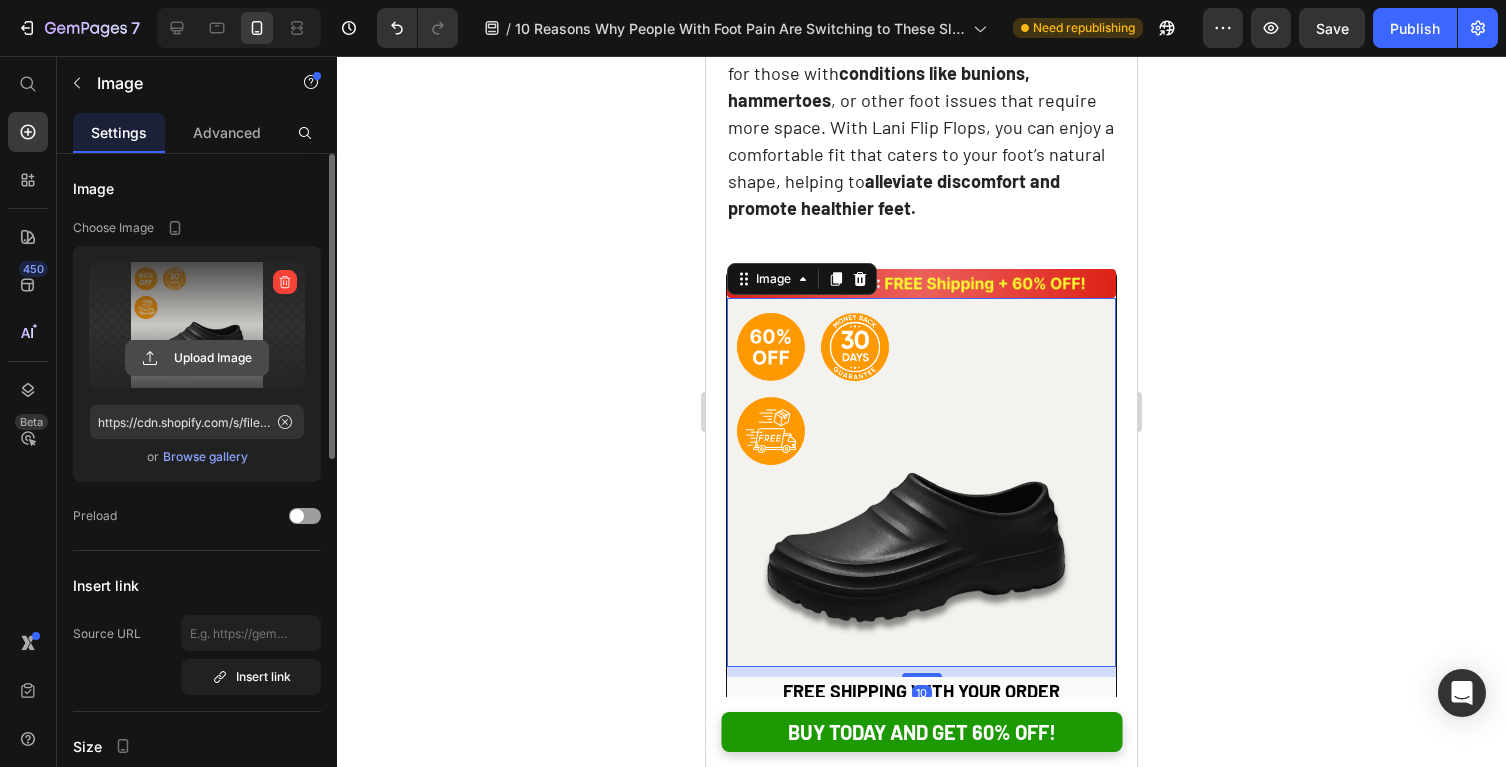 click 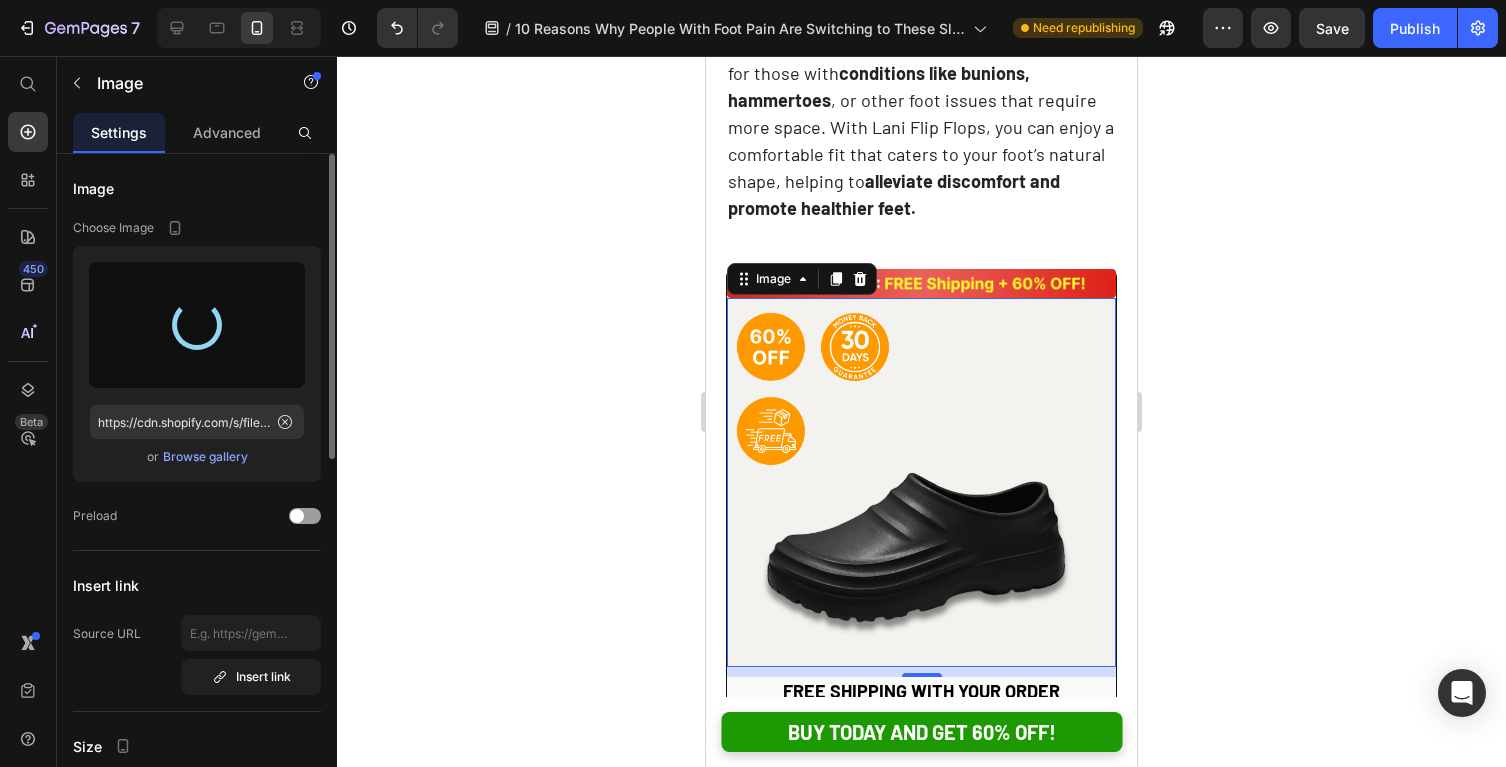 type on "https://cdn.shopify.com/s/files/1/0625/9304/0484/files/gempages_529493087827788838-350a73e7-7b12-464f-8379-47e62efe1d06.png" 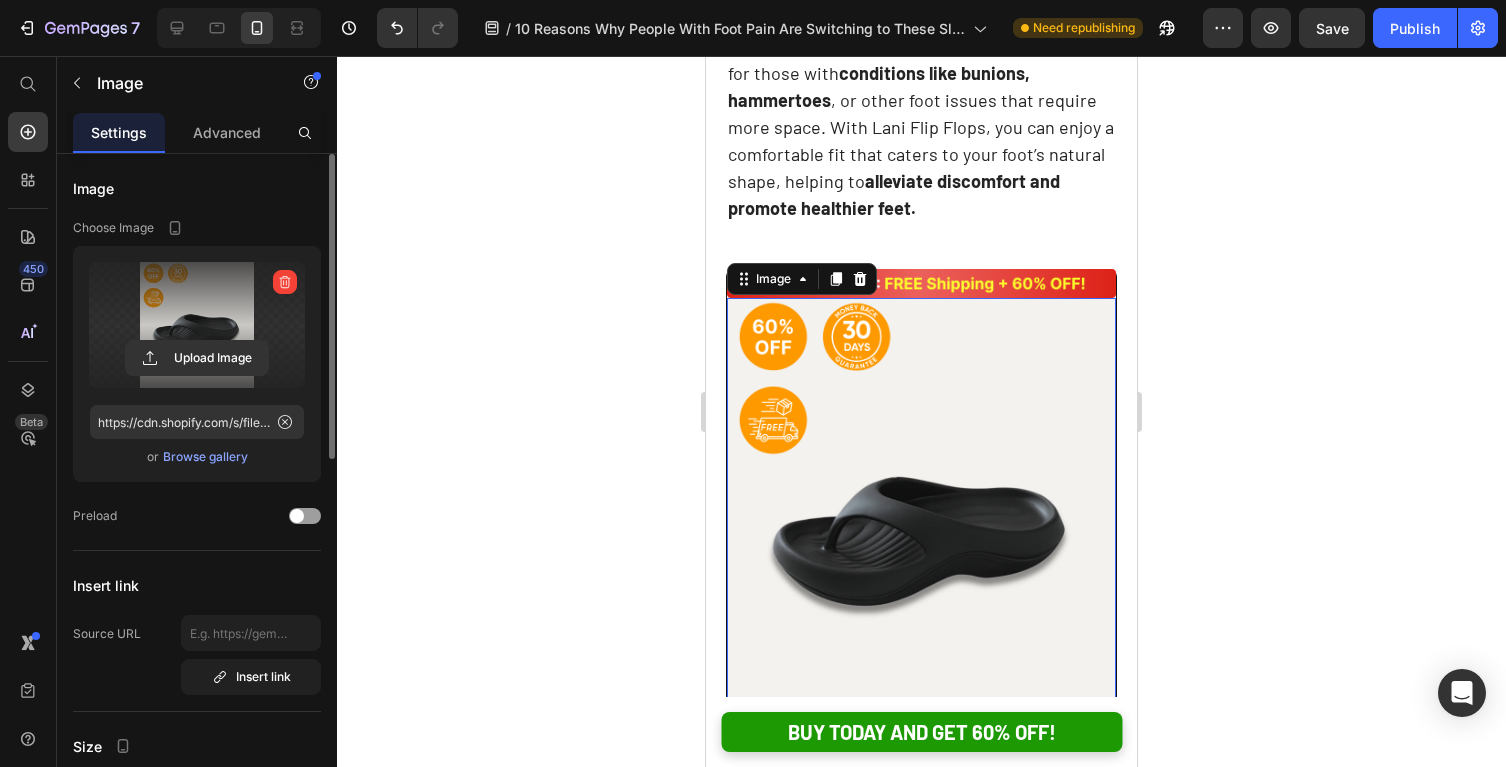 click 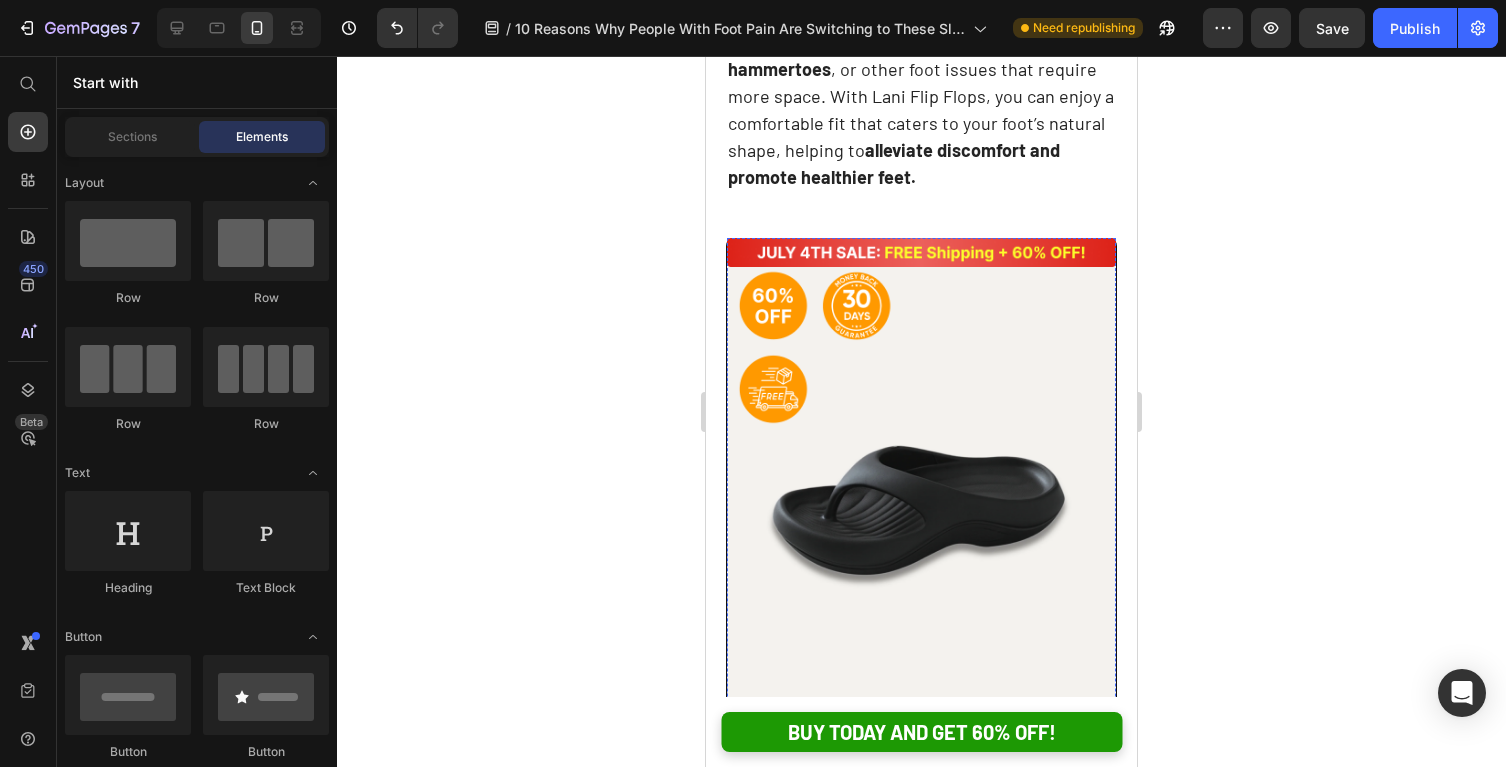 scroll, scrollTop: 5928, scrollLeft: 0, axis: vertical 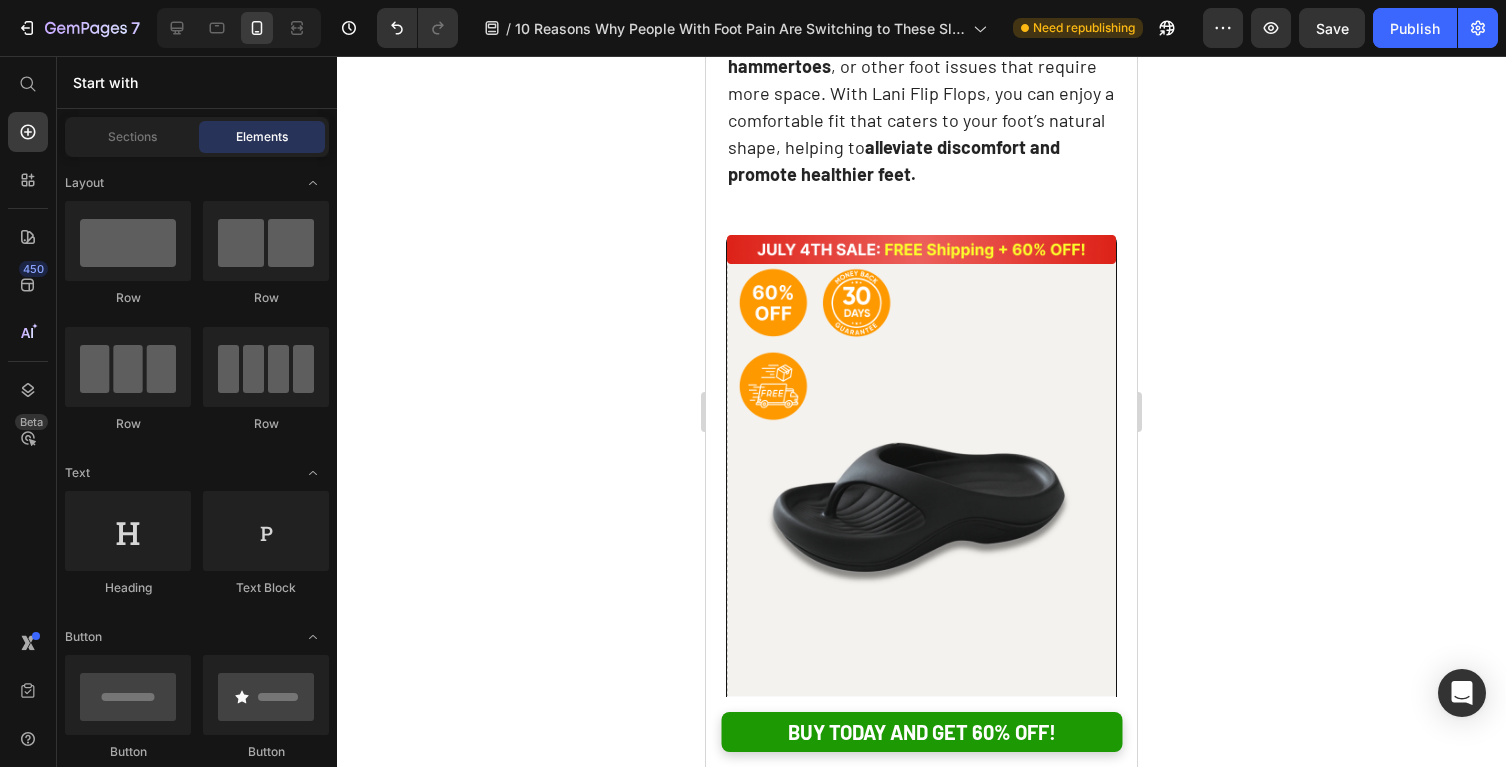 click 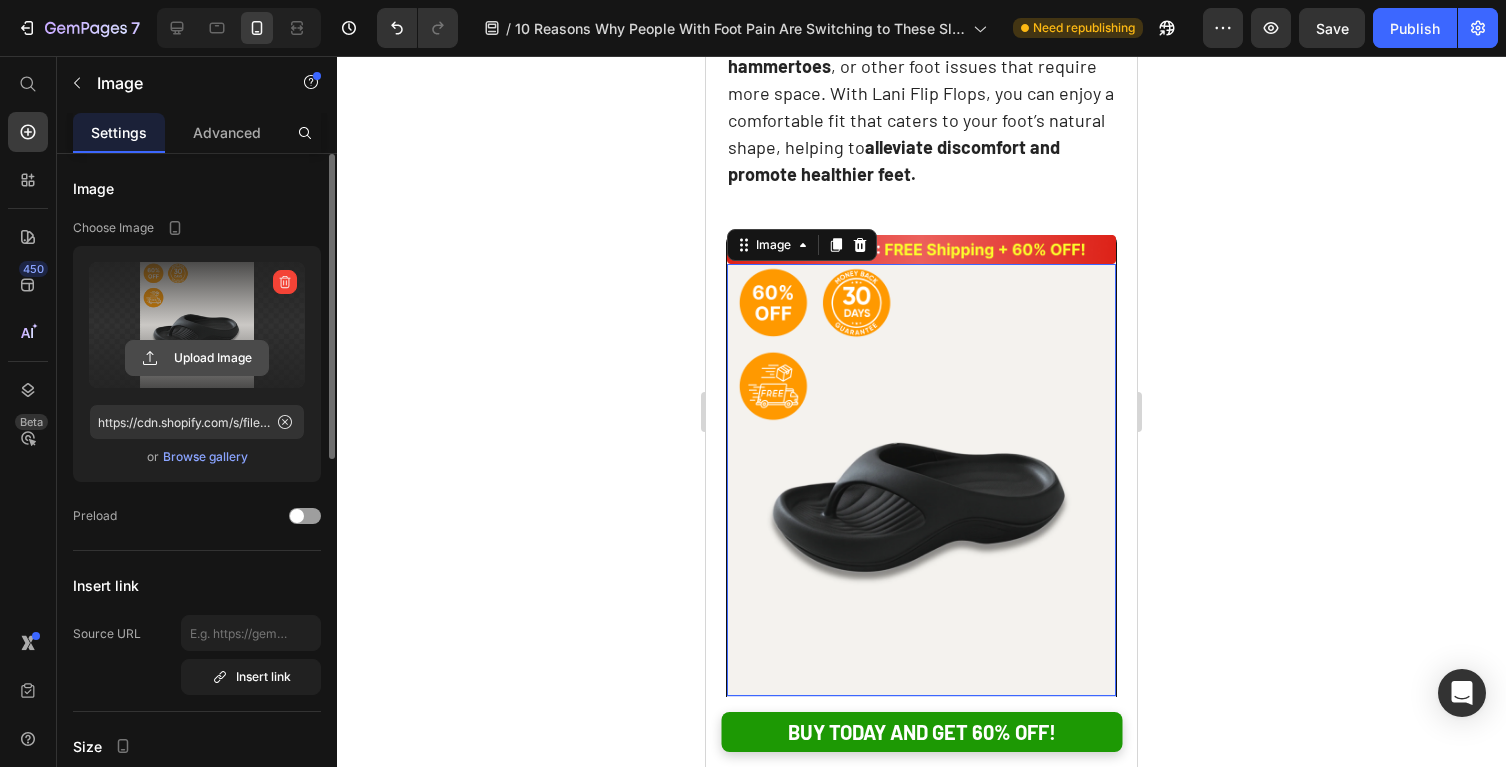click 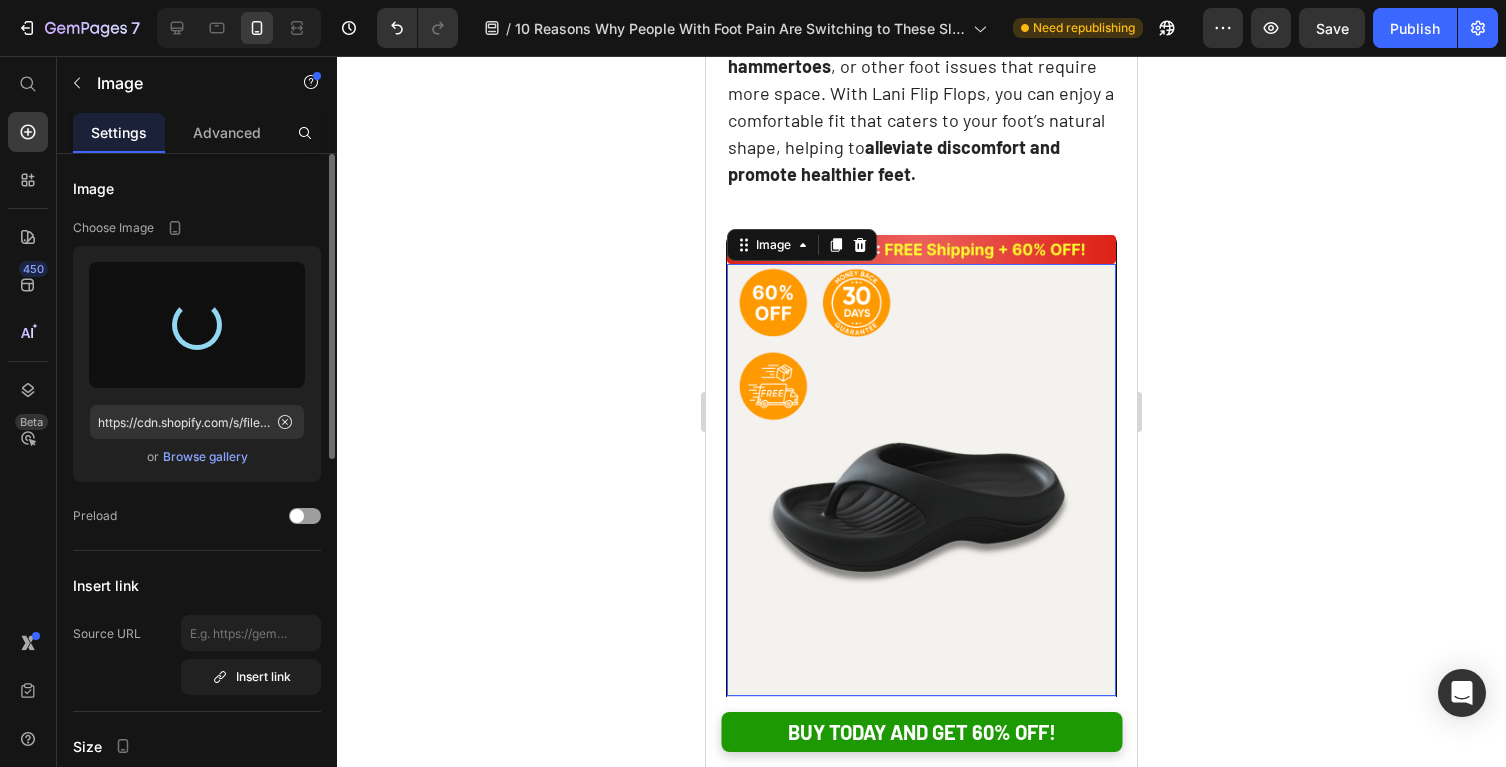 type on "https://cdn.shopify.com/s/files/1/0625/9304/0484/files/gempages_529493087827788838-40737873-7805-4e59-9607-96867545fb41.png" 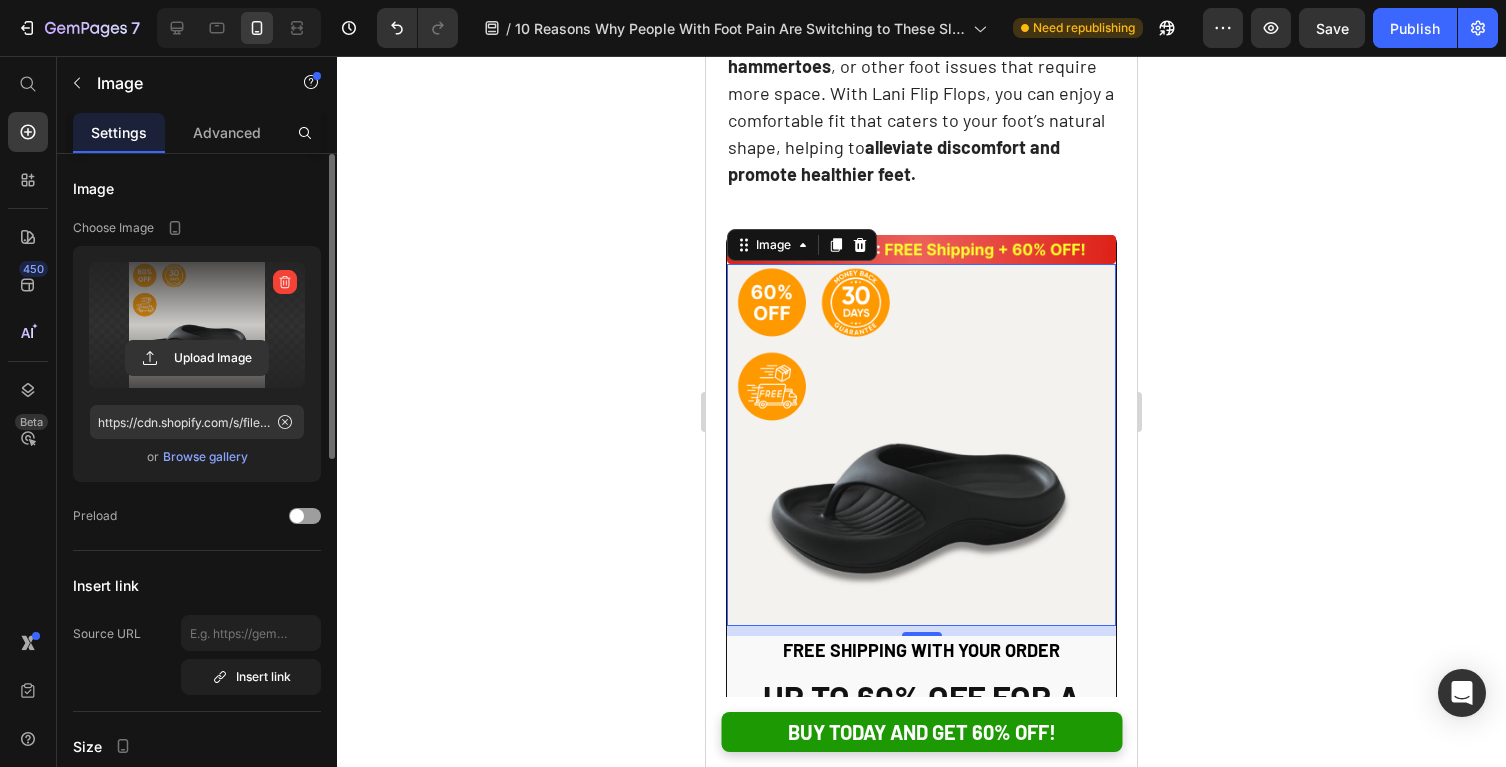 click 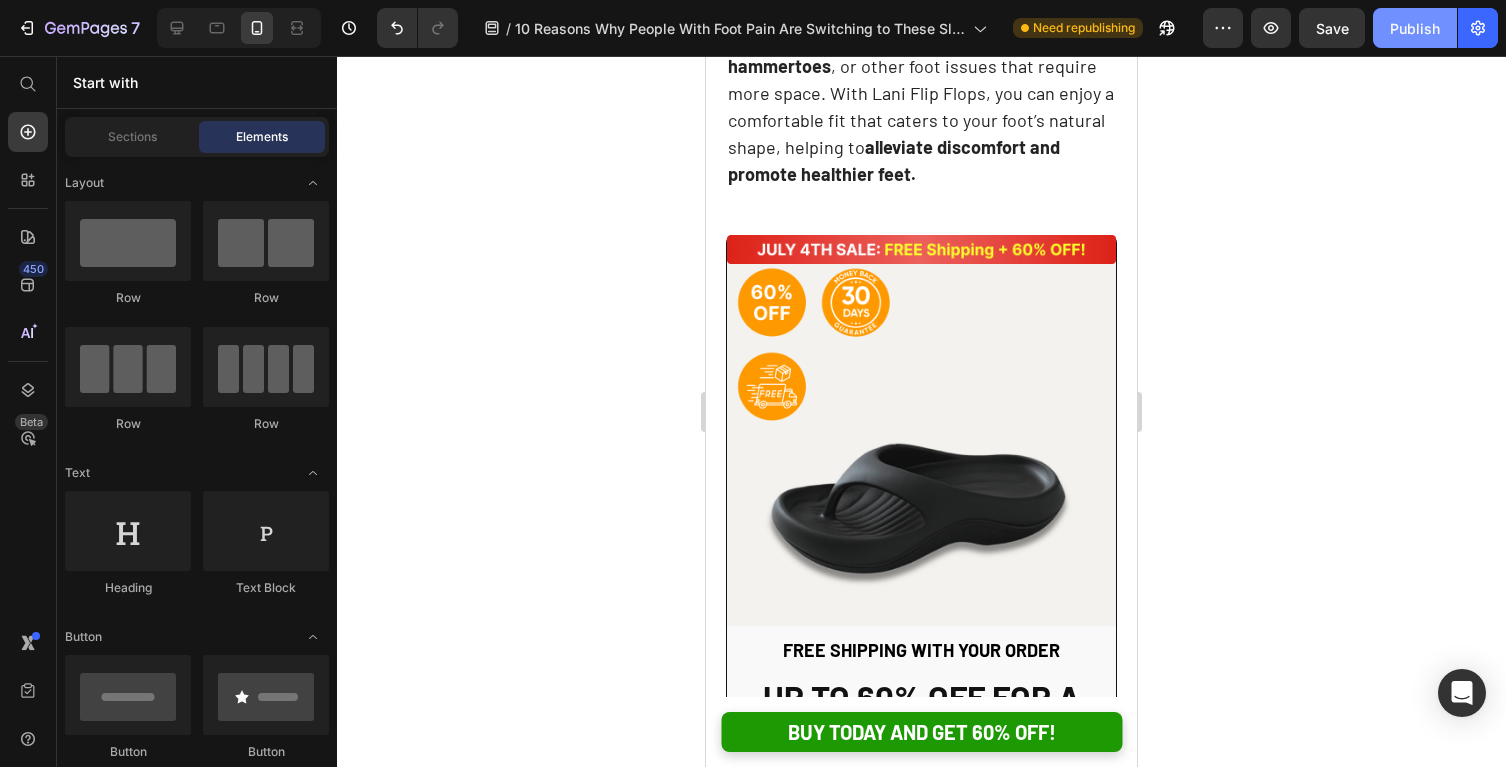 click on "Publish" at bounding box center (1415, 28) 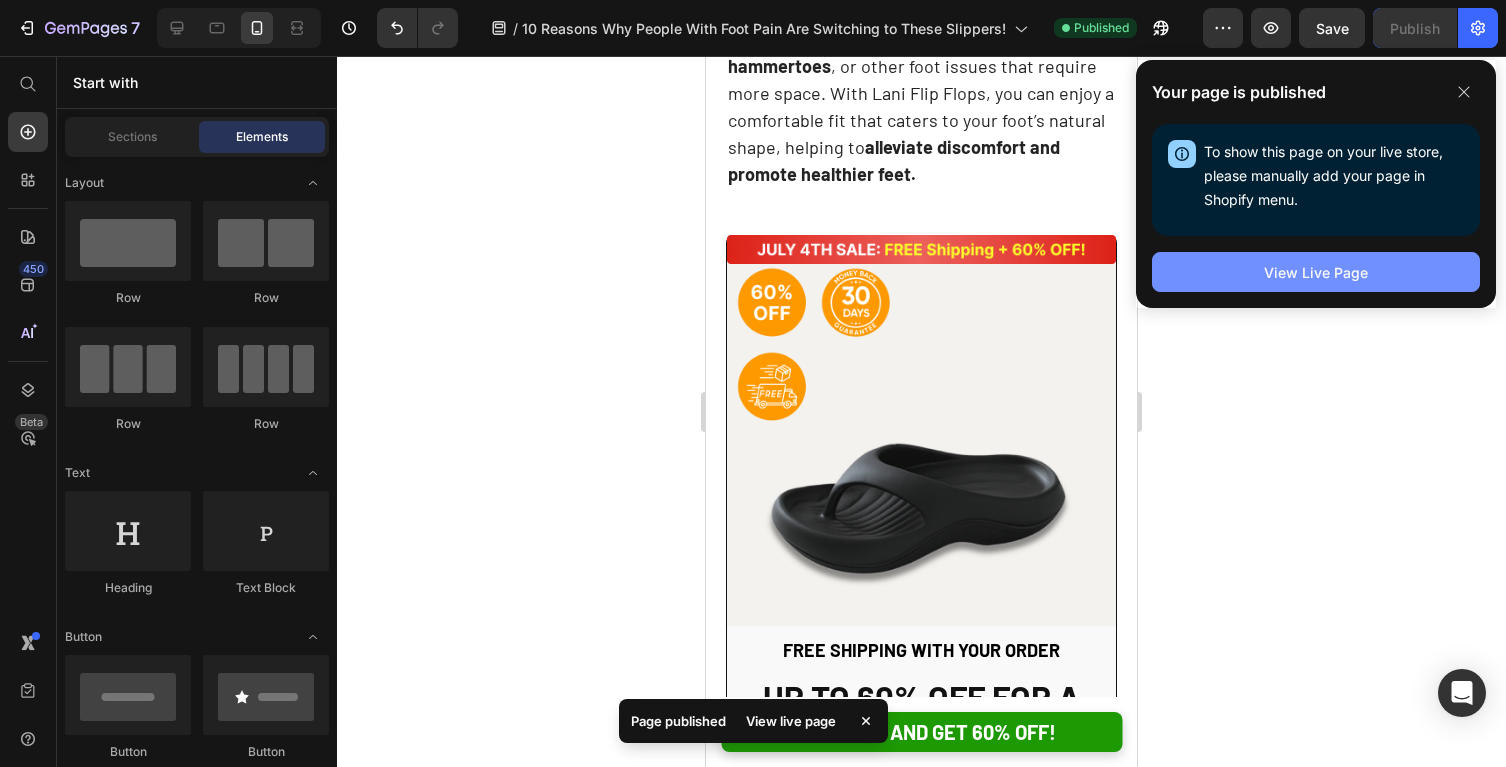 click on "View Live Page" at bounding box center [1316, 272] 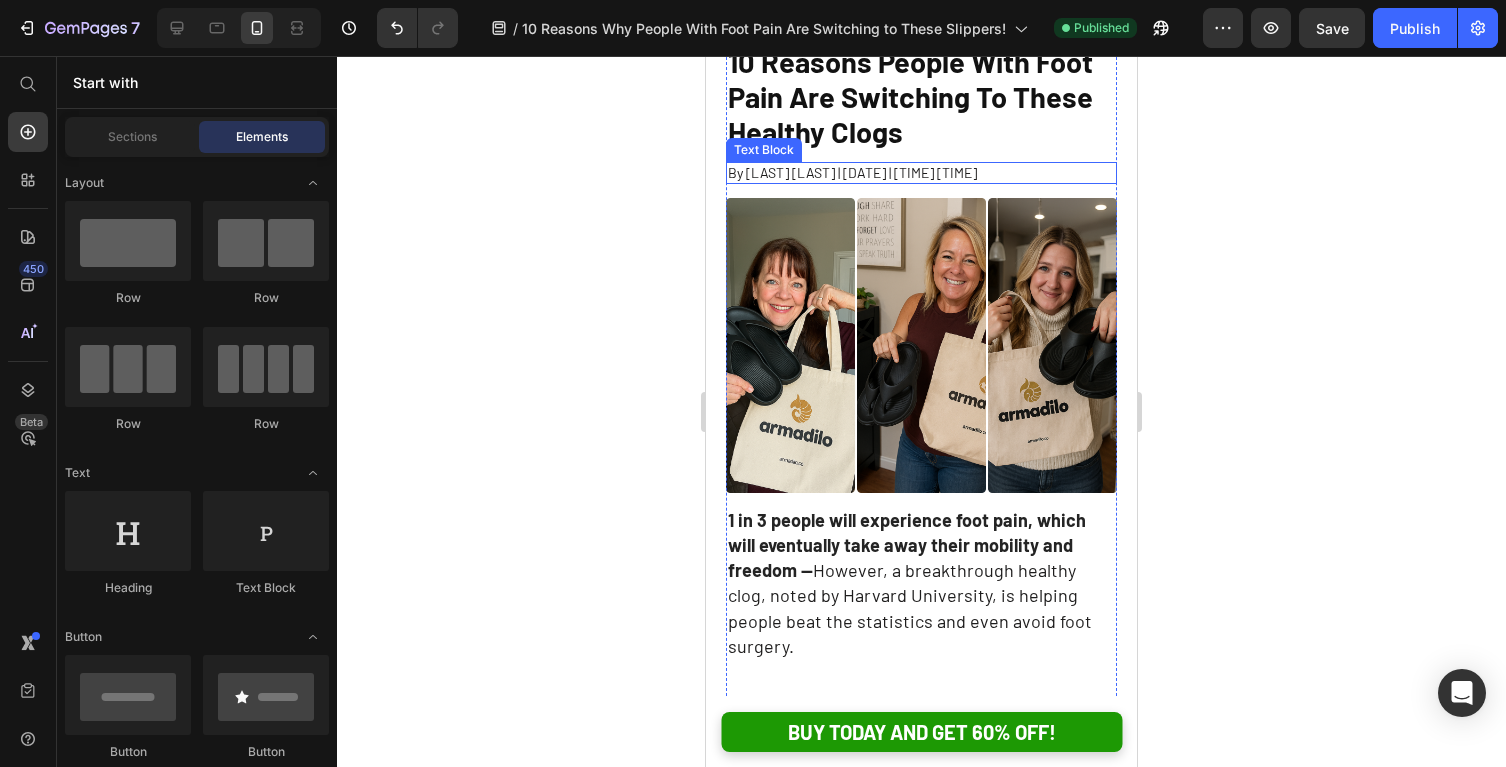 scroll, scrollTop: 139, scrollLeft: 0, axis: vertical 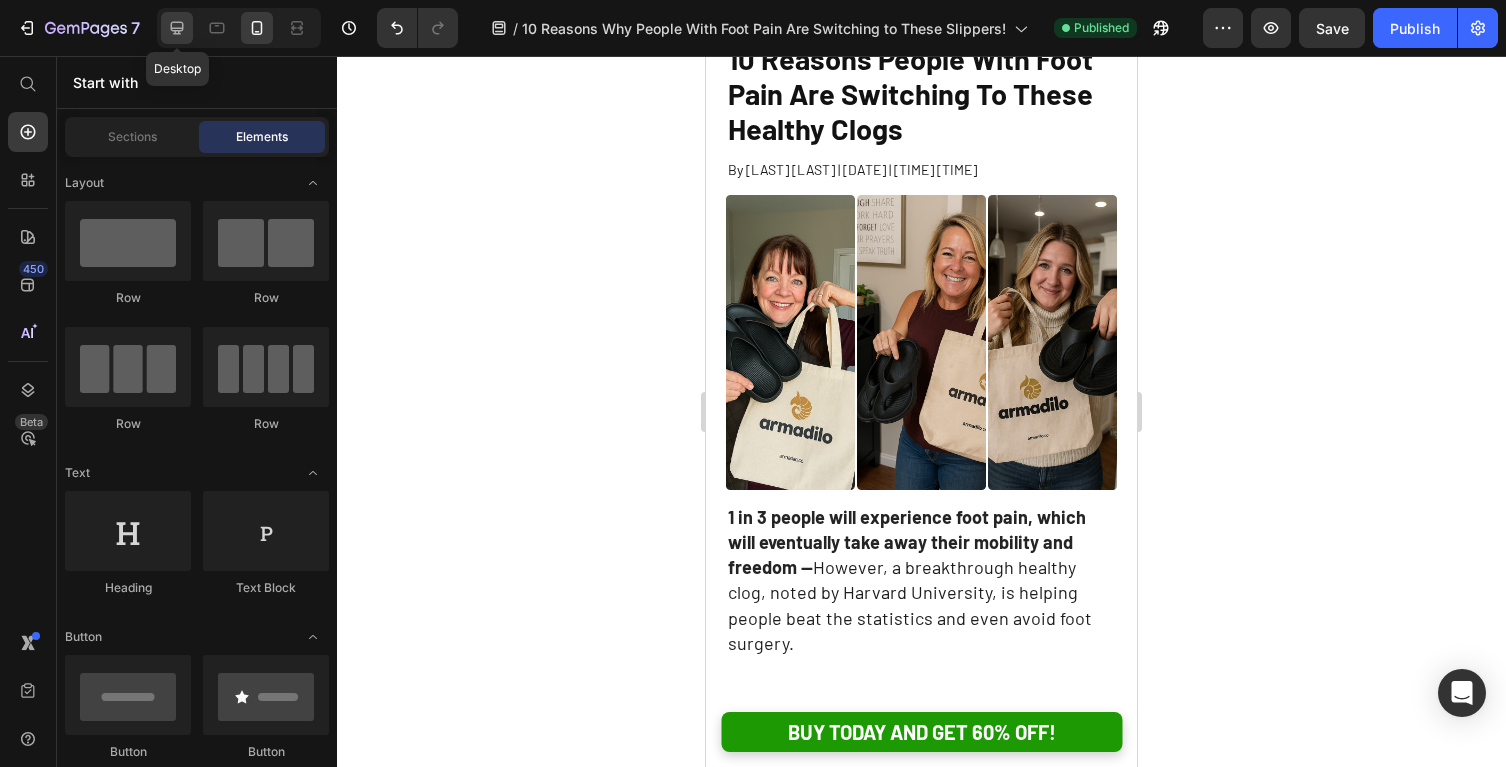 click 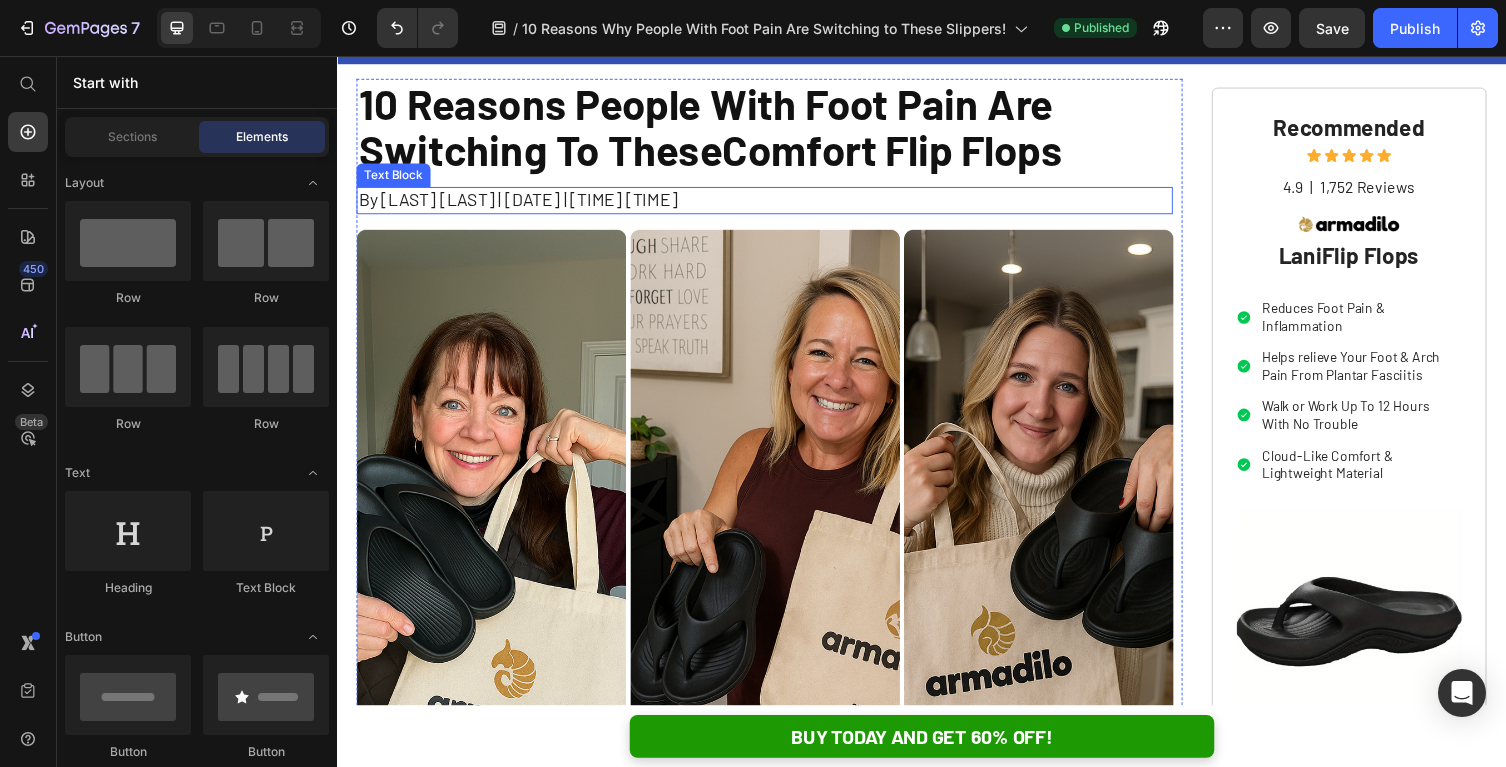 click on "Comfort Flip Flops" at bounding box center [906, 151] 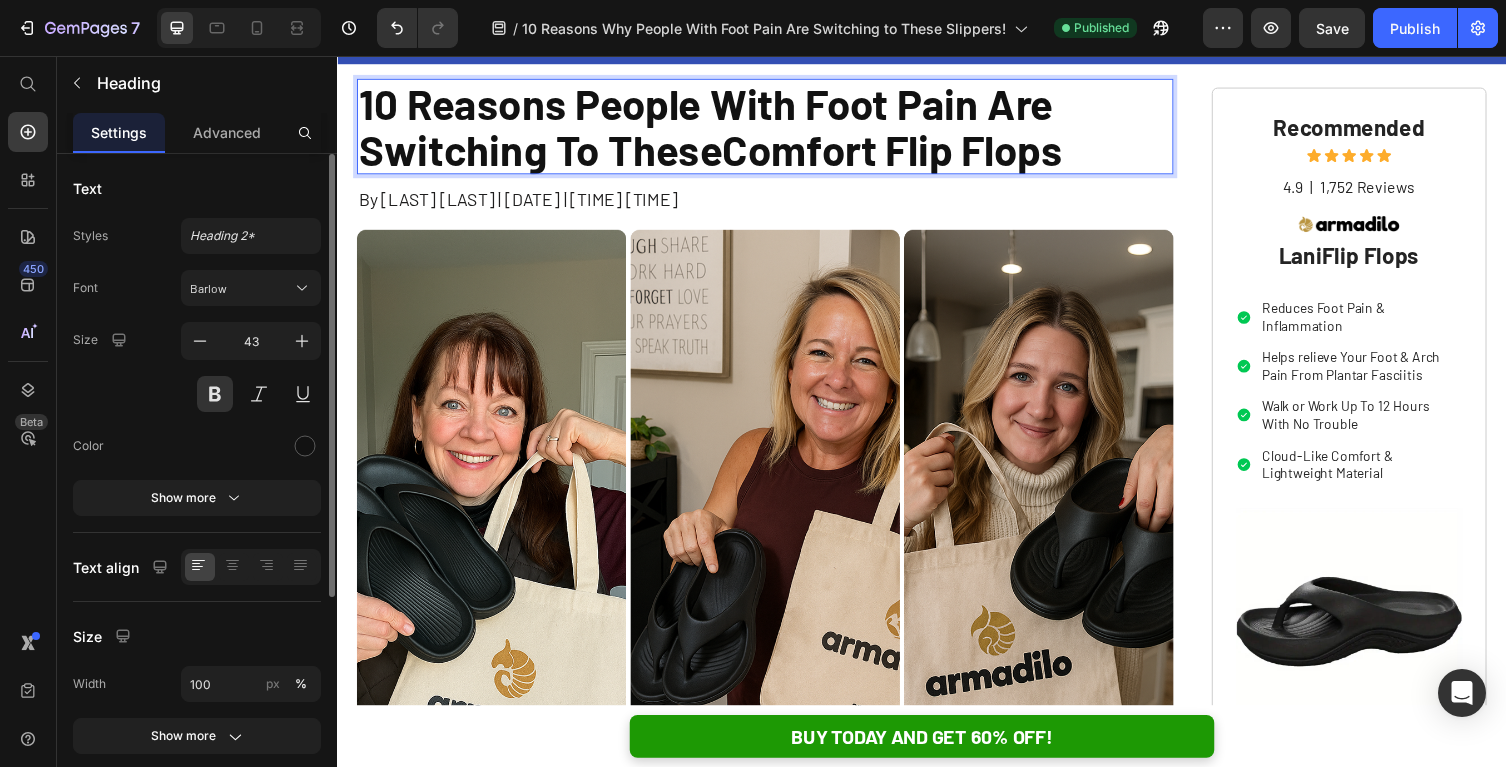 click on "Comfort Flip Flops" at bounding box center (906, 151) 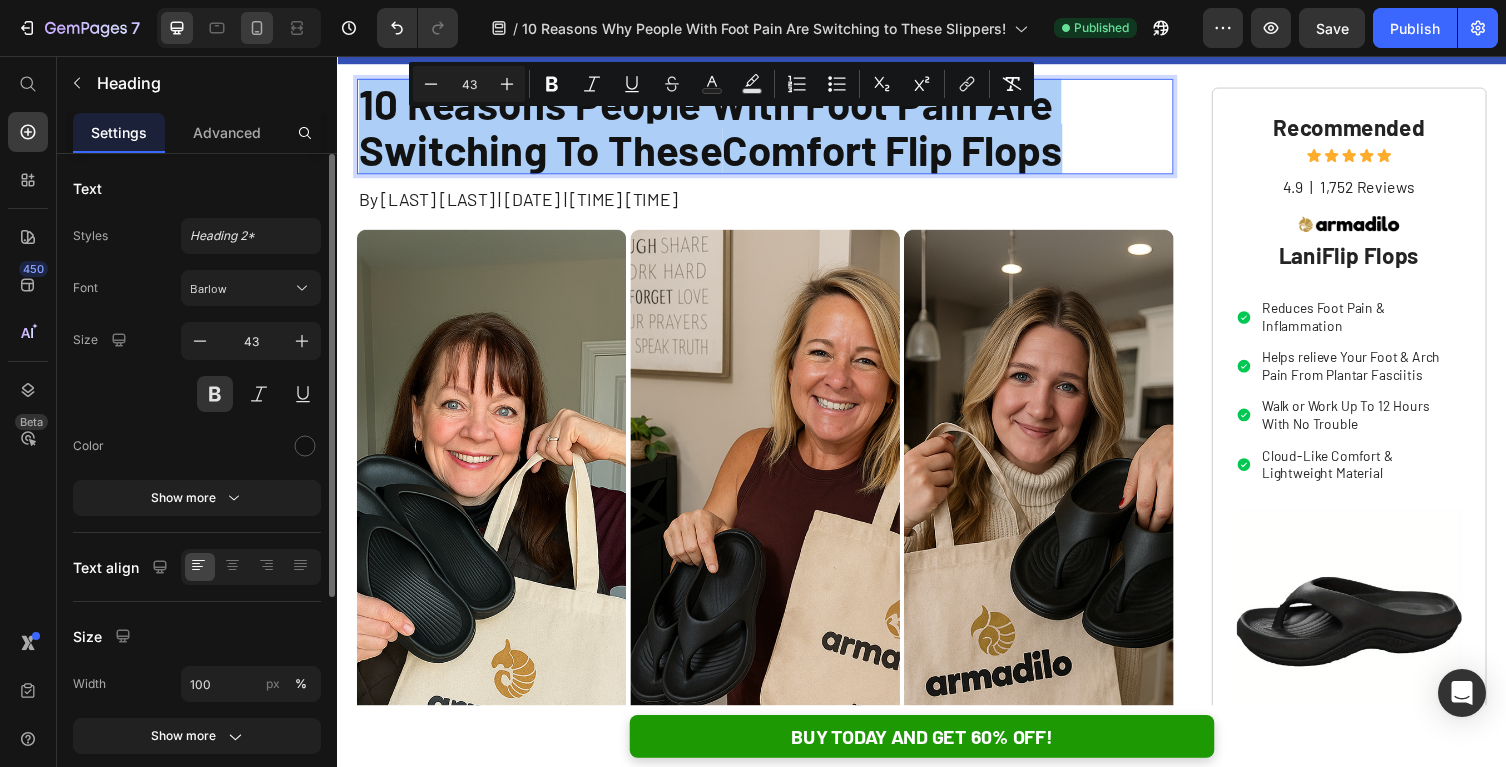 click 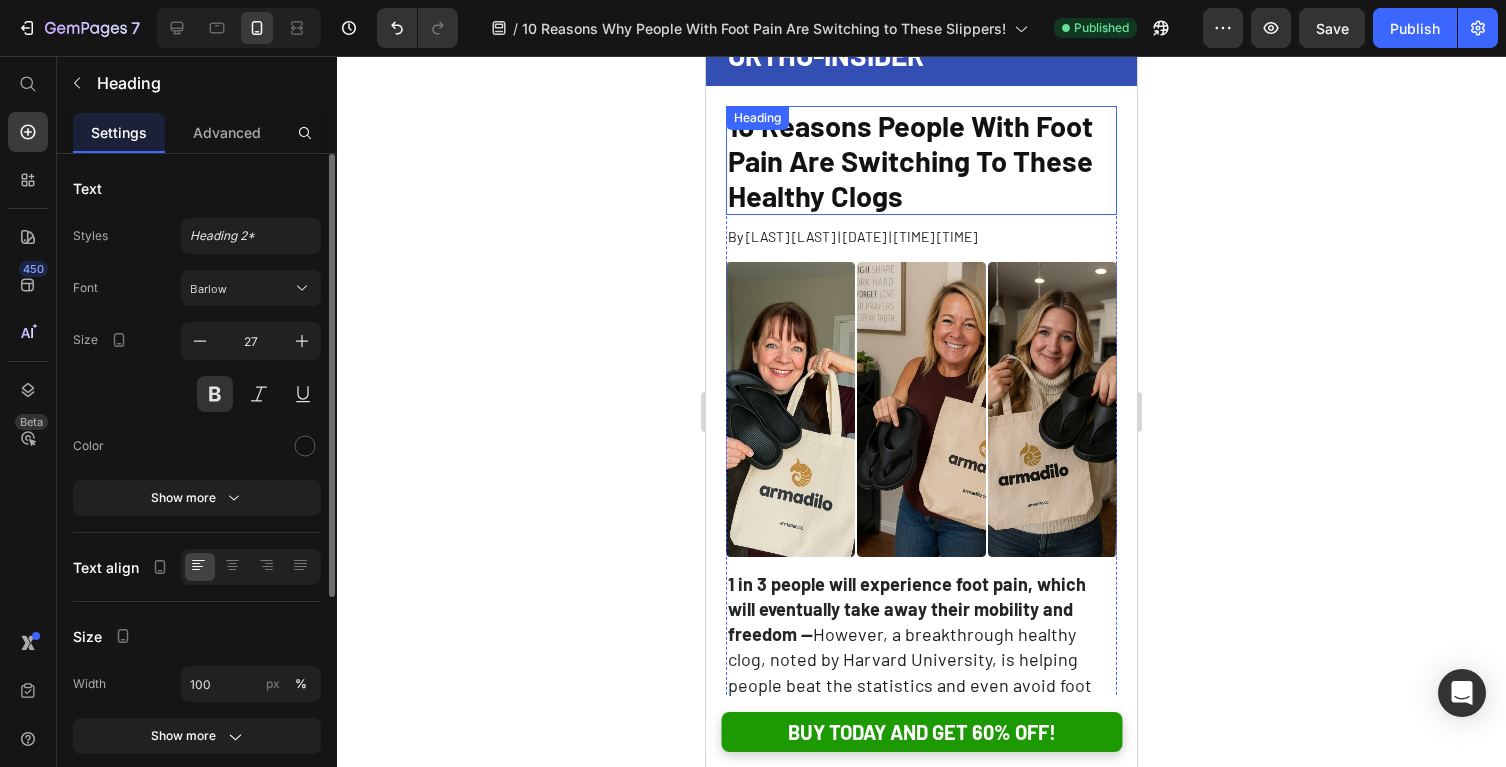 scroll, scrollTop: 69, scrollLeft: 0, axis: vertical 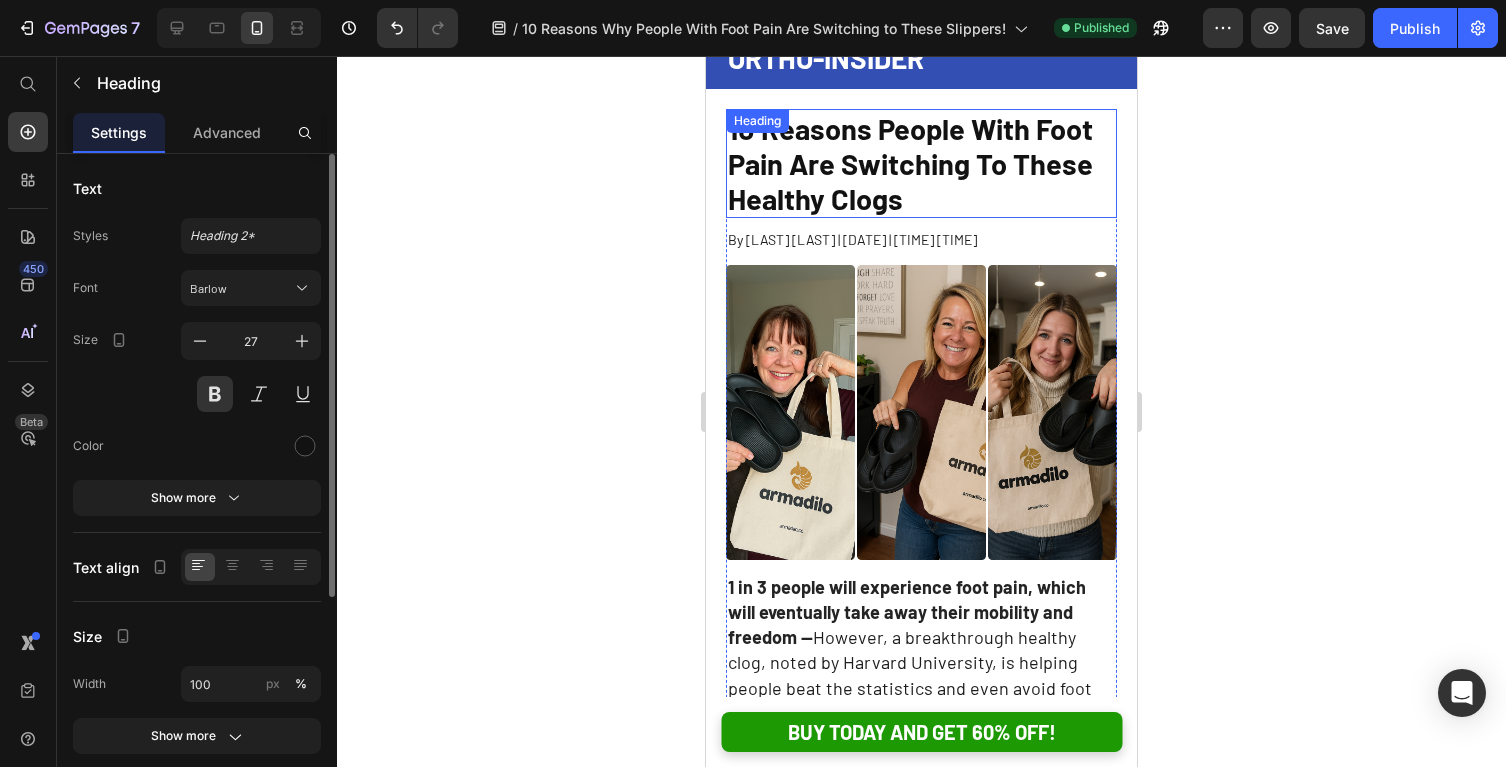 click on "10 Reasons People With Foot Pain Are Switching To These Healthy Clogs" at bounding box center [910, 163] 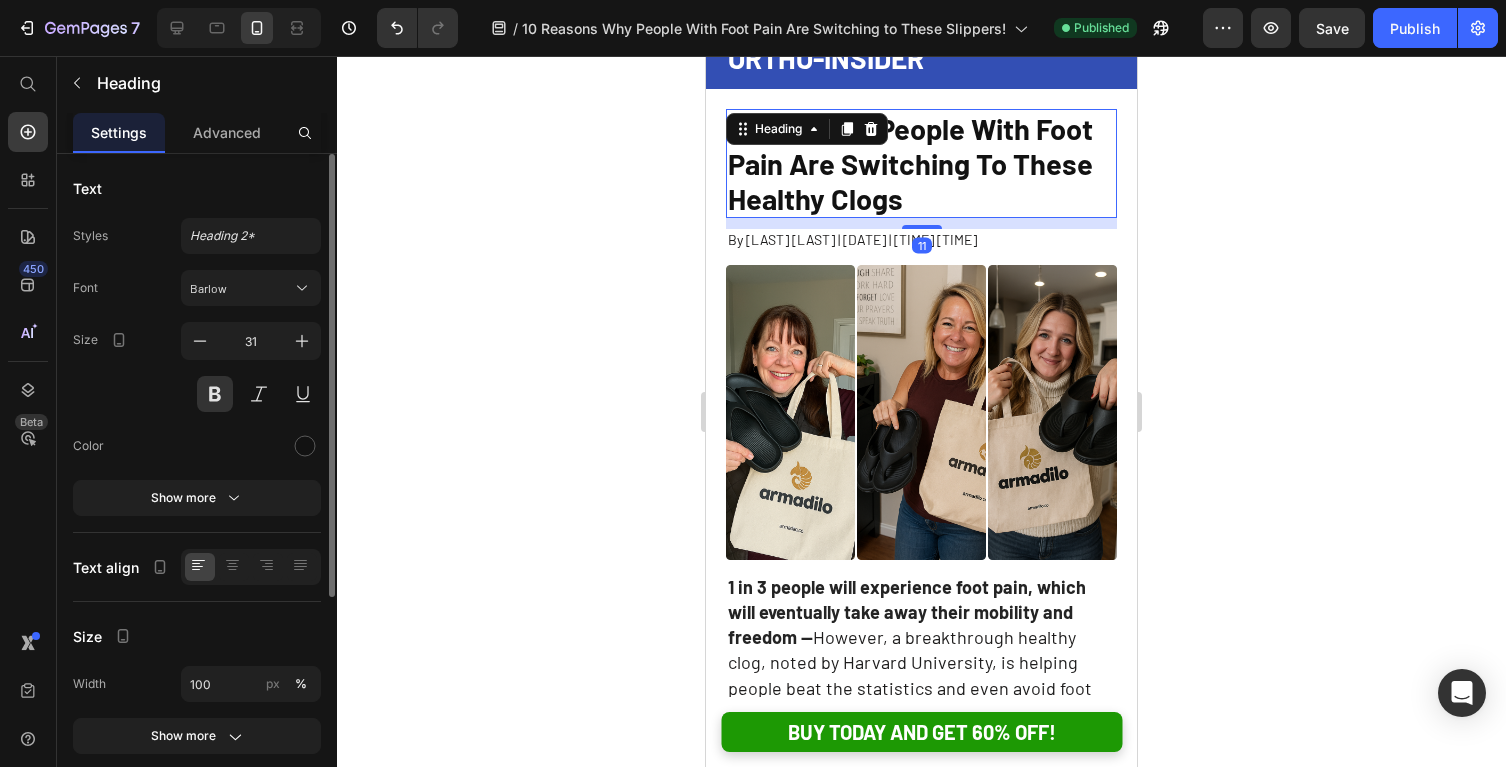 click at bounding box center [847, 129] 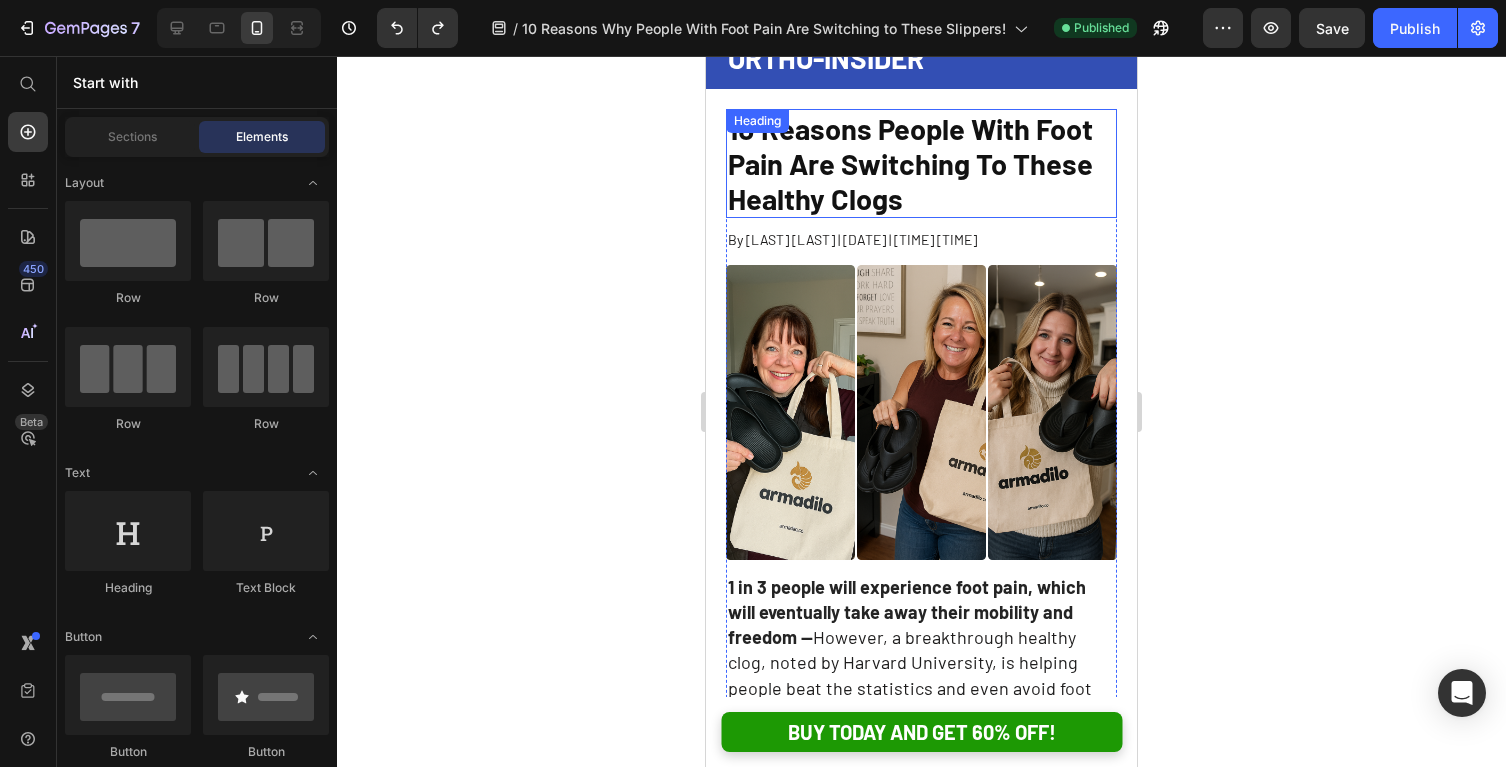 click on "10 Reasons People With Foot Pain Are Switching To These Healthy Clogs" at bounding box center (910, 163) 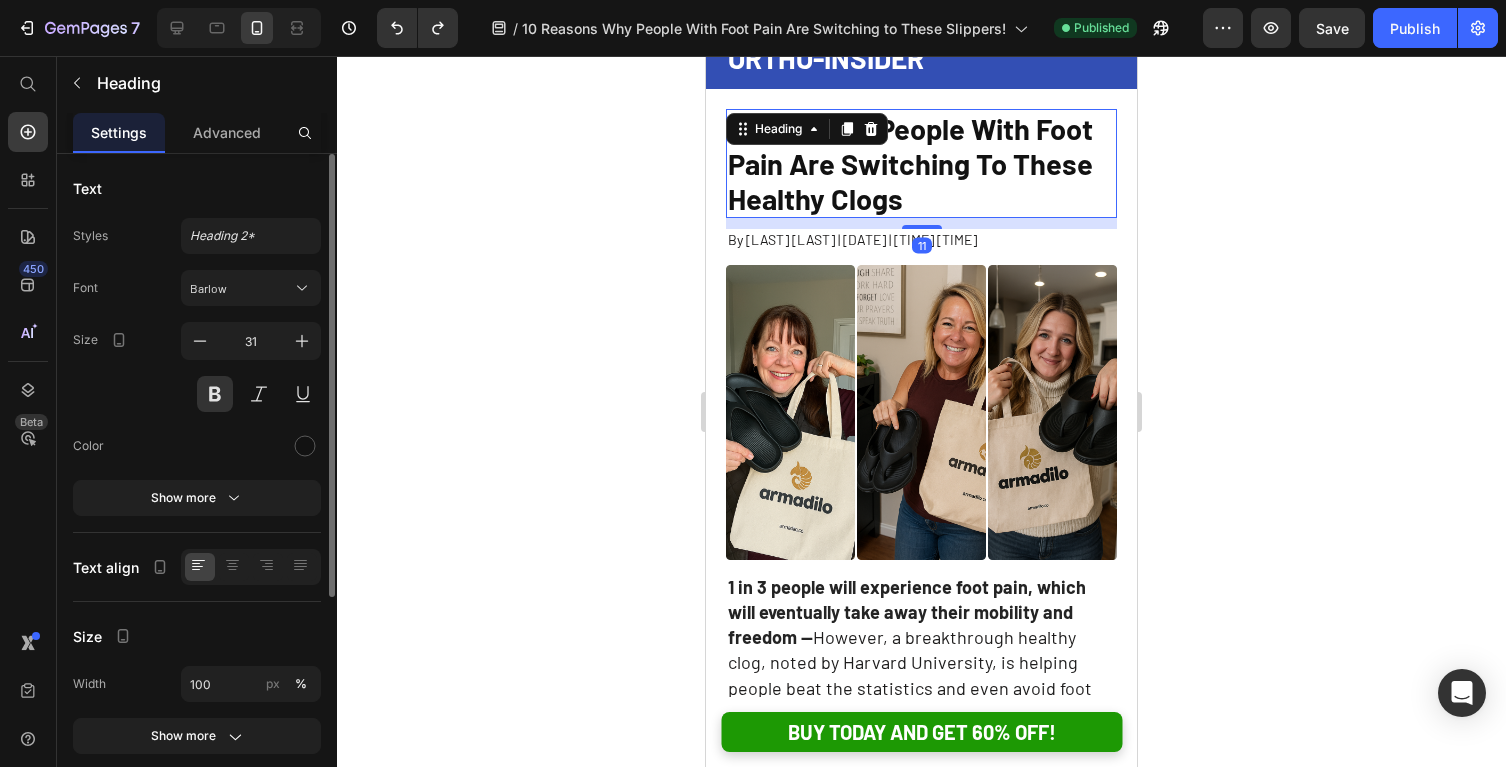 click on "10 Reasons People With Foot Pain Are Switching To These Healthy Clogs" at bounding box center (910, 163) 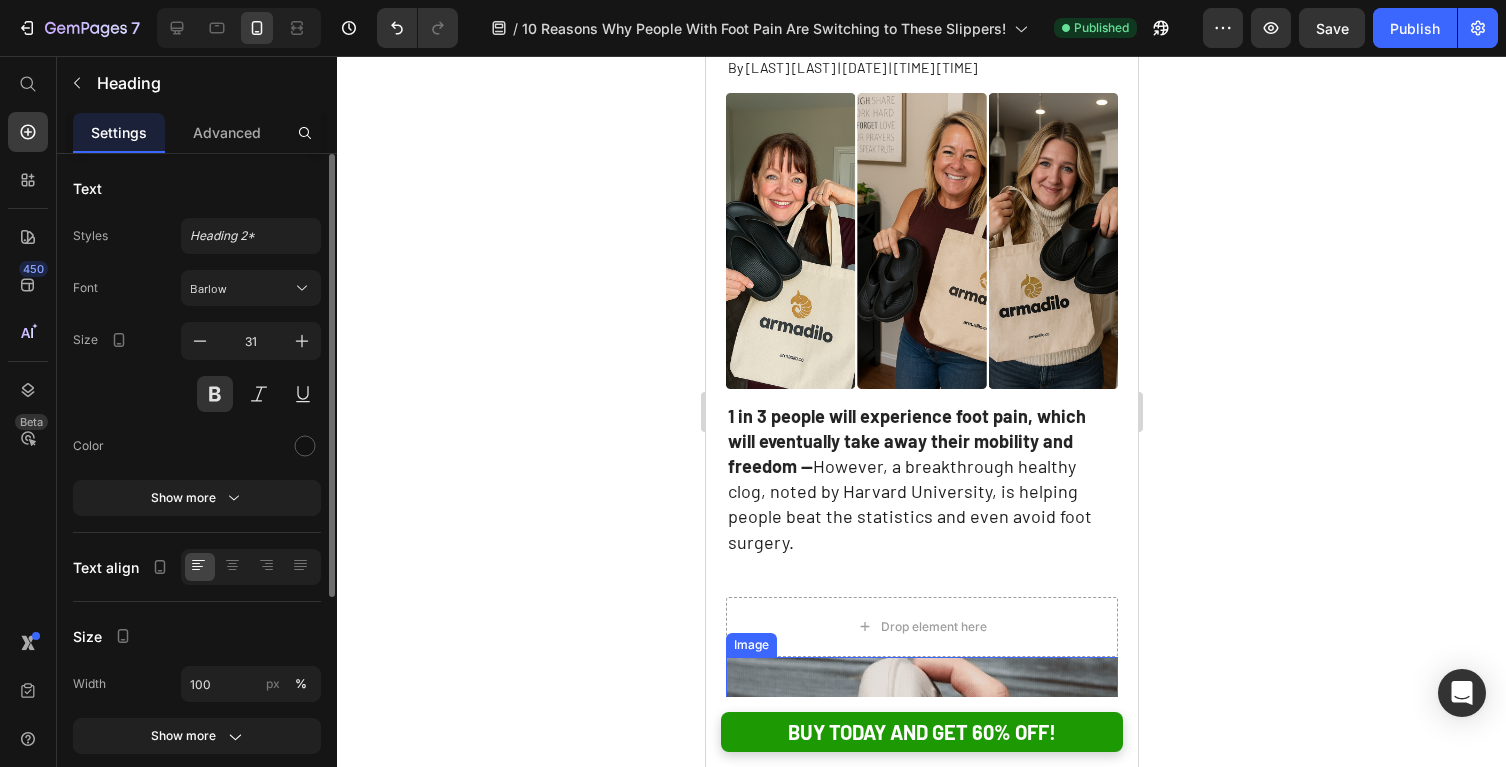 scroll, scrollTop: 0, scrollLeft: 0, axis: both 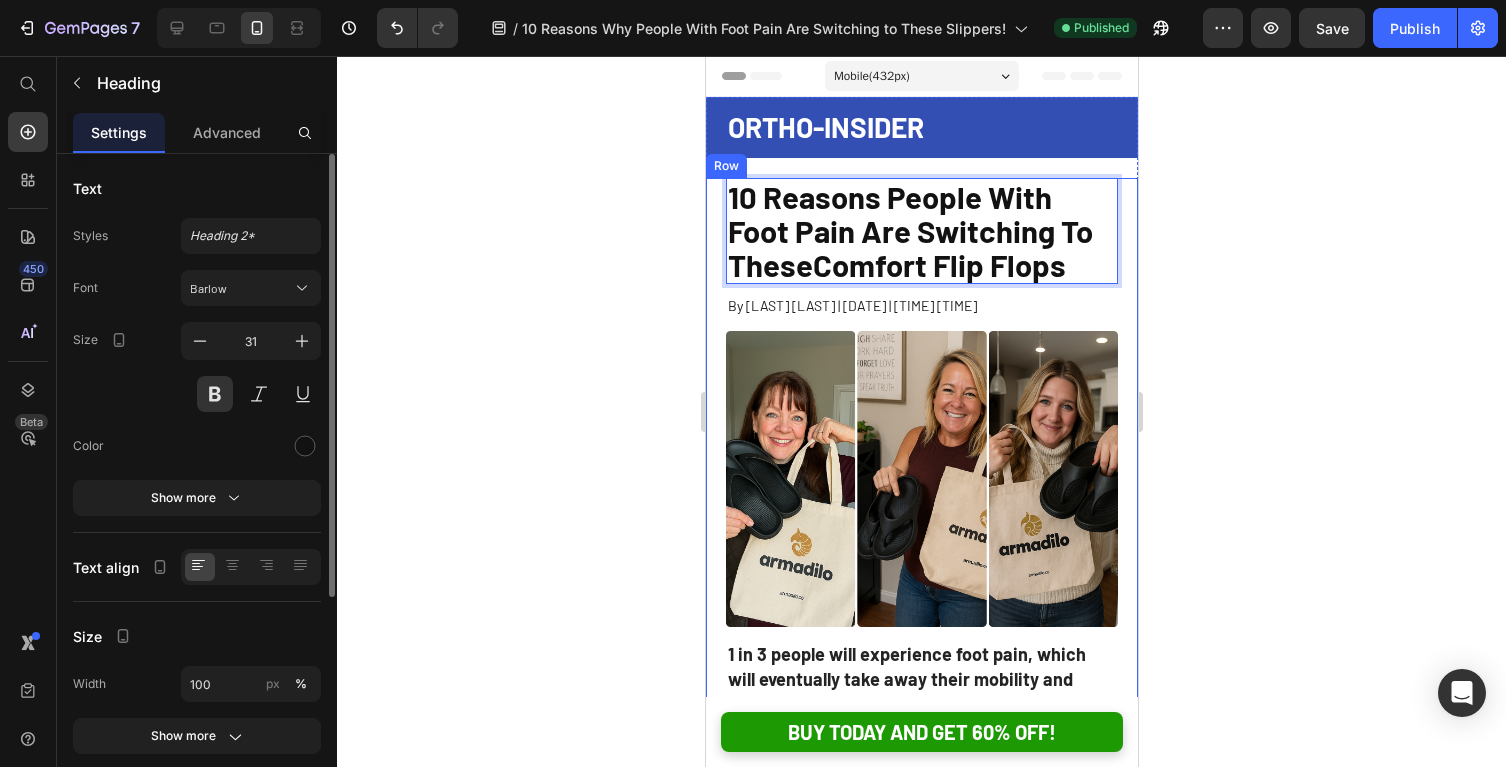click 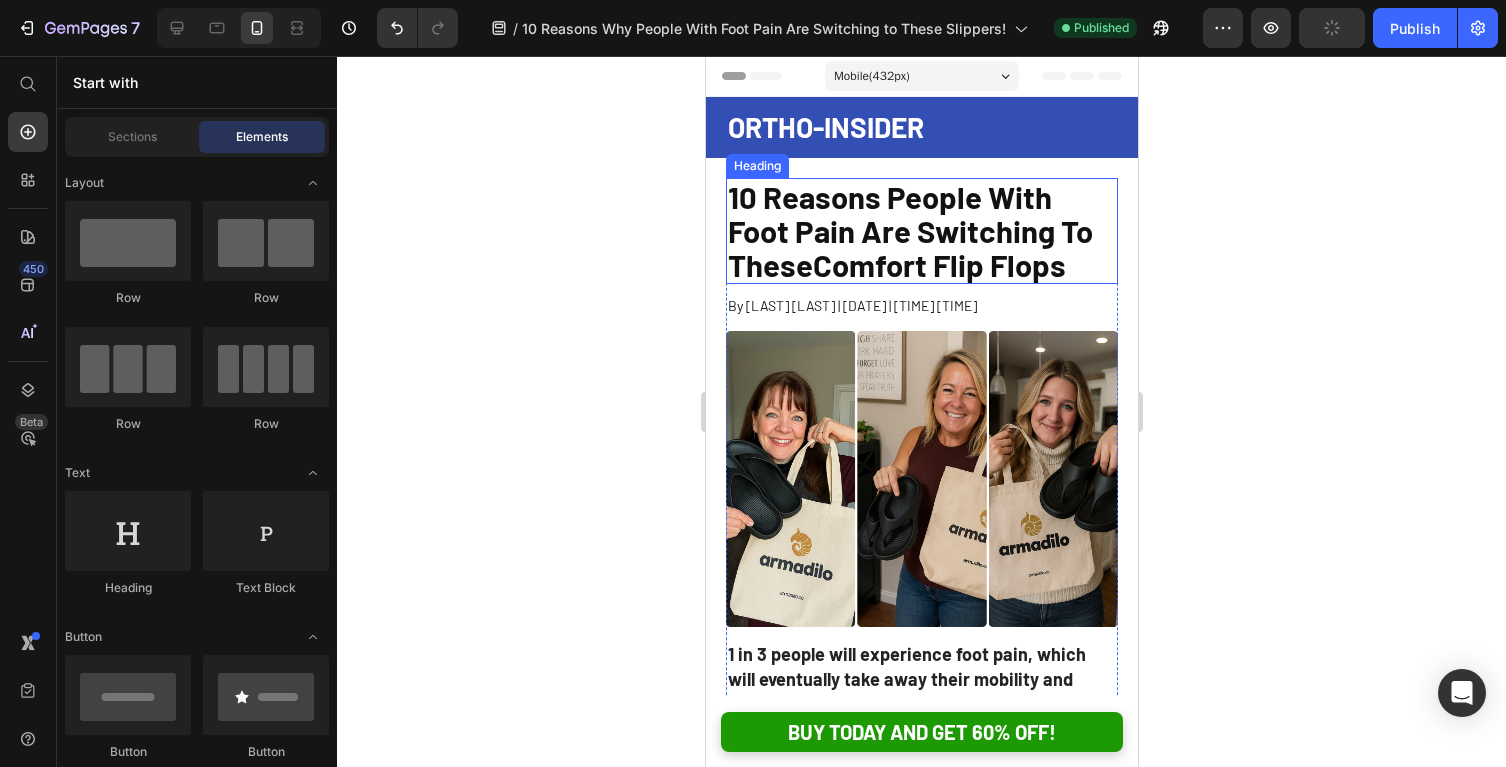 click on "Comfort Flip Flops" at bounding box center (938, 264) 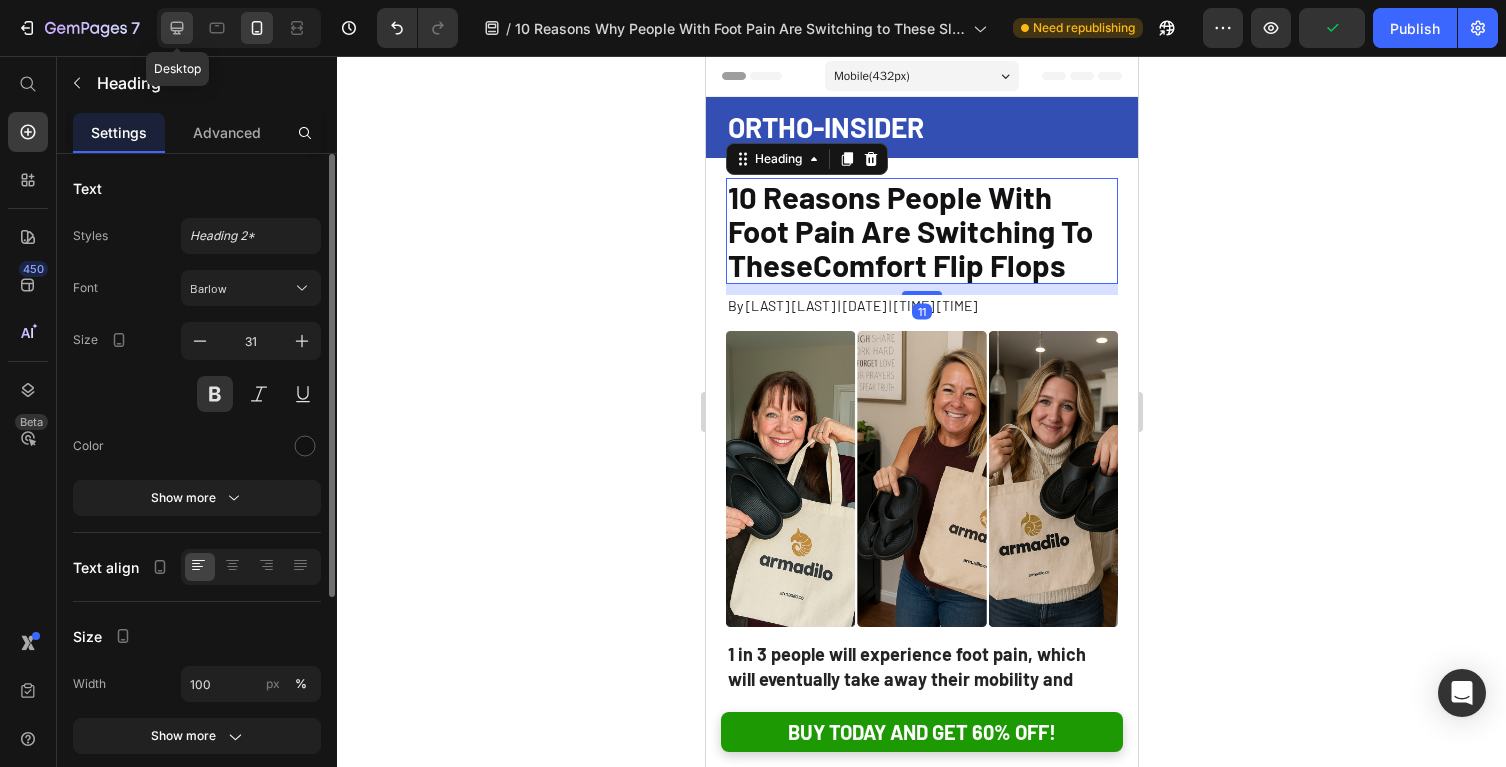 click 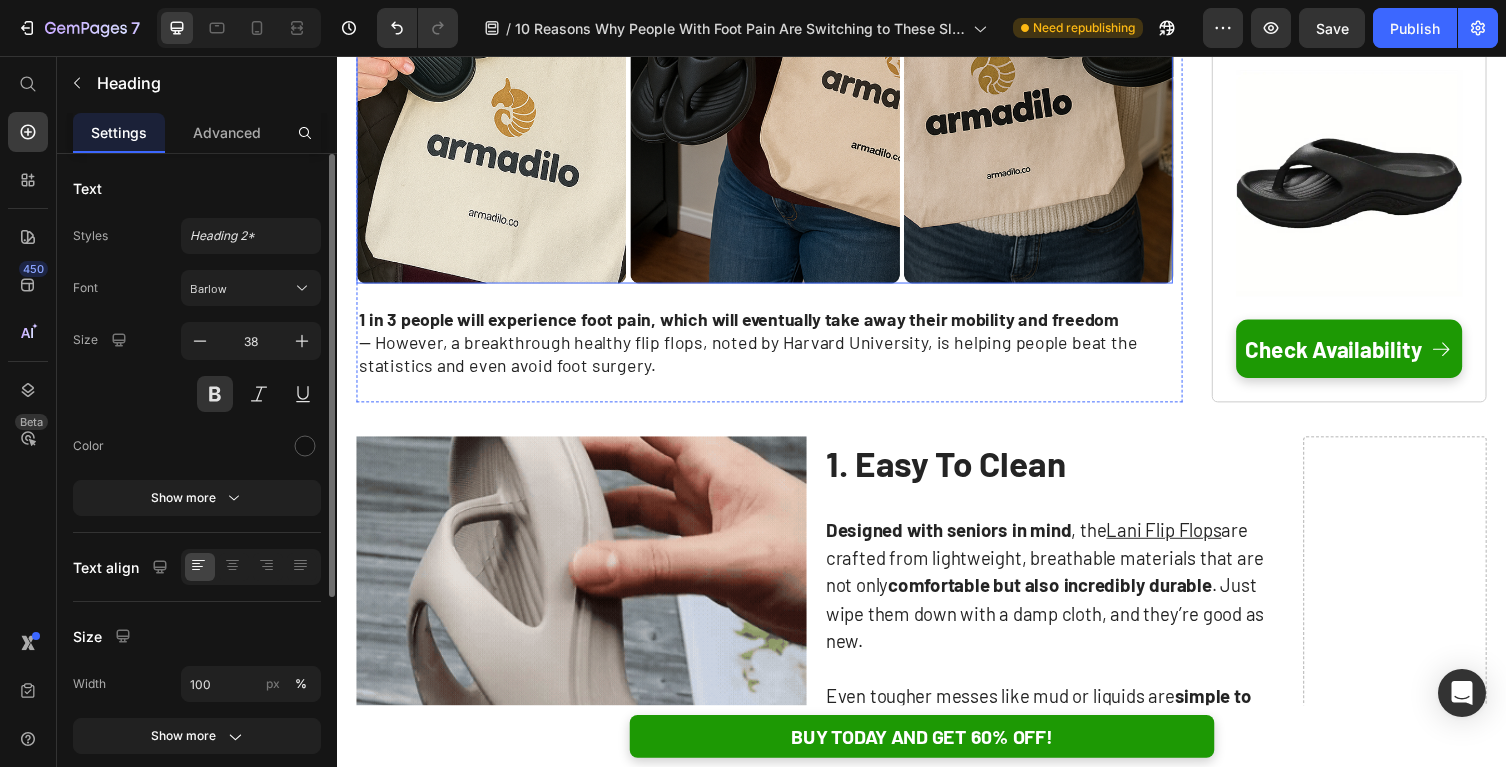 scroll, scrollTop: 699, scrollLeft: 0, axis: vertical 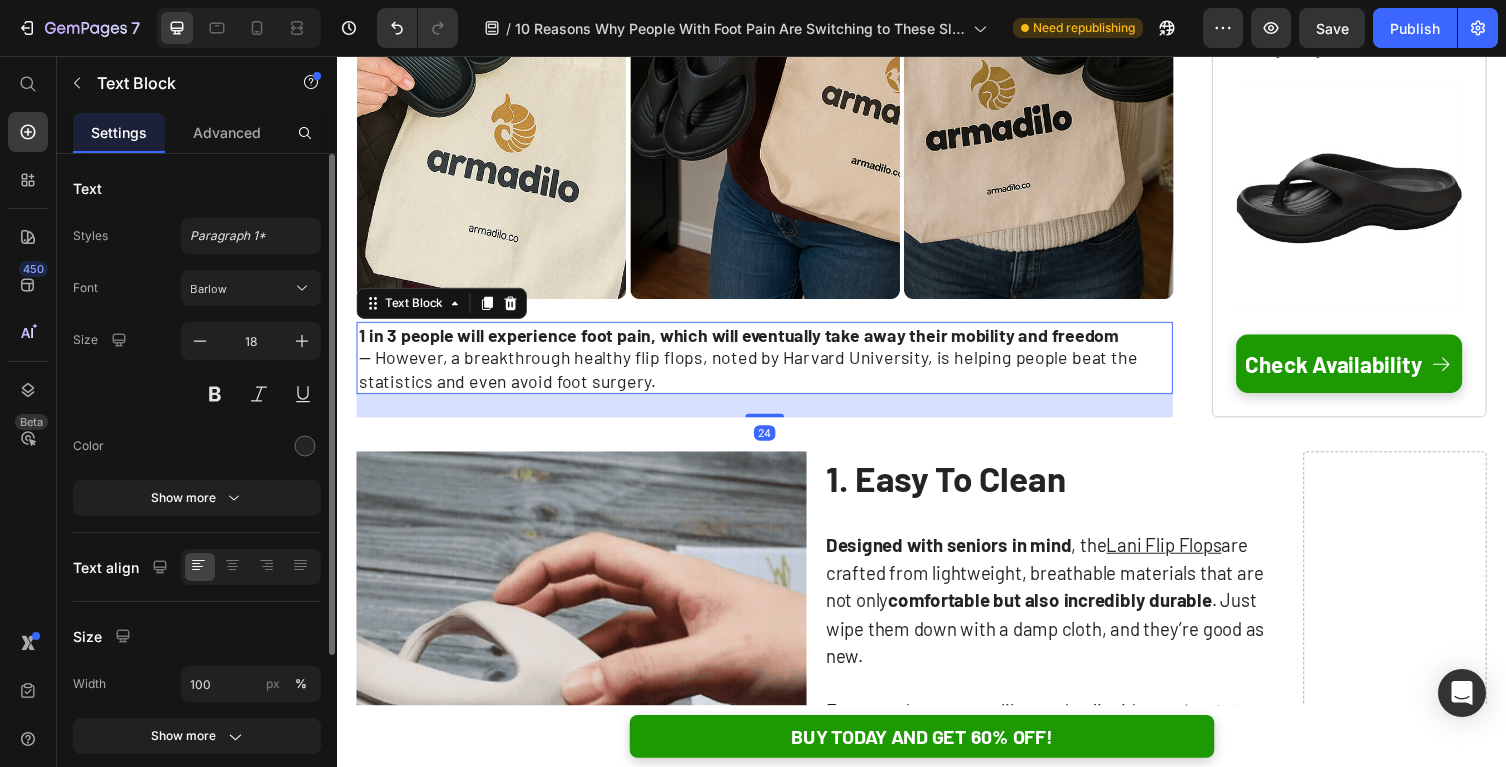 click on "1 in 3 people will experience foot pain, which will eventually take away their mobility and freedom  —   However, a breakthrough healthy flip flops, noted by Harvard University, is helping people beat the statistics and even avoid foot surgery." at bounding box center [776, 366] 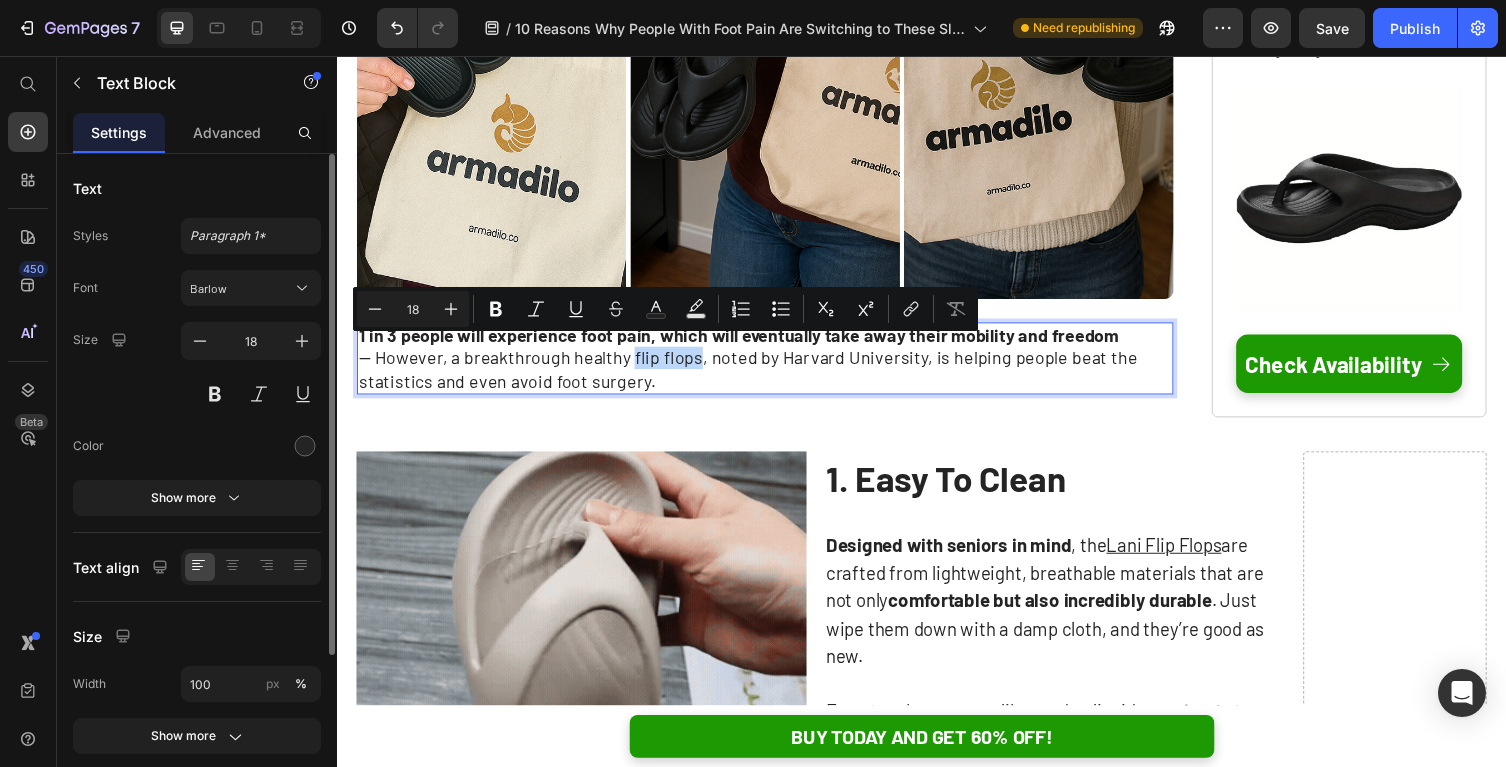 drag, startPoint x: 632, startPoint y: 358, endPoint x: 694, endPoint y: 360, distance: 62.03225 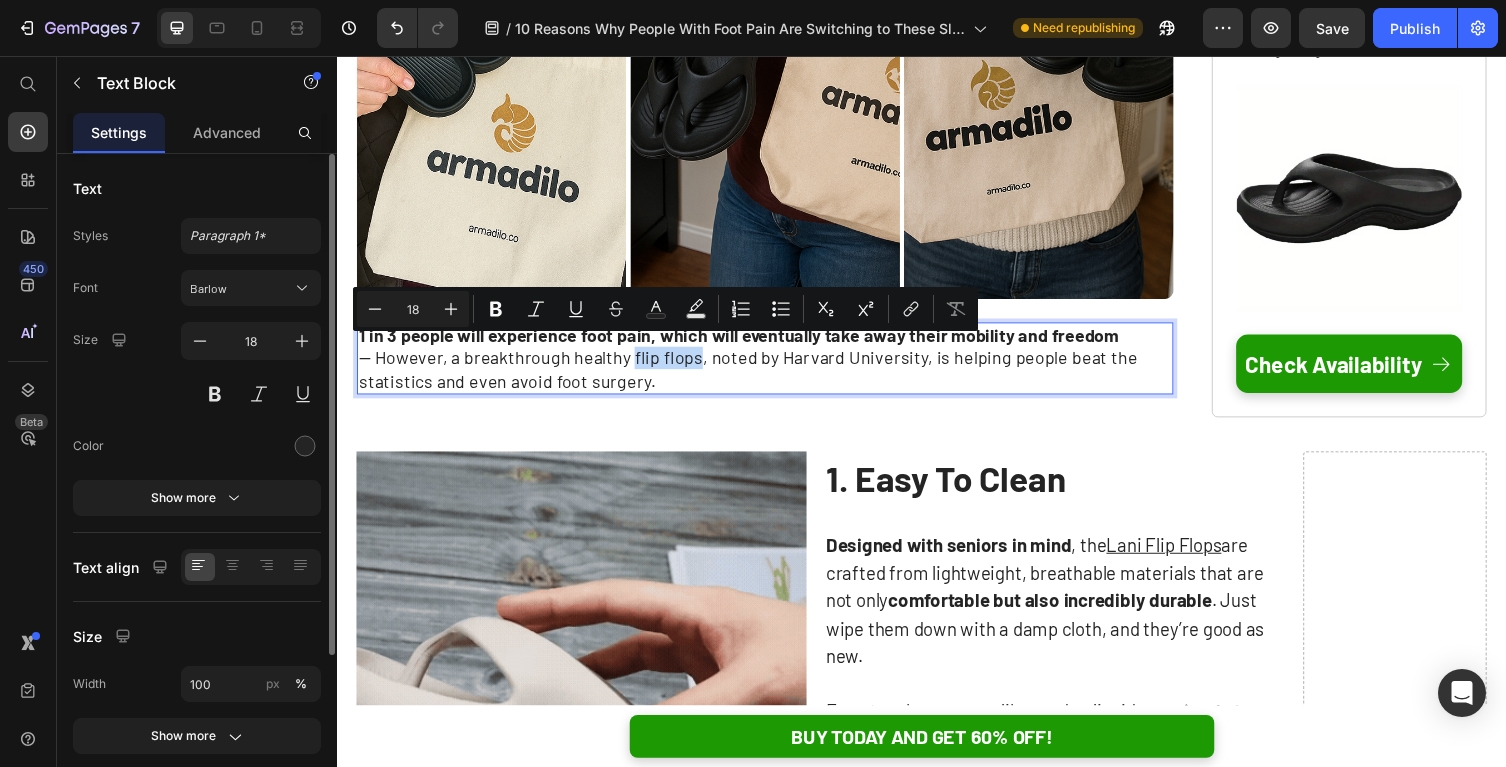 click on "1 in 3 people will experience foot pain, which will eventually take away their mobility and freedom  —   However, a breakthrough healthy flip flops, noted by Harvard University, is helping people beat the statistics and even avoid foot surgery." at bounding box center [776, 366] 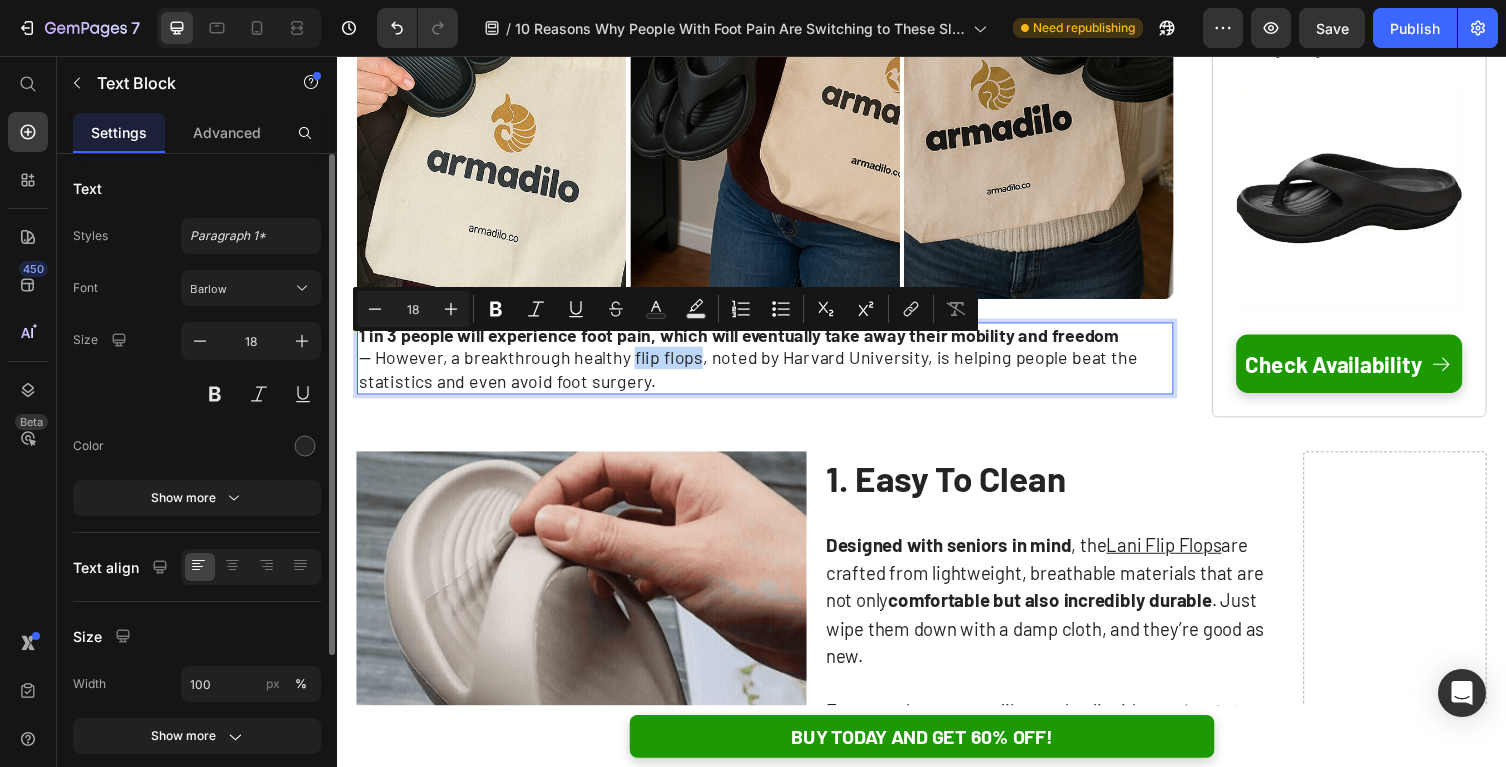 copy on "flip flops" 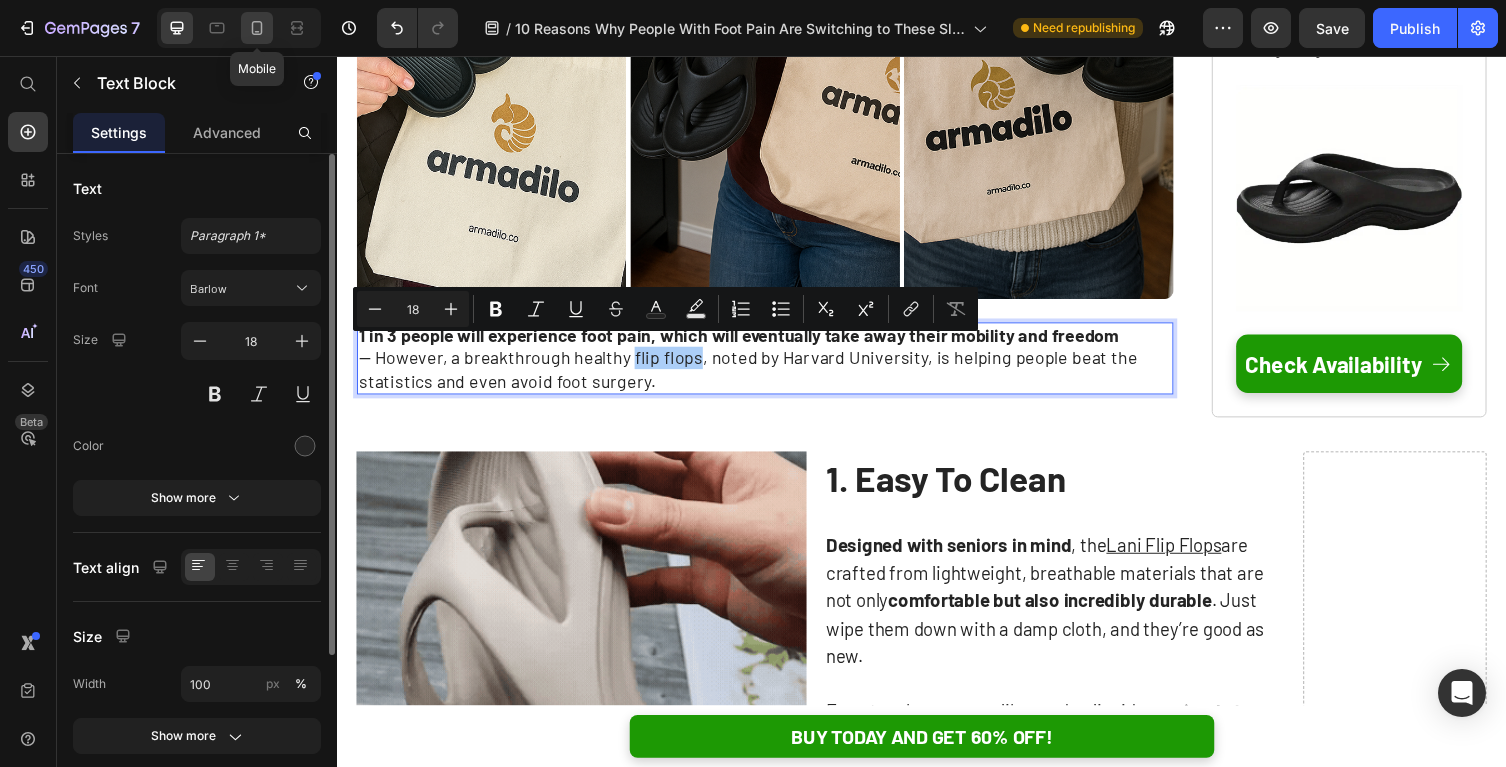 click 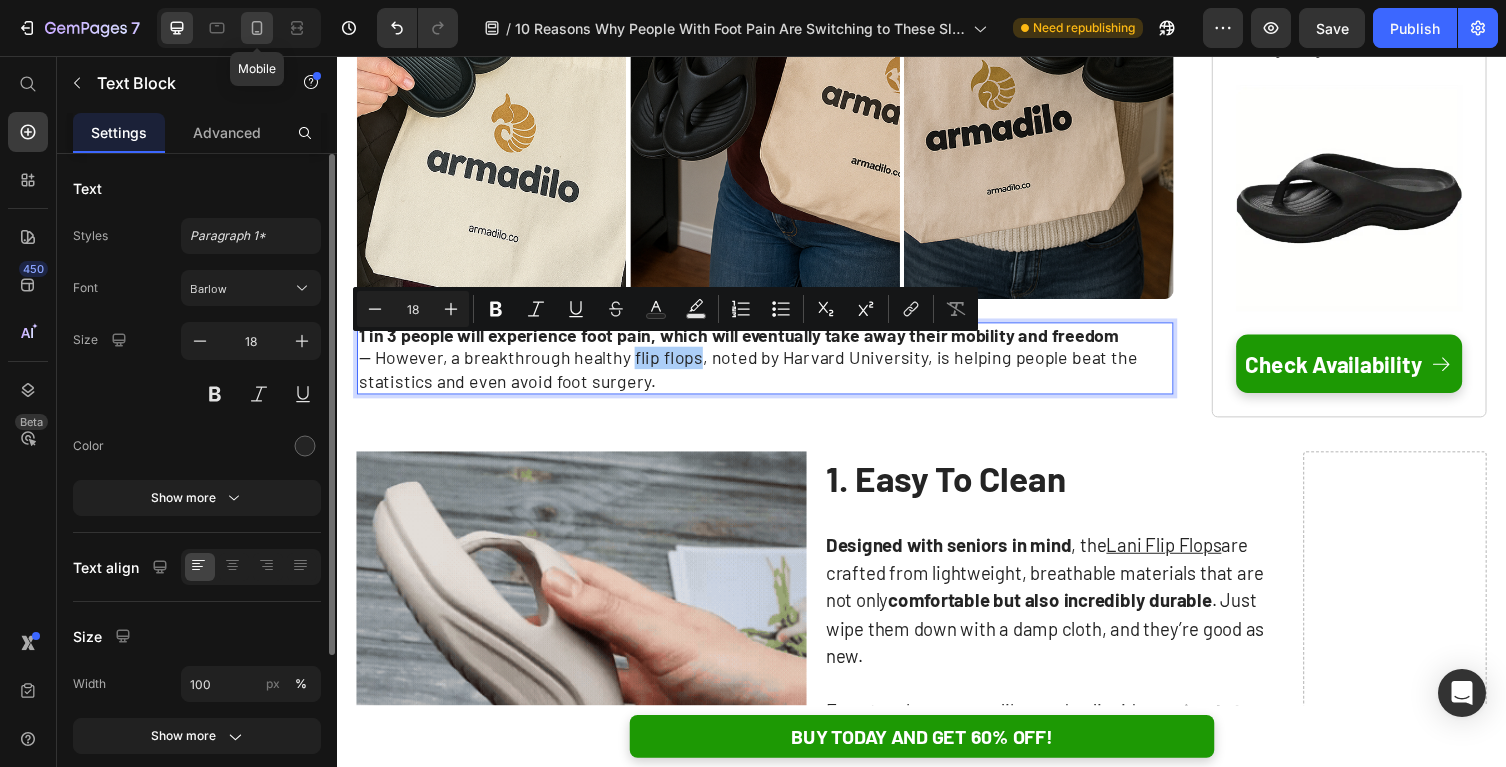 type on "14" 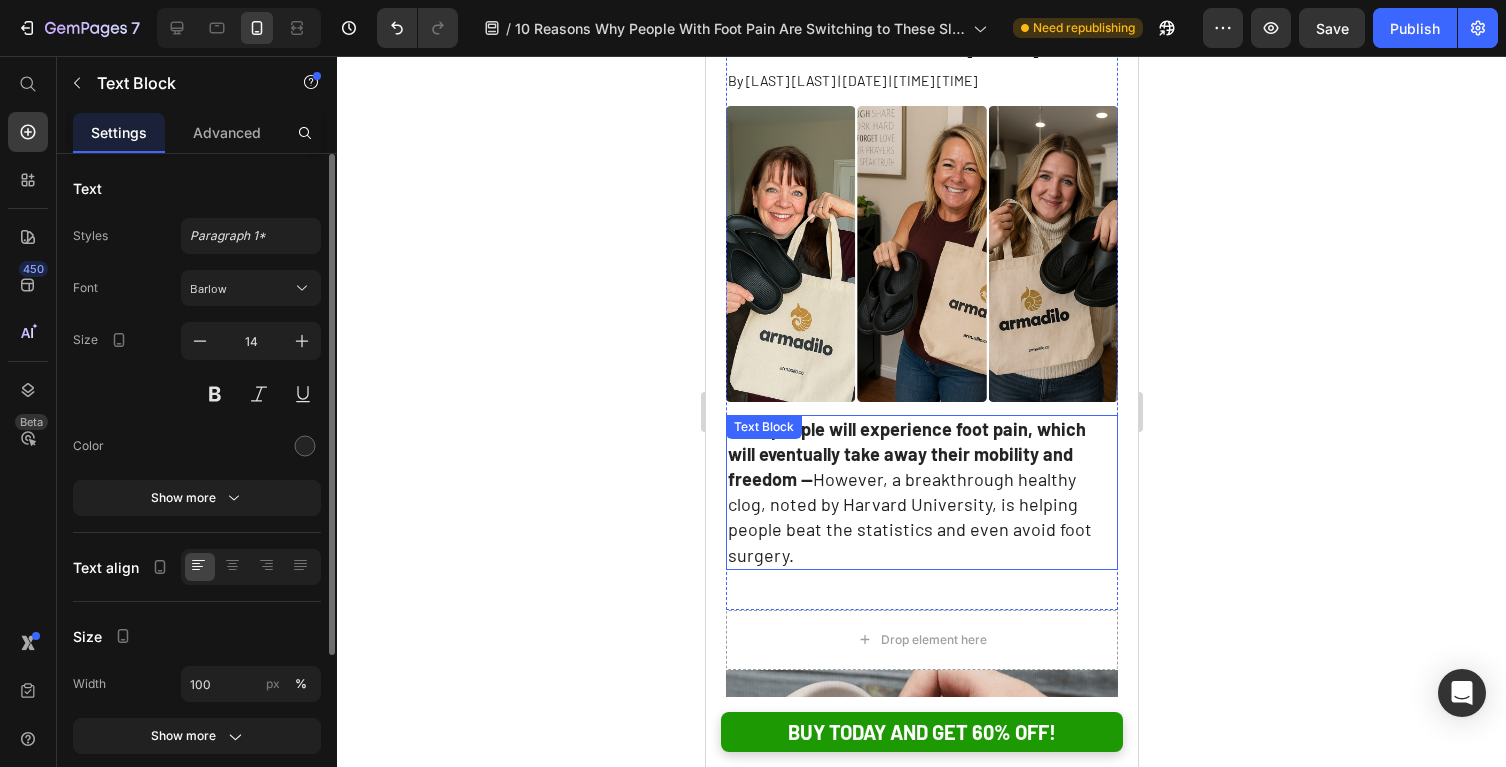 scroll, scrollTop: 233, scrollLeft: 0, axis: vertical 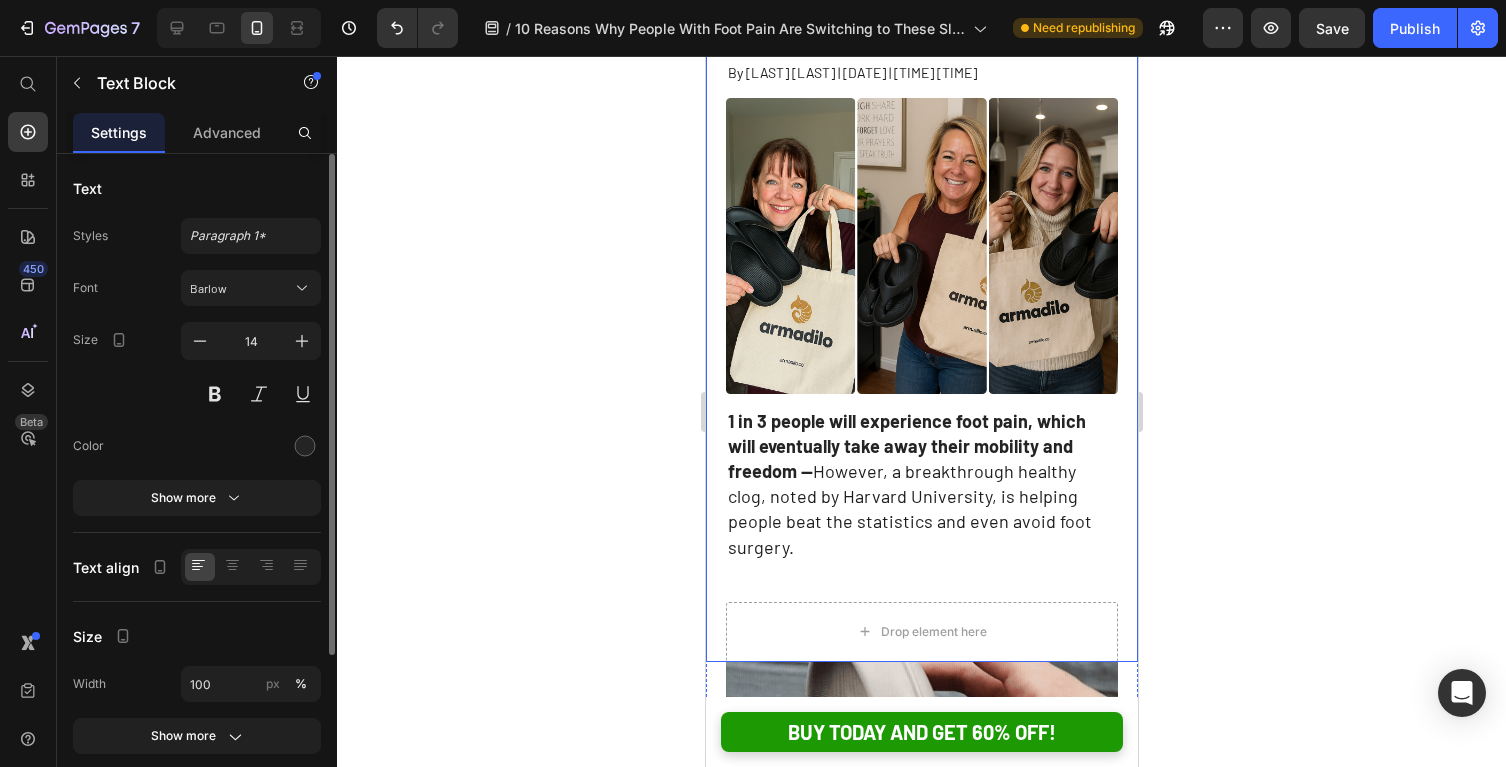 click on "However, a breakthrough healthy clog, noted by Harvard University, is helping people beat the statistics and even avoid foot surgery." at bounding box center (909, 509) 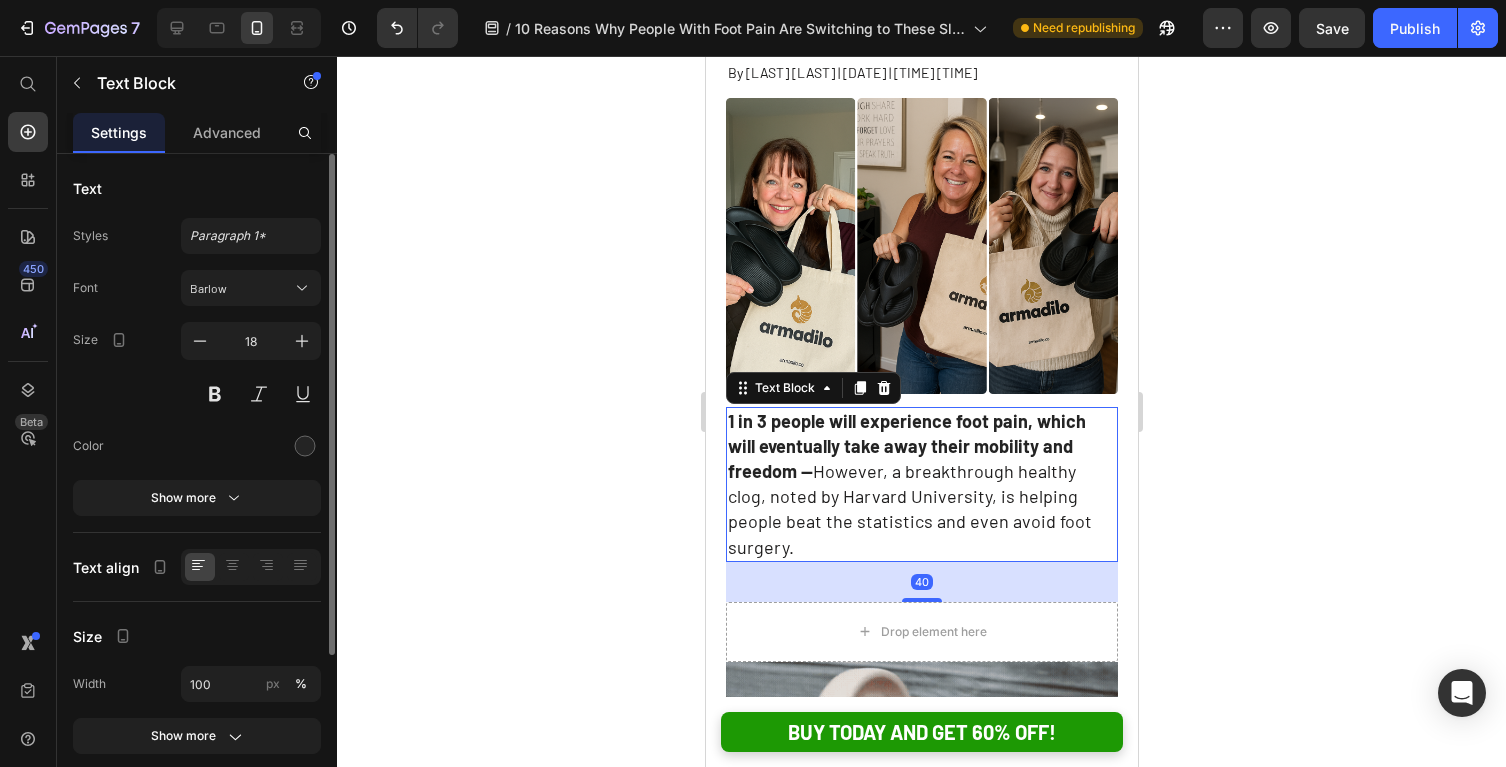 click on "However, a breakthrough healthy clog, noted by Harvard University, is helping people beat the statistics and even avoid foot surgery." at bounding box center (909, 509) 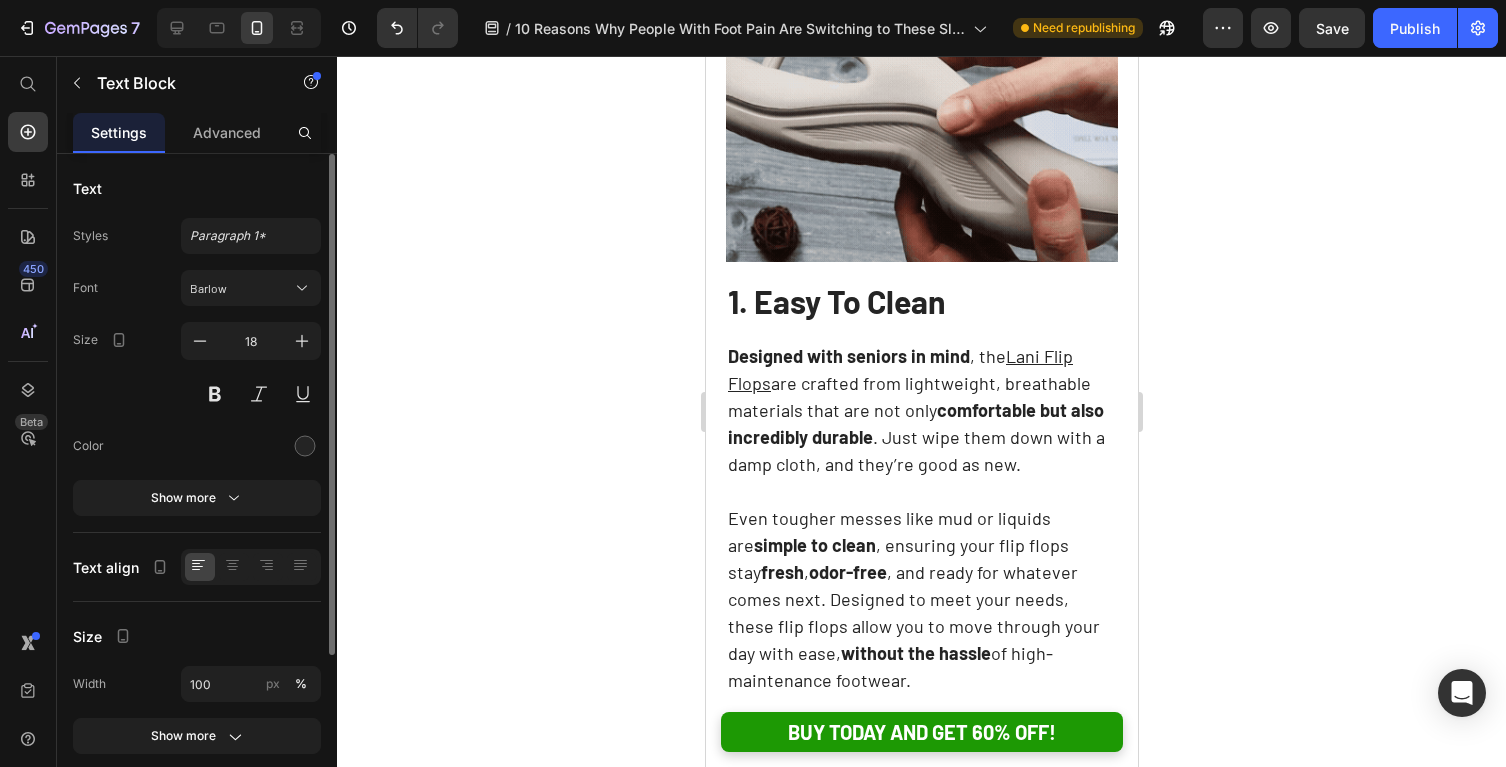 scroll, scrollTop: 1031, scrollLeft: 0, axis: vertical 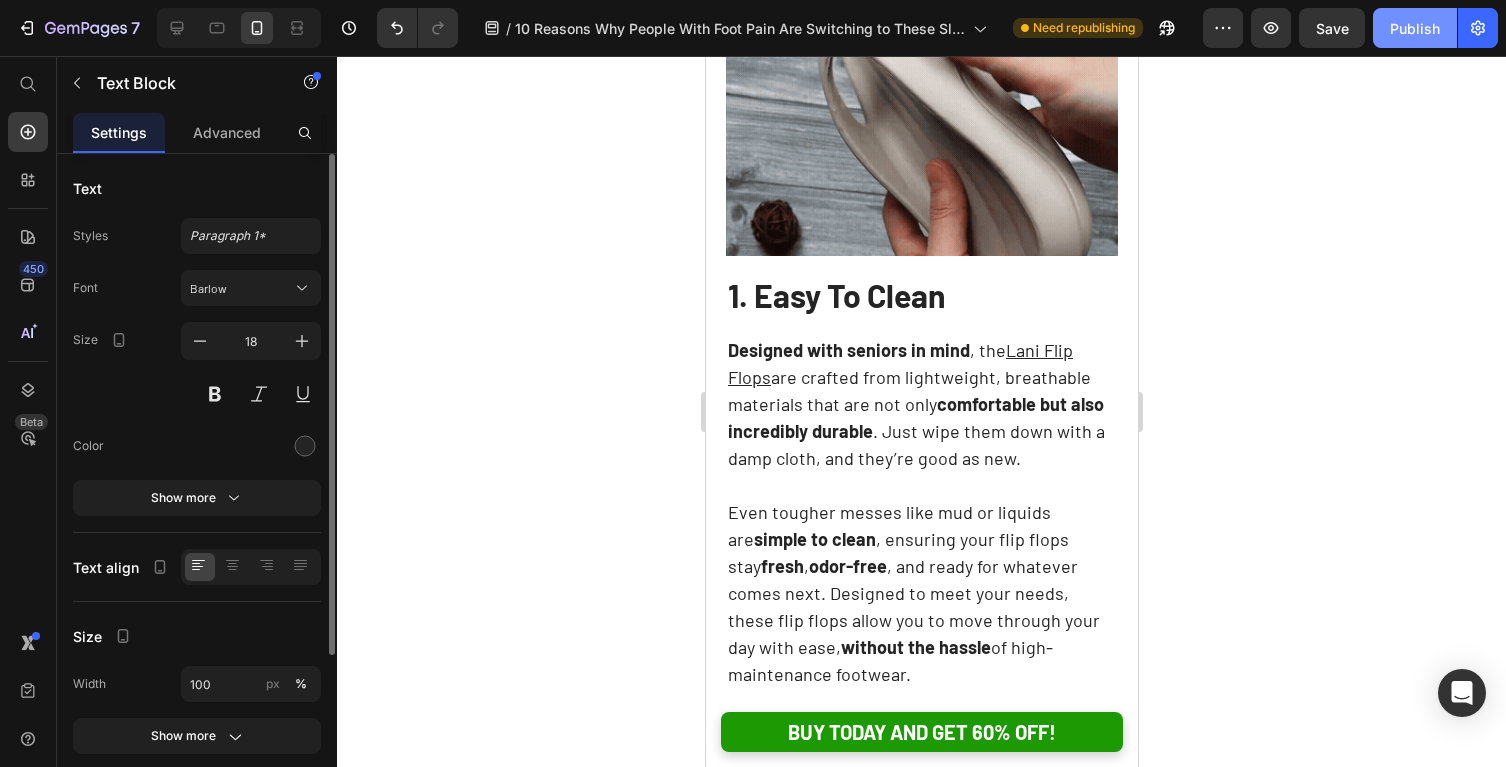 click on "Publish" 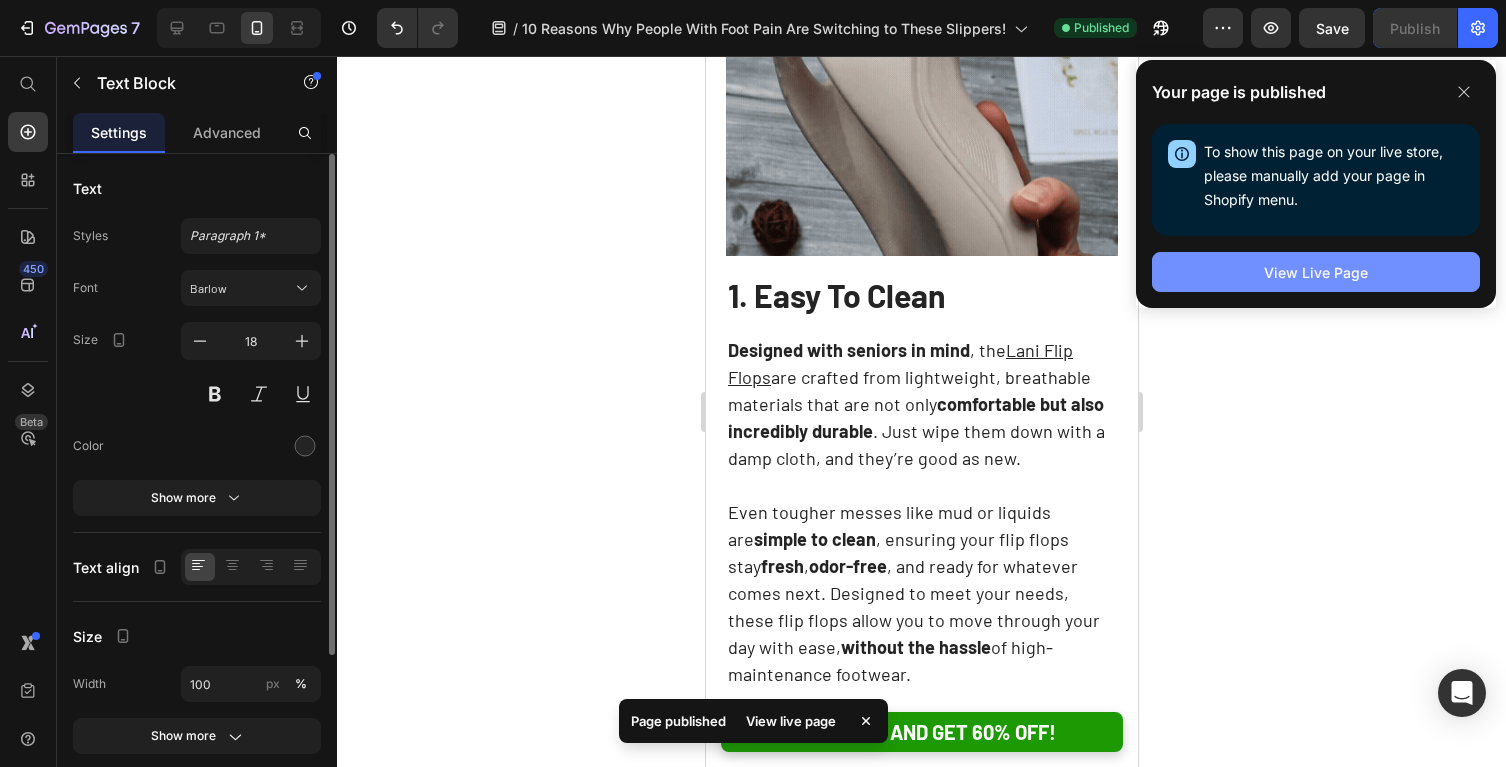 click on "View Live Page" at bounding box center (1316, 272) 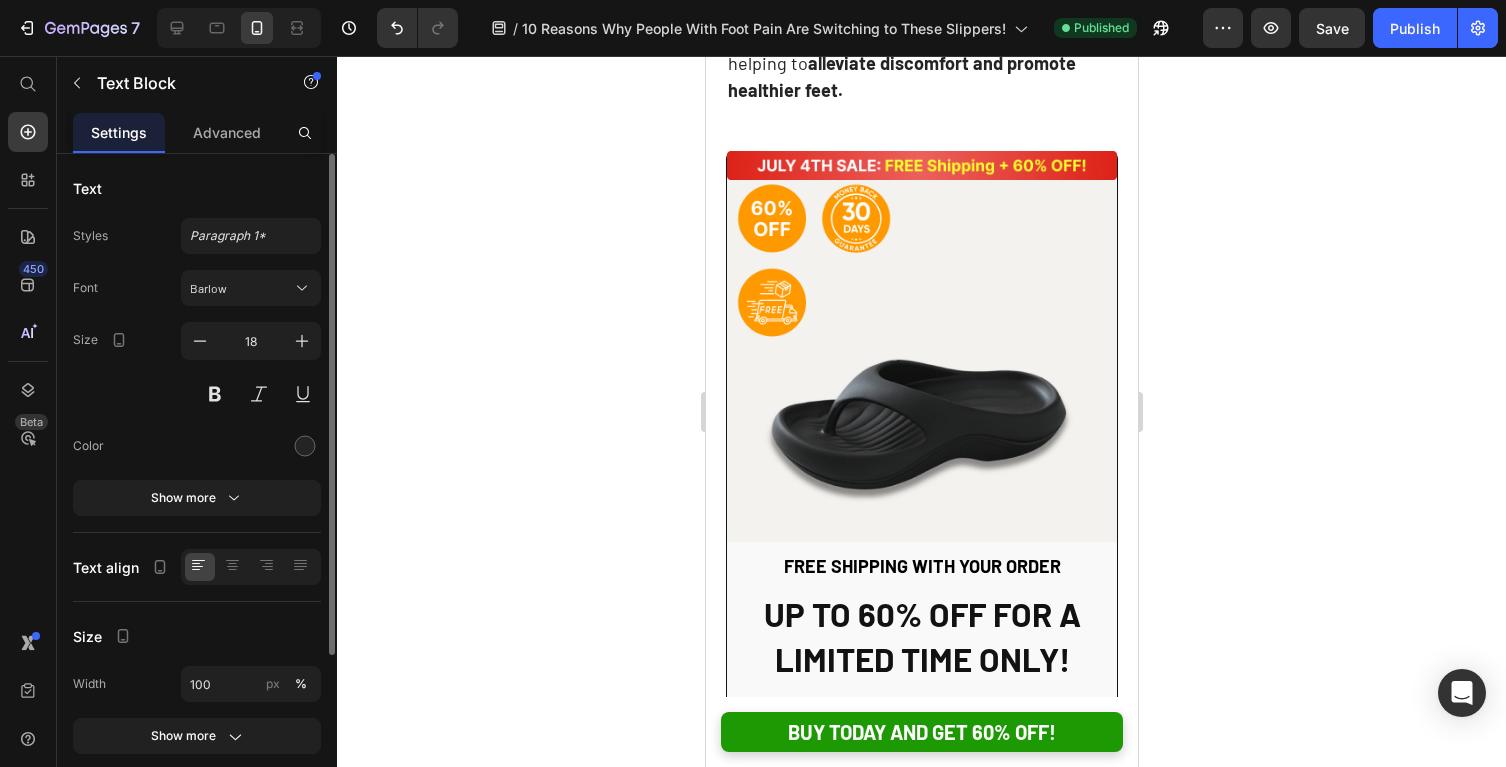 scroll, scrollTop: 6244, scrollLeft: 0, axis: vertical 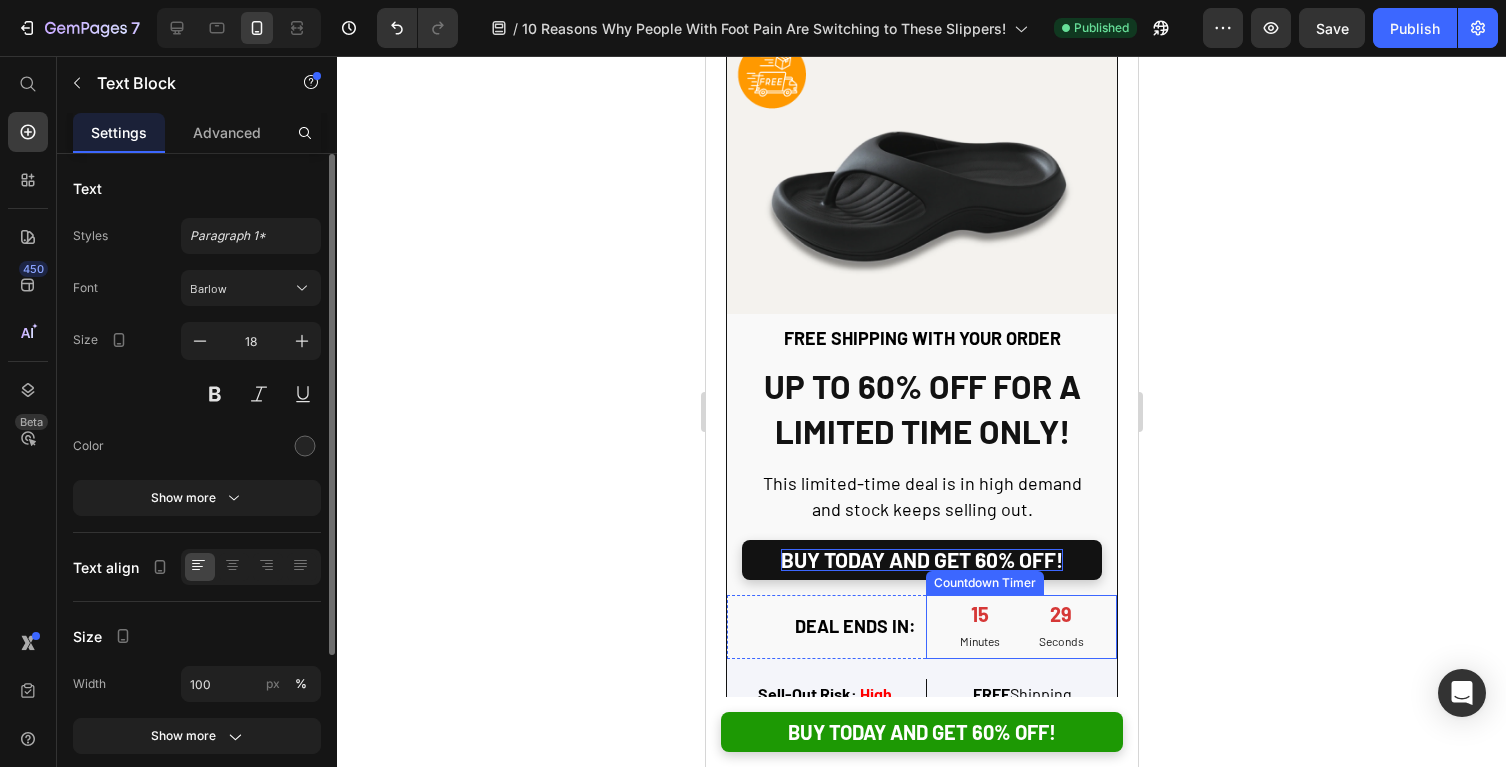 click on "BUY TODAY AND GET 60% OFF!" at bounding box center [921, 559] 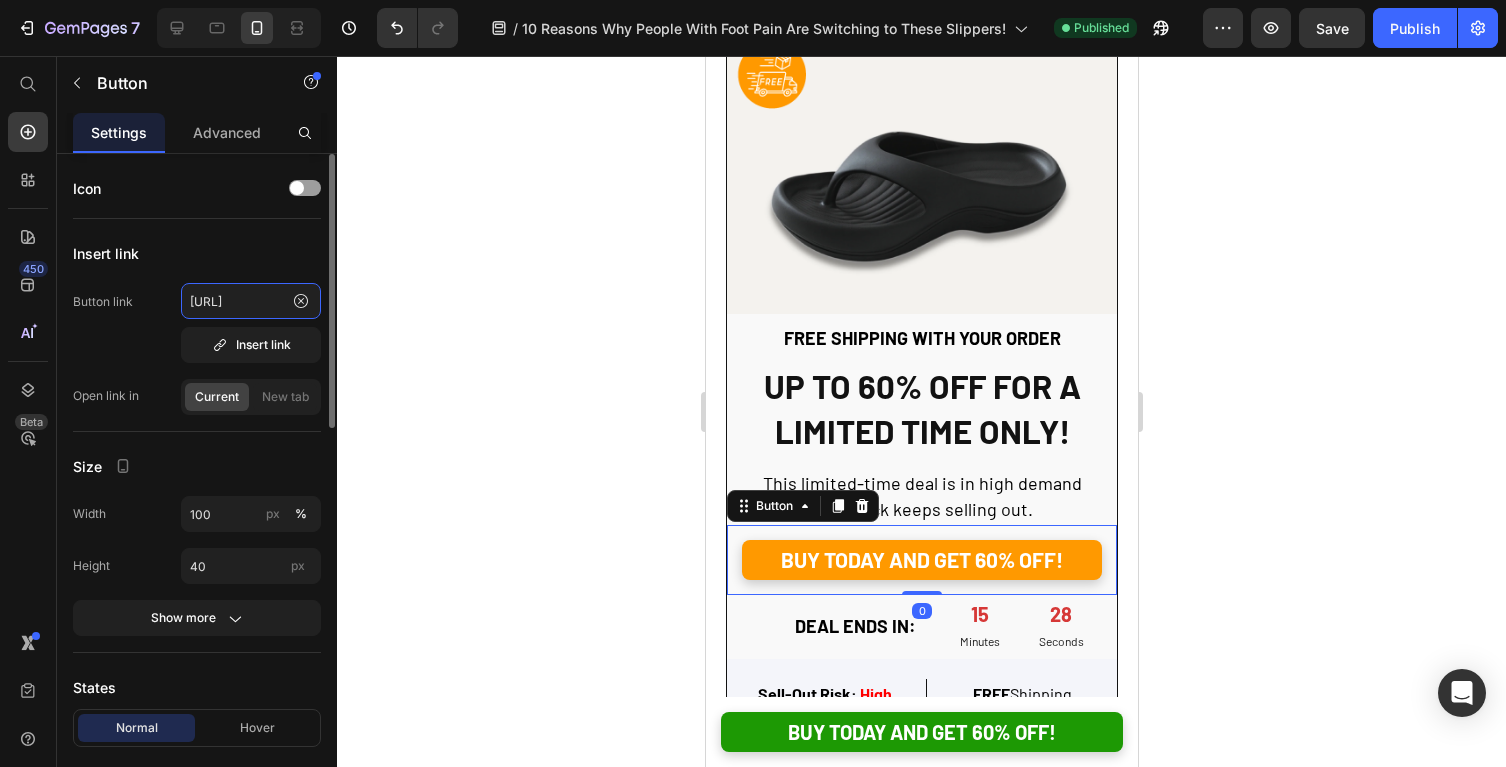 click on "[URL]" 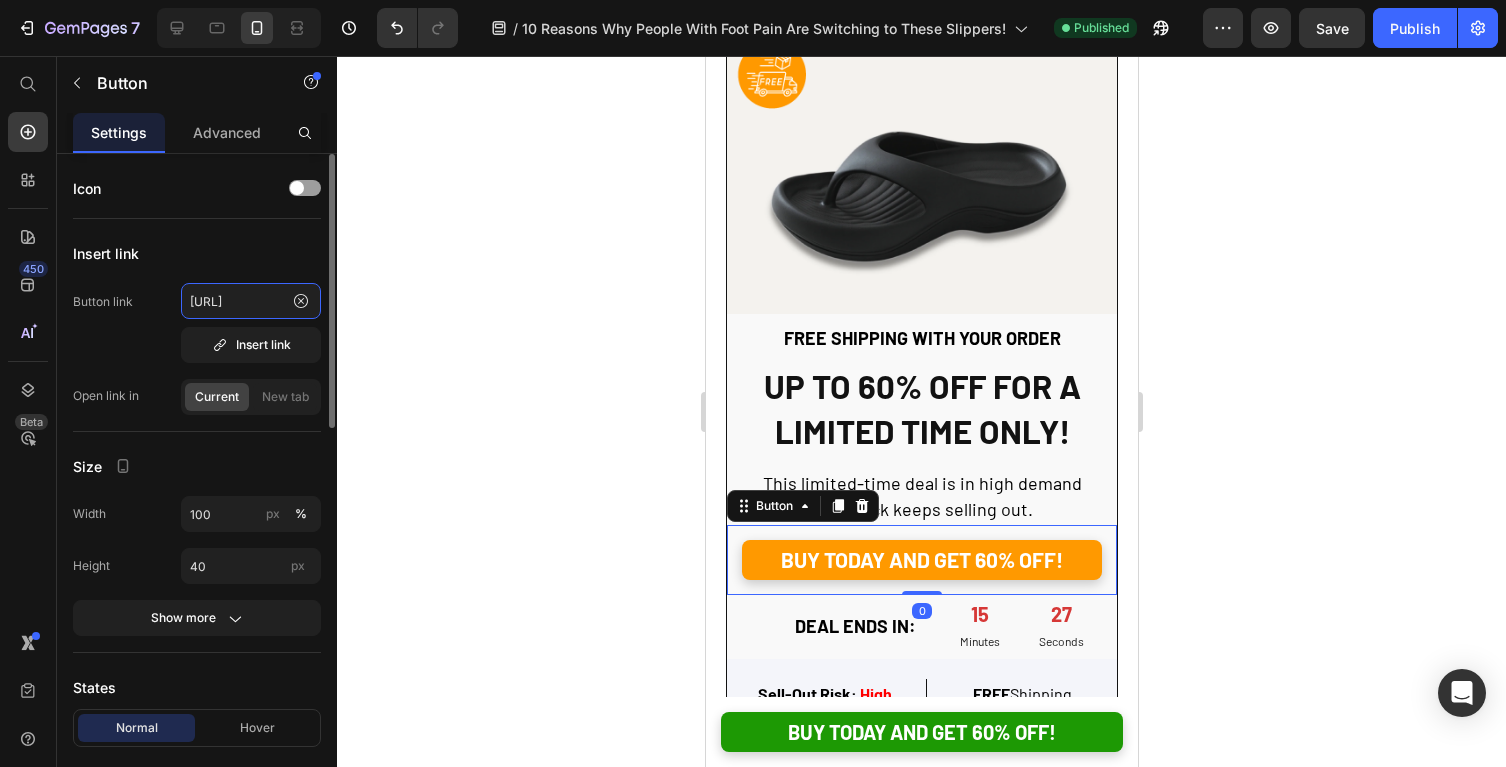click on "[URL]" 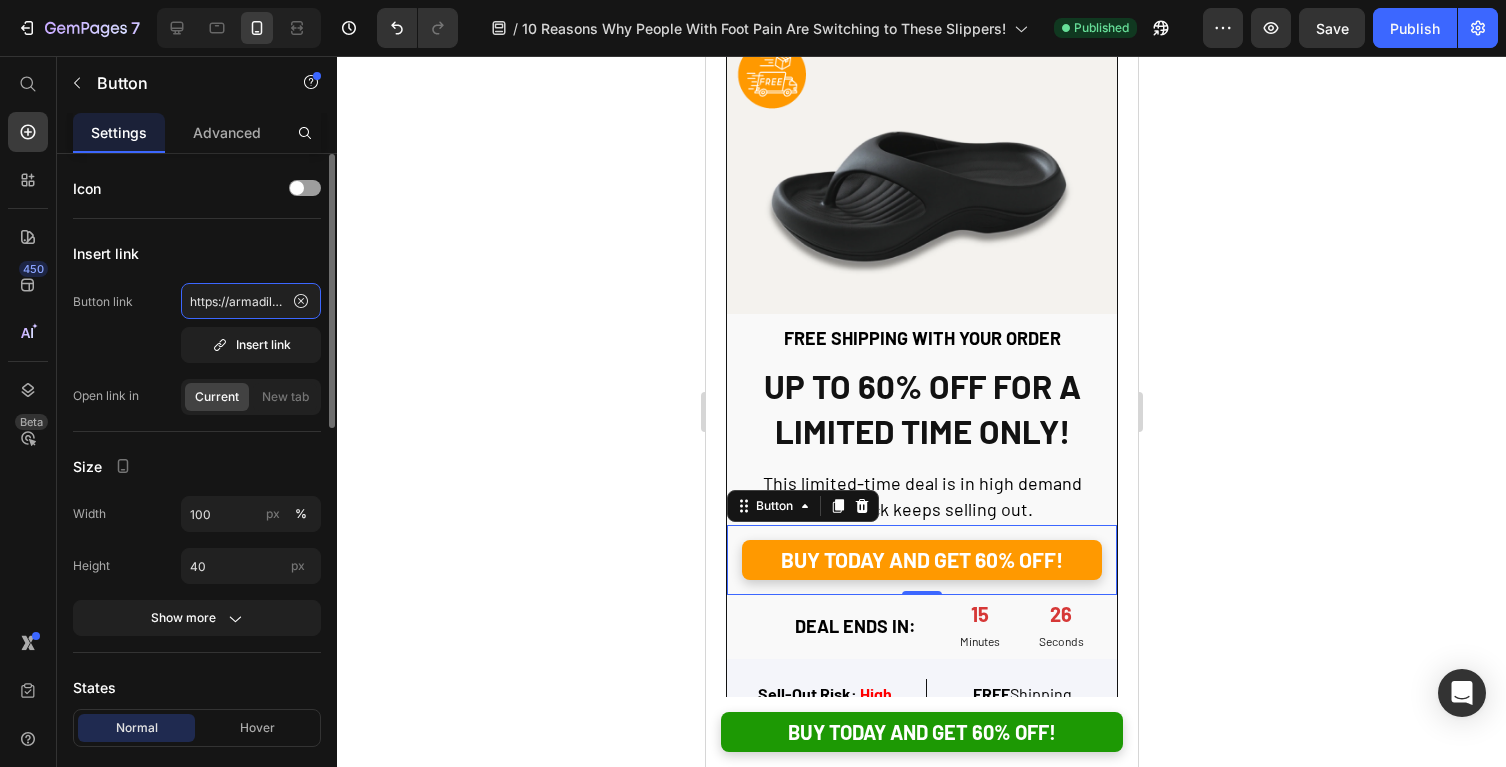 scroll, scrollTop: 0, scrollLeft: 144, axis: horizontal 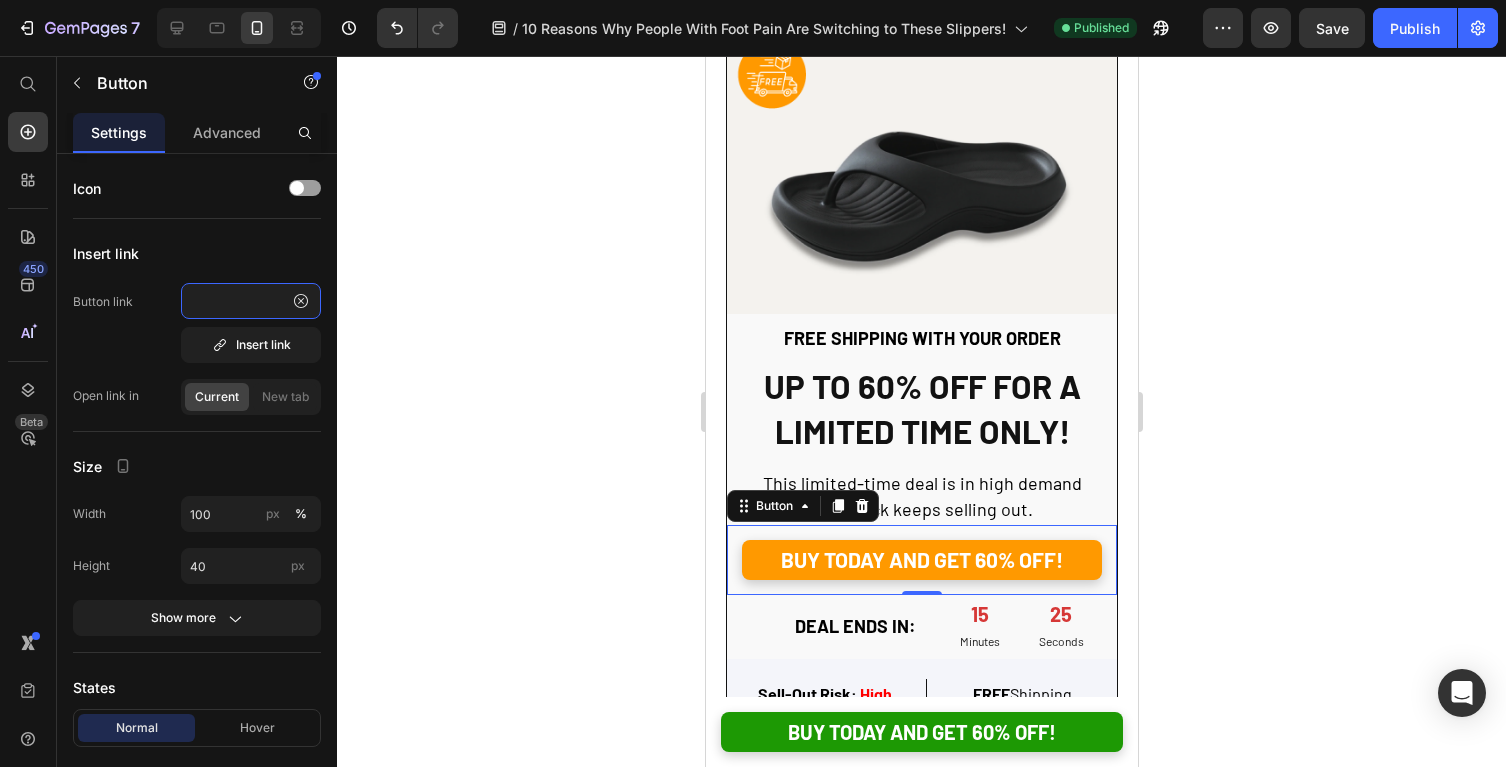 type on "https://armadilo.co/products/lani-flip-flops" 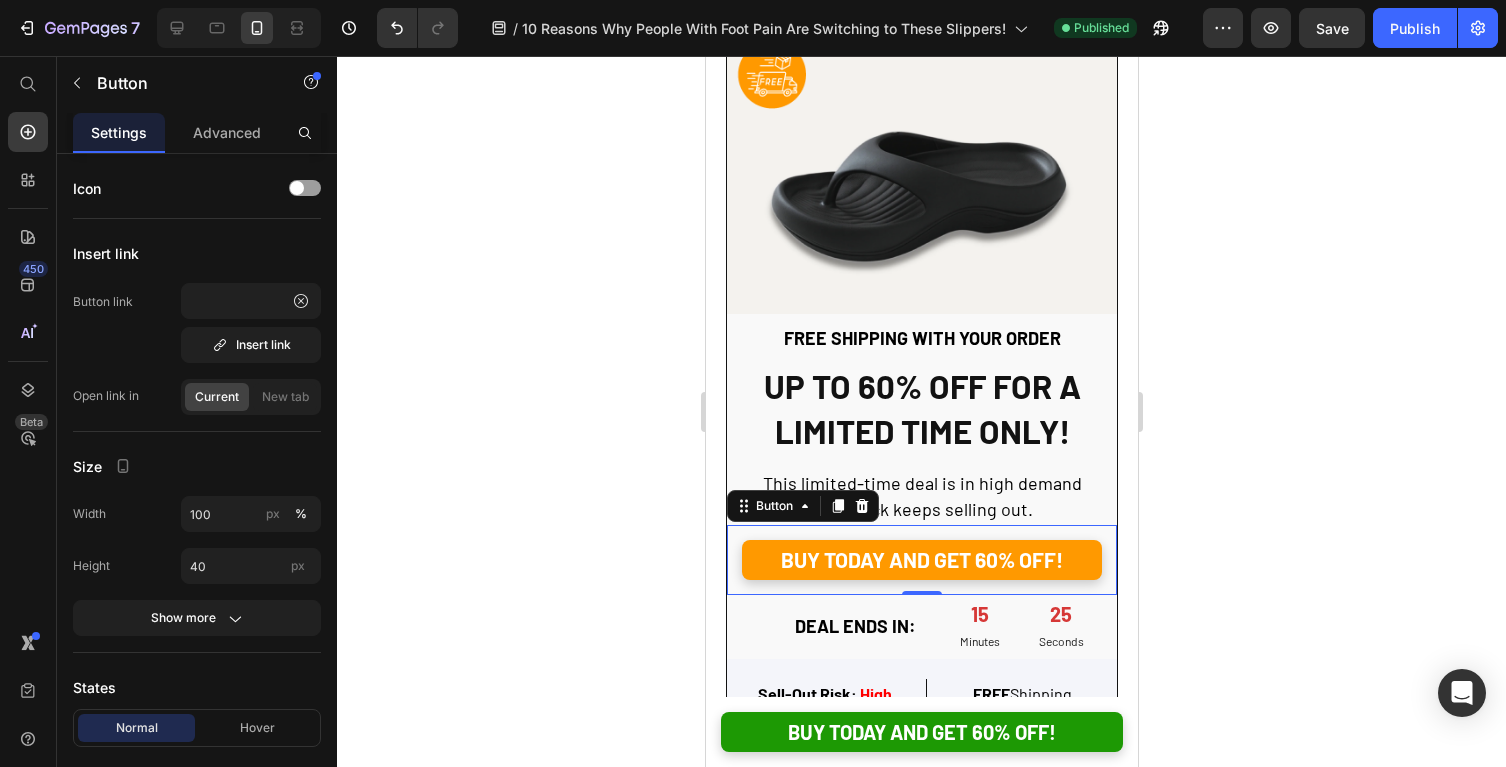click 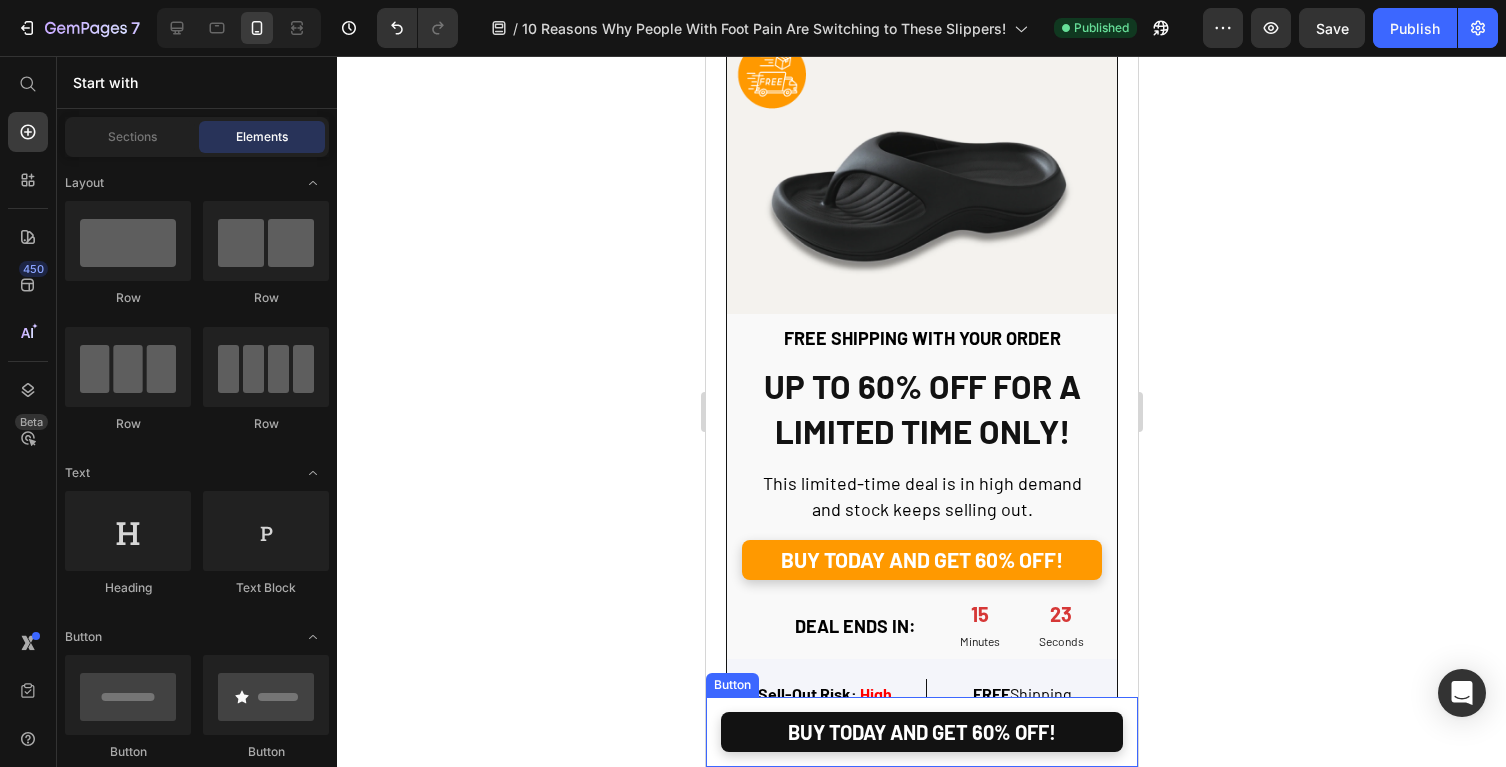 click on "BUY TODAY AND GET 60% OFF!" at bounding box center [921, 732] 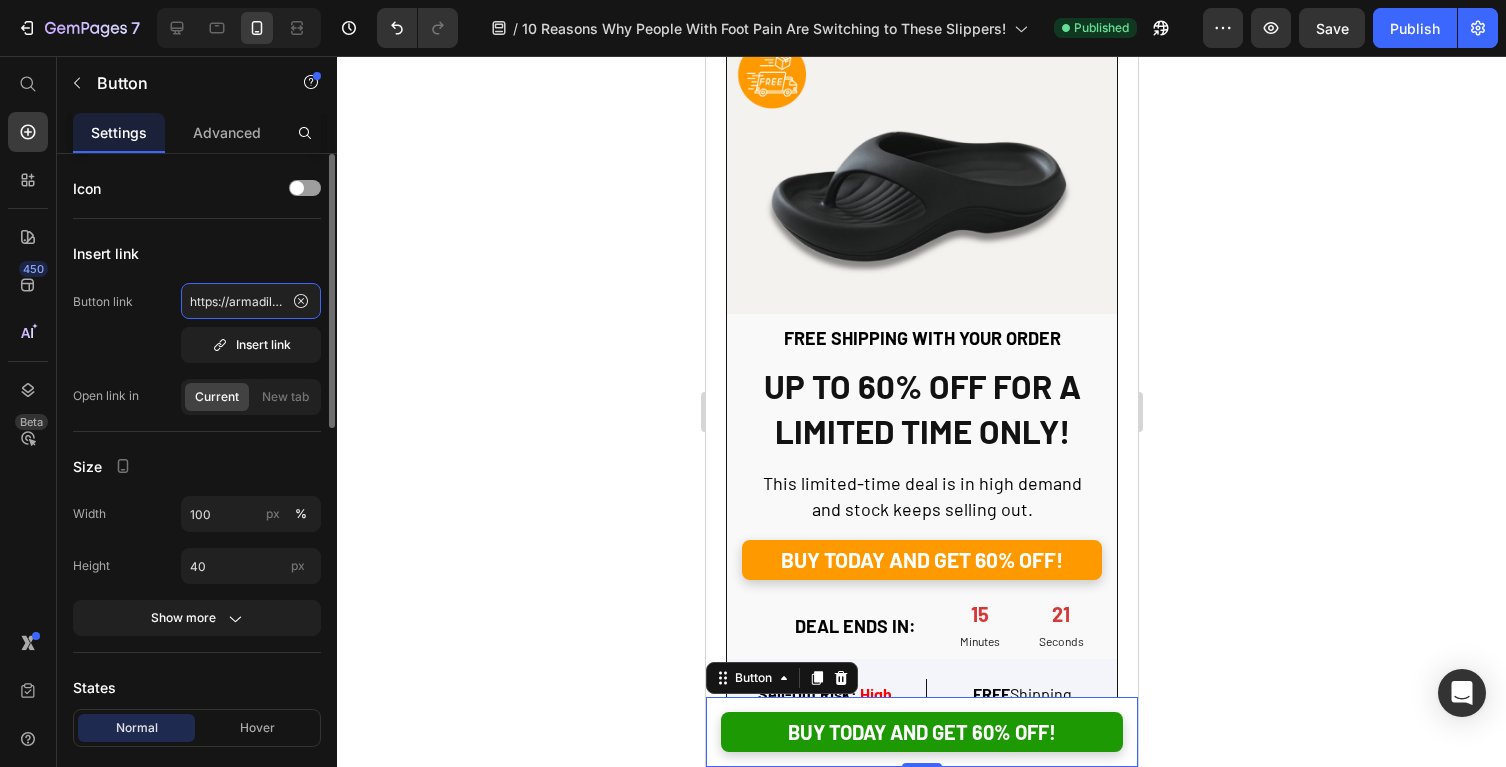 click on "https://armadilo.co/products/lani-flip-flops" 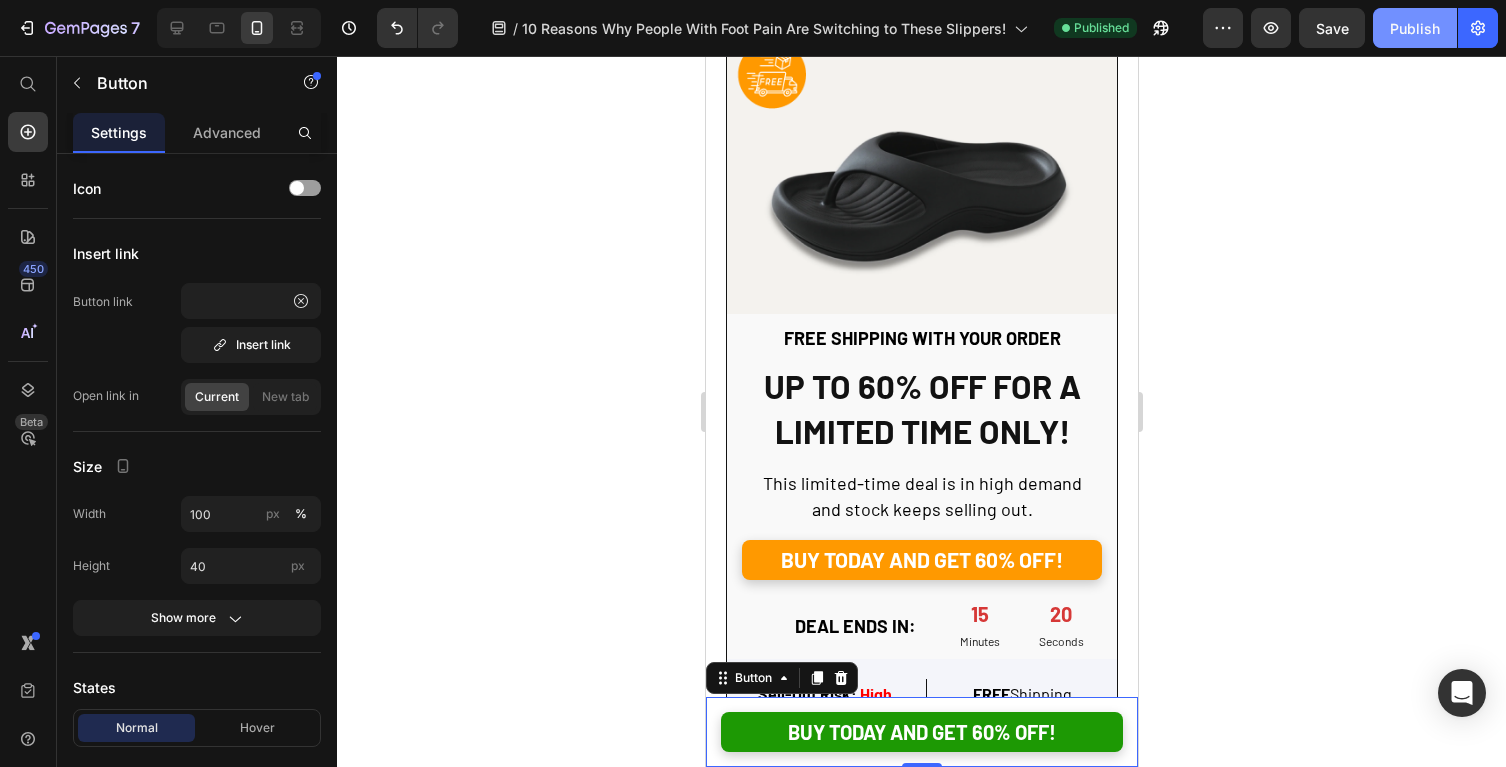 click on "Publish" 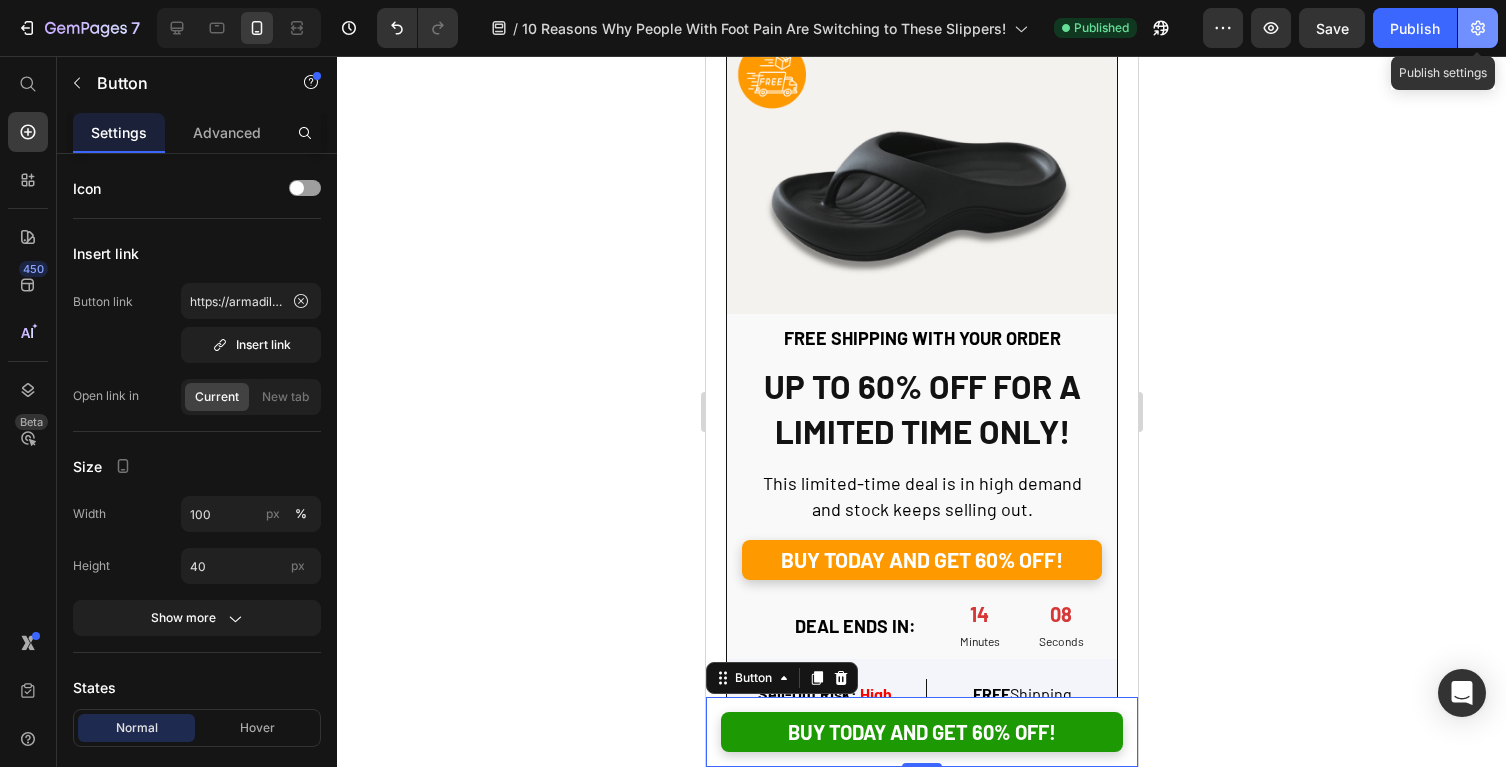 click 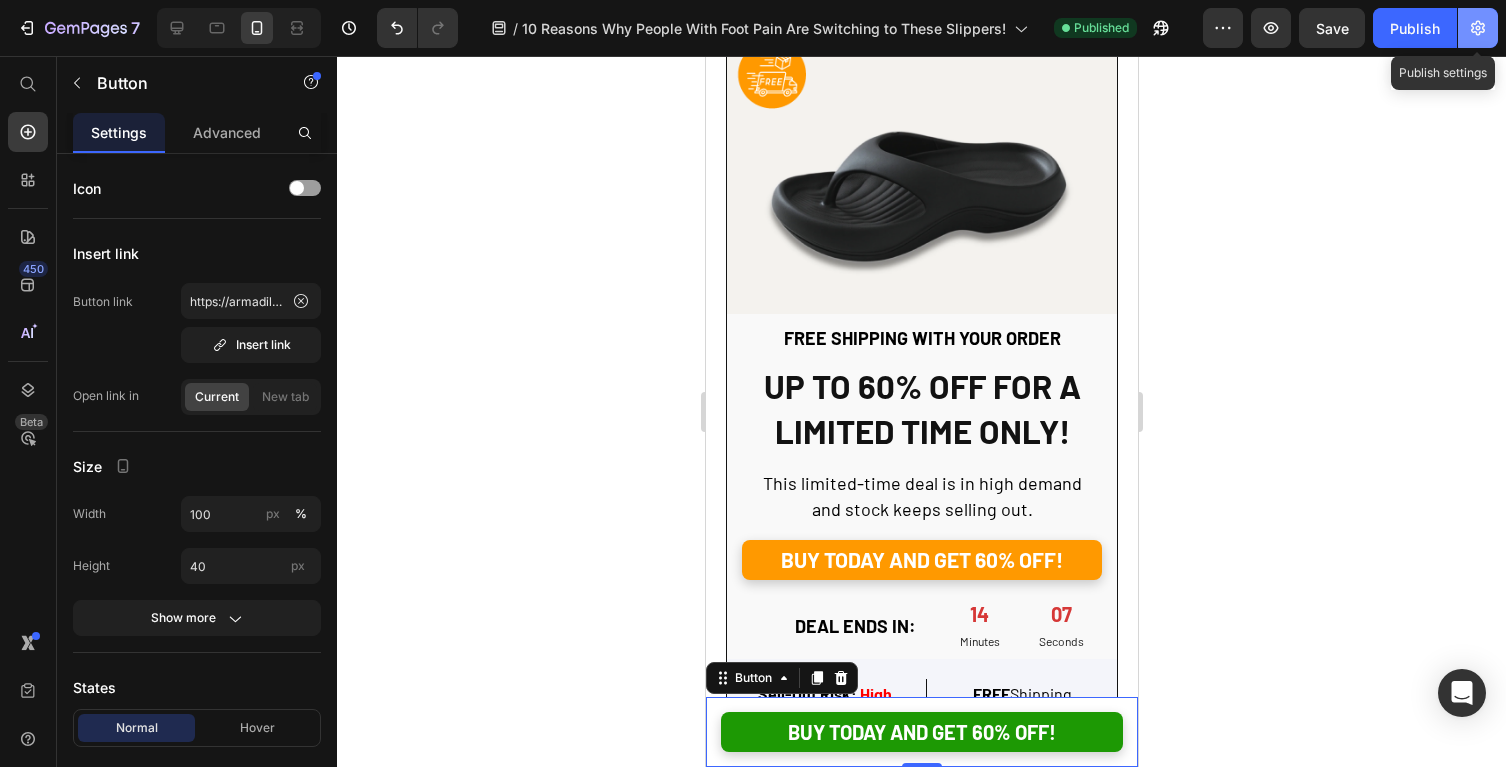 click 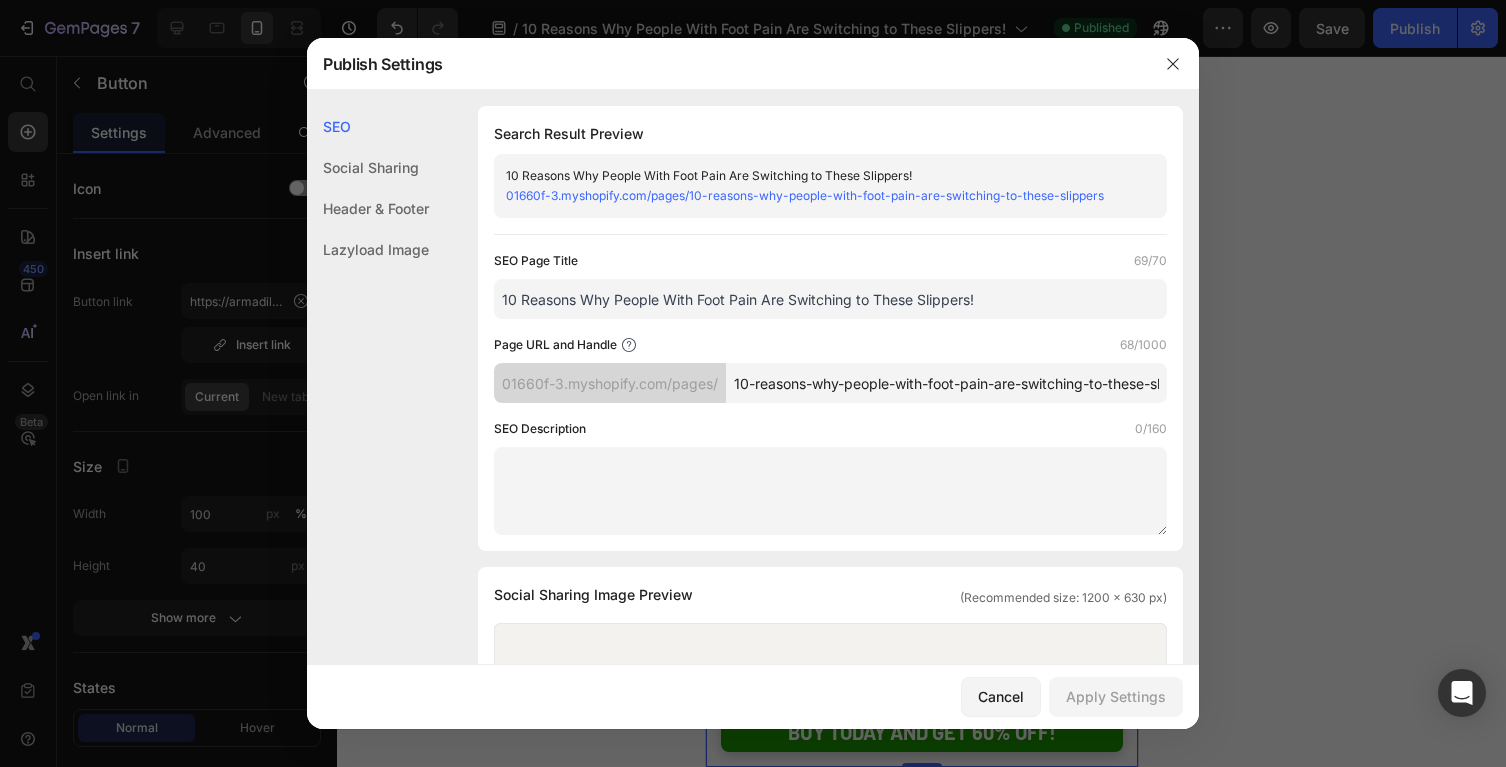 scroll, scrollTop: 0, scrollLeft: 67, axis: horizontal 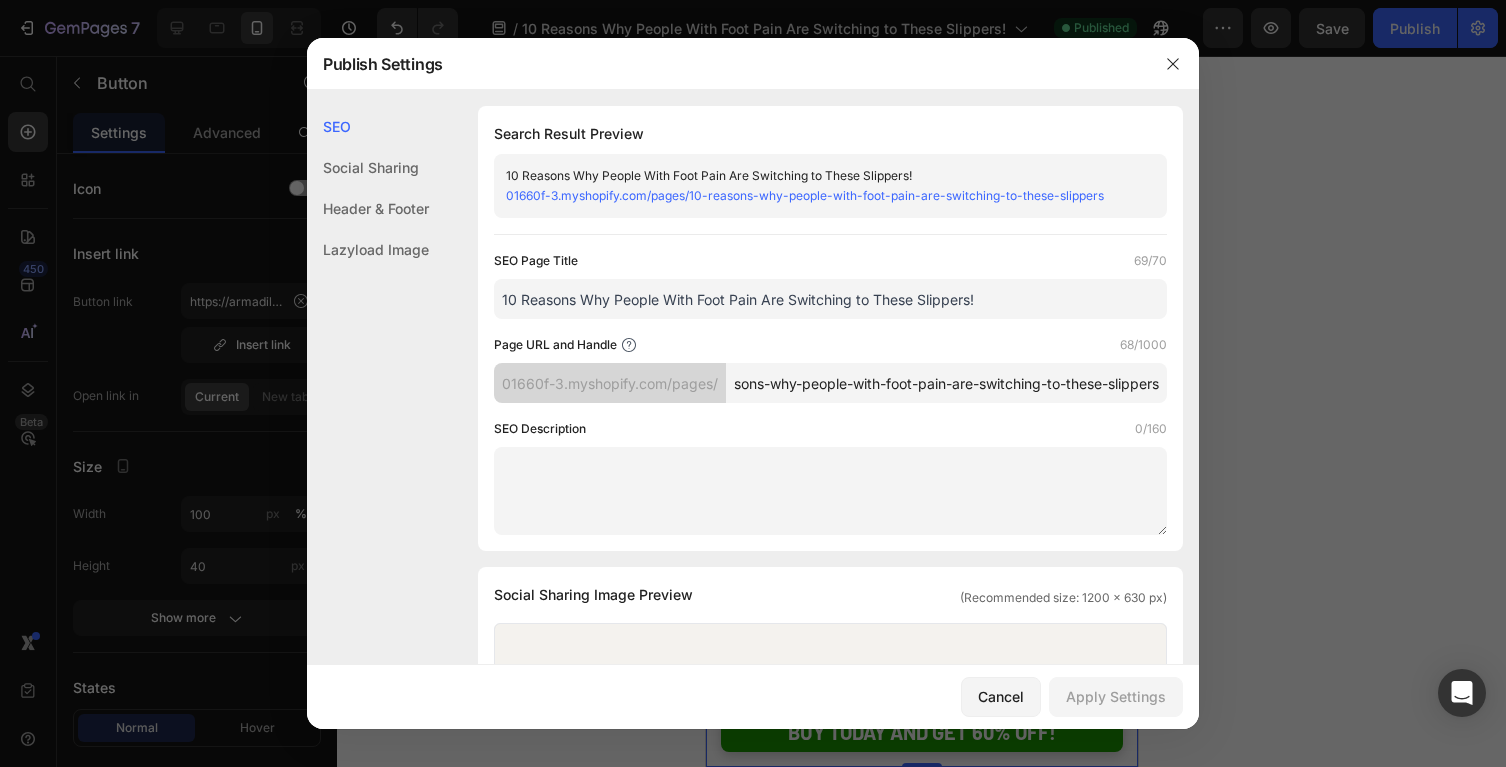 drag, startPoint x: 734, startPoint y: 379, endPoint x: 1338, endPoint y: 378, distance: 604.00085 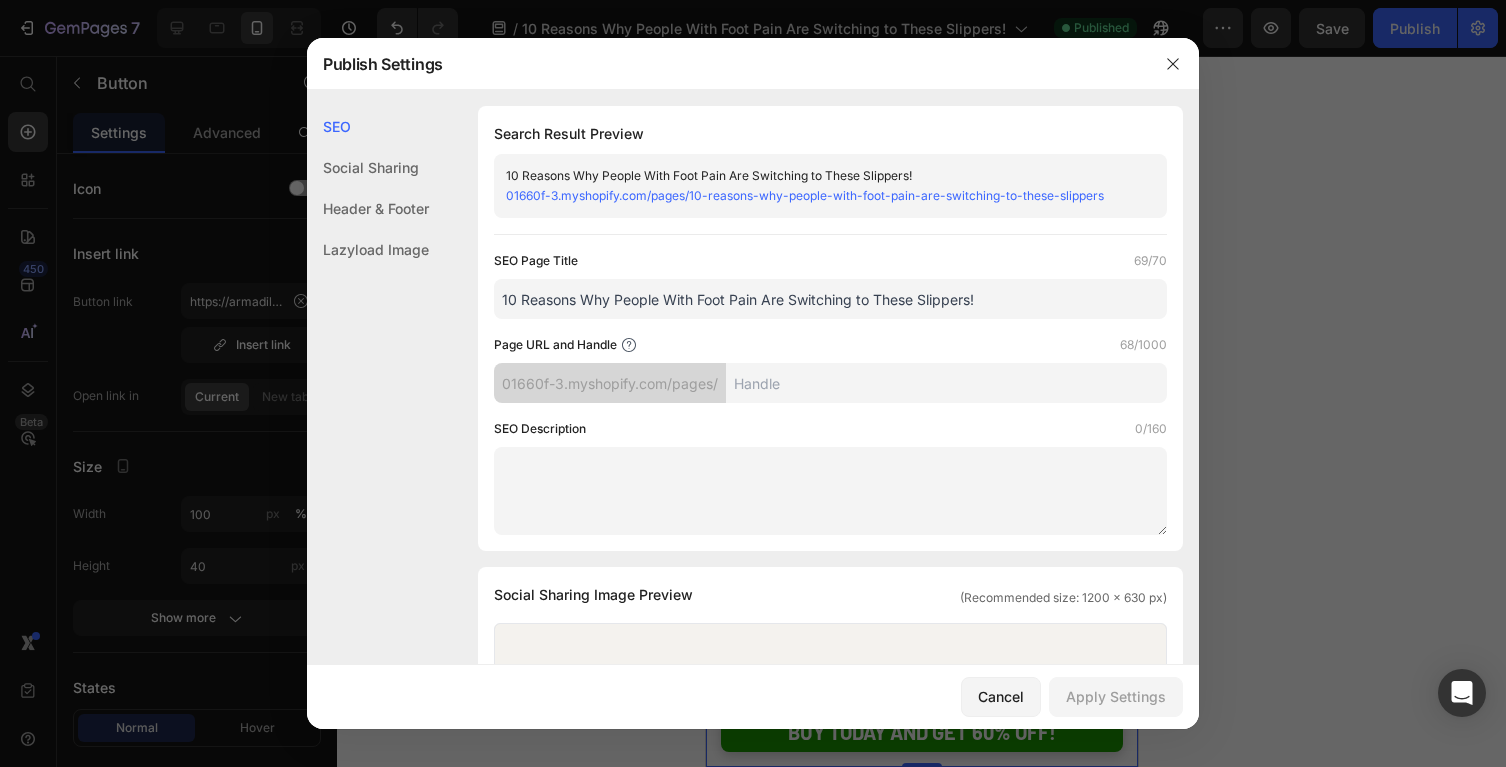 scroll, scrollTop: 0, scrollLeft: 0, axis: both 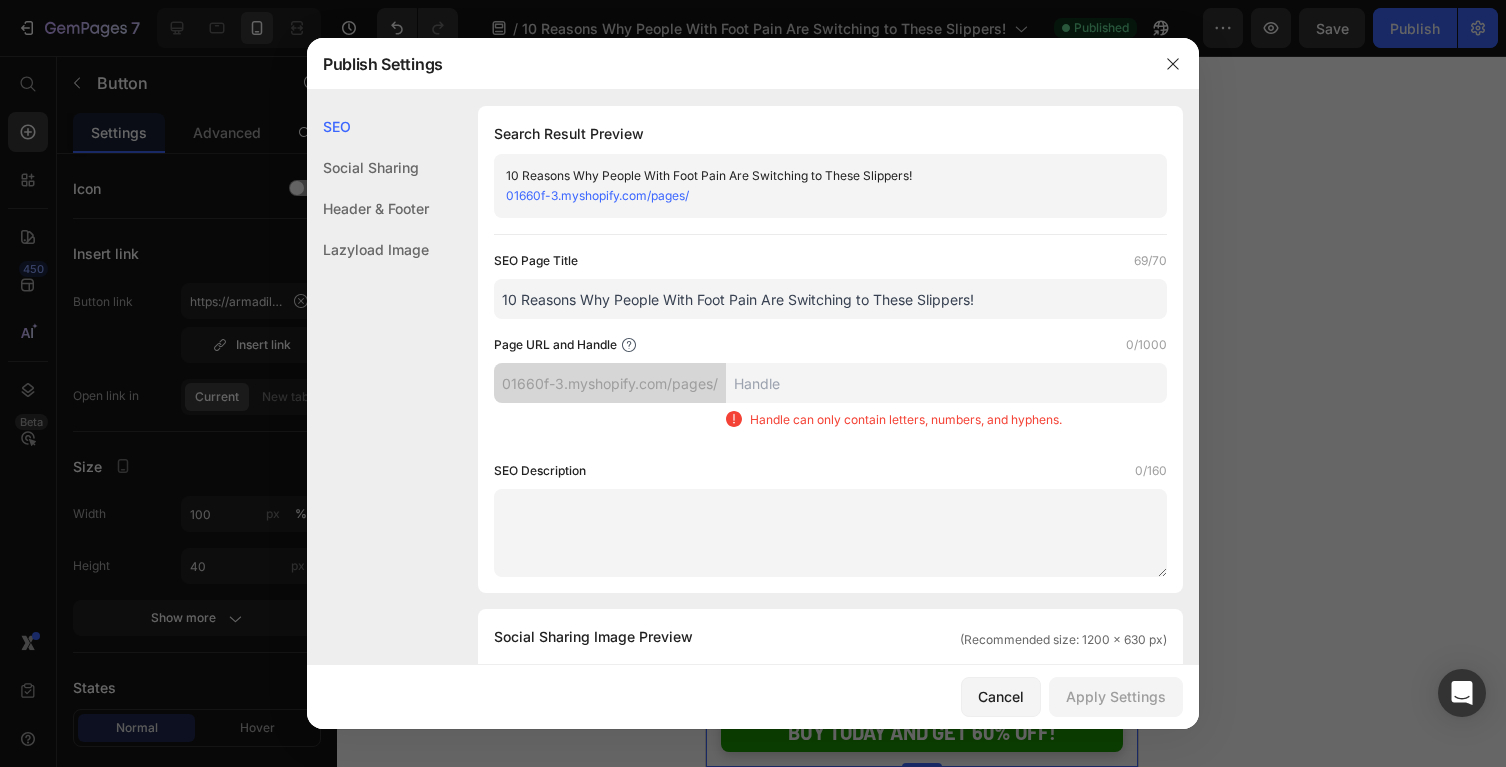 type on "-" 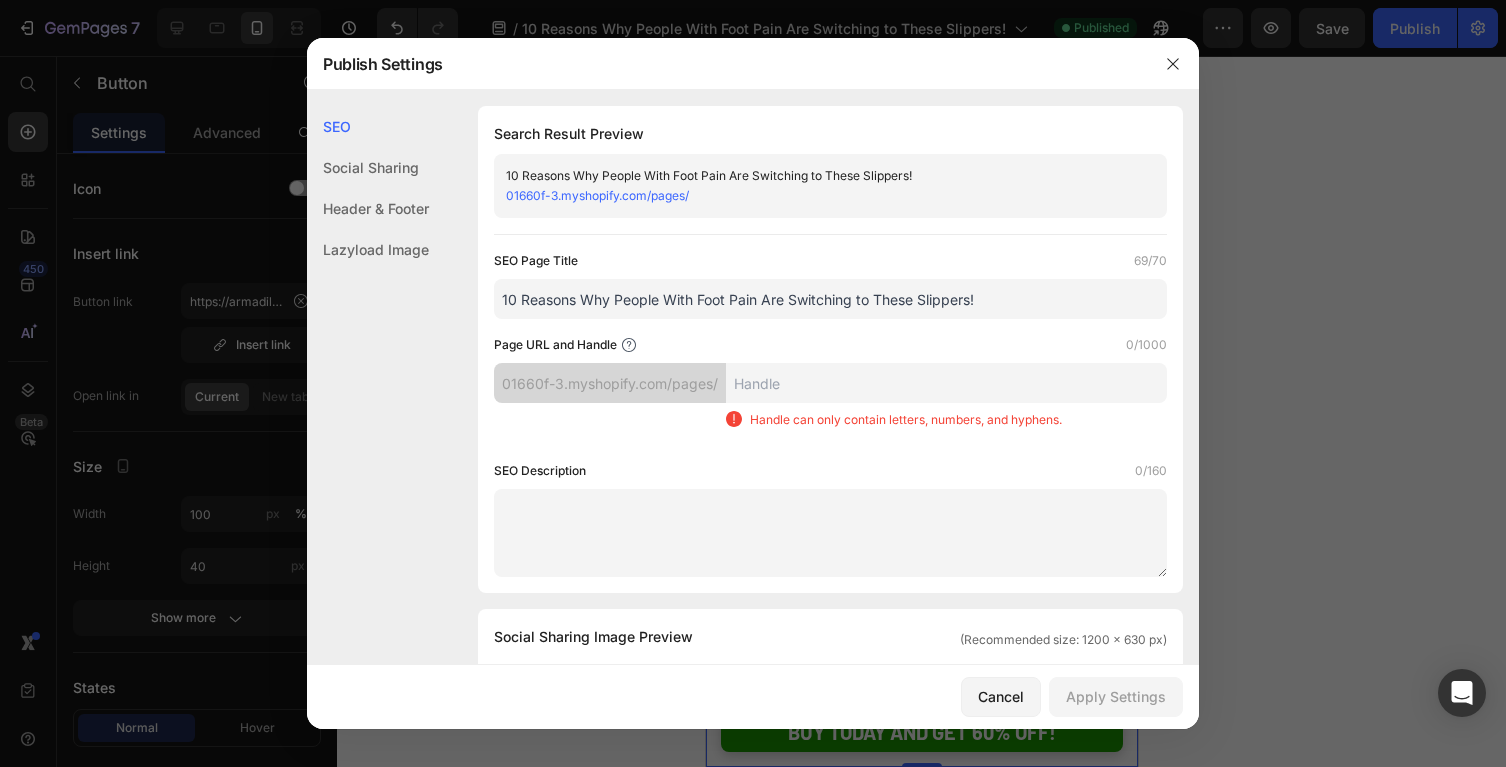 type 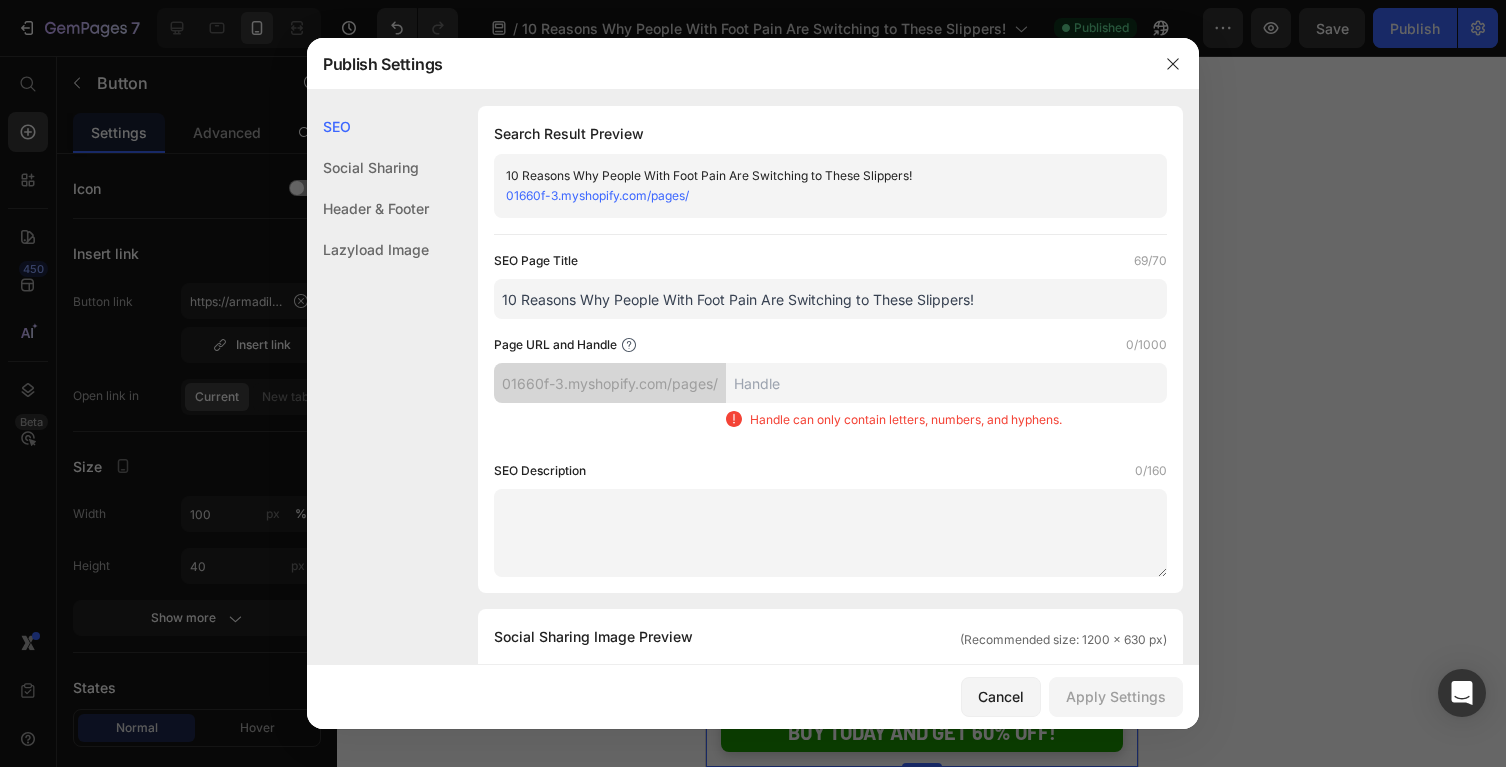 click on "10 Reasons Why People With Foot Pain Are Switching to These Slippers!" at bounding box center [830, 299] 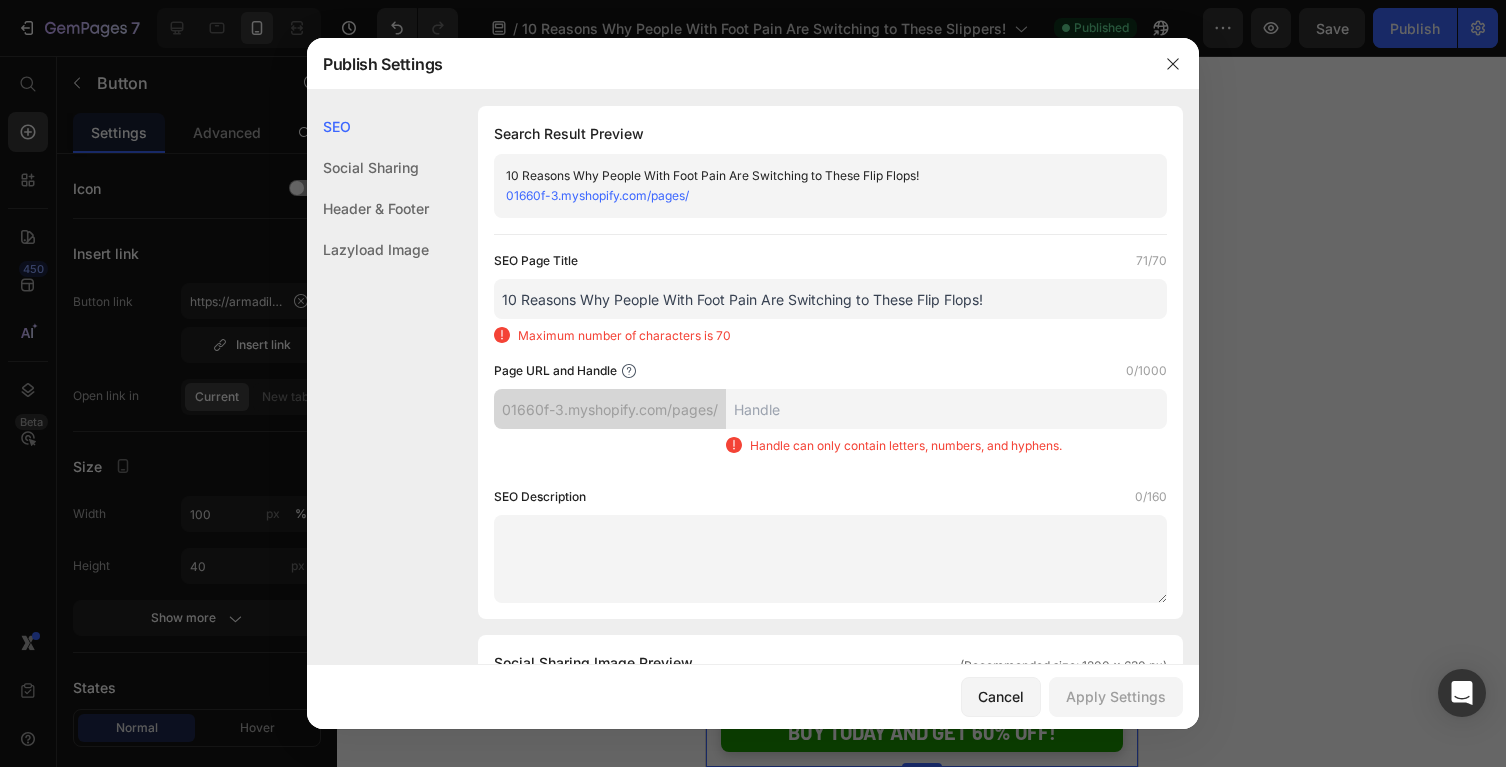 click at bounding box center (946, 409) 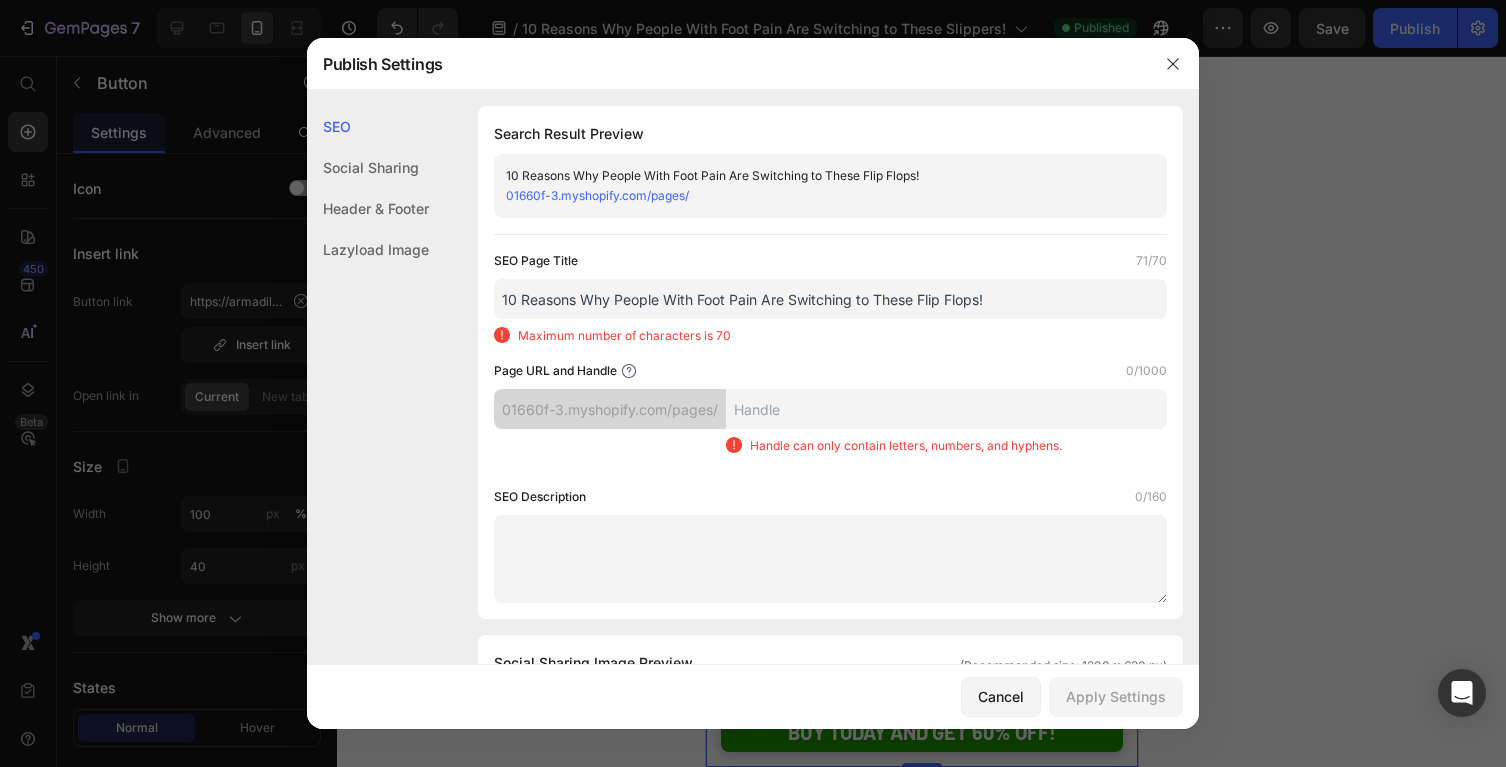 click on "10 Reasons Why People With Foot Pain Are Switching to These Flip Flops!" at bounding box center [830, 299] 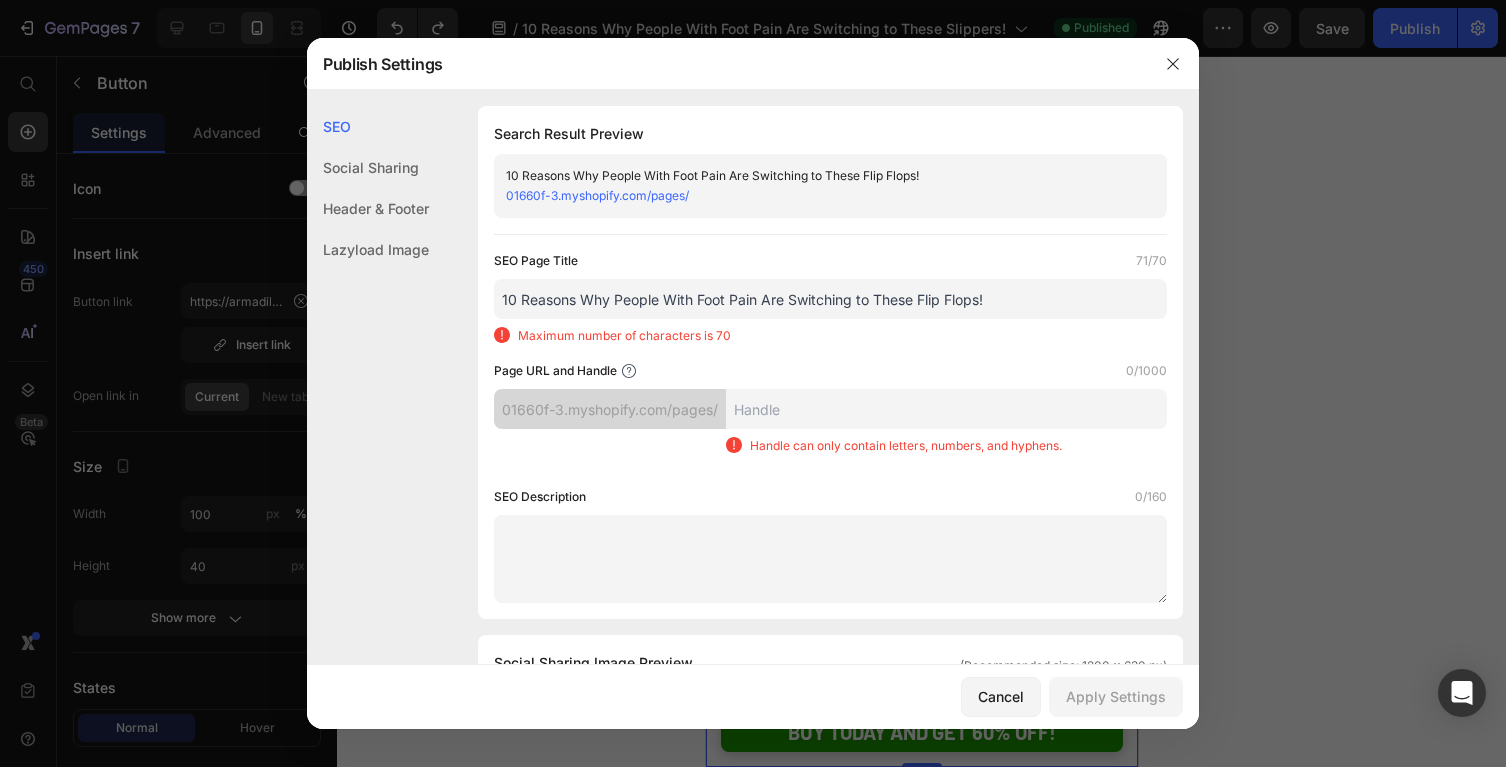 click on "10 Reasons Why People With Foot Pain Are Switching to These Flip Flops!" at bounding box center (830, 299) 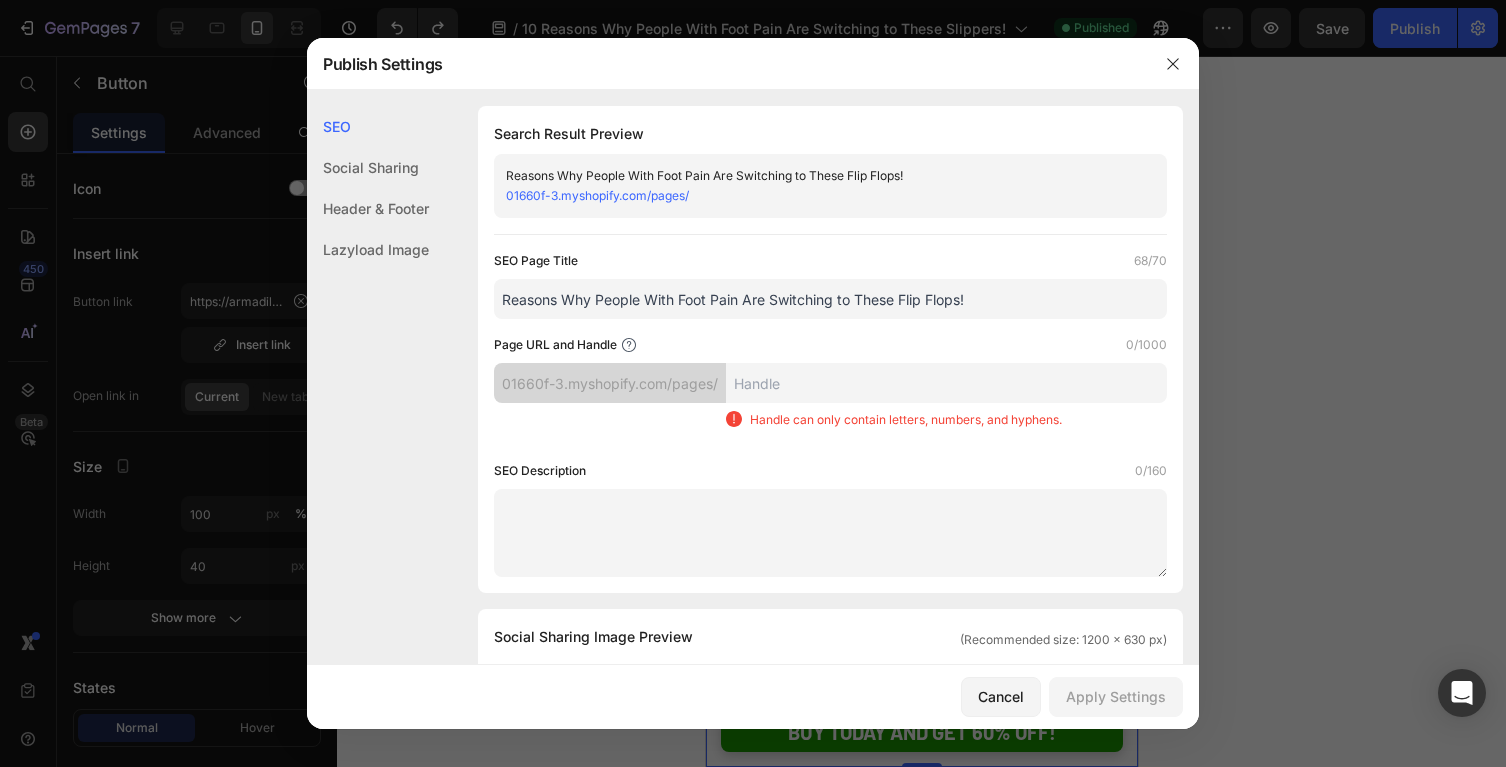 click on "Reasons Why People With Foot Pain Are Switching to These Flip Flops!" at bounding box center [830, 299] 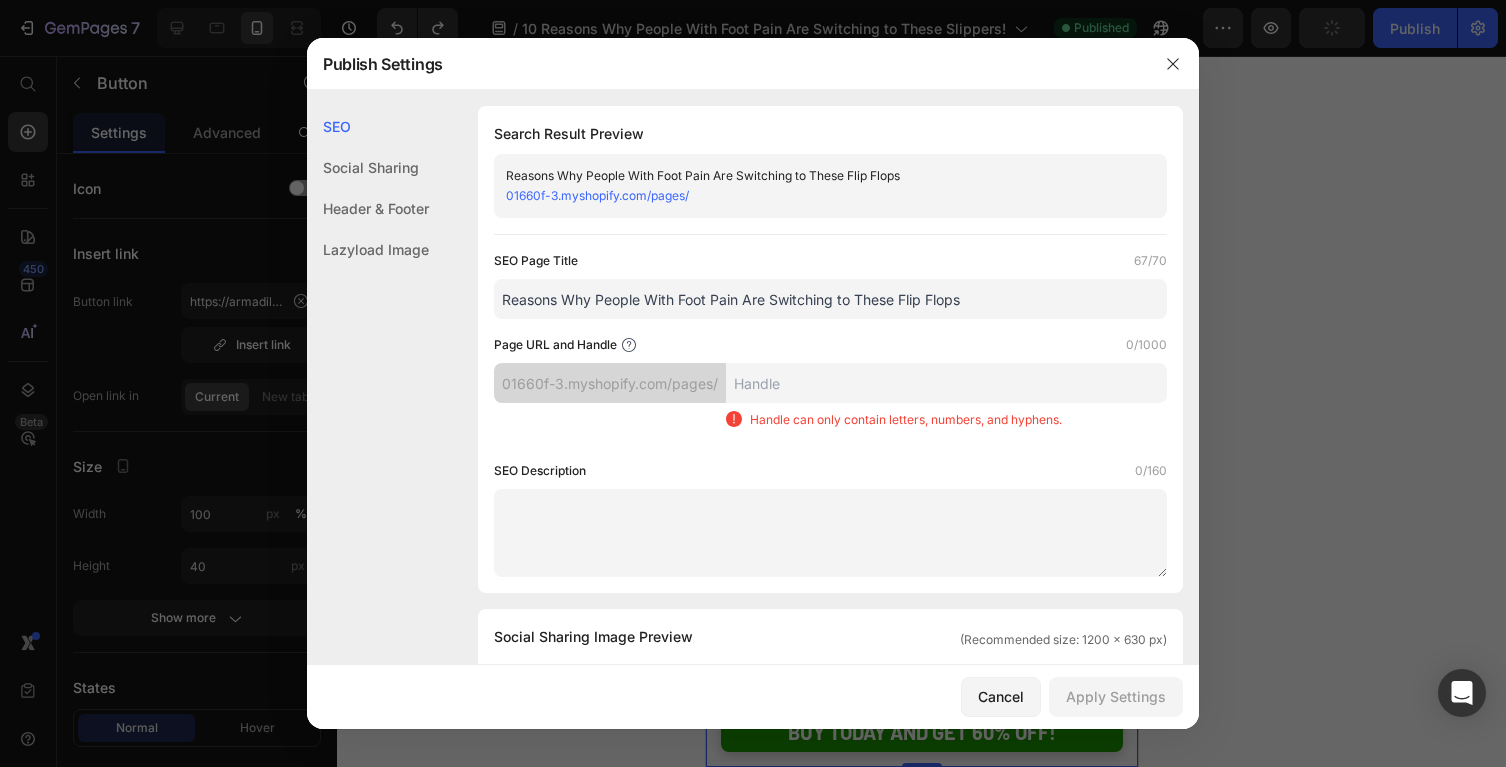 type on "Reasons Why People With Foot Pain Are Switching to These Flip Flops" 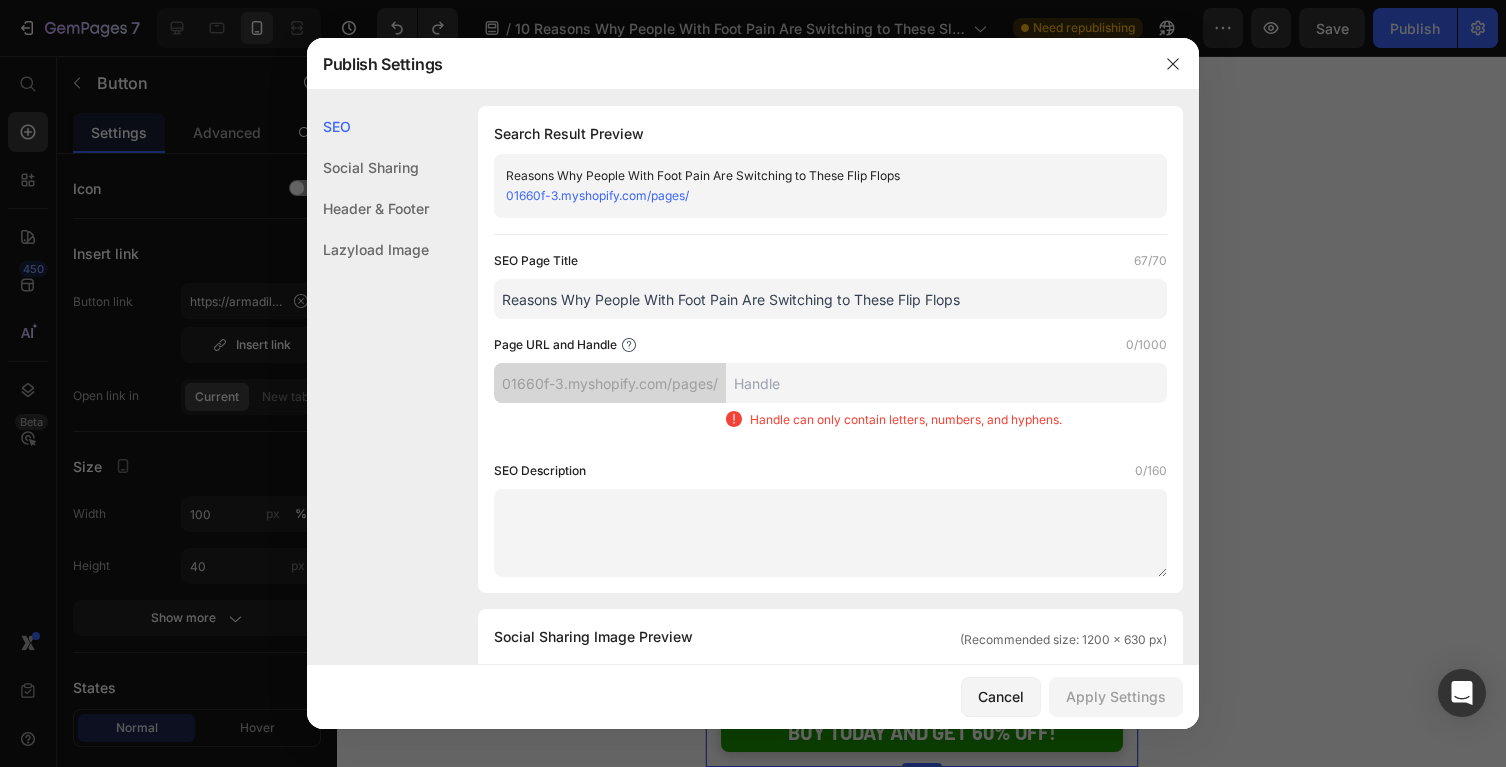 drag, startPoint x: 904, startPoint y: 294, endPoint x: 1014, endPoint y: 301, distance: 110.2225 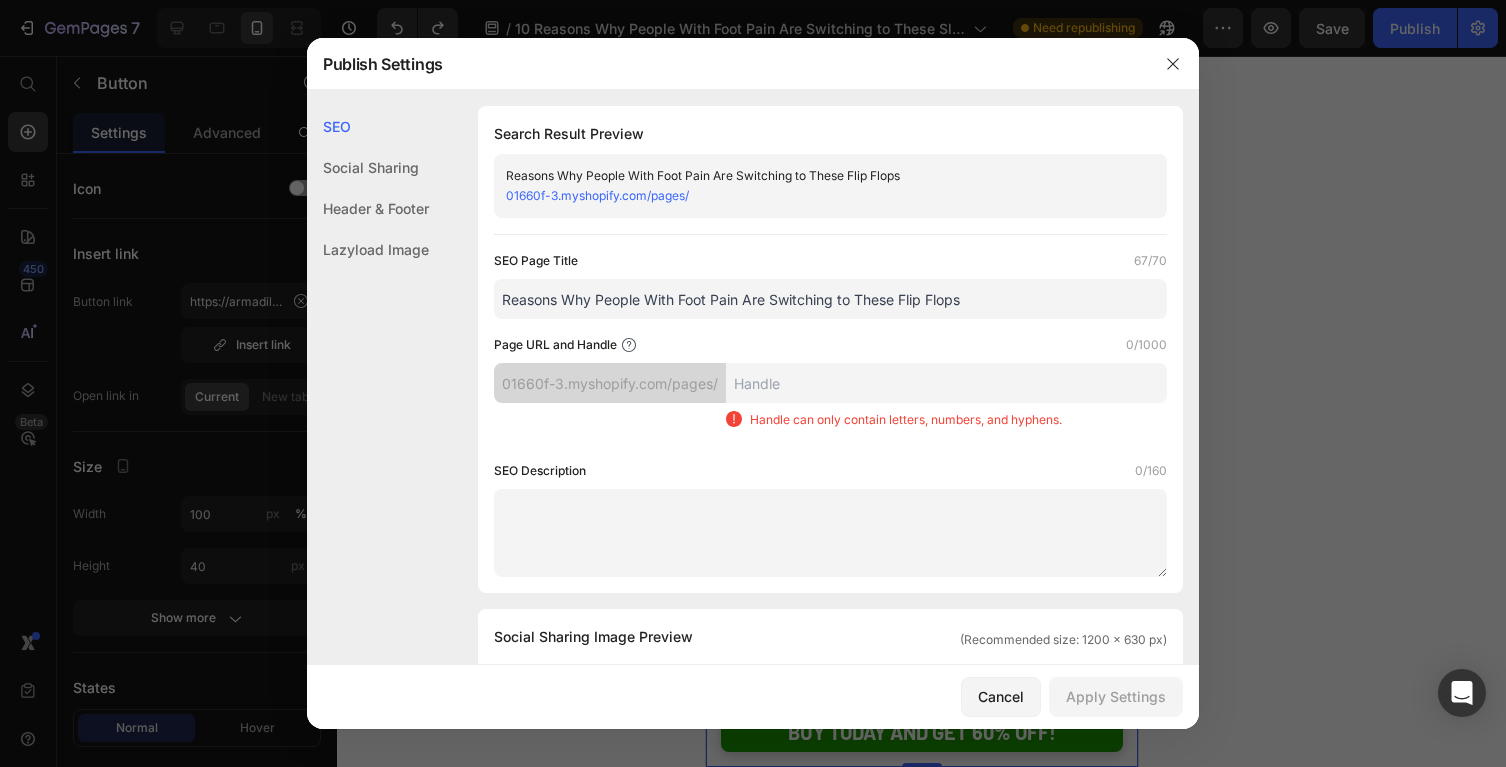 click at bounding box center (946, 383) 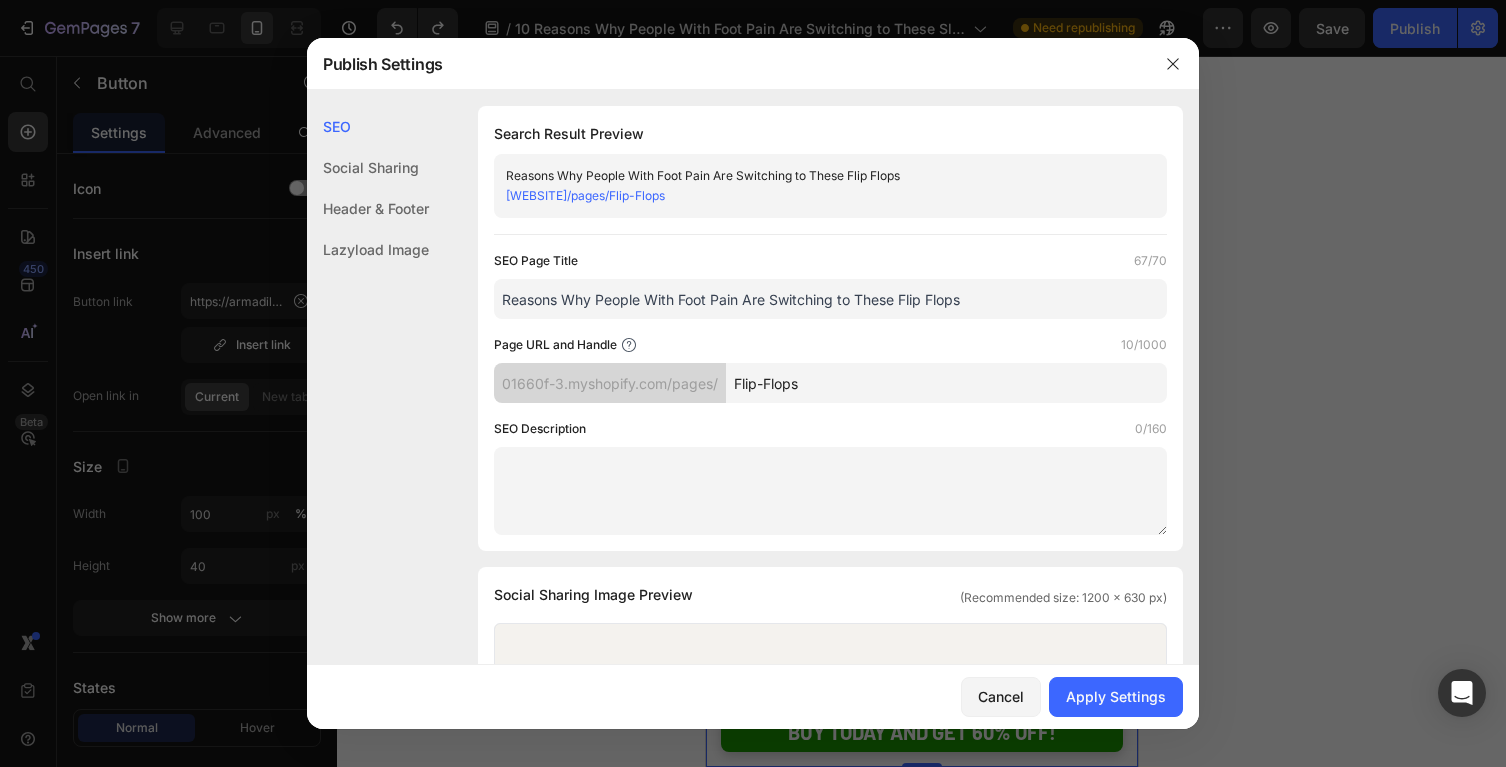 drag, startPoint x: 733, startPoint y: 379, endPoint x: 844, endPoint y: 372, distance: 111.220505 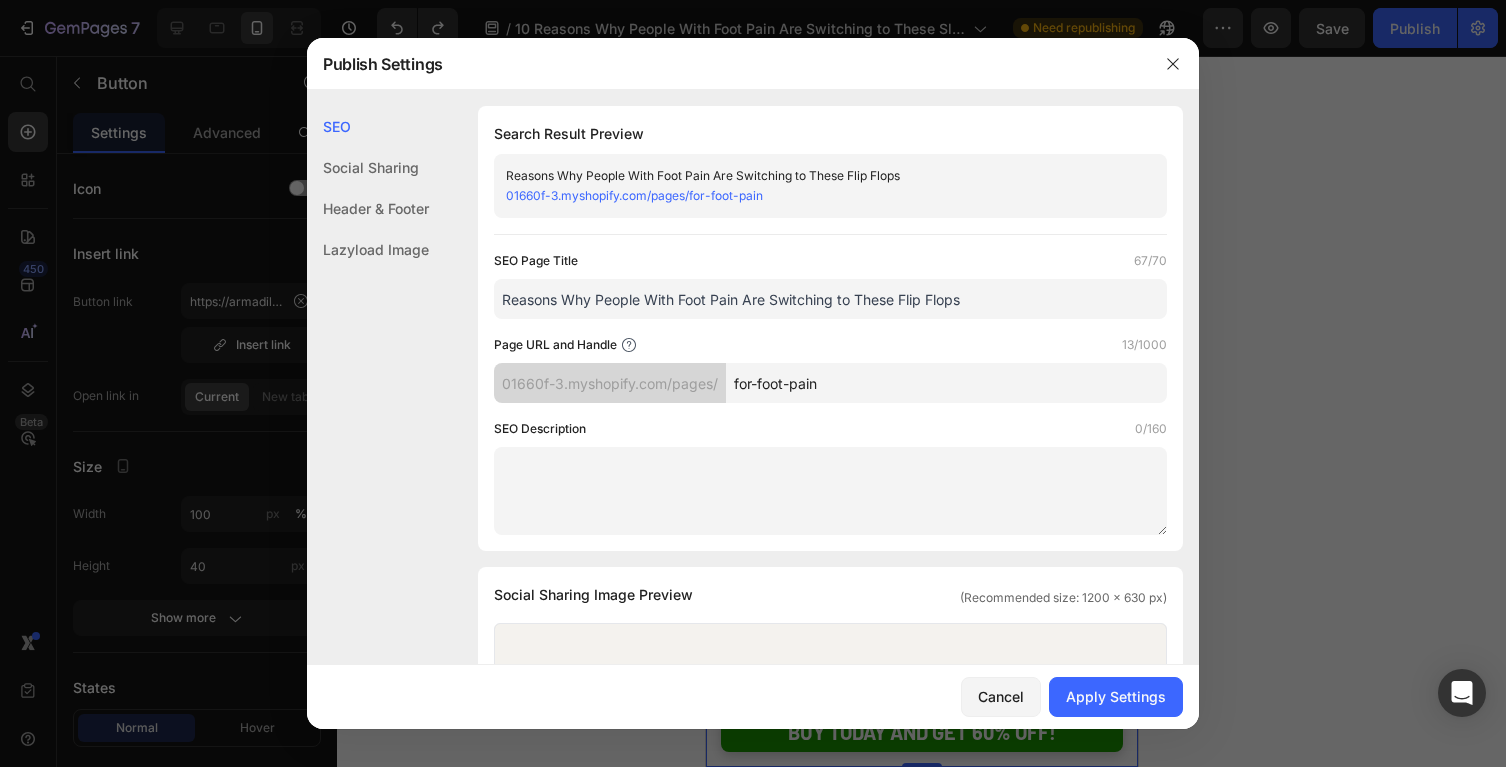 click on "for-foot-pain" at bounding box center (946, 383) 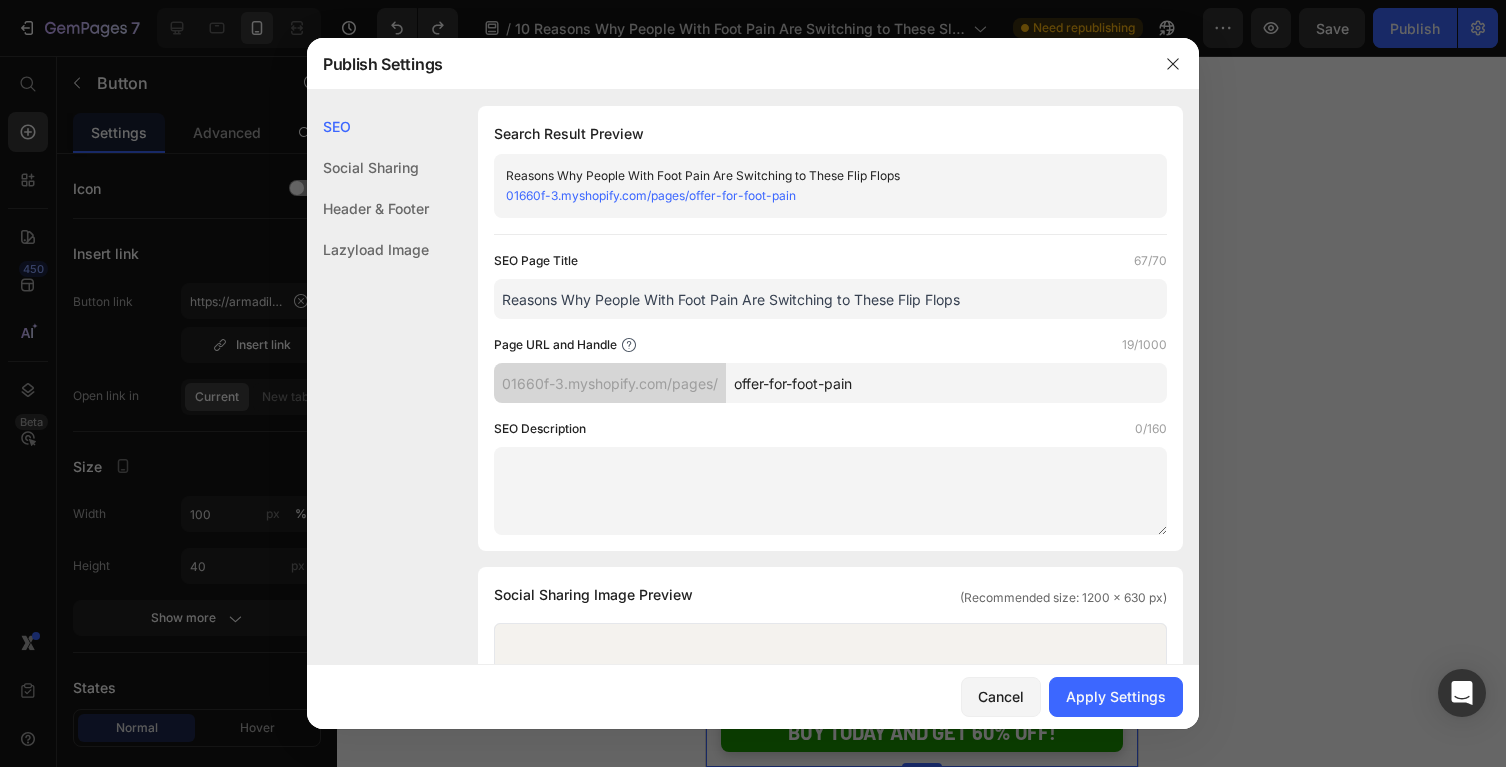 click on "offer-for-foot-pain" at bounding box center (946, 383) 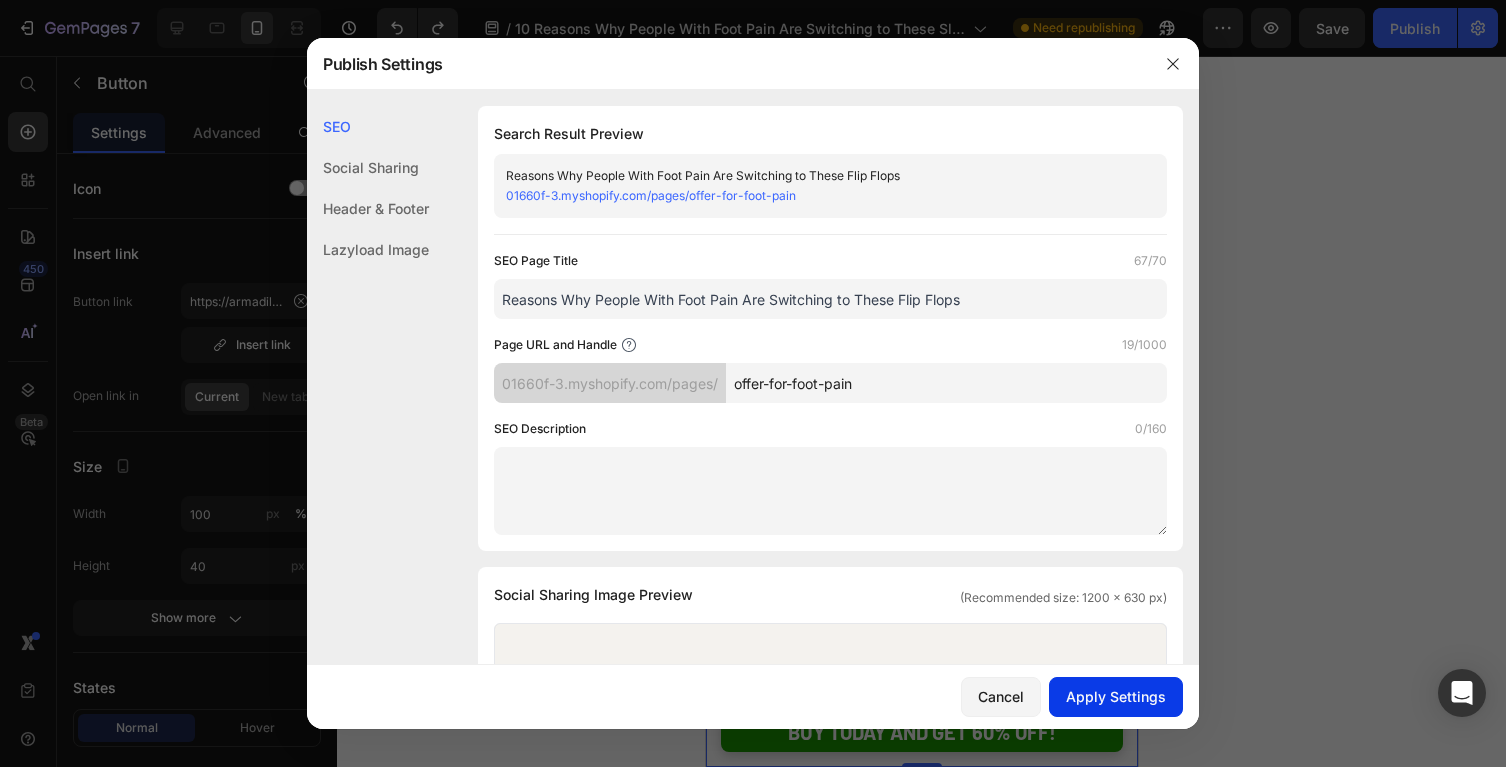 type on "offer-for-foot-pain" 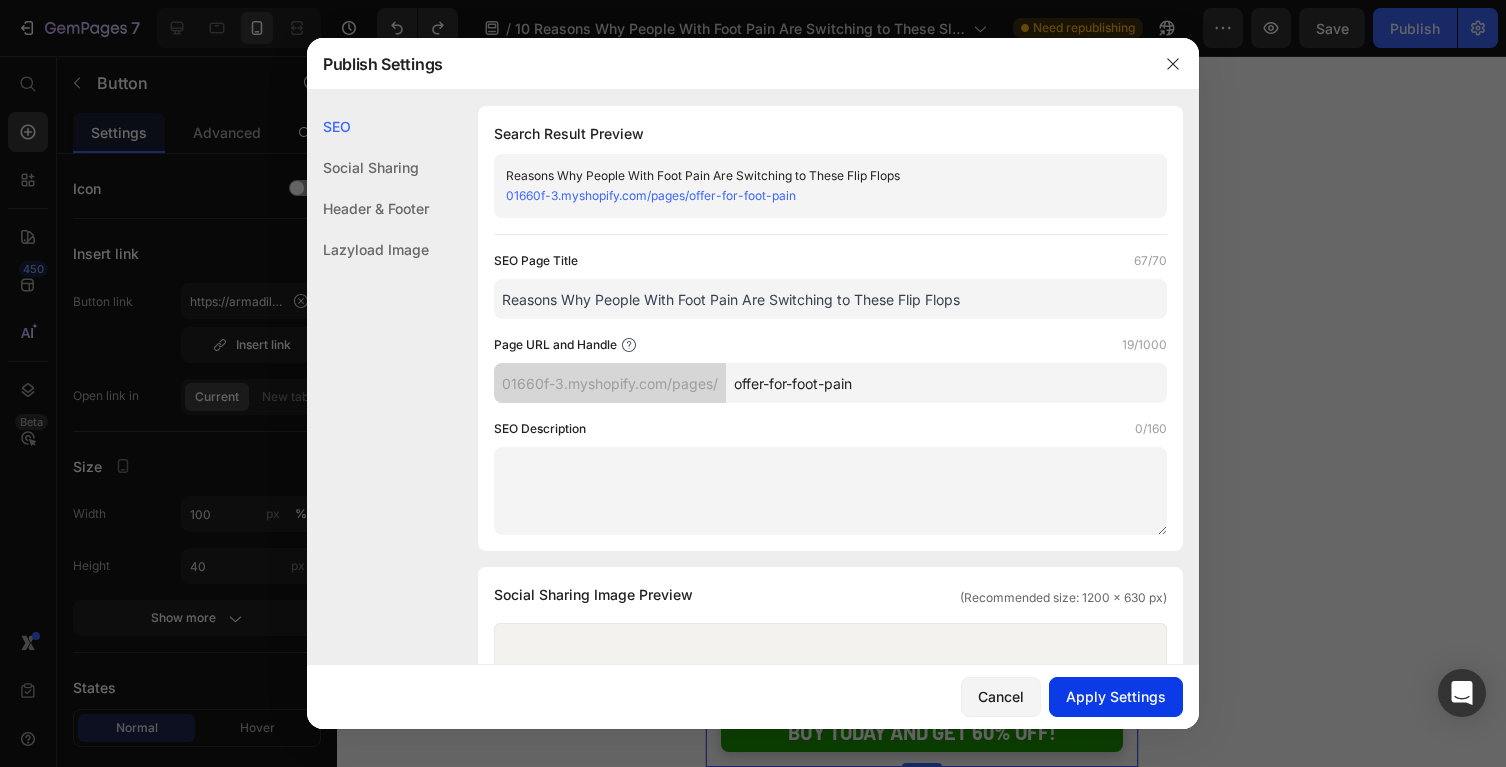click on "Apply Settings" at bounding box center (1116, 696) 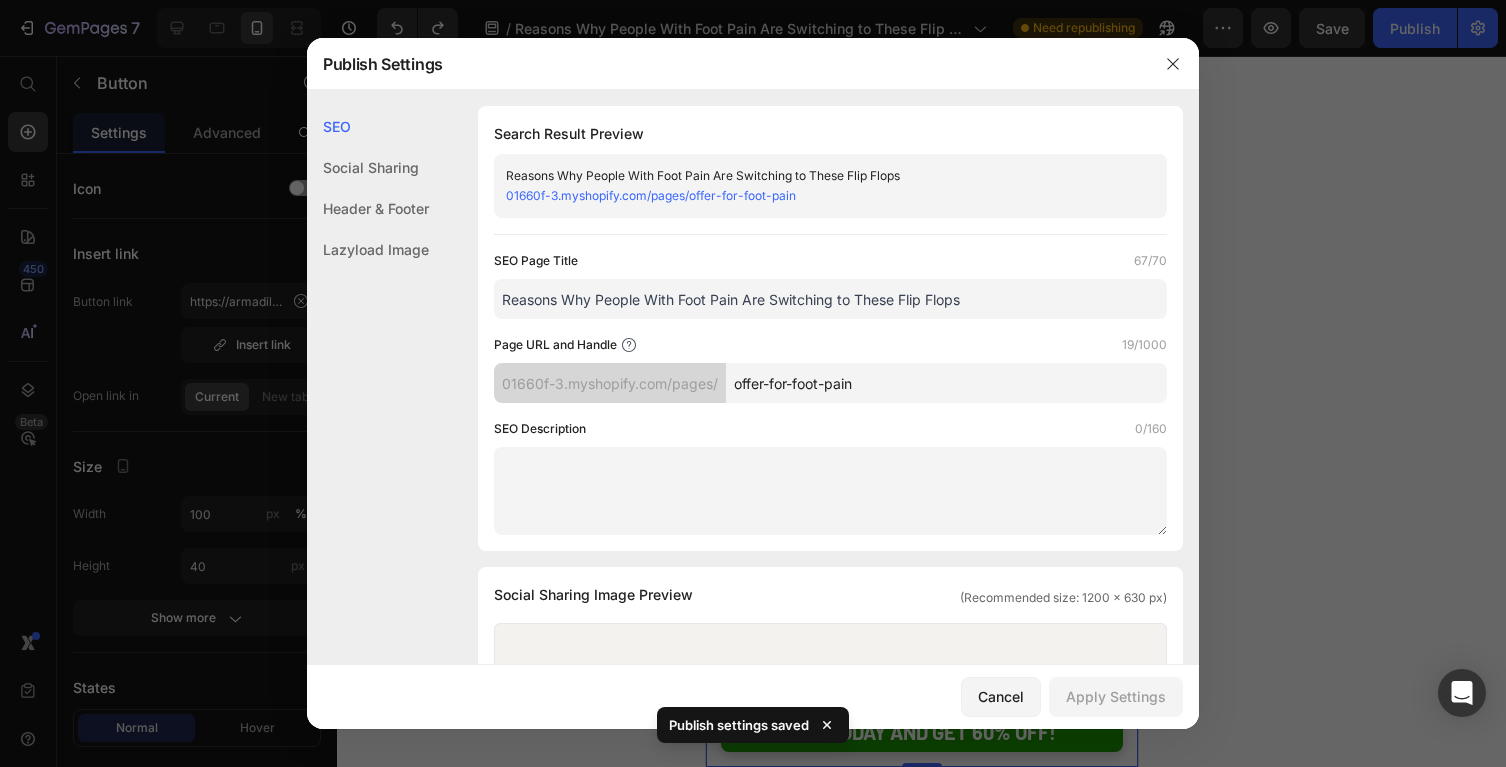 click at bounding box center (753, 383) 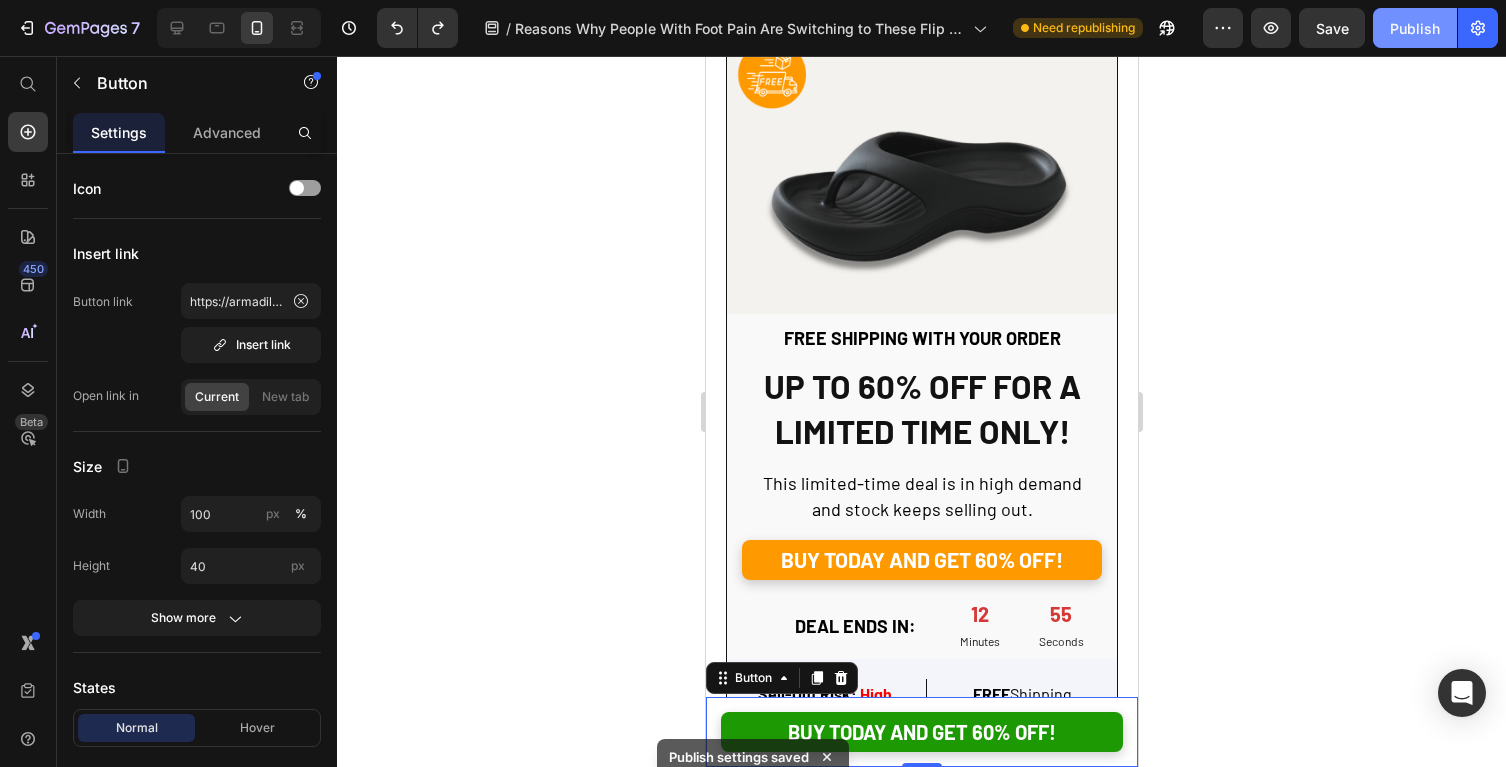 click on "Publish" 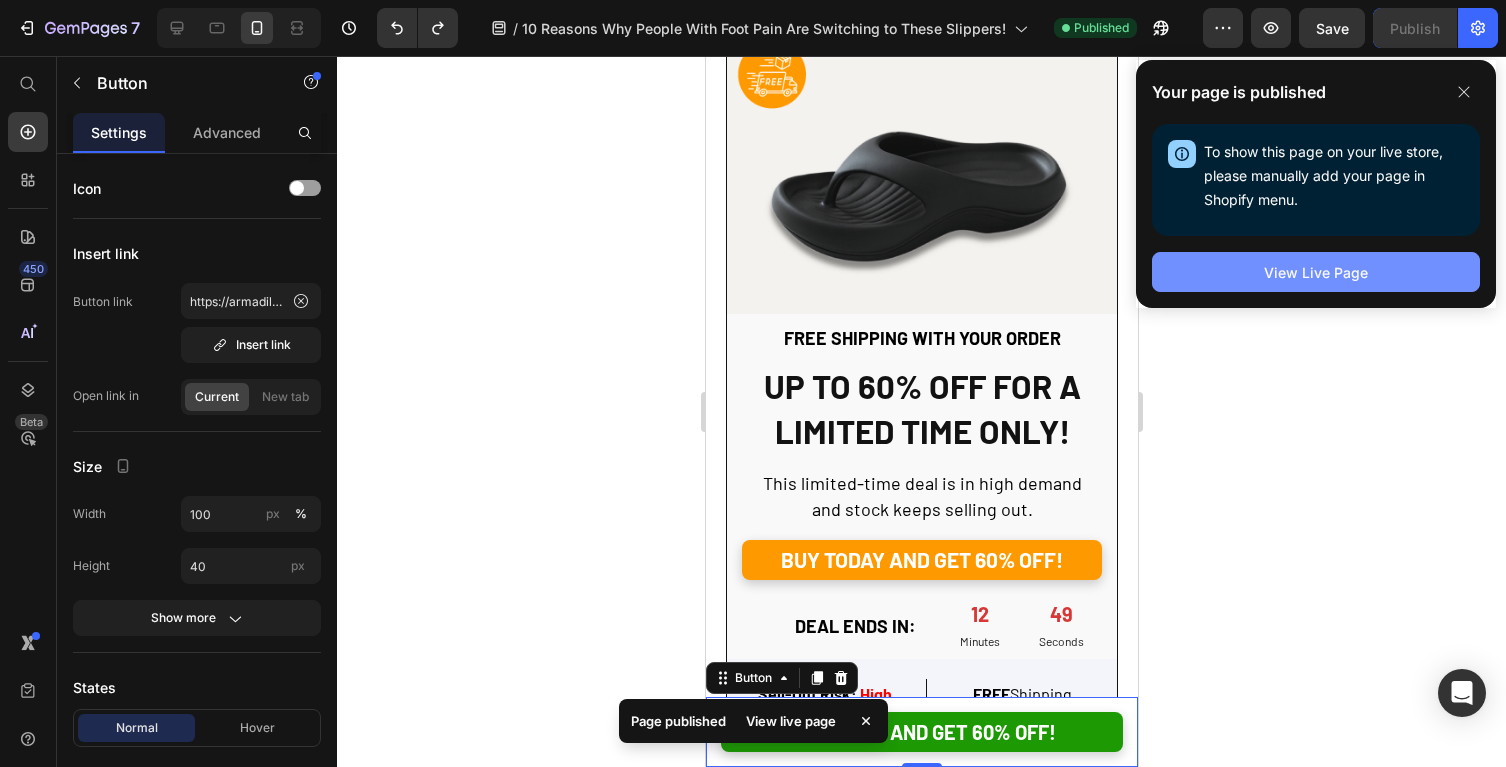 click on "View Live Page" at bounding box center [1316, 272] 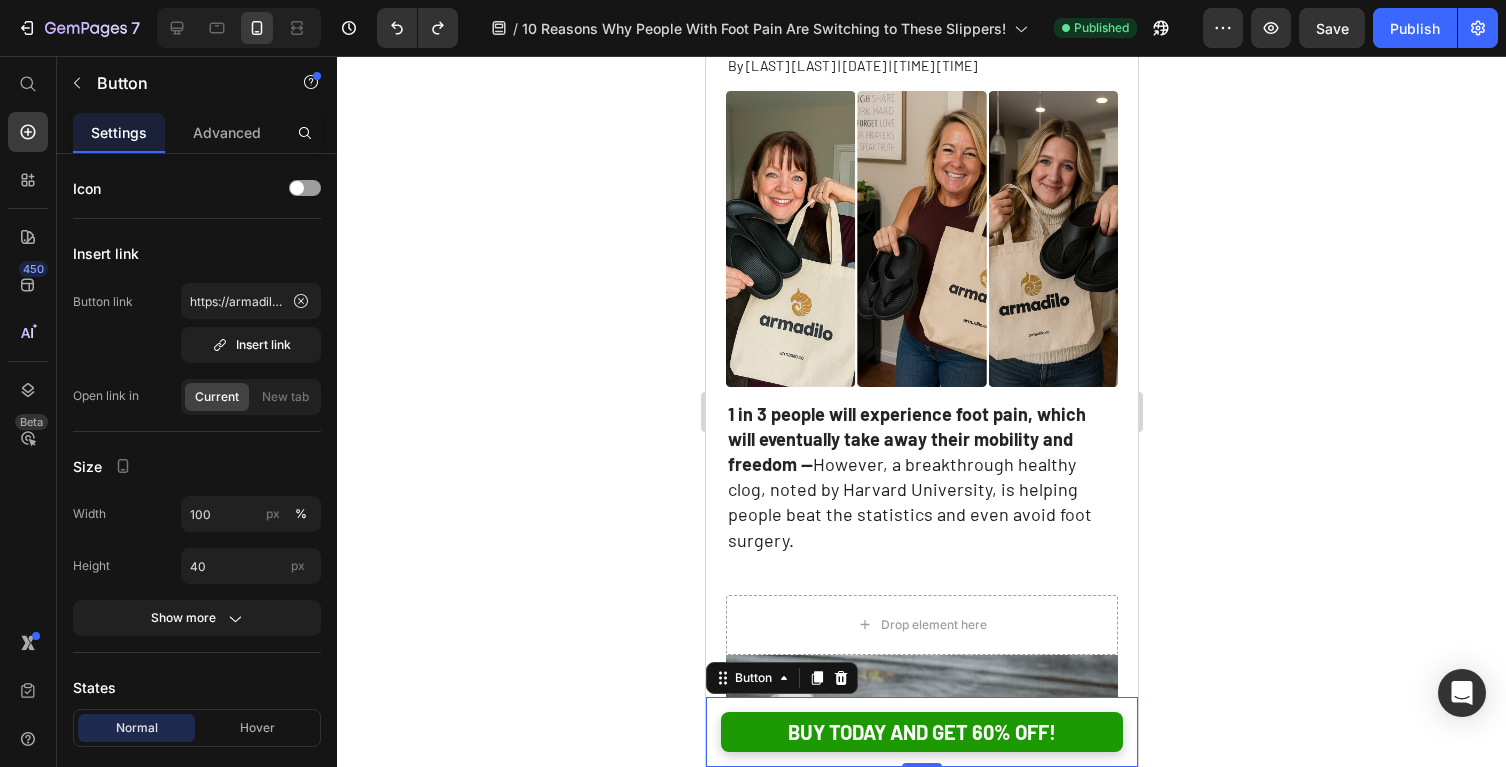 scroll, scrollTop: 0, scrollLeft: 0, axis: both 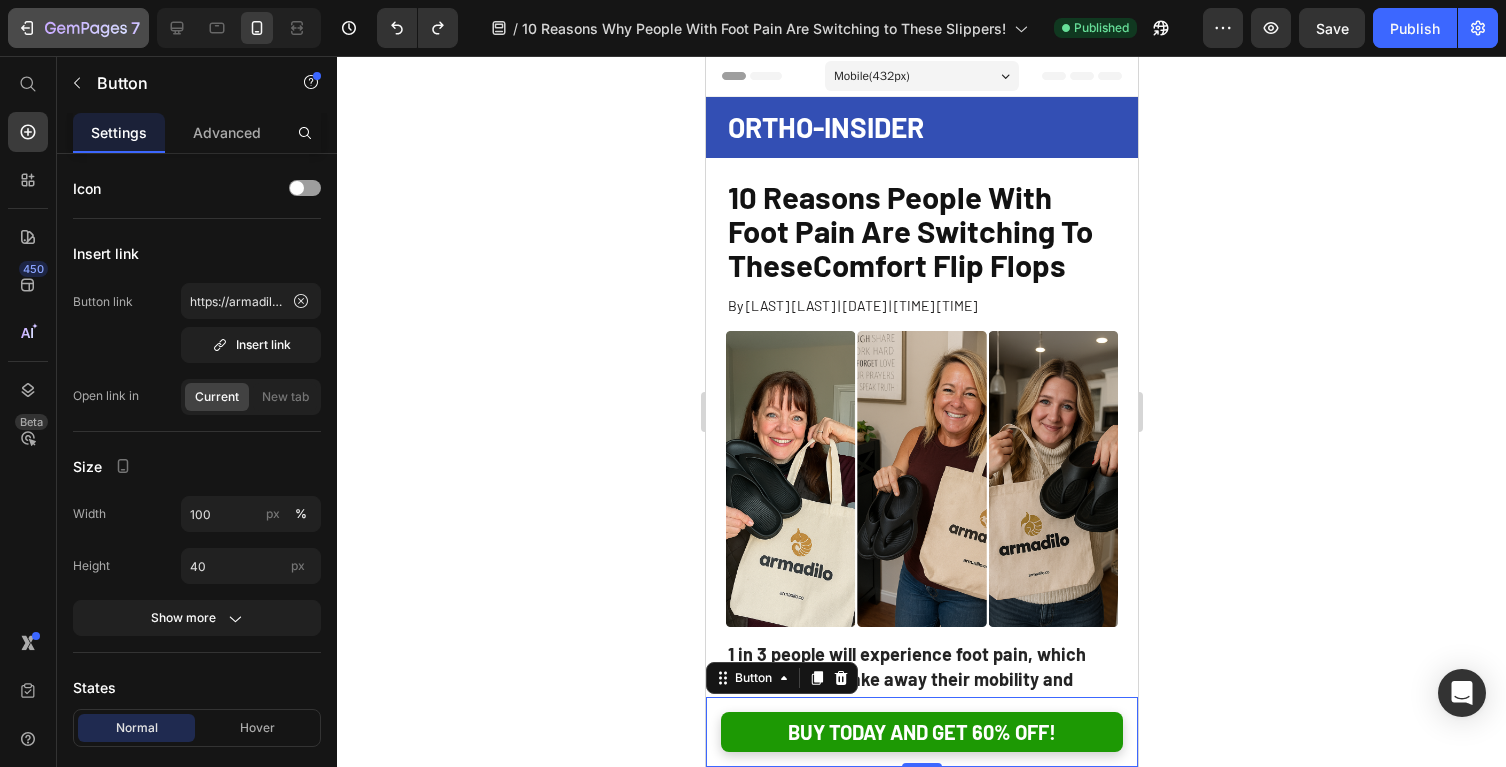 click 